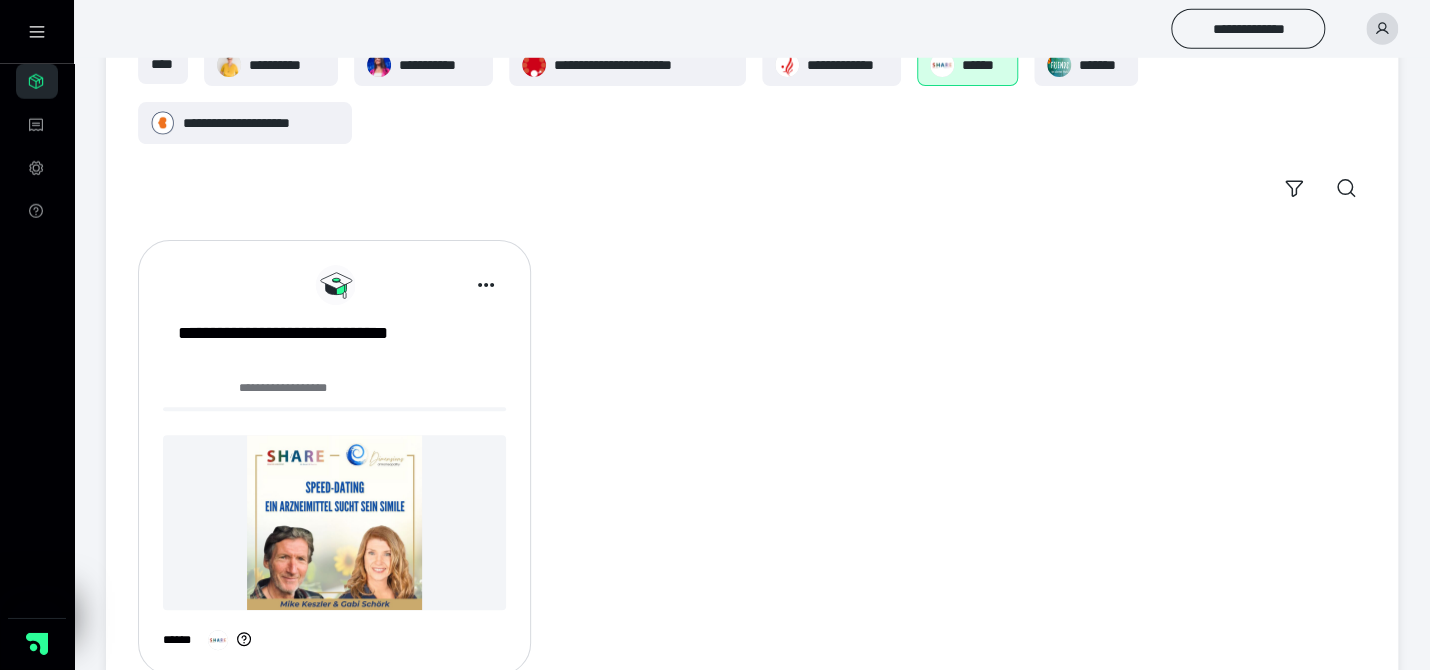 scroll, scrollTop: 136, scrollLeft: 0, axis: vertical 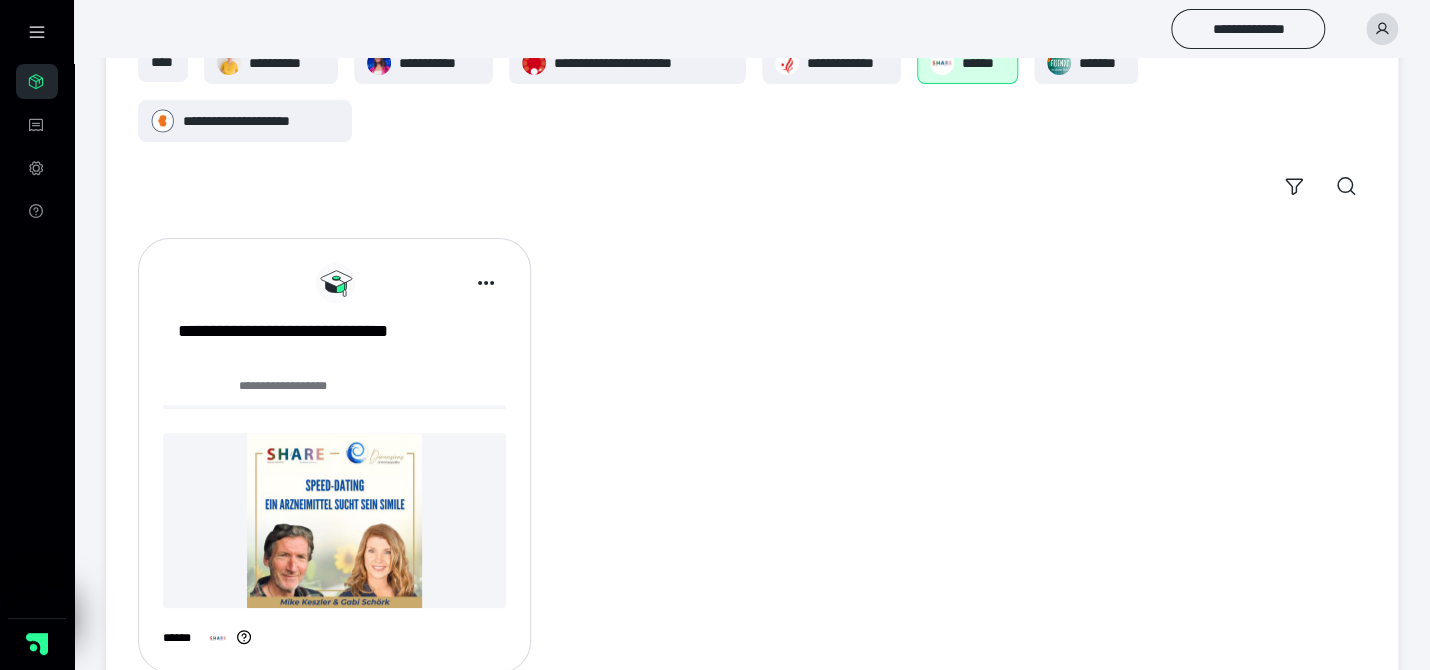 click at bounding box center [334, 520] 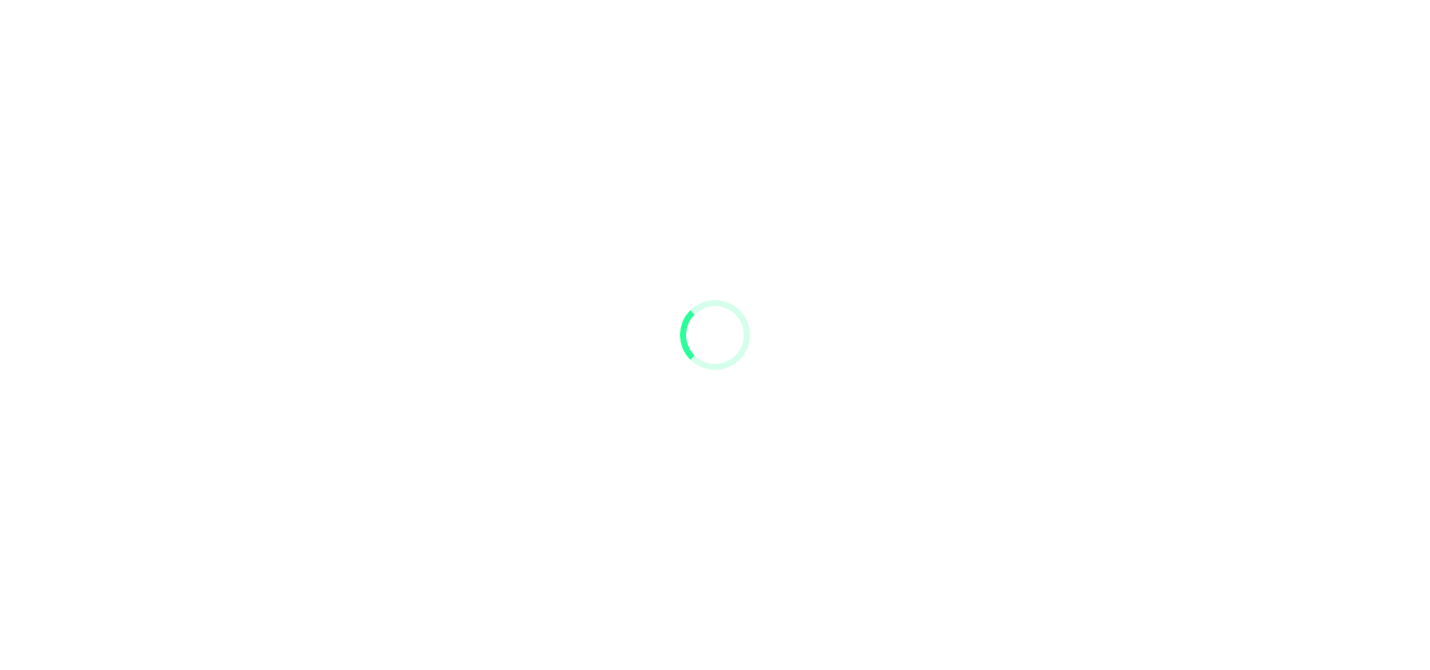 scroll, scrollTop: 0, scrollLeft: 0, axis: both 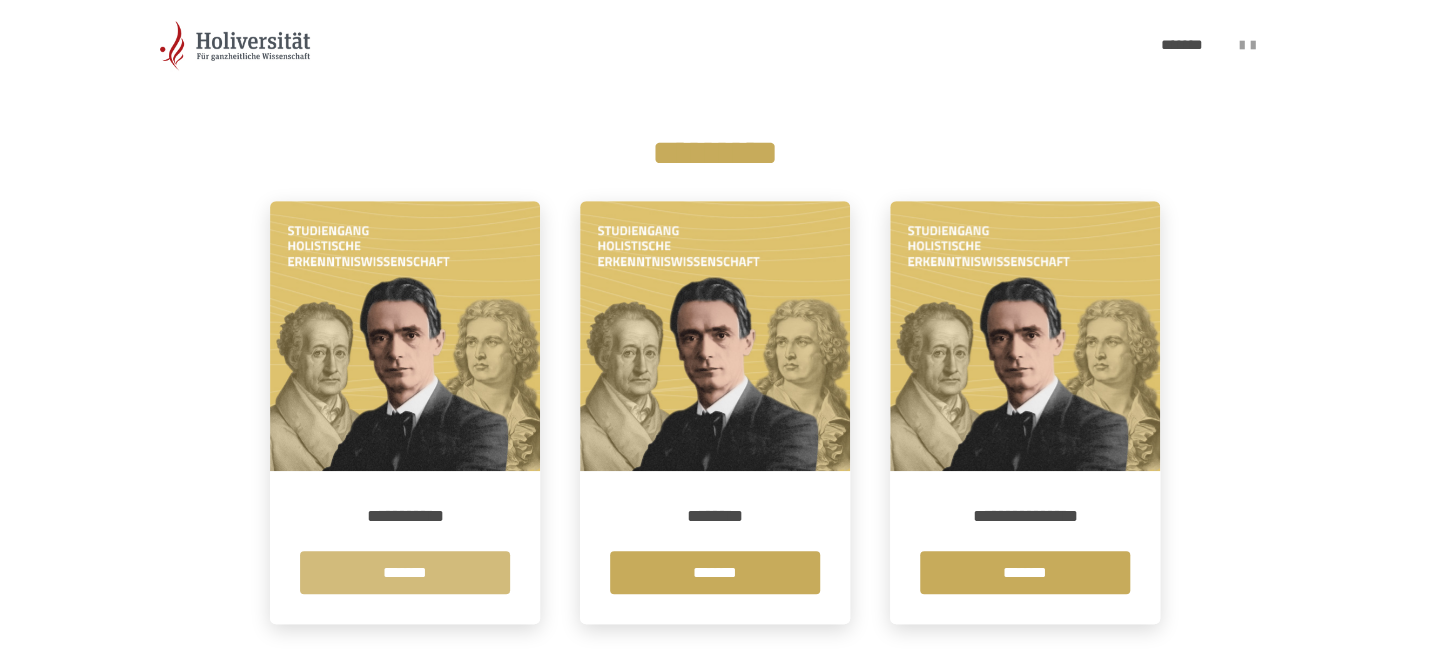 click on "*******" at bounding box center (405, 572) 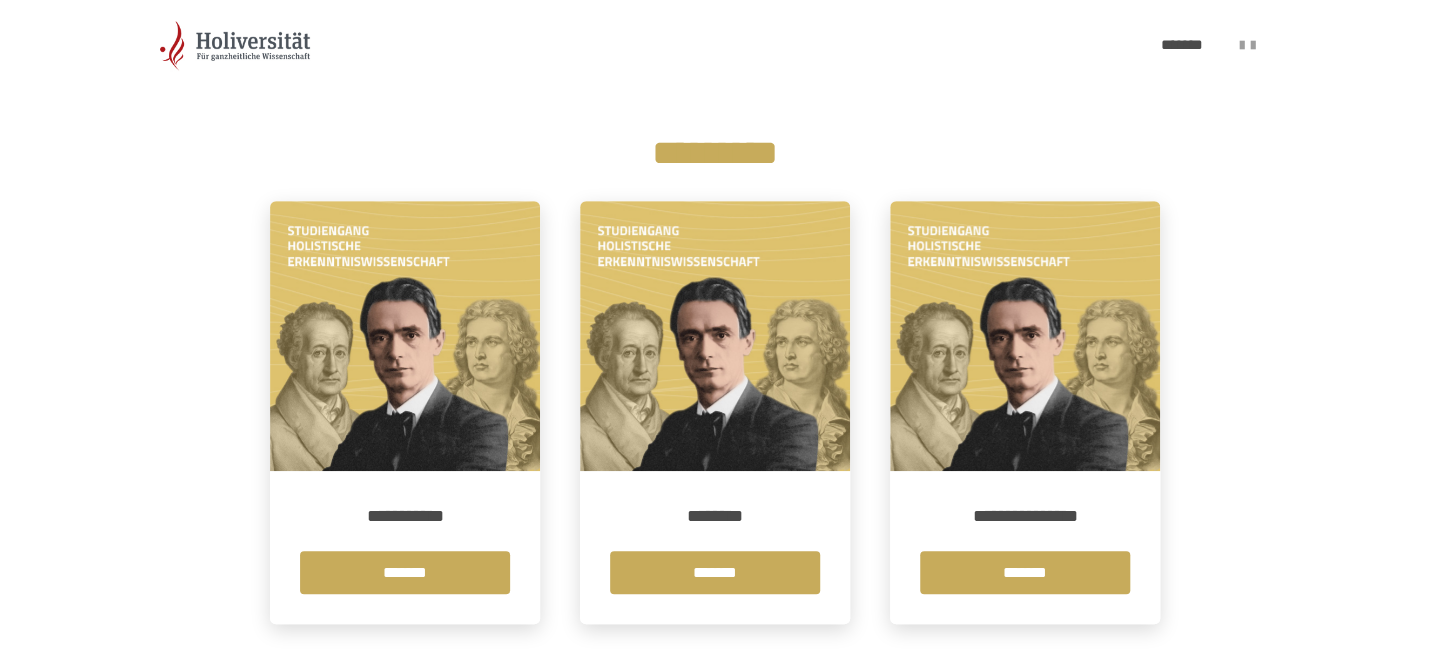 scroll, scrollTop: 0, scrollLeft: 0, axis: both 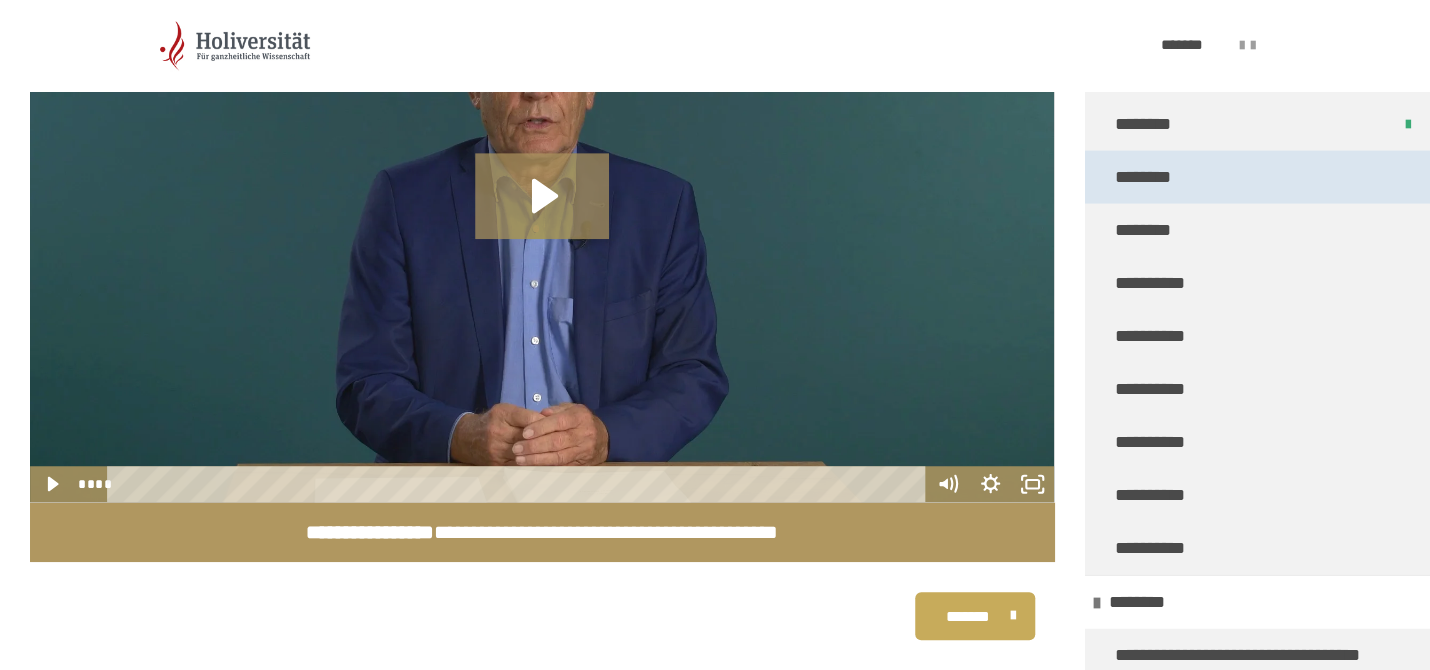 click on "********" at bounding box center [1261, 177] 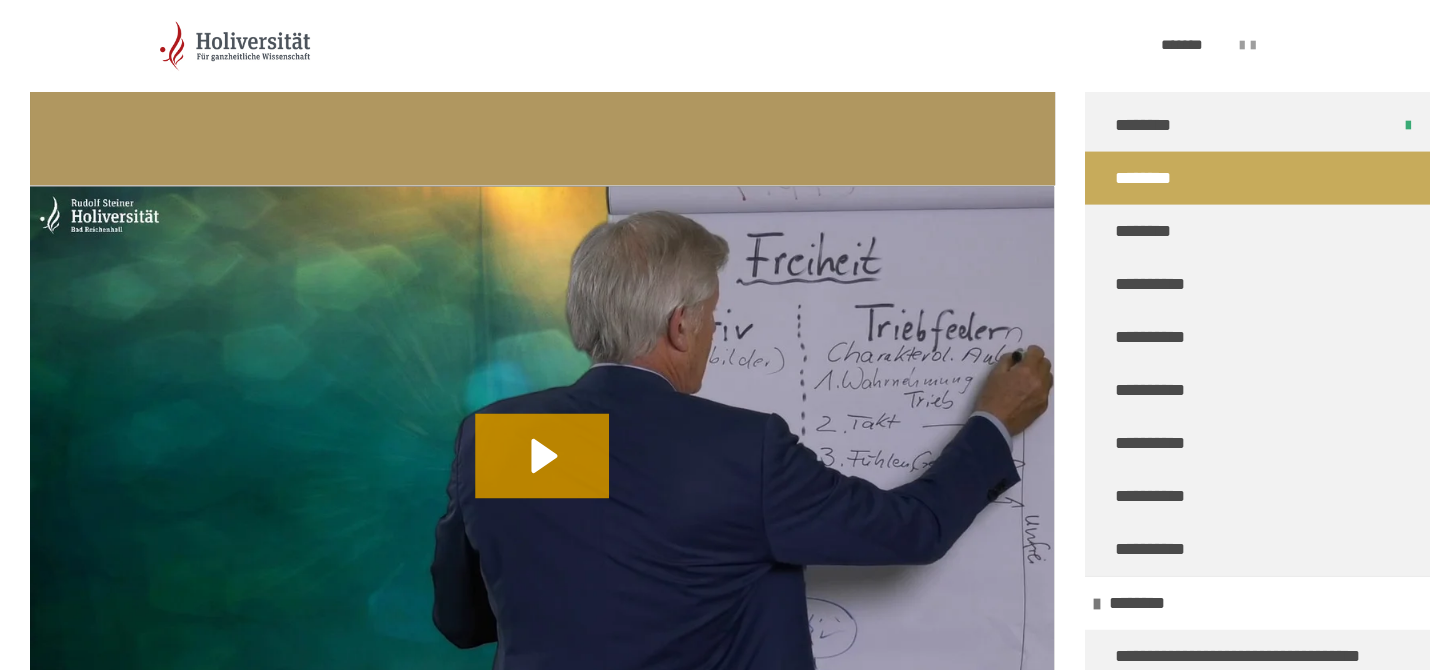 scroll, scrollTop: 1436, scrollLeft: 0, axis: vertical 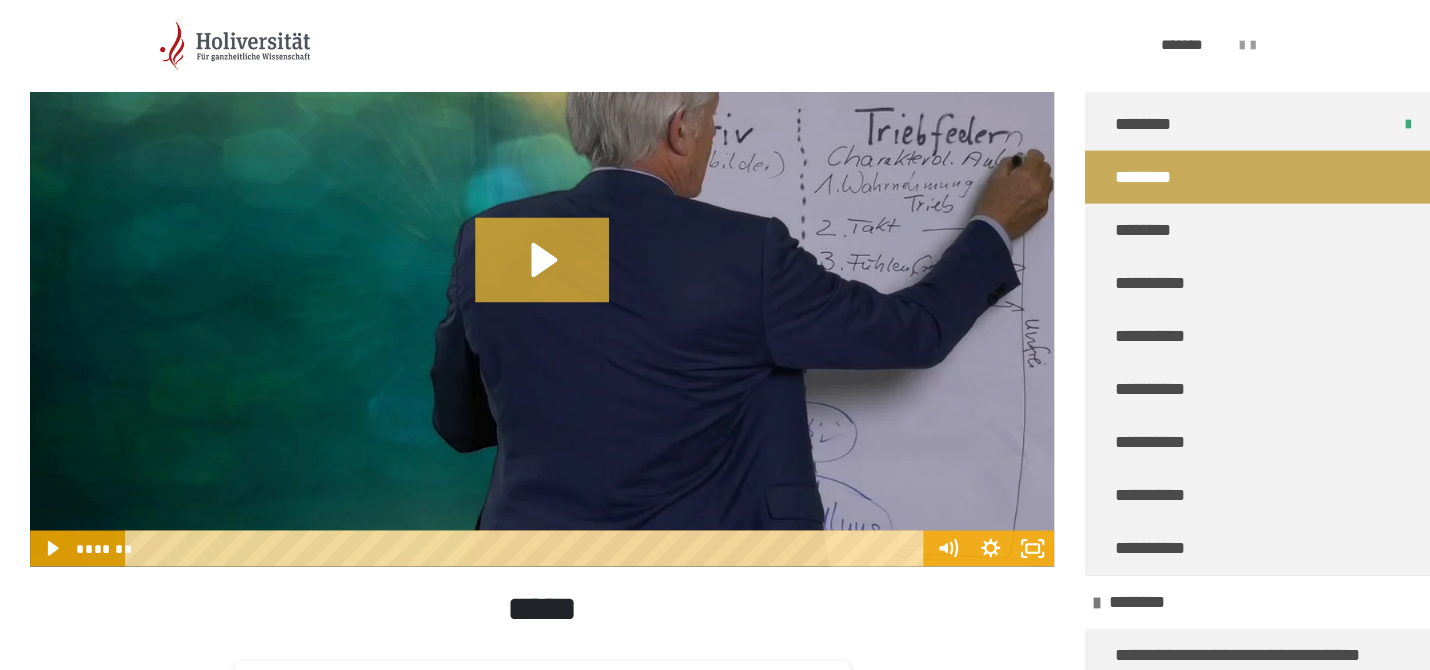 click 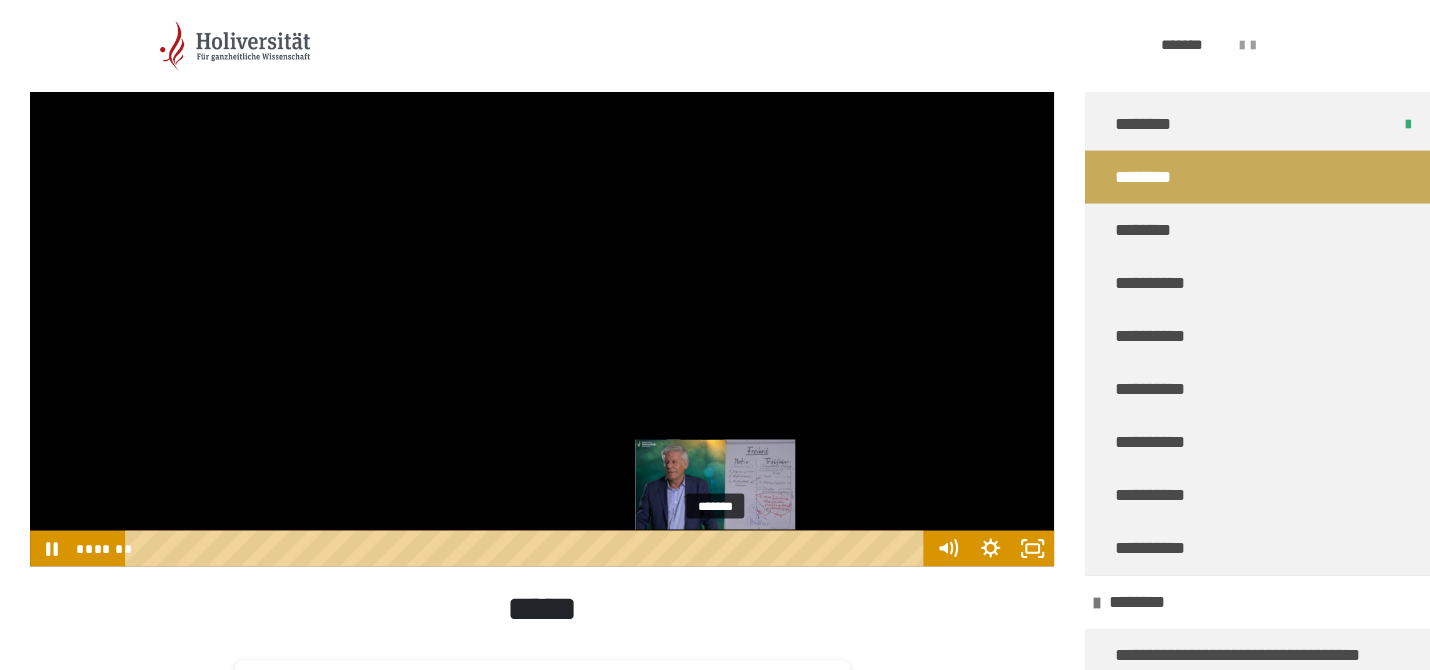click at bounding box center [715, 548] 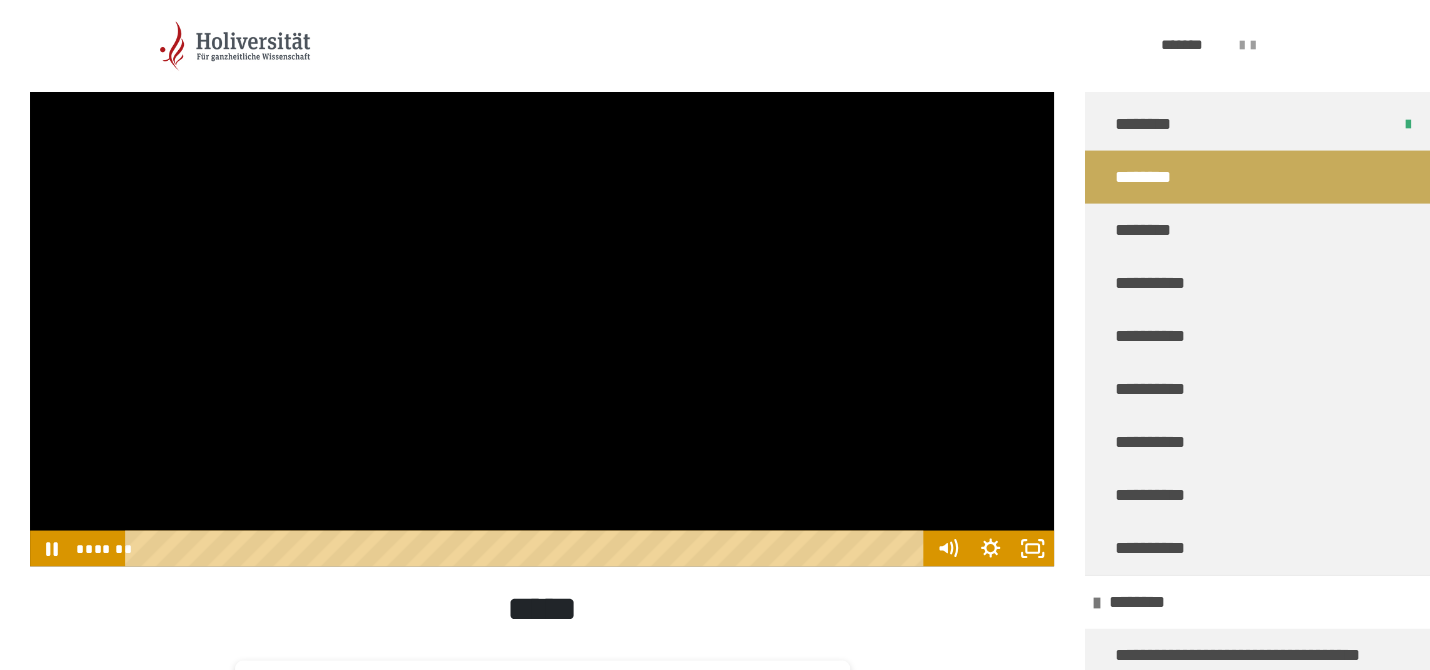 click at bounding box center (542, 278) 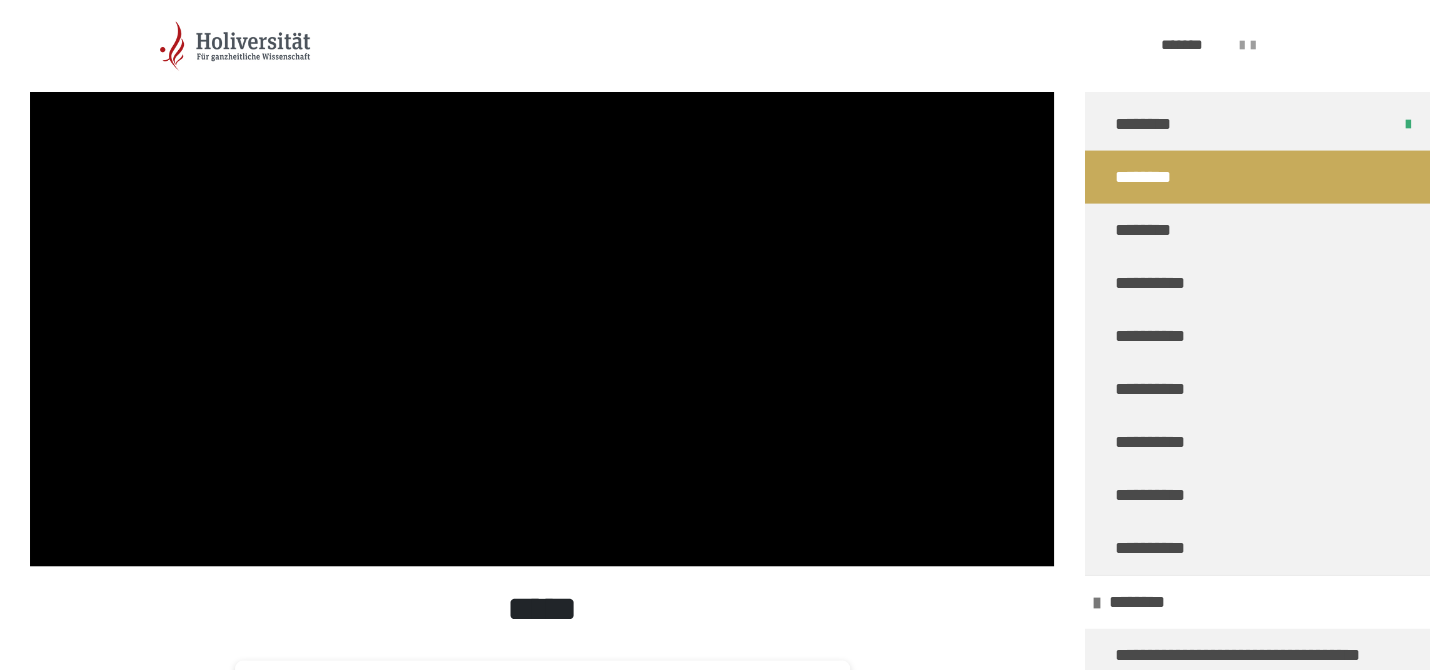click at bounding box center (542, 278) 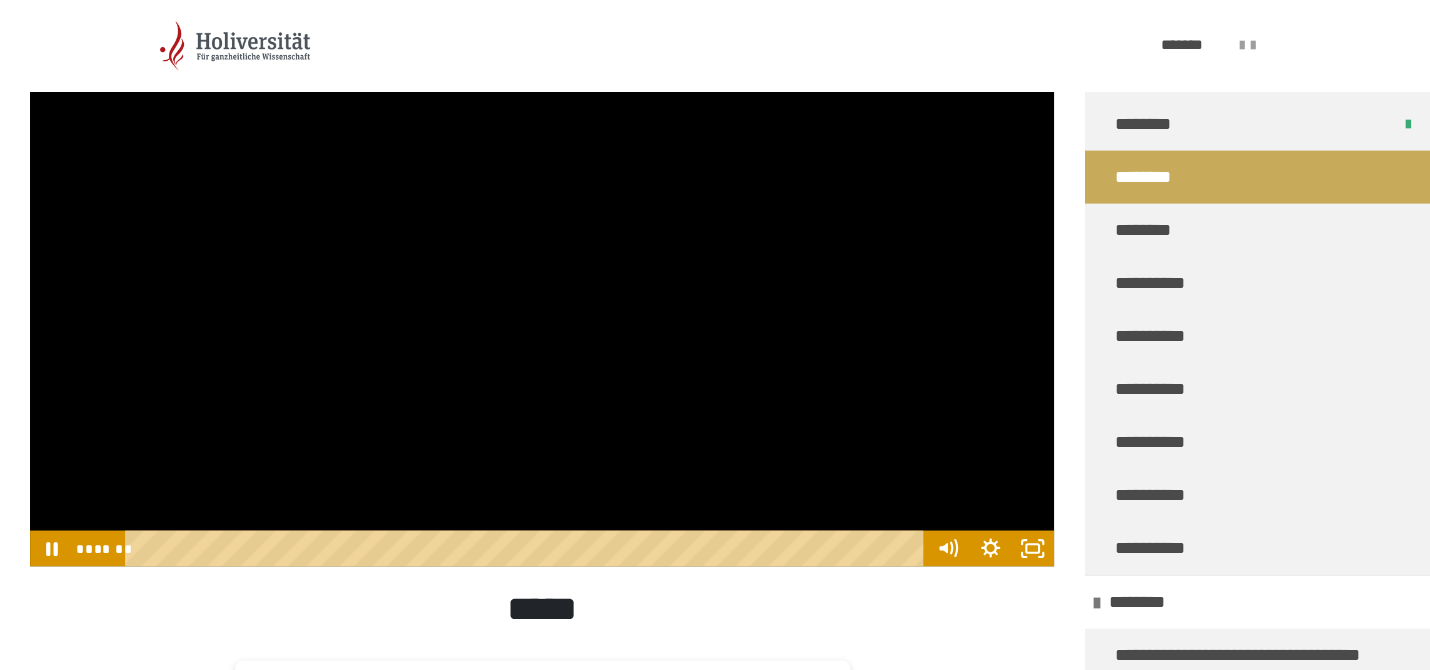 click at bounding box center [542, 278] 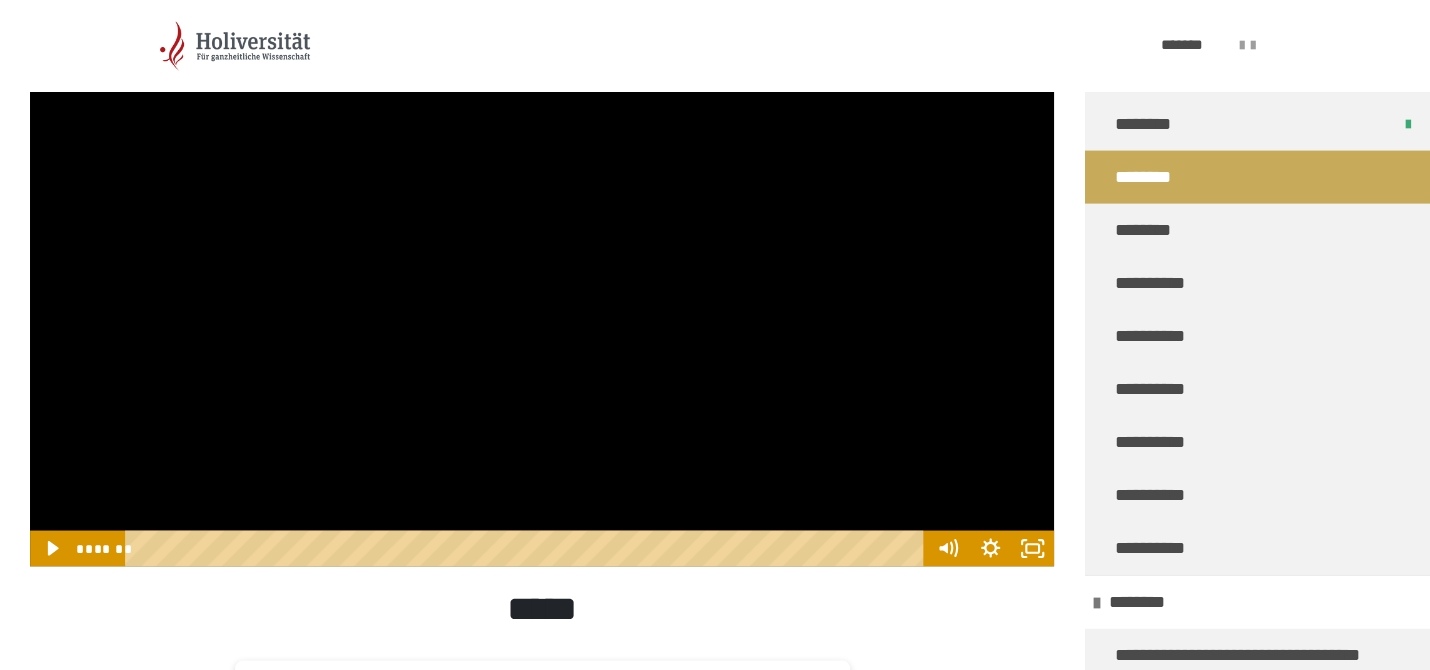 click at bounding box center [542, 278] 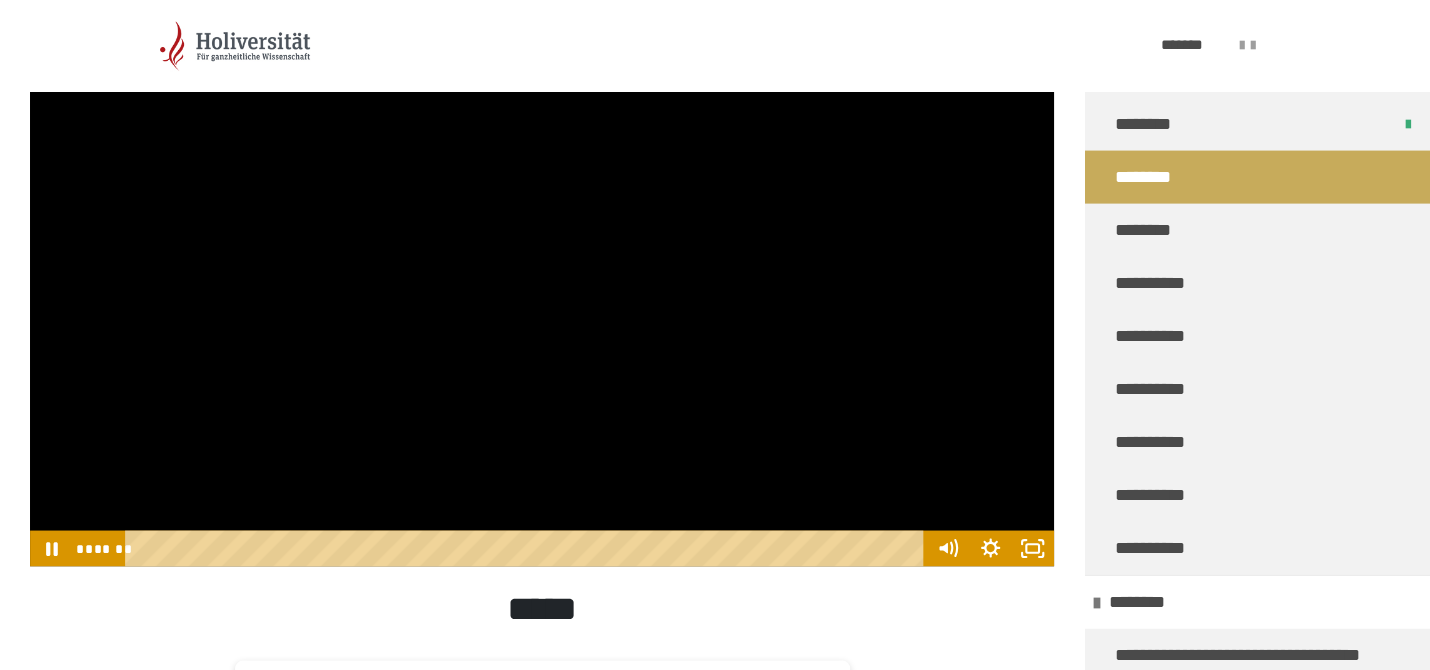 click at bounding box center (542, 278) 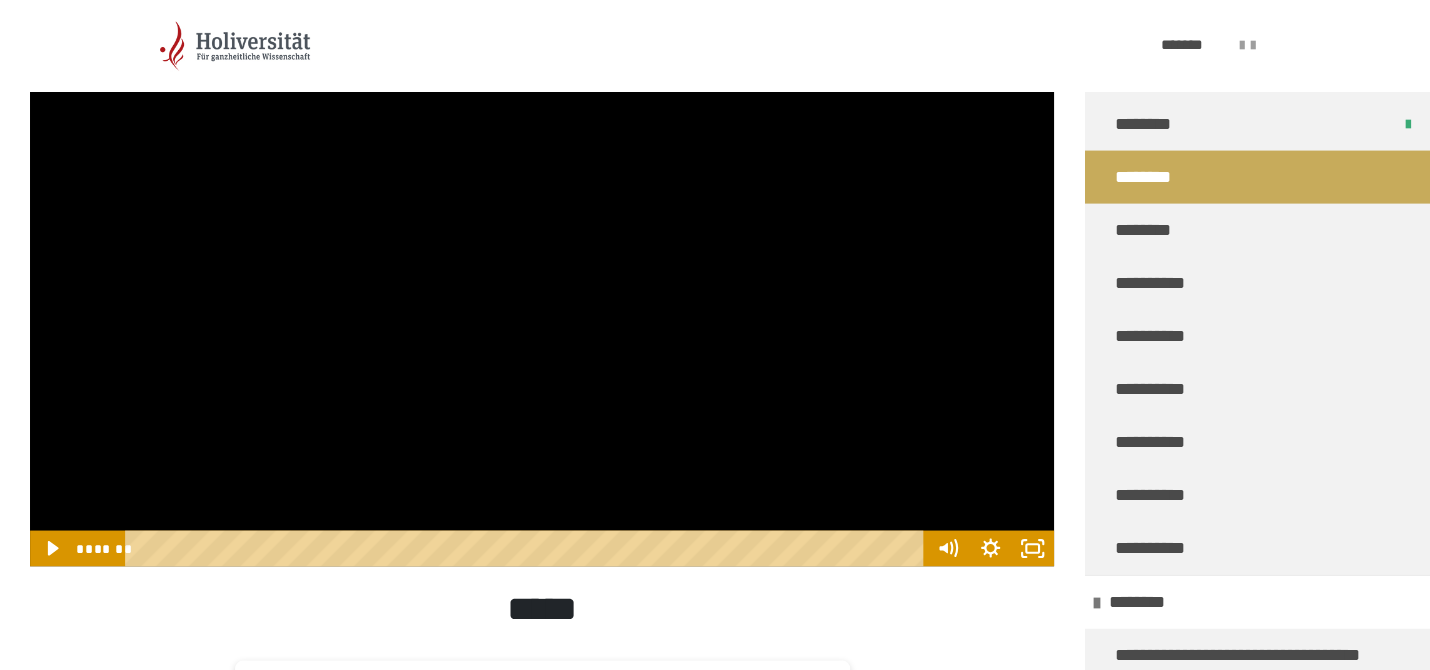 click at bounding box center (542, 278) 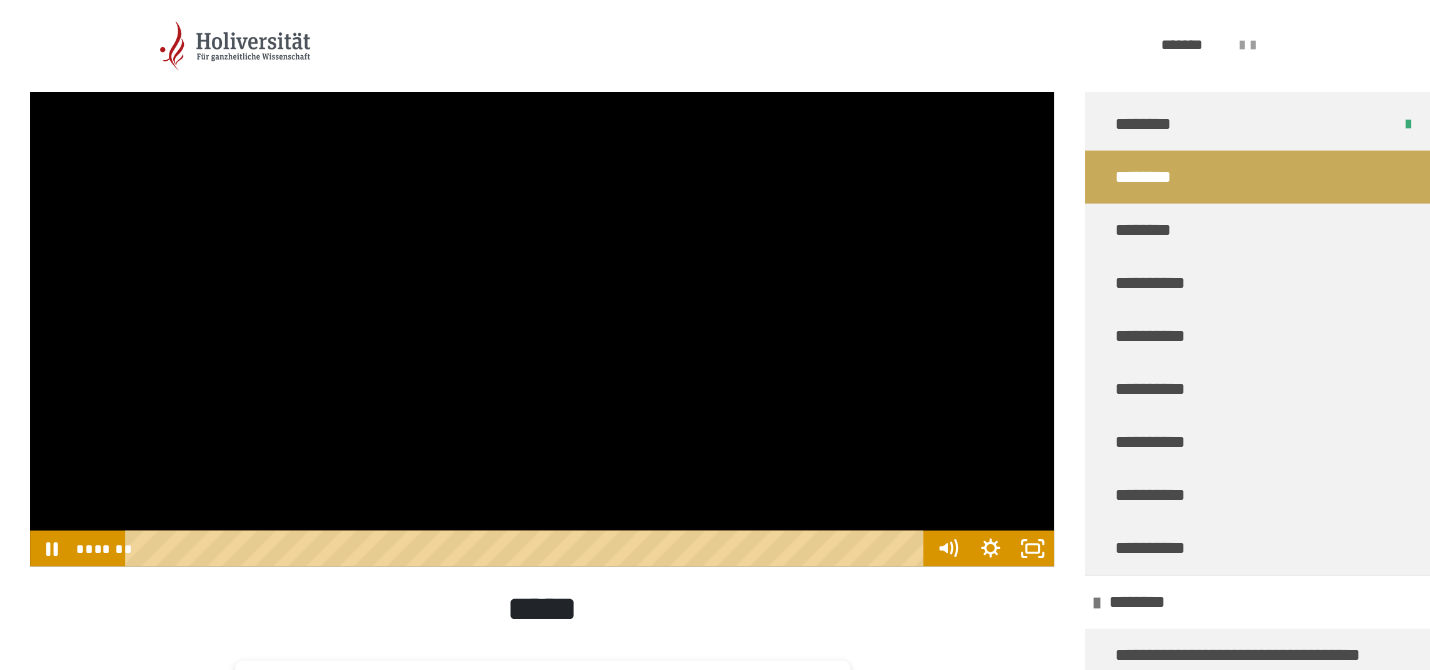 click at bounding box center [542, 278] 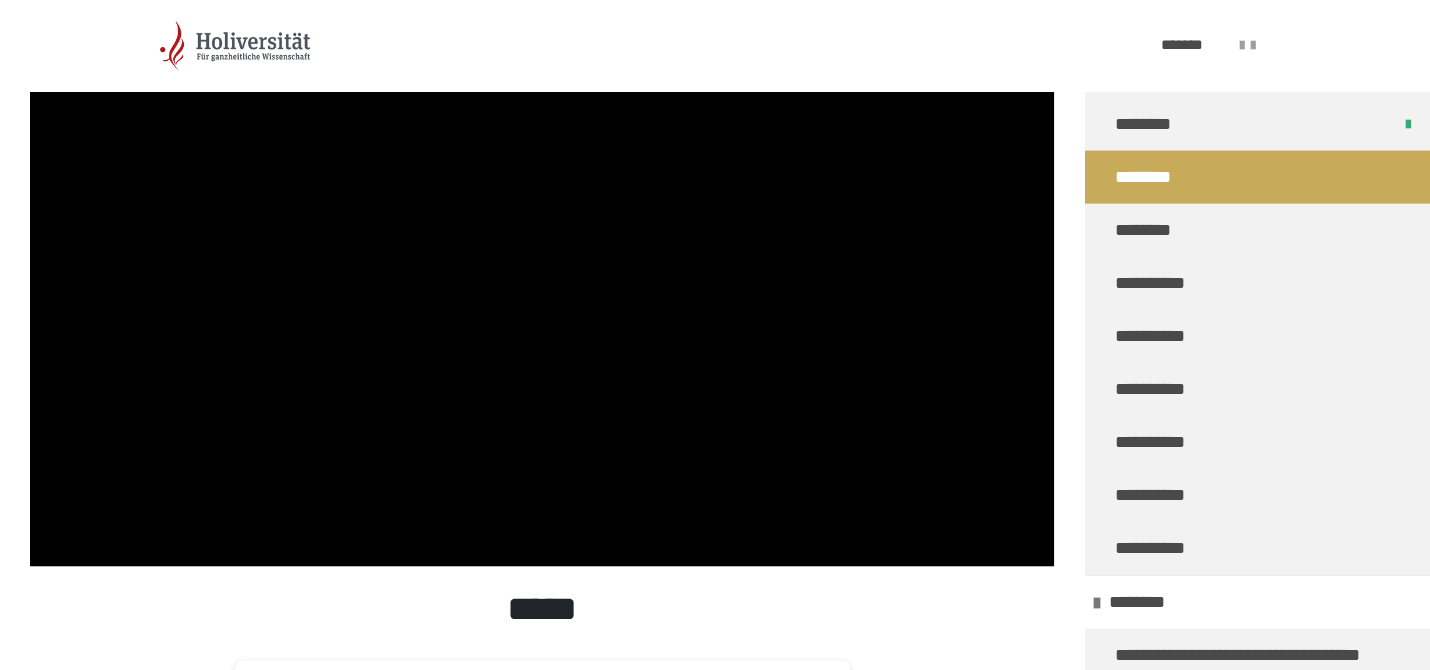 click at bounding box center (542, 278) 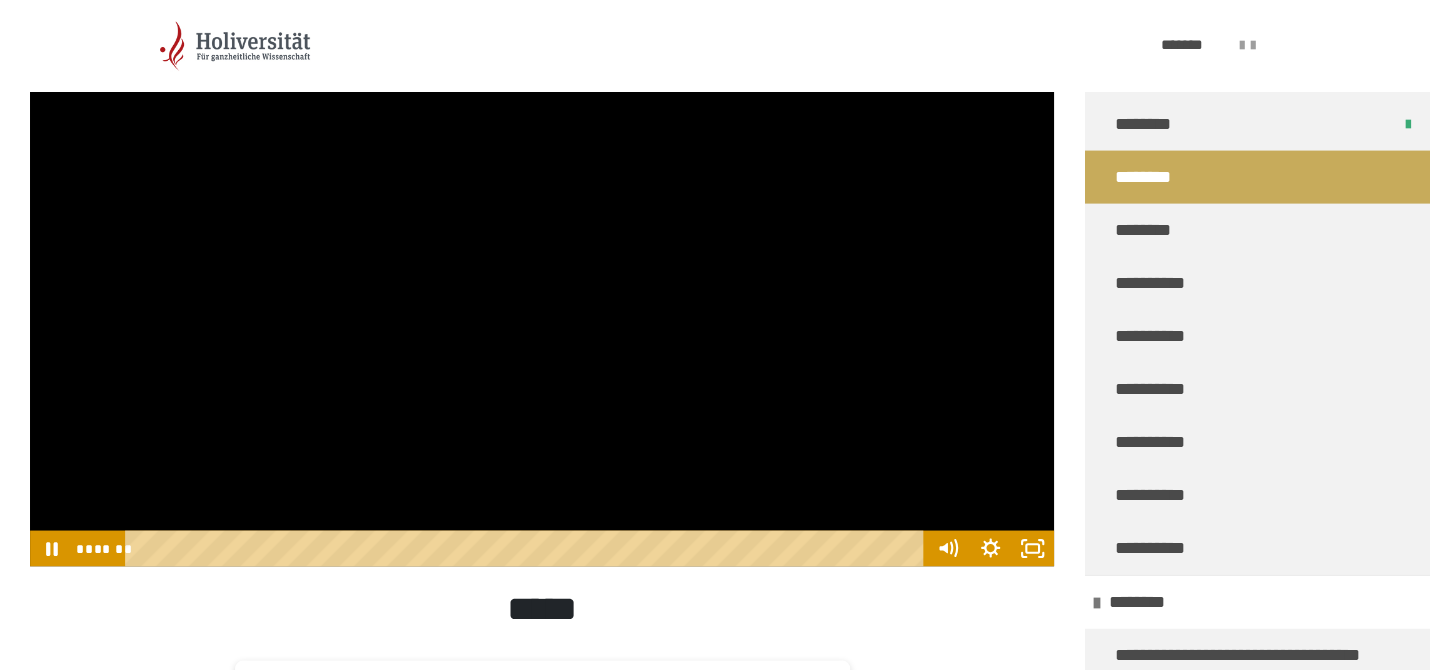 click at bounding box center [542, 278] 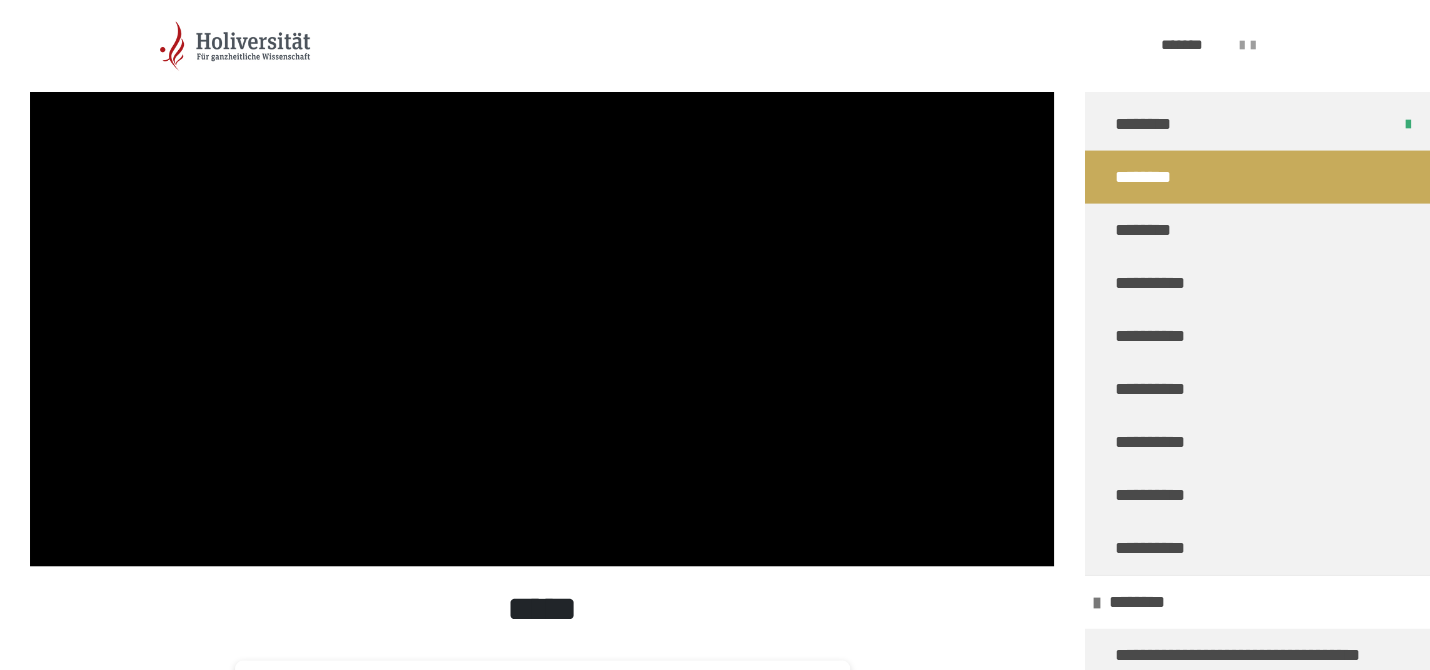 click at bounding box center [542, 278] 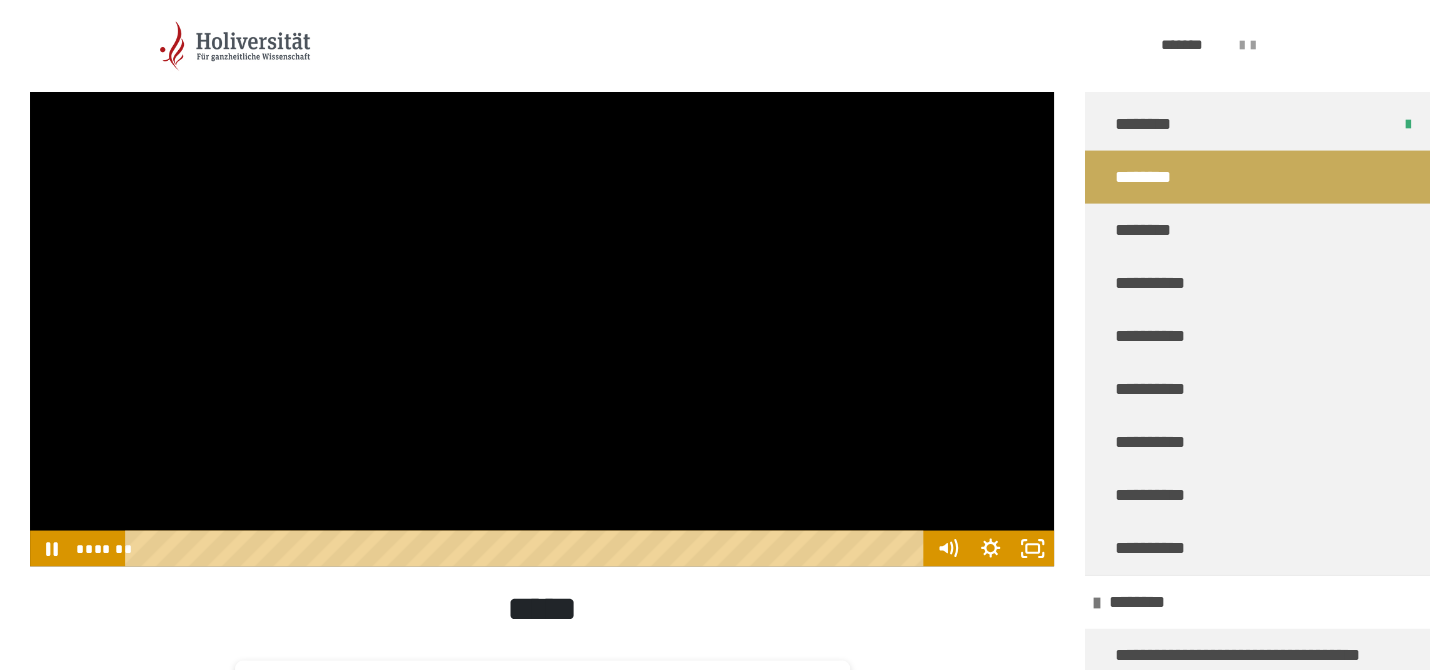 click at bounding box center (542, 278) 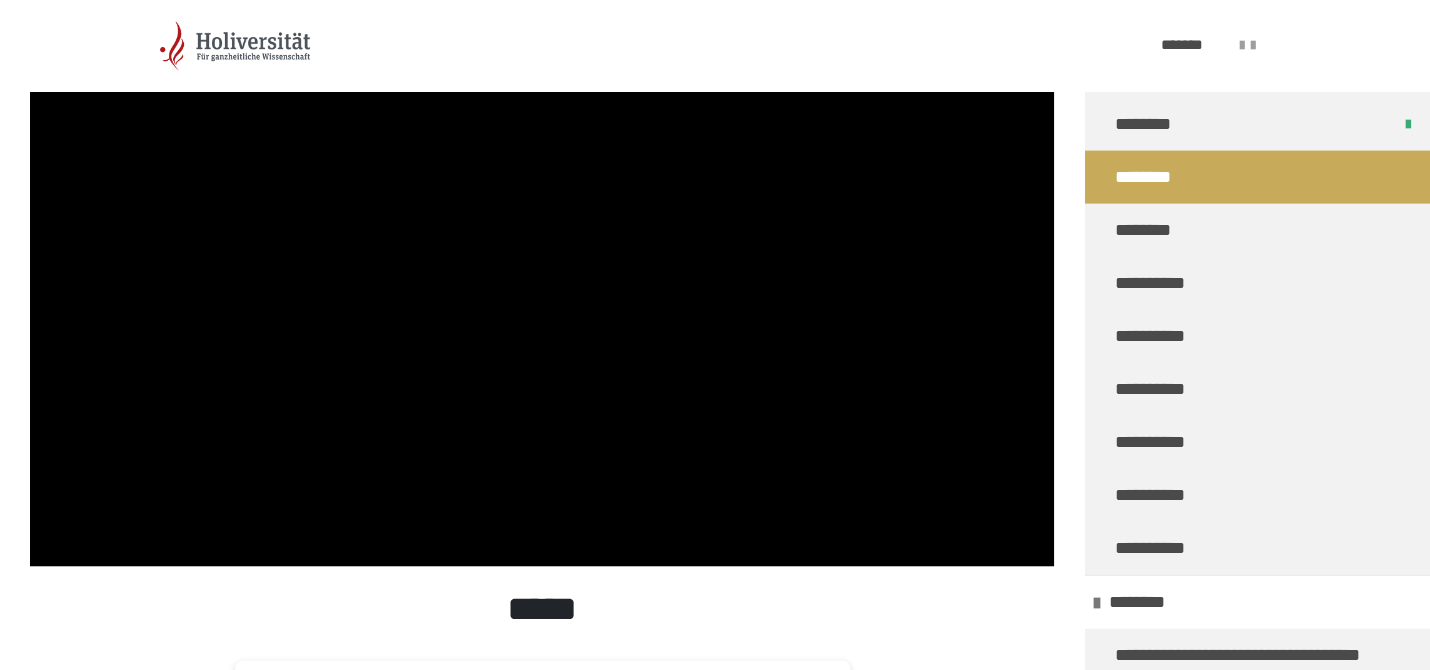 click at bounding box center [542, 278] 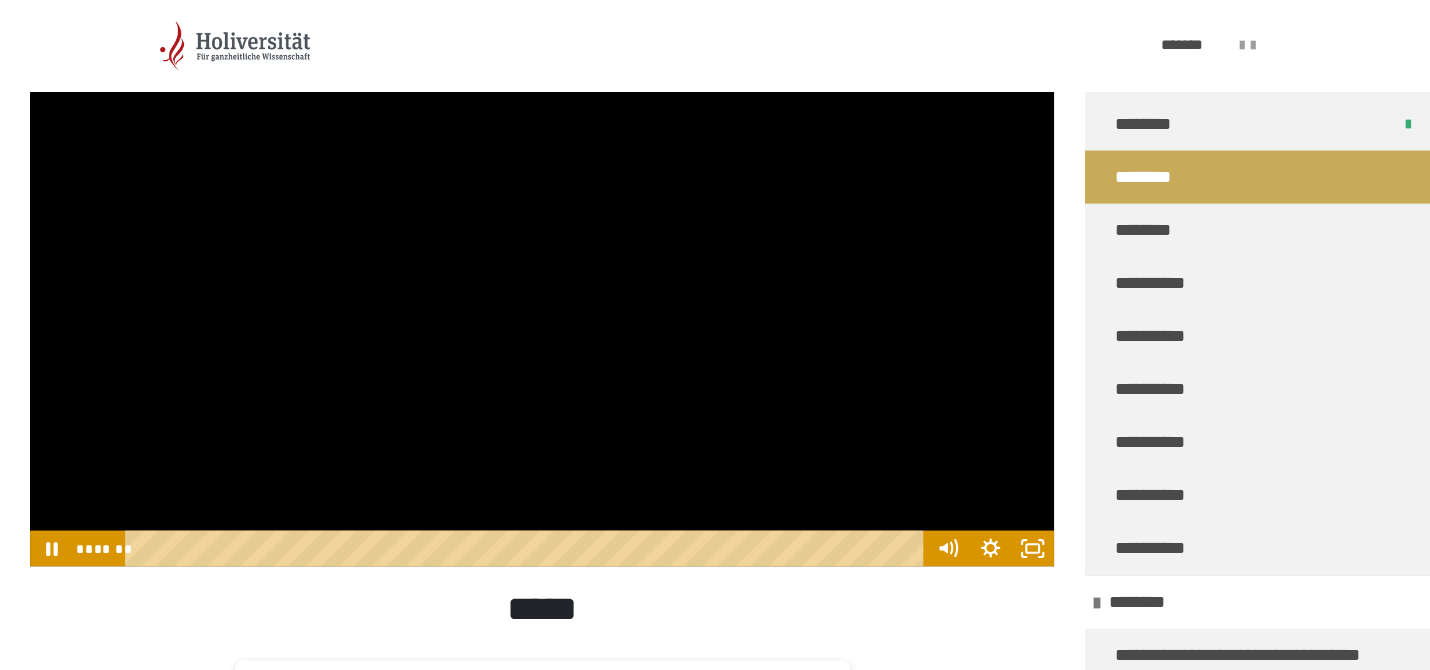 click at bounding box center [542, 278] 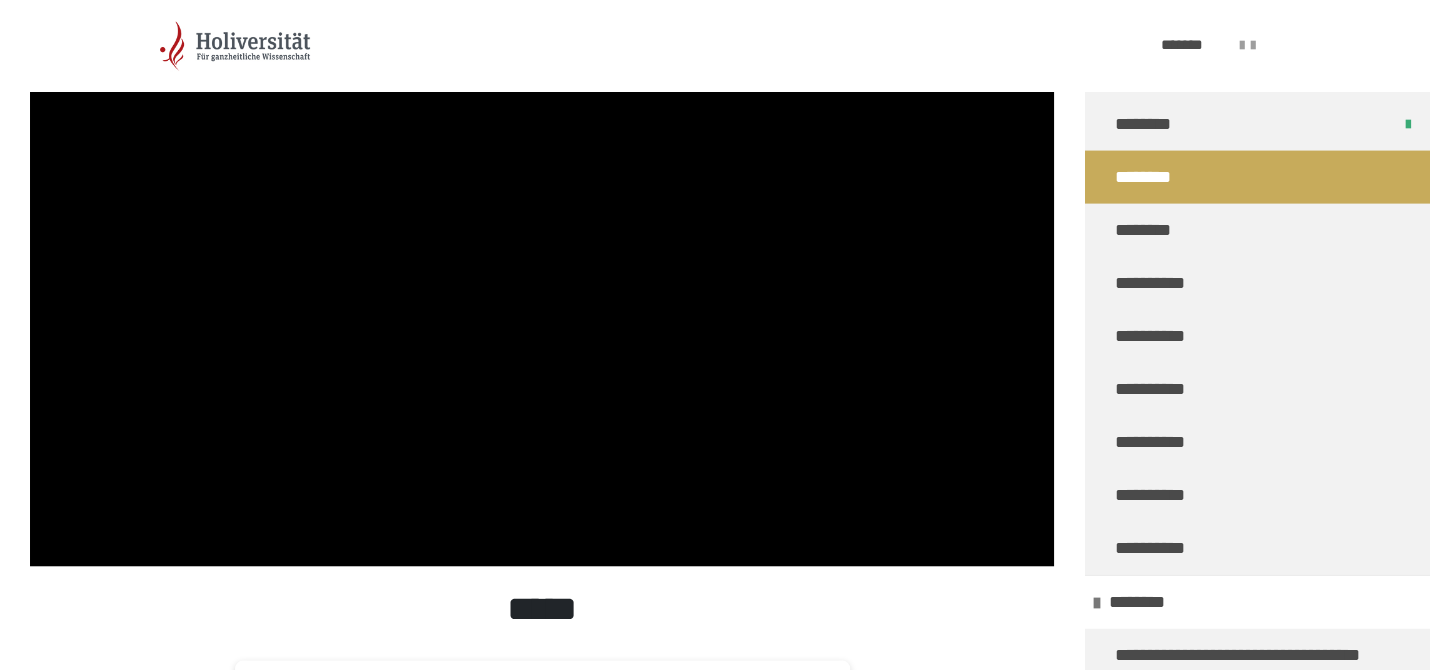 click at bounding box center (542, 278) 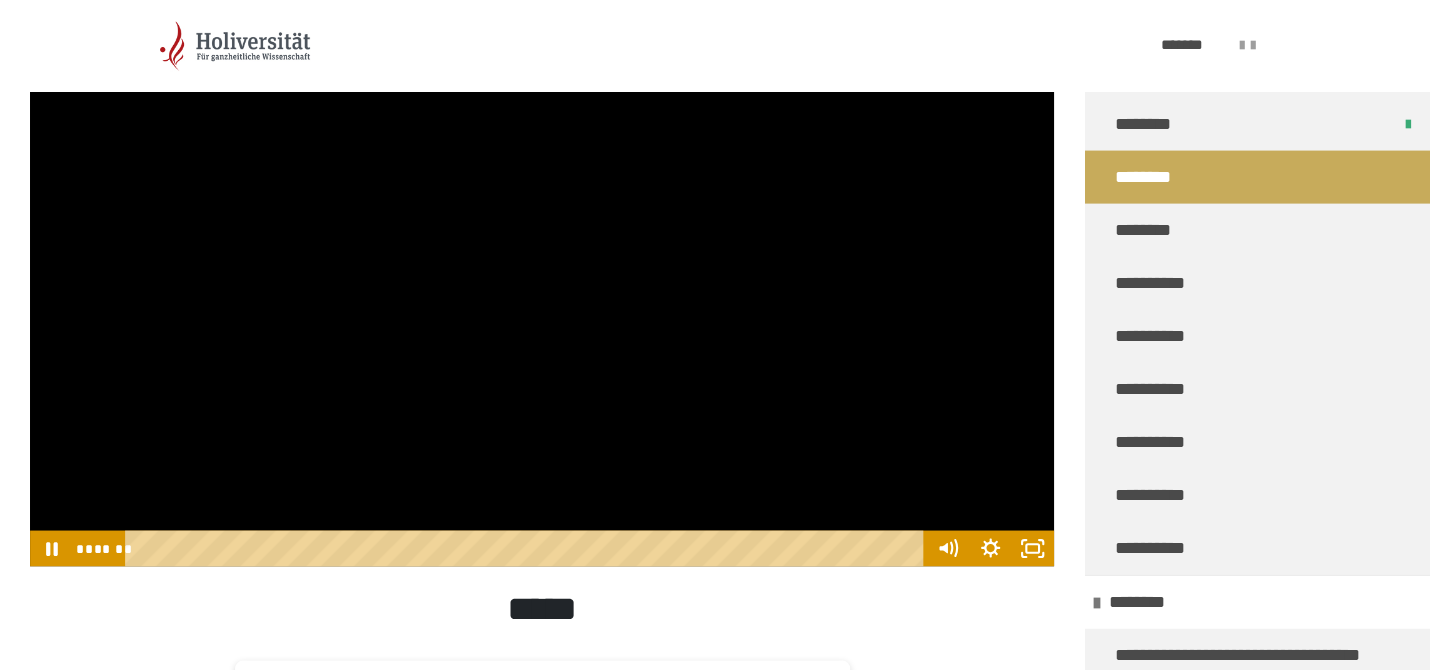 click at bounding box center [542, 278] 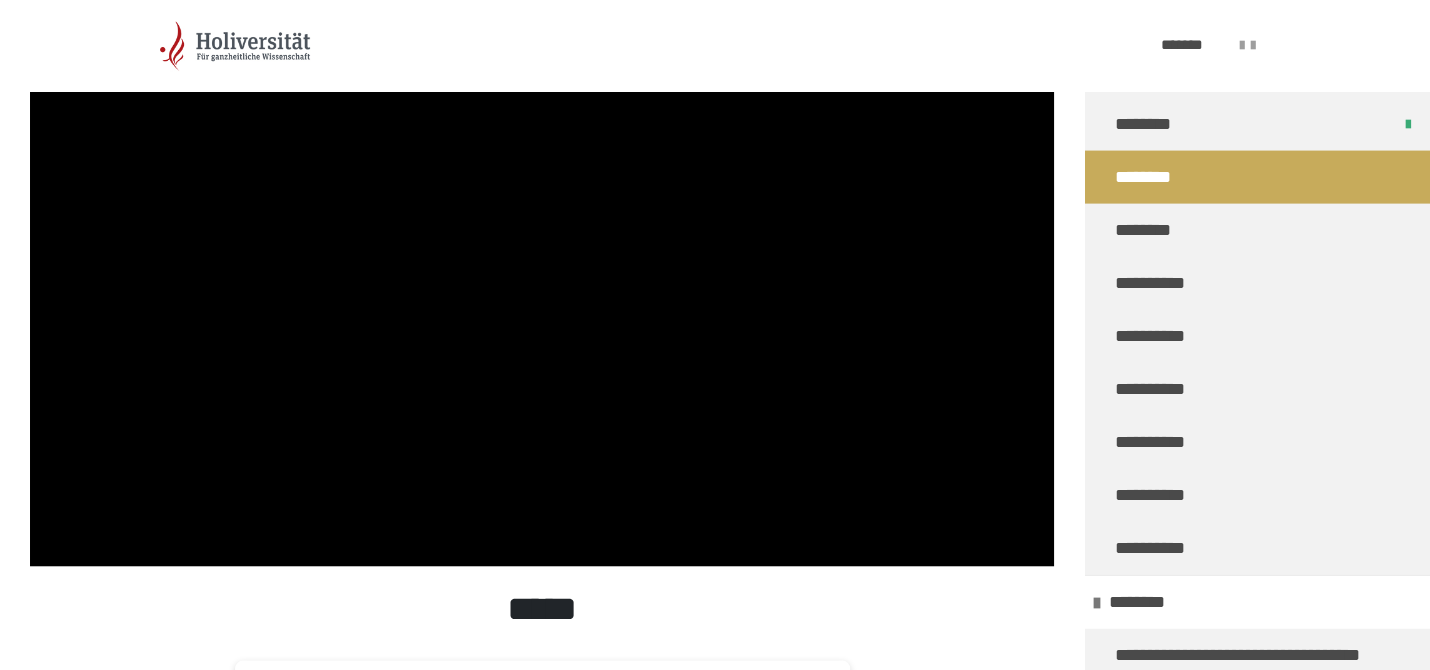 click at bounding box center [542, 278] 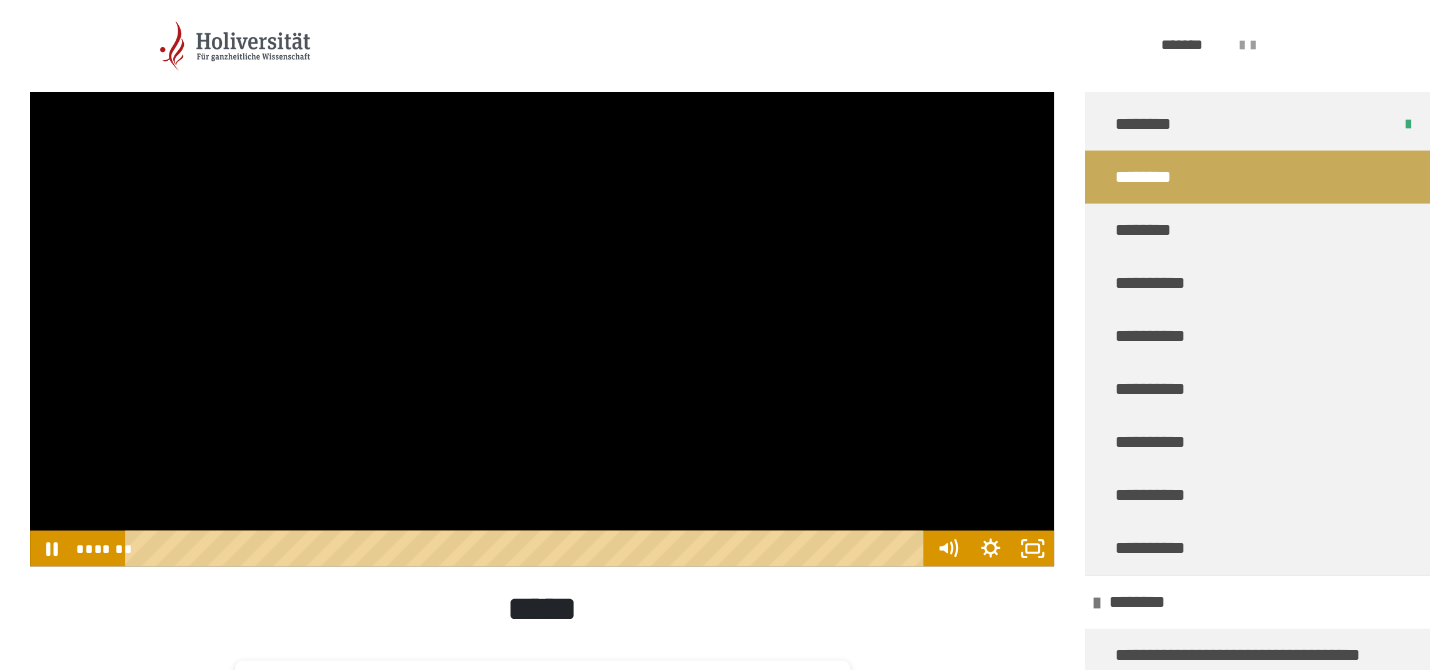 click at bounding box center [542, 278] 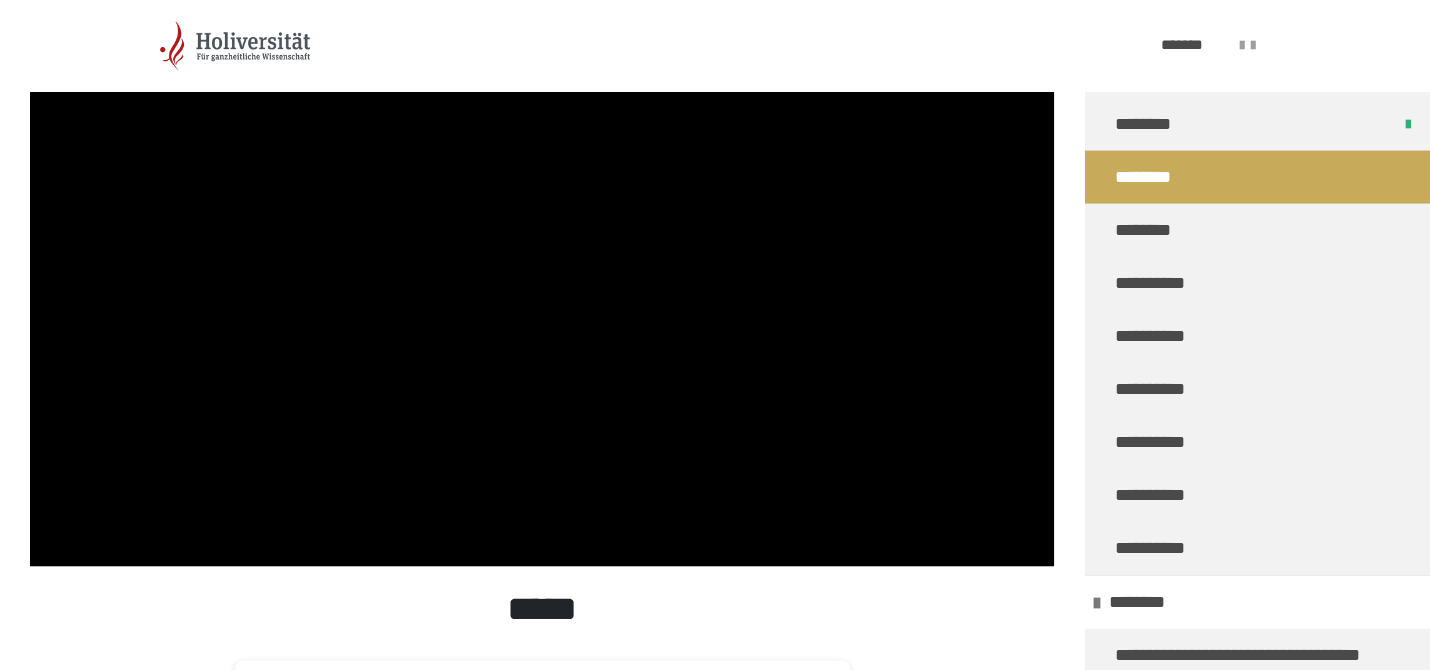 click at bounding box center (542, 278) 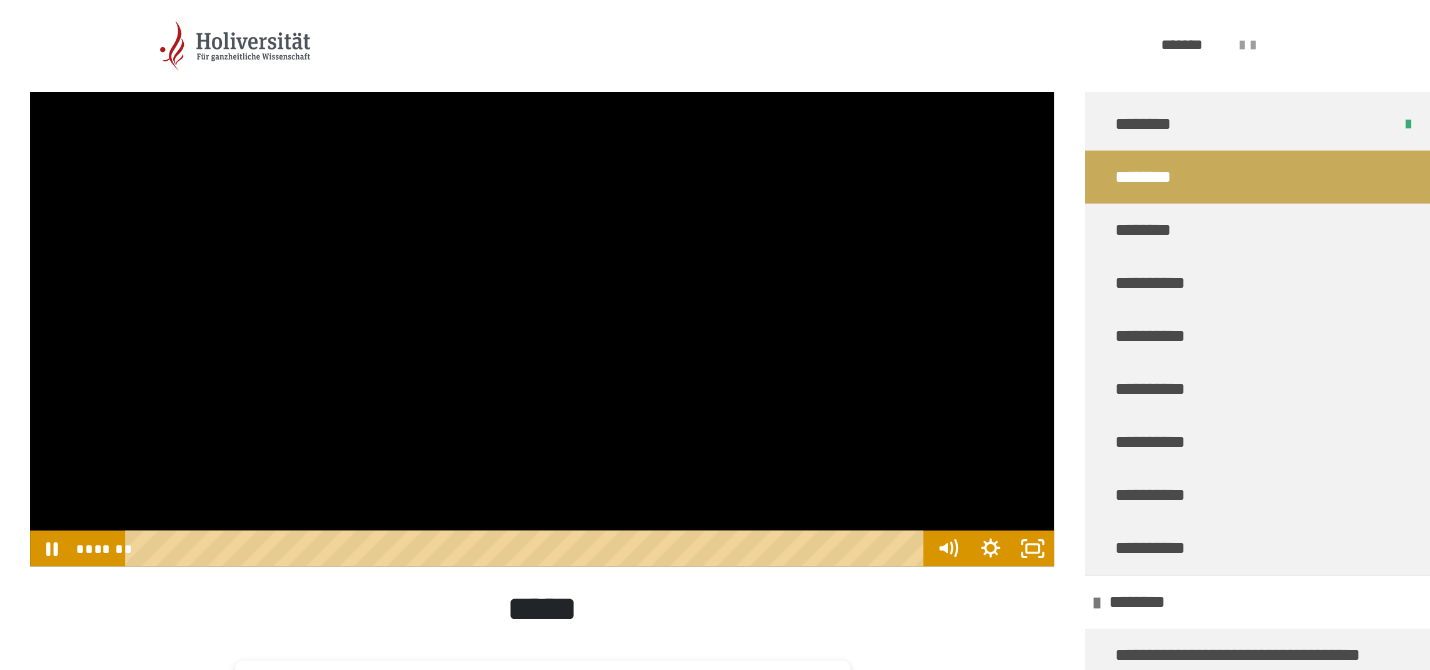 click at bounding box center (542, 278) 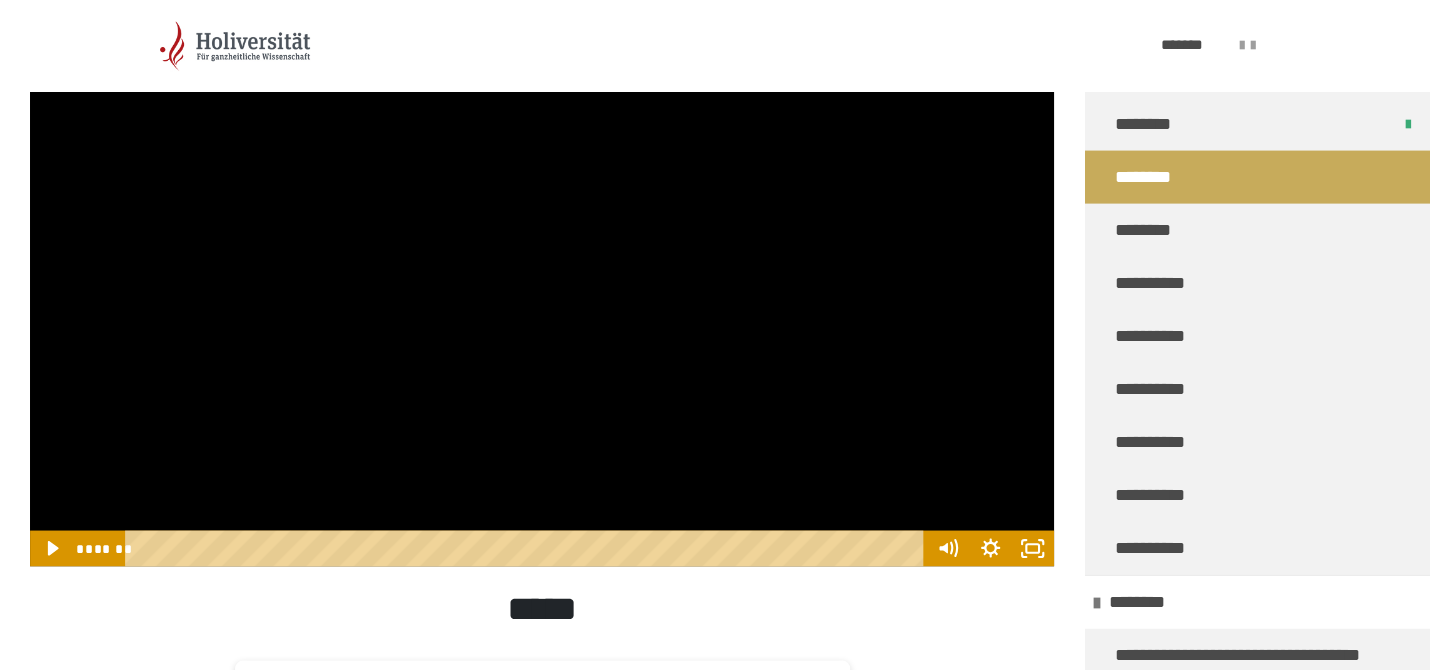 click at bounding box center [542, 278] 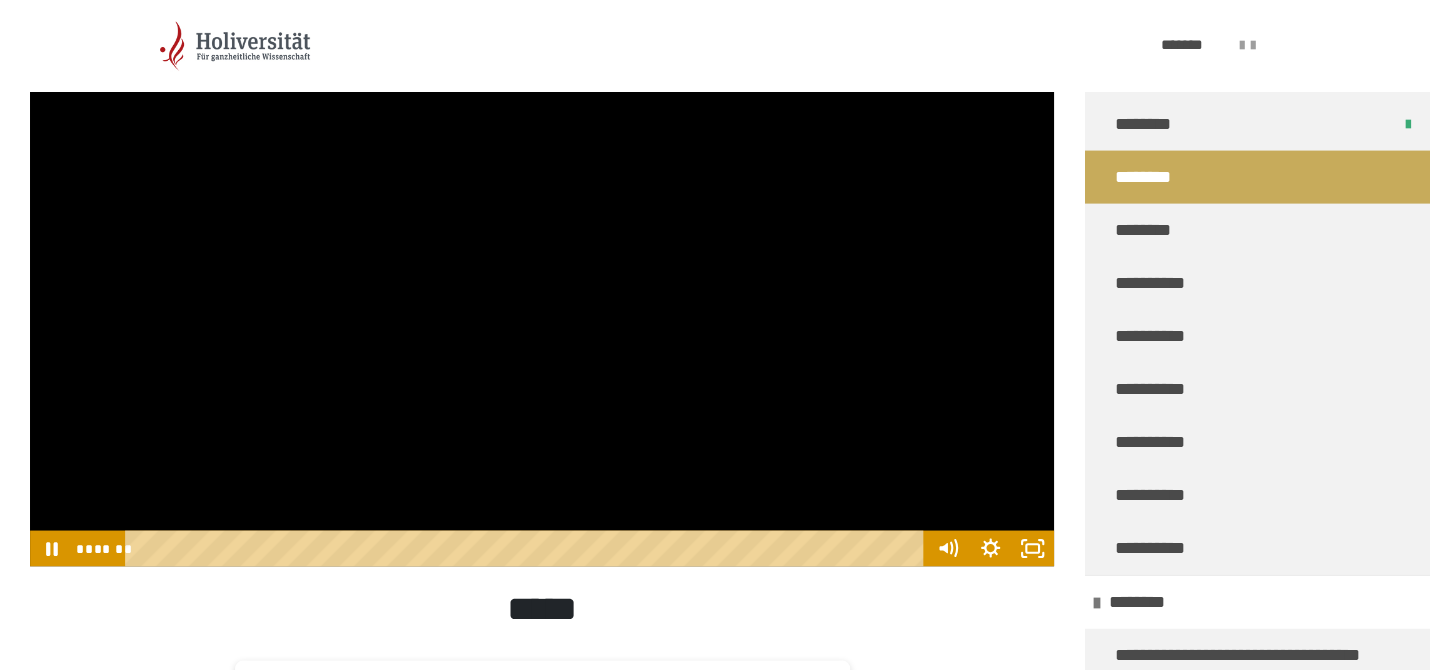 click at bounding box center [542, 278] 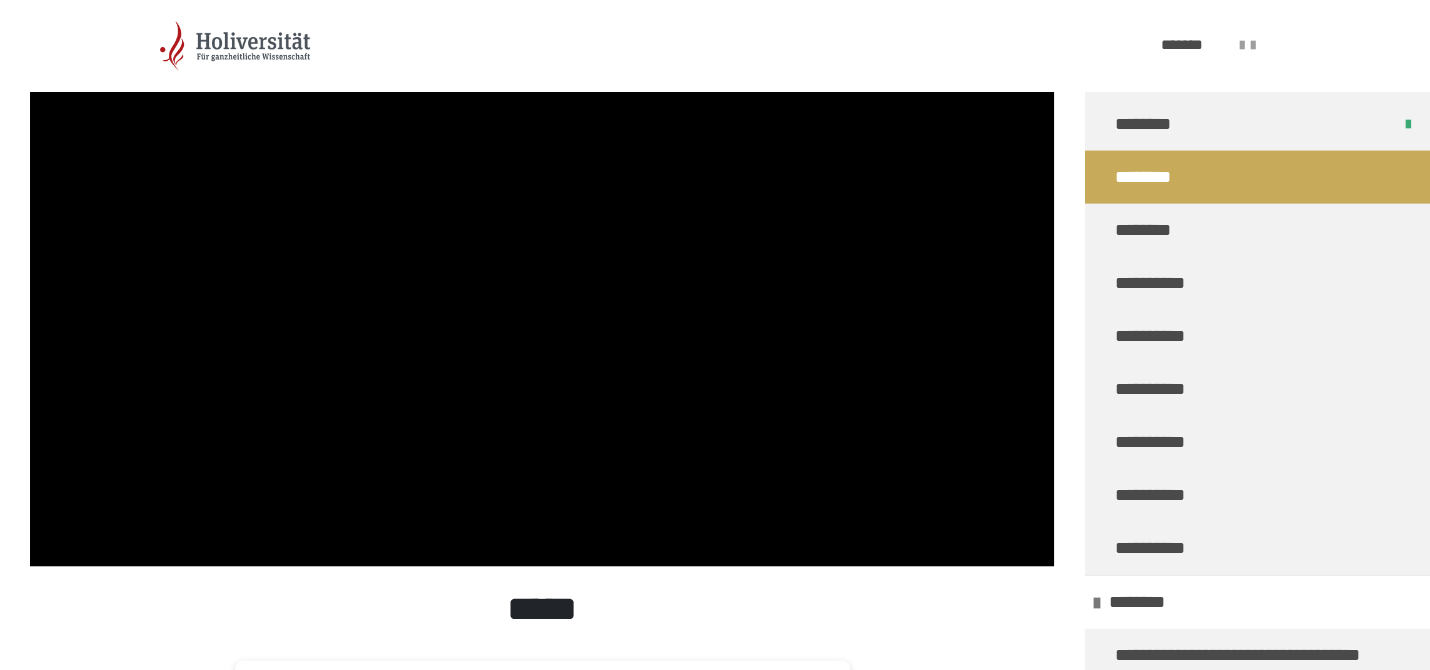 click at bounding box center (542, 278) 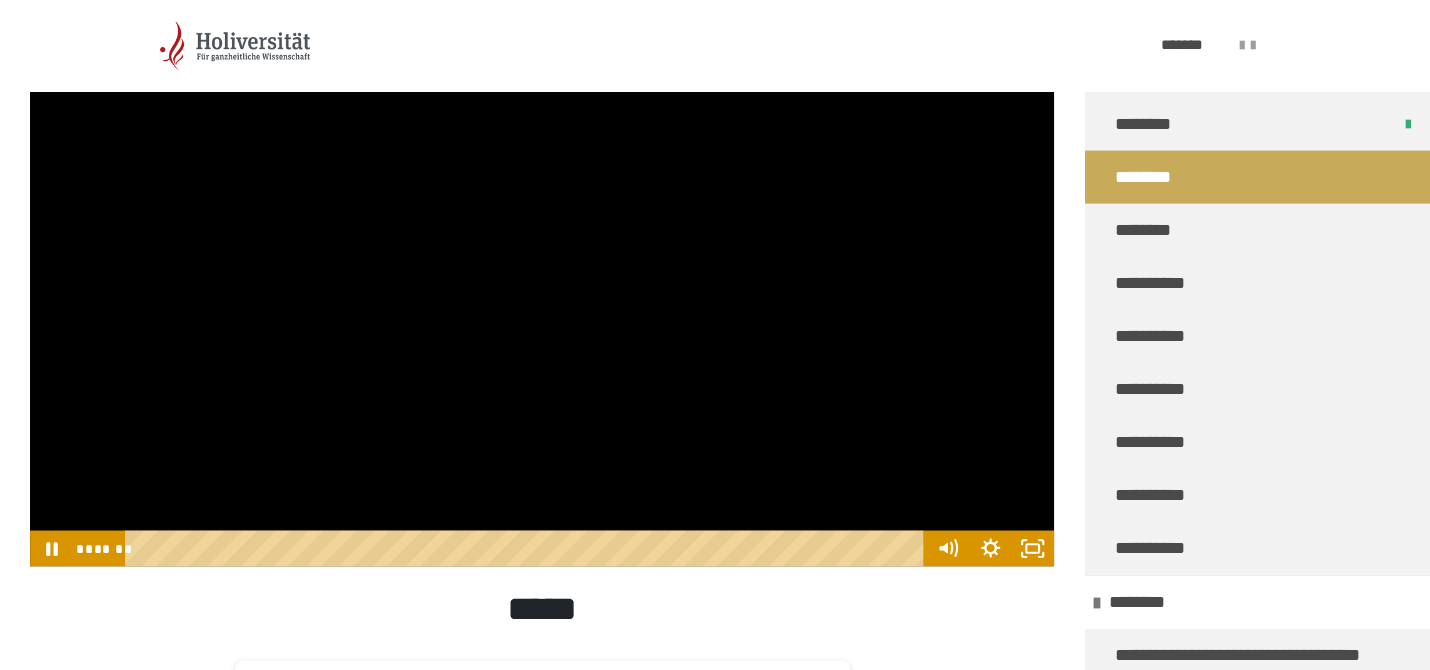 click at bounding box center [542, 278] 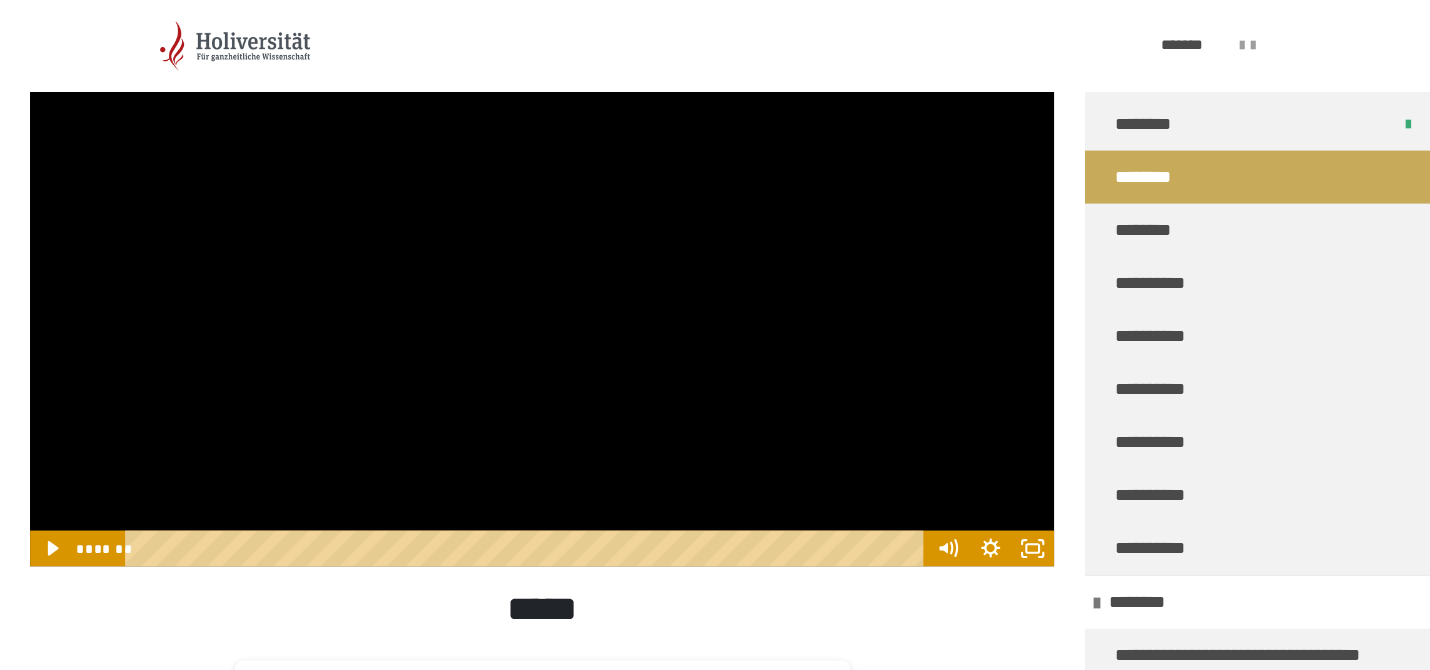 click at bounding box center [542, 278] 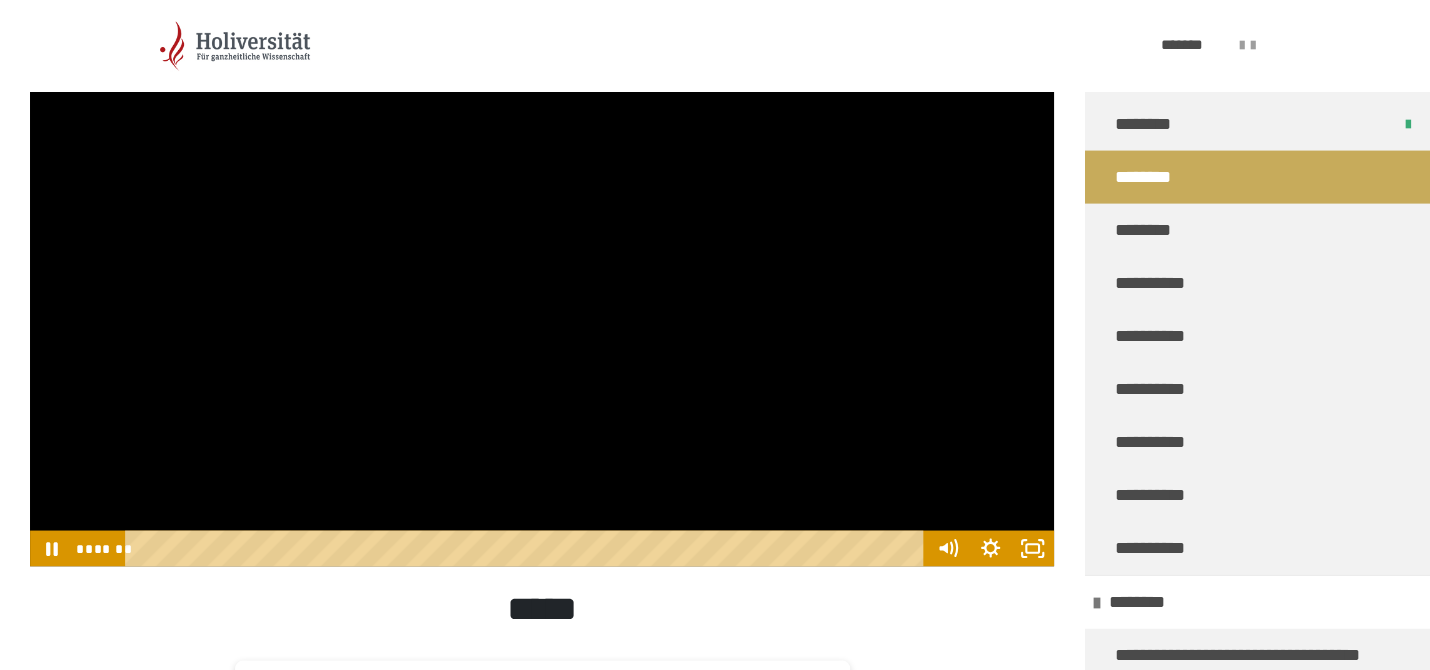 click at bounding box center (542, 278) 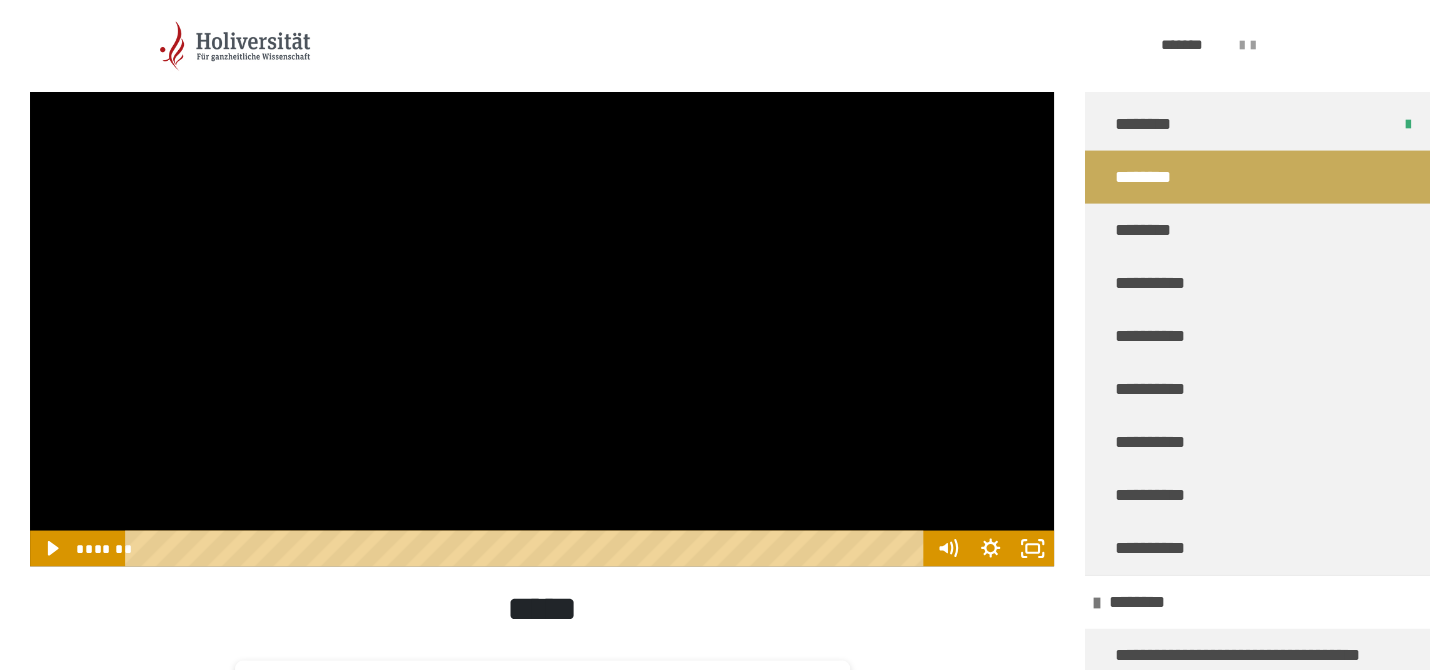 click at bounding box center (542, 278) 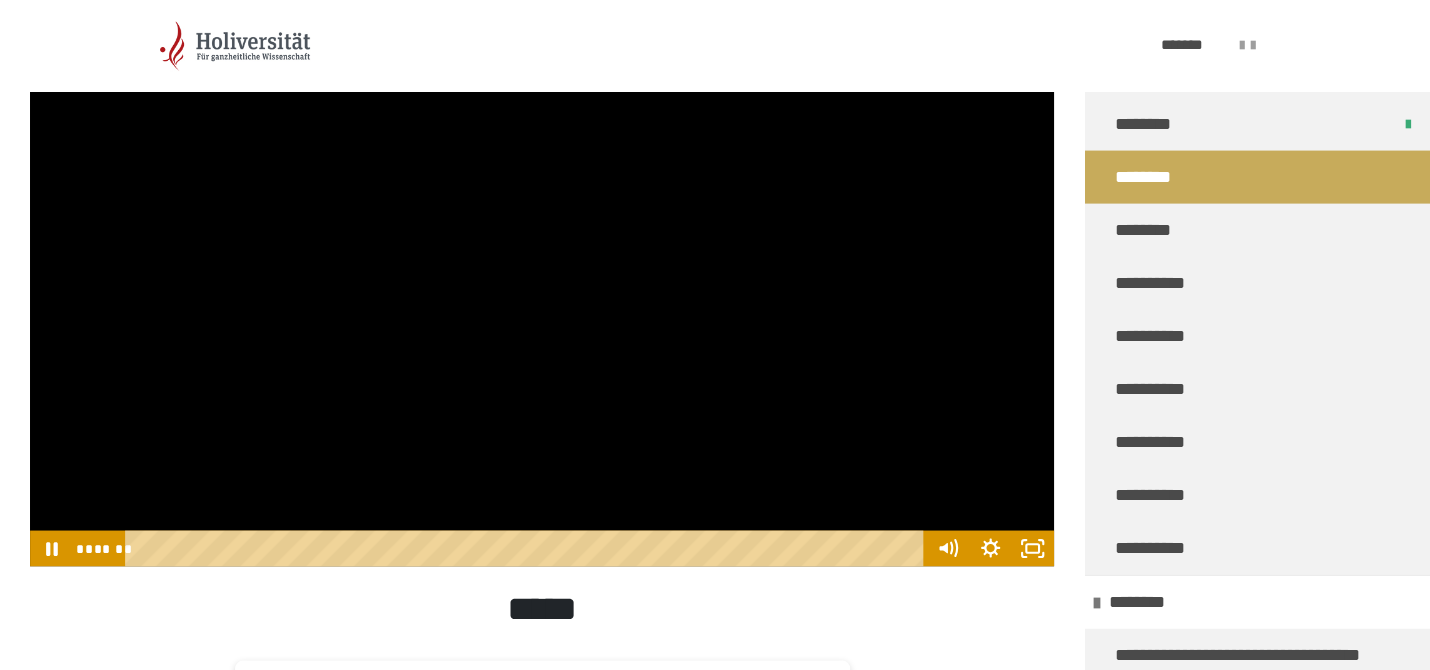 click at bounding box center [542, 278] 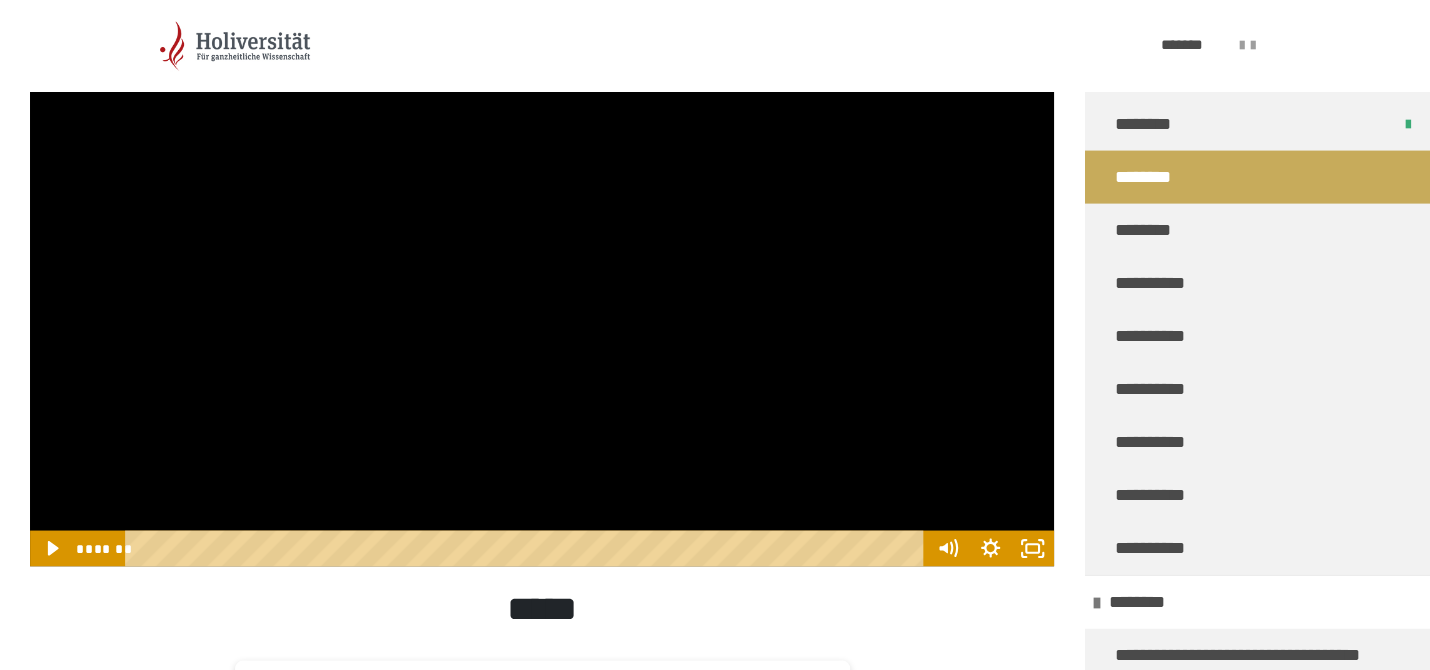 click at bounding box center (542, 278) 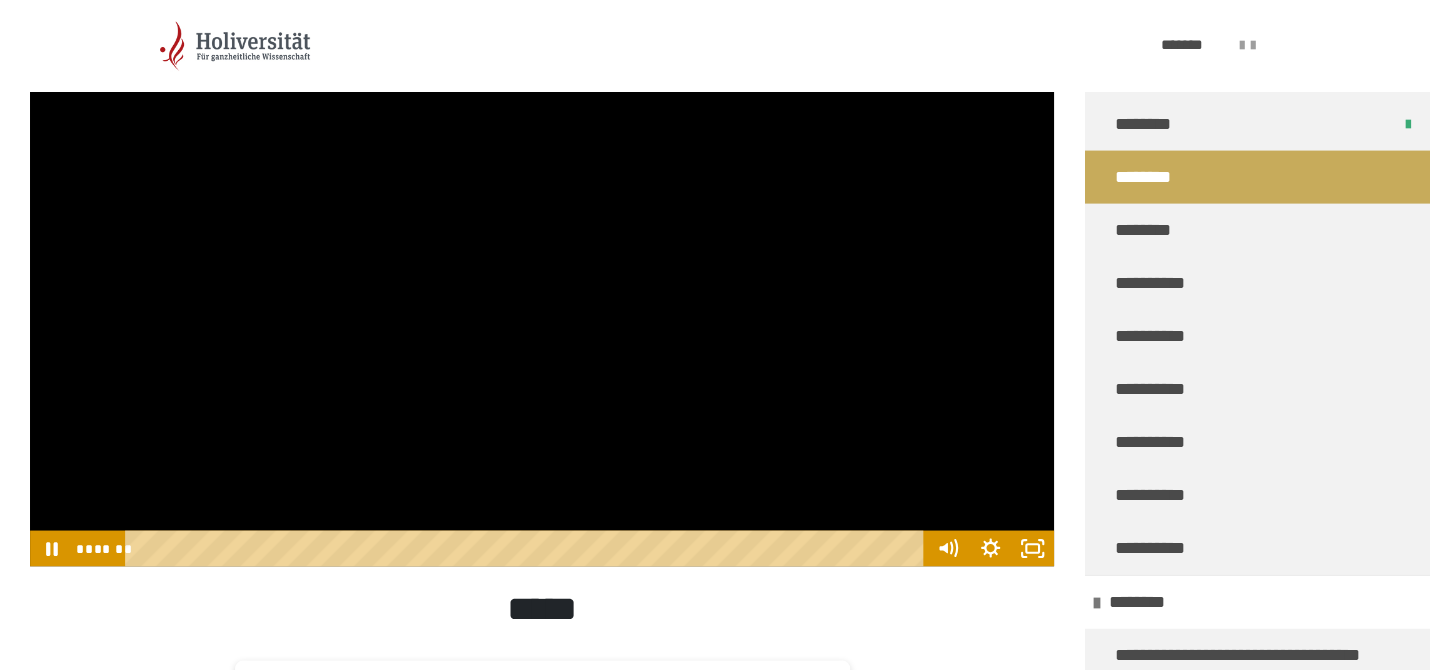 click at bounding box center [542, 278] 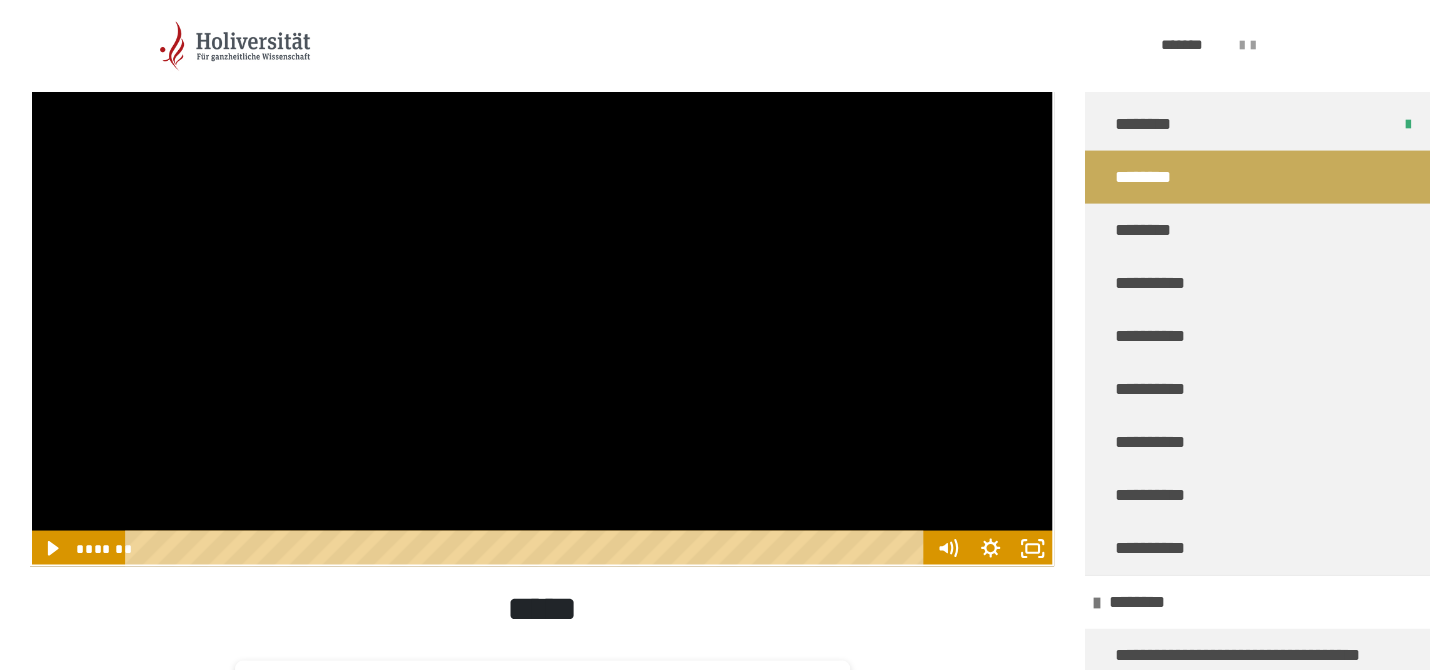 click at bounding box center [542, 278] 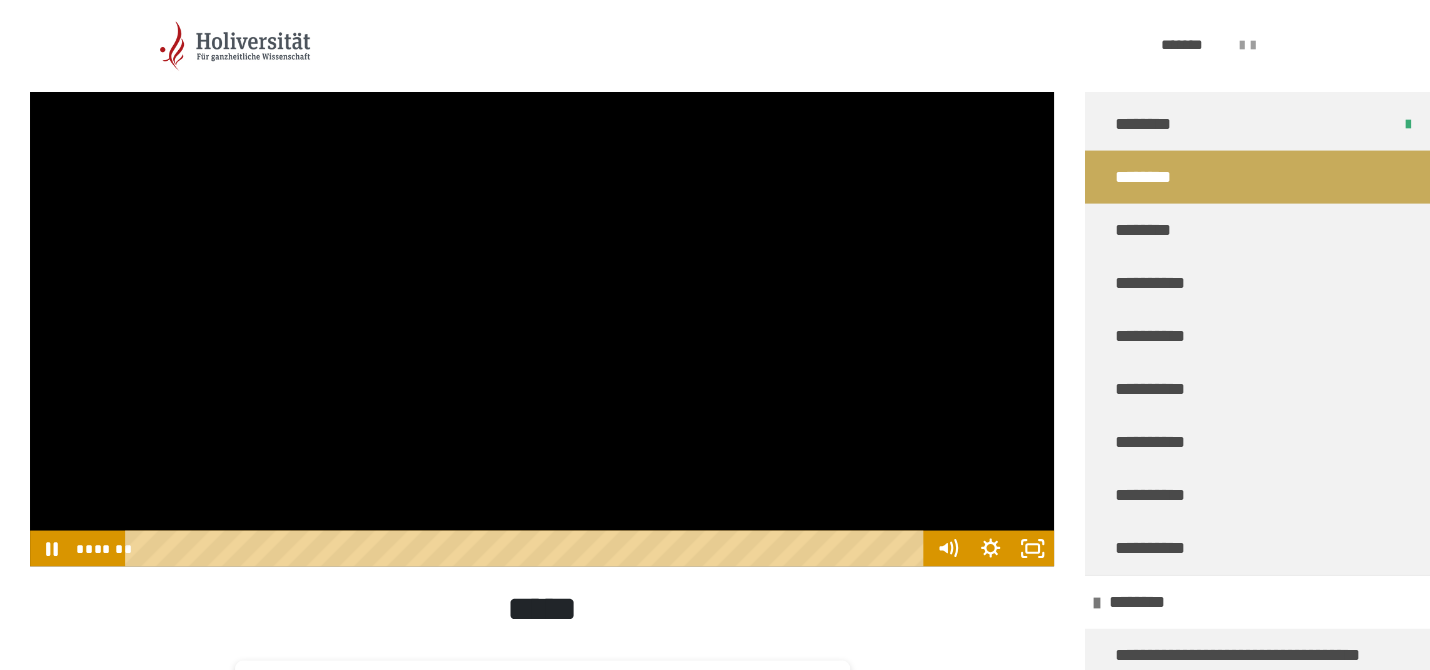 click at bounding box center (542, 278) 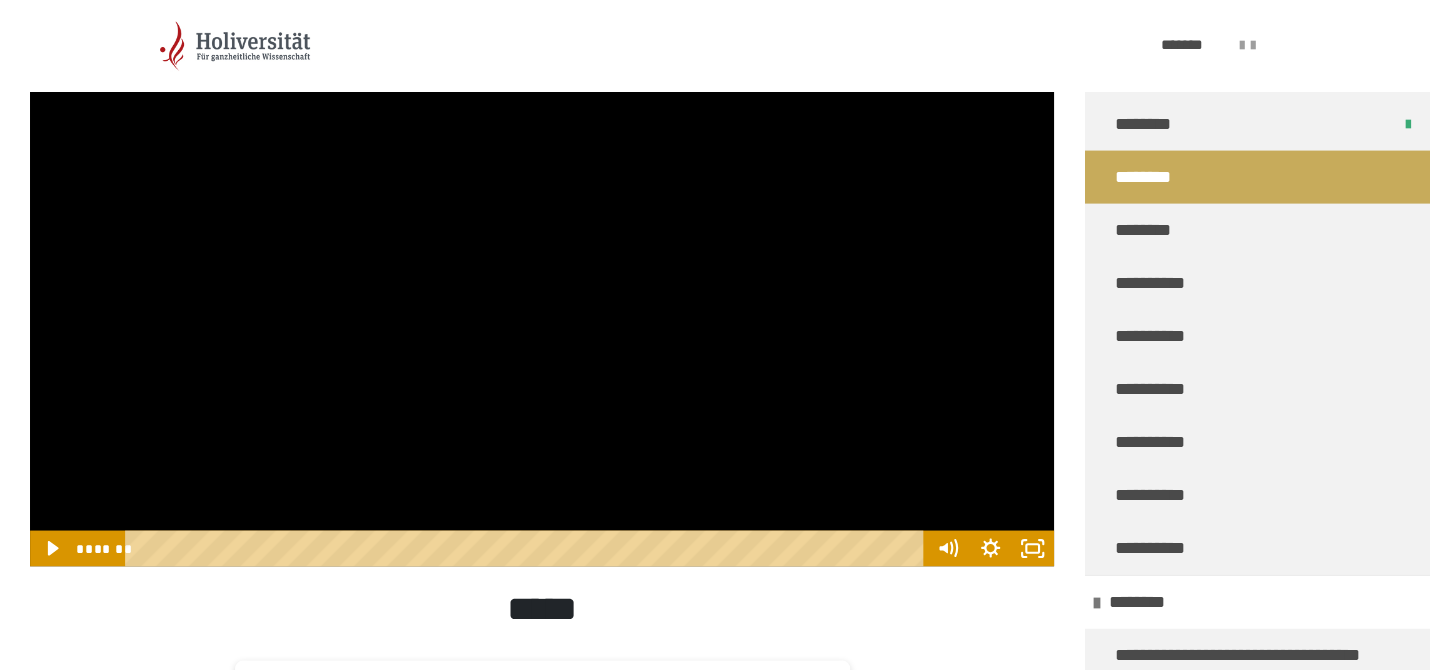click at bounding box center (542, 278) 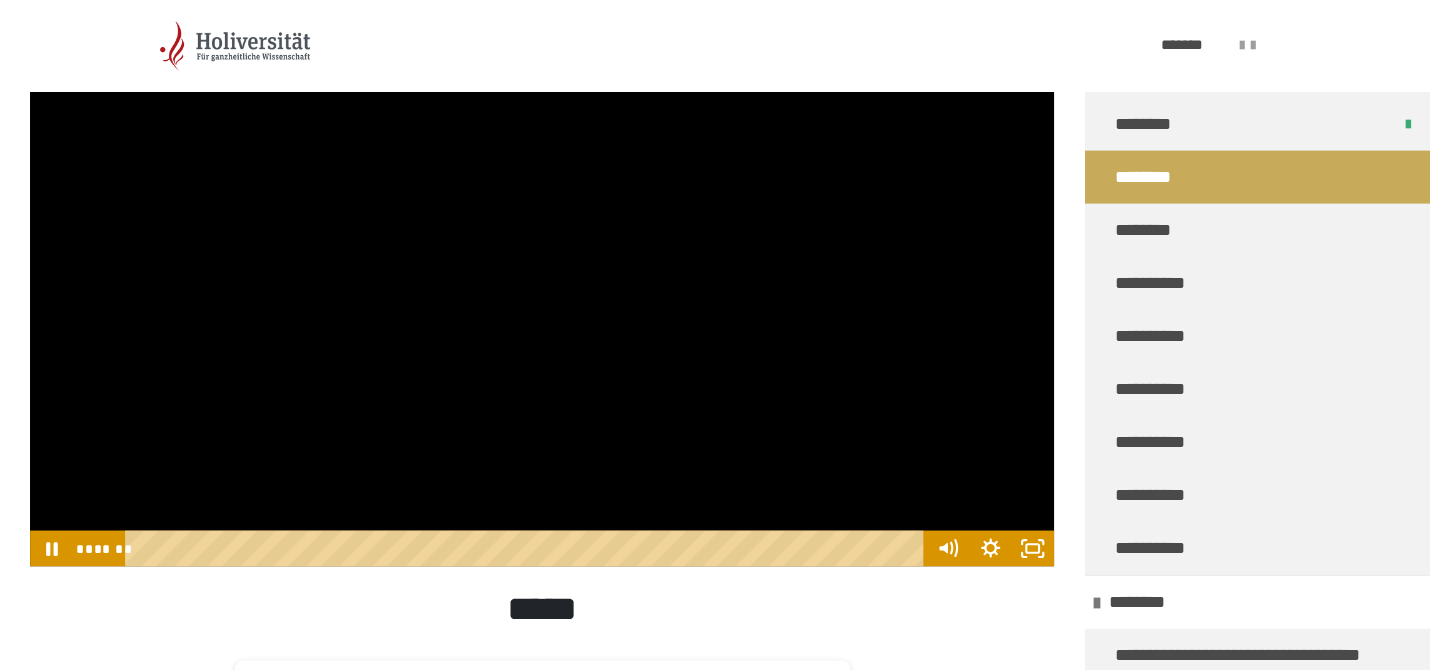 click at bounding box center [542, 278] 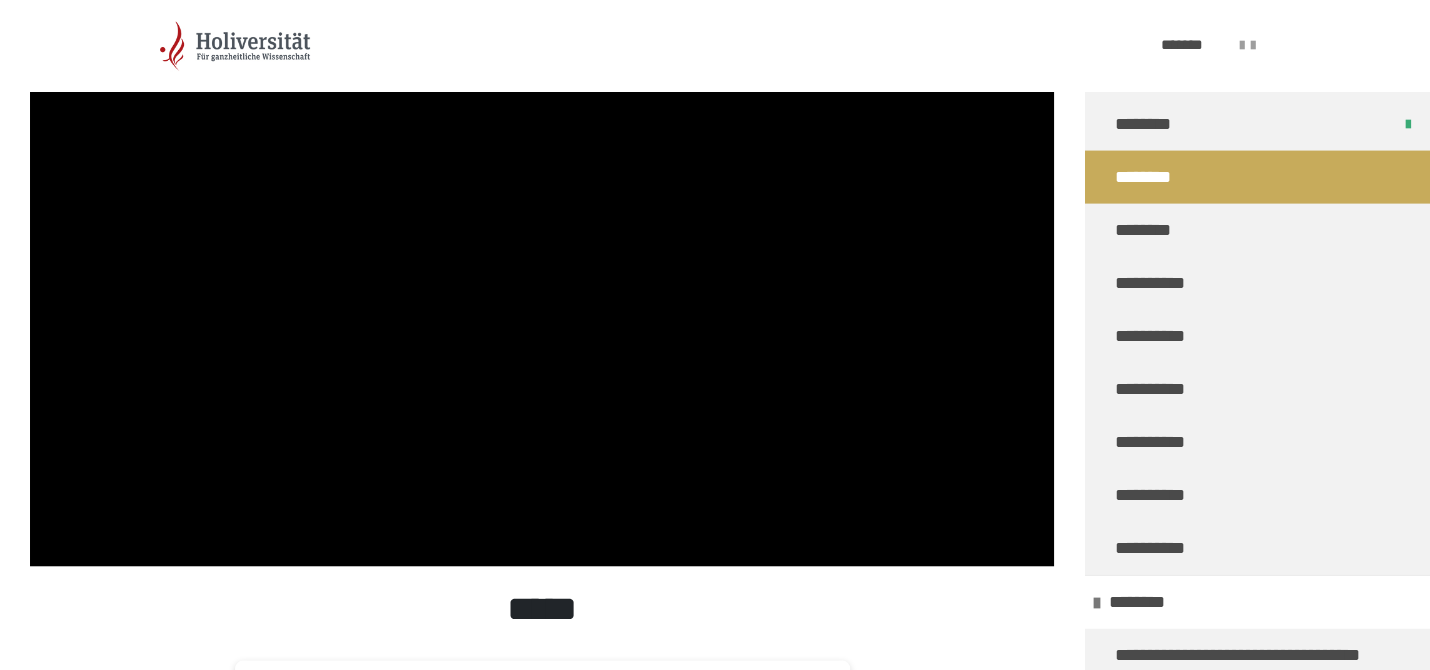 click at bounding box center [542, 278] 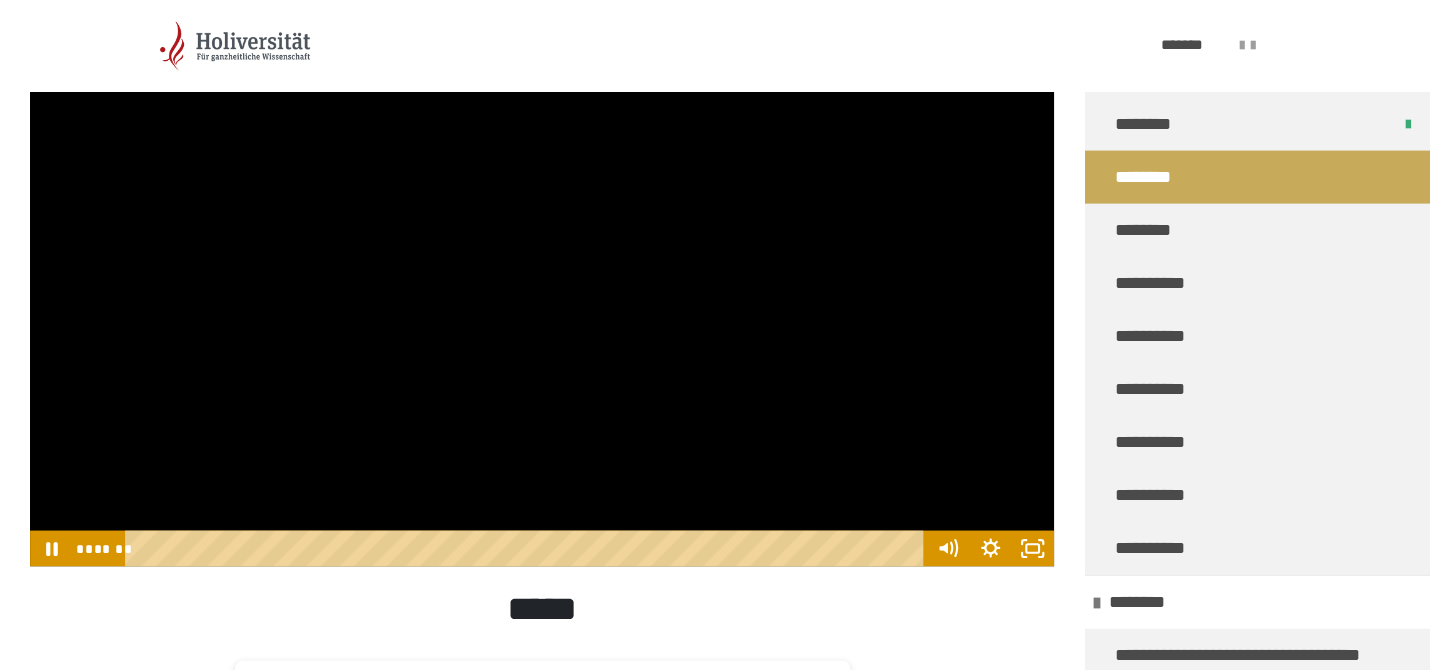 click at bounding box center [542, 278] 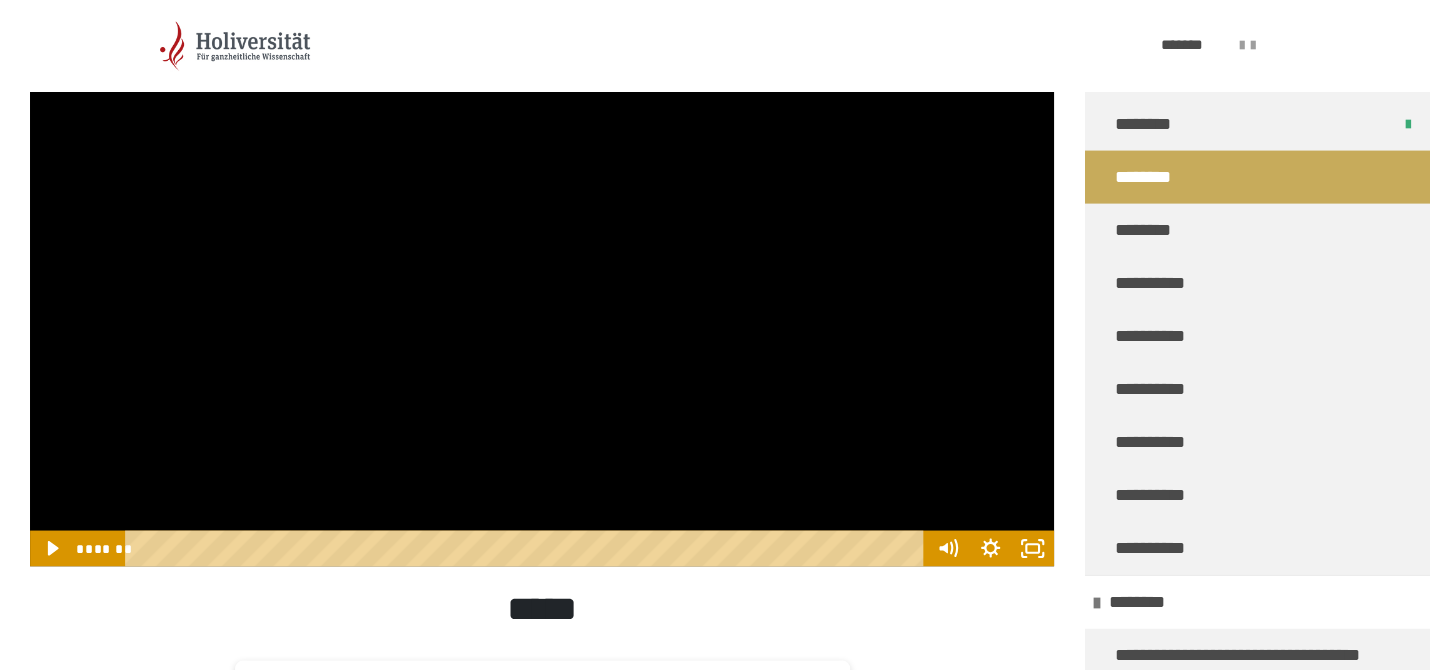 click at bounding box center [542, 278] 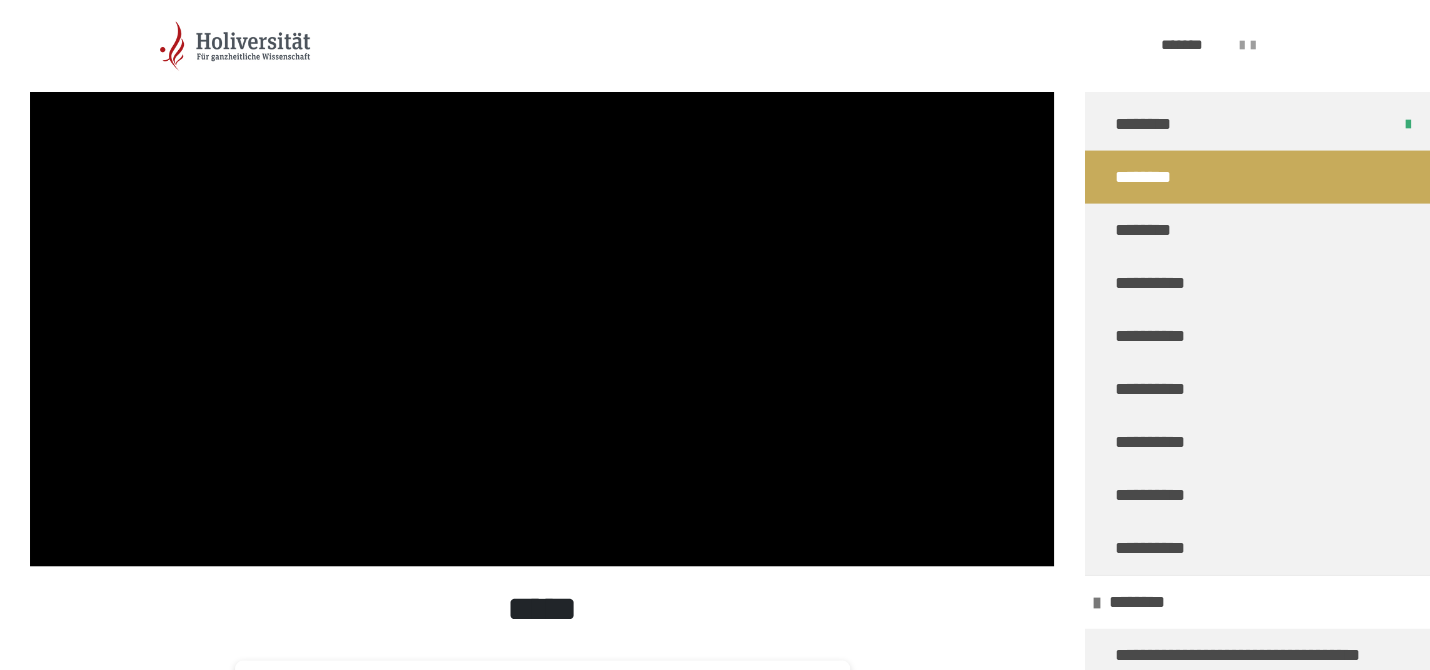 drag, startPoint x: 596, startPoint y: 325, endPoint x: 642, endPoint y: 406, distance: 93.15041 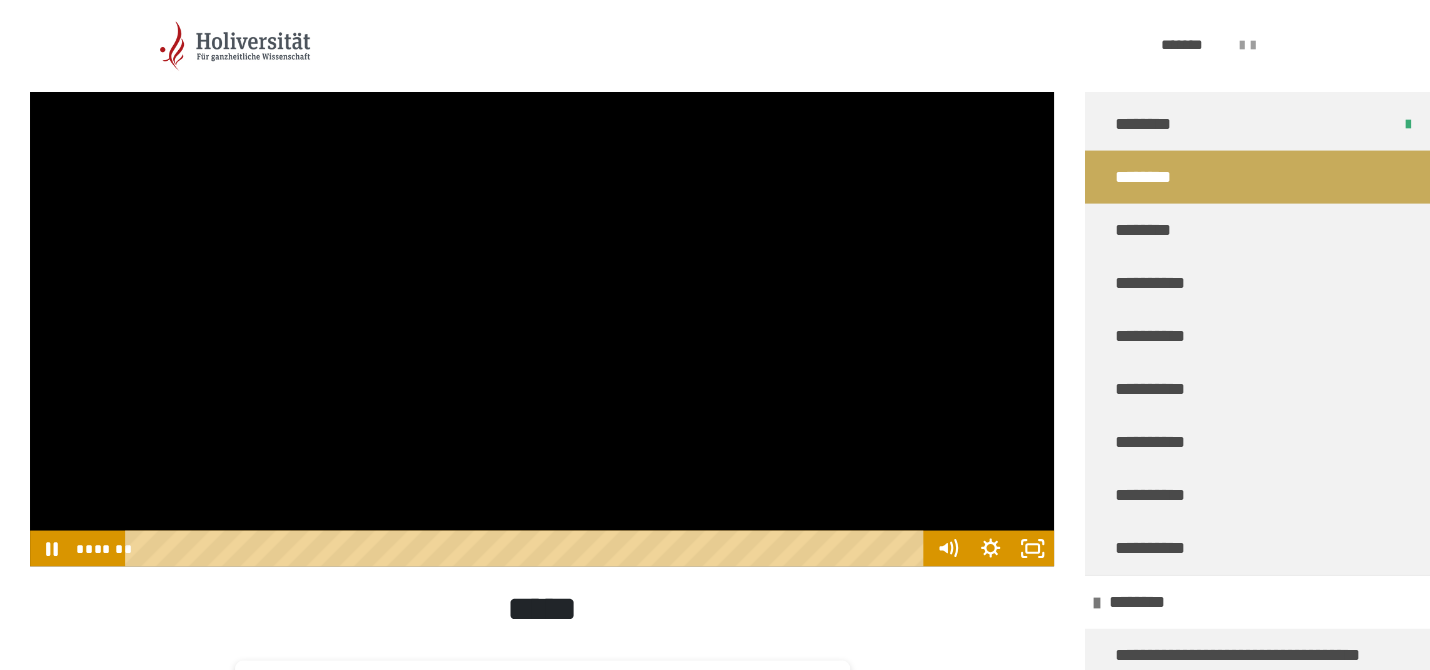 click at bounding box center (542, 278) 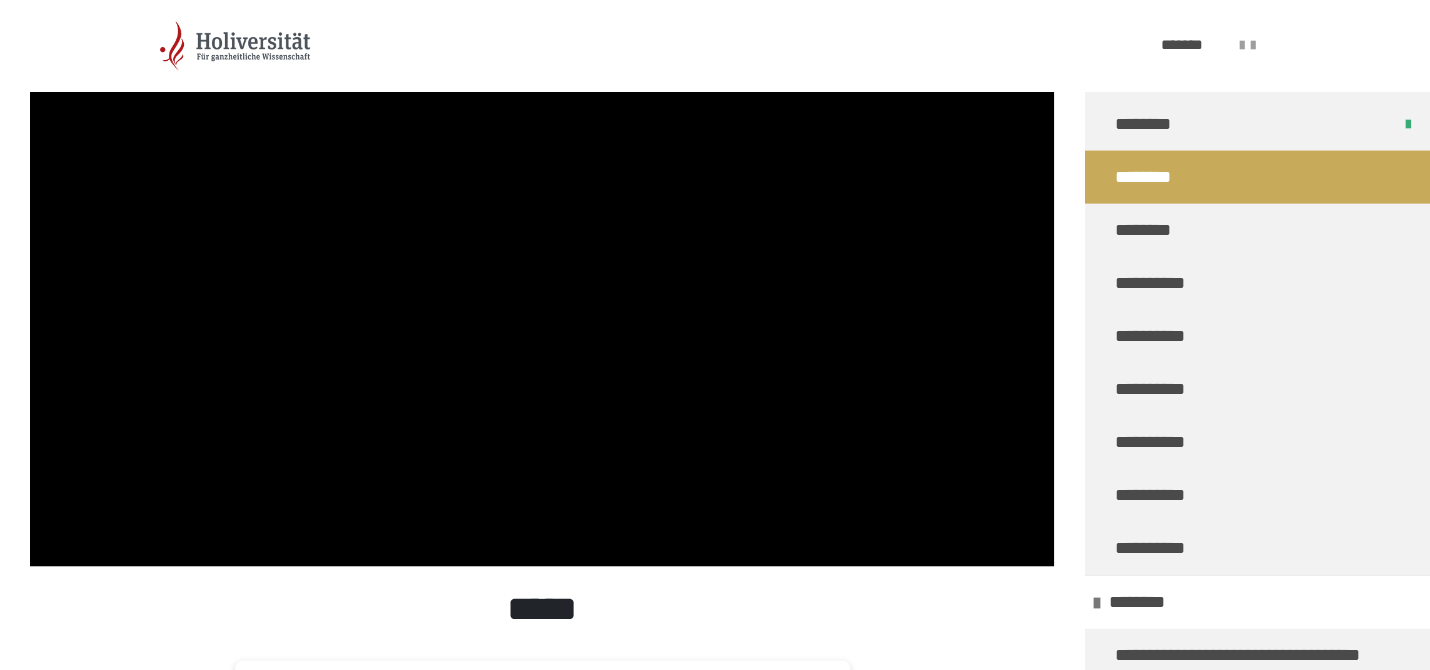 click at bounding box center (542, 278) 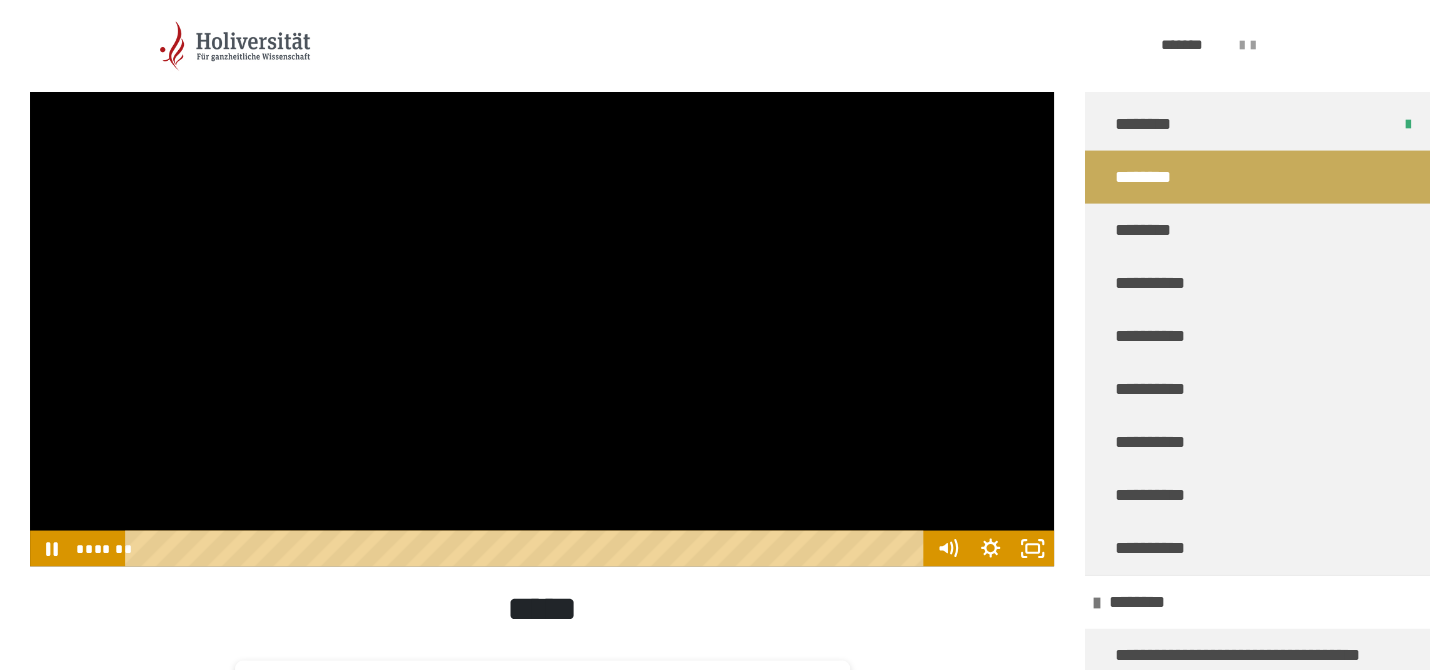 click at bounding box center (542, 278) 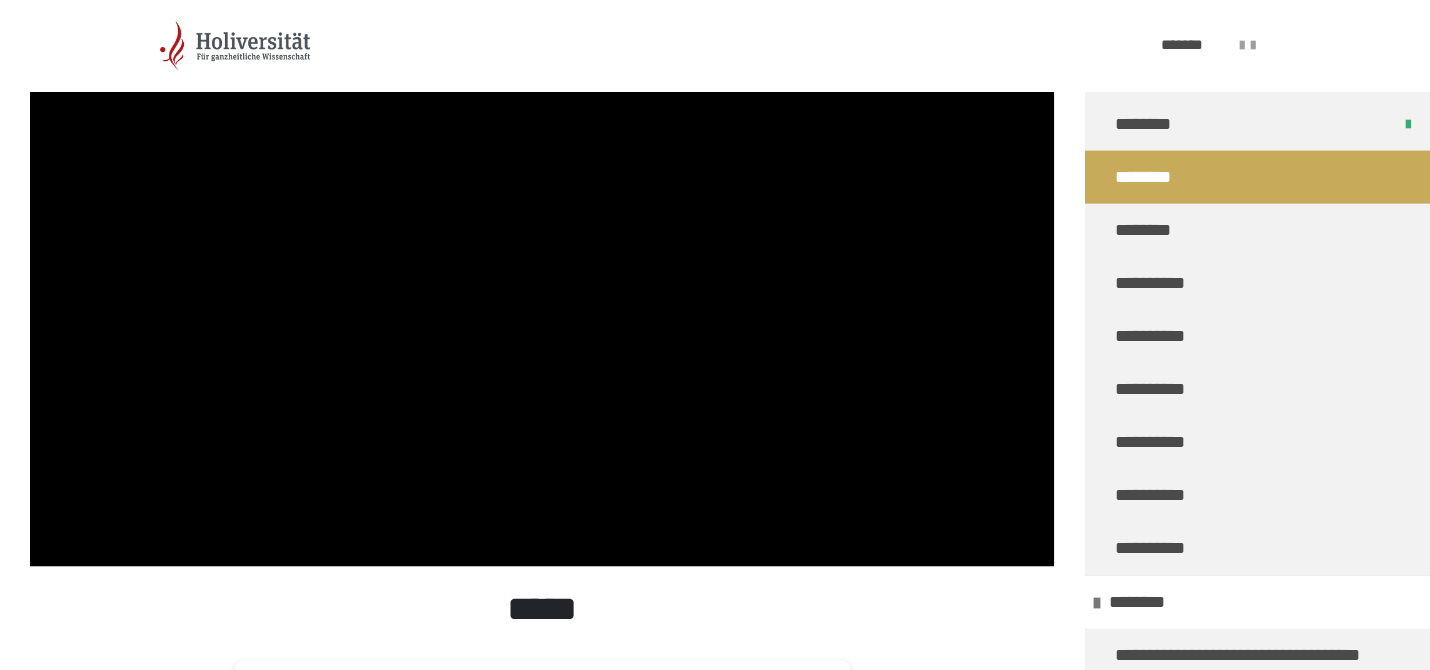 click at bounding box center (542, 278) 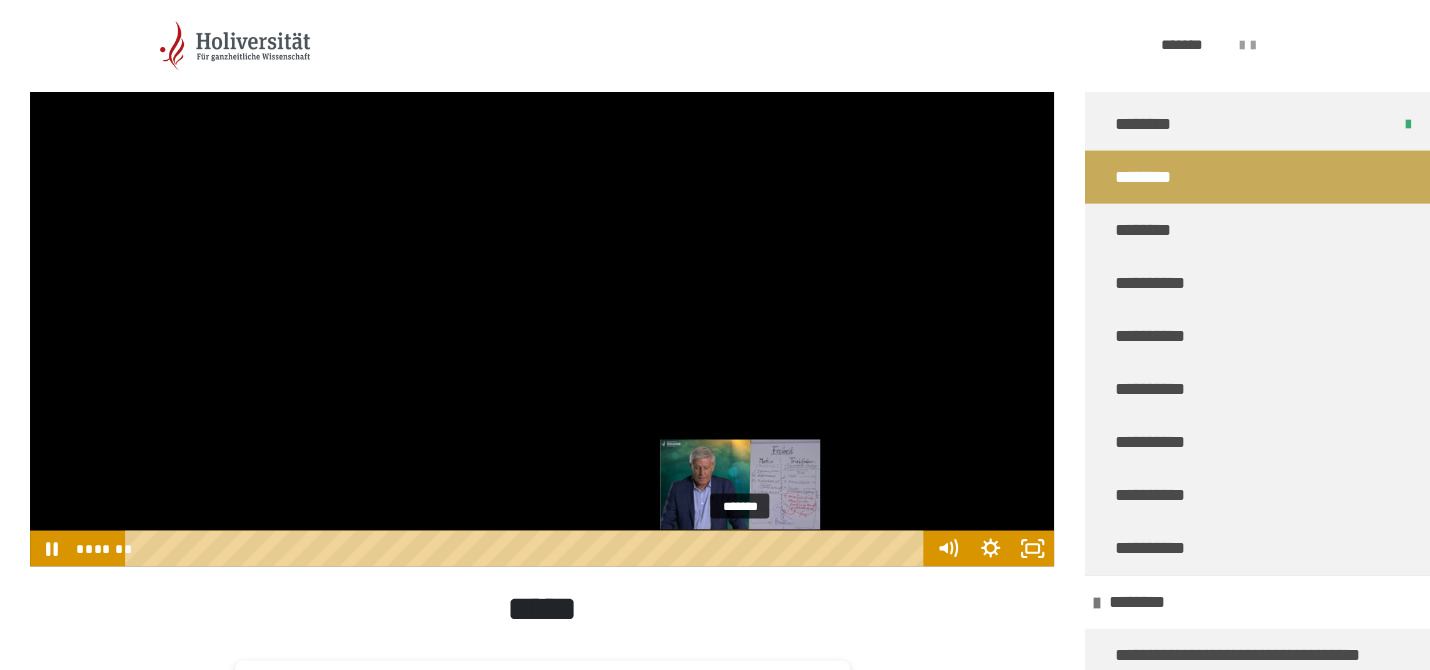 click on "*******" at bounding box center (528, 548) 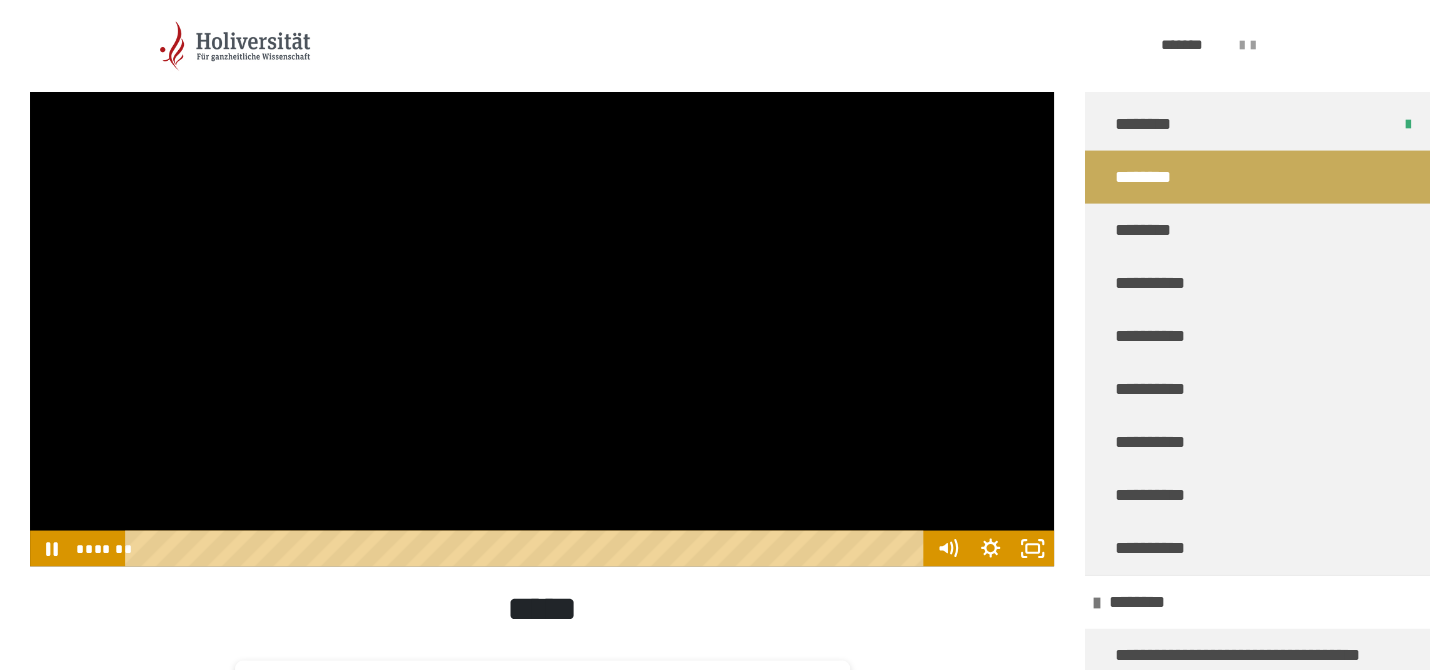 click at bounding box center (542, 278) 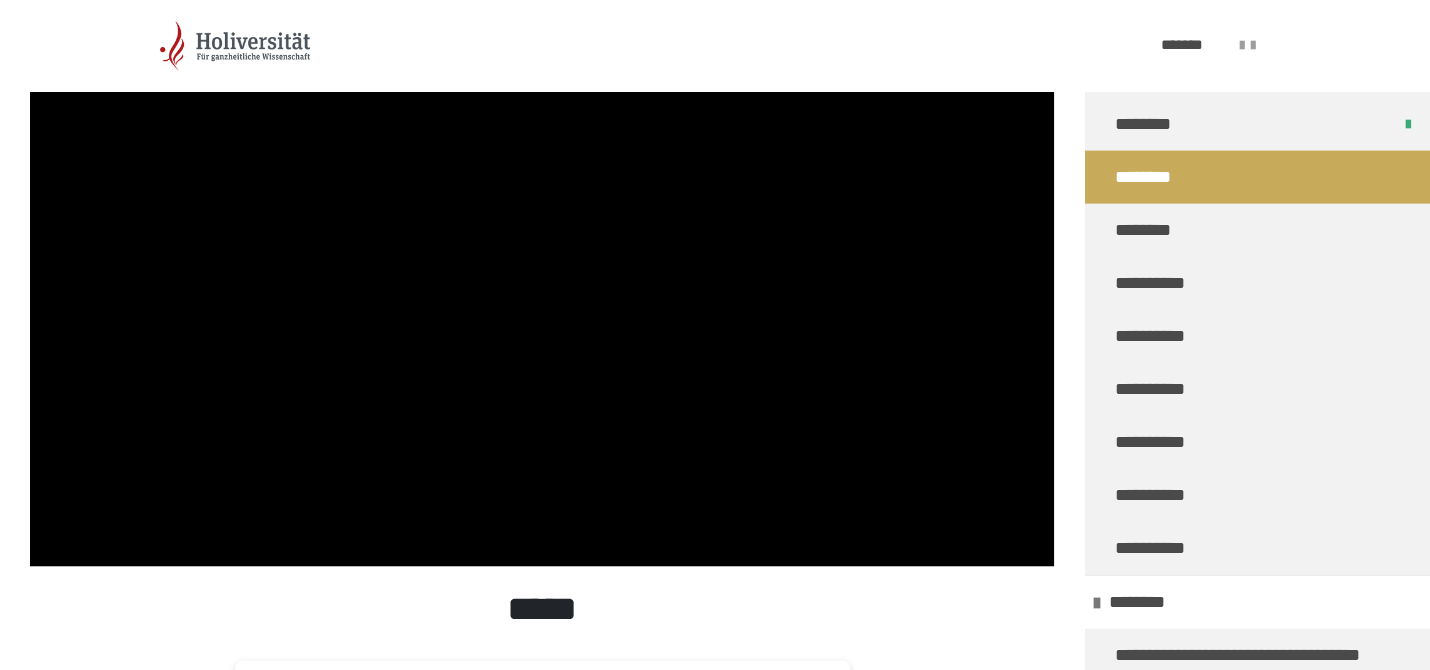 click at bounding box center (542, 278) 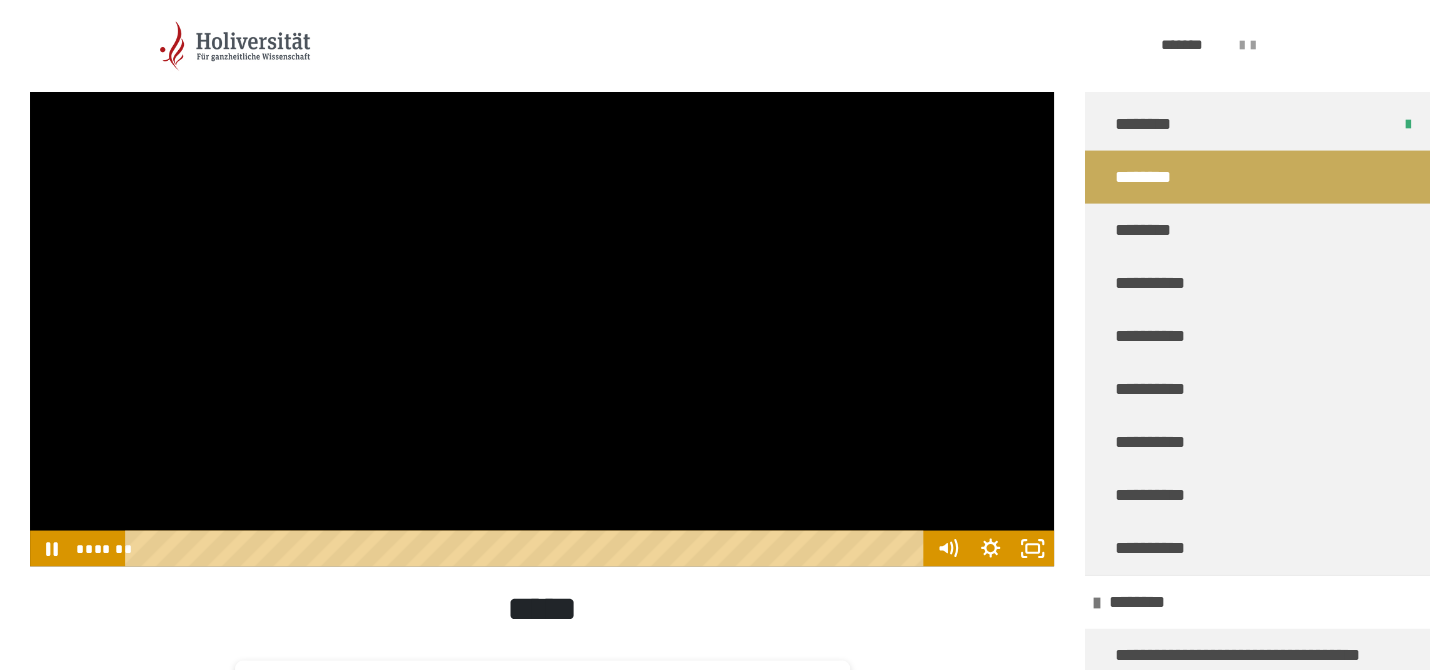 click at bounding box center (542, 278) 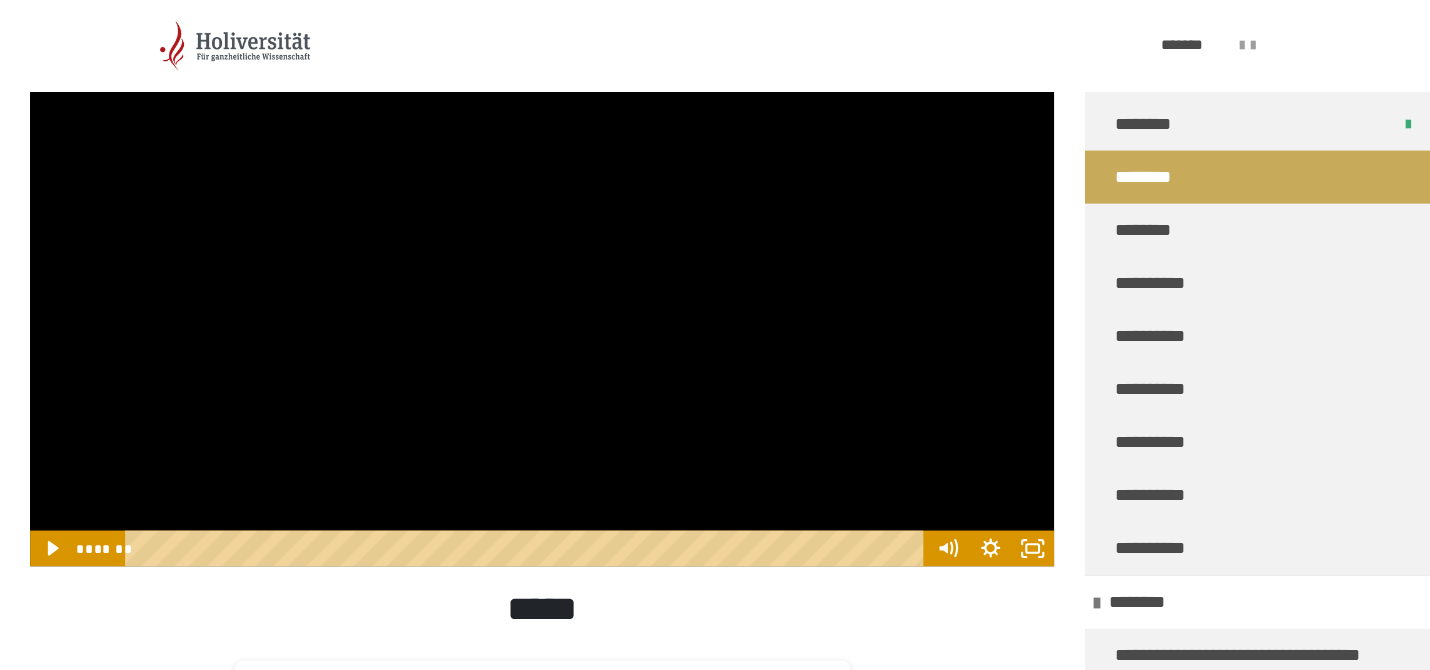 click at bounding box center (542, 278) 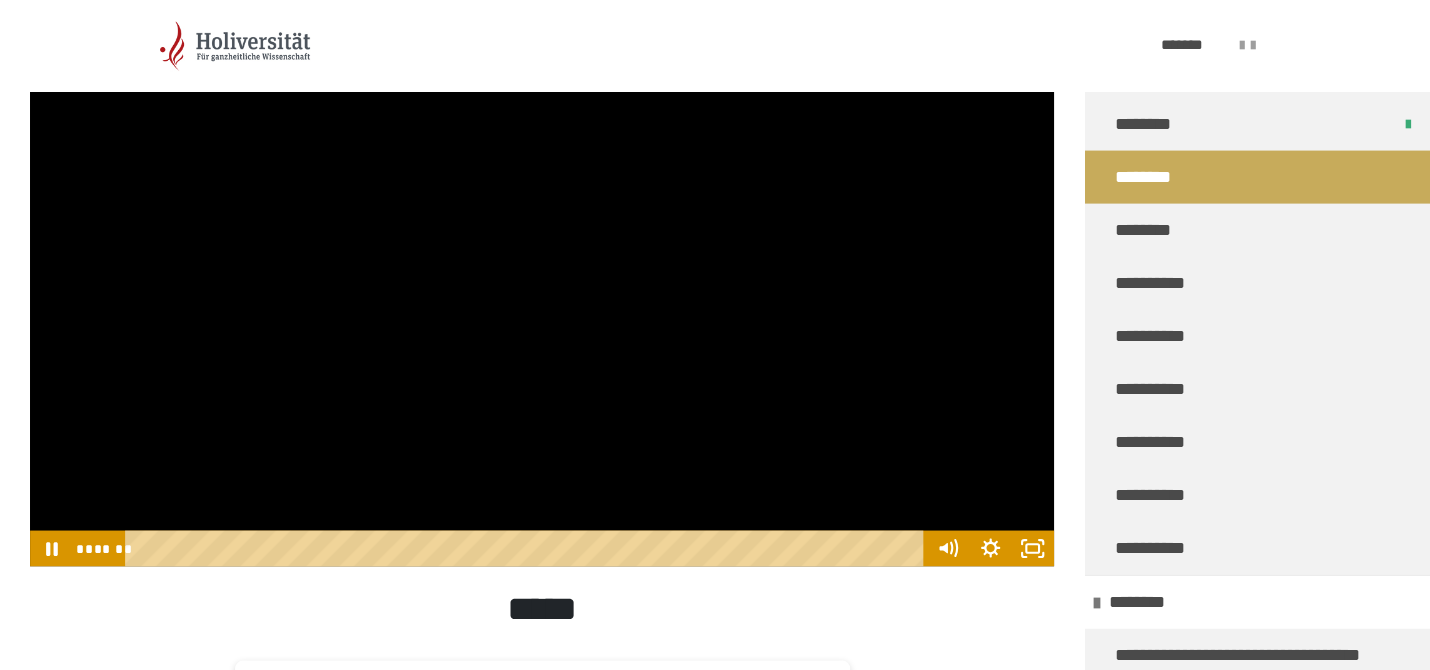 click at bounding box center (542, 278) 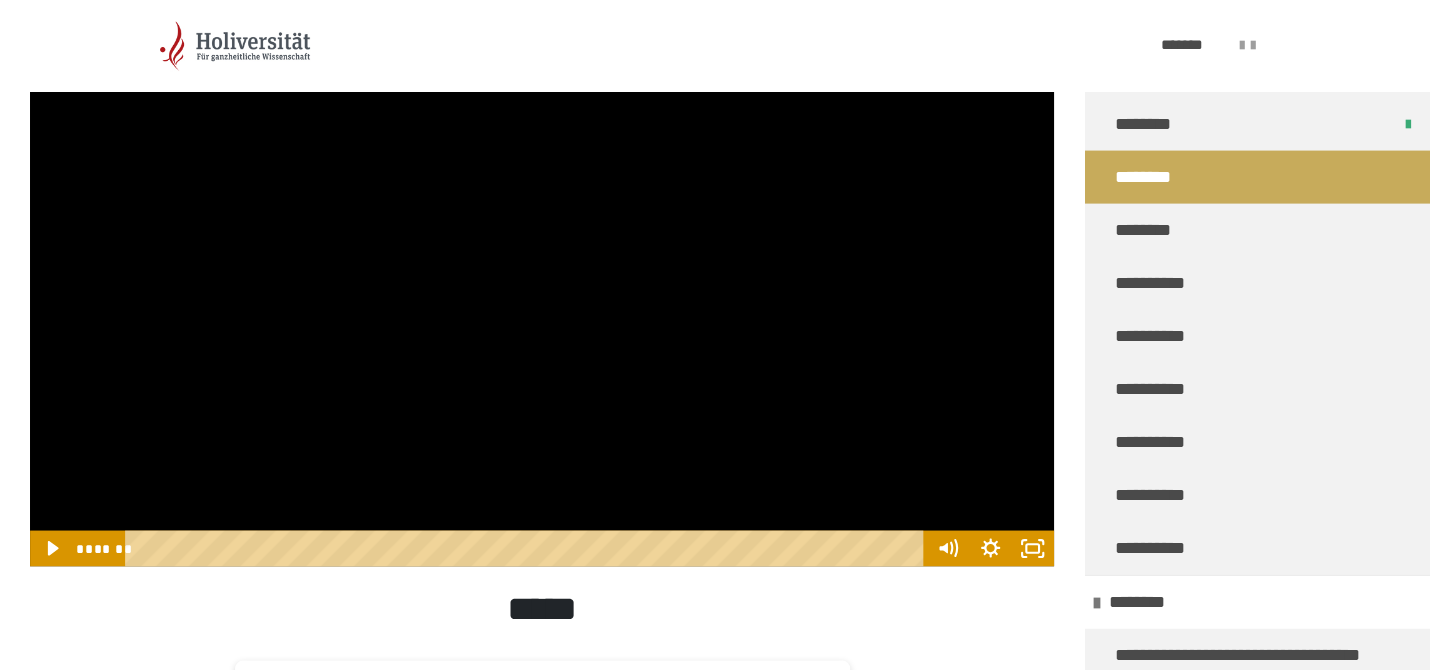 click at bounding box center (542, 278) 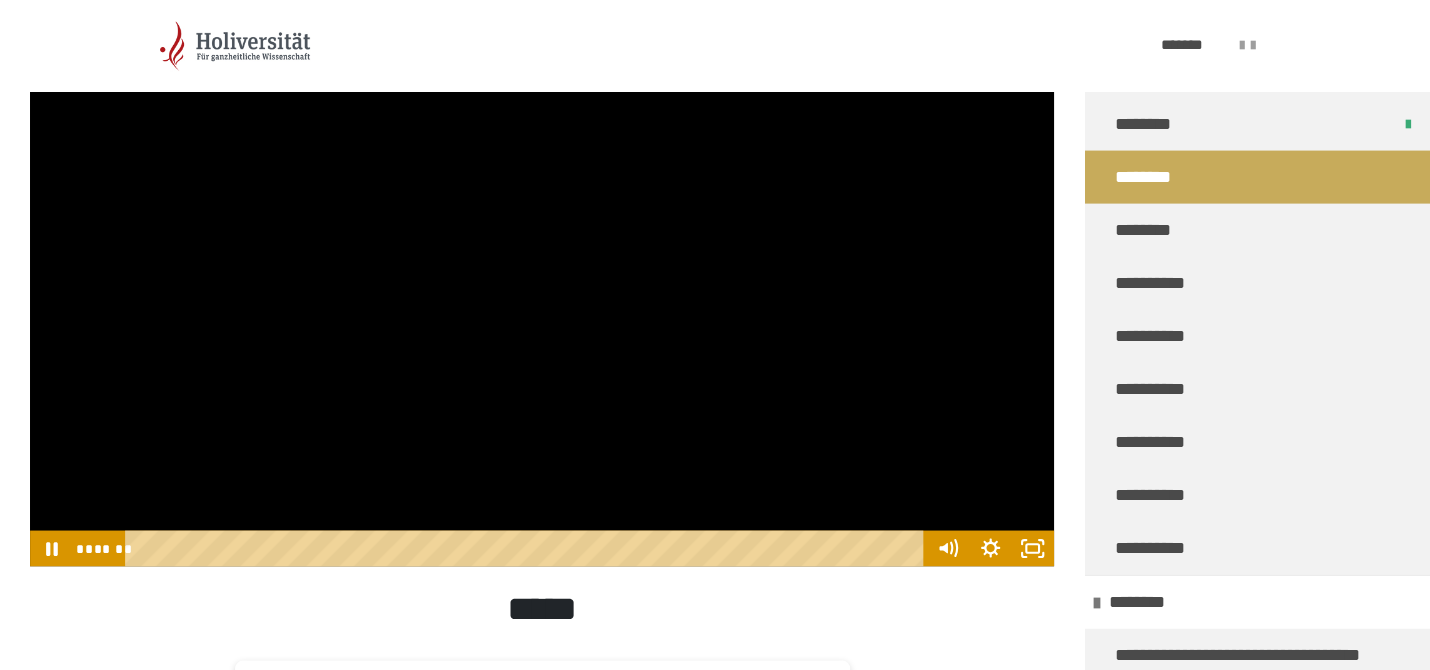 click at bounding box center [542, 278] 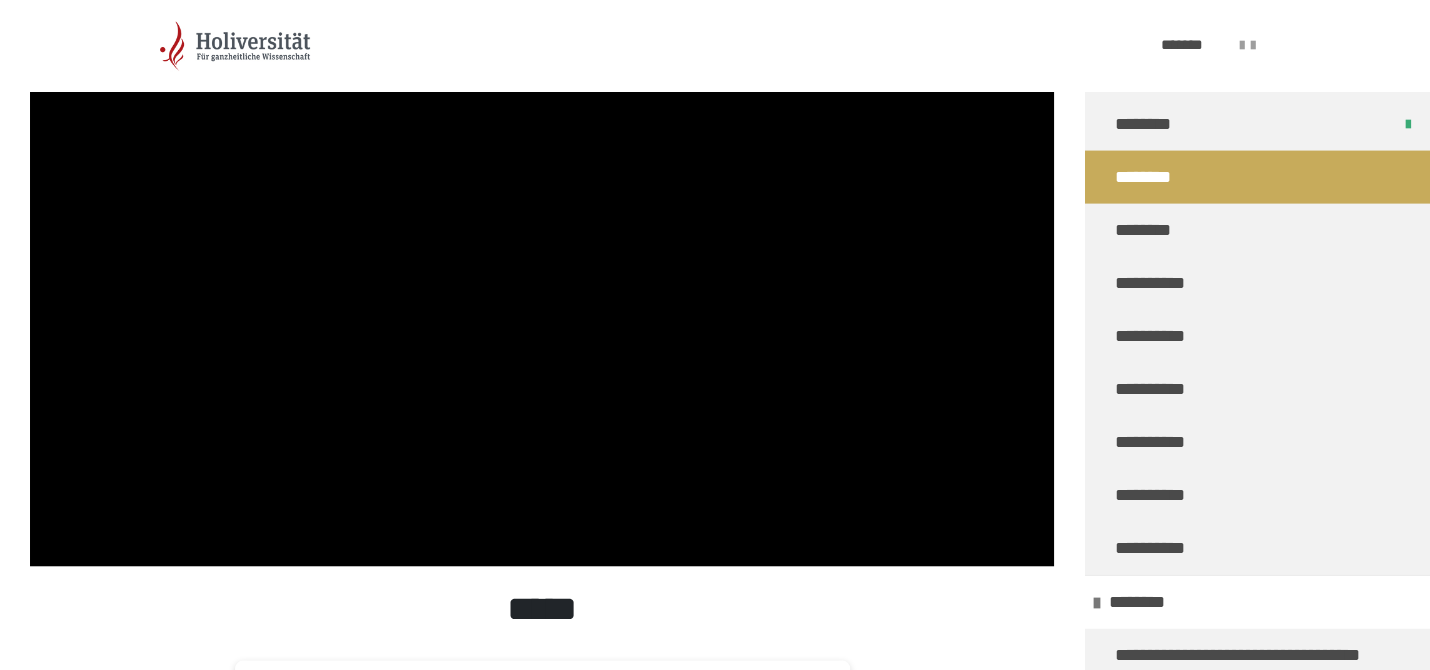 click at bounding box center (542, 278) 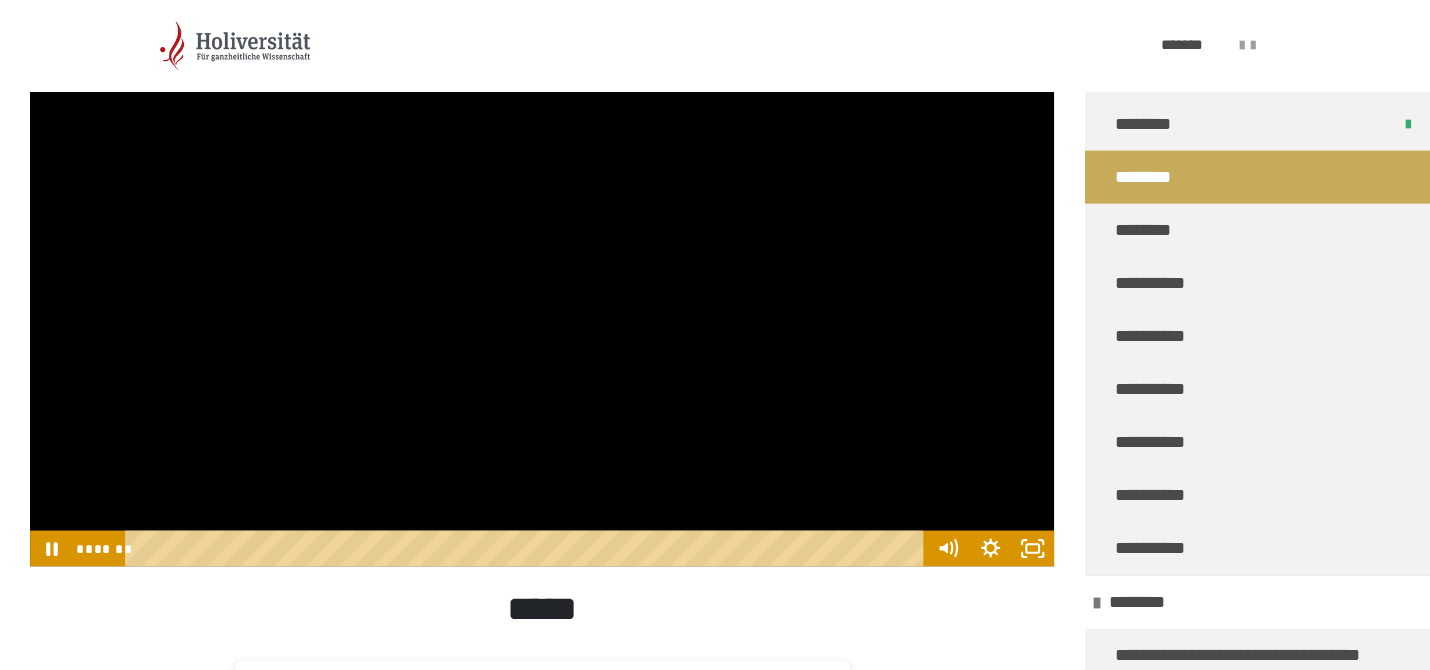 click at bounding box center (542, 278) 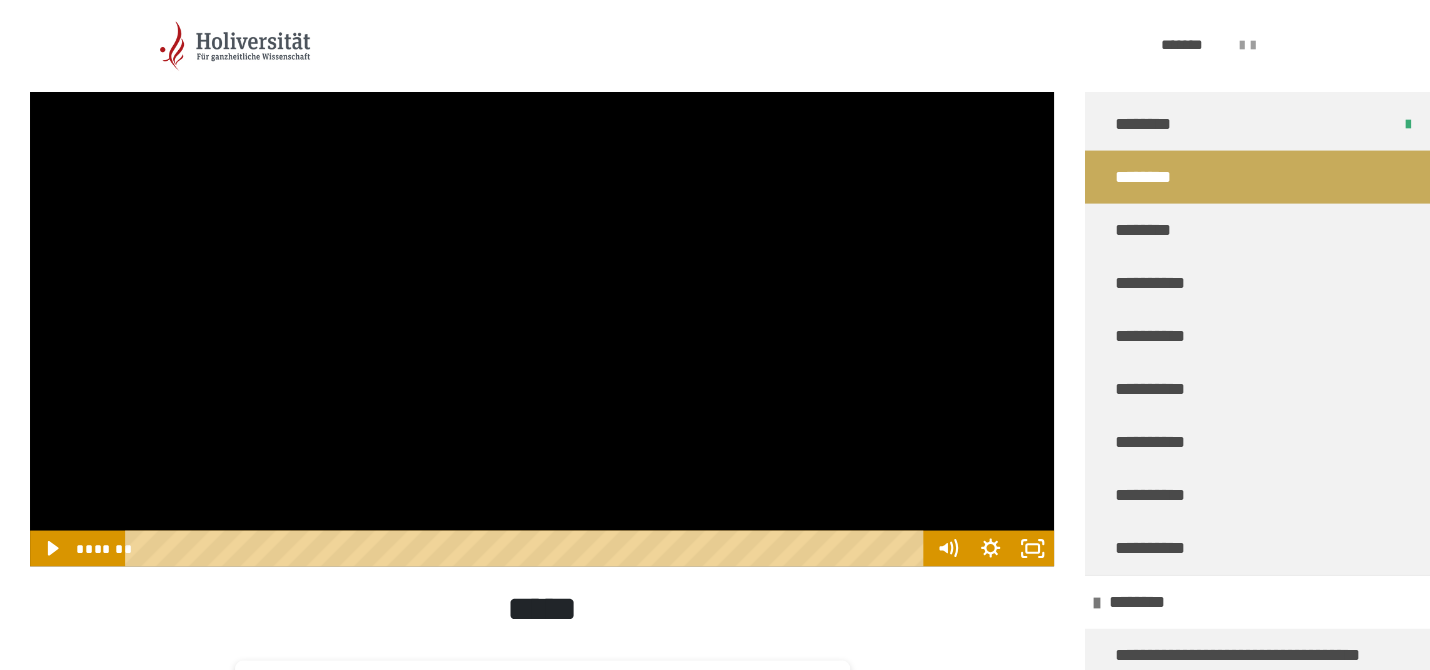click at bounding box center (542, 278) 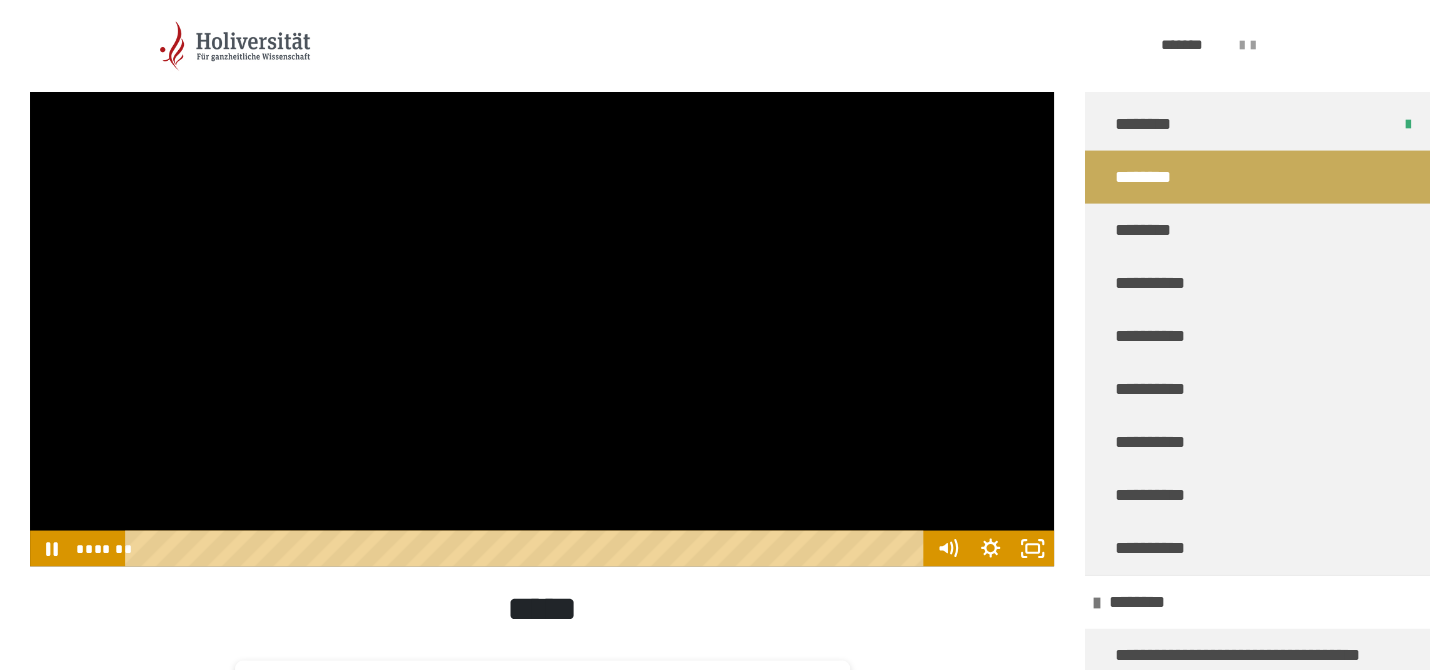 click at bounding box center (542, 278) 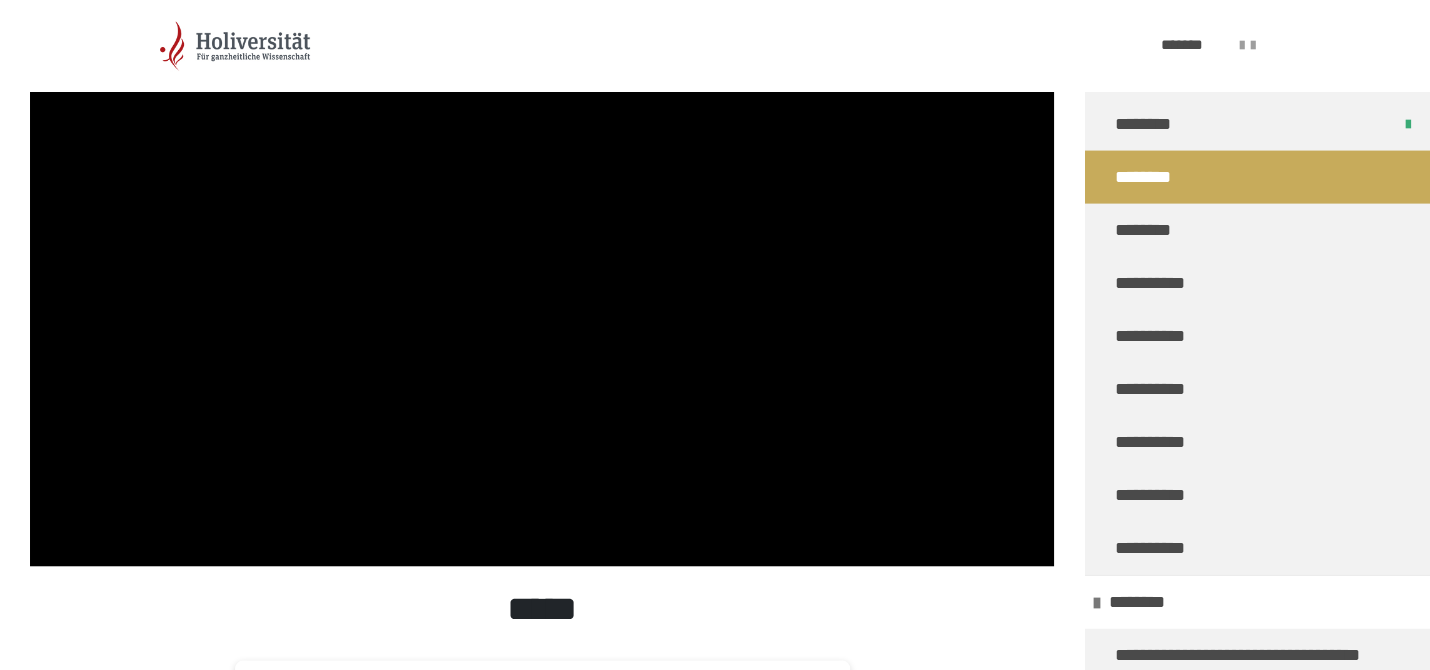 click at bounding box center [542, 278] 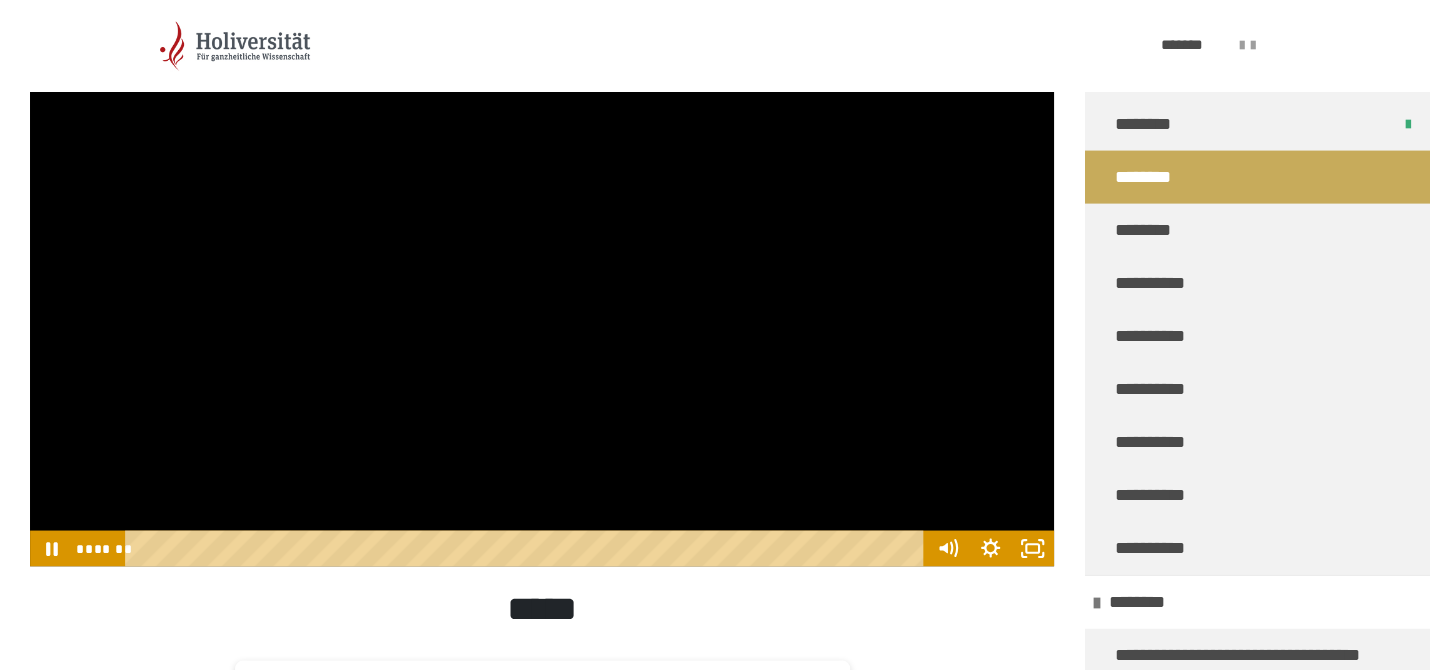click at bounding box center (542, 278) 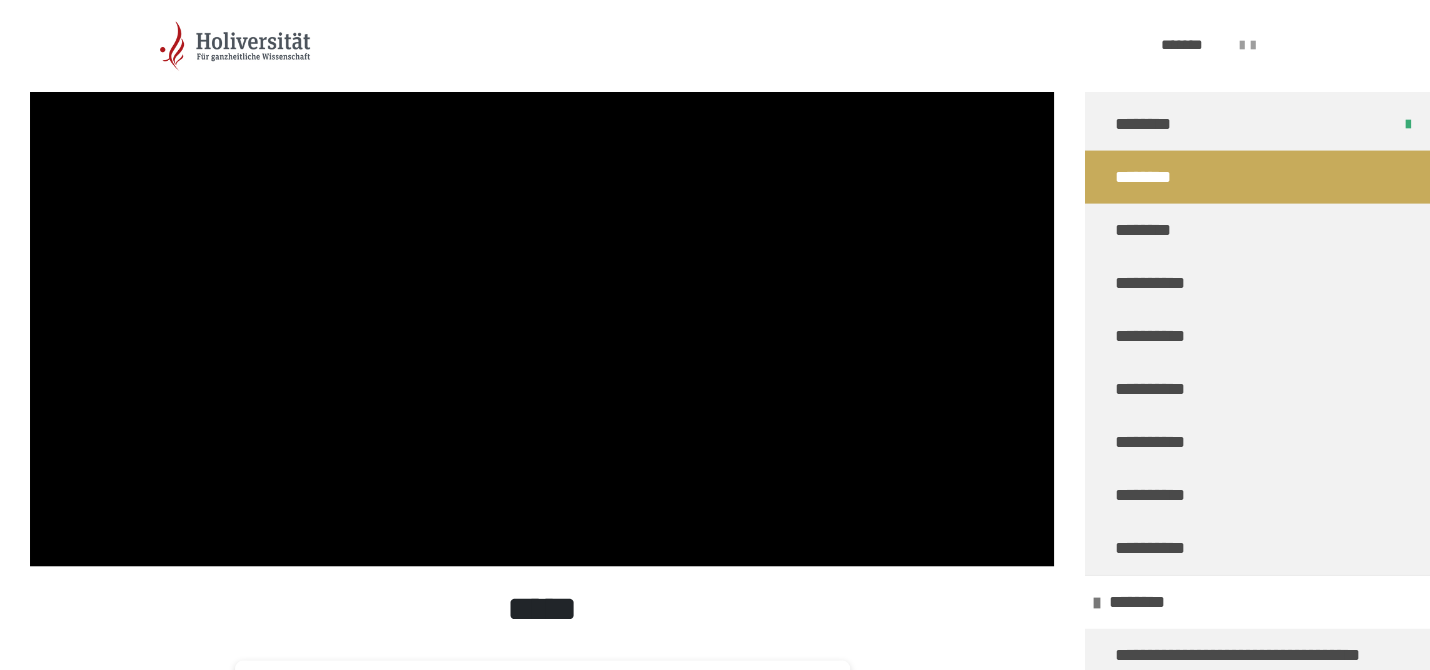 click at bounding box center [542, 278] 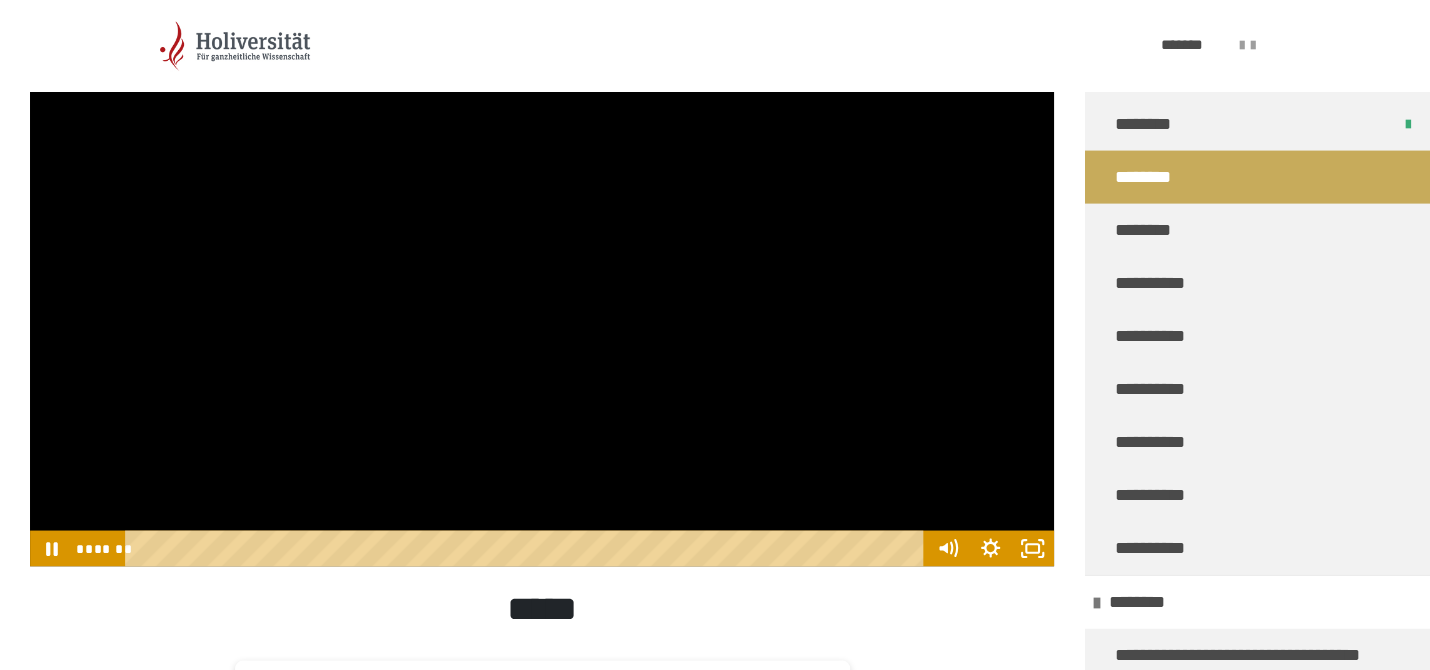 click at bounding box center [542, 278] 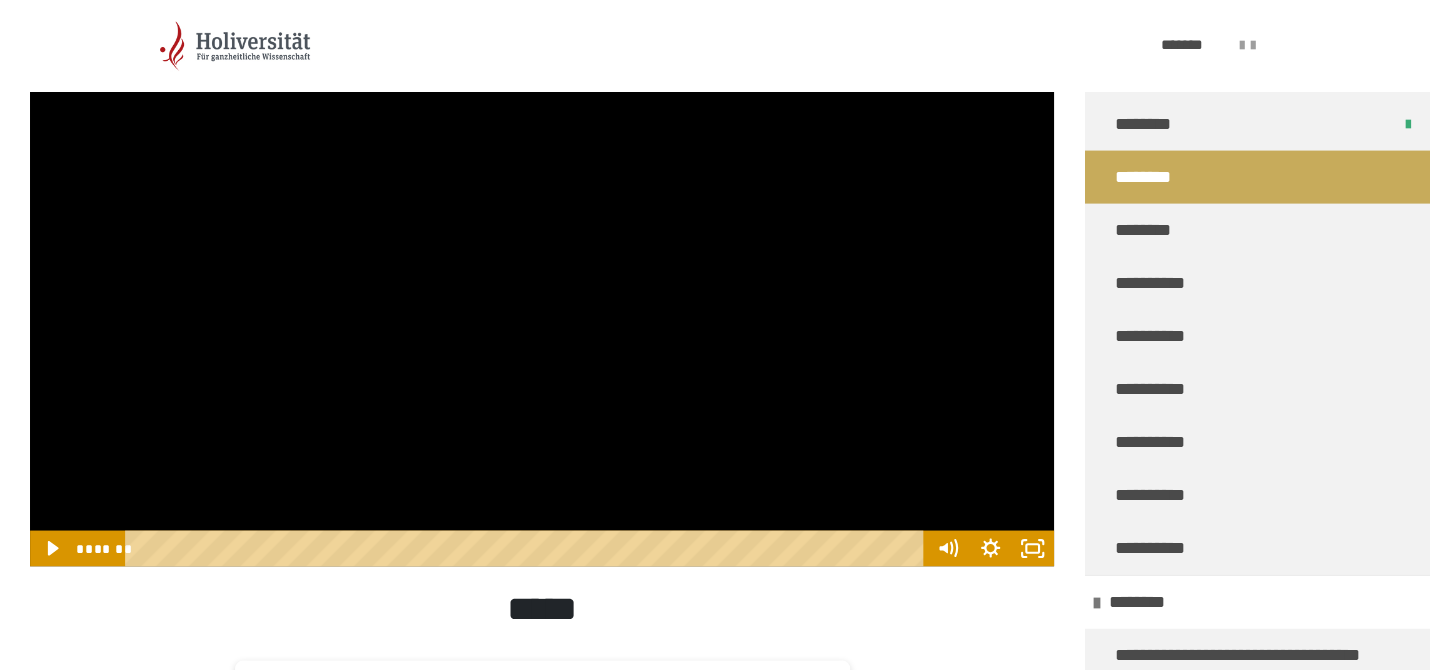 click at bounding box center [542, 278] 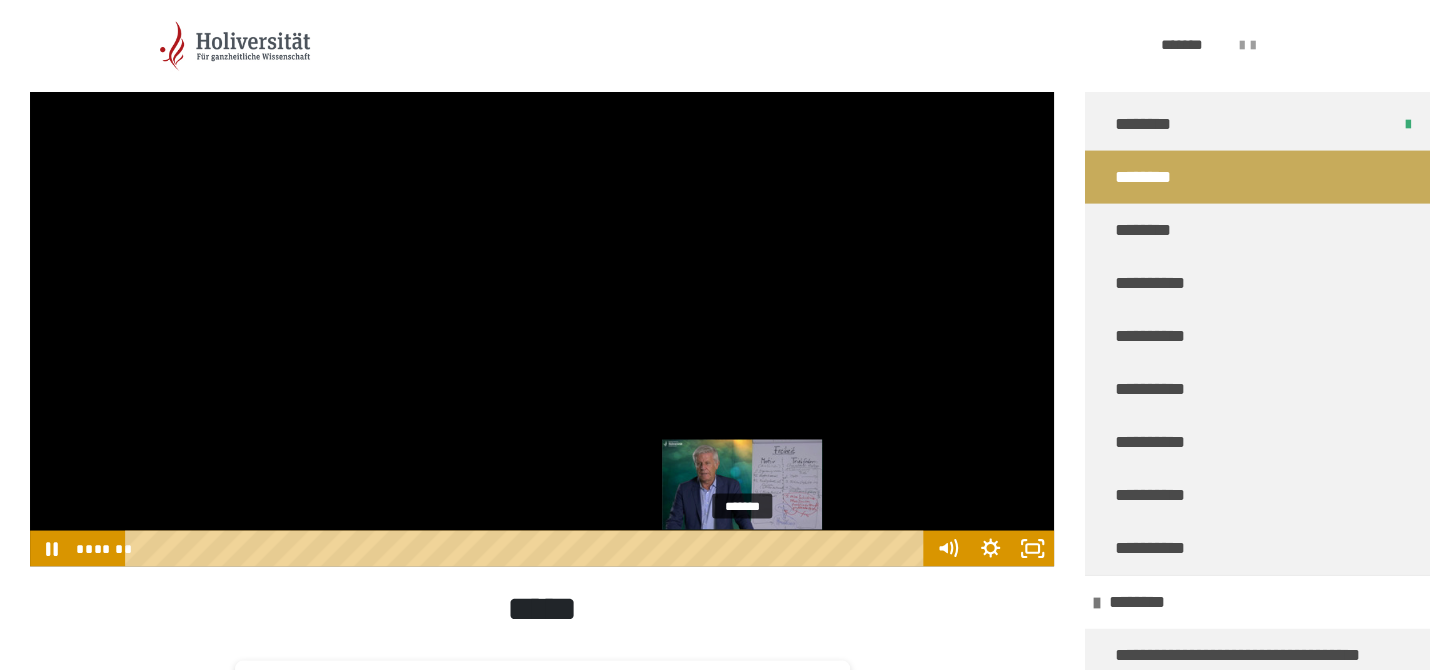click at bounding box center (742, 548) 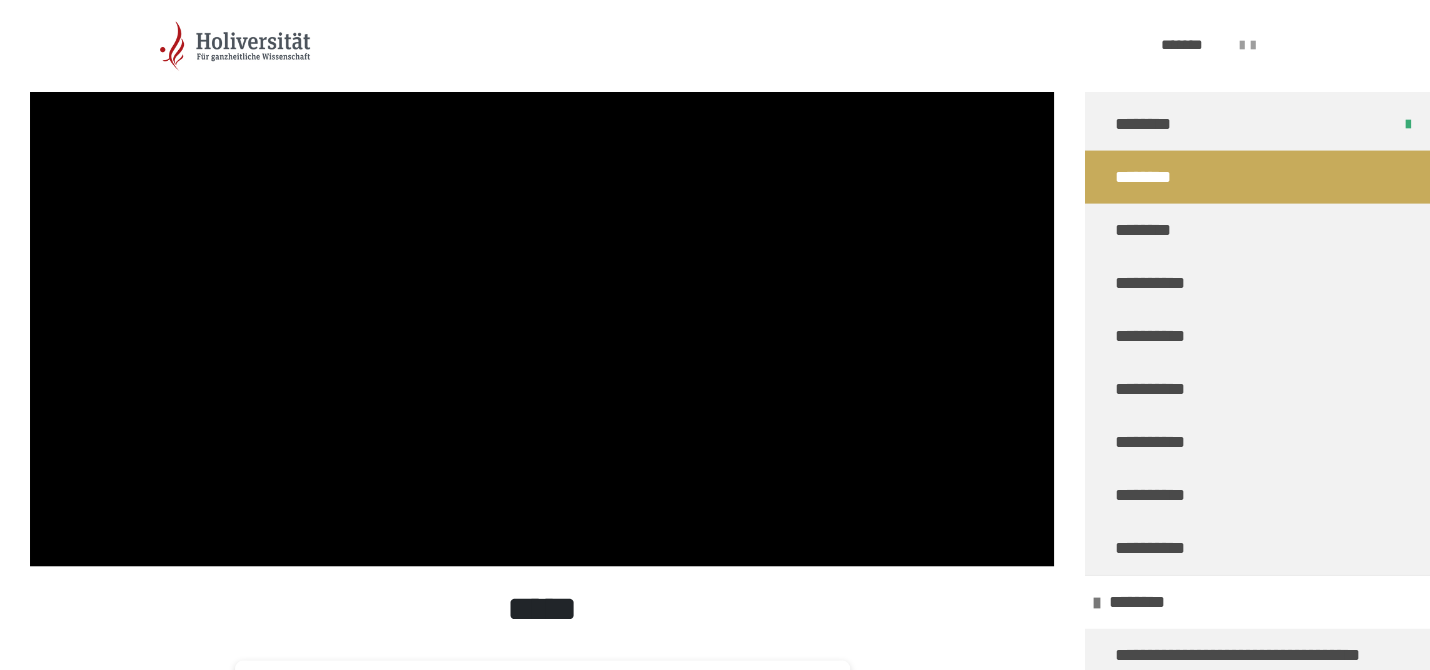 click at bounding box center (542, 278) 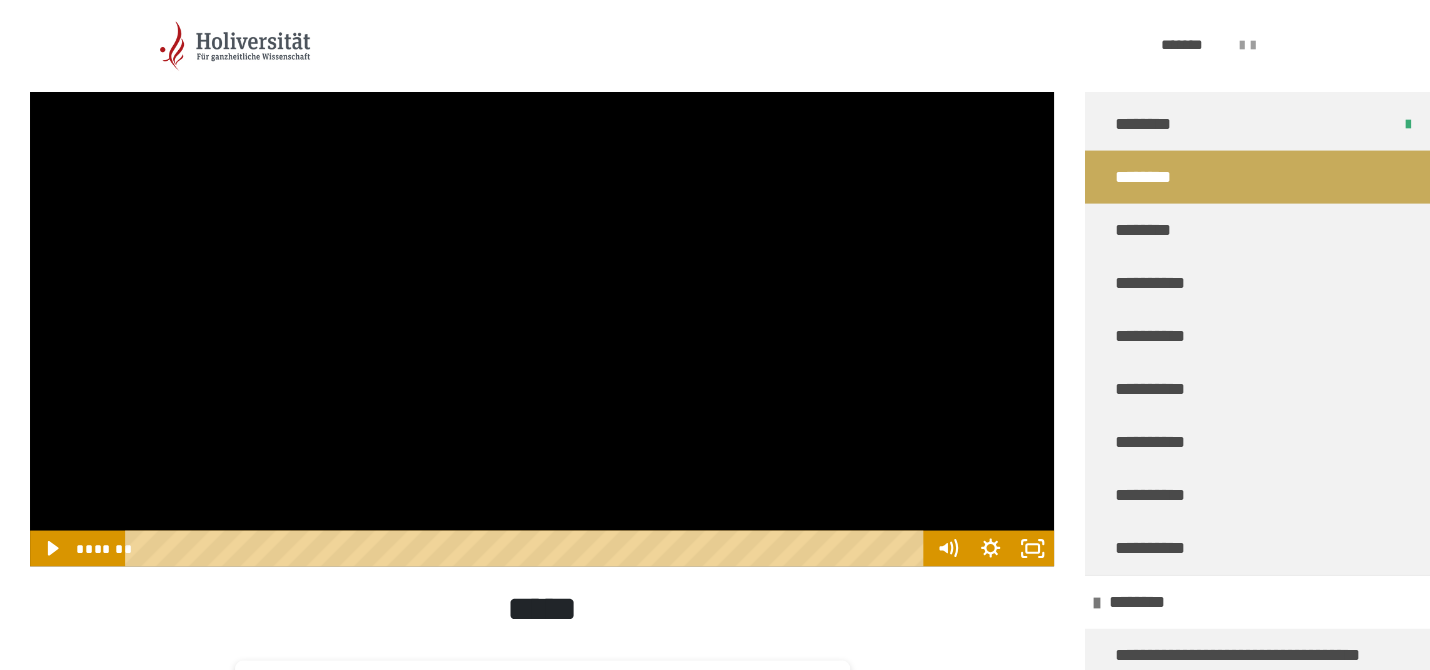 click at bounding box center (542, 278) 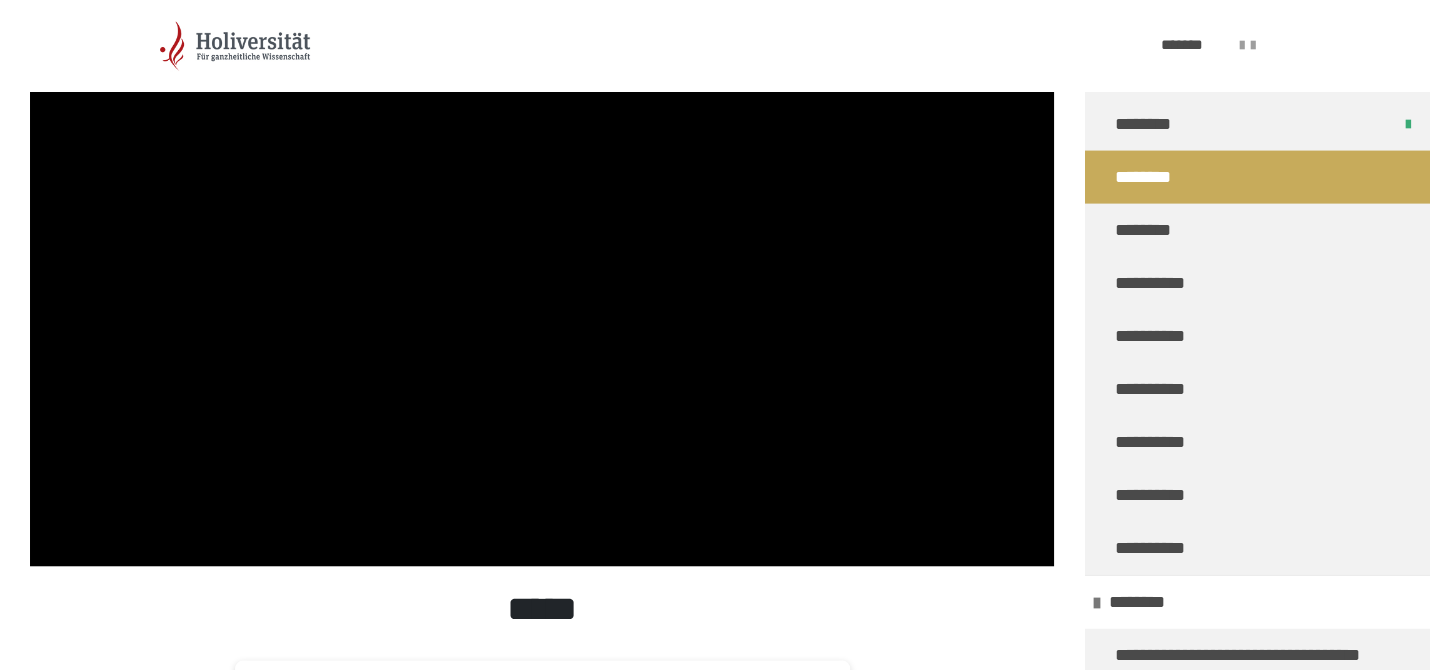 click at bounding box center [542, 278] 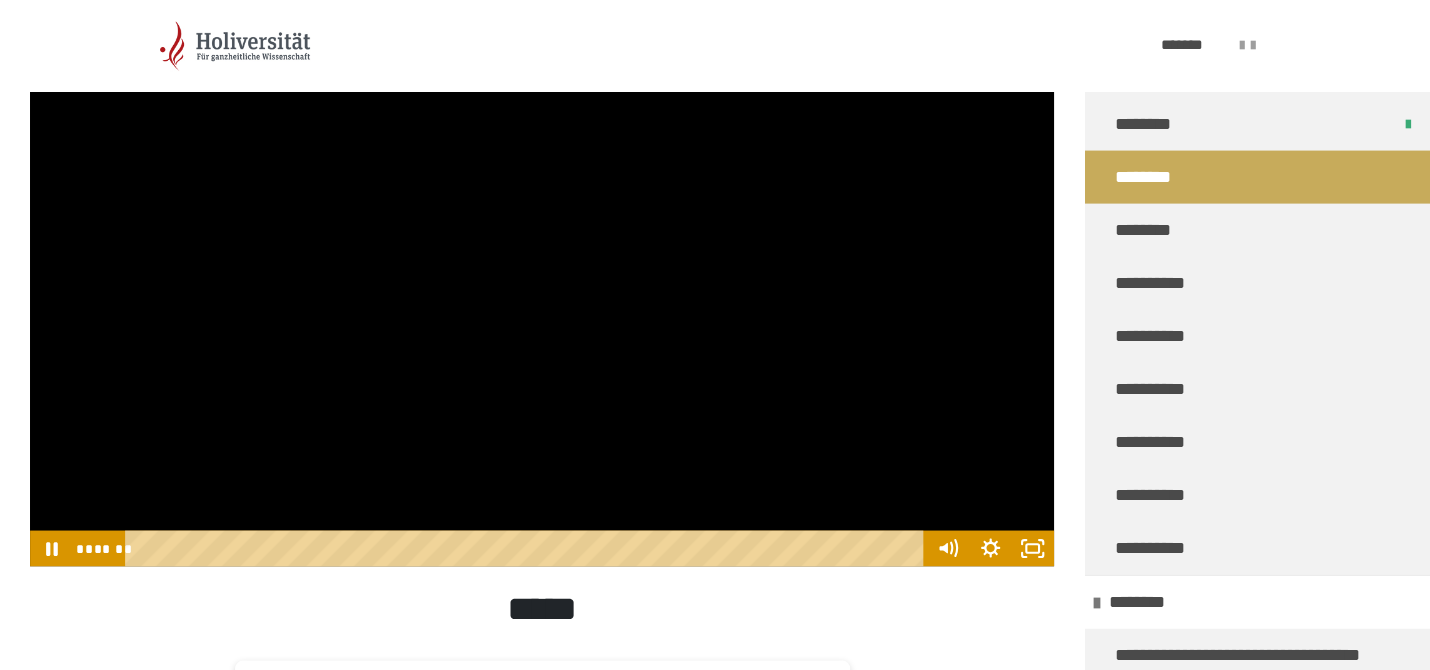 click at bounding box center [542, 278] 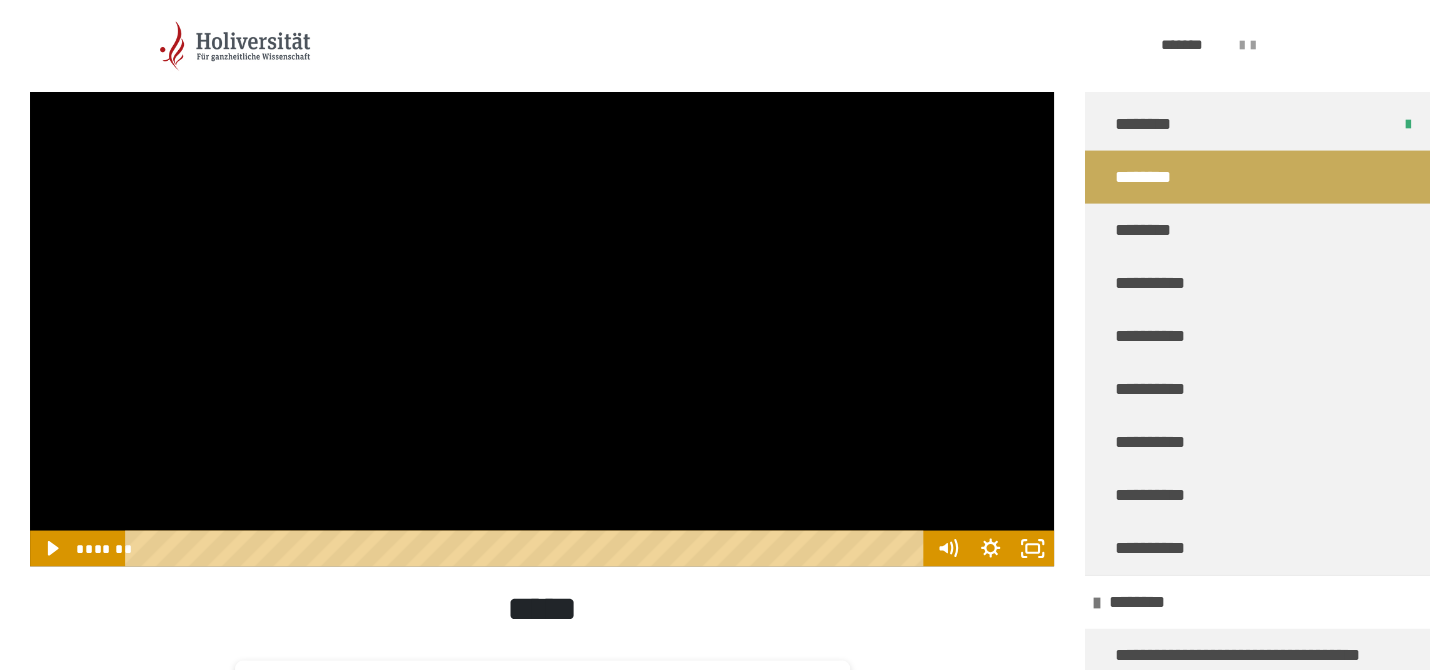 click at bounding box center (542, 278) 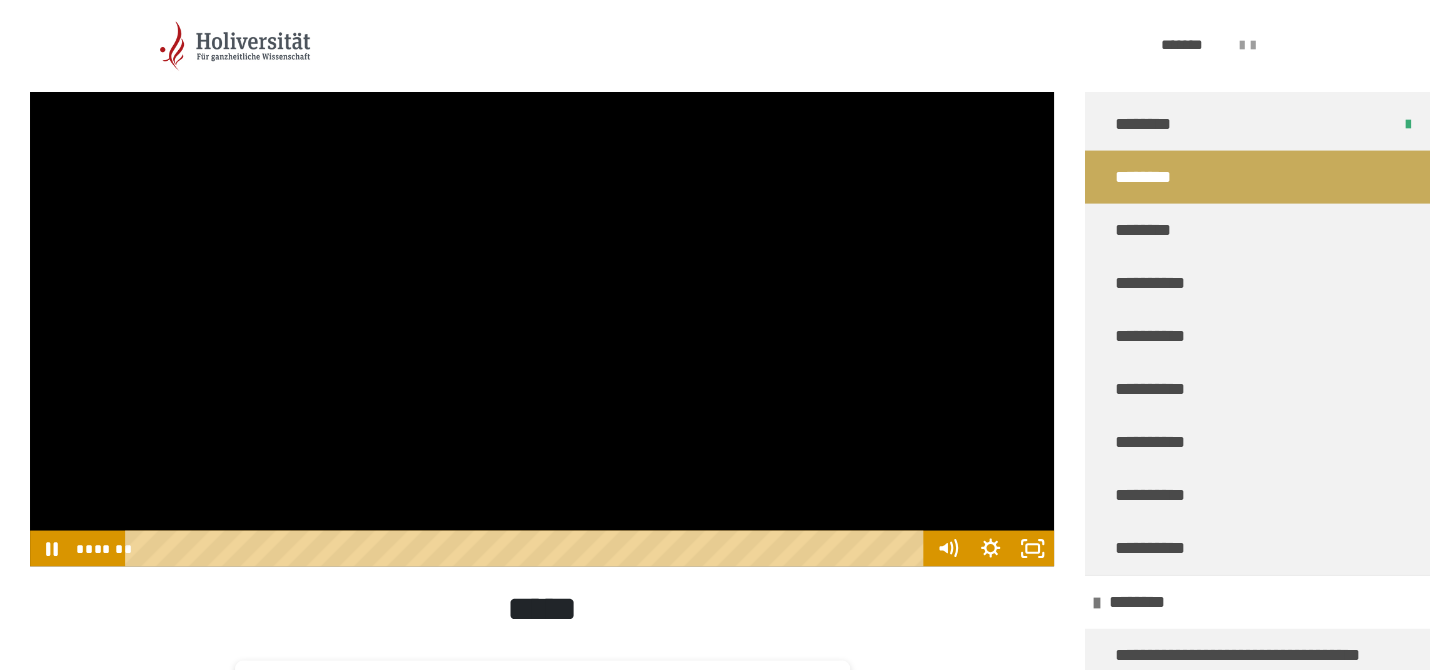 click at bounding box center (542, 278) 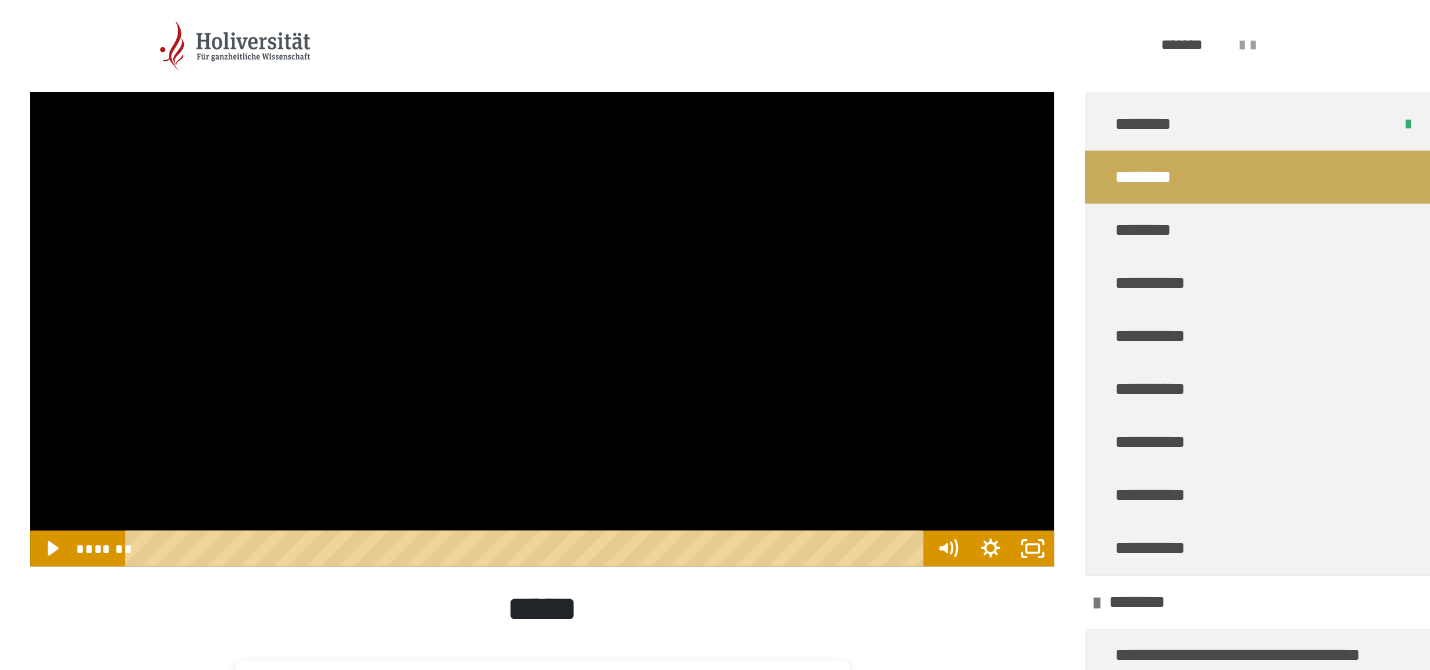 click at bounding box center [542, 278] 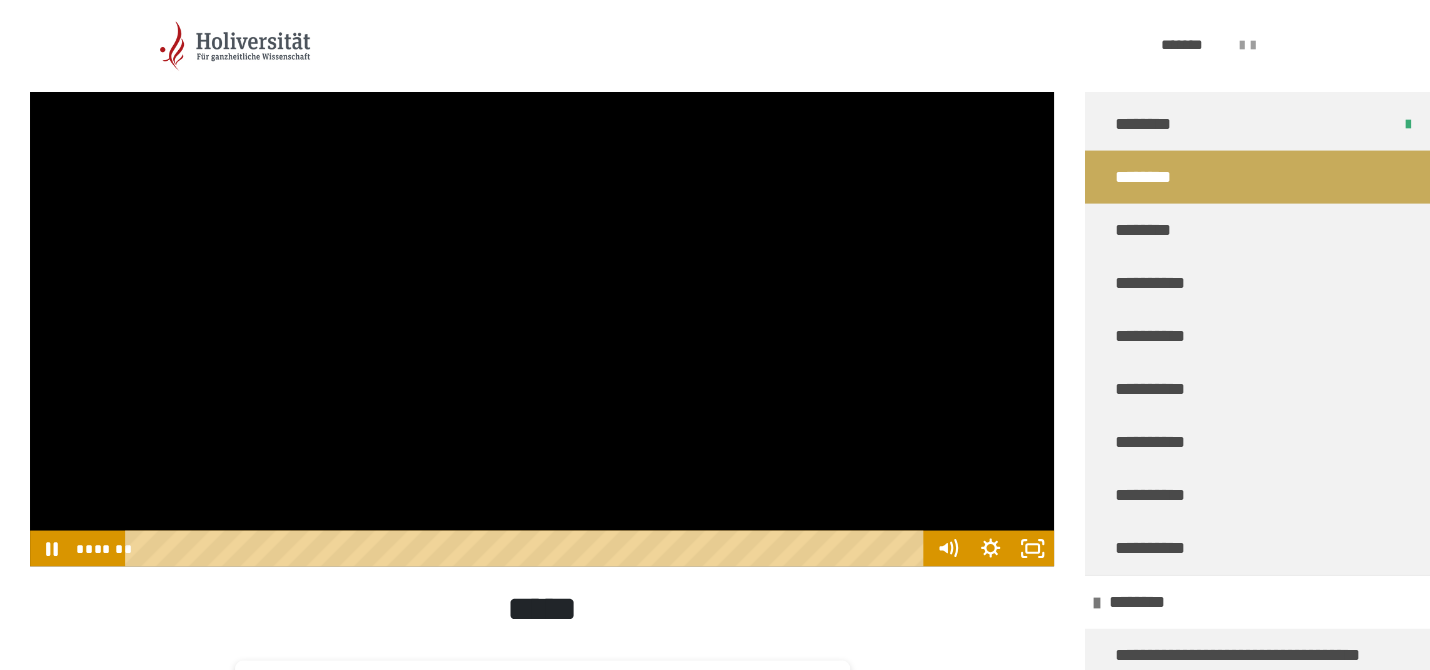click at bounding box center (542, 278) 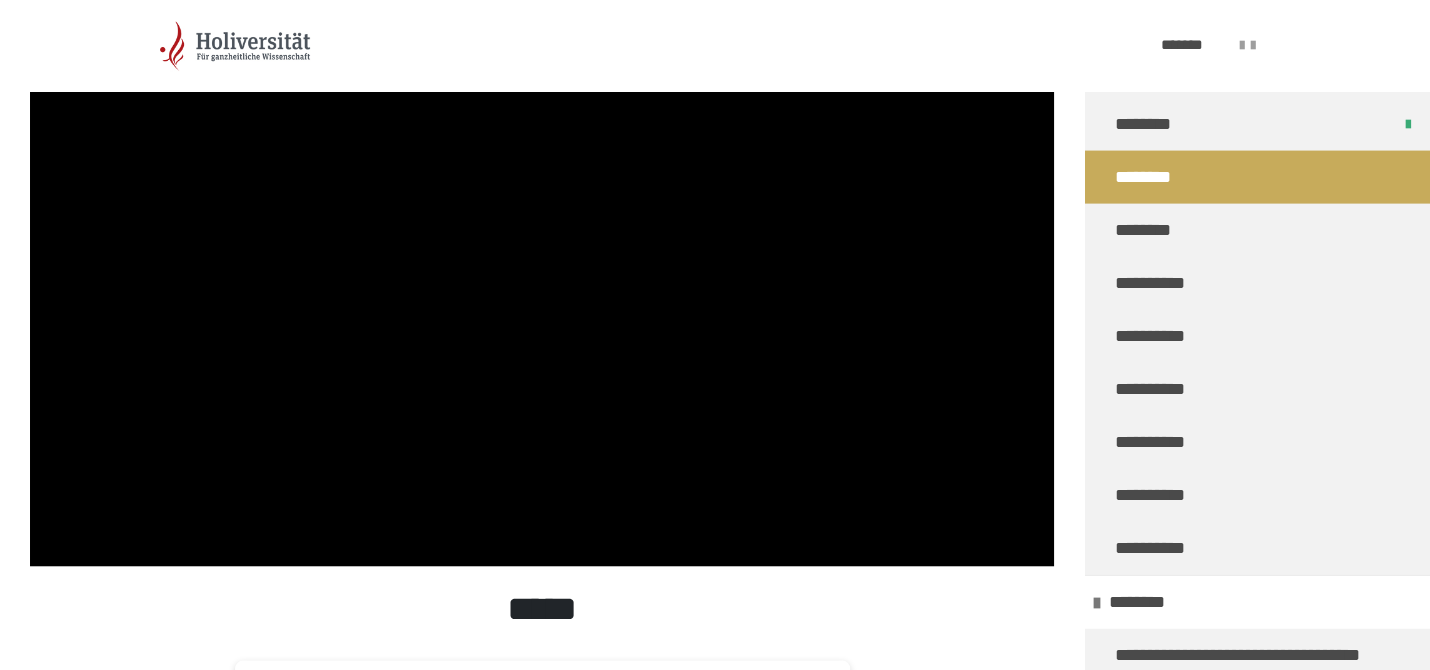 click at bounding box center [542, 278] 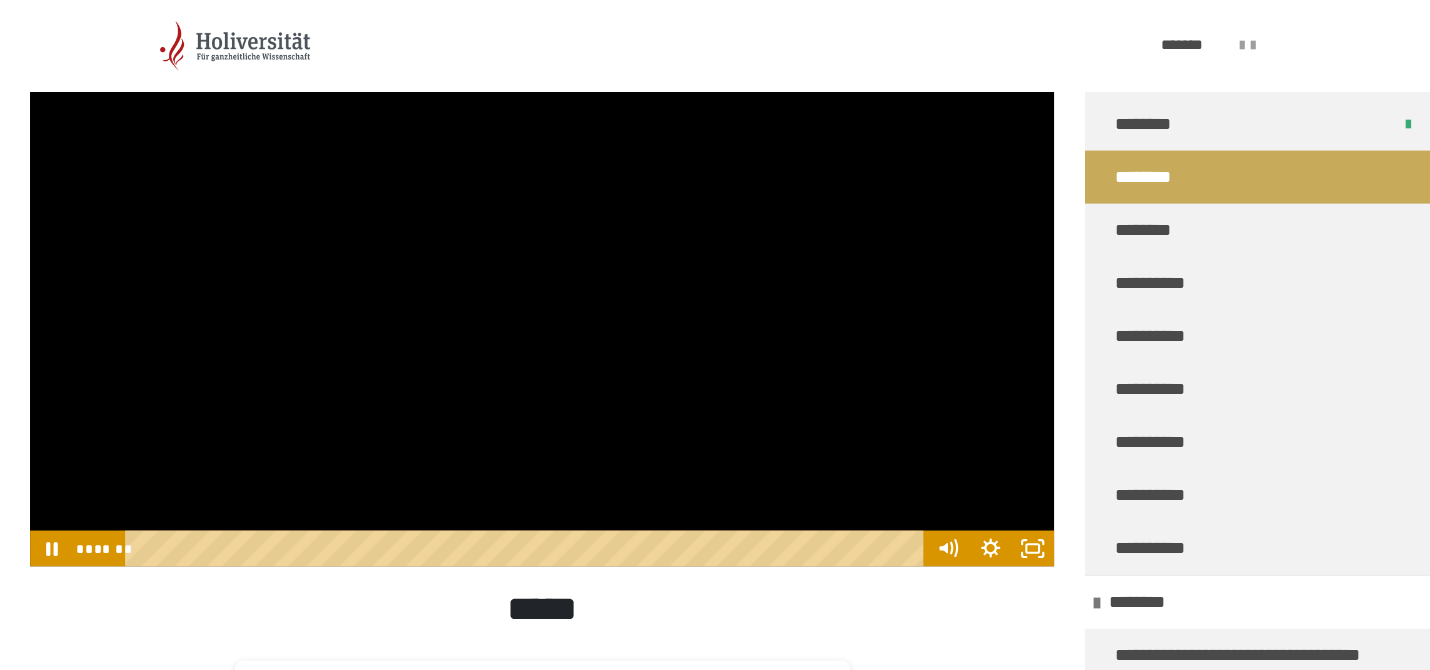click at bounding box center (542, 278) 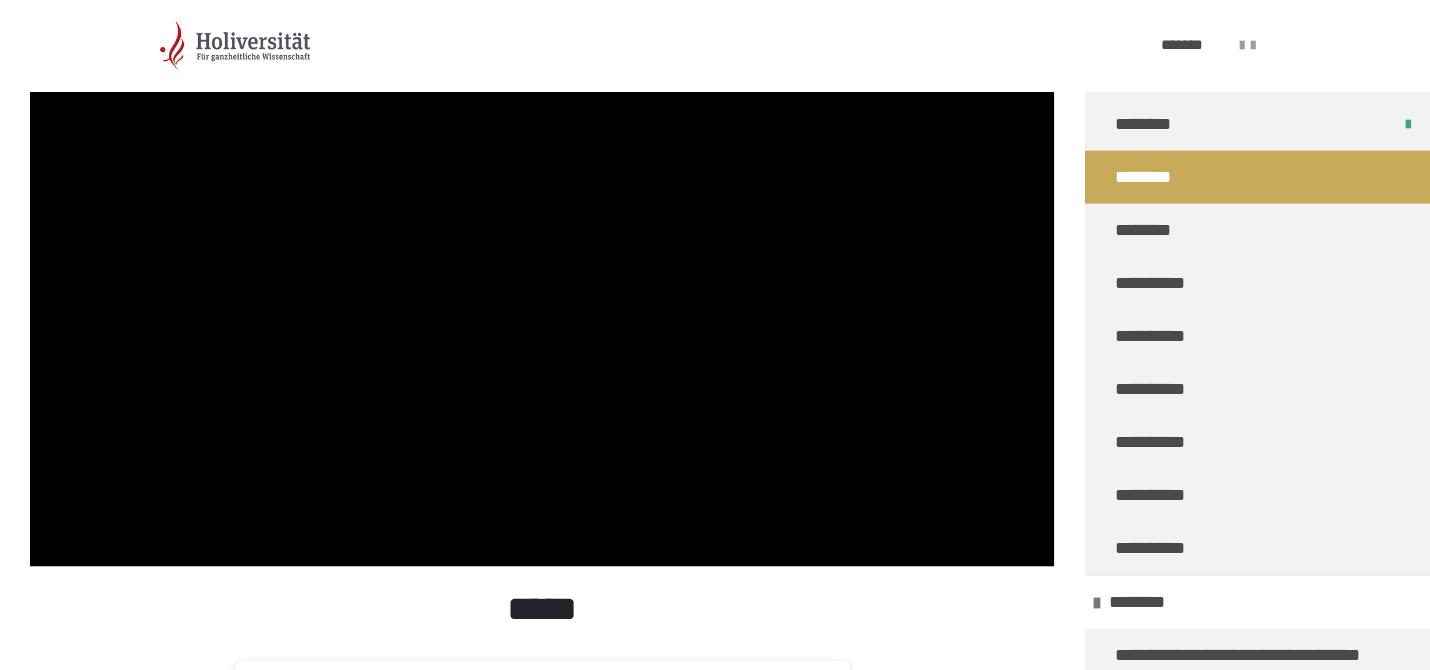 click at bounding box center [542, 278] 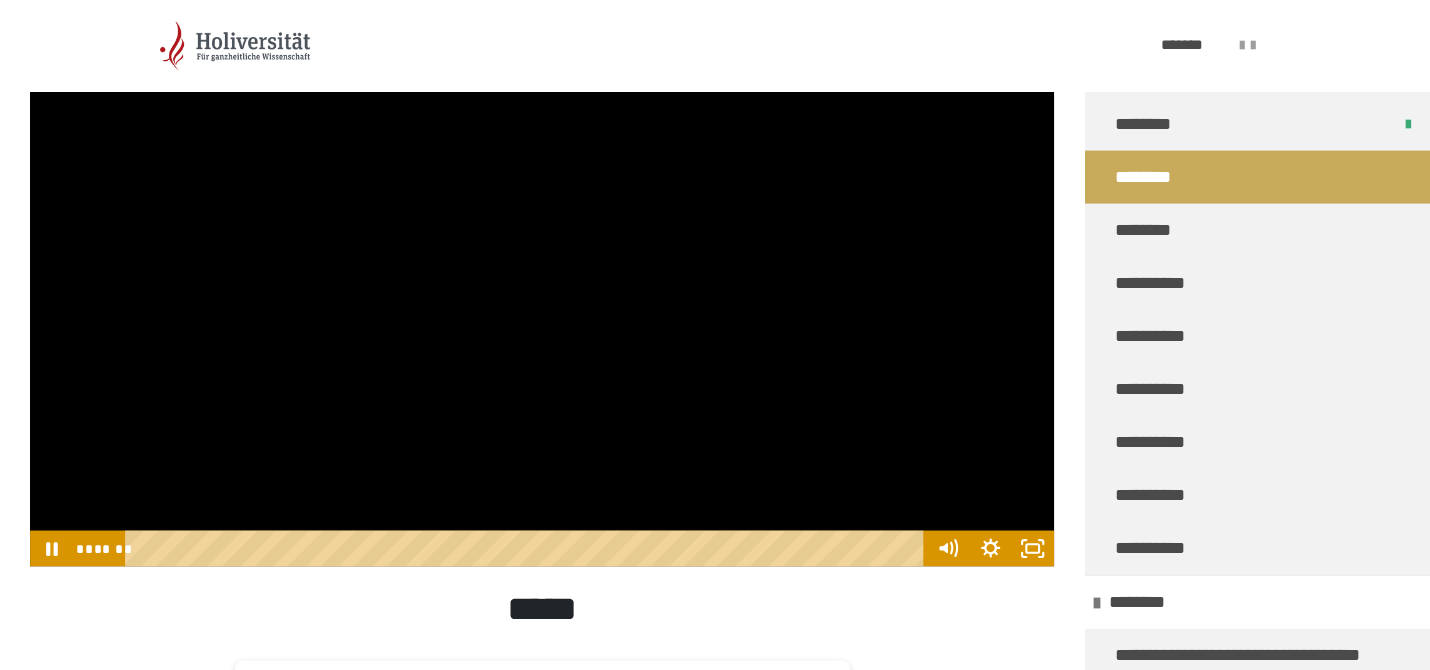 click at bounding box center [542, 278] 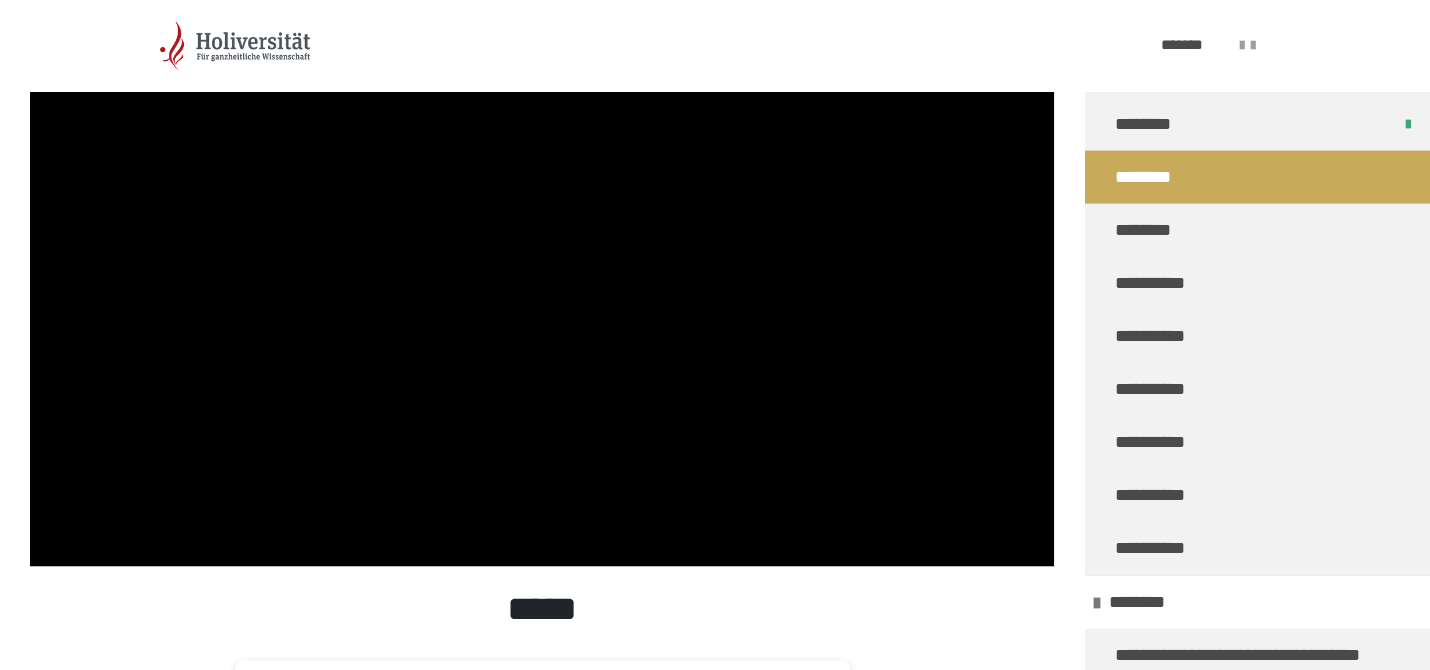 click at bounding box center [542, 278] 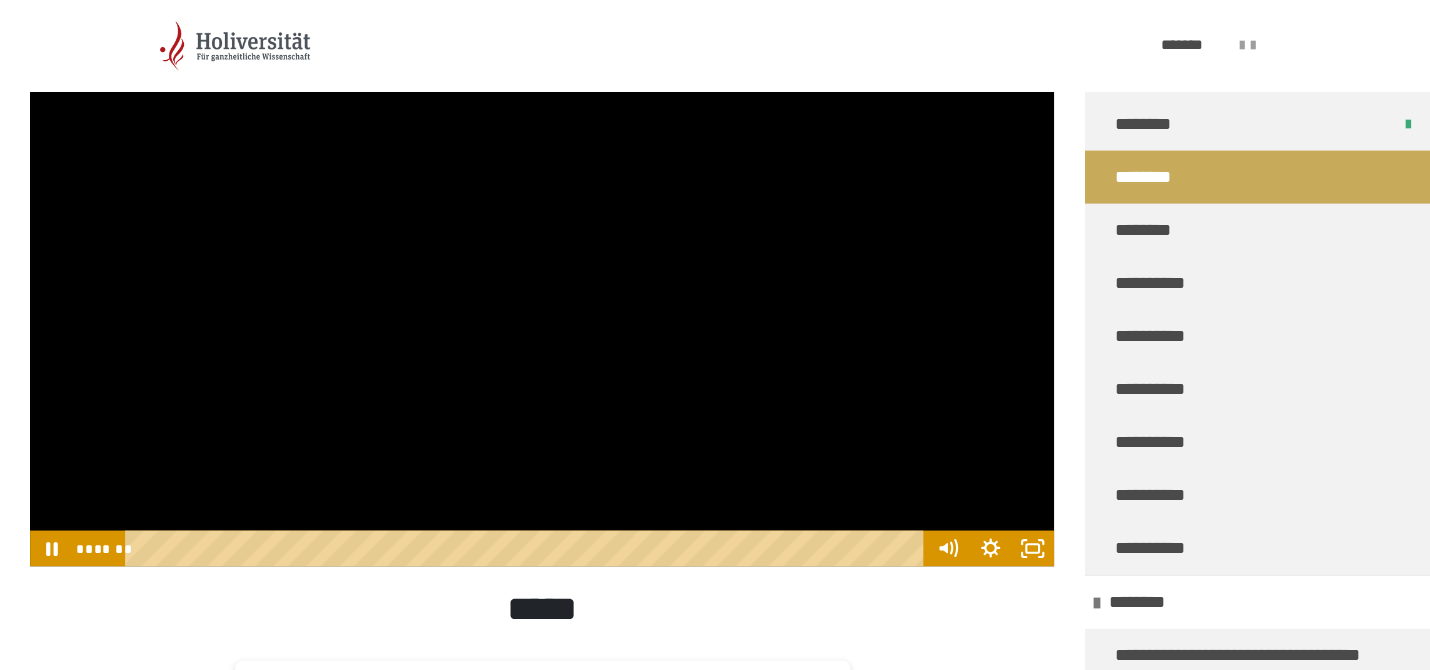 click at bounding box center (542, 278) 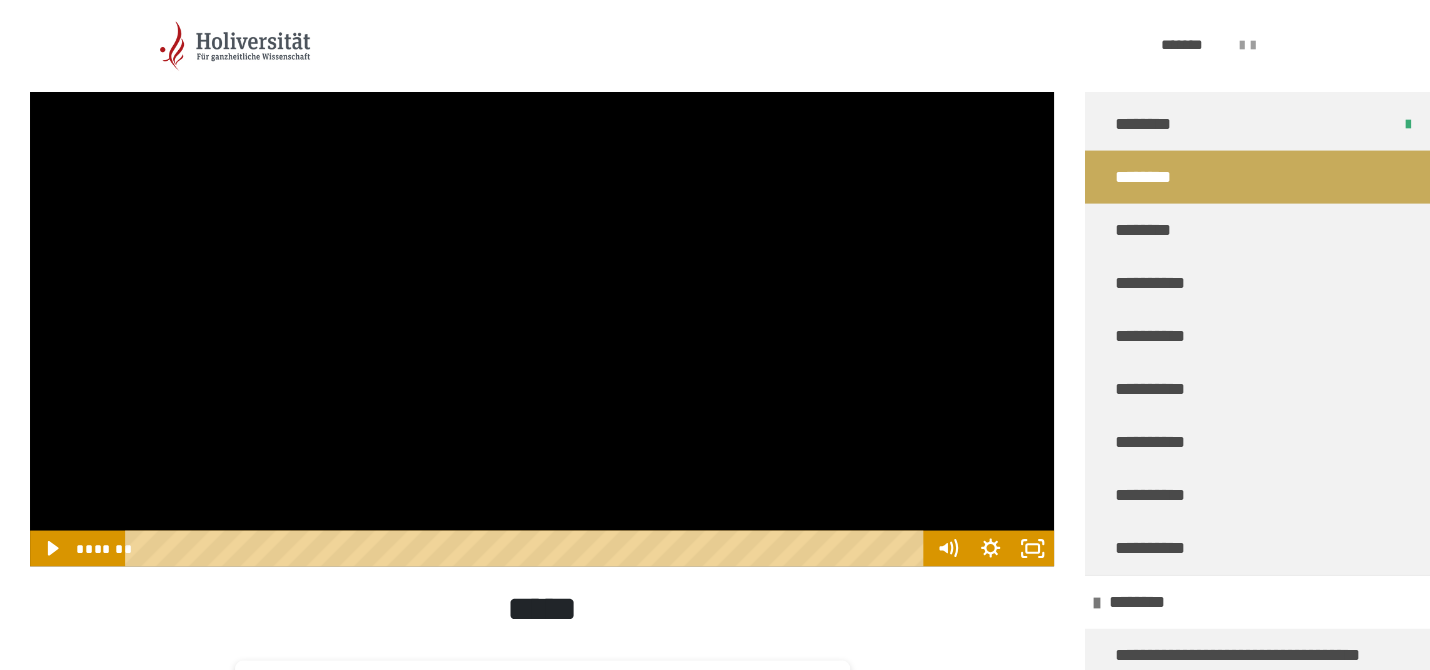click at bounding box center [542, 278] 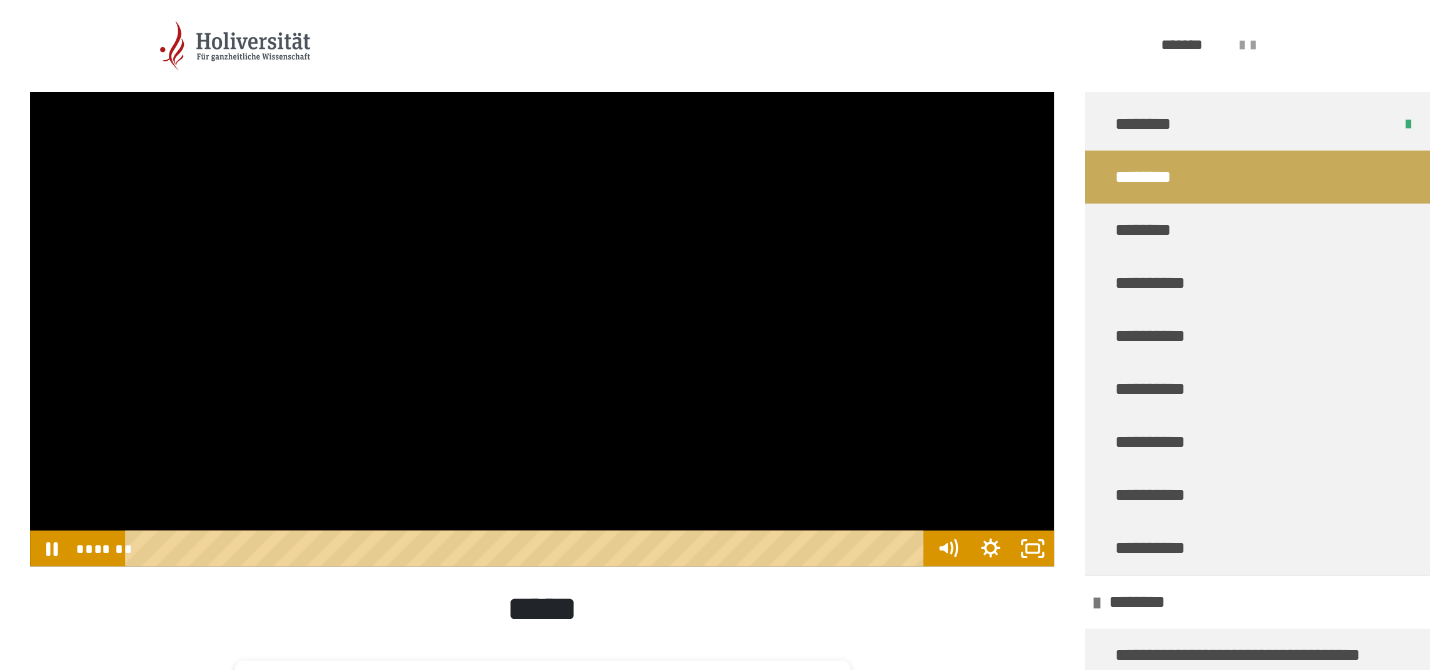 click at bounding box center (542, 278) 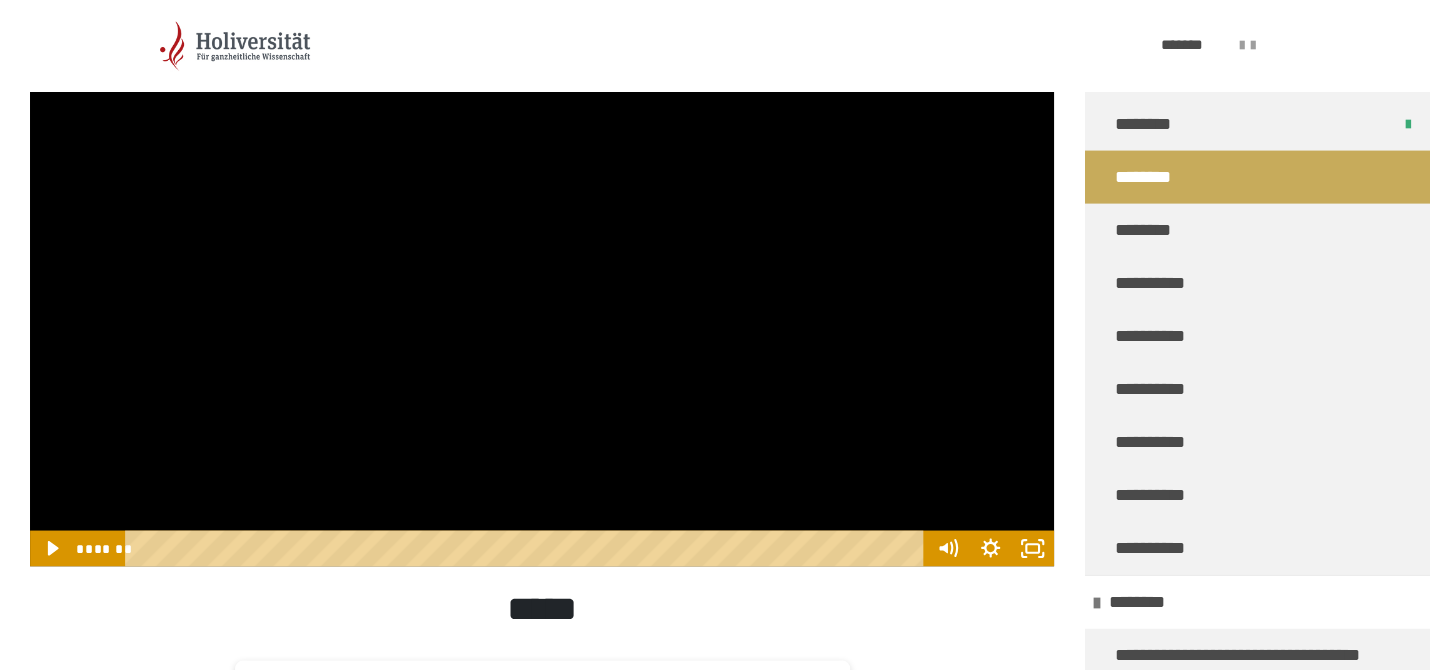 click at bounding box center (542, 278) 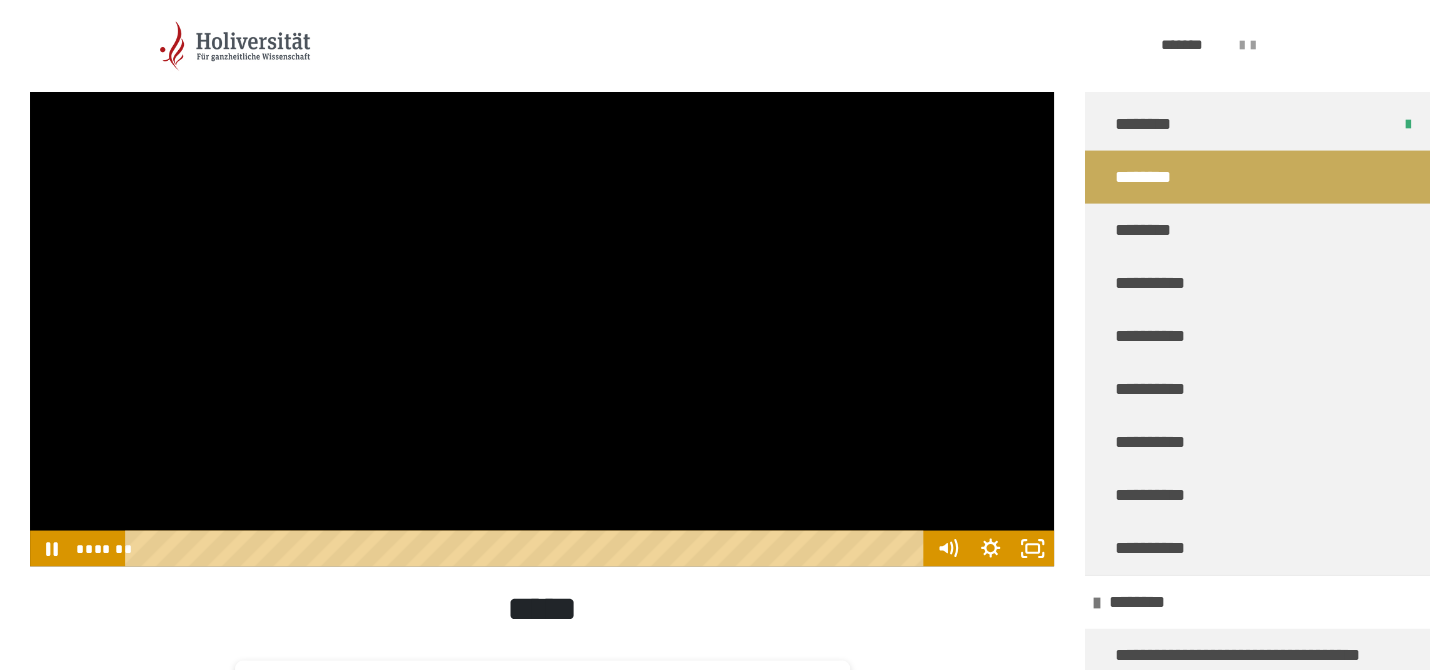 click at bounding box center (542, 278) 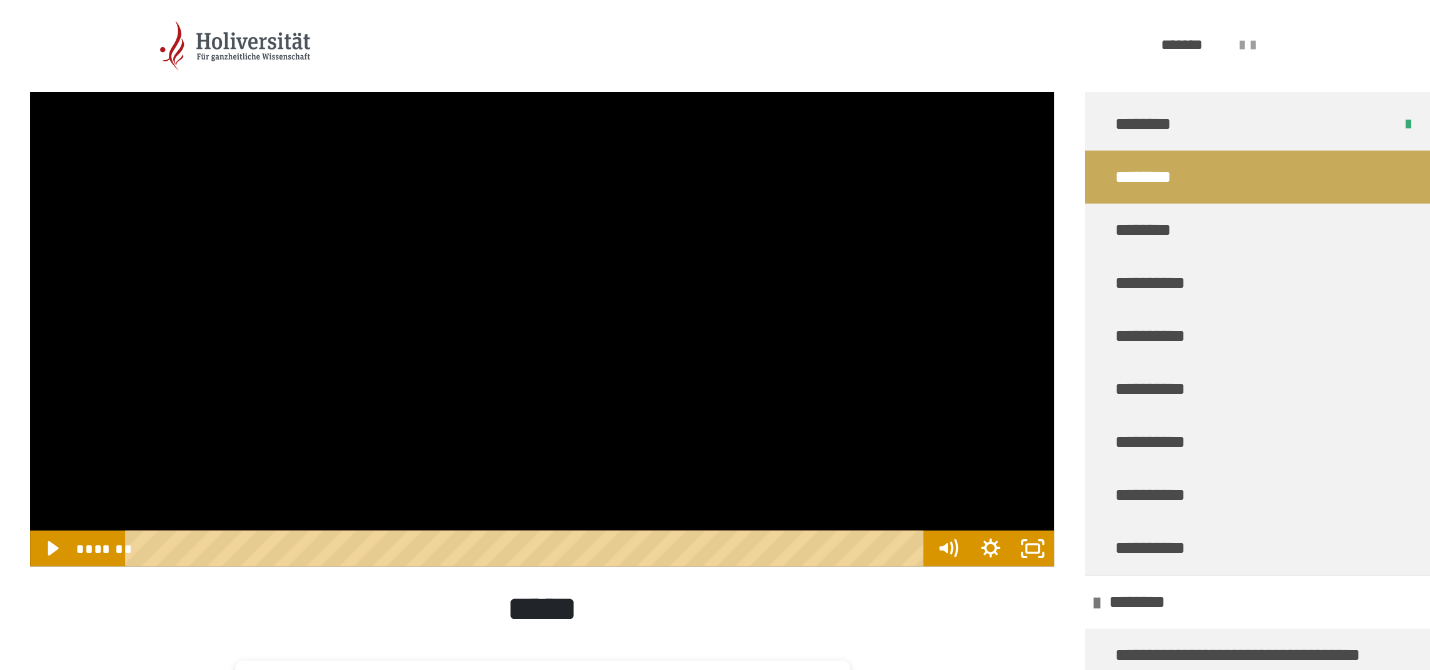click at bounding box center (542, 278) 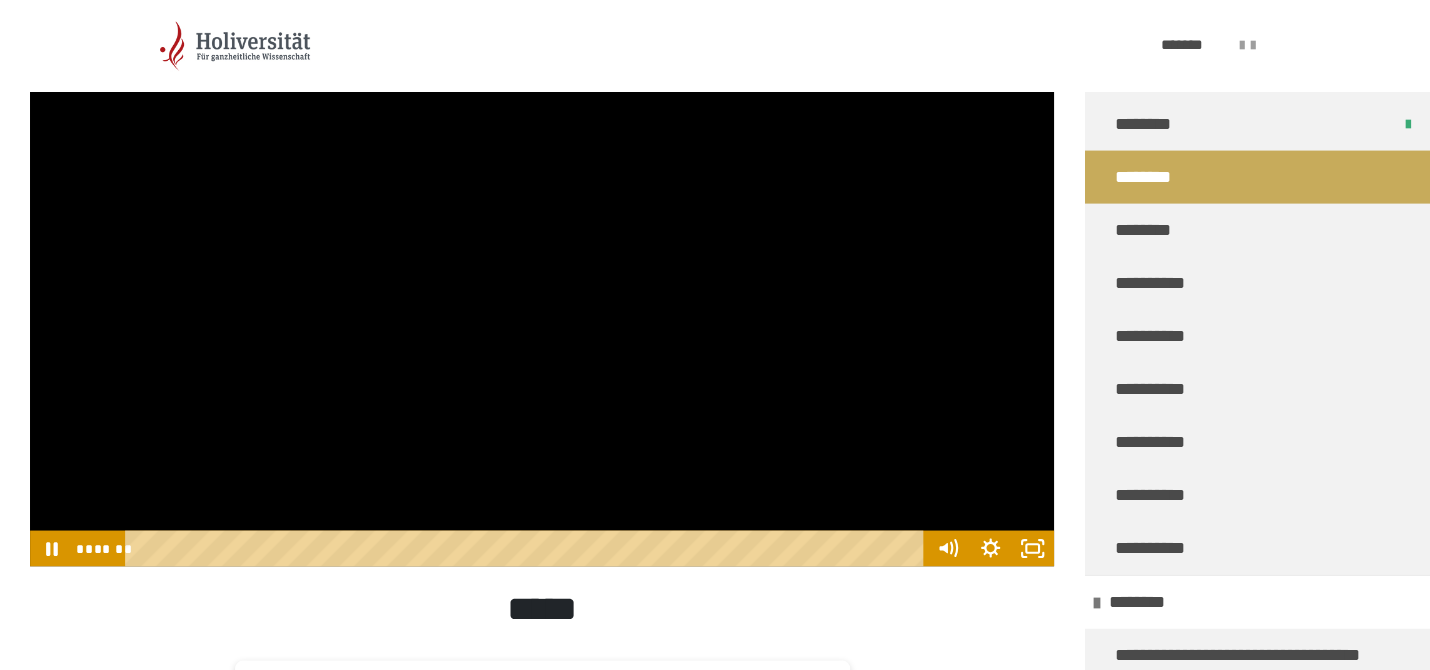 click at bounding box center (542, 278) 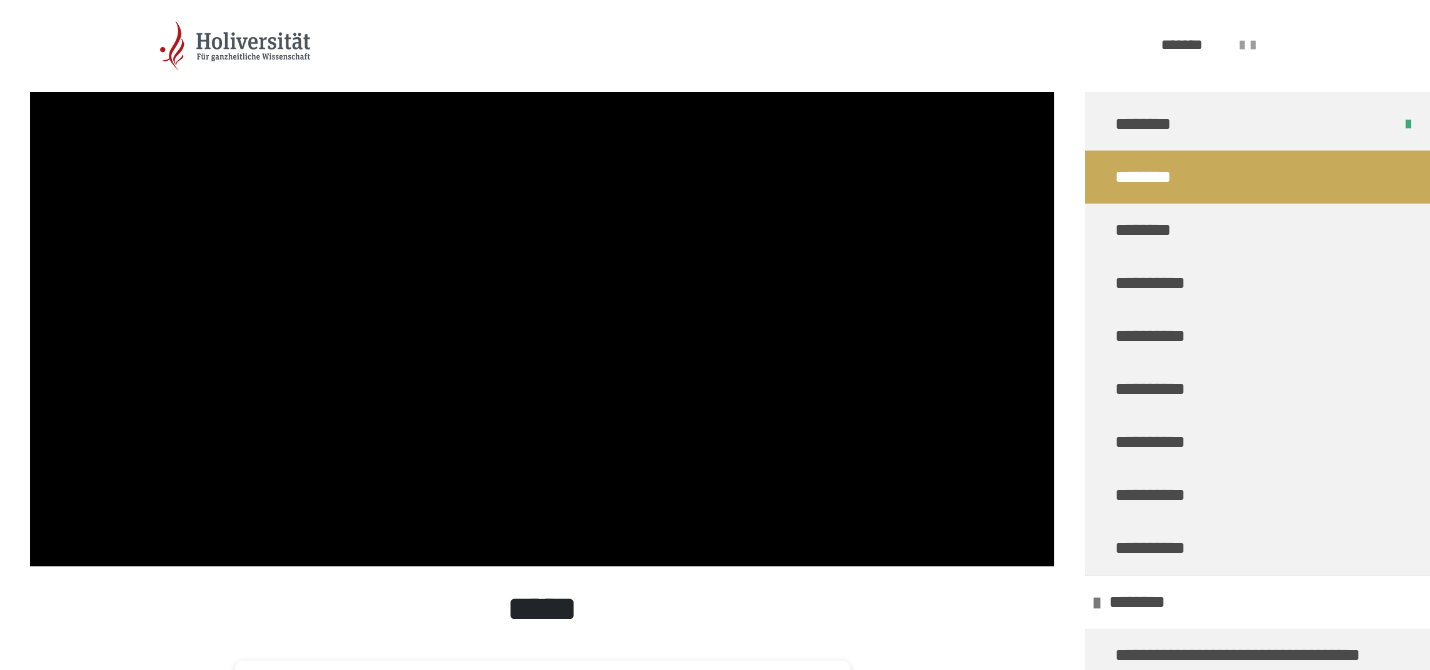 click at bounding box center (542, 278) 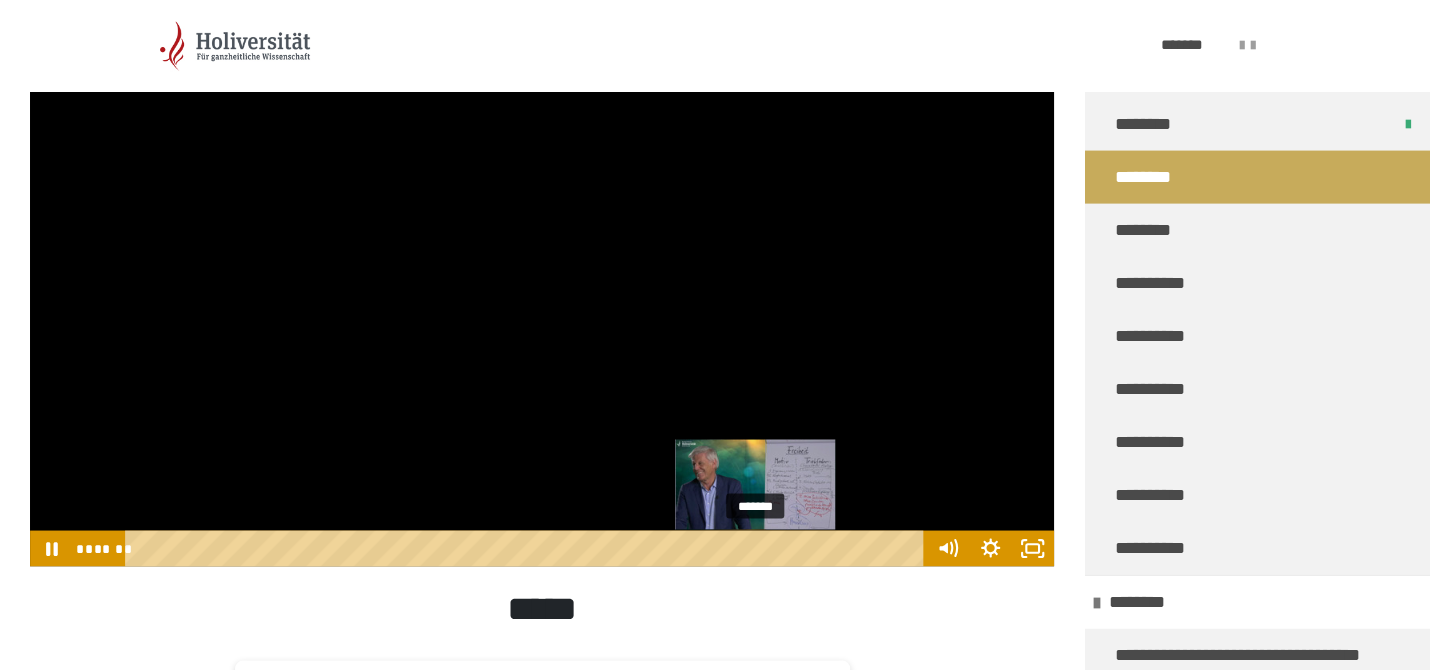 click at bounding box center [756, 548] 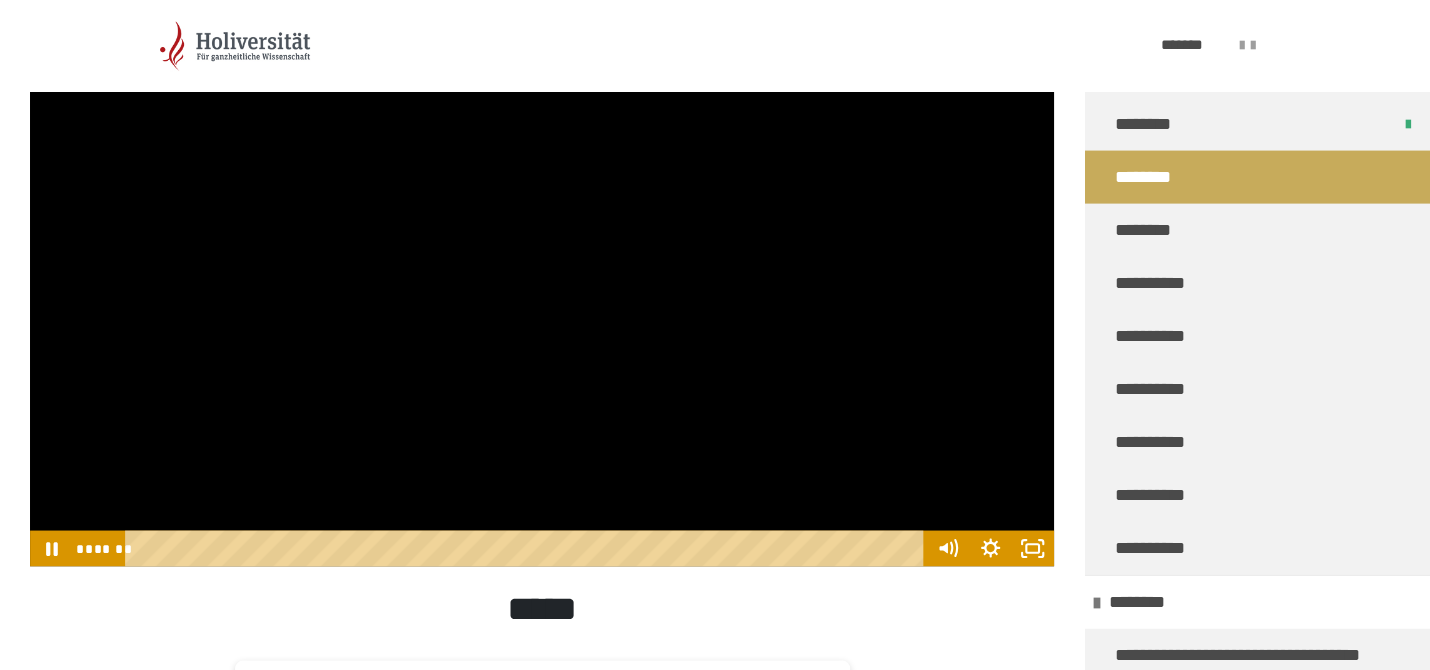 click at bounding box center [542, 278] 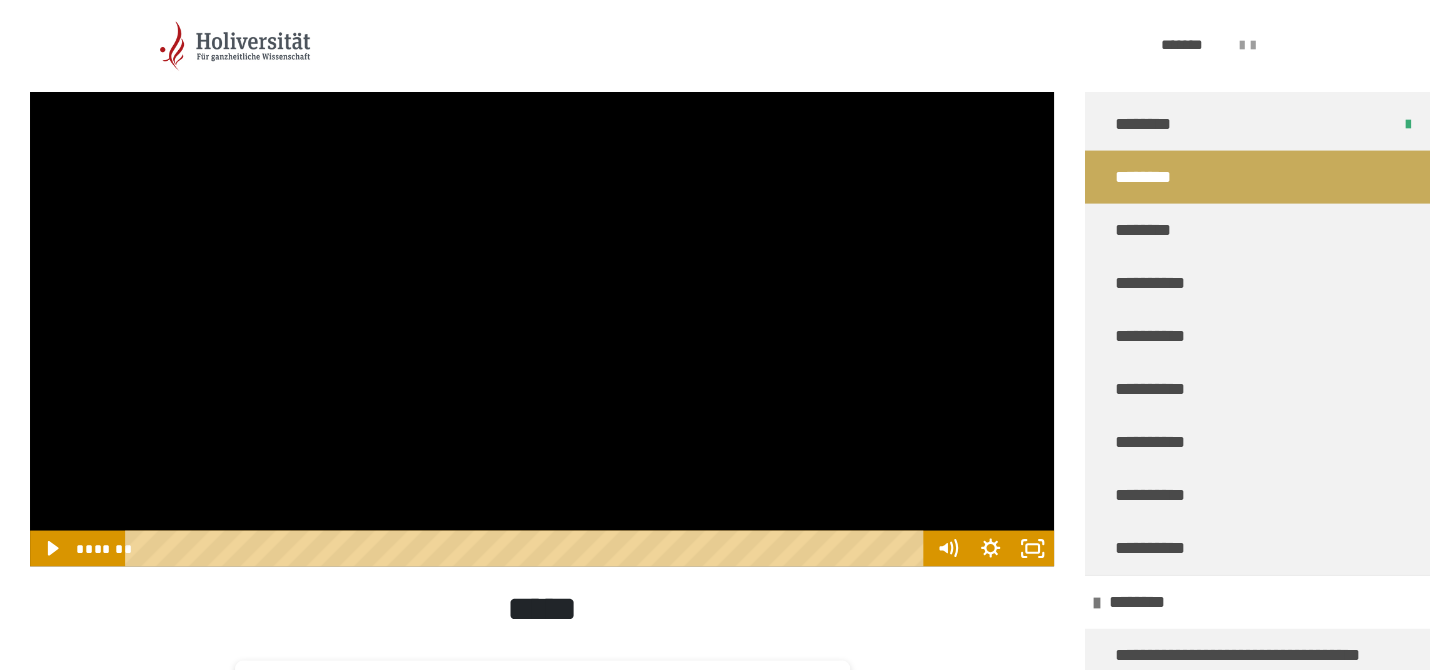 click at bounding box center [542, 278] 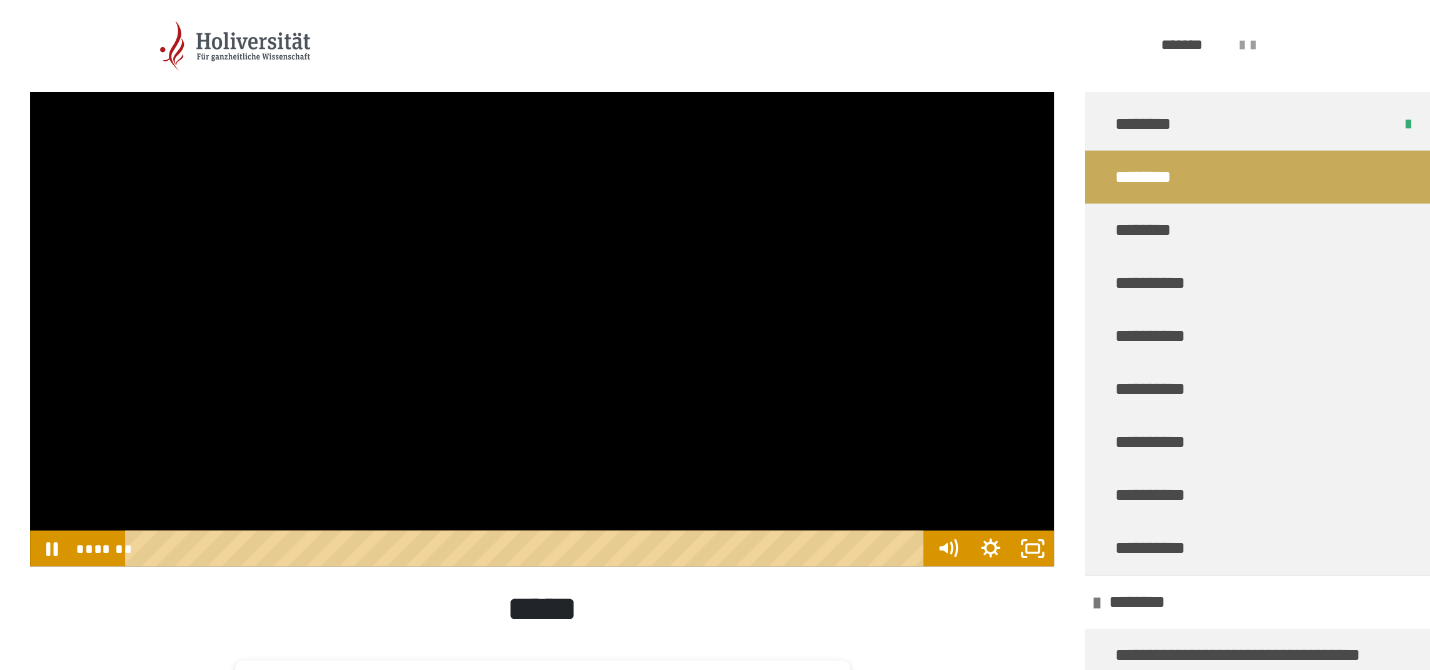 click at bounding box center (542, 278) 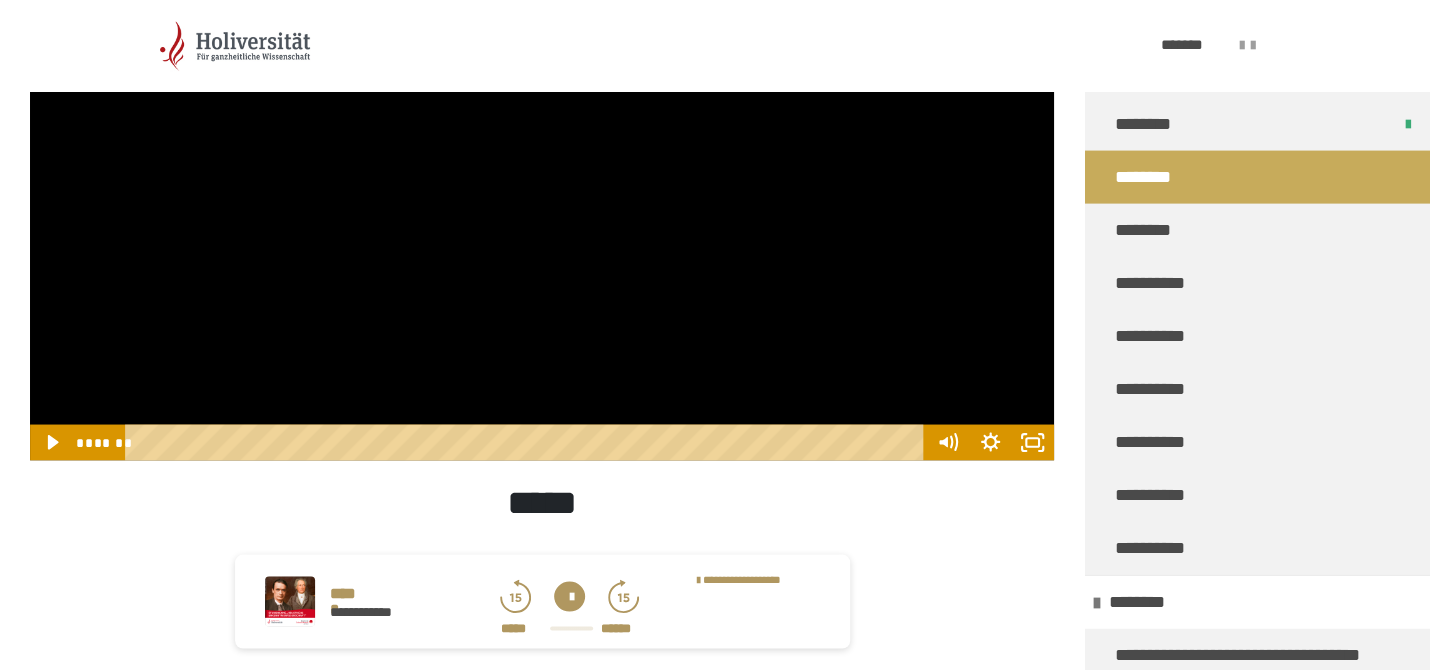 click at bounding box center [542, 172] 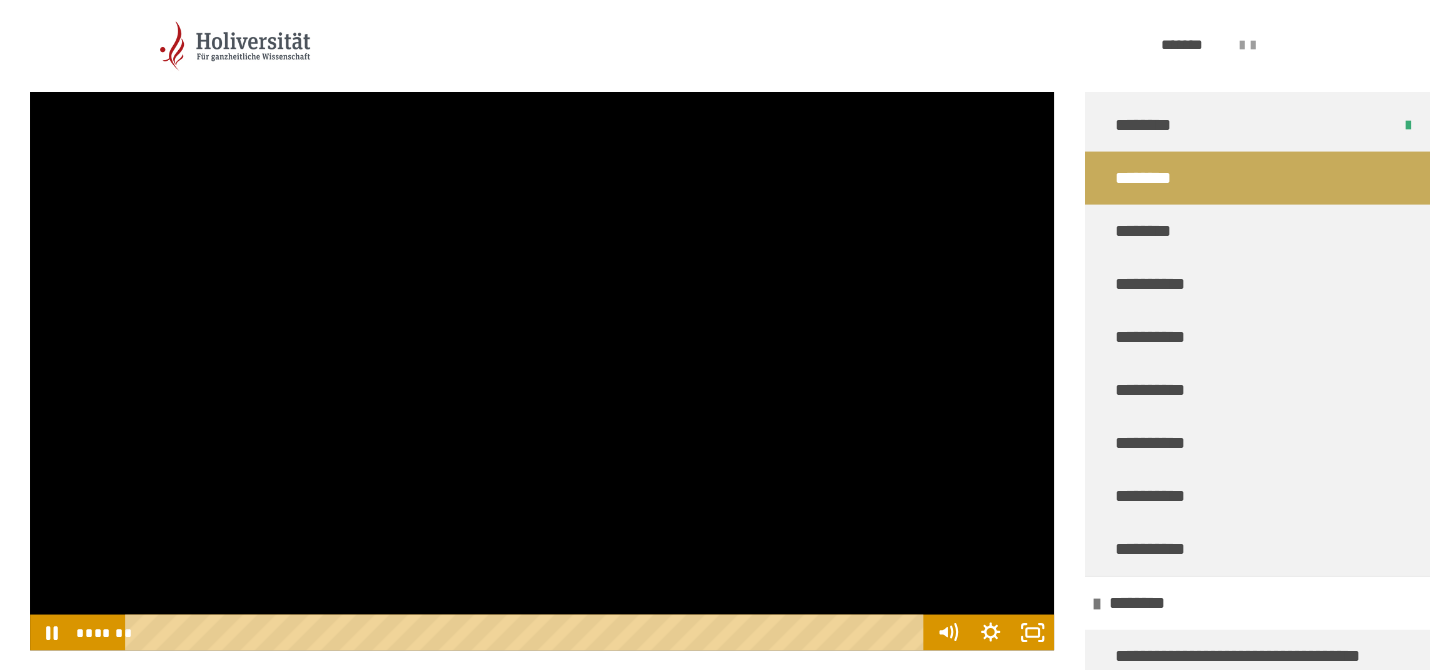 scroll, scrollTop: 1436, scrollLeft: 0, axis: vertical 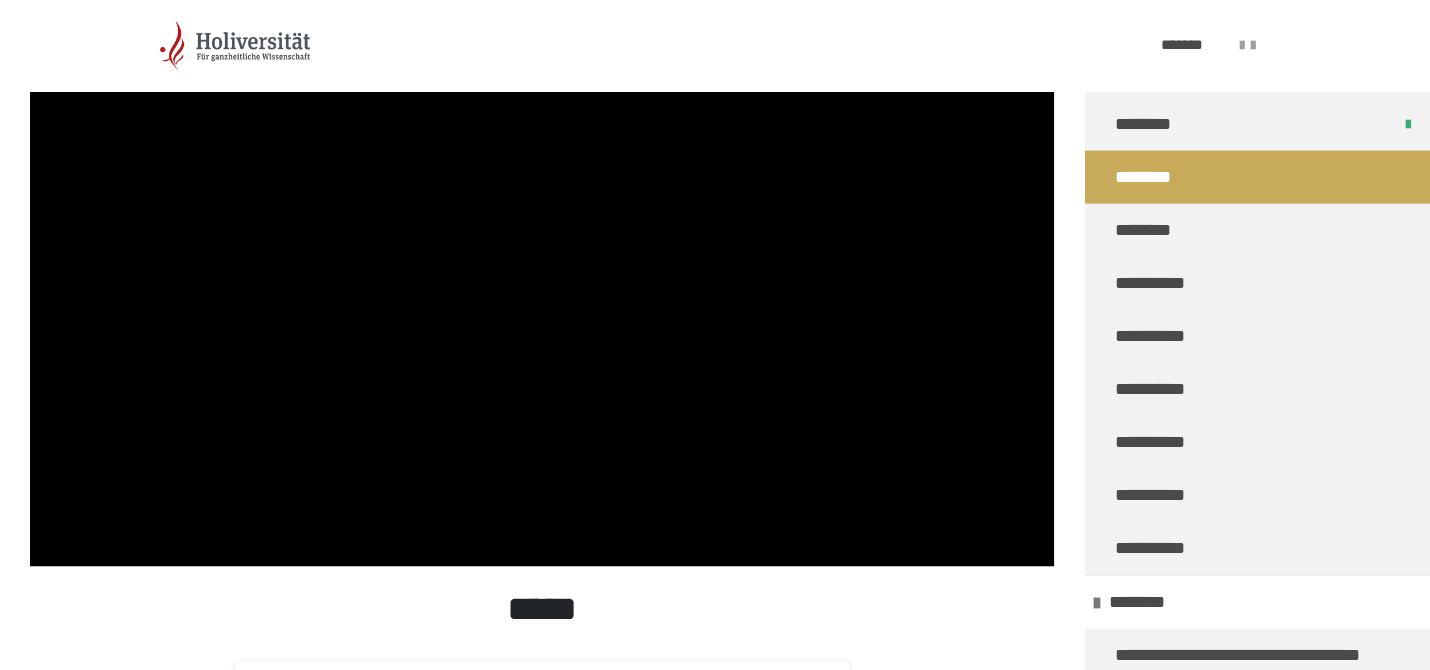 click at bounding box center (542, 278) 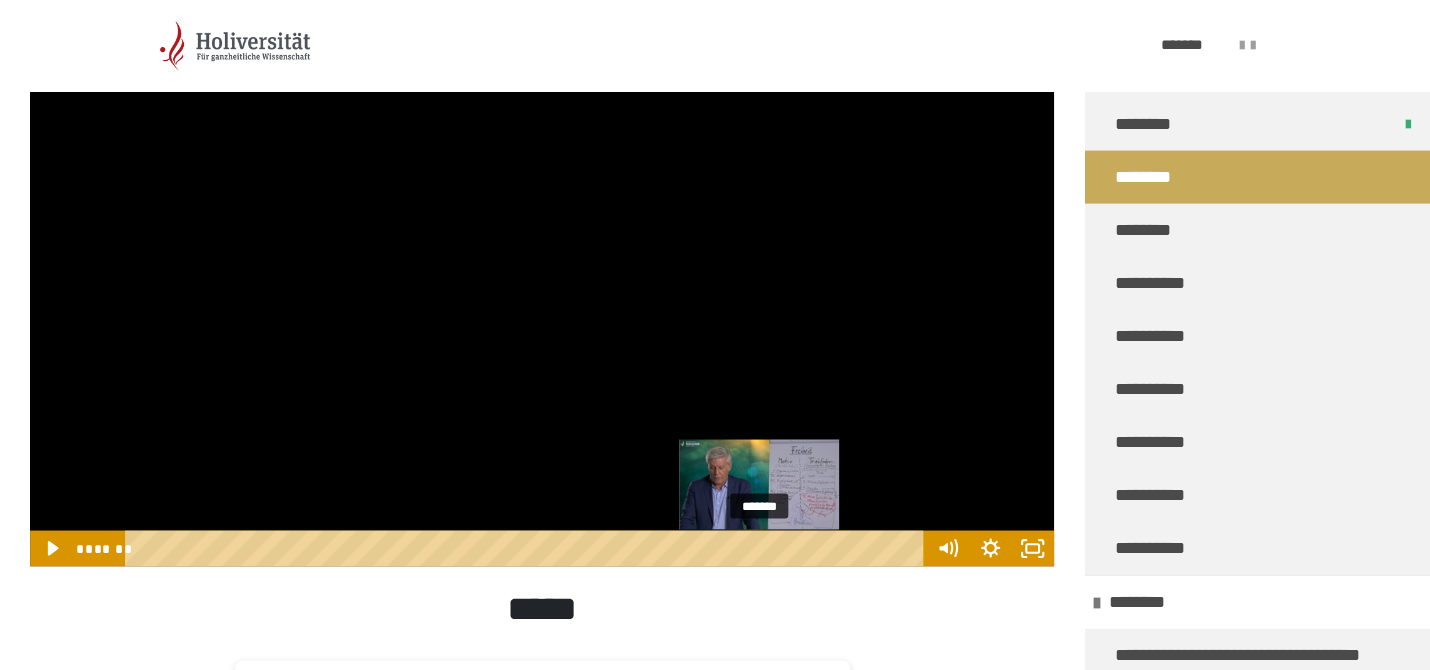 click on "*******" at bounding box center (528, 548) 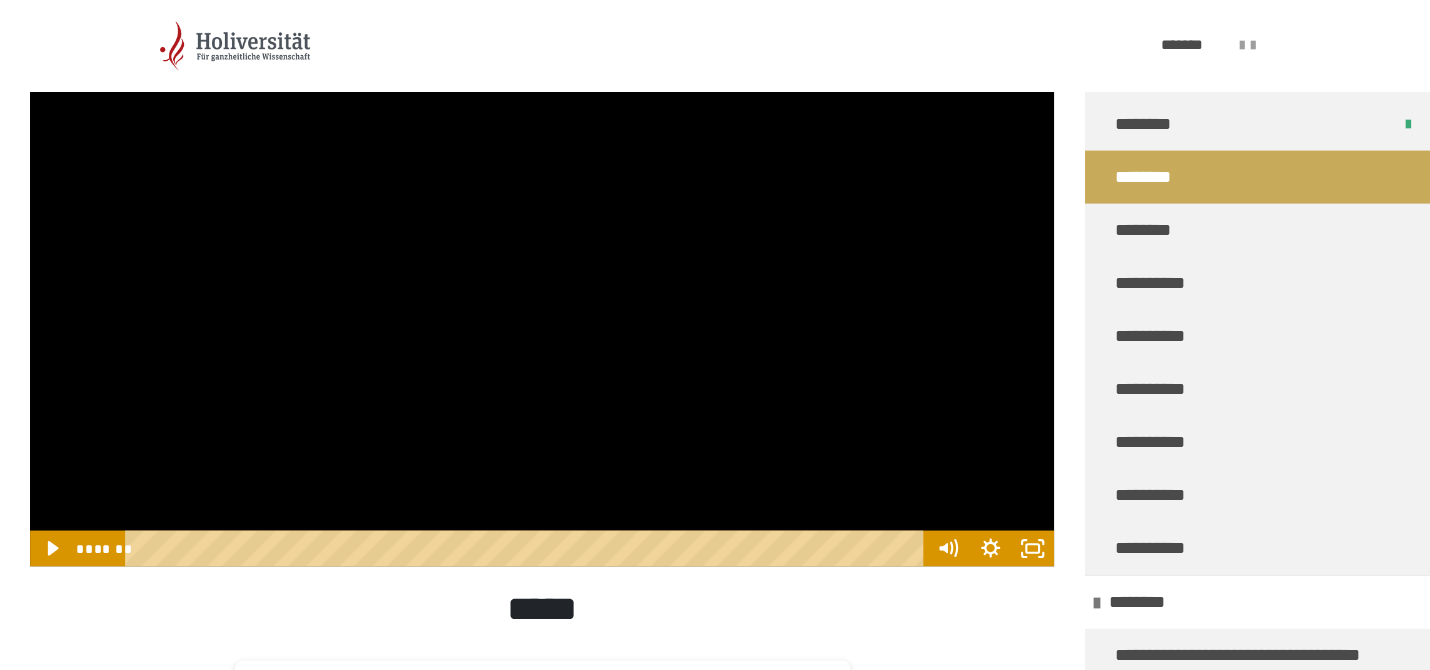 click at bounding box center [542, 278] 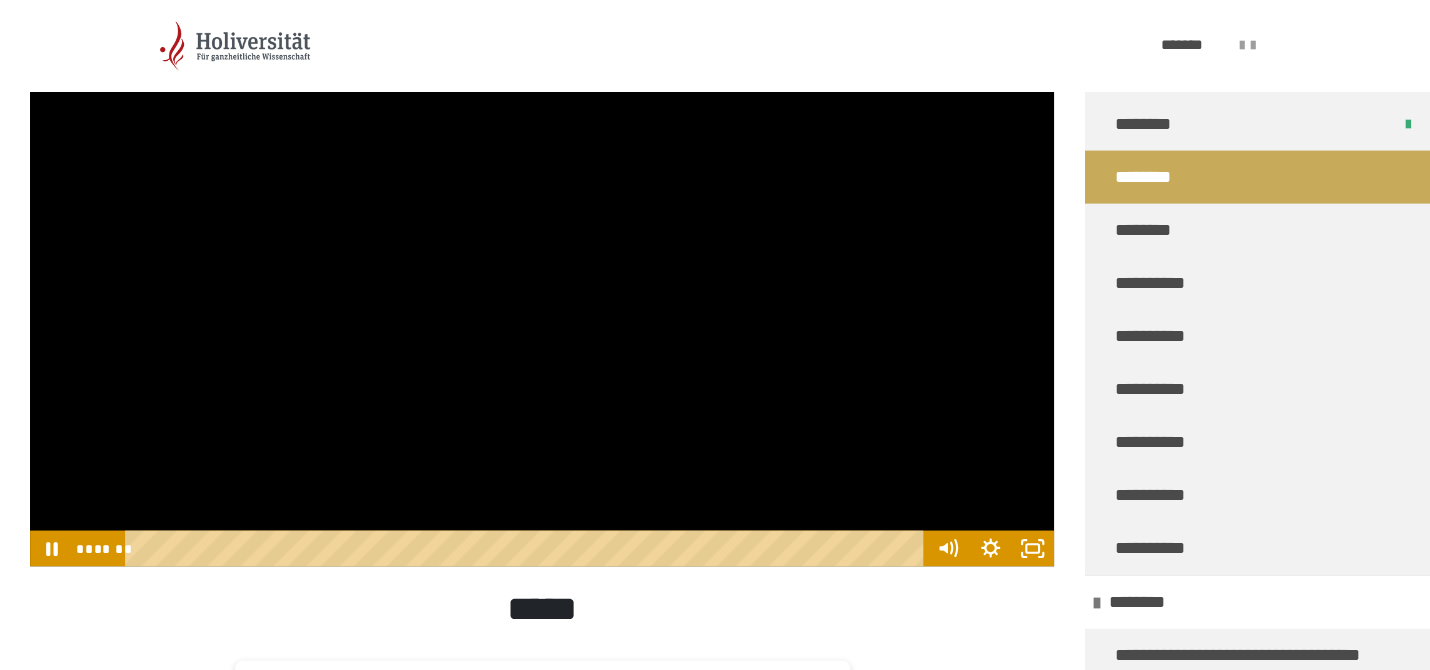 click at bounding box center (542, 278) 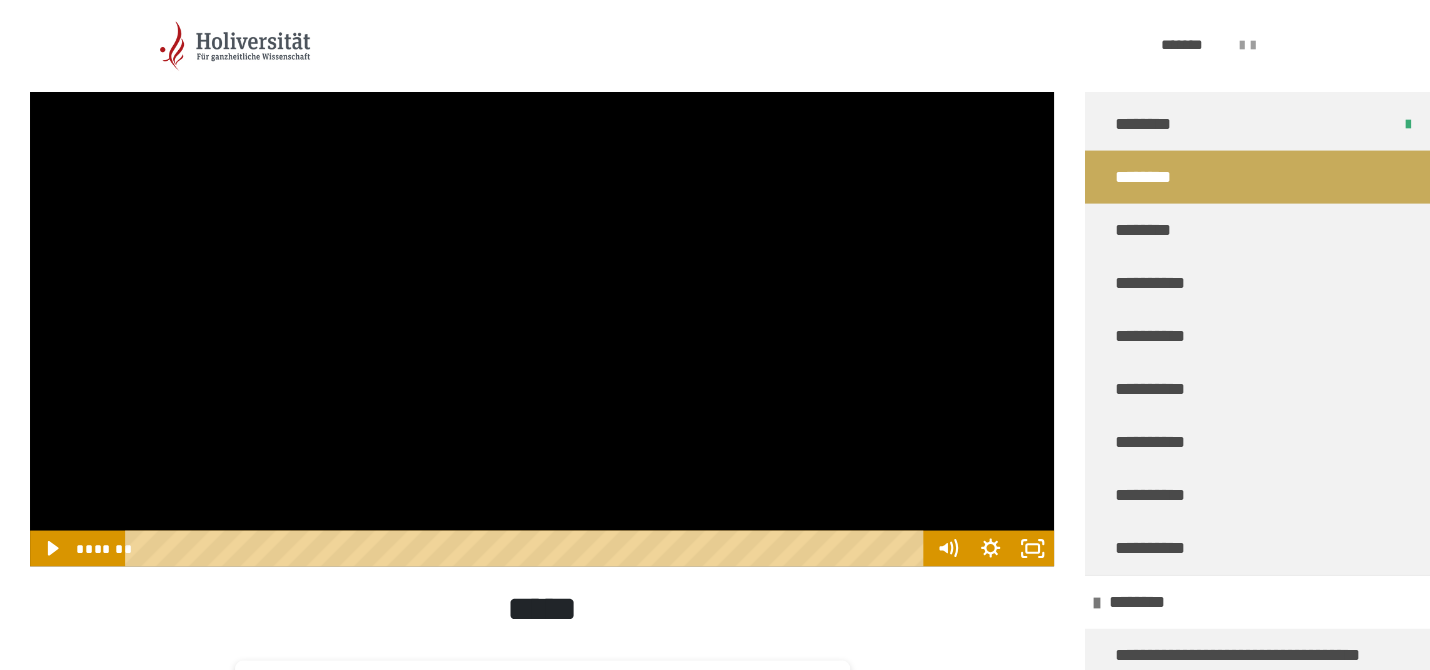 click at bounding box center [542, 278] 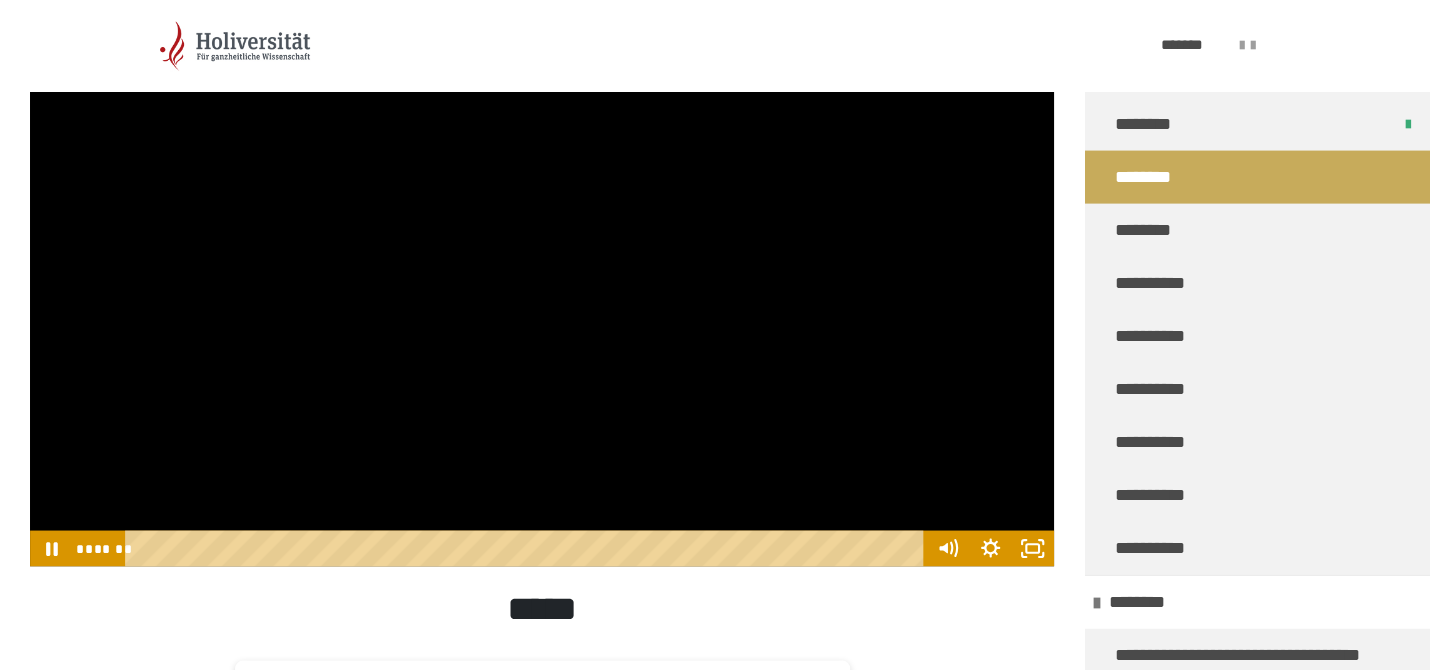 click at bounding box center (542, 278) 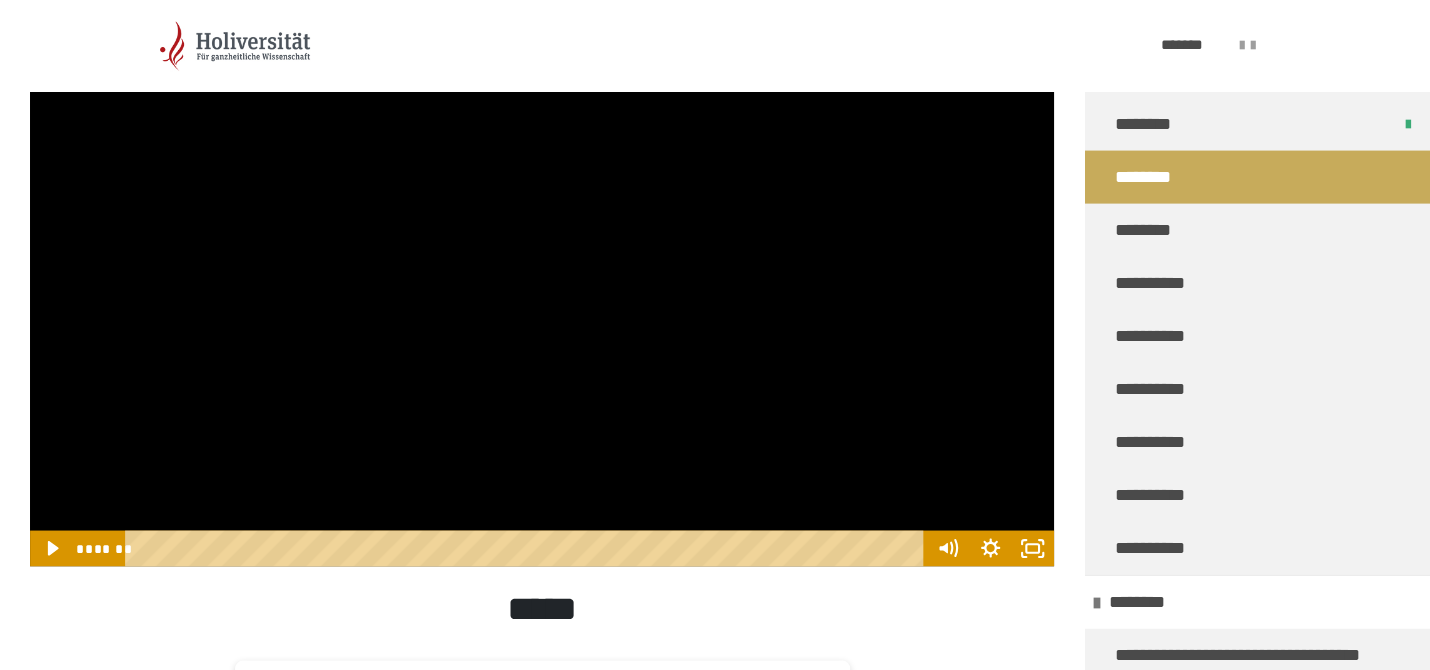 click at bounding box center [542, 278] 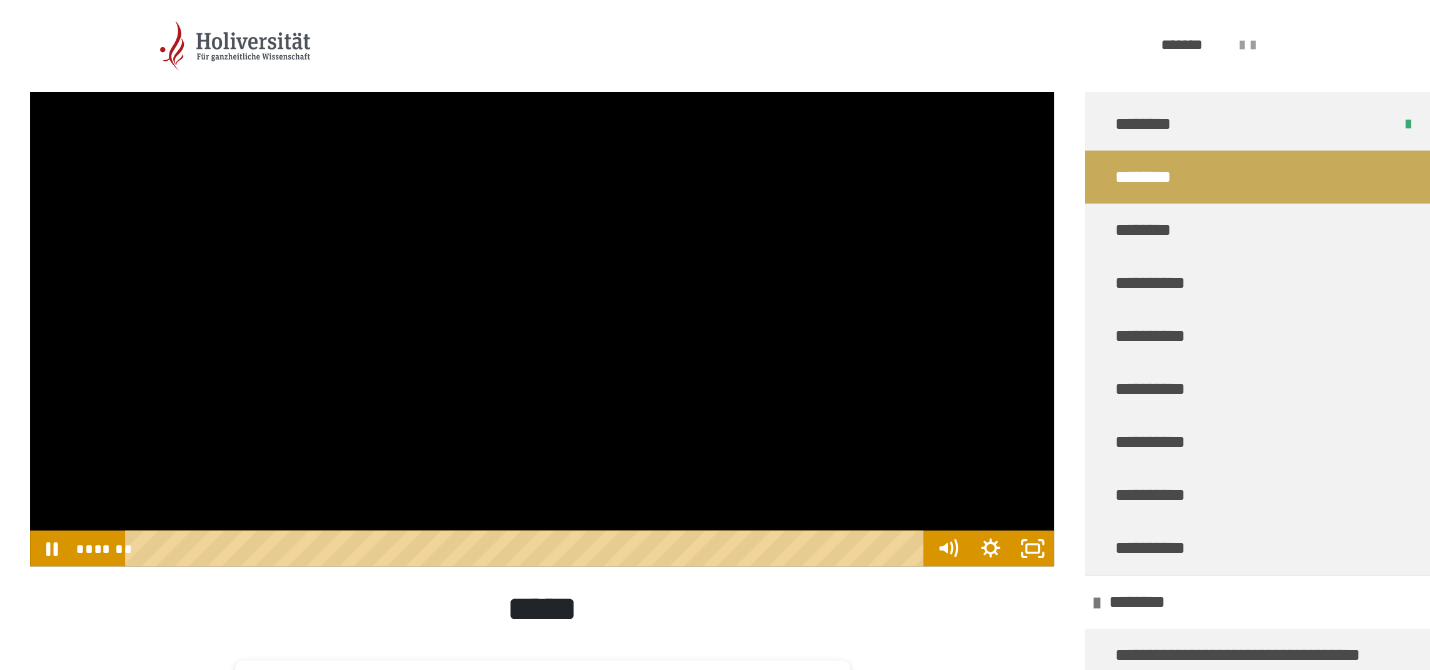 click at bounding box center (542, 278) 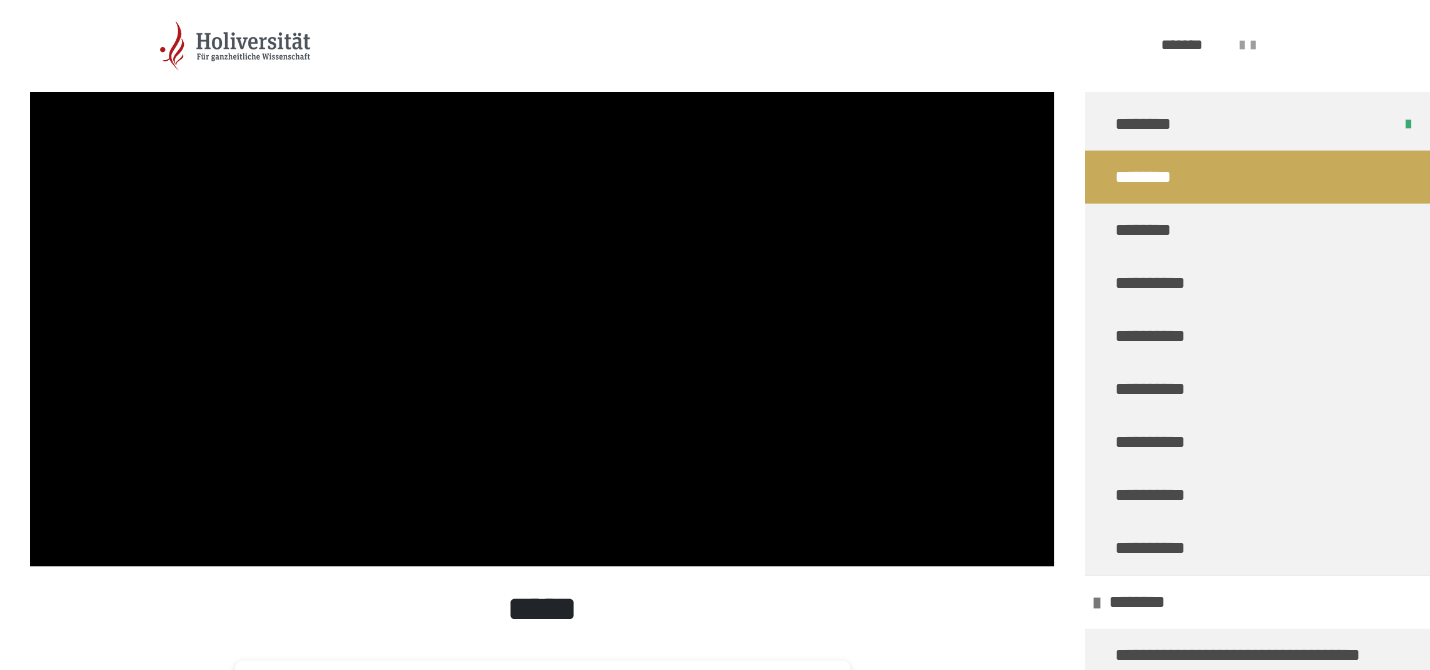 click at bounding box center [542, 278] 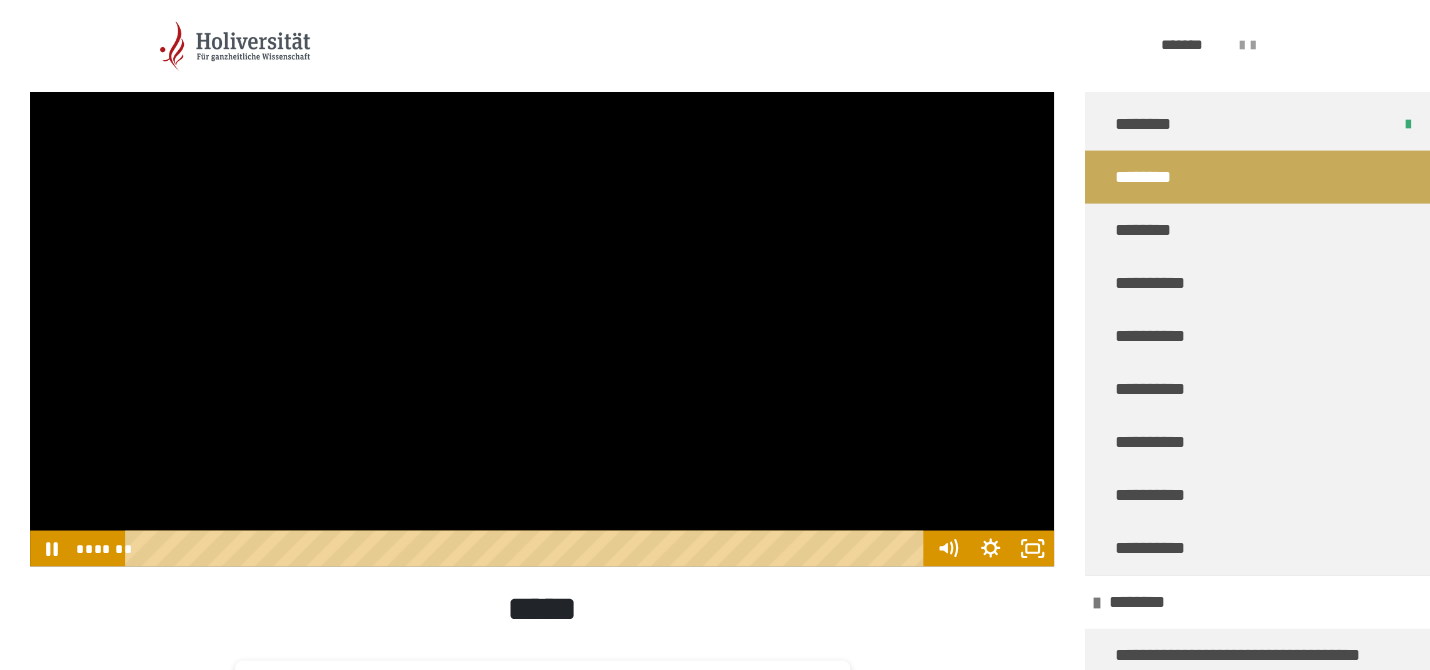click at bounding box center [542, 278] 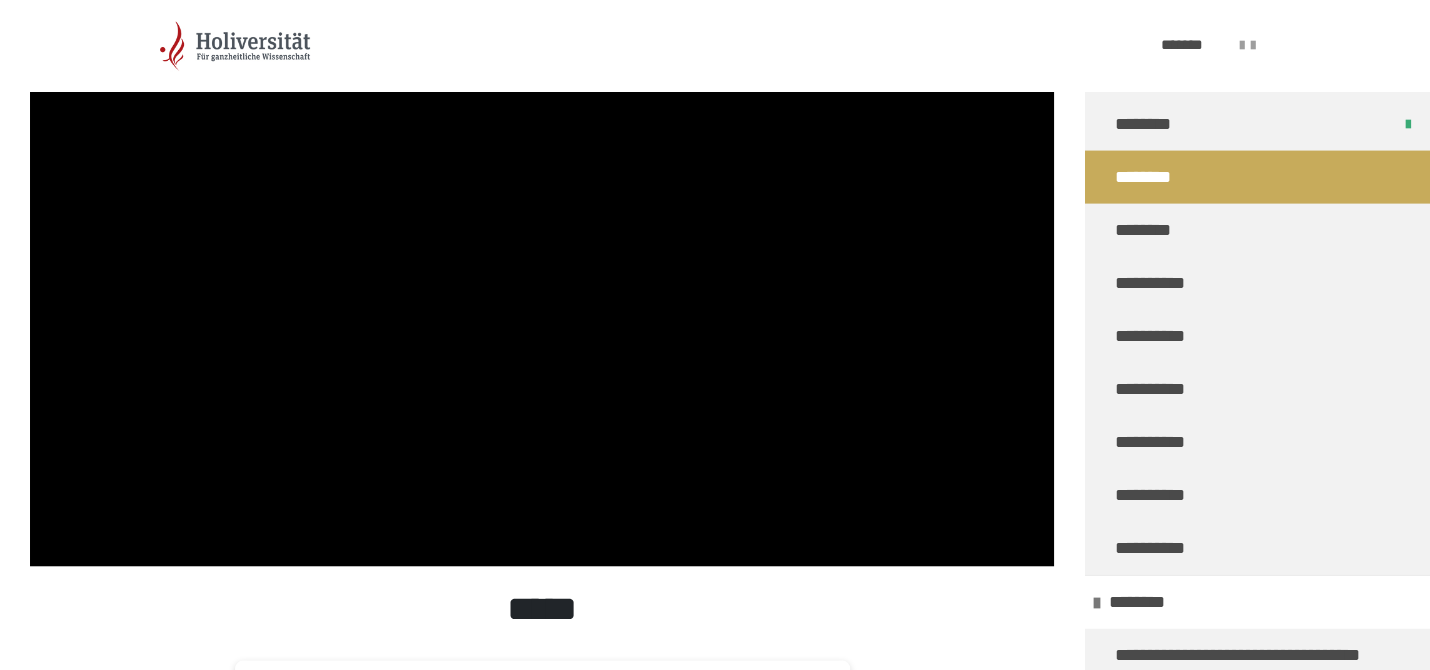 click at bounding box center (542, 278) 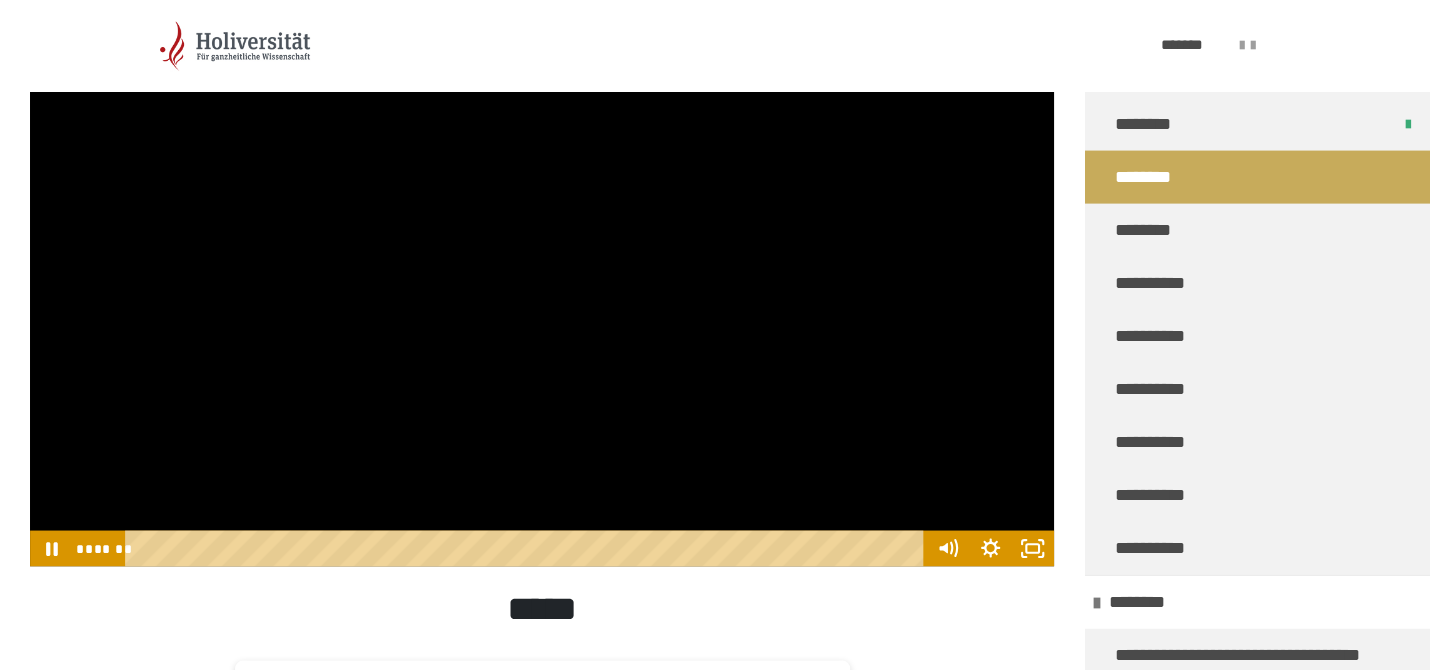 click at bounding box center (542, 278) 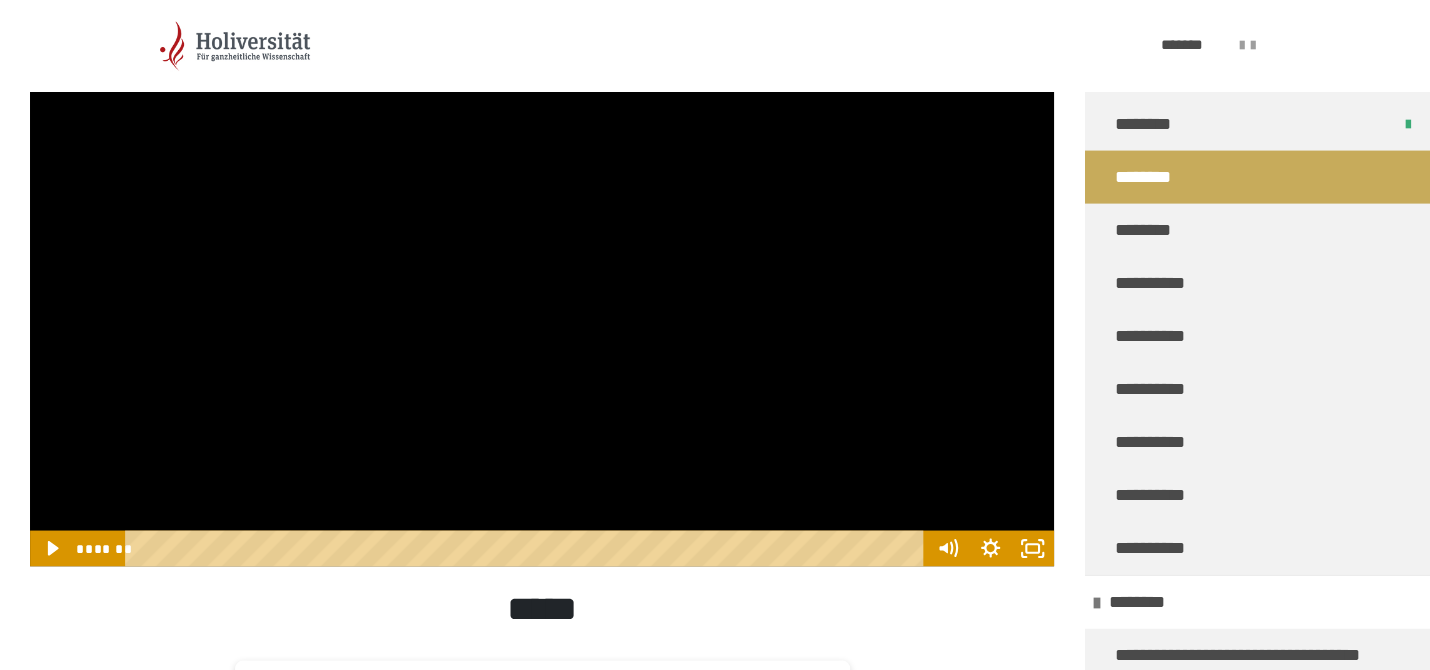 click at bounding box center [542, 278] 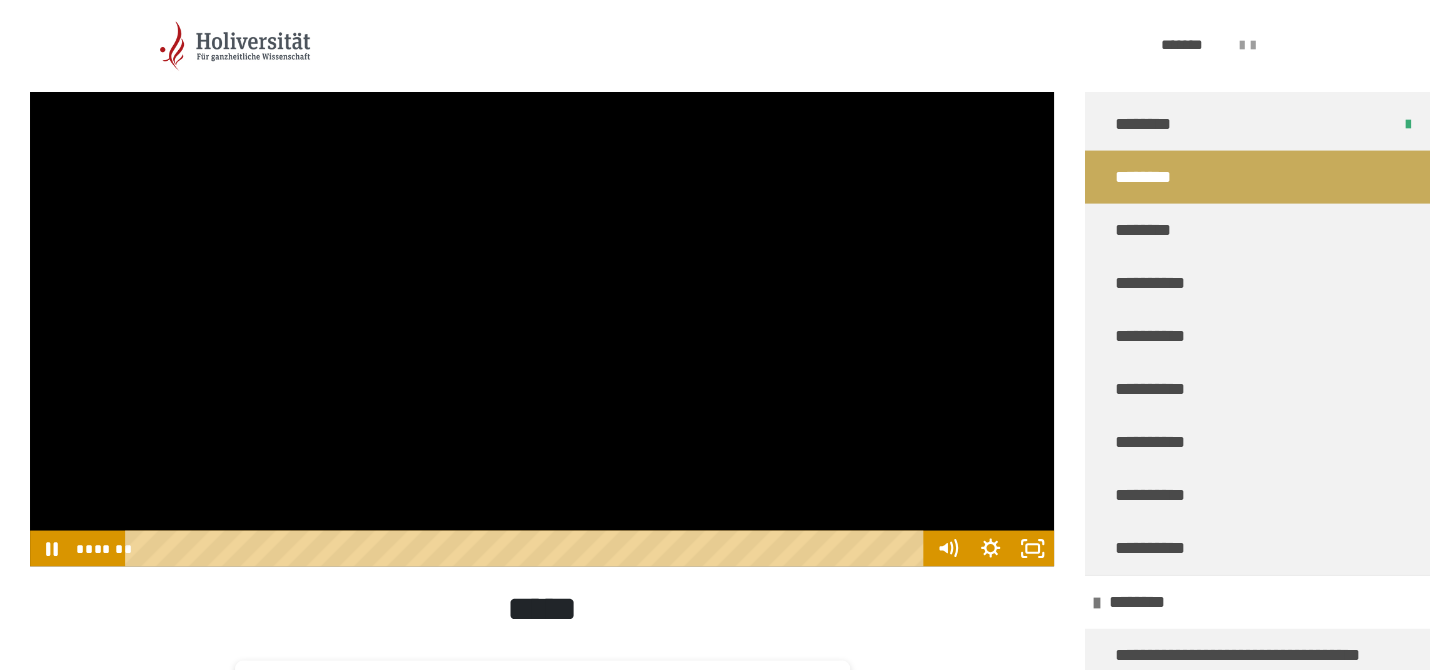 click at bounding box center (542, 278) 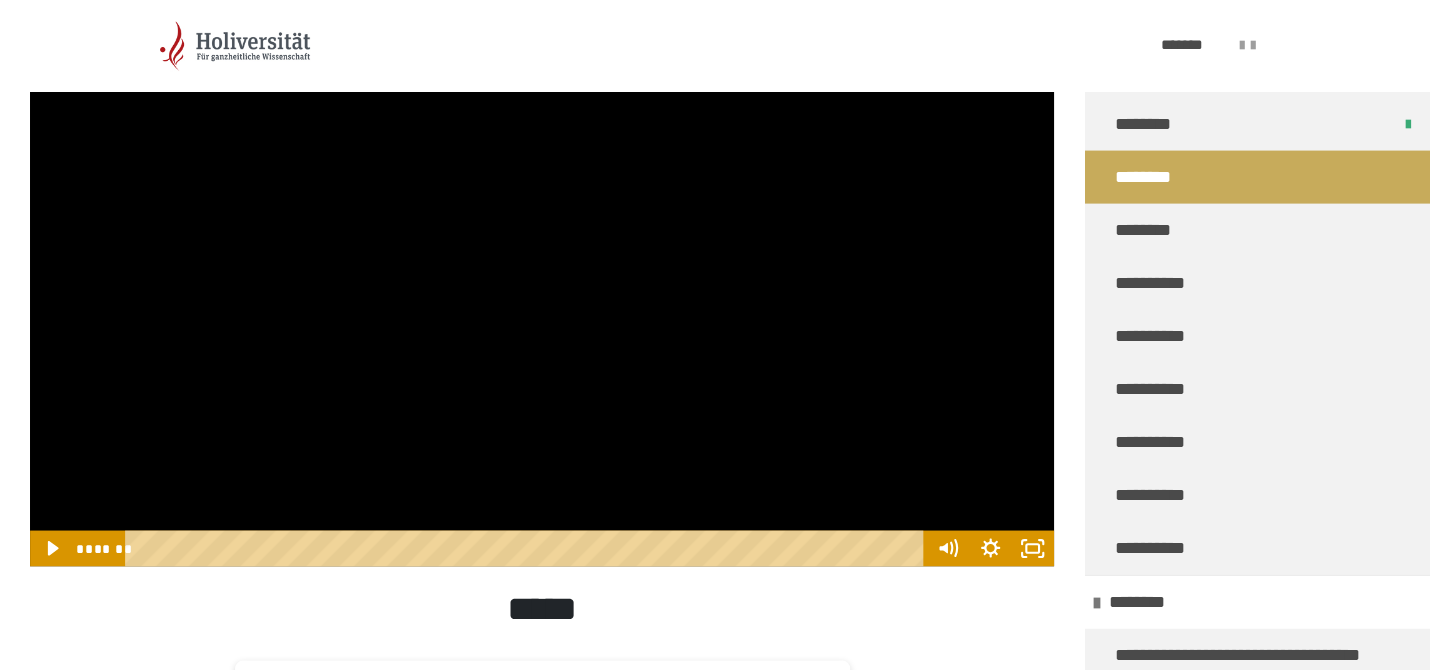 click at bounding box center (542, 278) 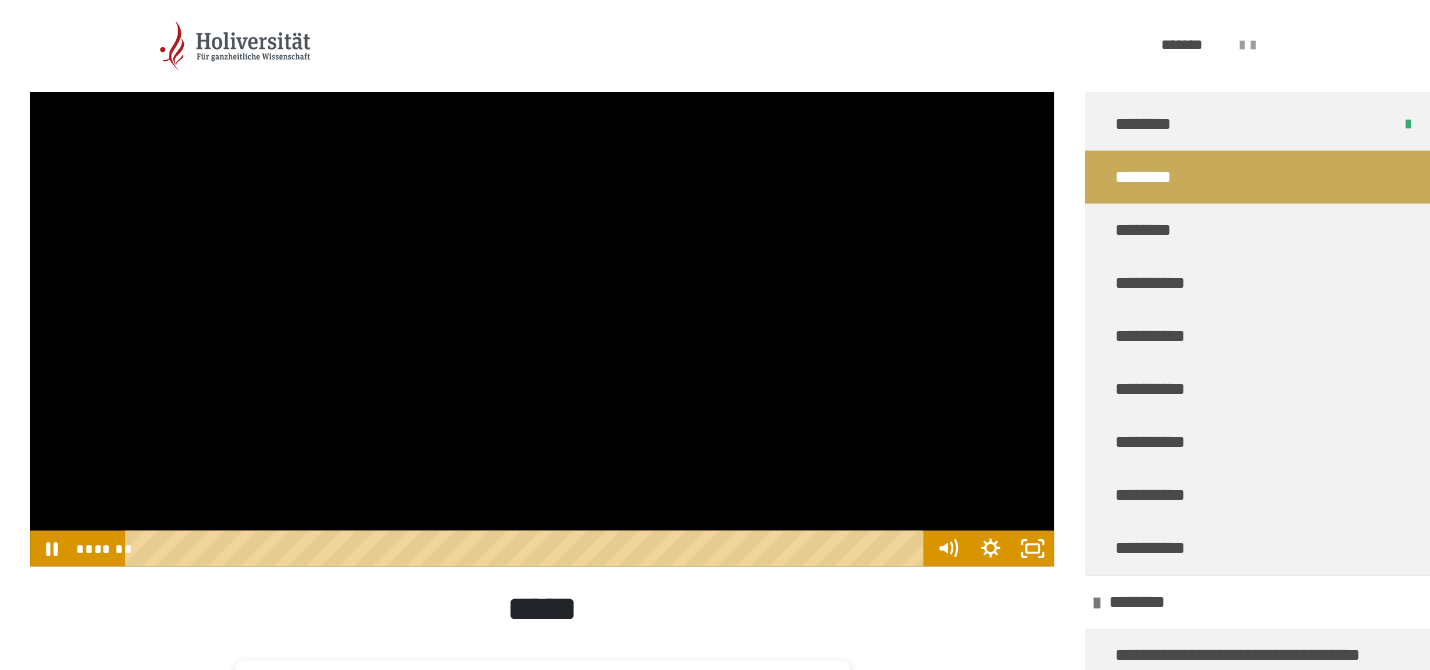 click at bounding box center (542, 278) 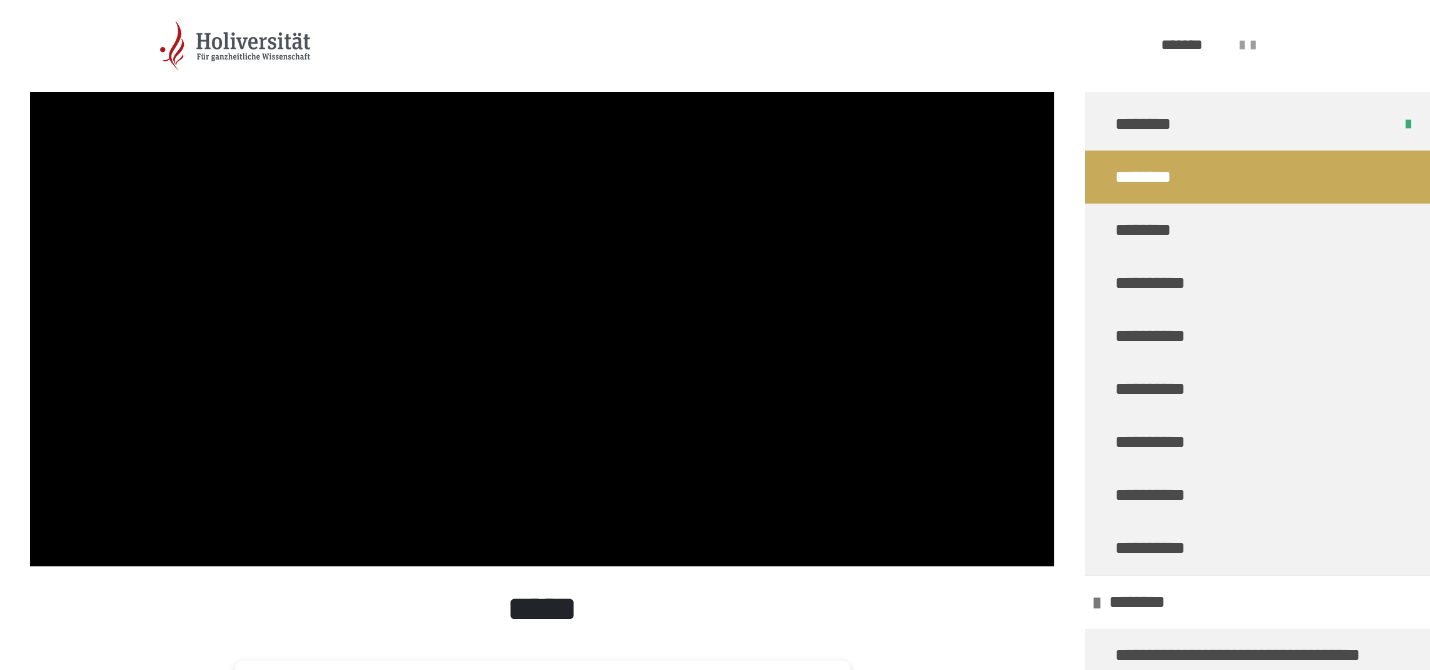 click at bounding box center (542, 278) 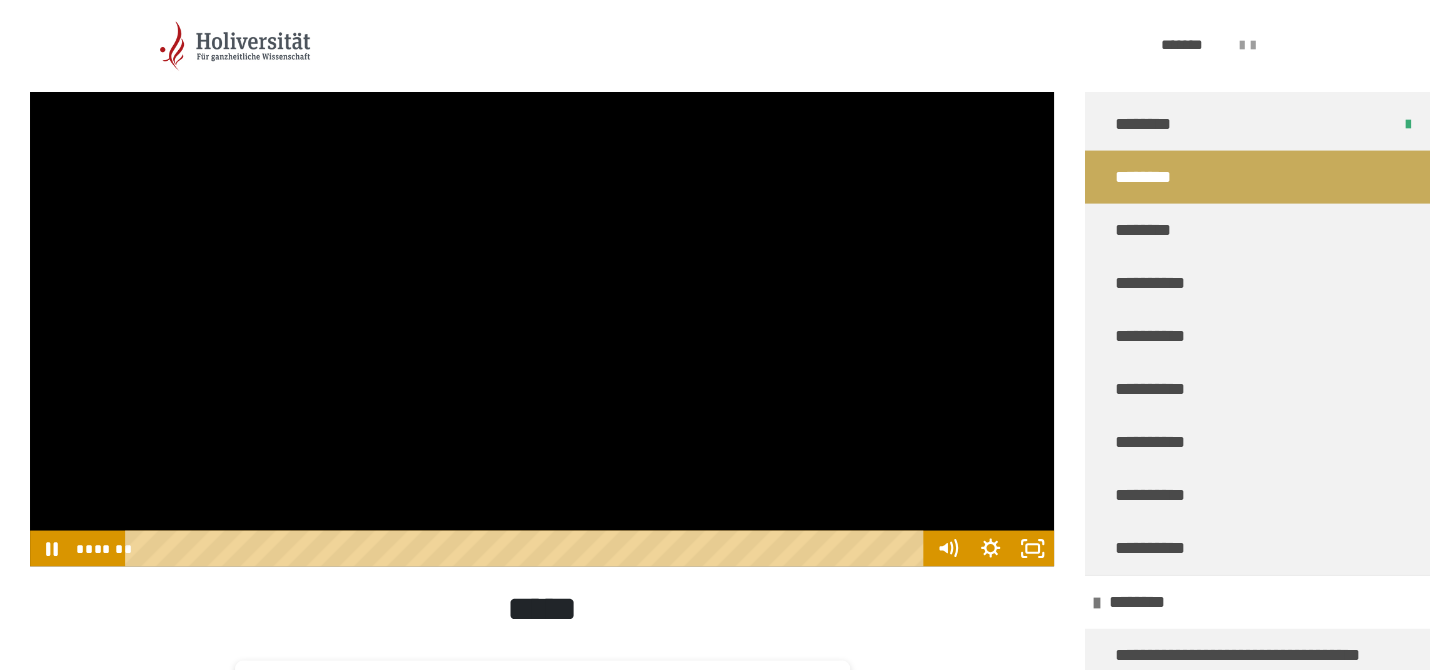 click at bounding box center (542, 278) 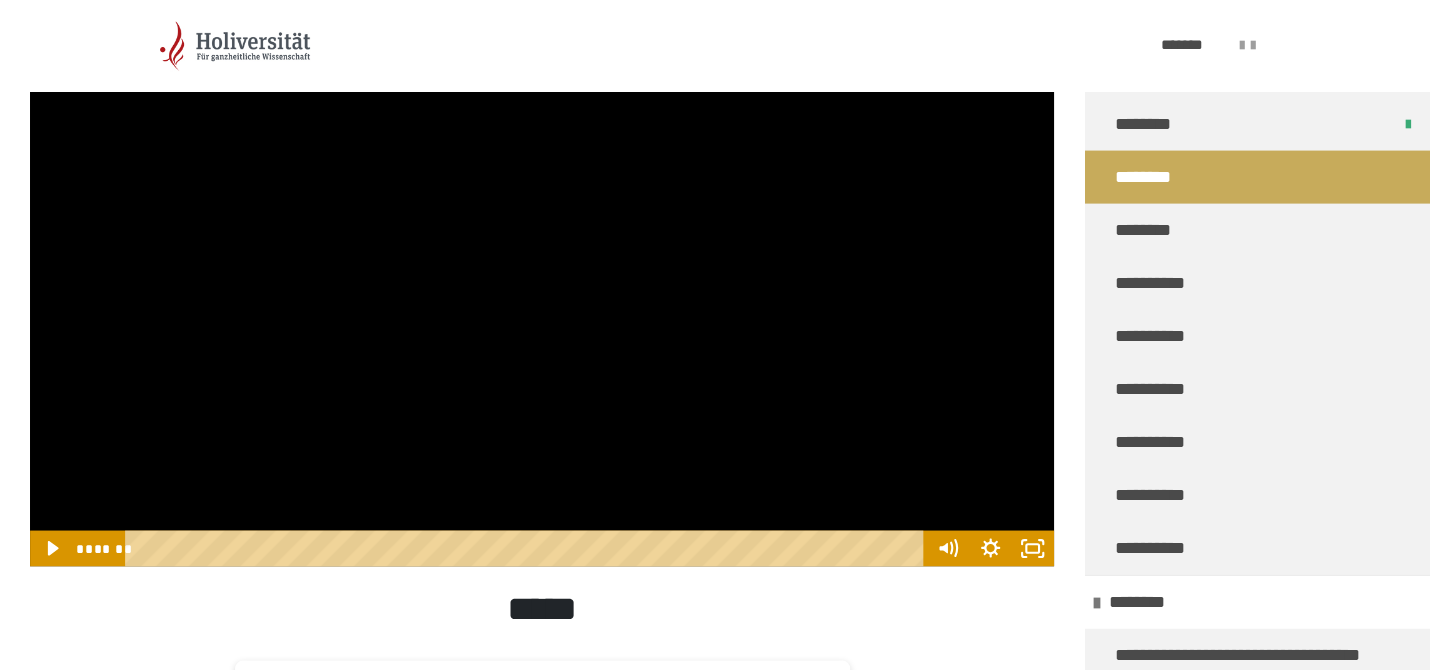 click at bounding box center (542, 278) 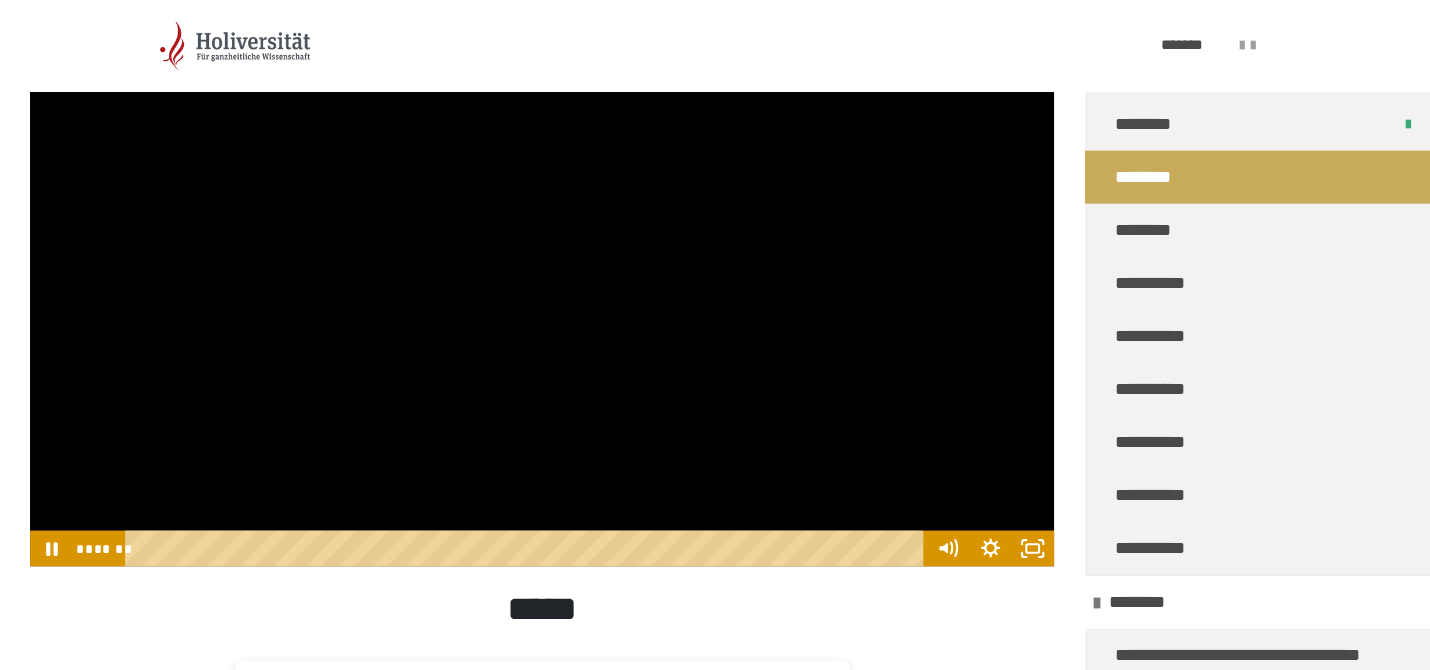 click at bounding box center [542, 278] 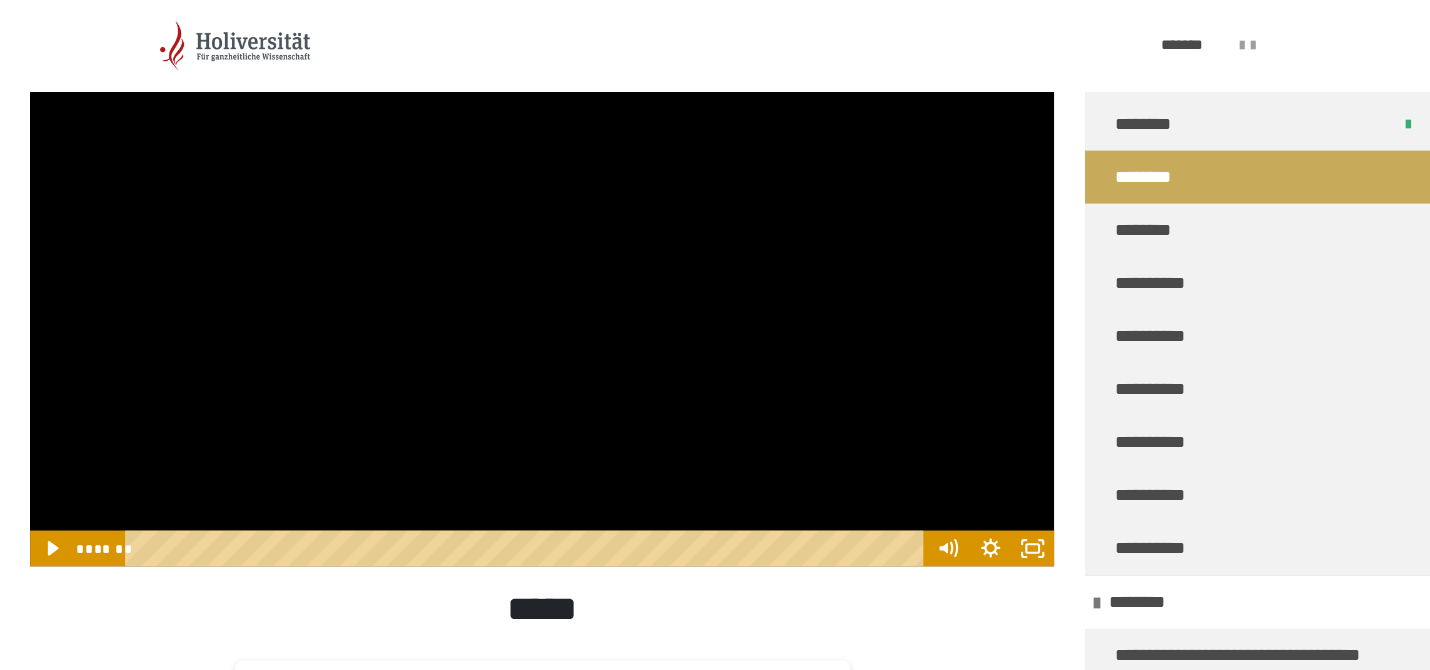 click at bounding box center [542, 278] 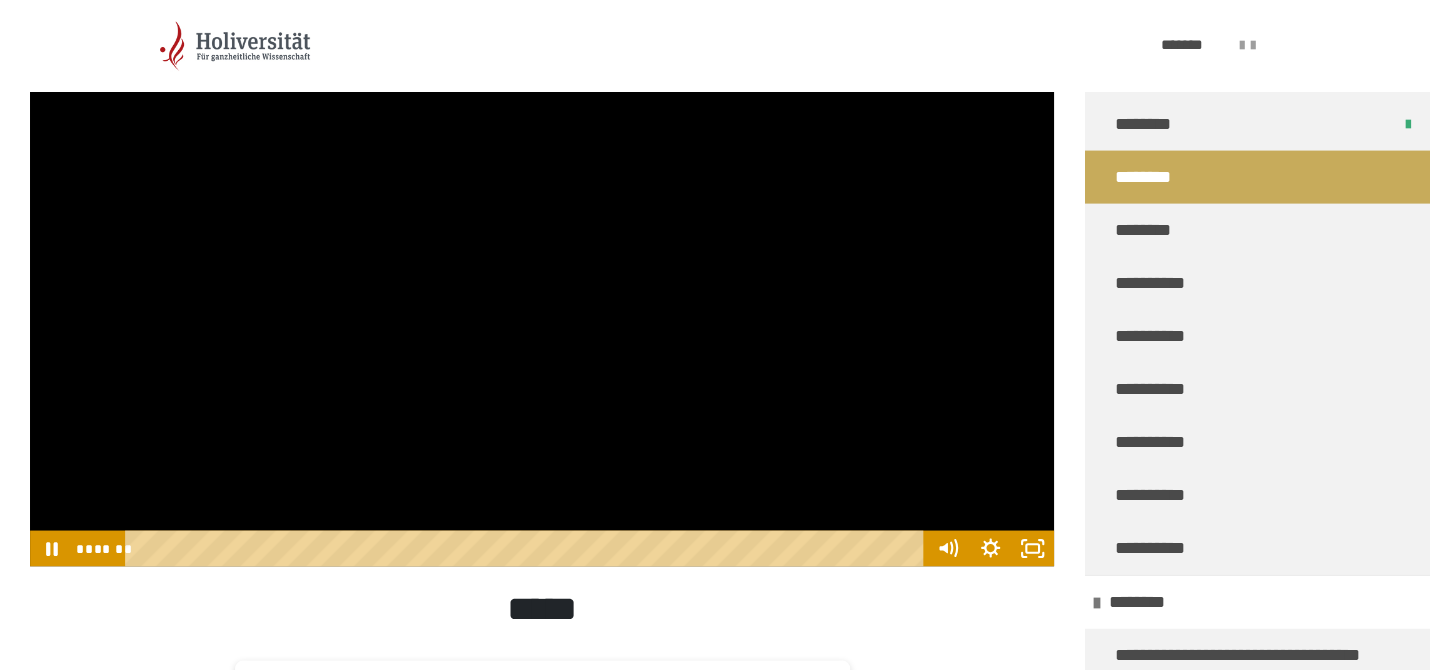 click at bounding box center [542, 278] 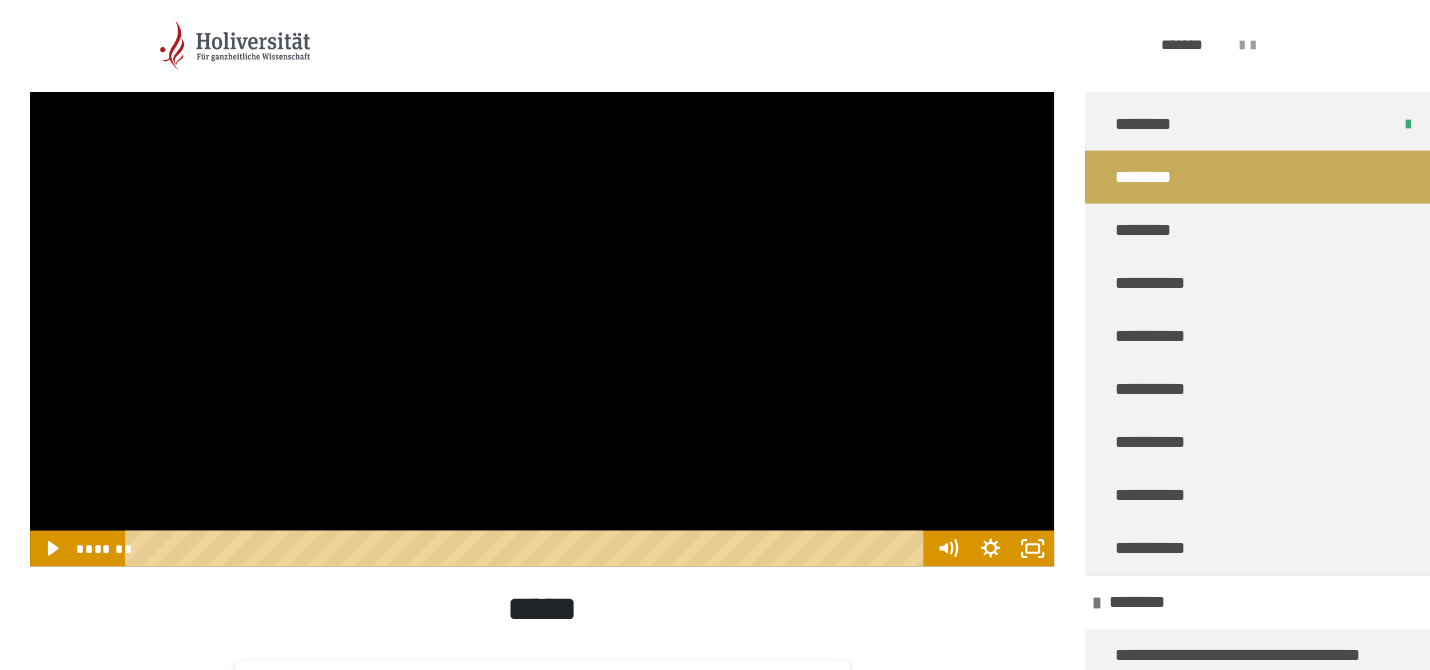 click at bounding box center [542, 278] 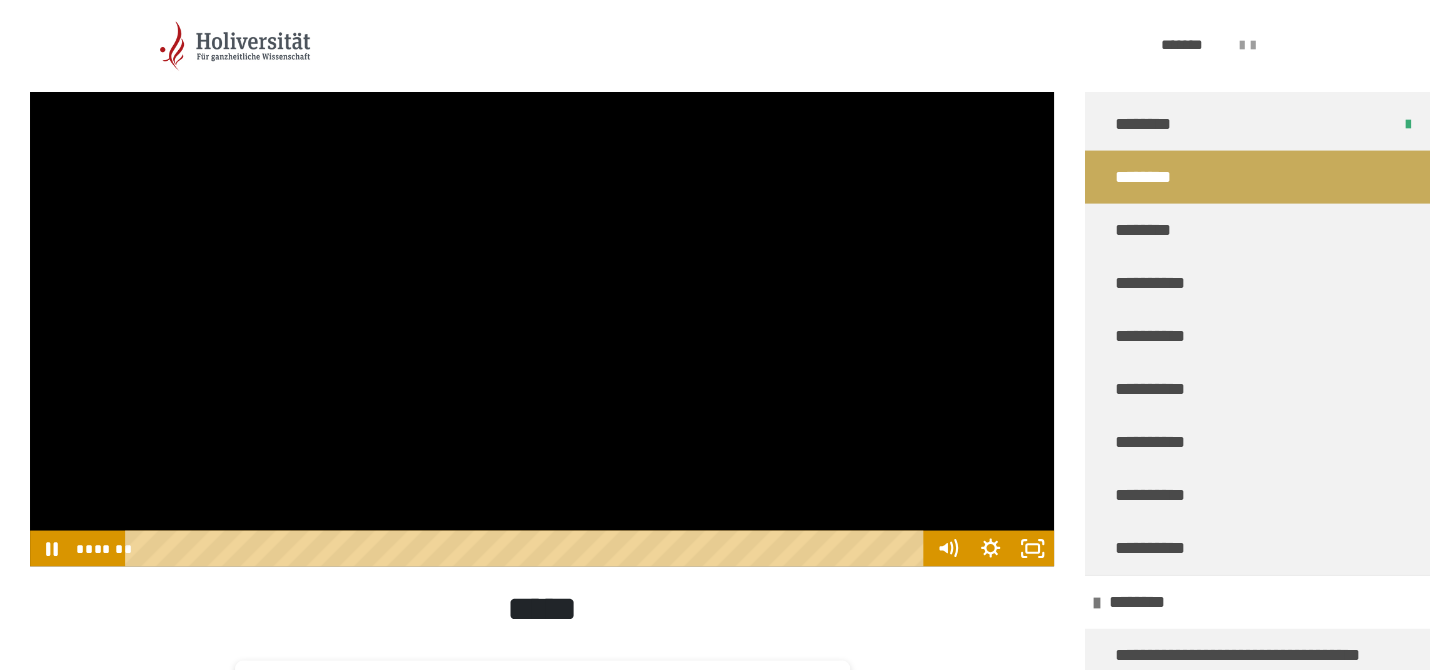 click at bounding box center [542, 278] 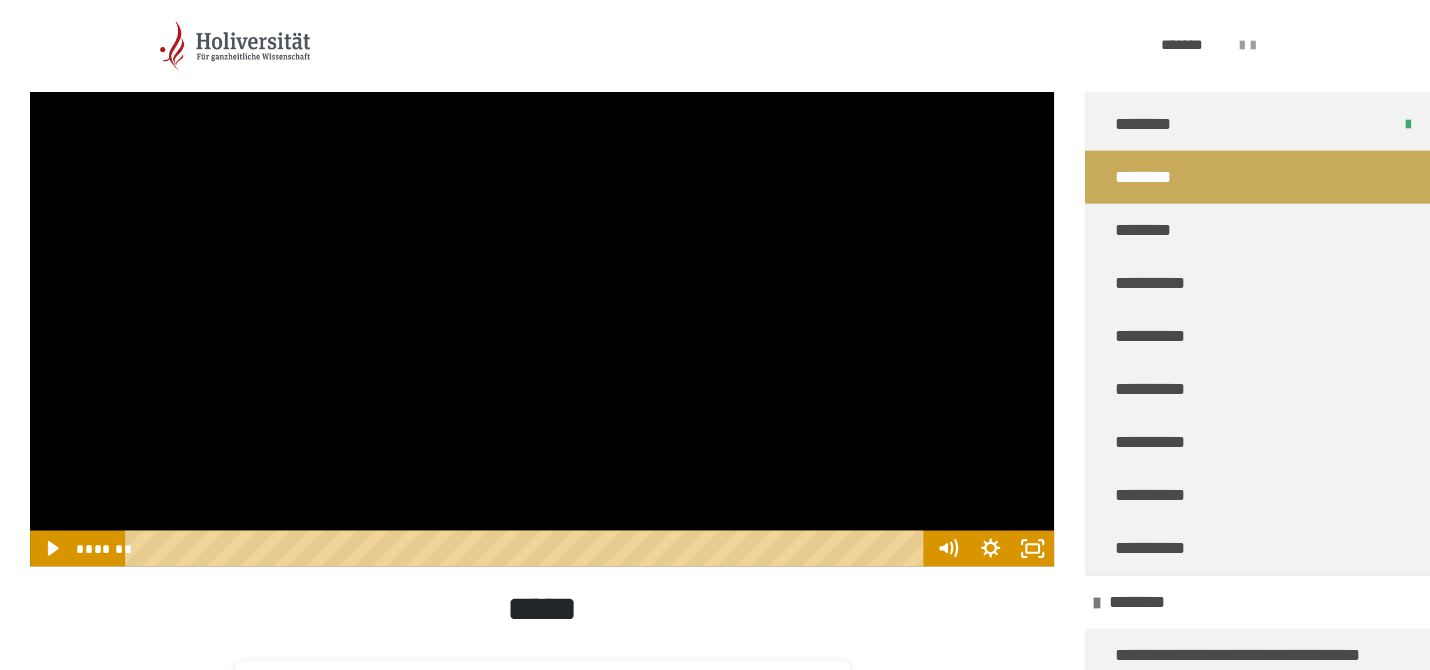 click at bounding box center (542, 278) 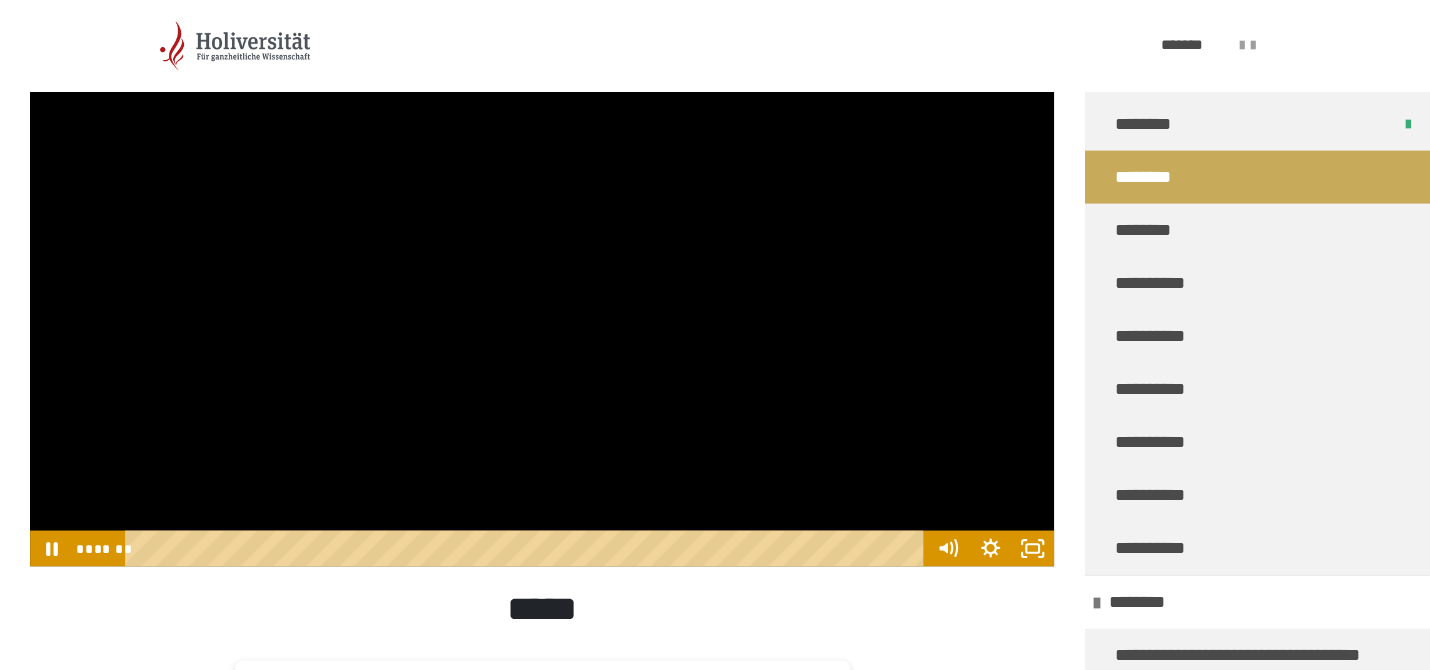 click at bounding box center (542, 278) 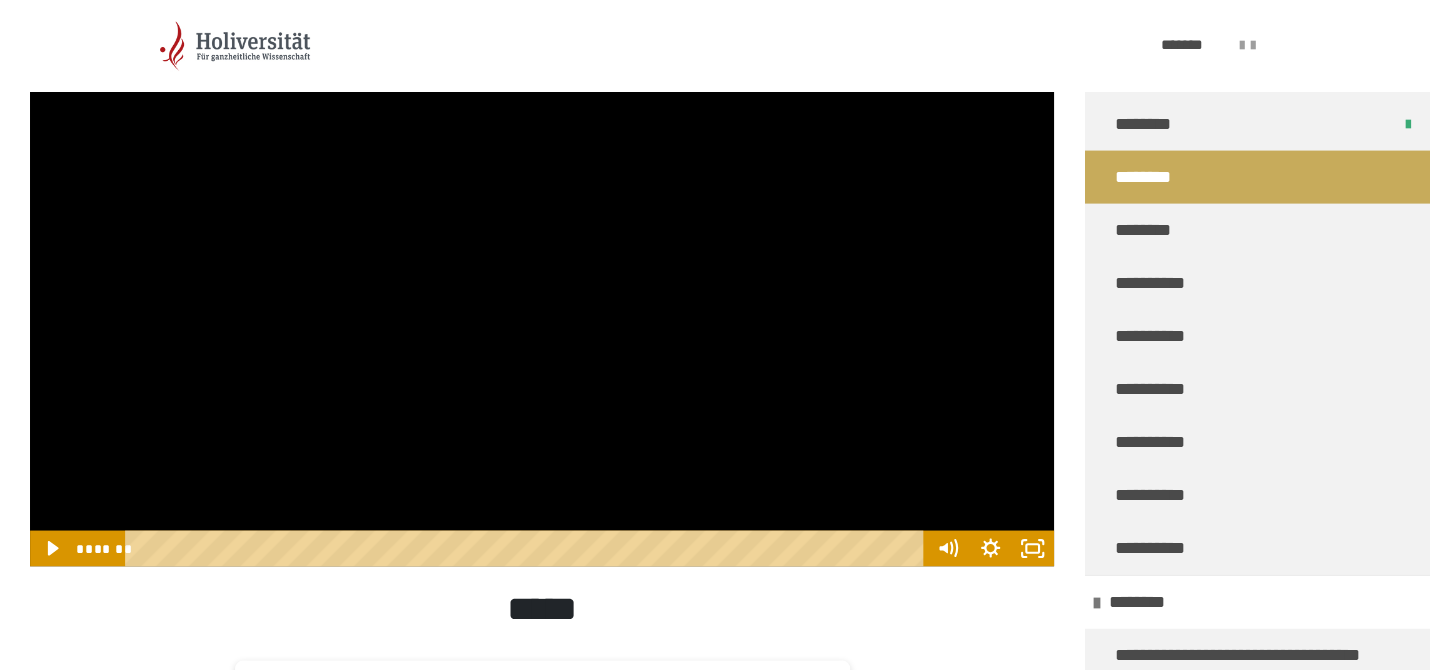 click at bounding box center (542, 278) 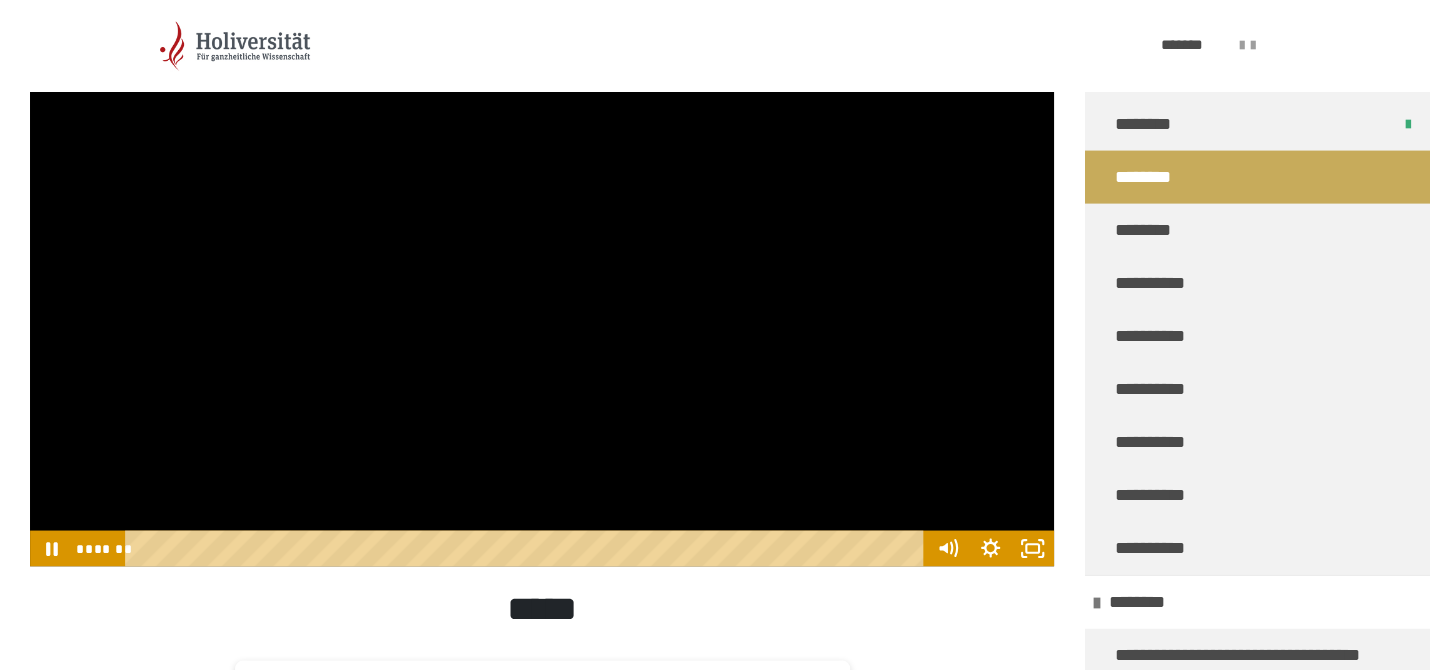 click at bounding box center [542, 278] 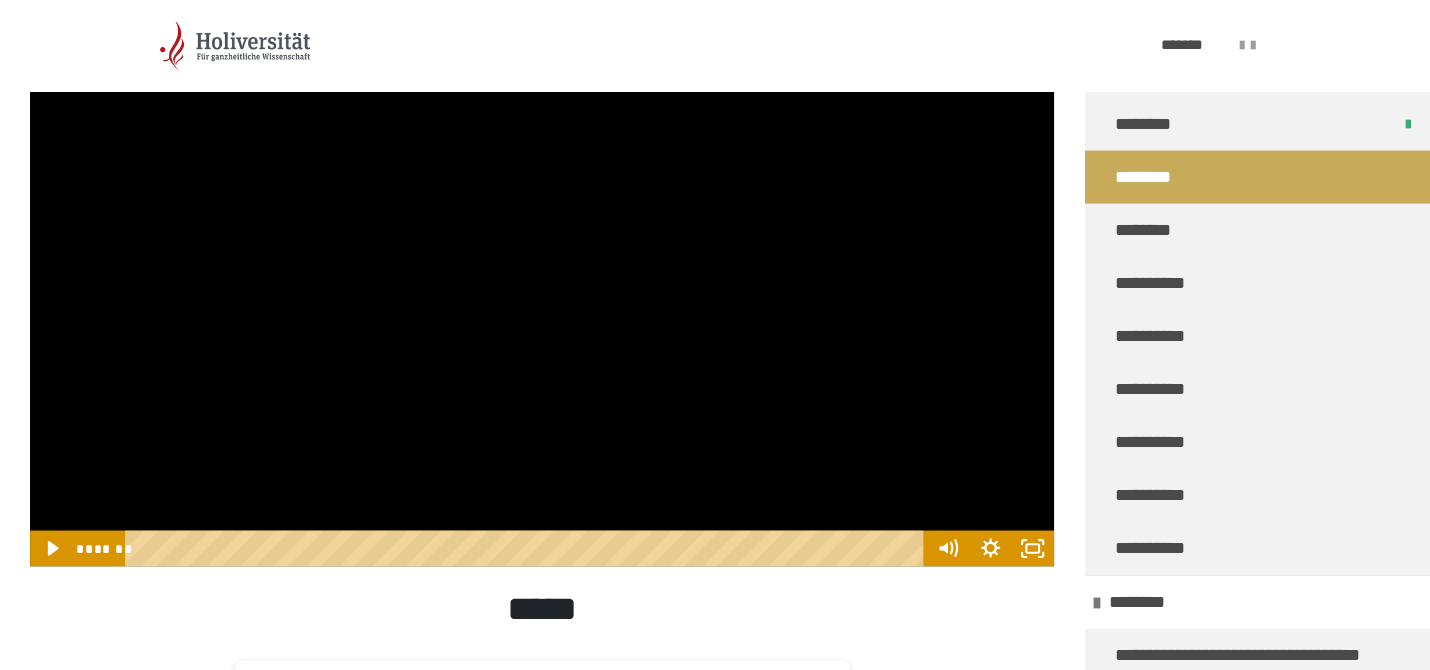 click at bounding box center (542, 278) 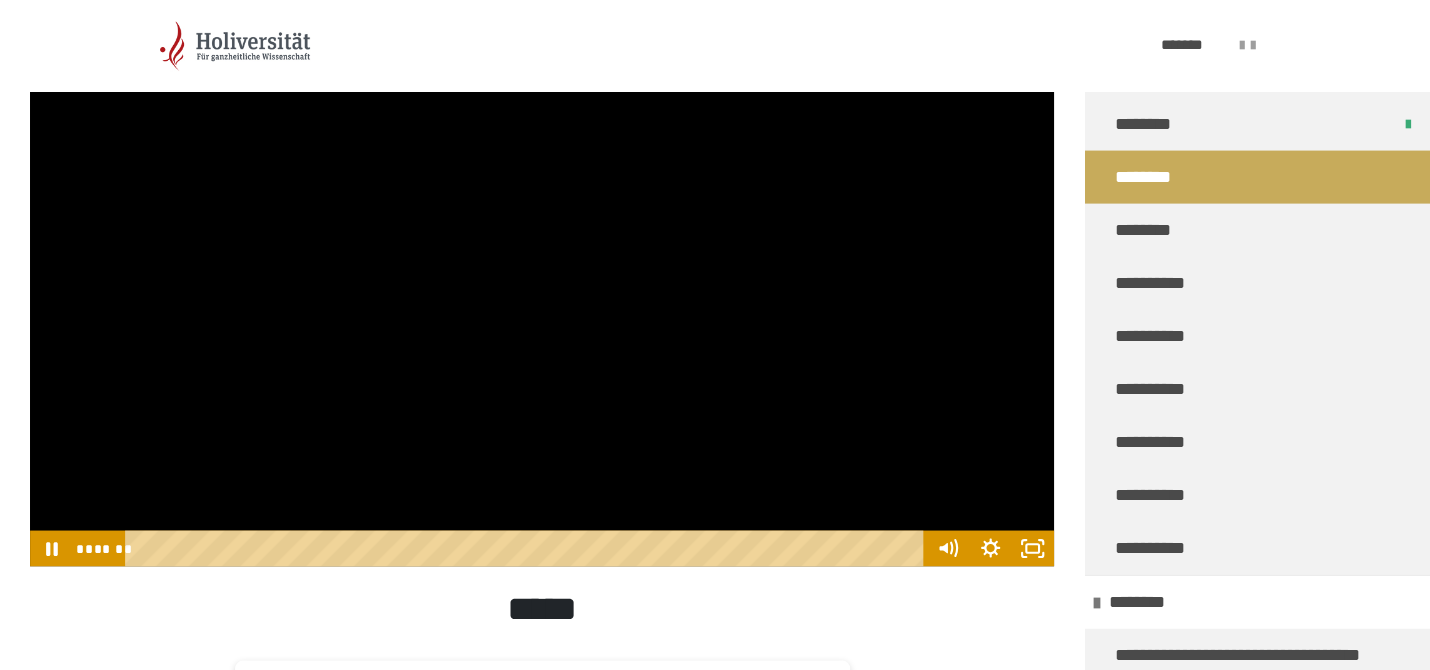 click at bounding box center (542, 278) 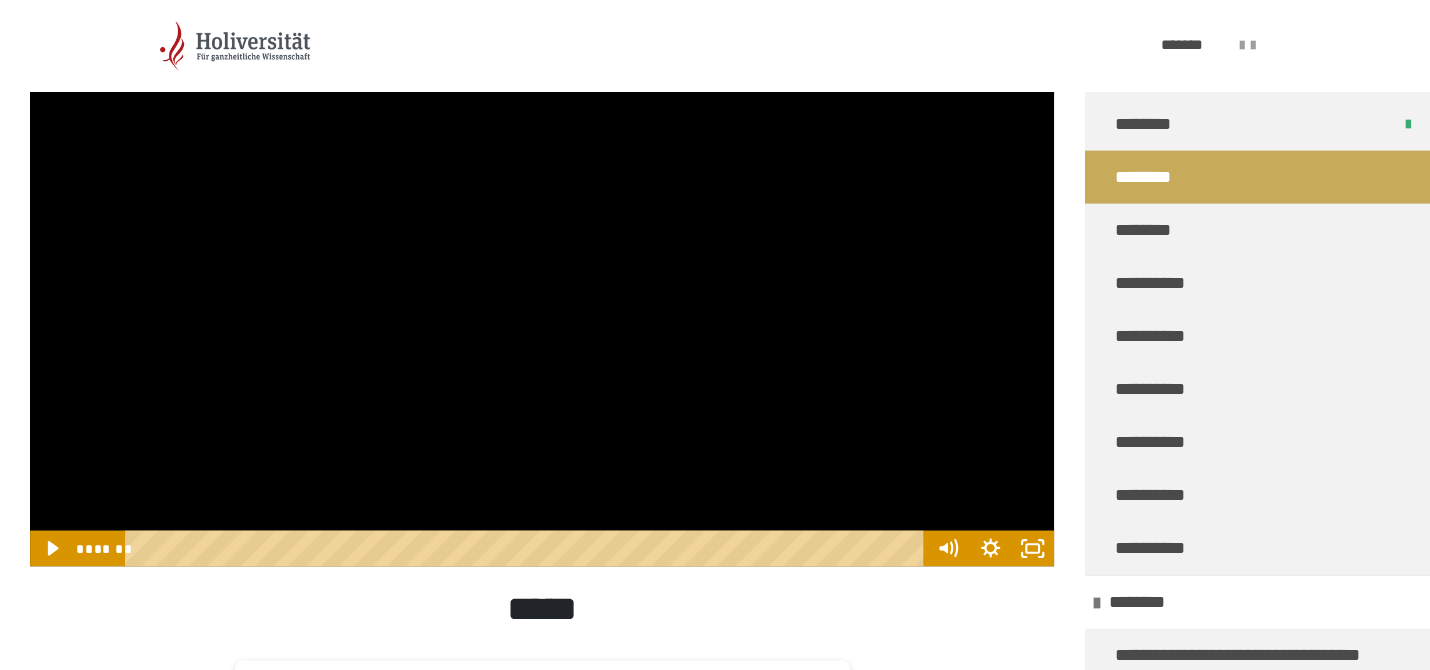 click at bounding box center (542, 278) 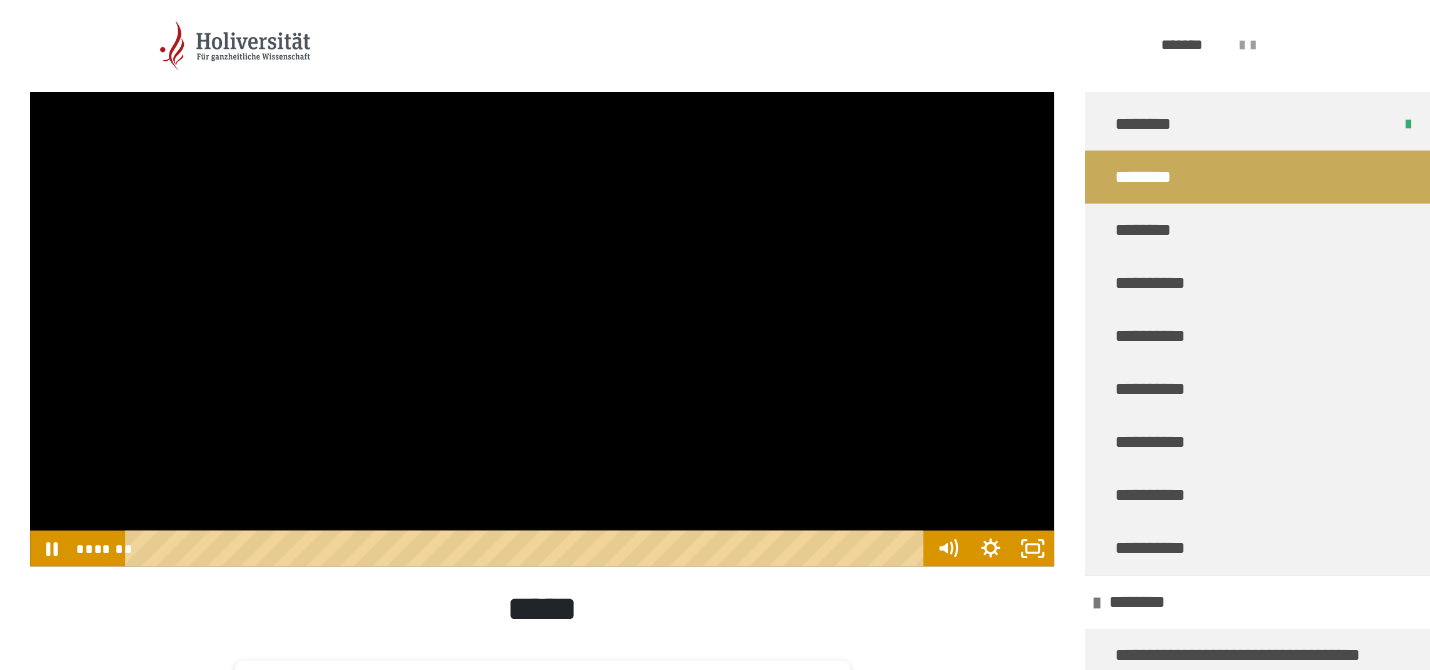 click at bounding box center (542, 278) 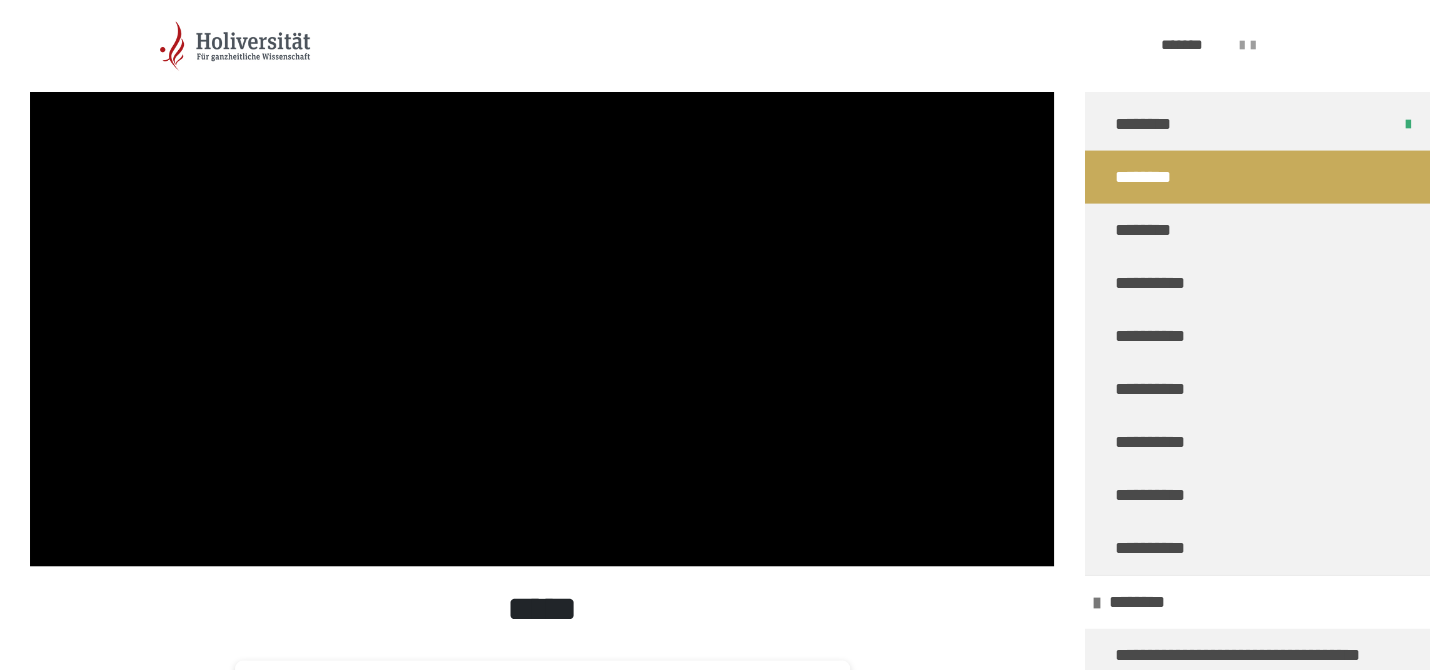 click at bounding box center (542, 278) 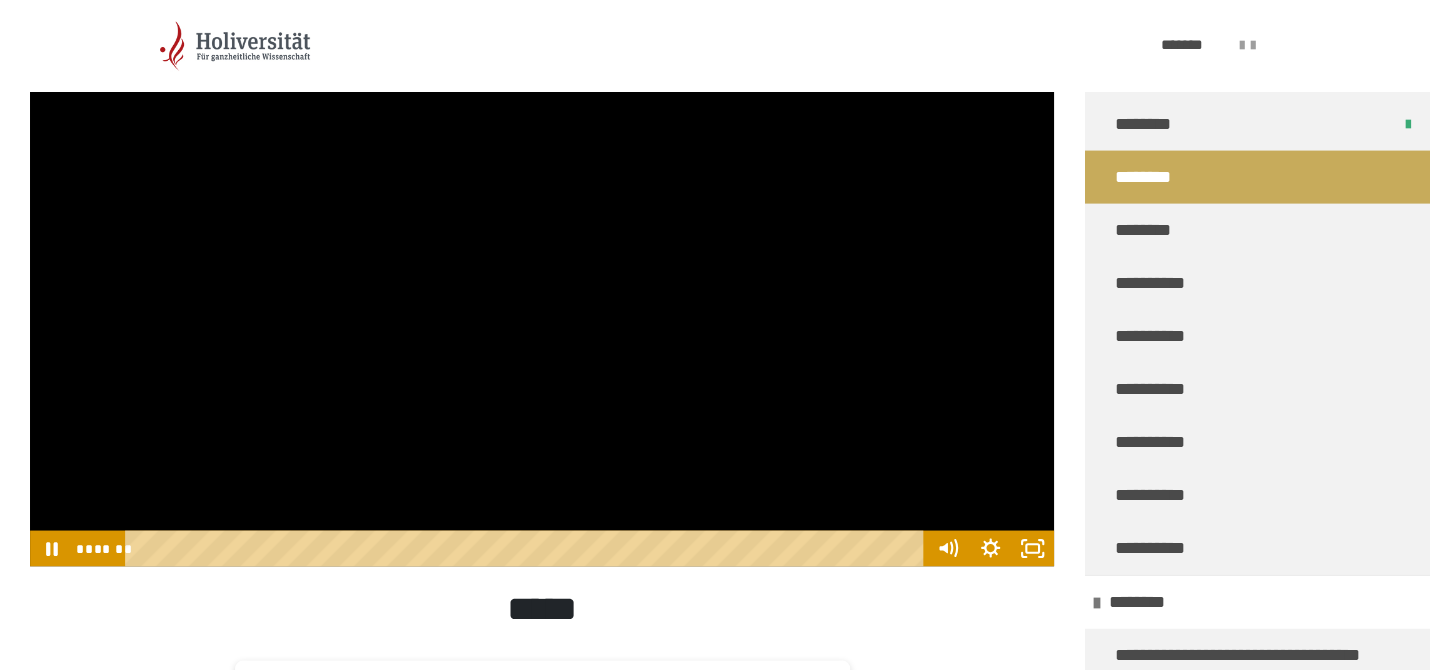 click at bounding box center (542, 278) 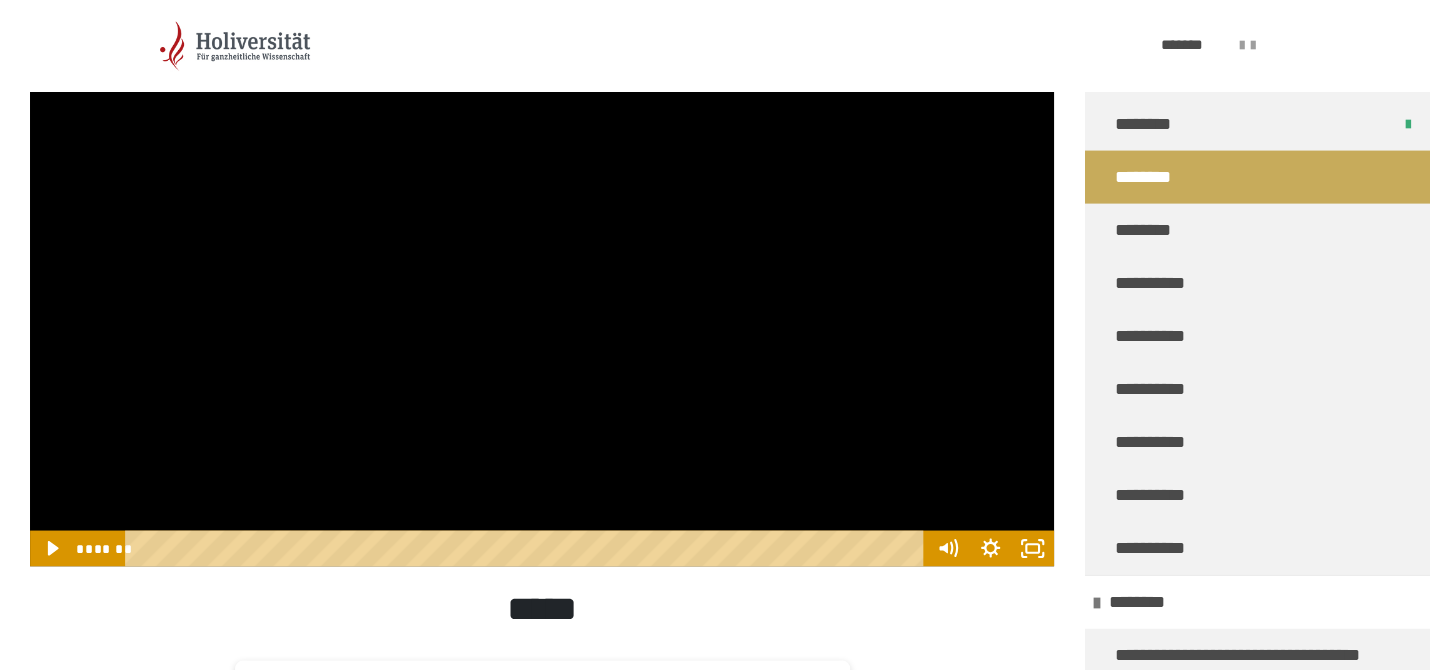 click at bounding box center [542, 278] 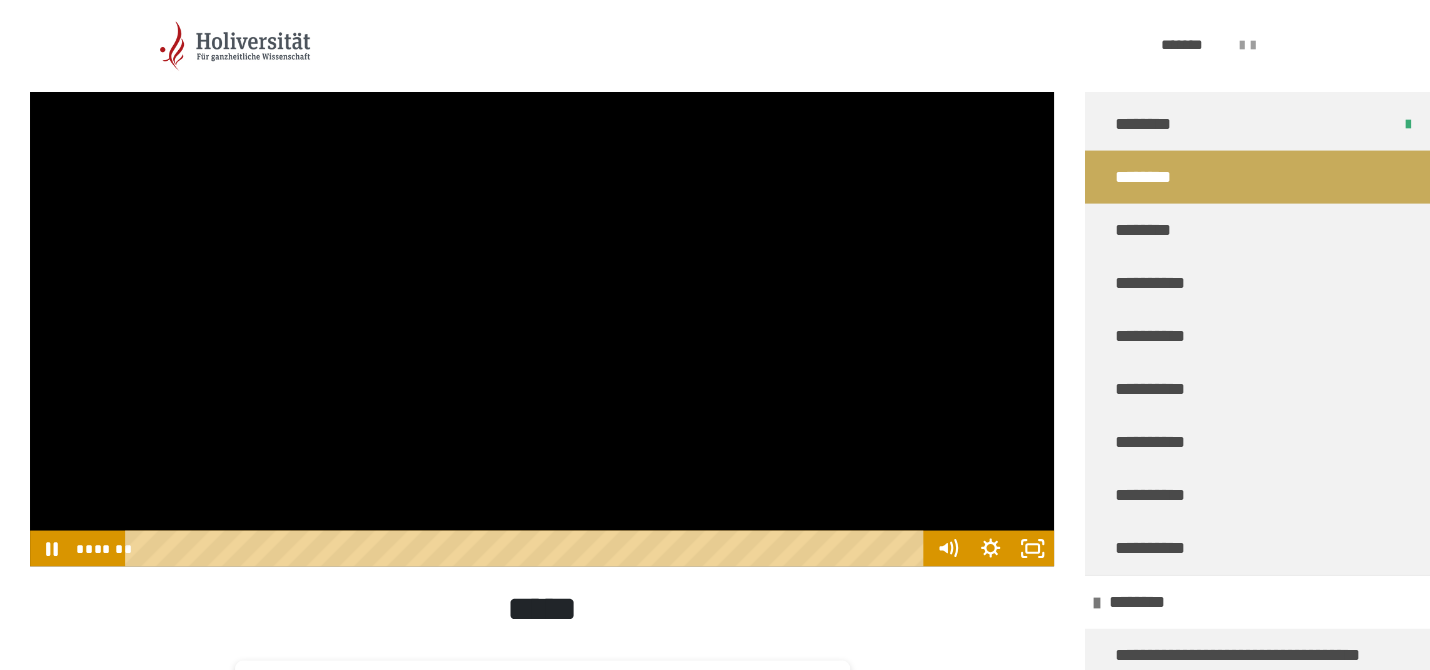 click at bounding box center [542, 278] 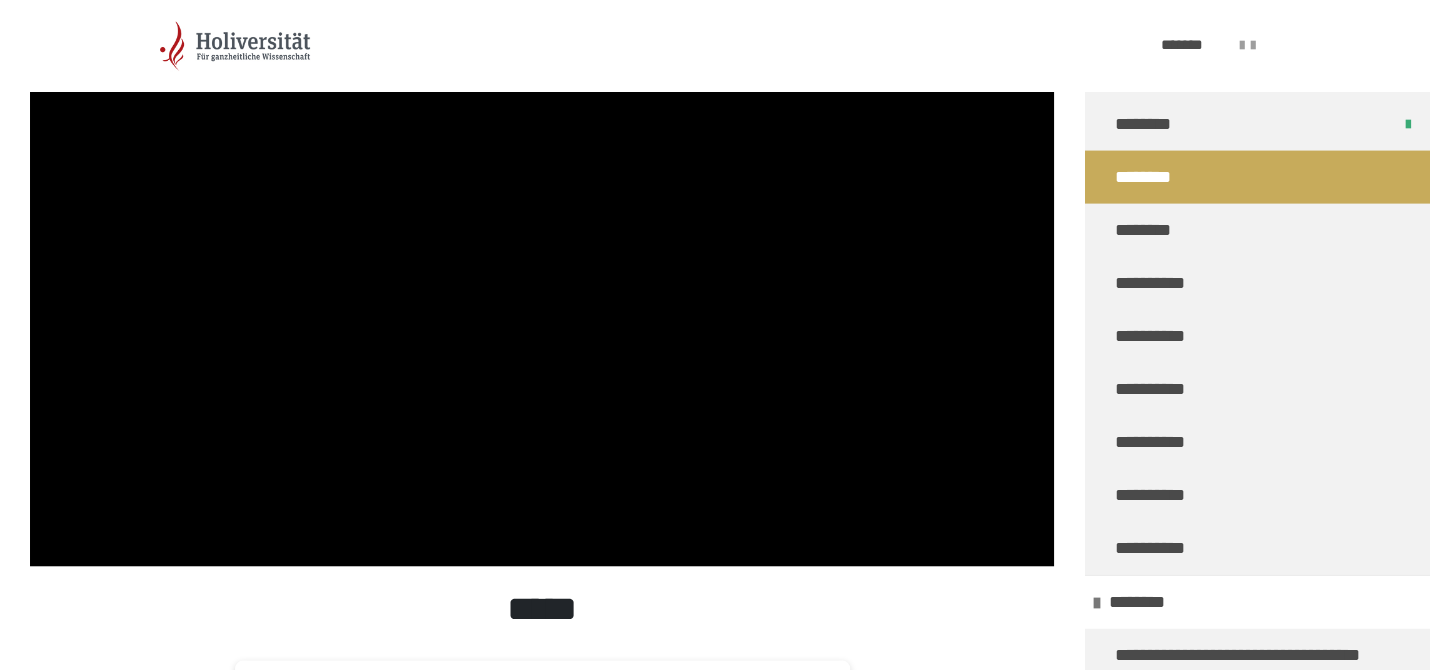 click at bounding box center [542, 278] 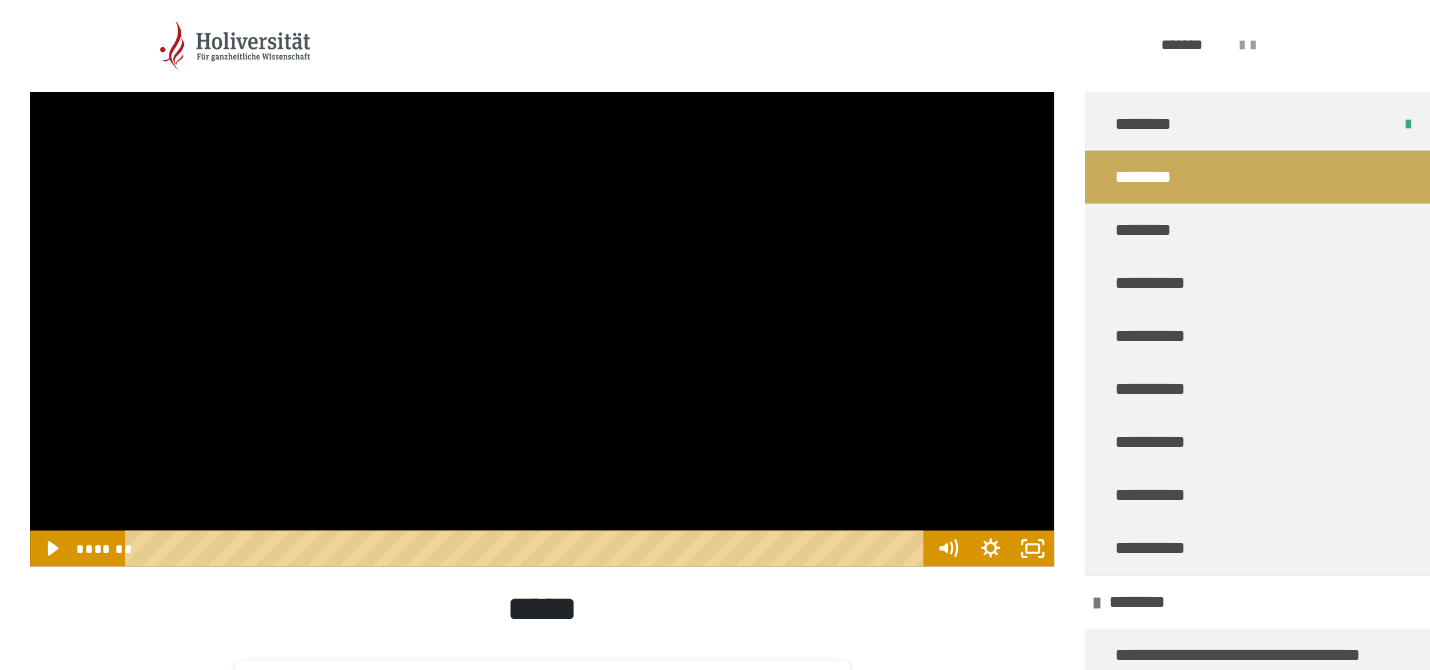 click at bounding box center (542, 278) 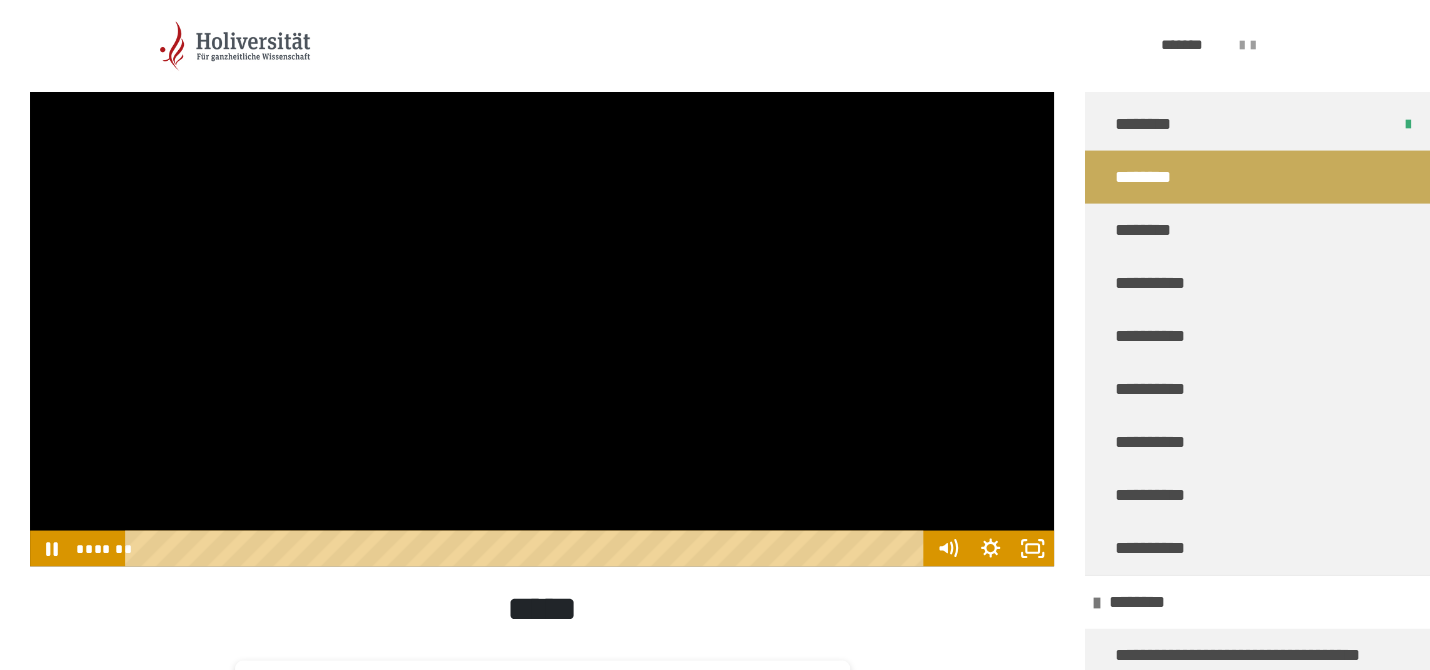 click at bounding box center [542, 278] 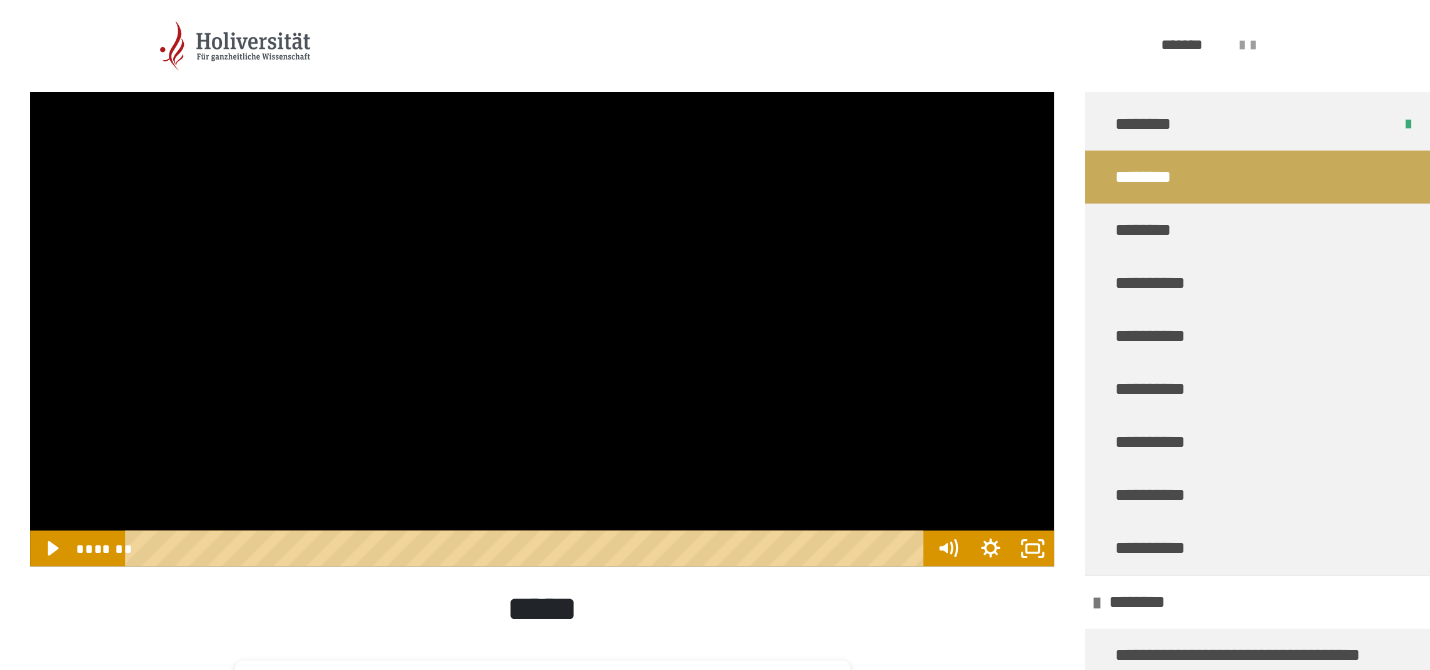 click at bounding box center (542, 278) 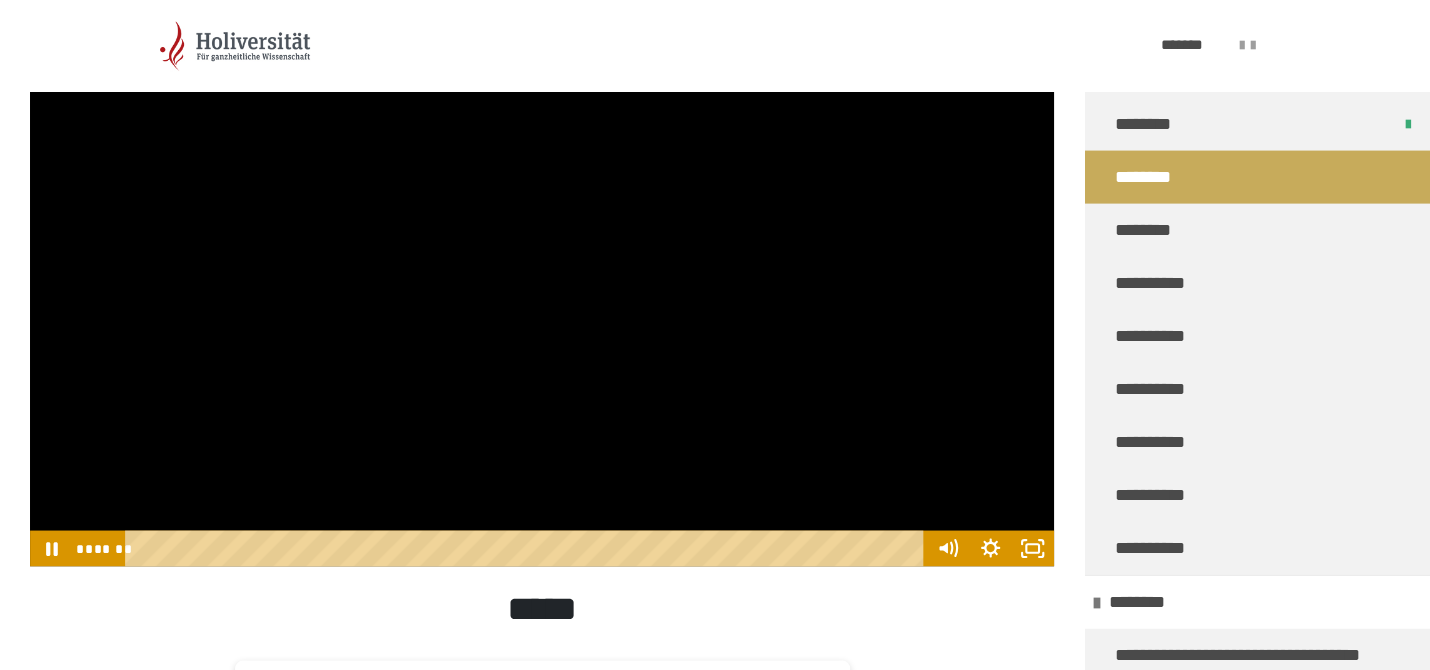 click at bounding box center [542, 278] 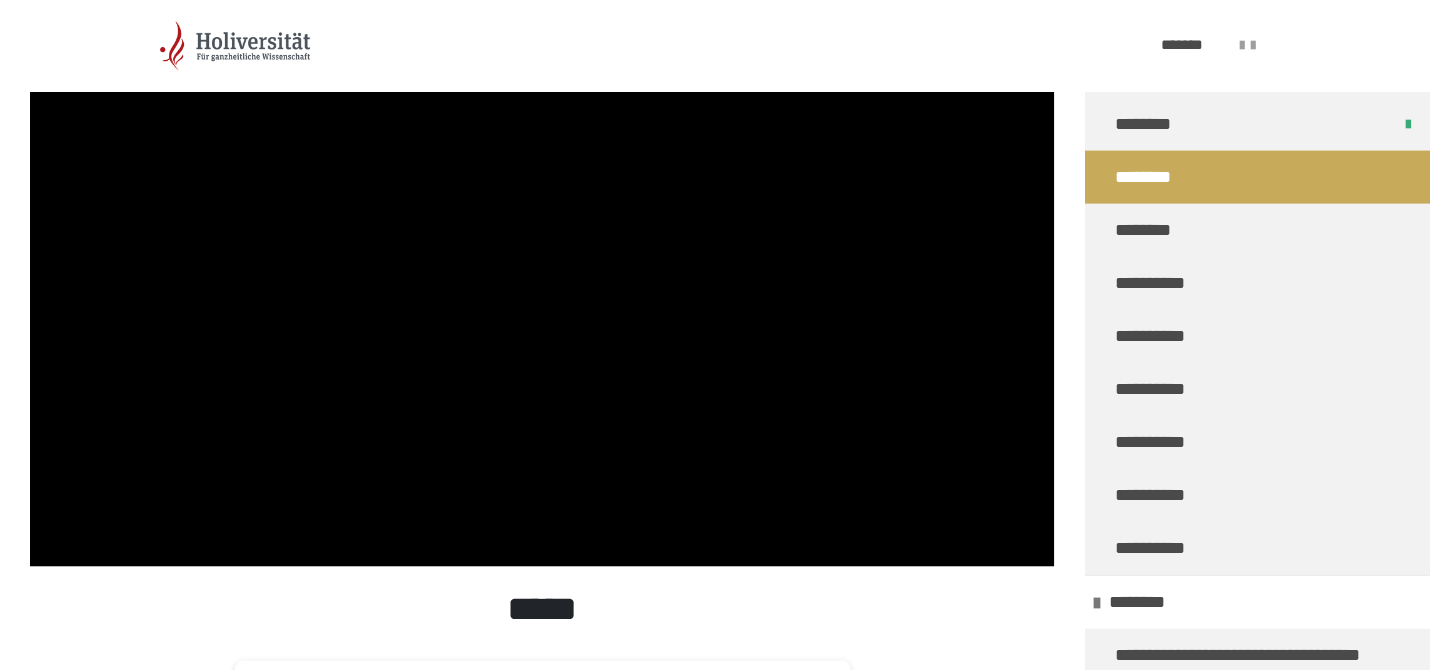 click at bounding box center (542, 278) 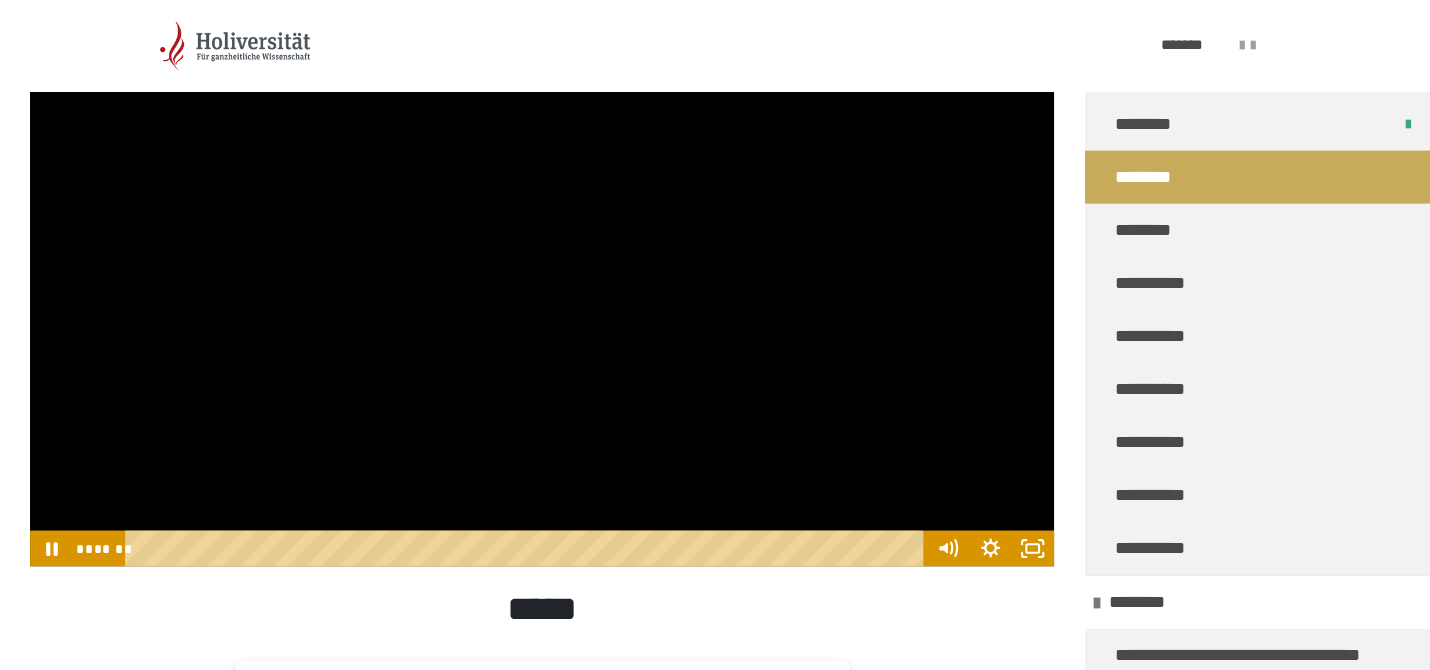 click at bounding box center [542, 278] 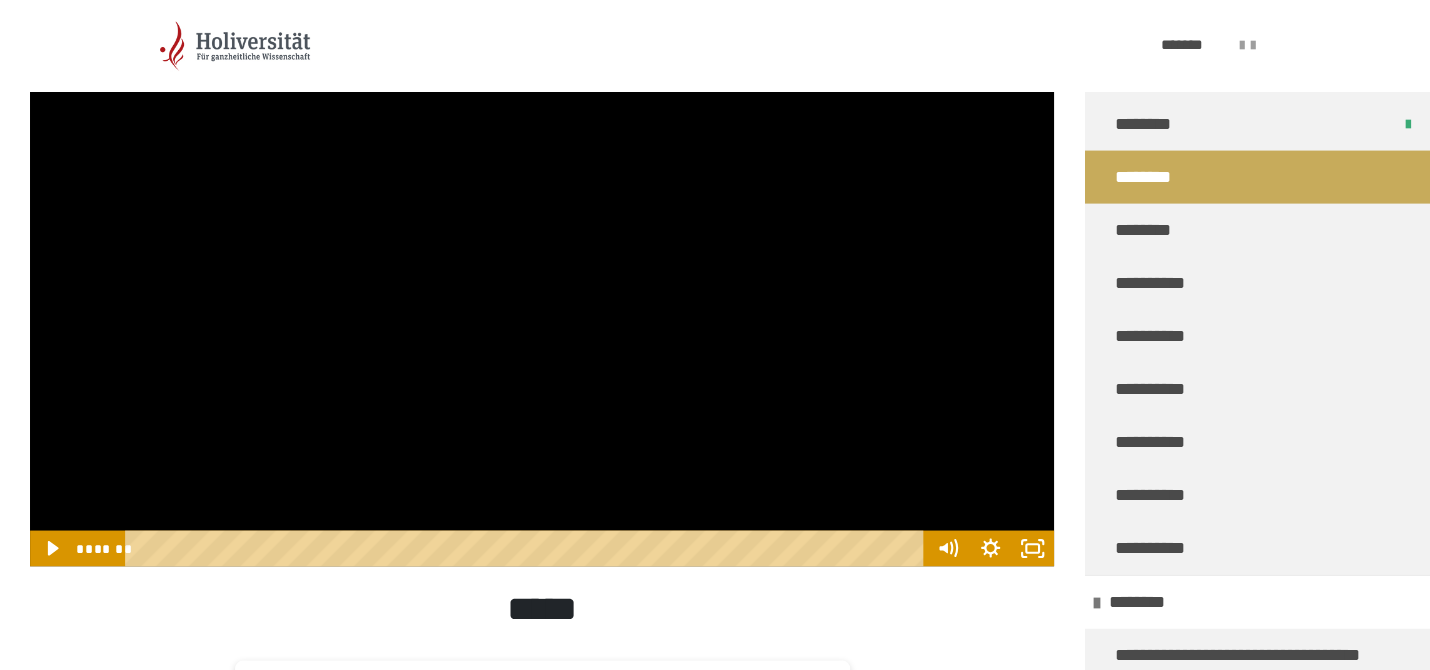 click at bounding box center (542, 278) 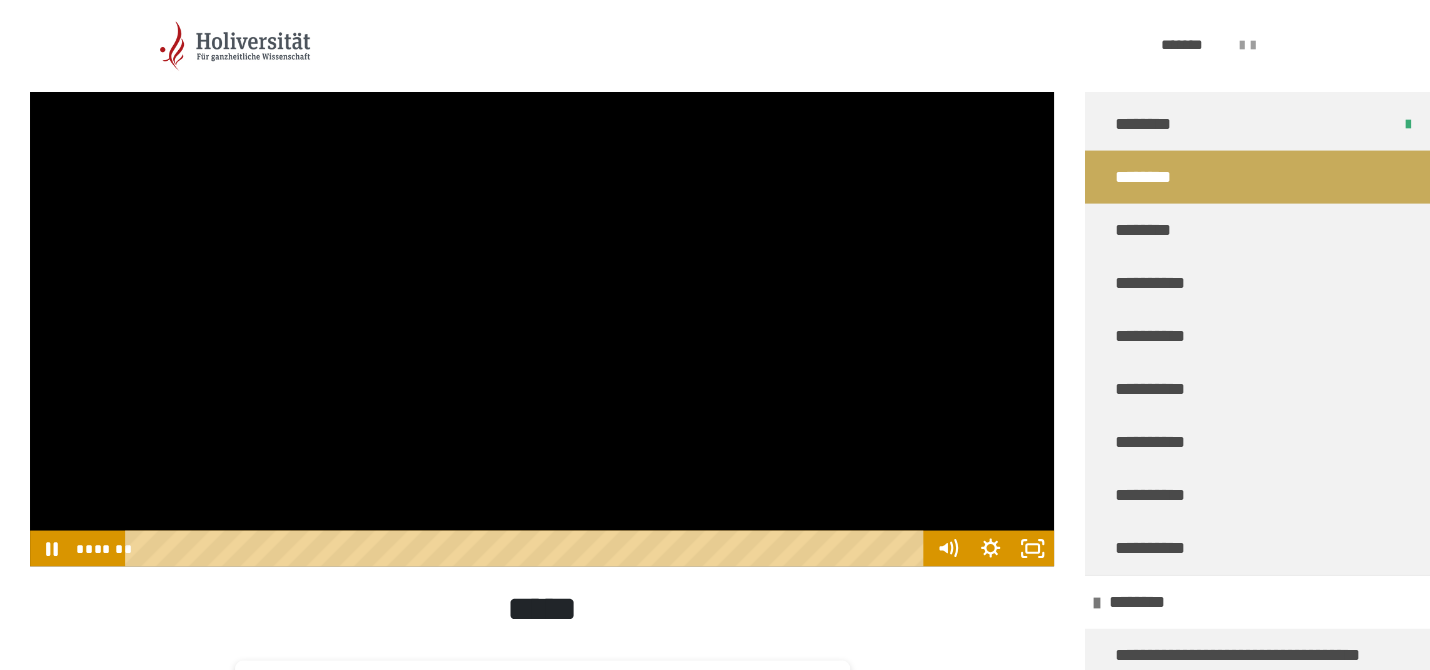 click at bounding box center (542, 278) 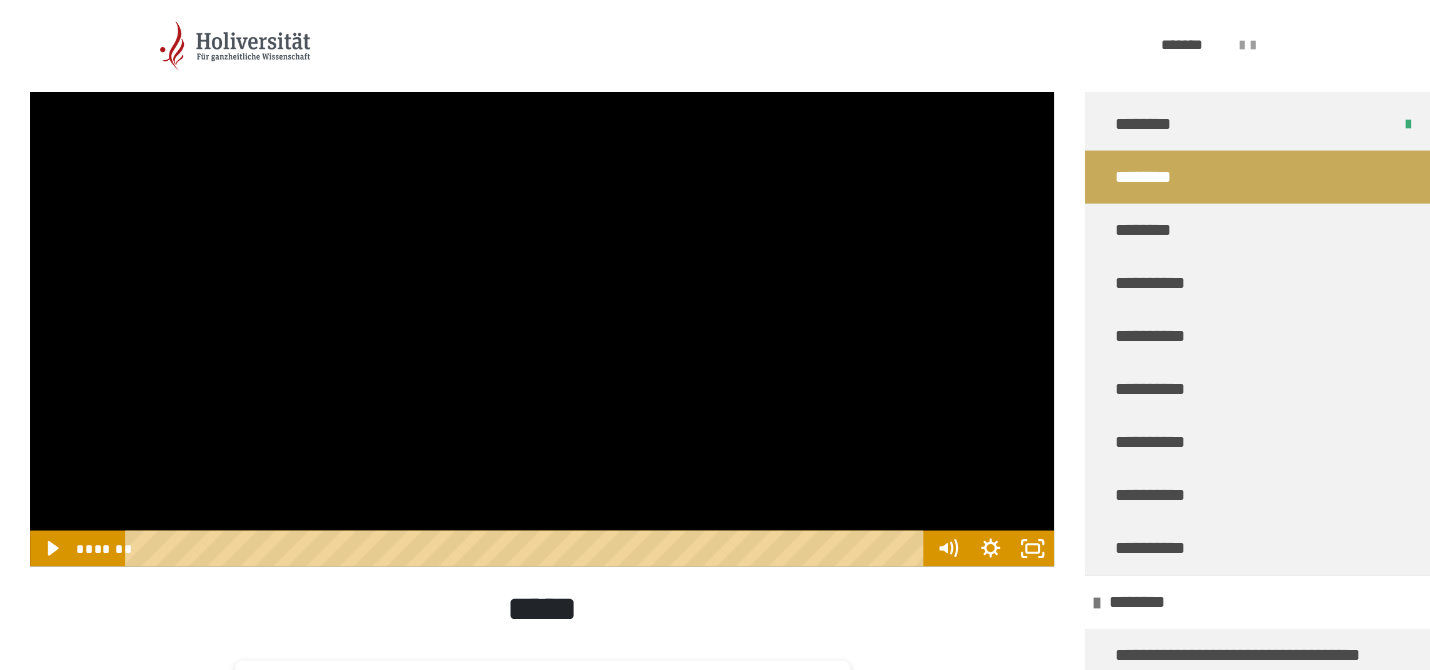 click at bounding box center [542, 278] 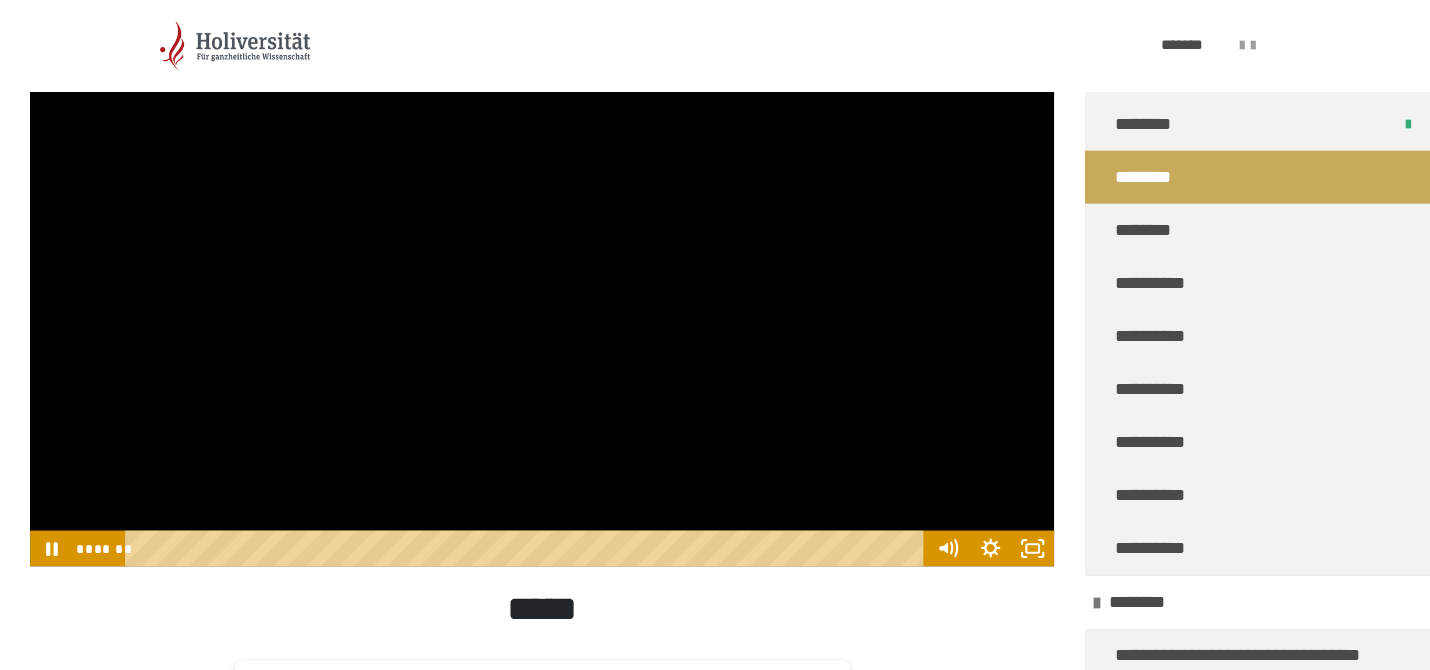 click at bounding box center (542, 278) 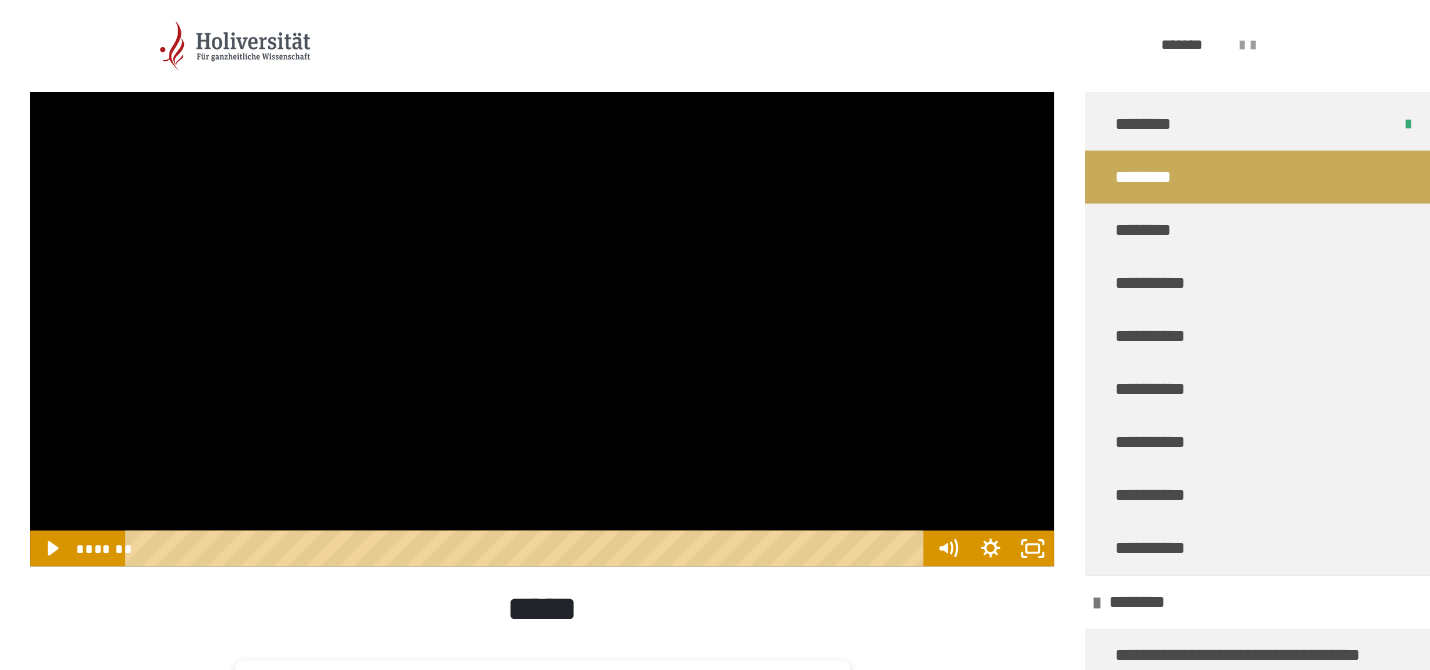 click at bounding box center (542, 278) 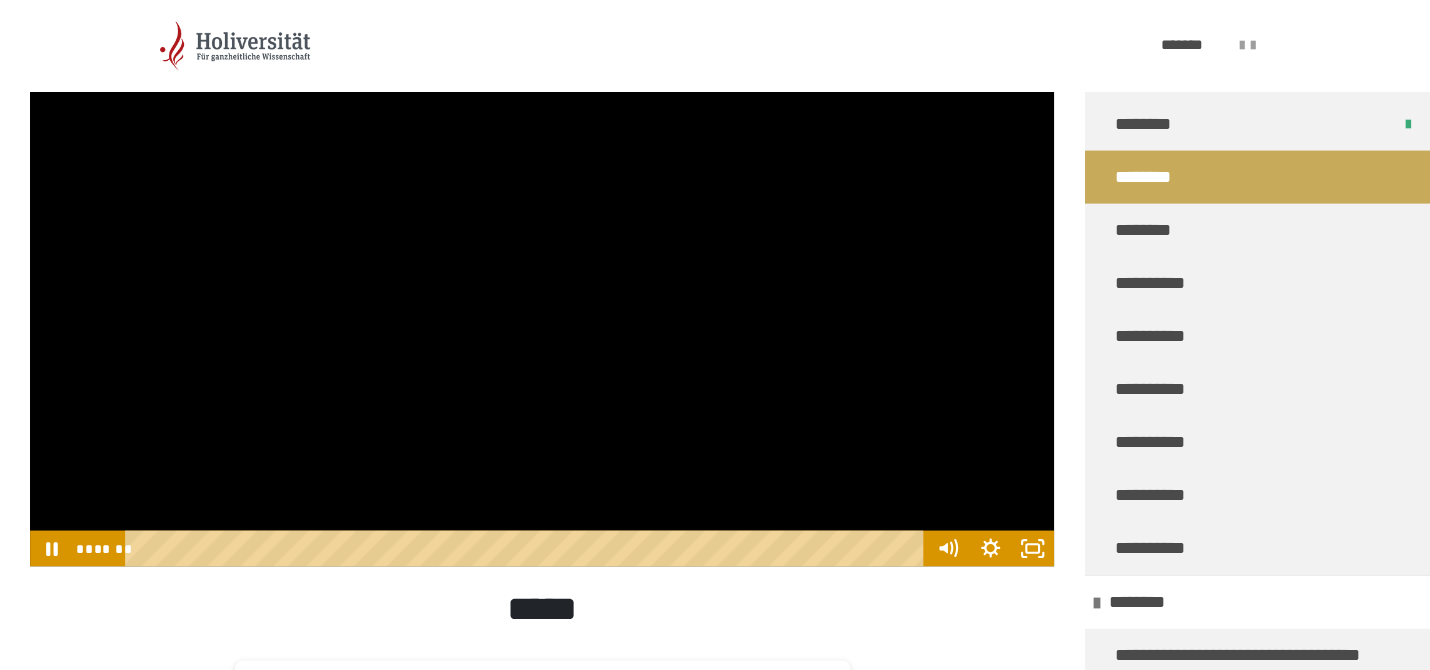 click at bounding box center (542, 278) 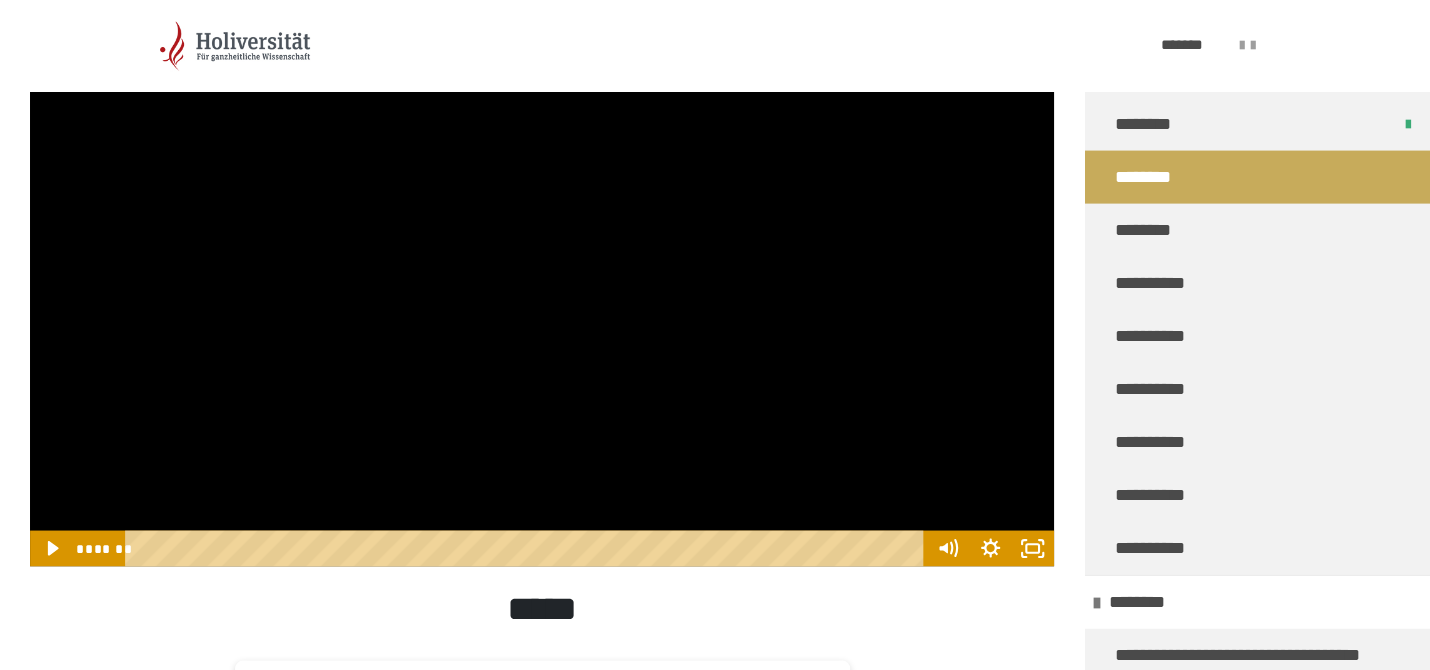 click at bounding box center (542, 278) 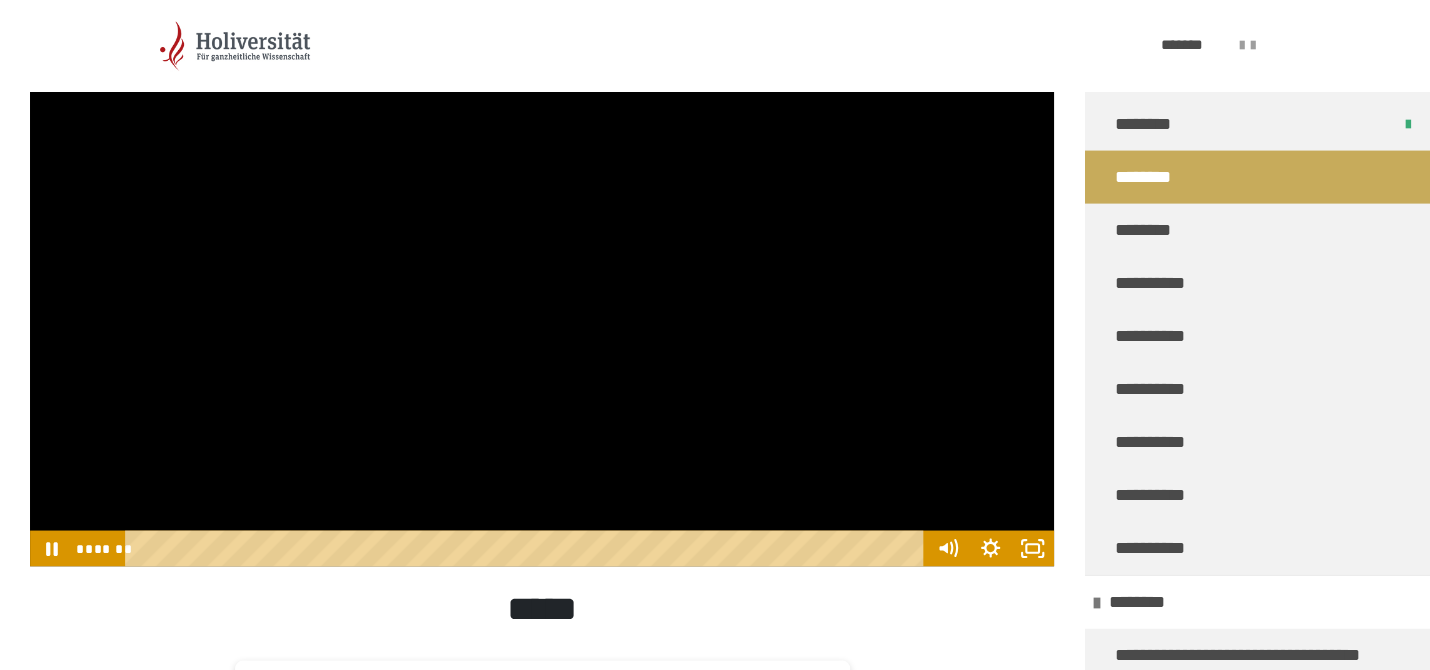 click at bounding box center (542, 278) 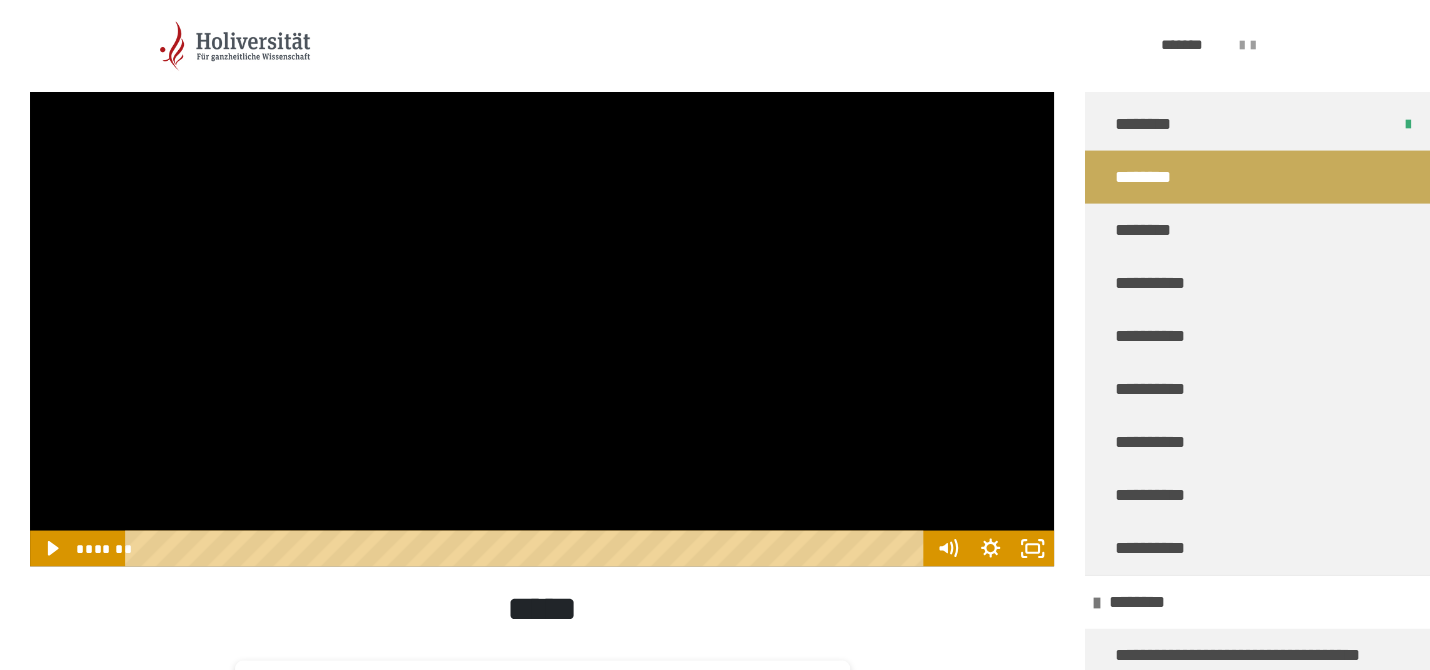 click at bounding box center (542, 278) 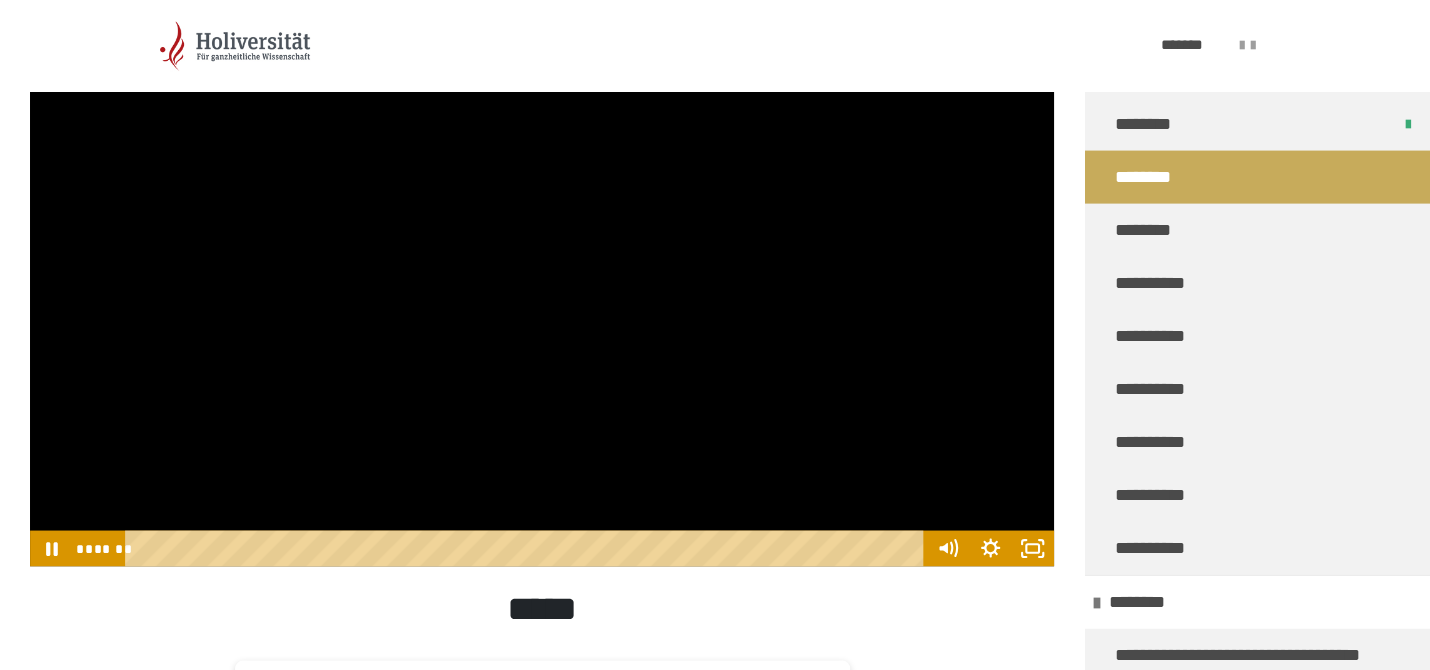 click at bounding box center [542, 278] 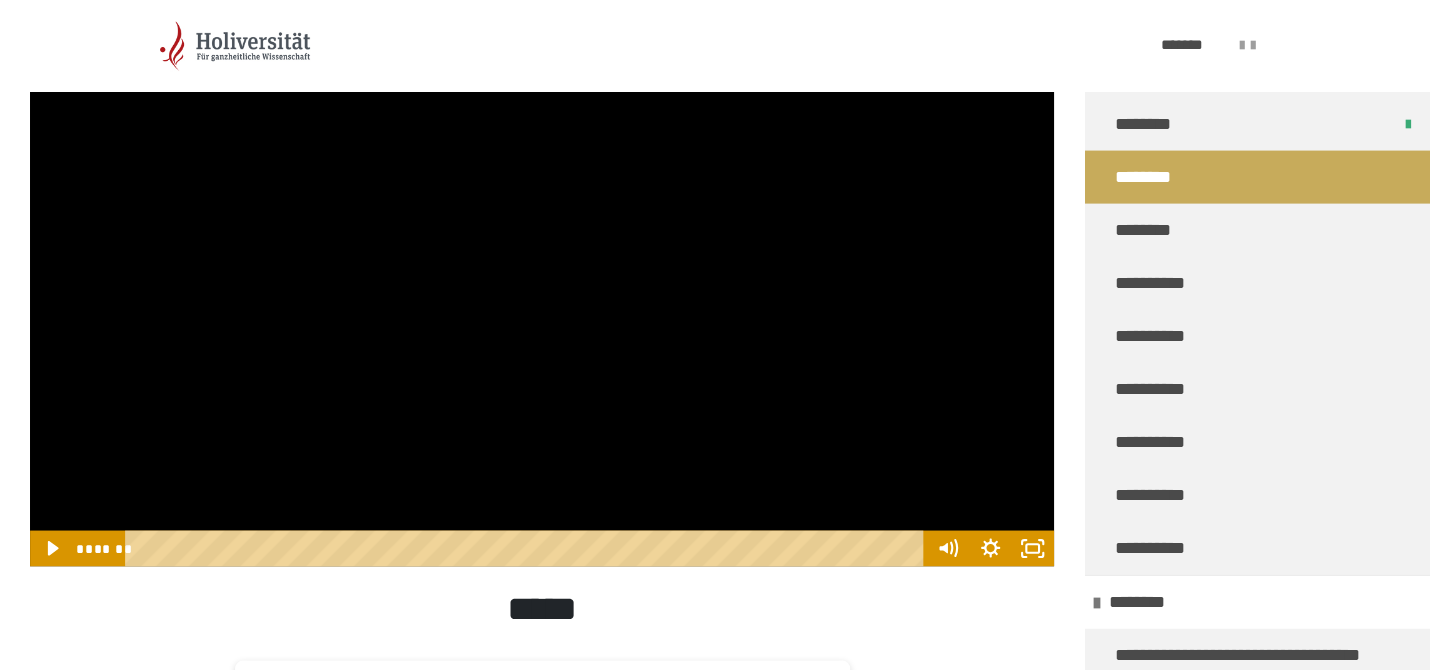 click at bounding box center [542, 278] 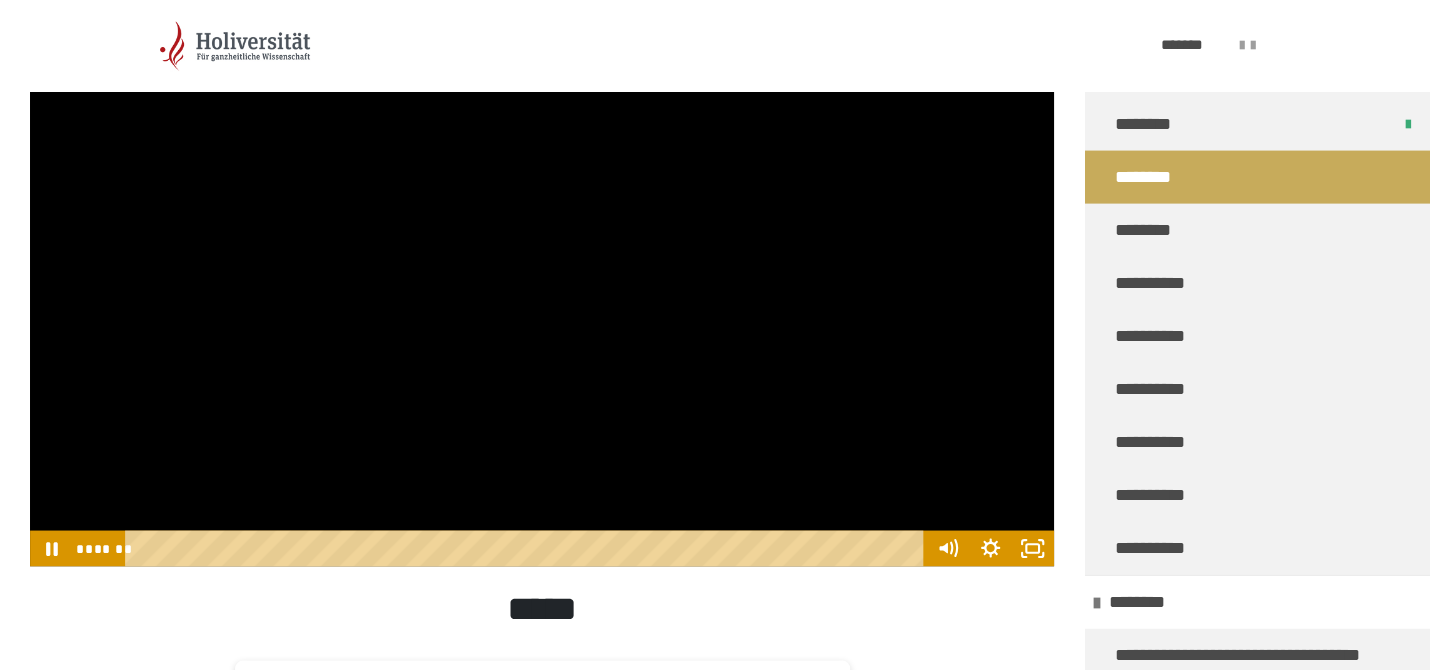 click at bounding box center (542, 278) 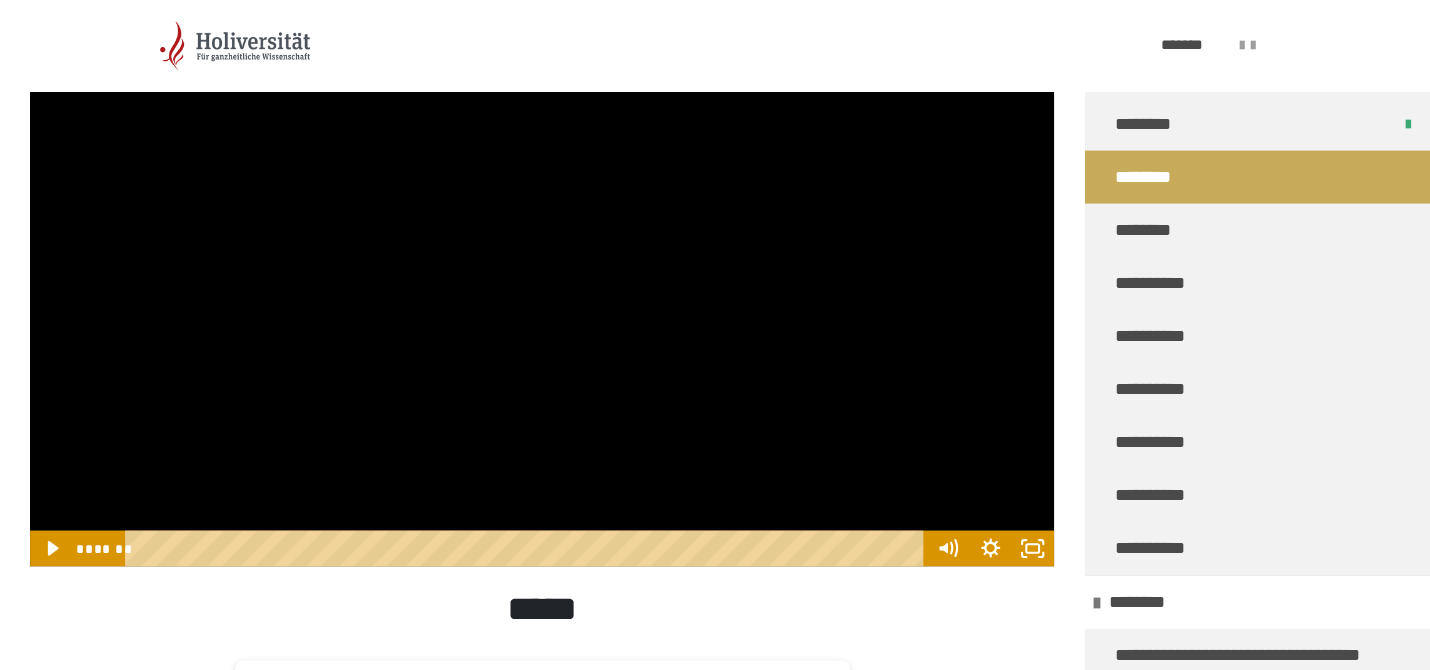 click at bounding box center (542, 278) 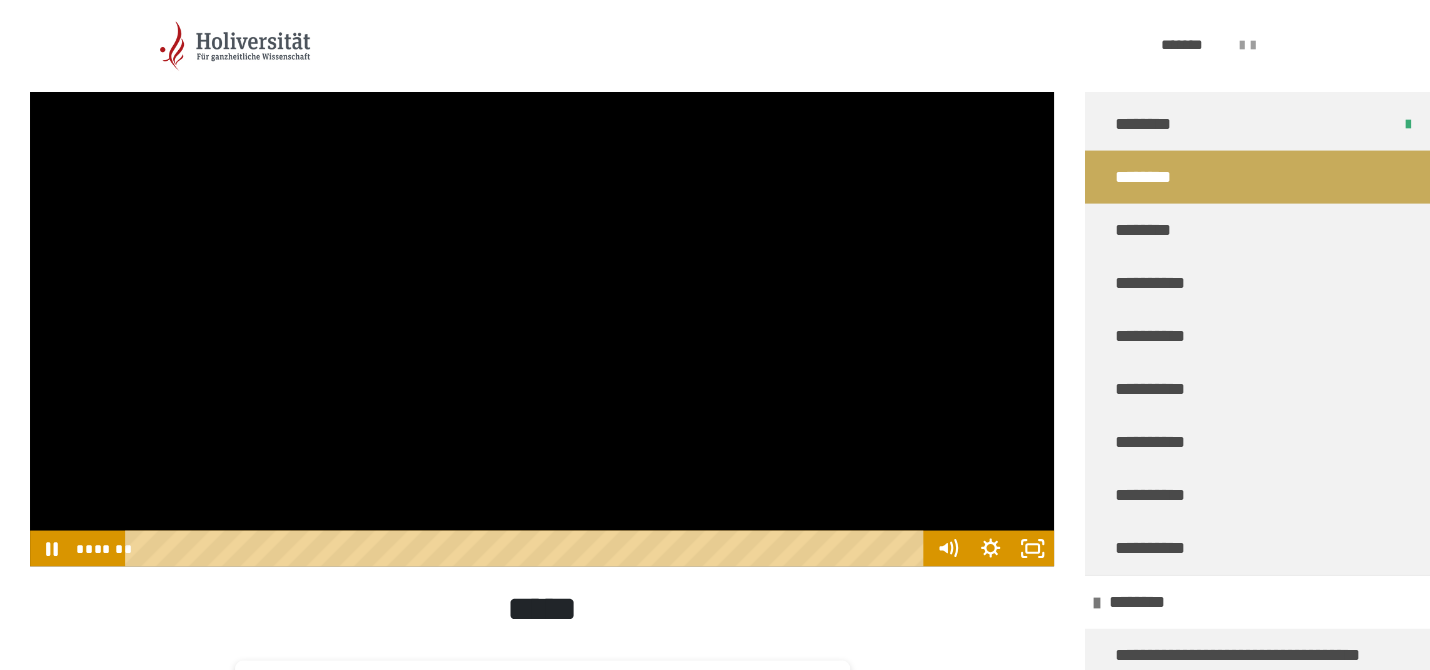 click at bounding box center (542, 278) 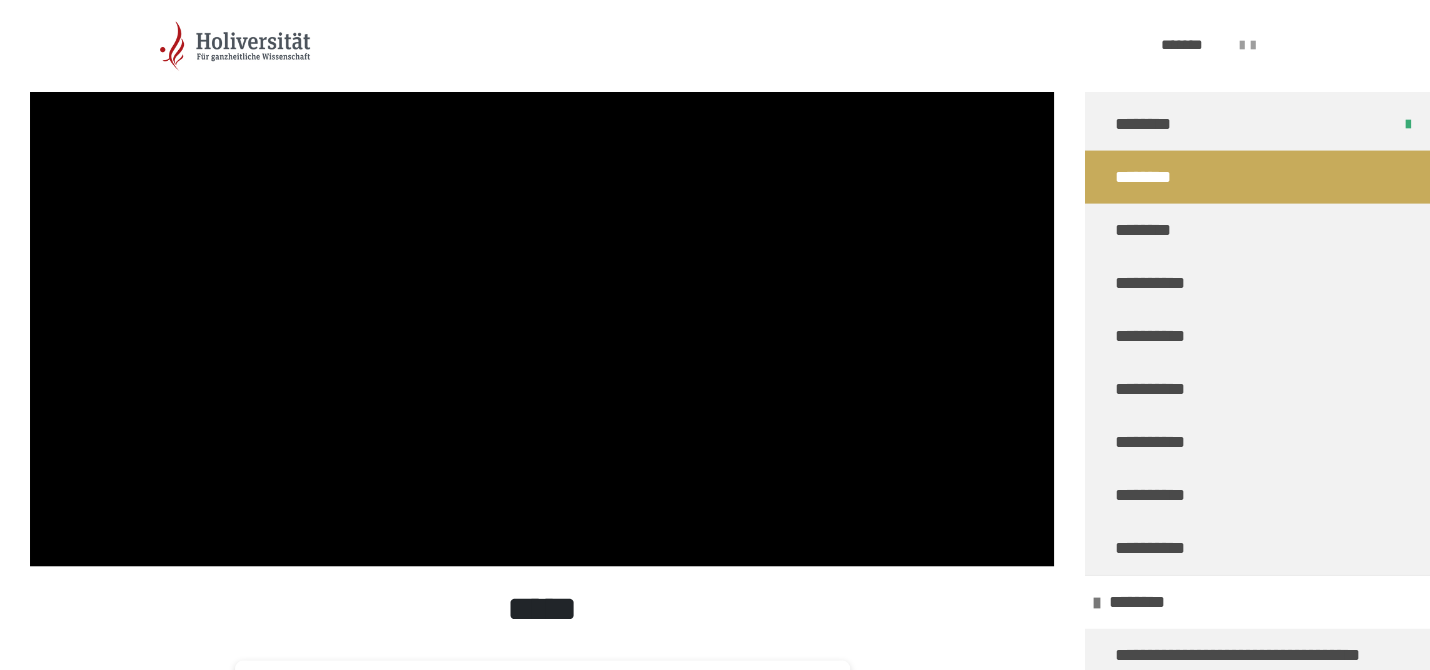 click at bounding box center [542, 278] 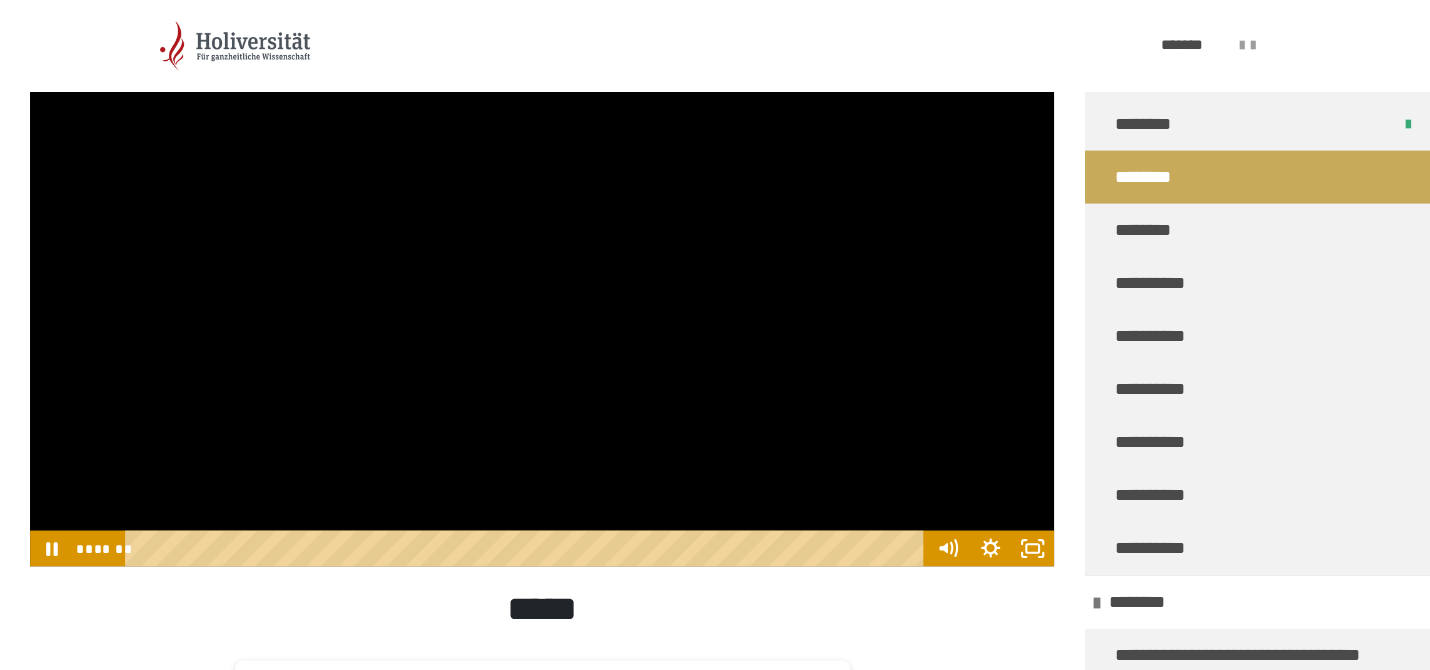 click at bounding box center (542, 278) 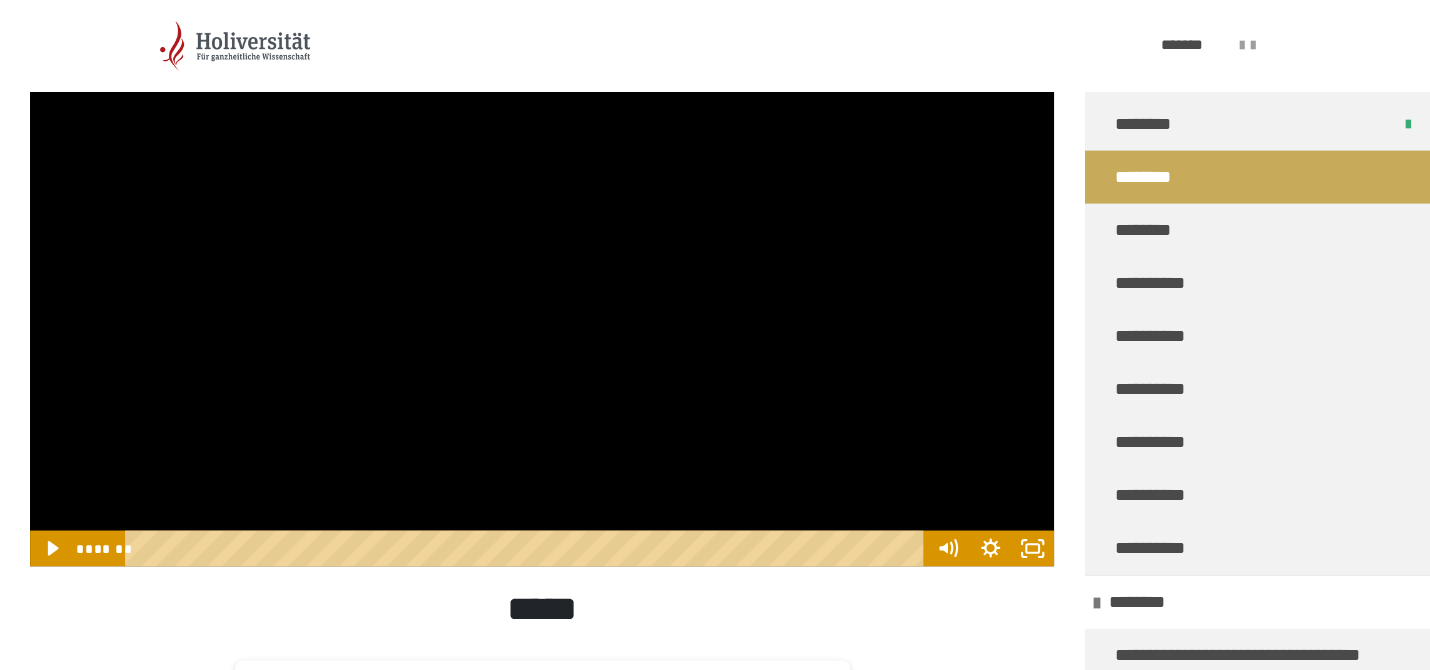 click at bounding box center (542, 278) 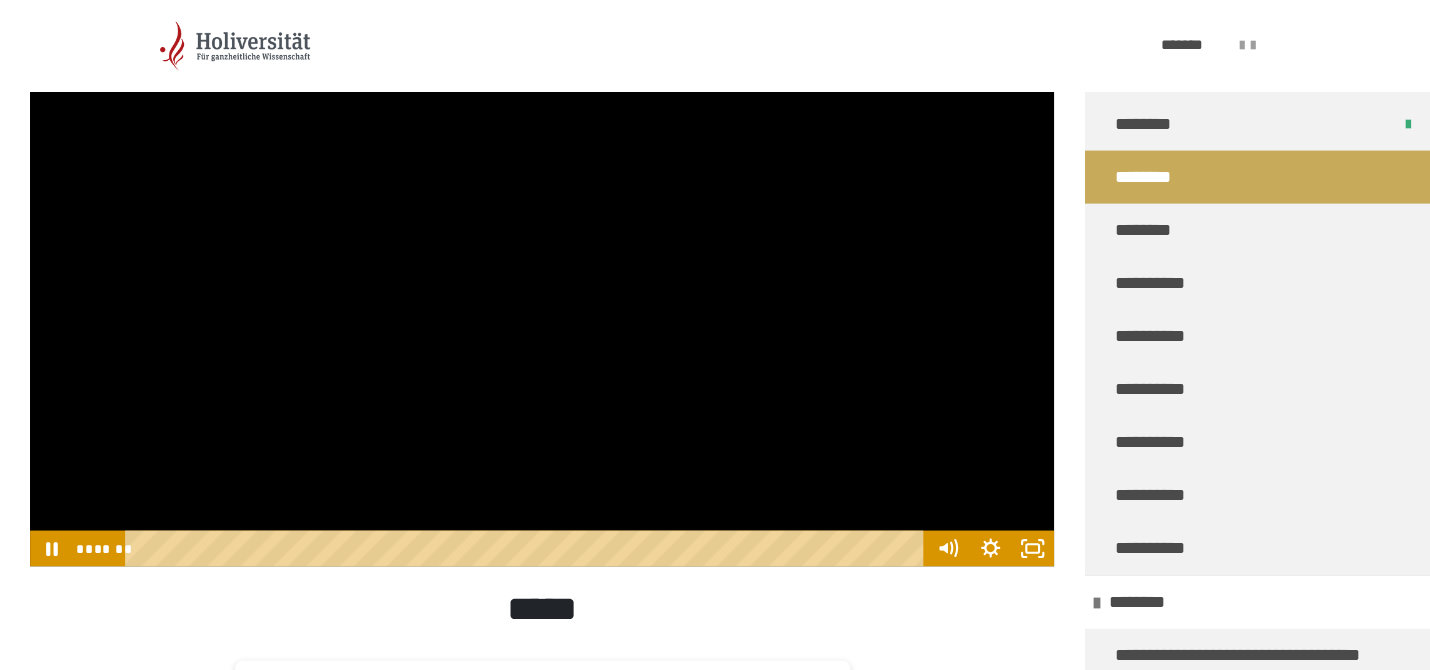 click at bounding box center [542, 278] 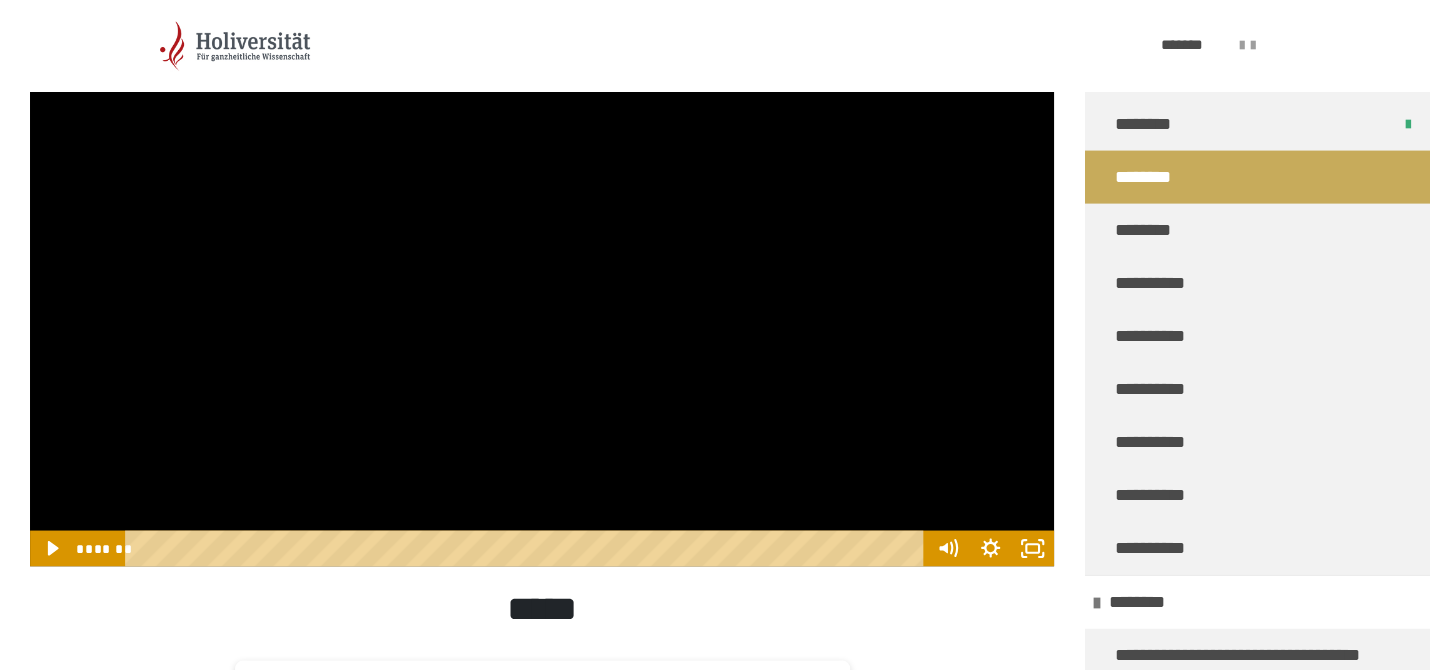 click at bounding box center [542, 278] 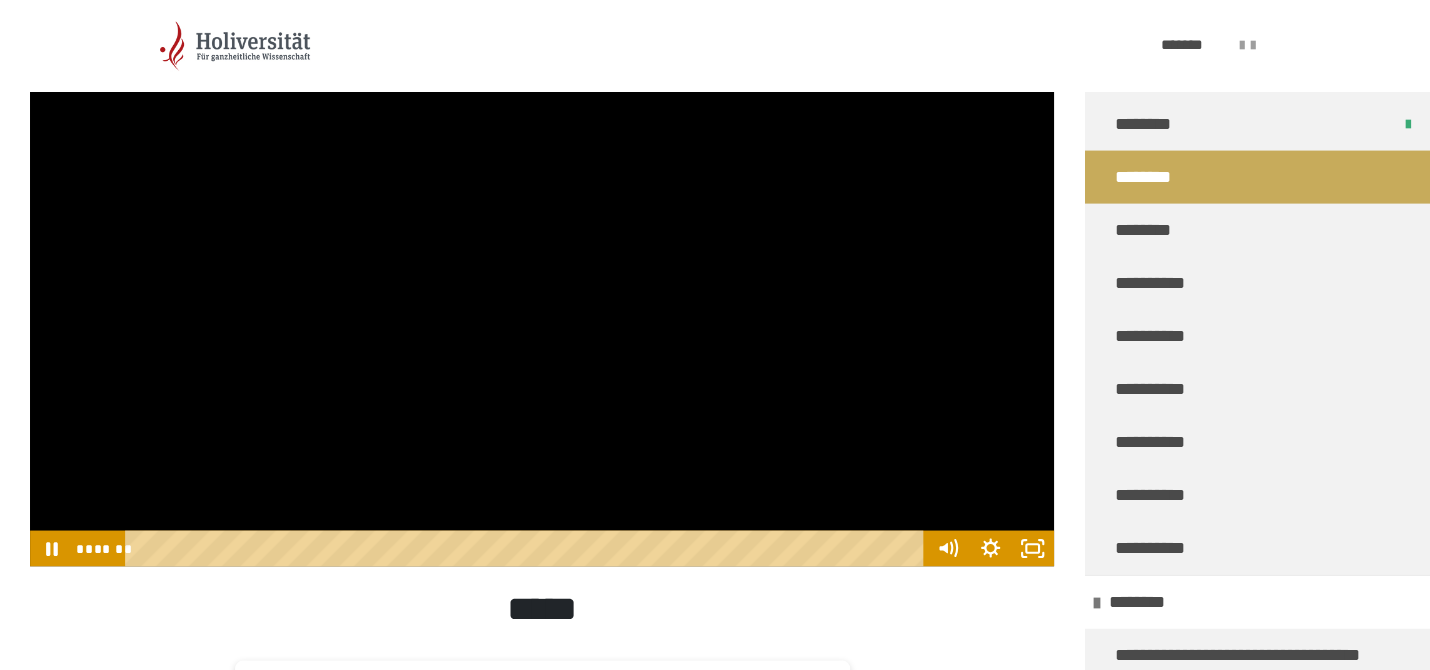 click at bounding box center [542, 278] 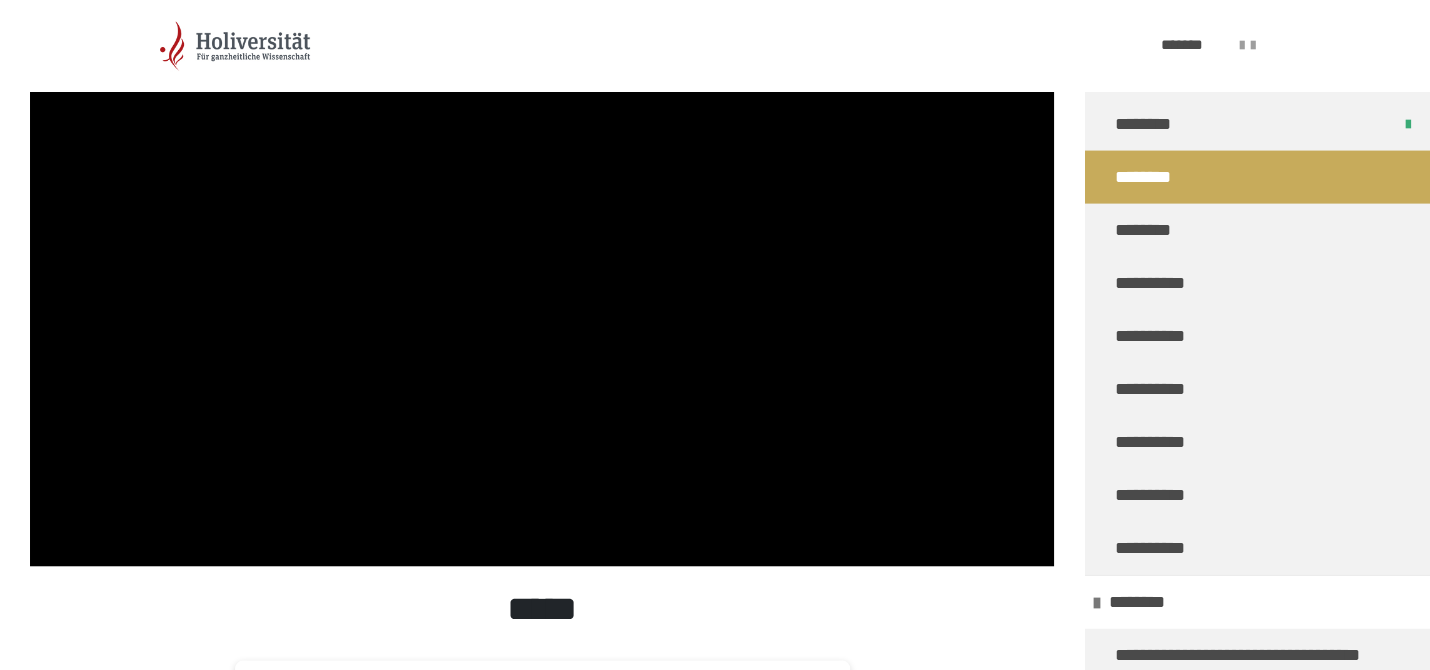 click at bounding box center (542, 278) 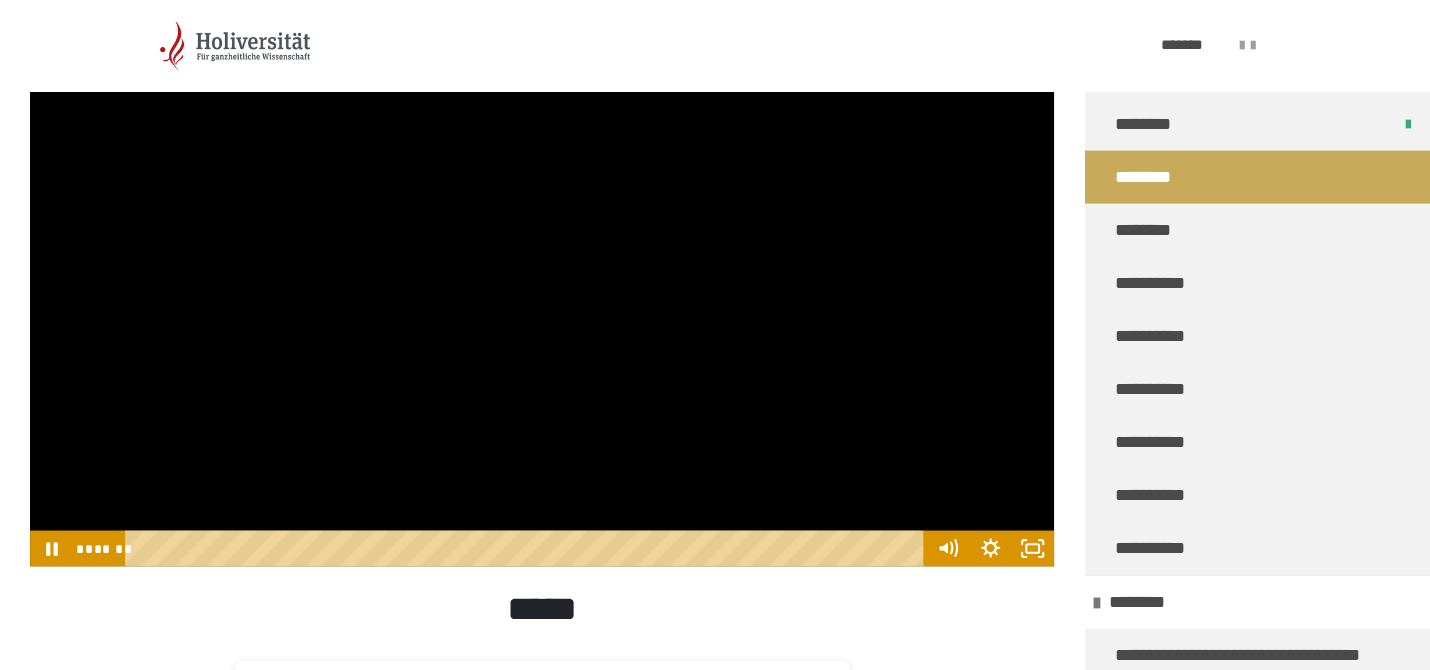 click at bounding box center [542, 278] 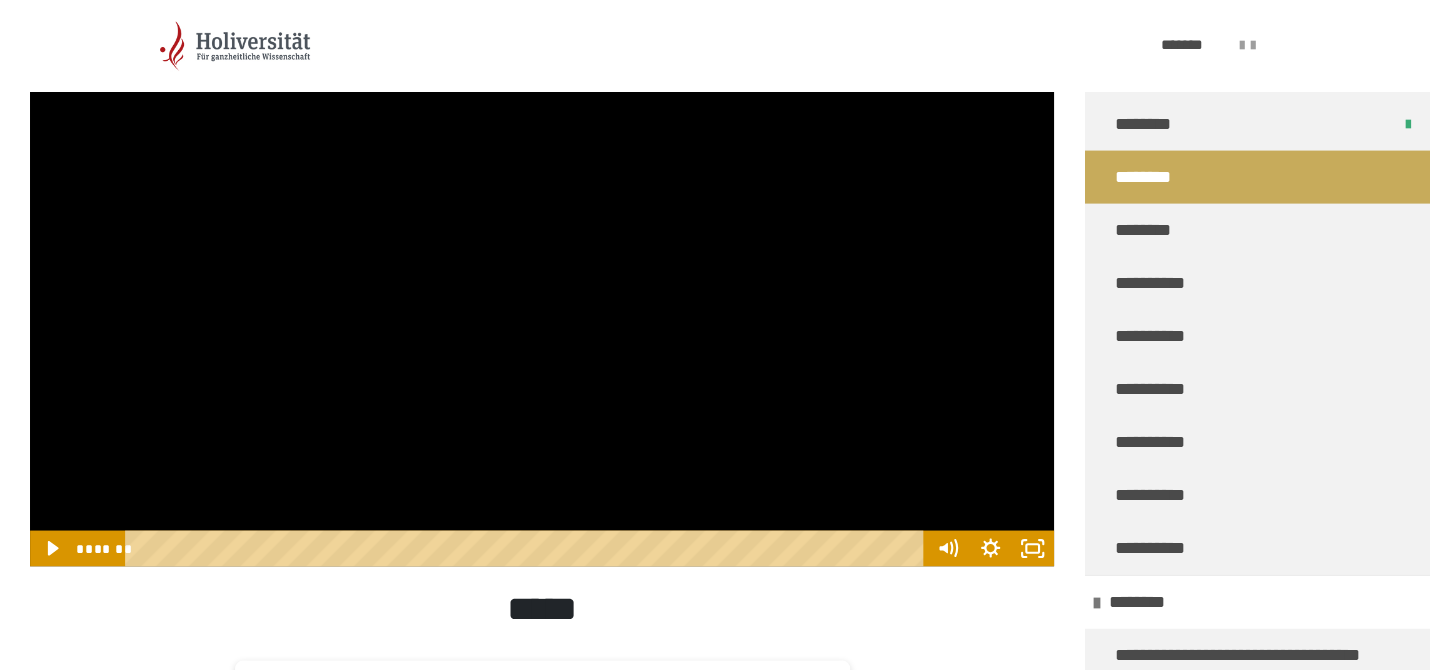 click at bounding box center [542, 278] 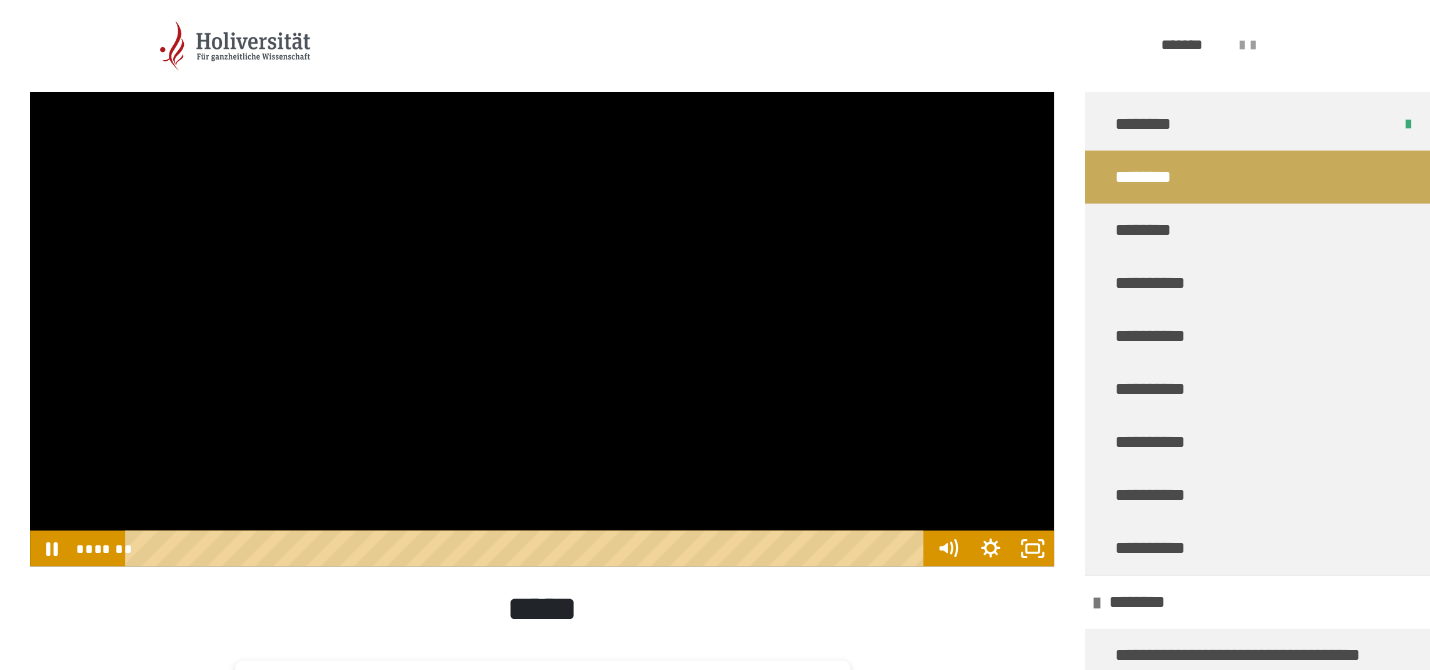 click at bounding box center (542, 278) 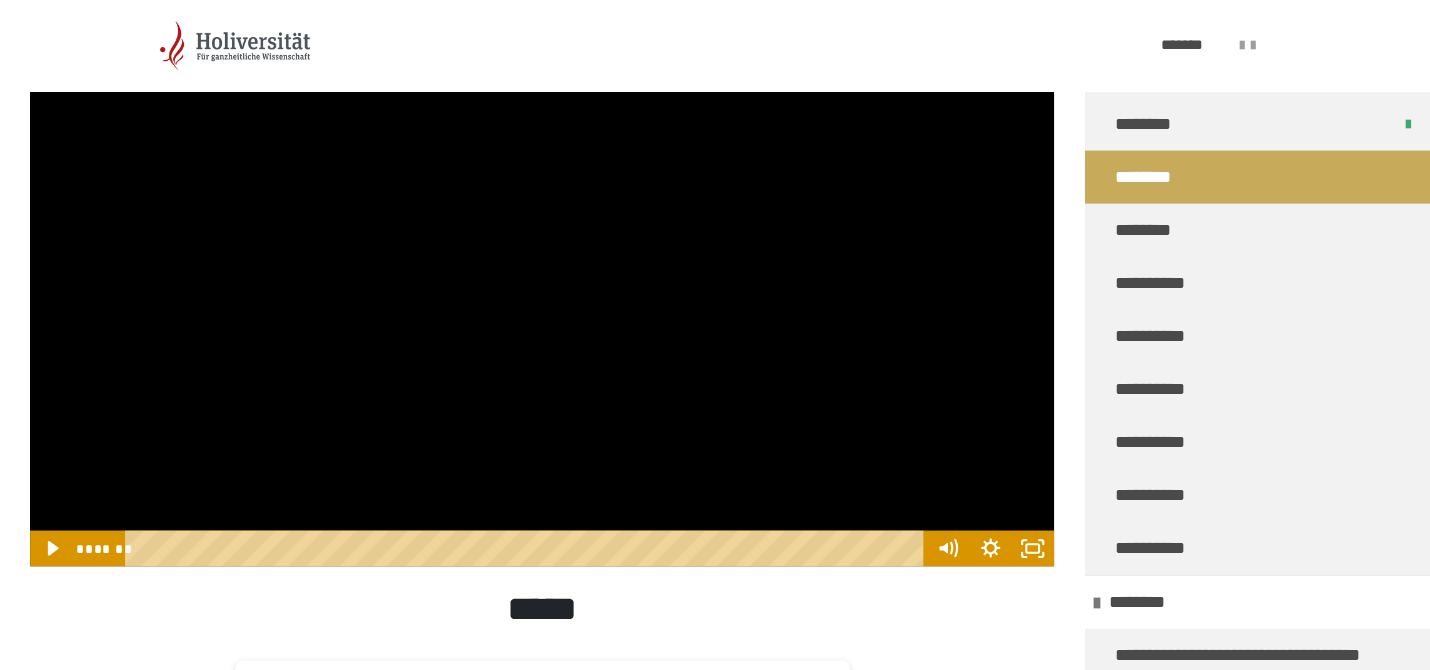 click at bounding box center [542, 278] 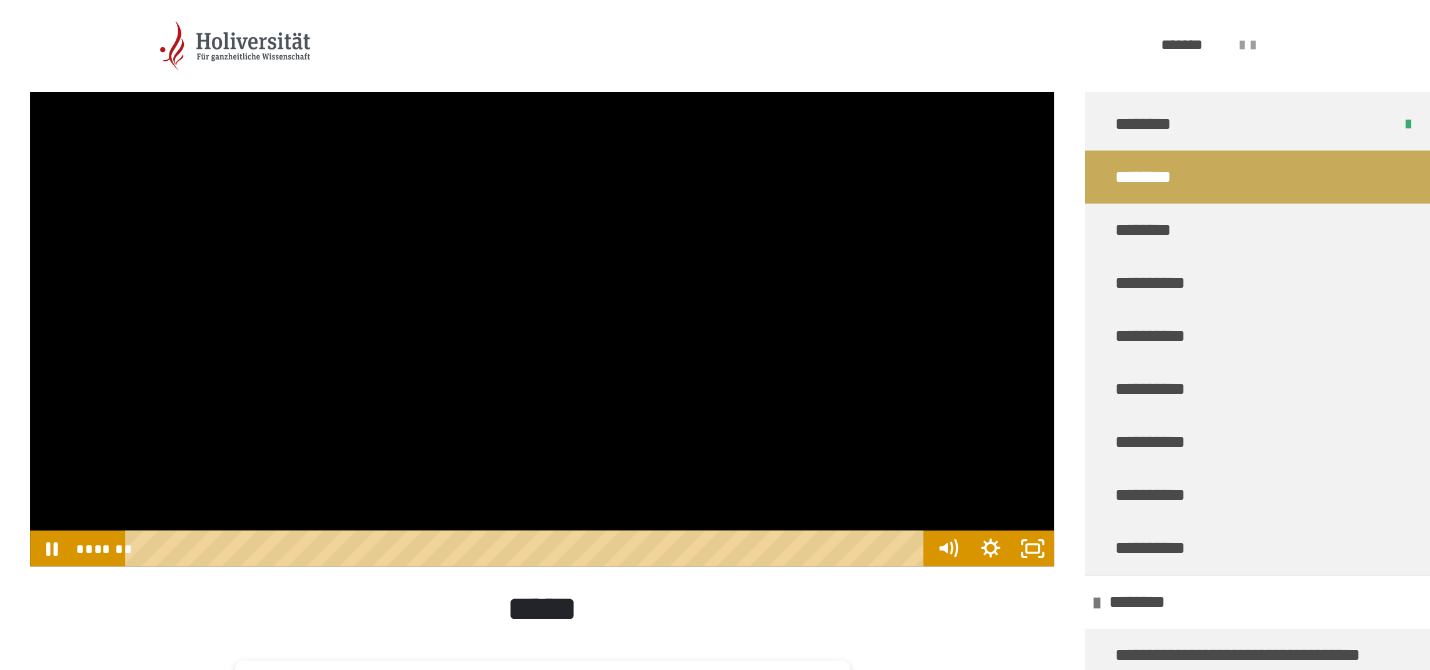click at bounding box center (542, 278) 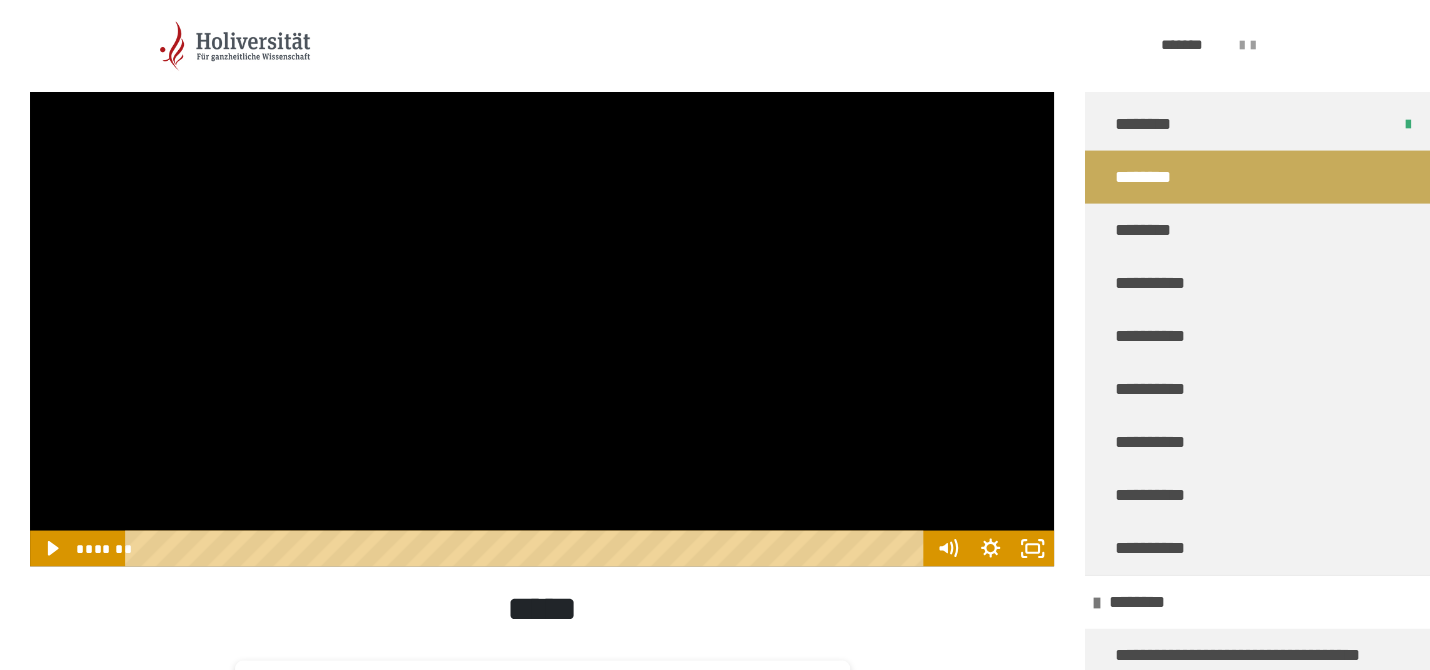 click at bounding box center (542, 278) 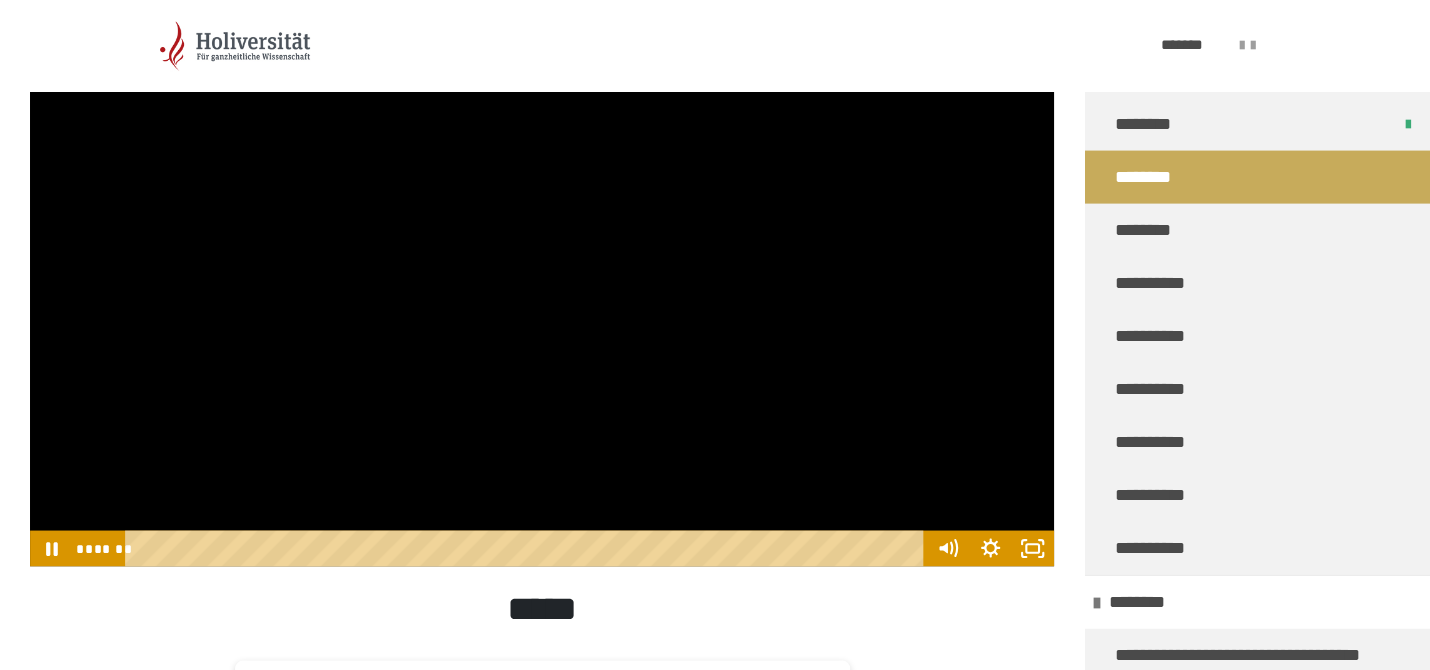 click at bounding box center (542, 278) 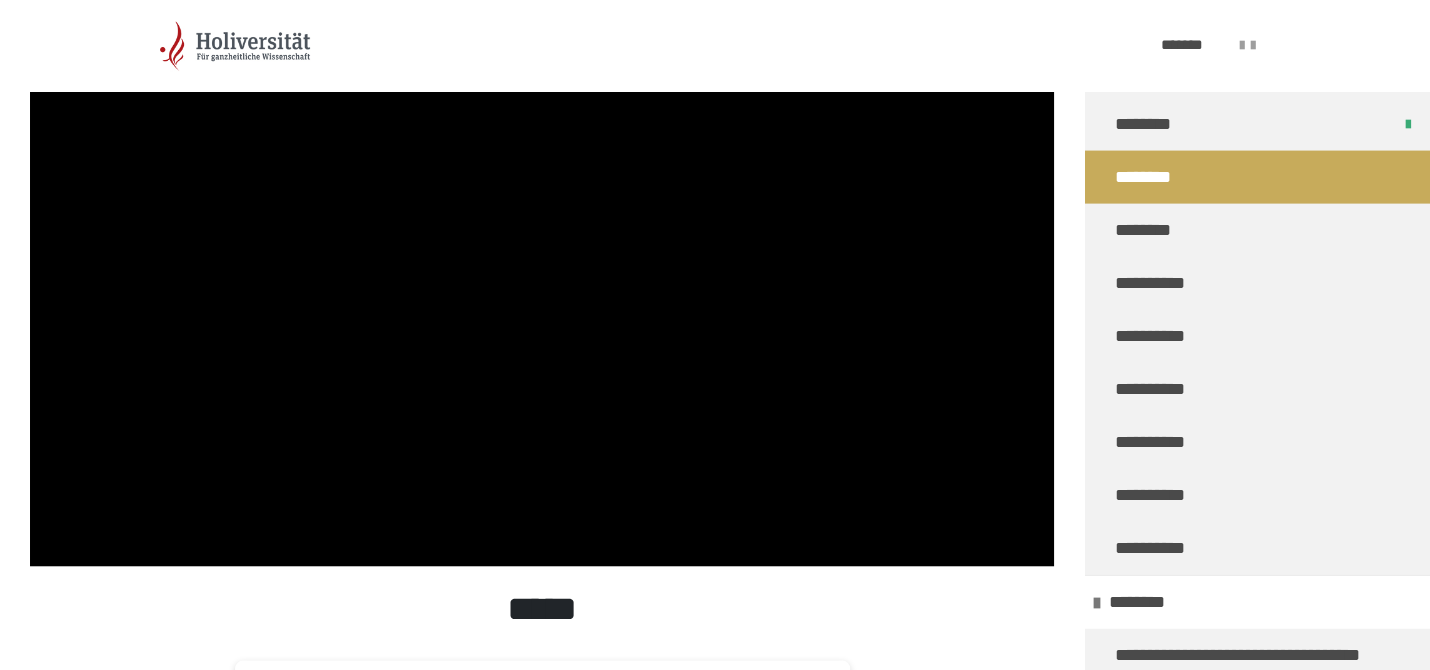 click at bounding box center (542, 278) 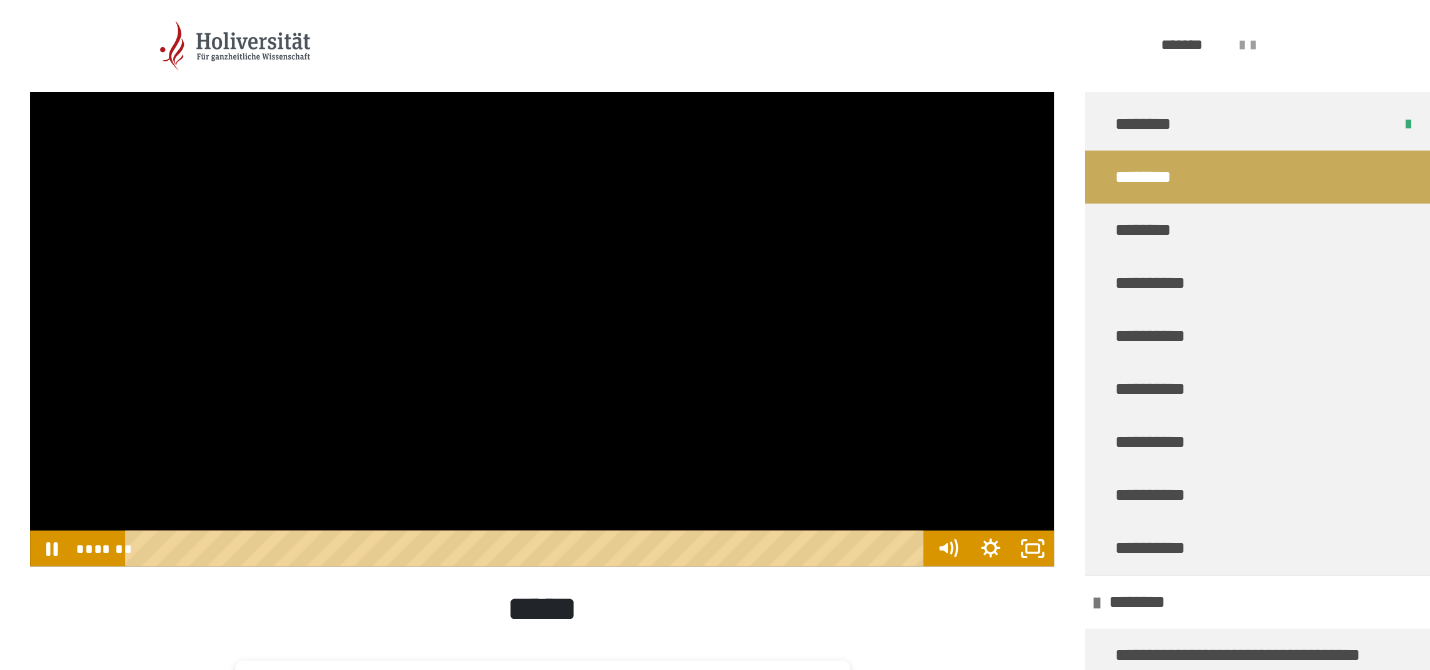 click at bounding box center [542, 278] 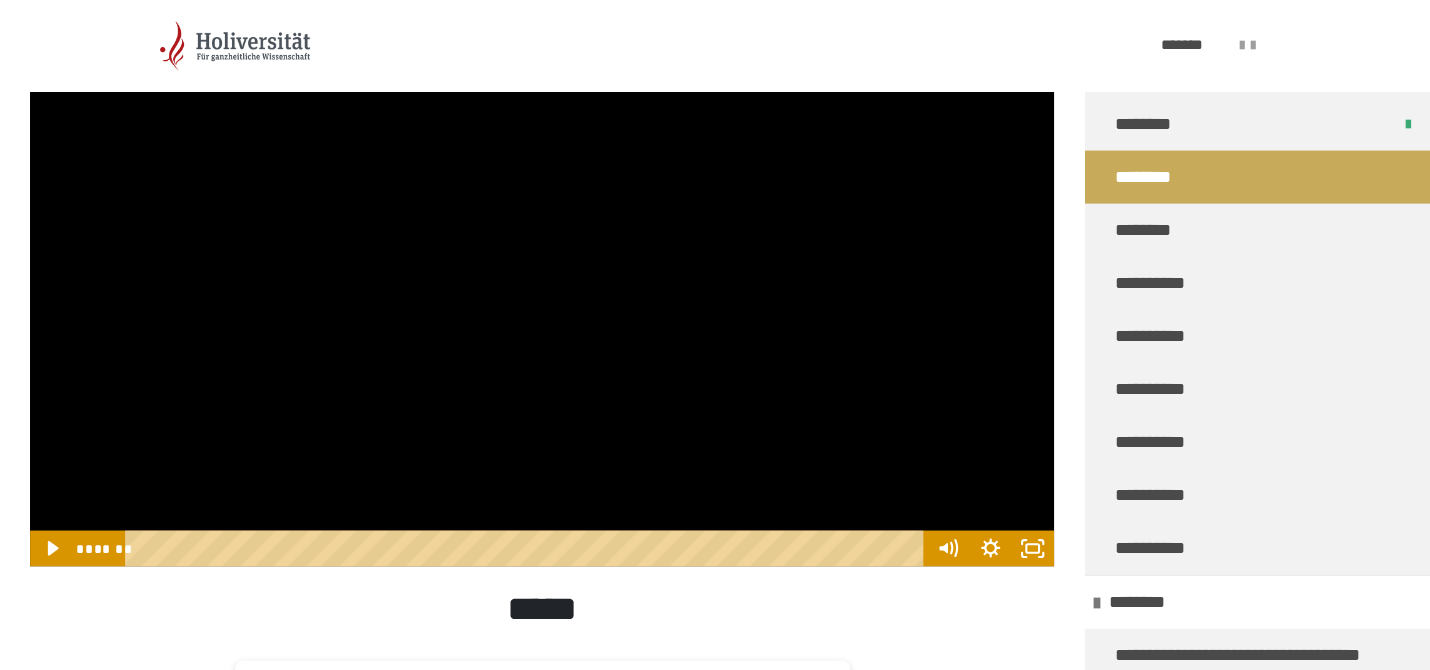 click at bounding box center [542, 278] 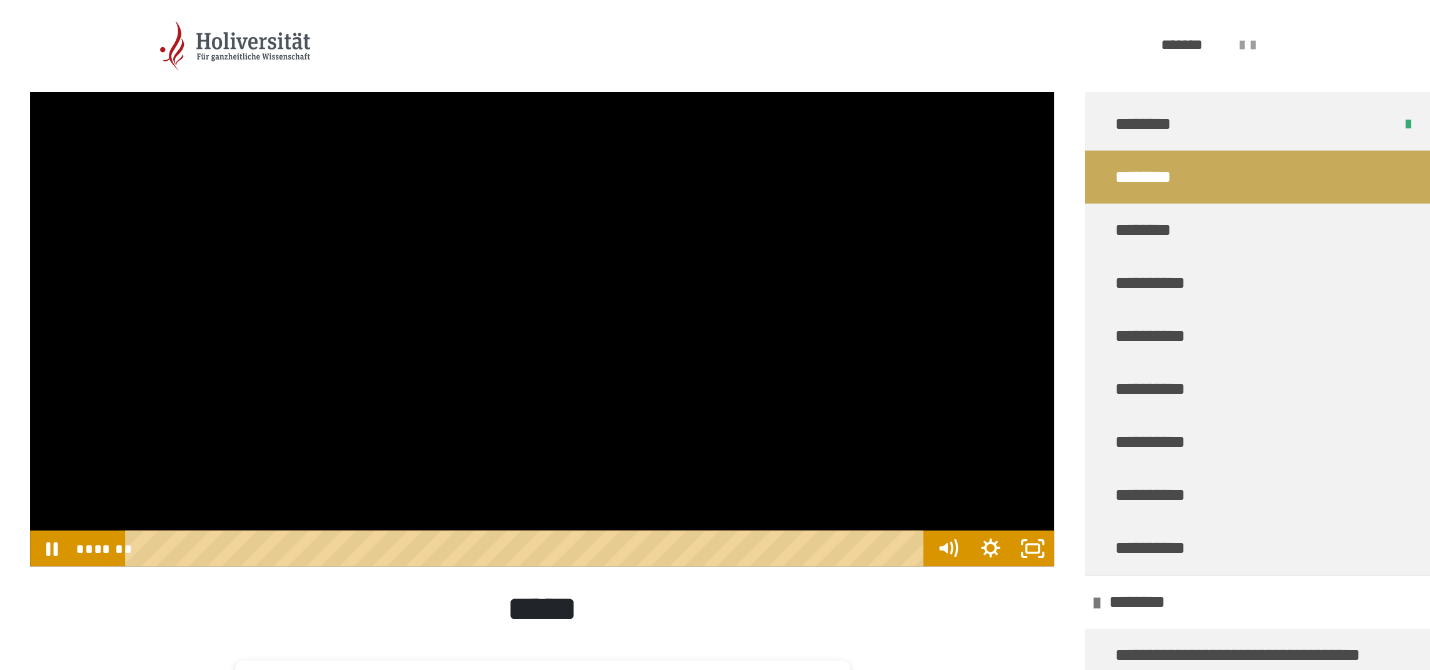 click at bounding box center [542, 278] 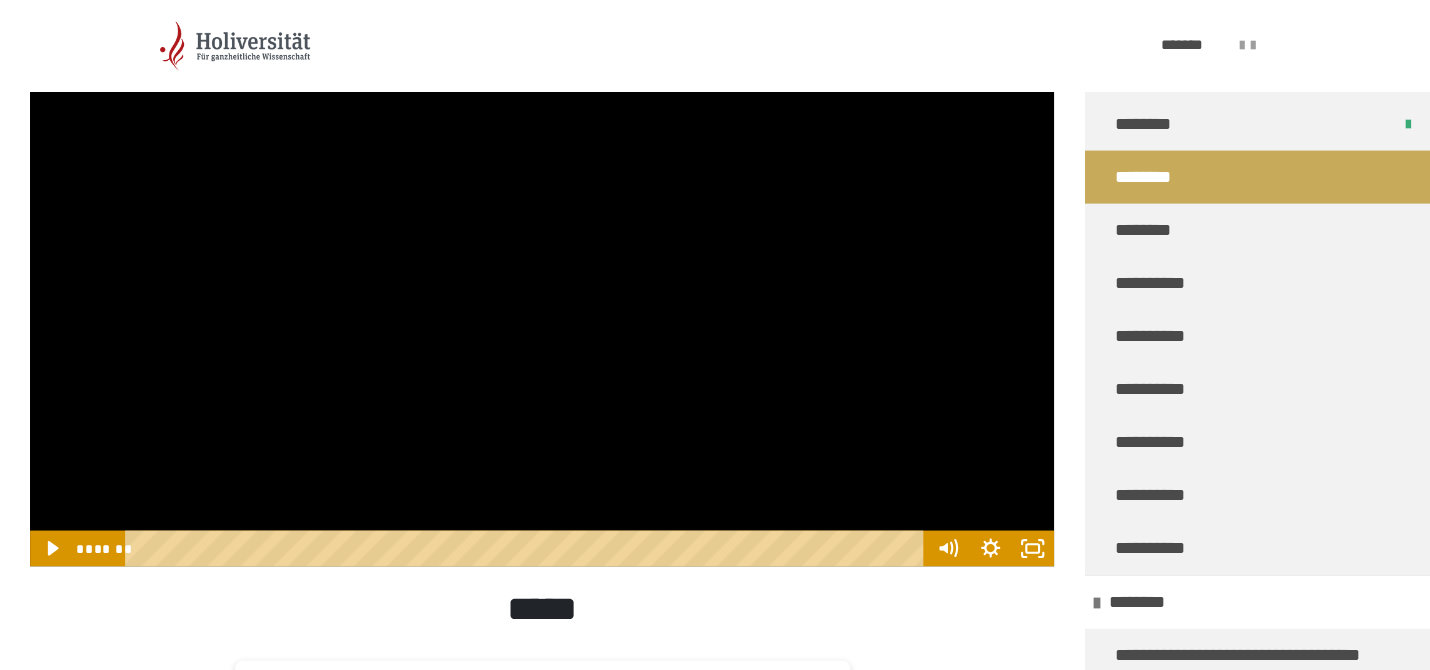 click at bounding box center (542, 278) 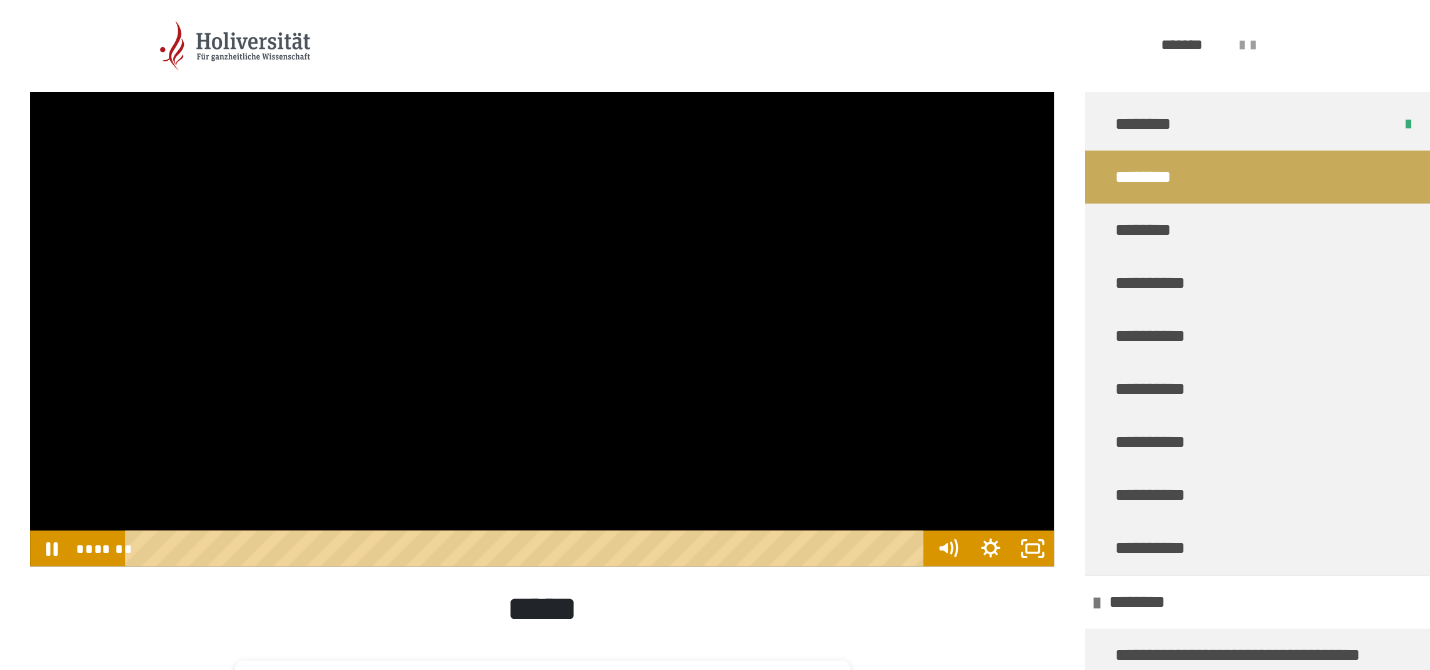 click at bounding box center [542, 278] 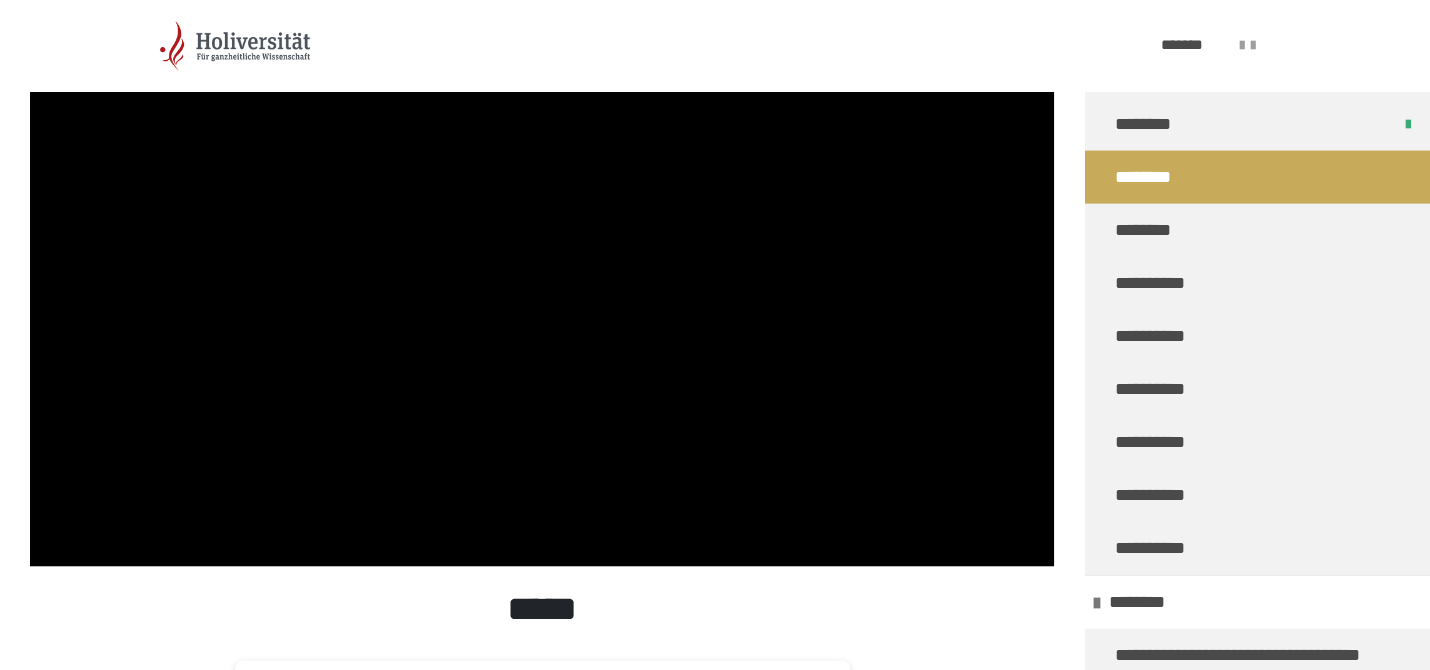 click at bounding box center [542, 278] 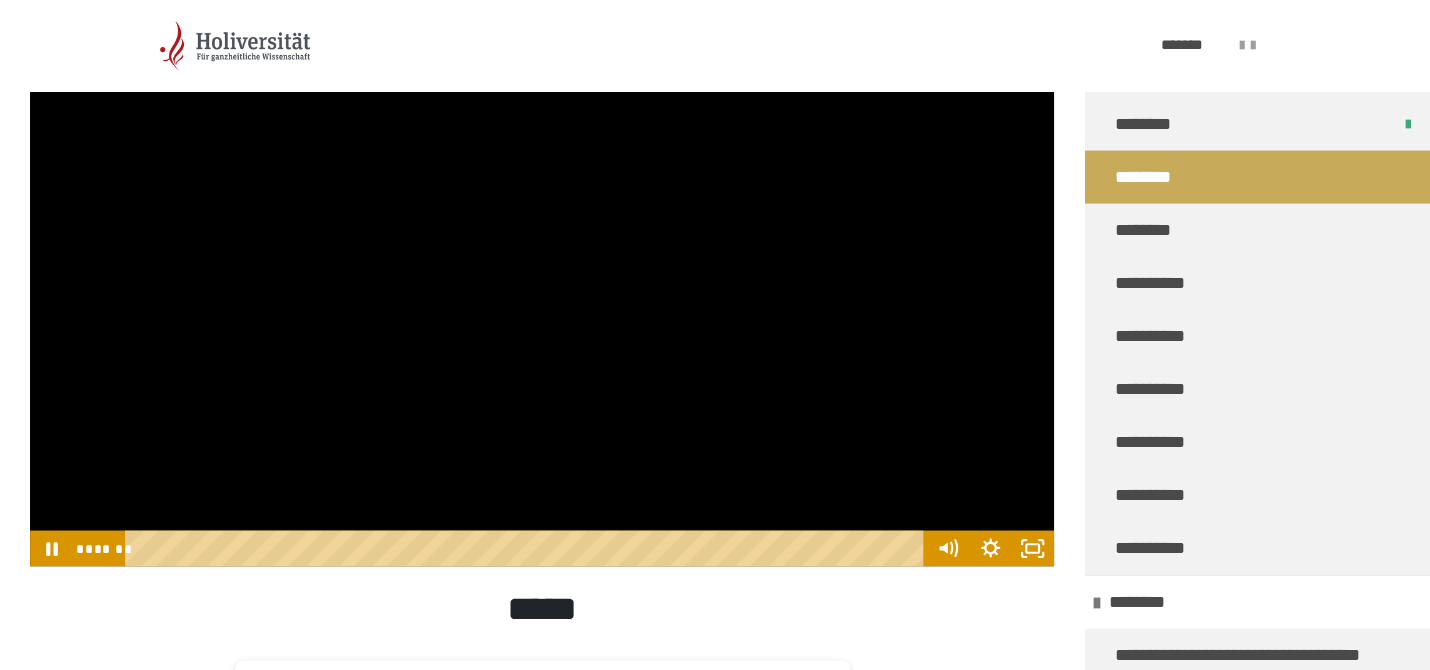 click at bounding box center (542, 278) 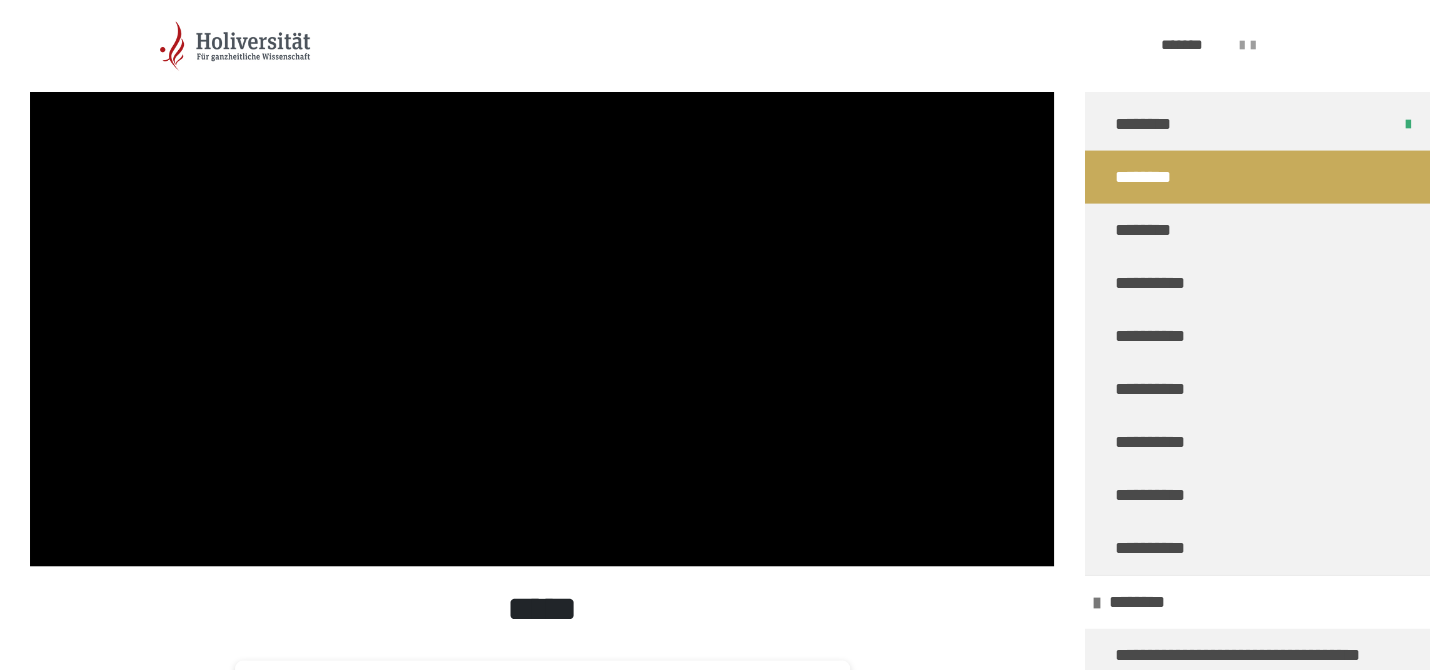click at bounding box center (542, 278) 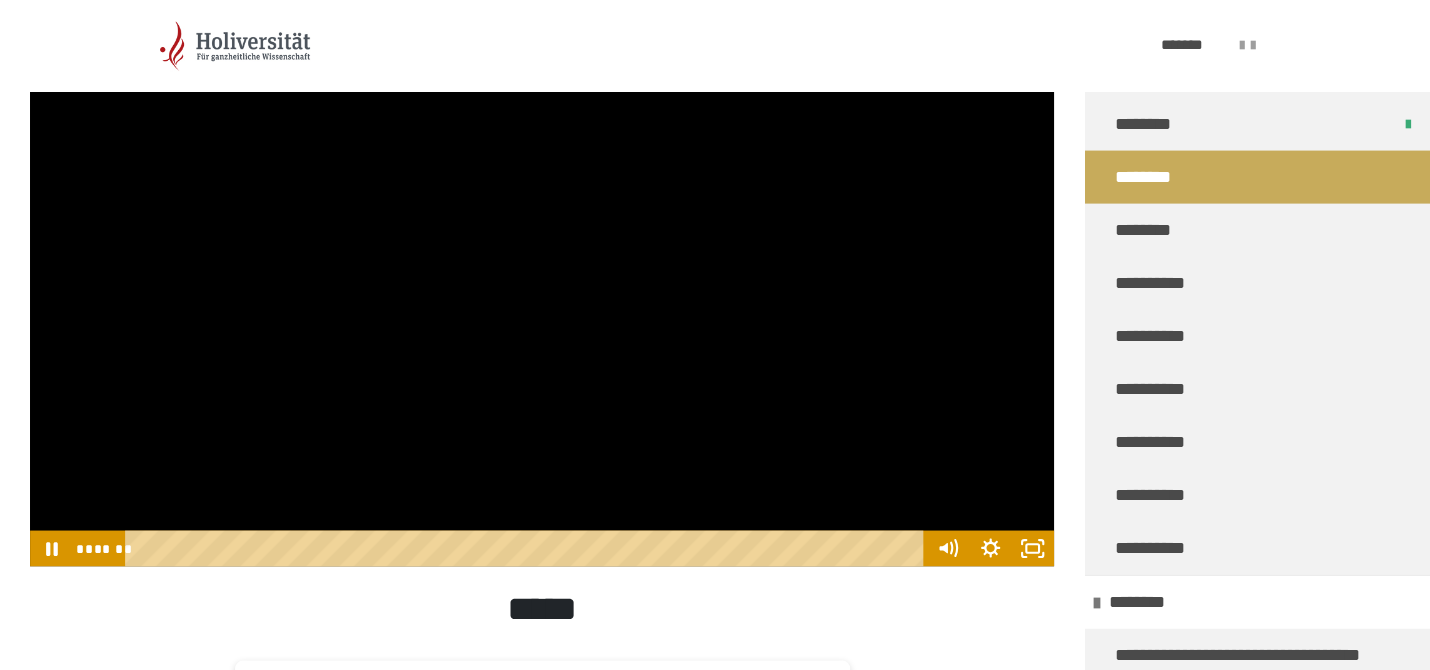 click at bounding box center [542, 278] 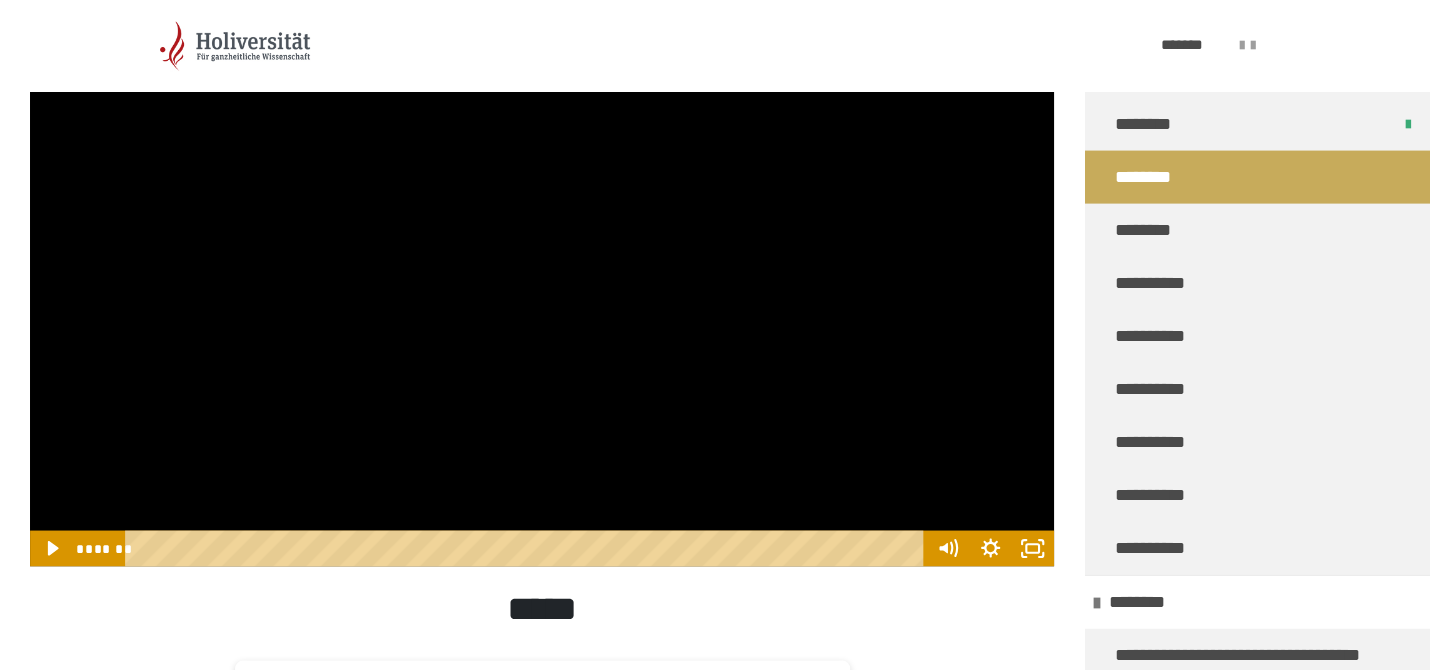 click at bounding box center (542, 278) 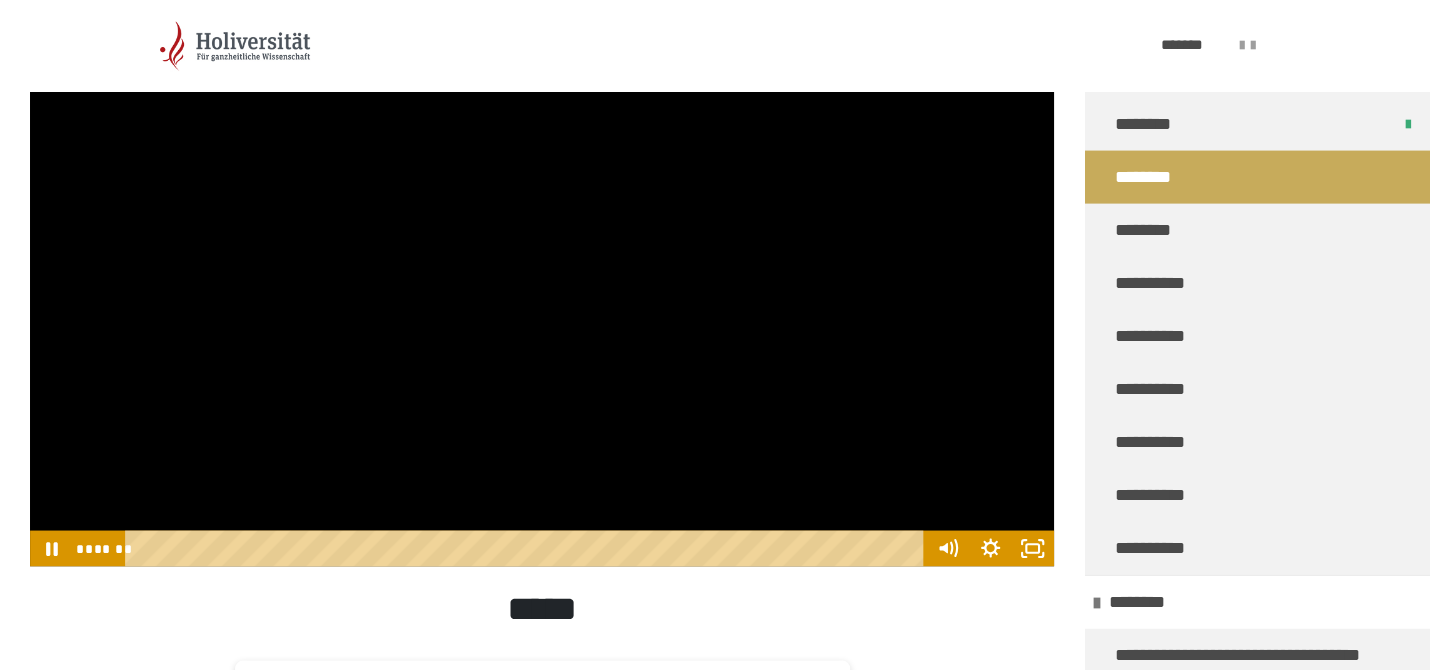 click at bounding box center (542, 278) 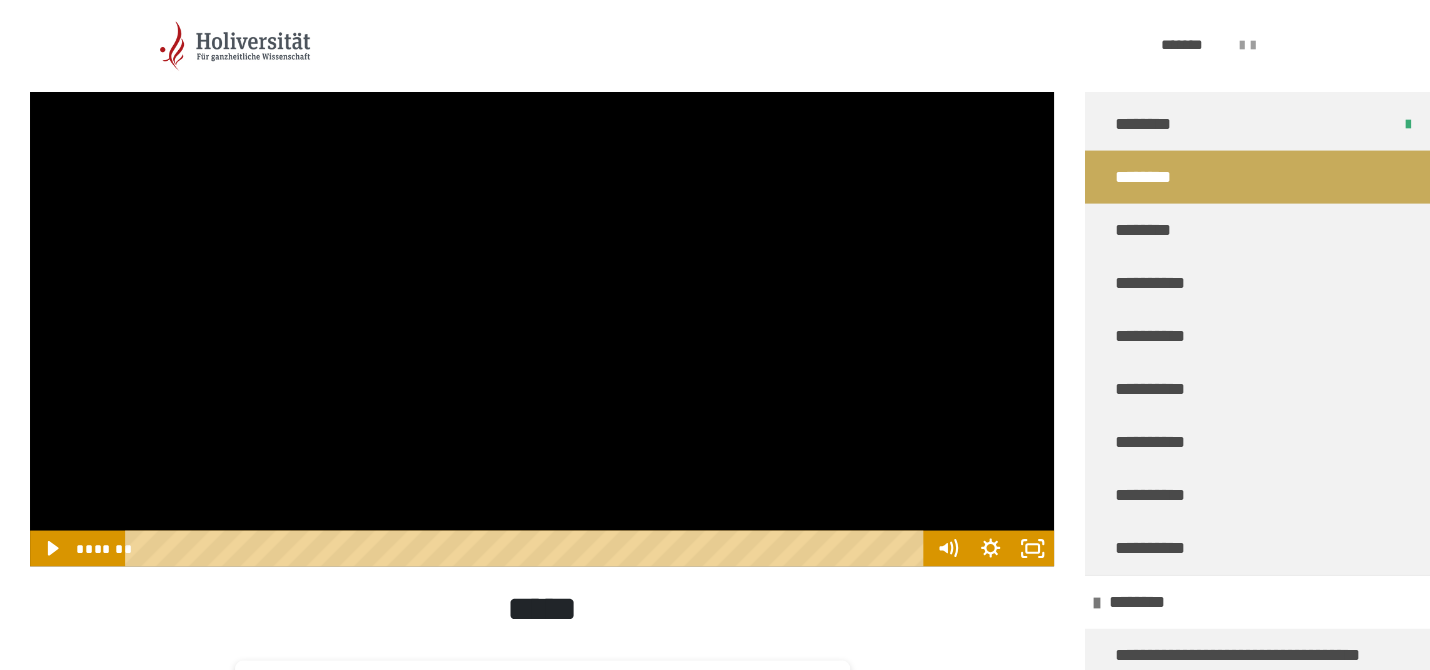 click at bounding box center (542, 278) 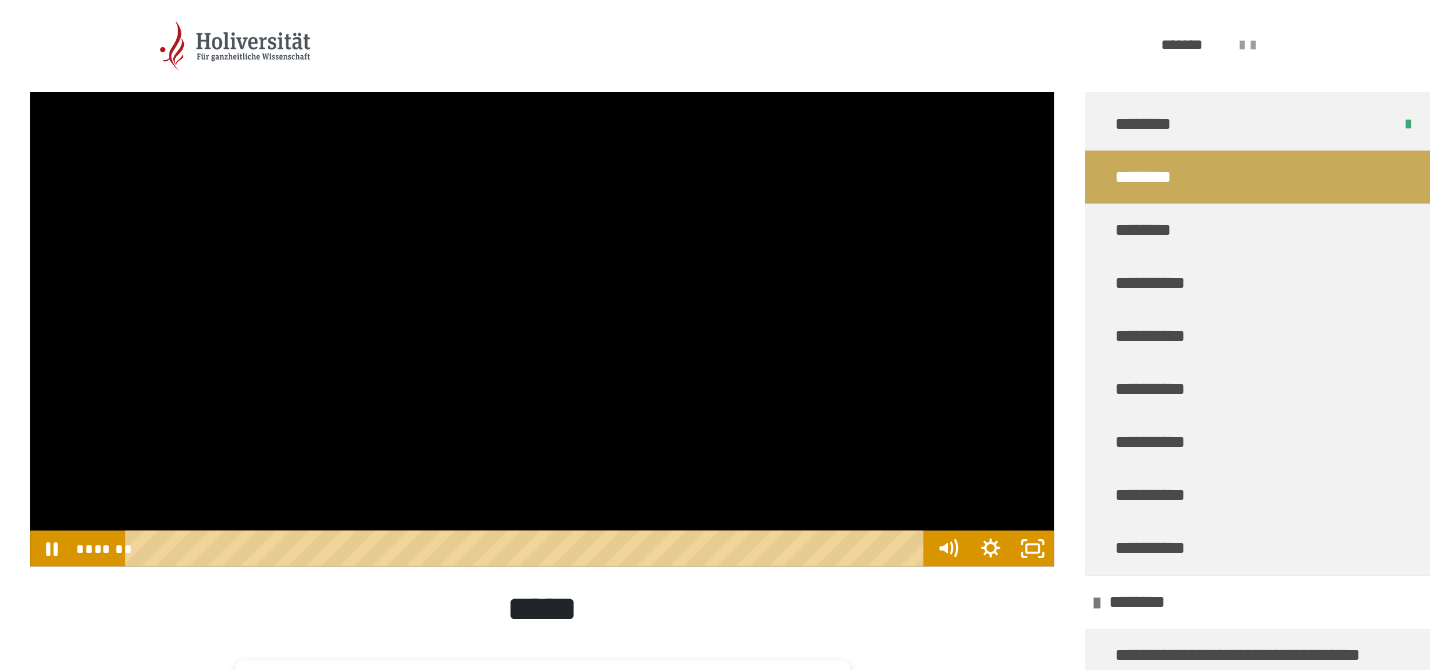 click at bounding box center [542, 278] 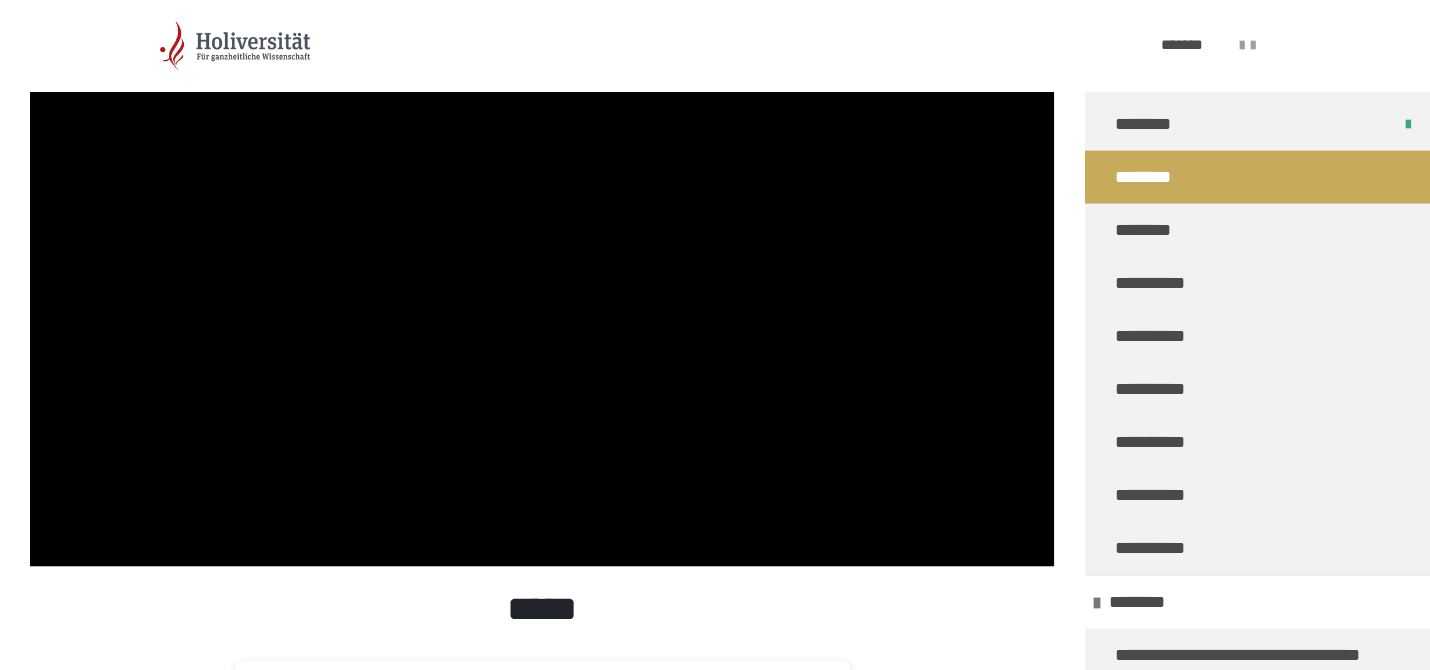 click at bounding box center (542, 278) 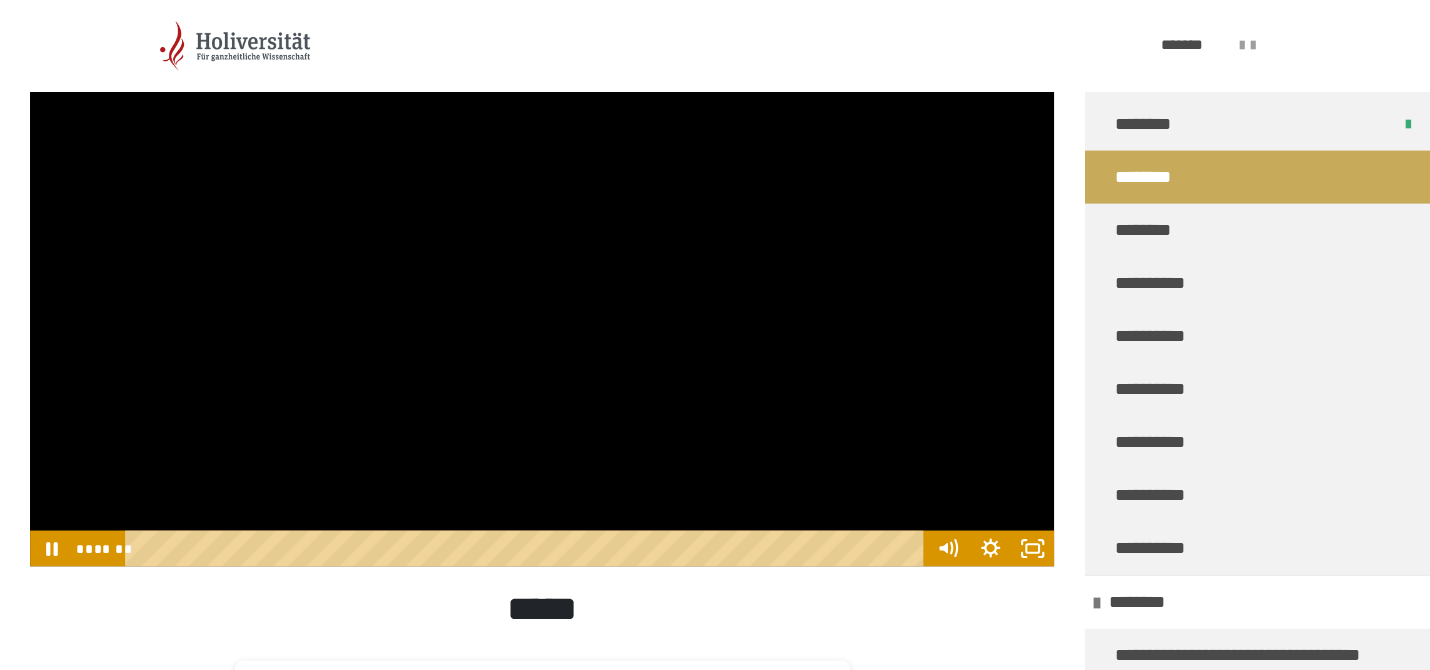 click at bounding box center [542, 278] 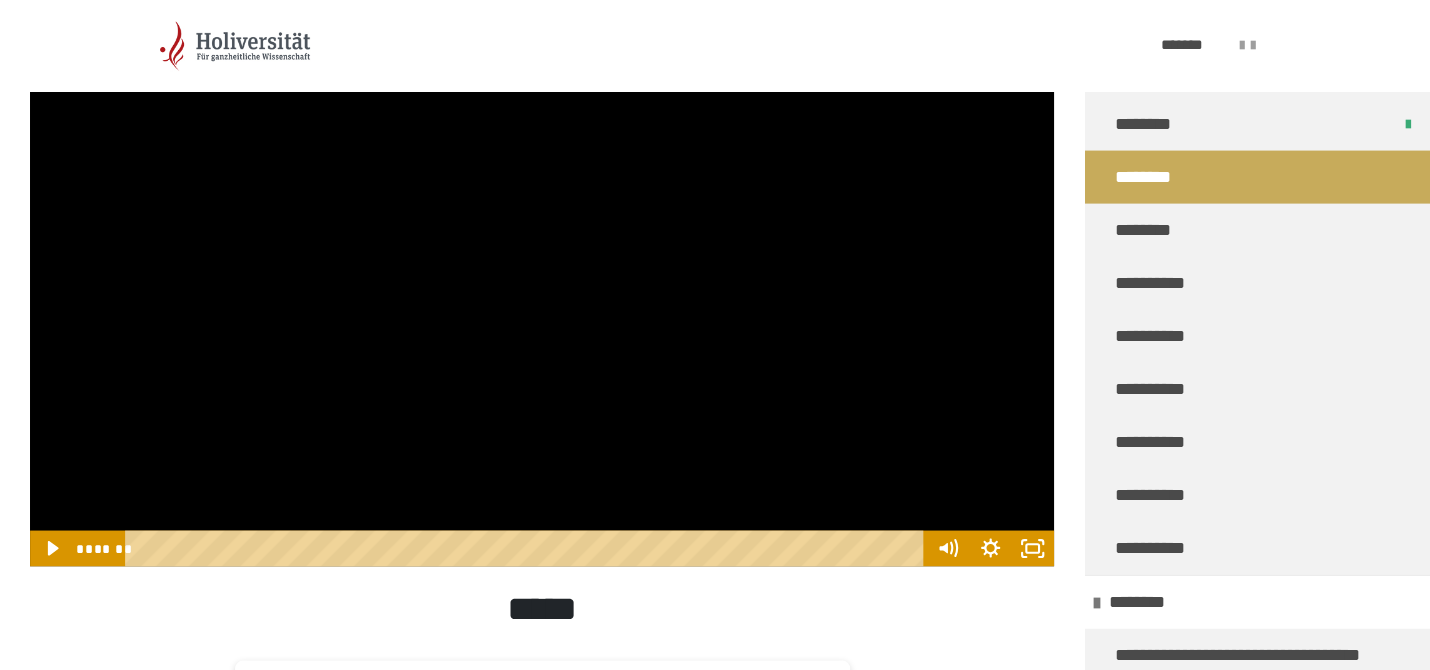 click at bounding box center (542, 278) 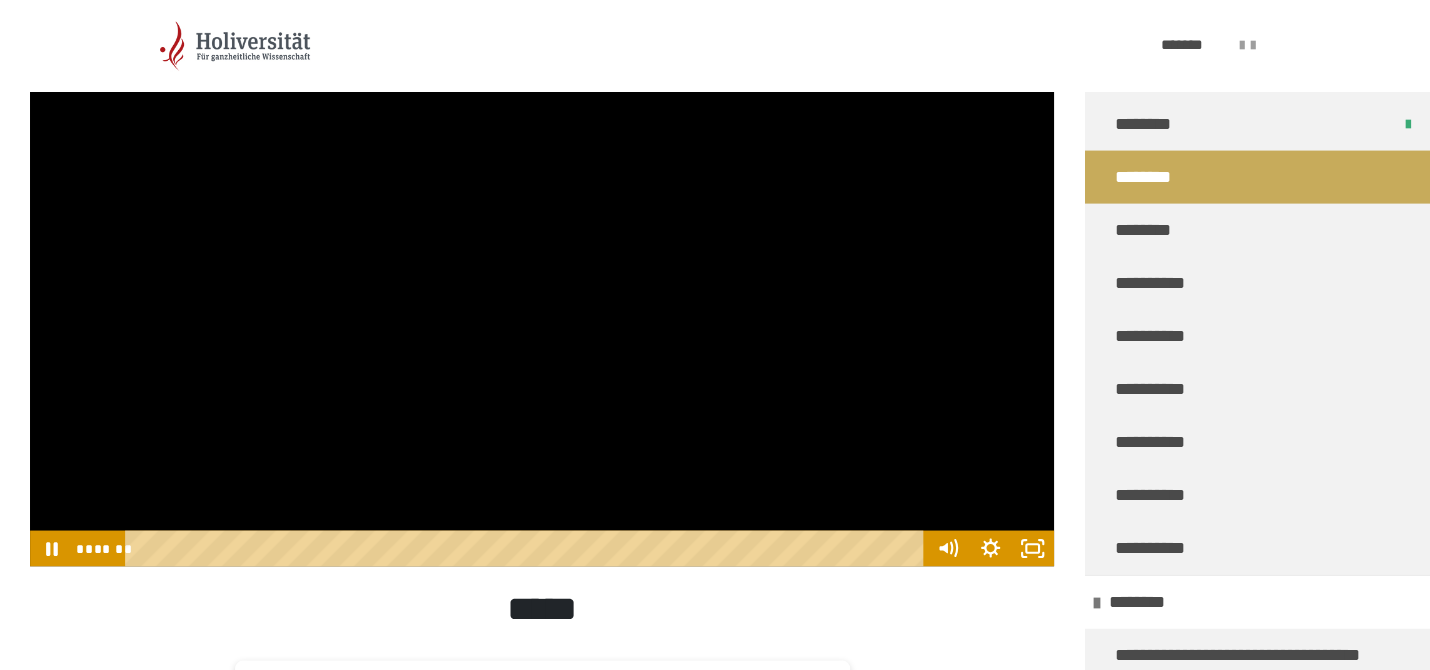 click at bounding box center (542, 278) 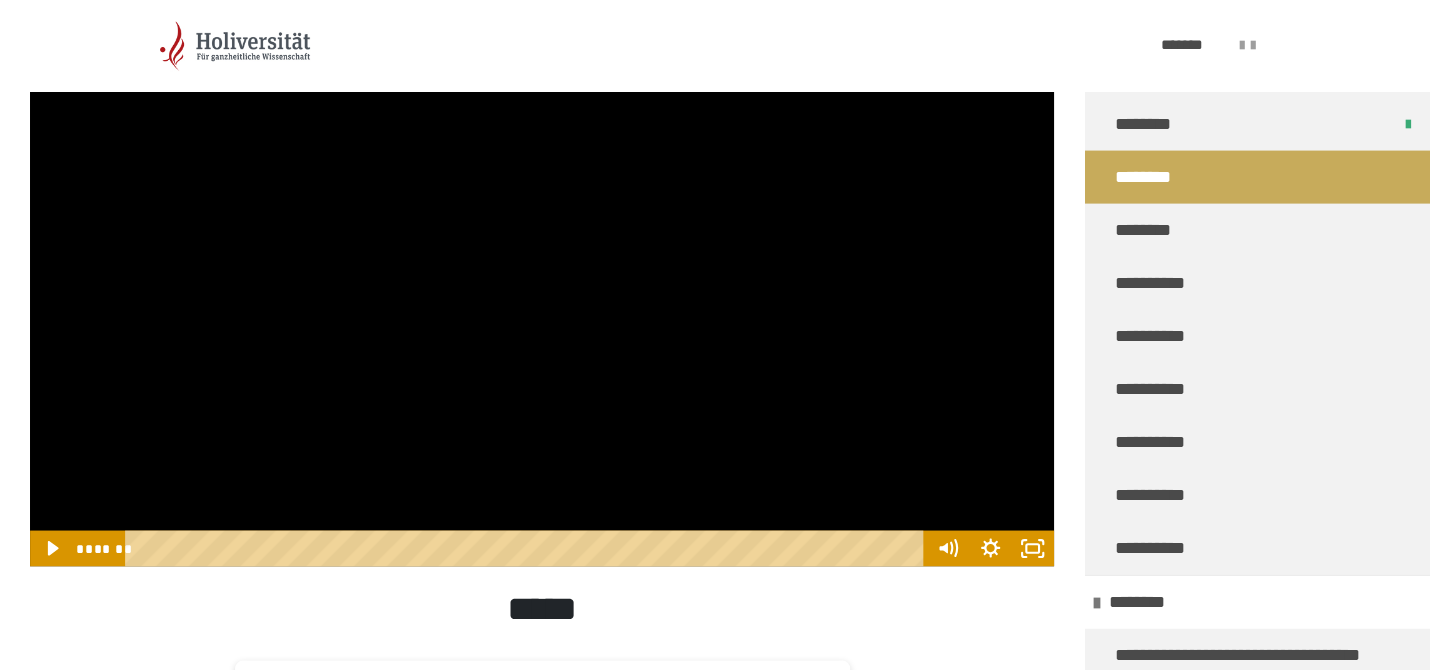 click at bounding box center [542, 278] 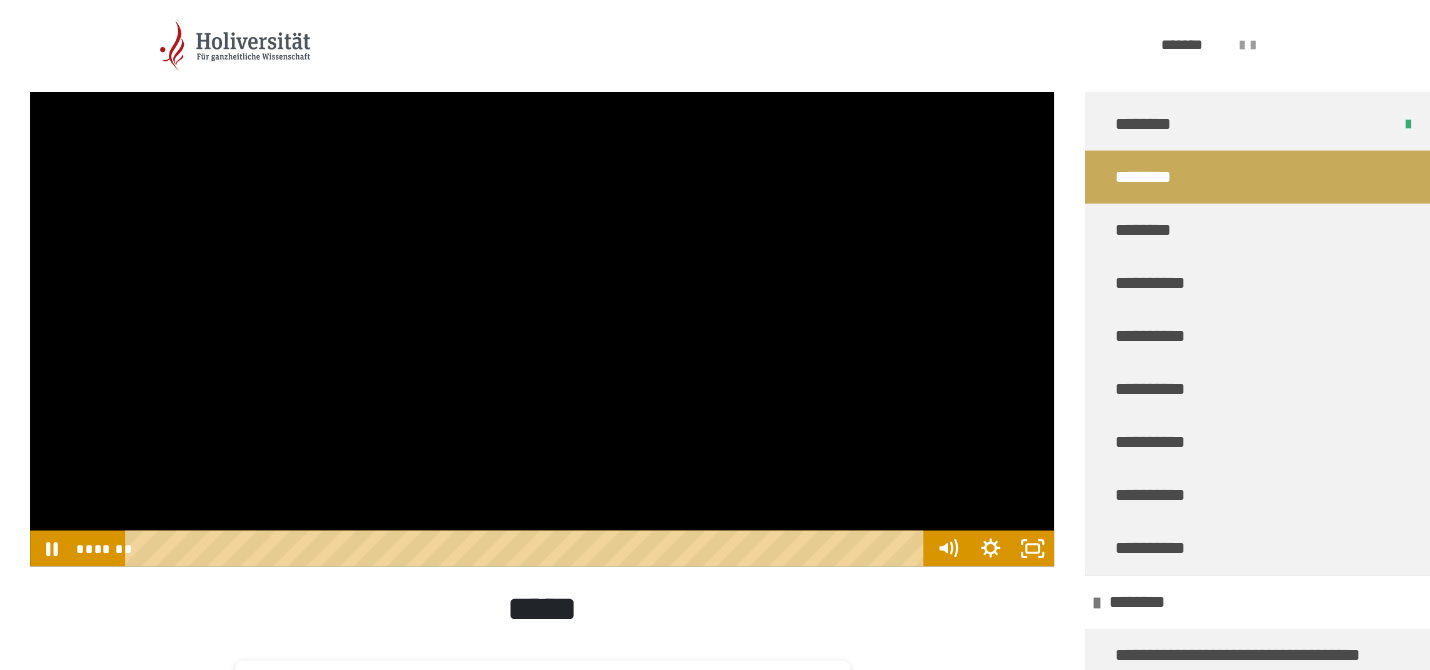 click at bounding box center [542, 278] 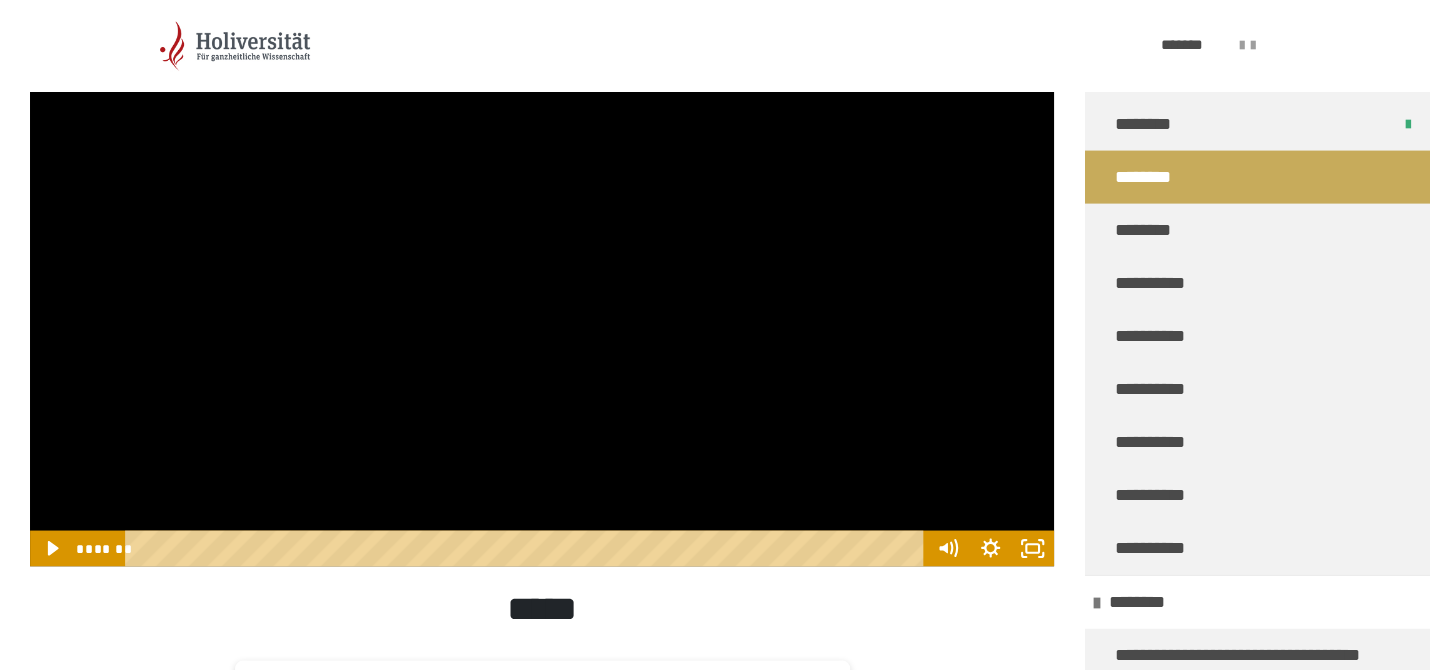 click at bounding box center (542, 278) 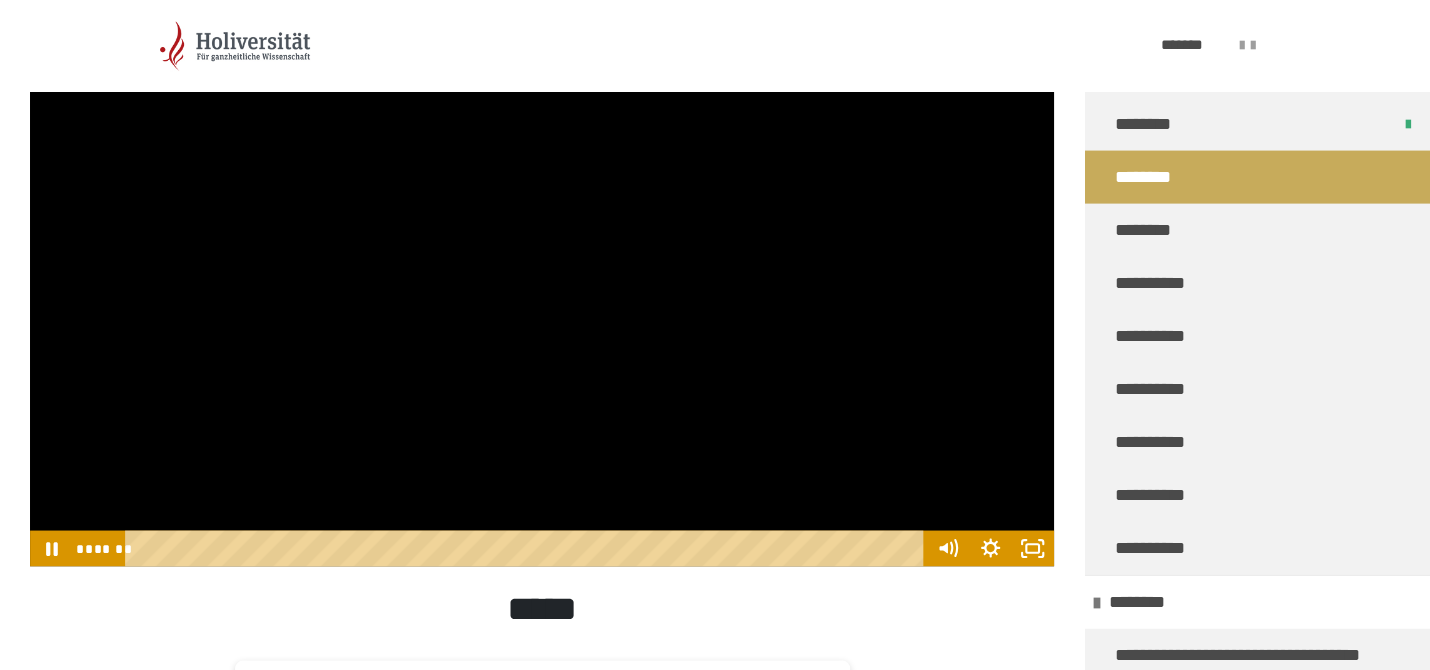 click at bounding box center (542, 278) 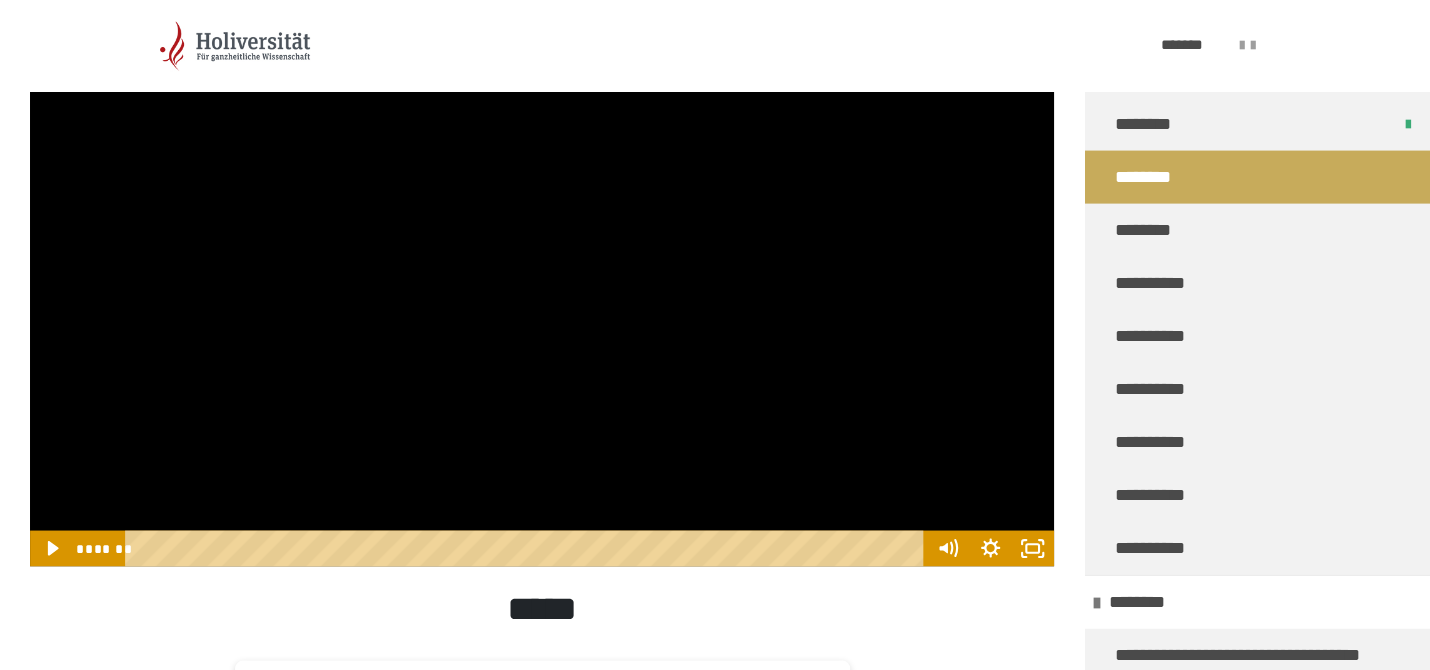 click at bounding box center (542, 278) 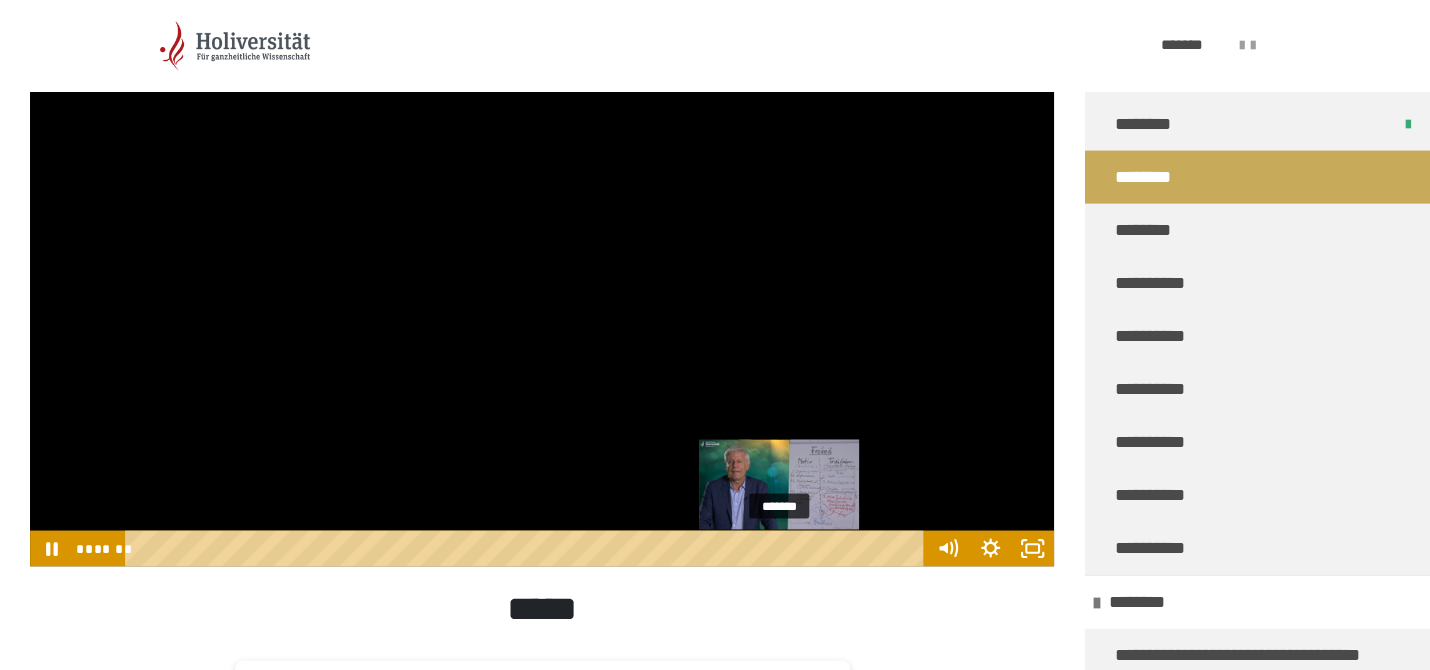 click at bounding box center (779, 548) 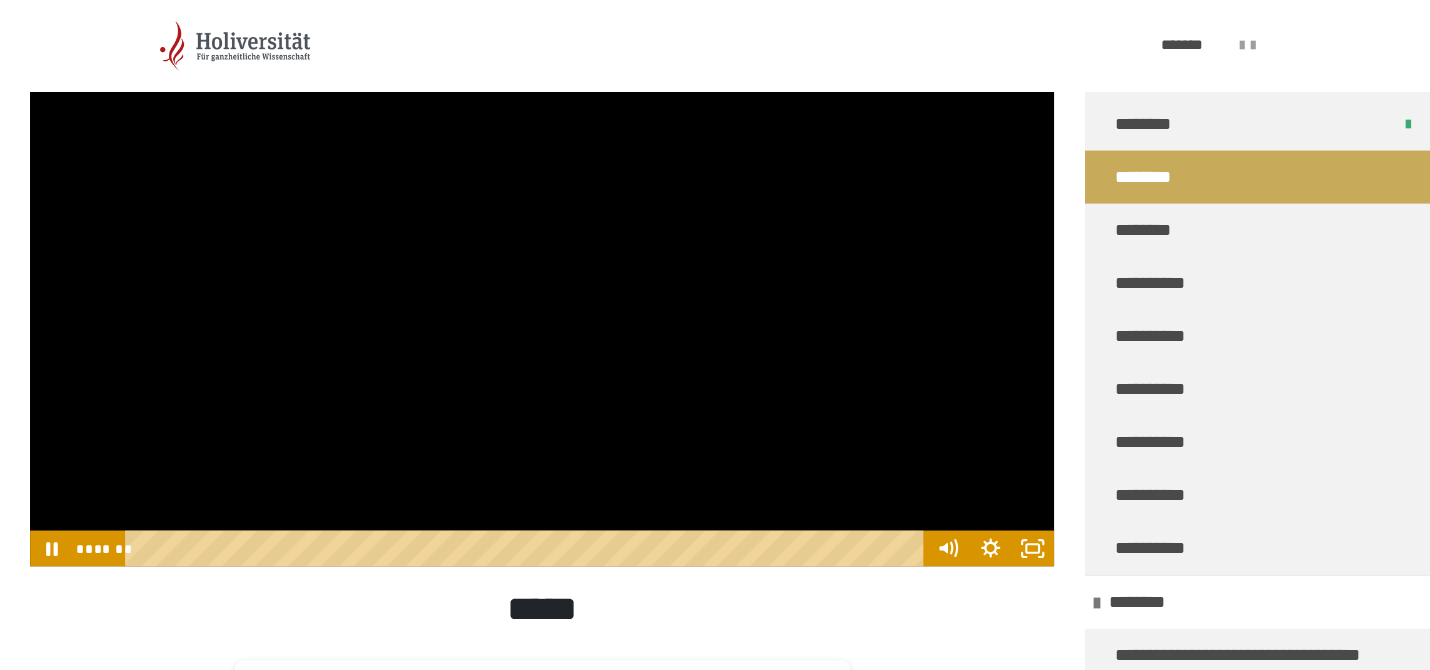click at bounding box center (542, 278) 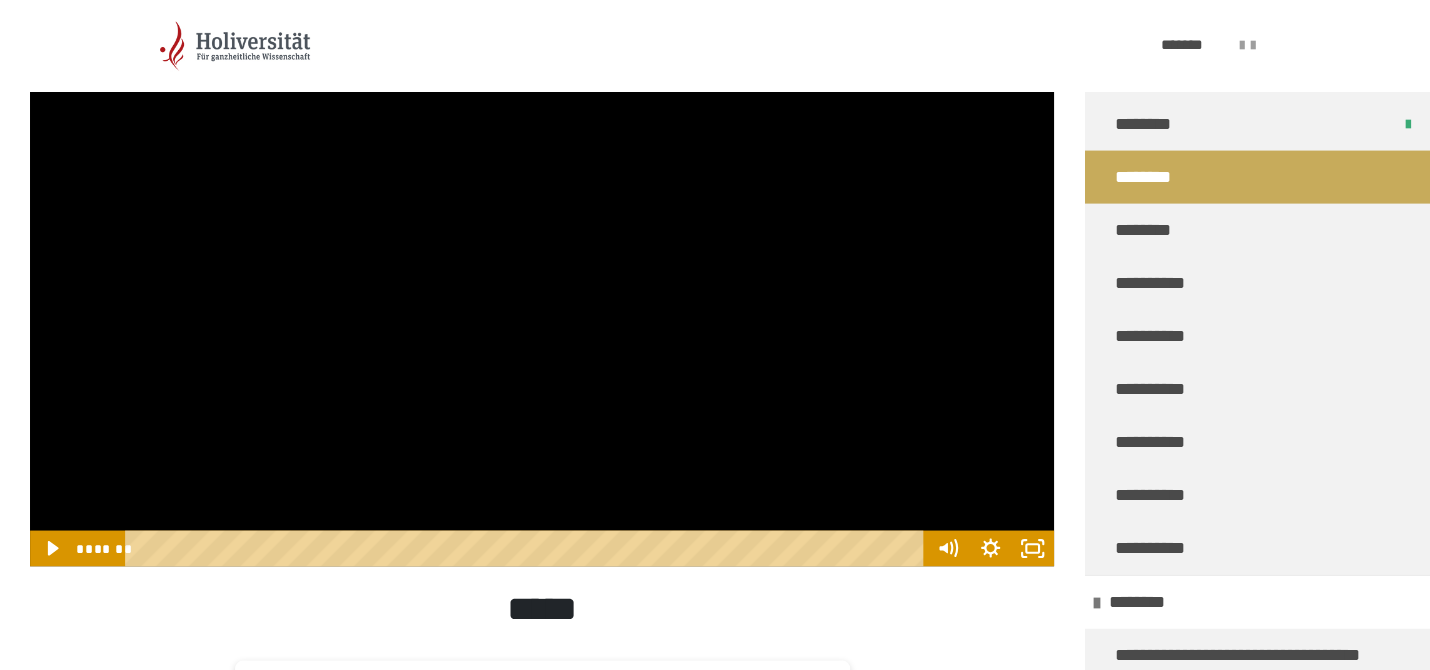 click at bounding box center (542, 278) 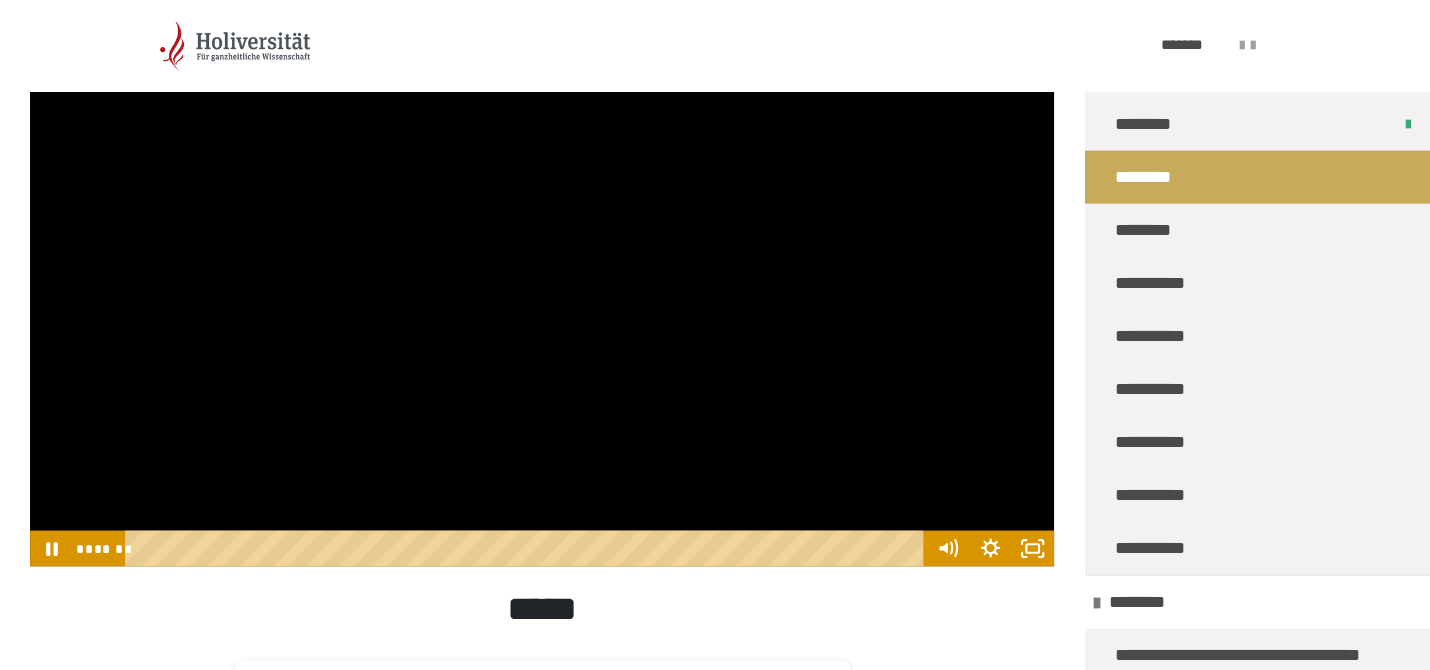 click at bounding box center [542, 278] 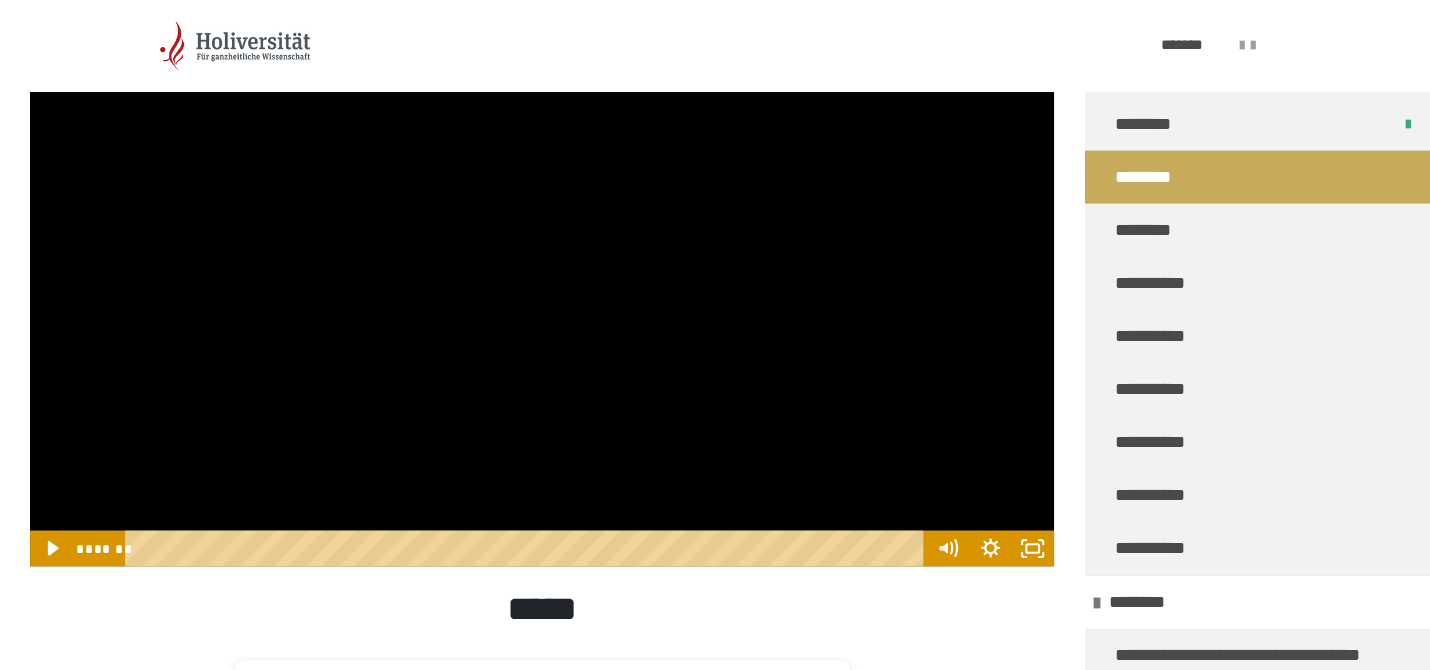 click at bounding box center (542, 278) 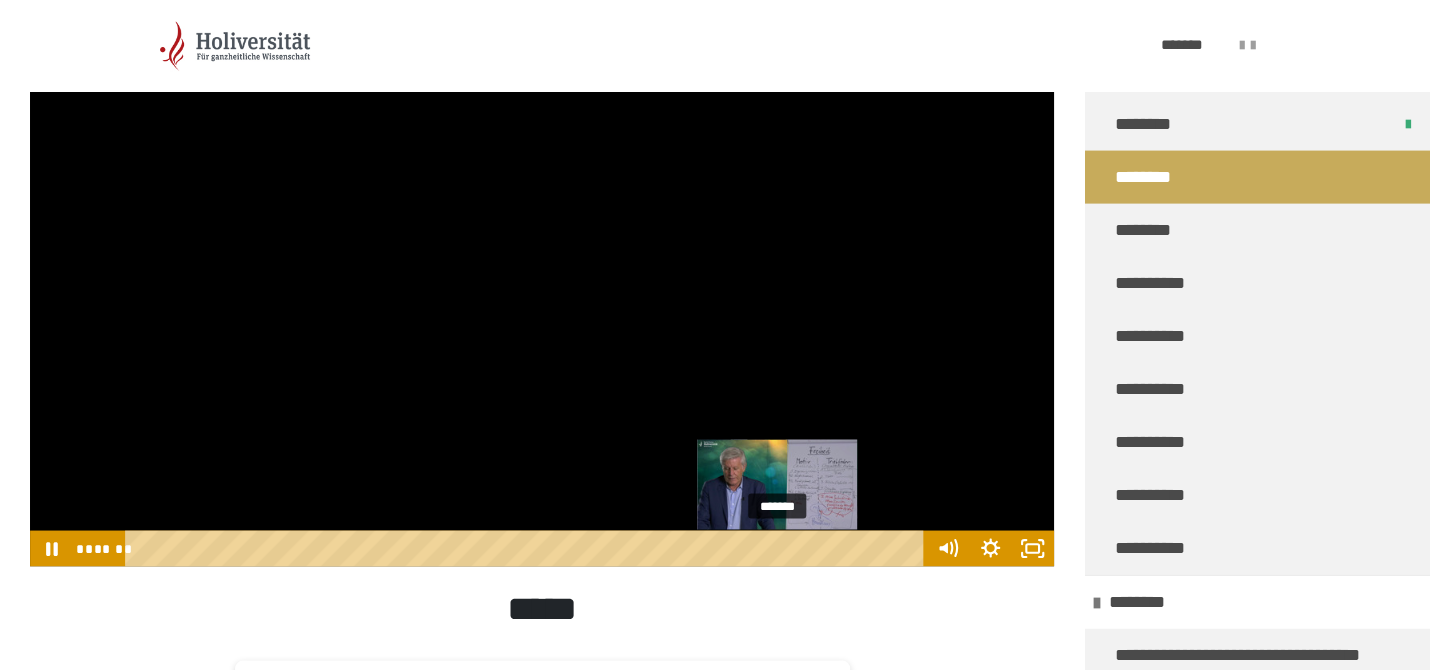 click at bounding box center [777, 548] 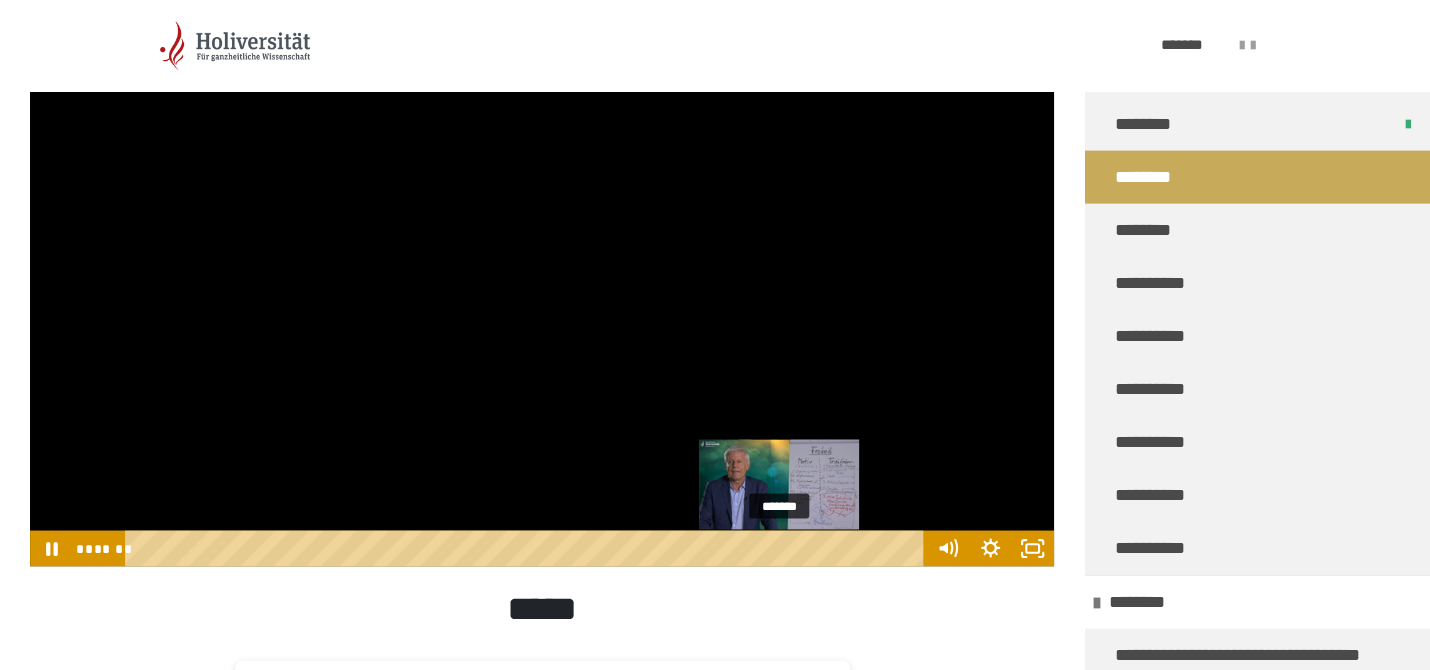 click at bounding box center [779, 548] 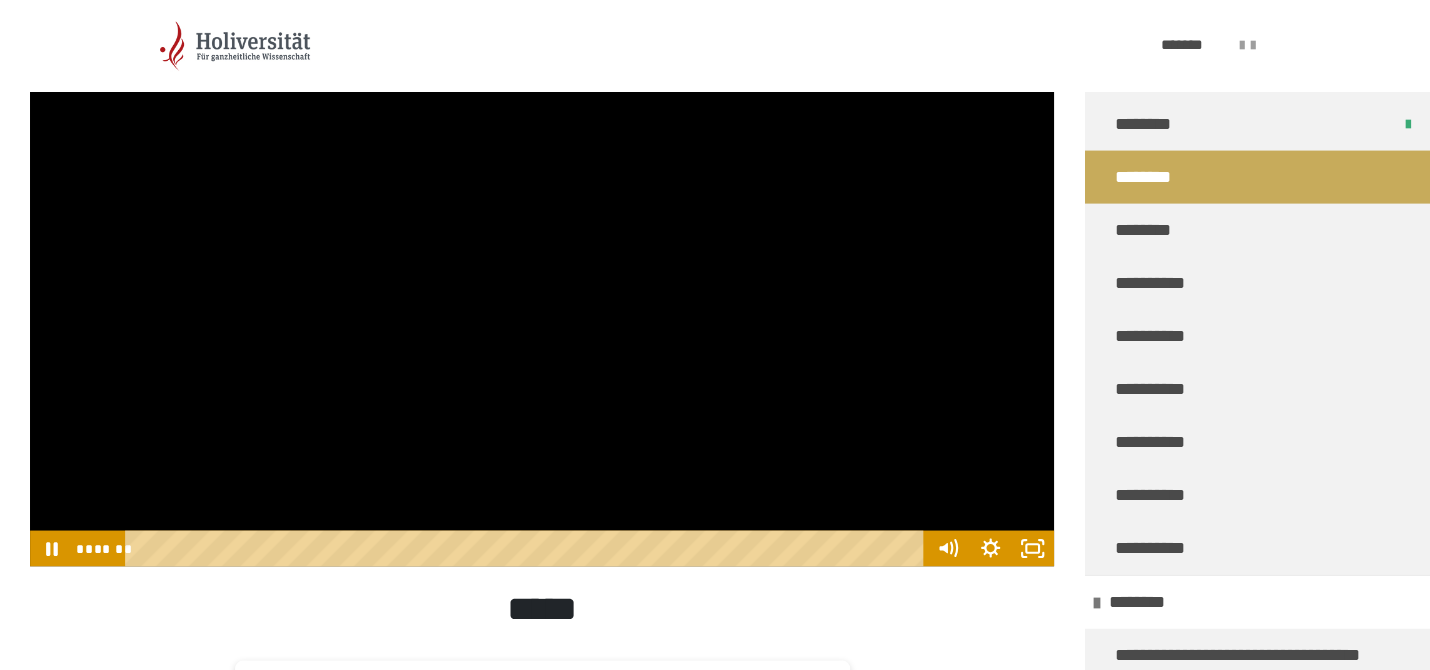 click at bounding box center (542, 278) 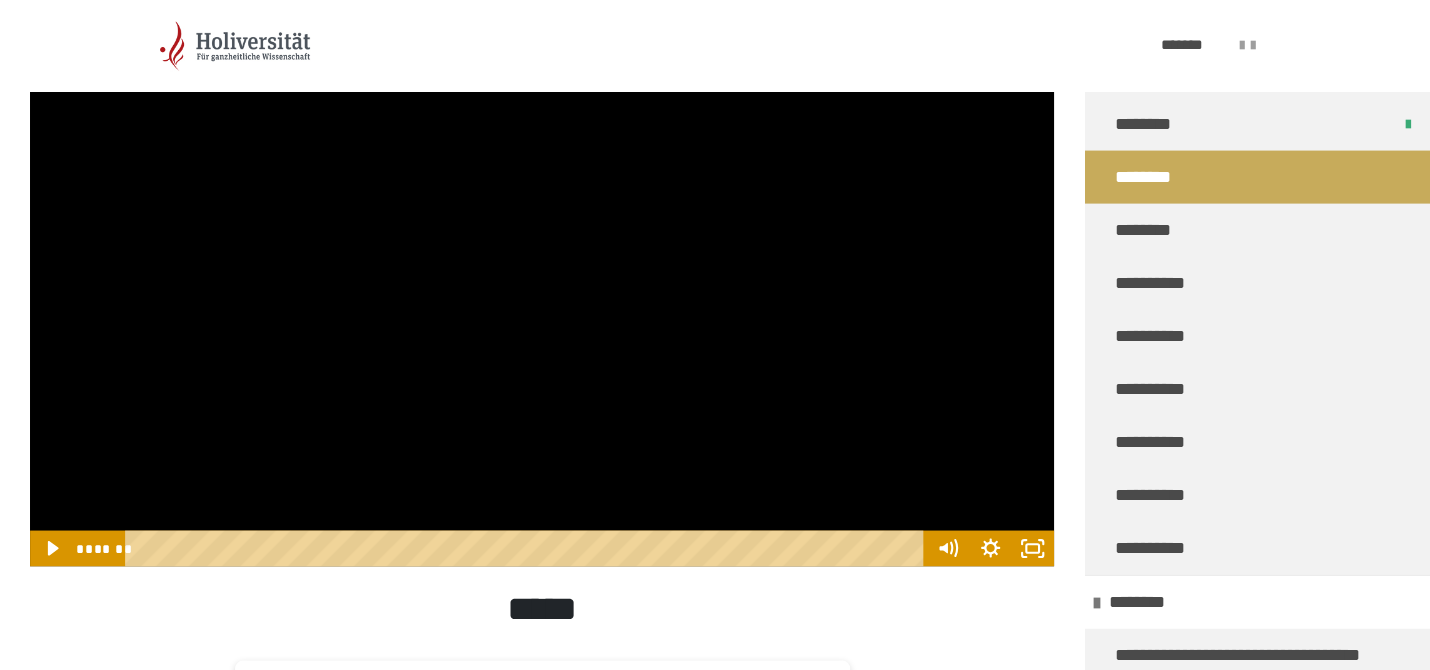 click at bounding box center (542, 278) 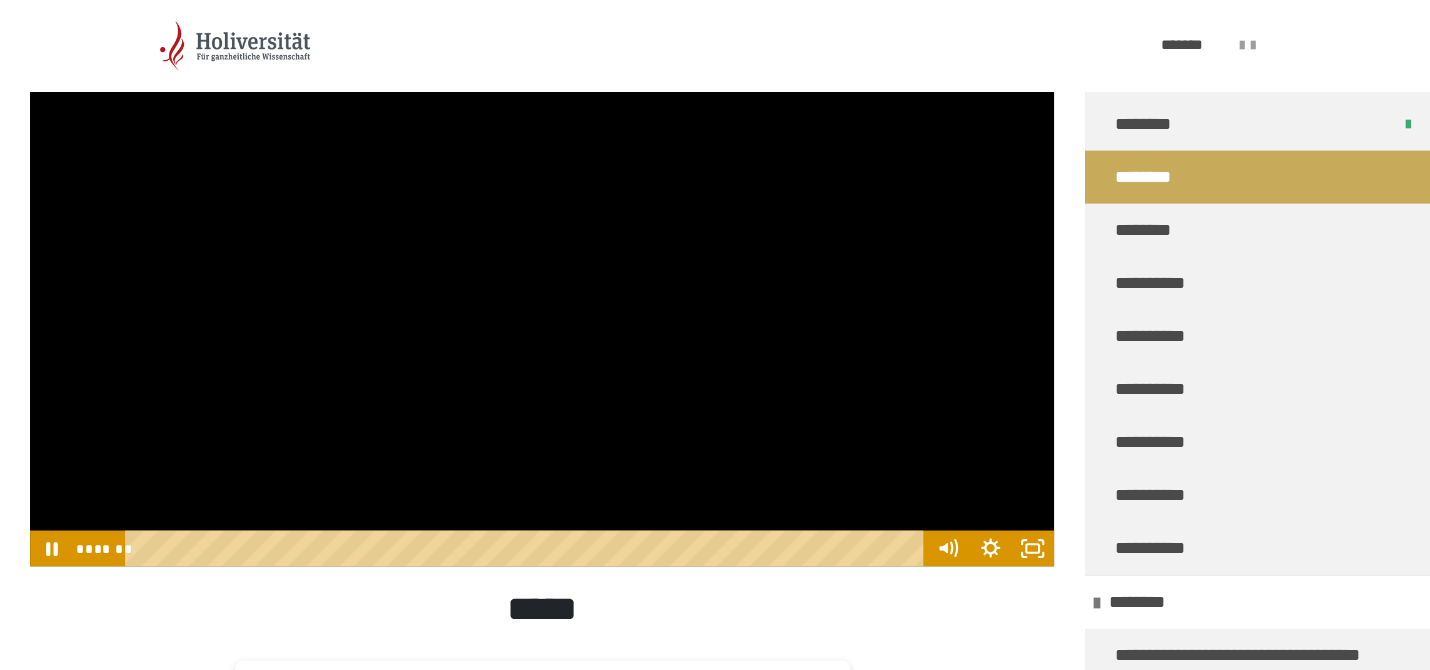 click at bounding box center [542, 278] 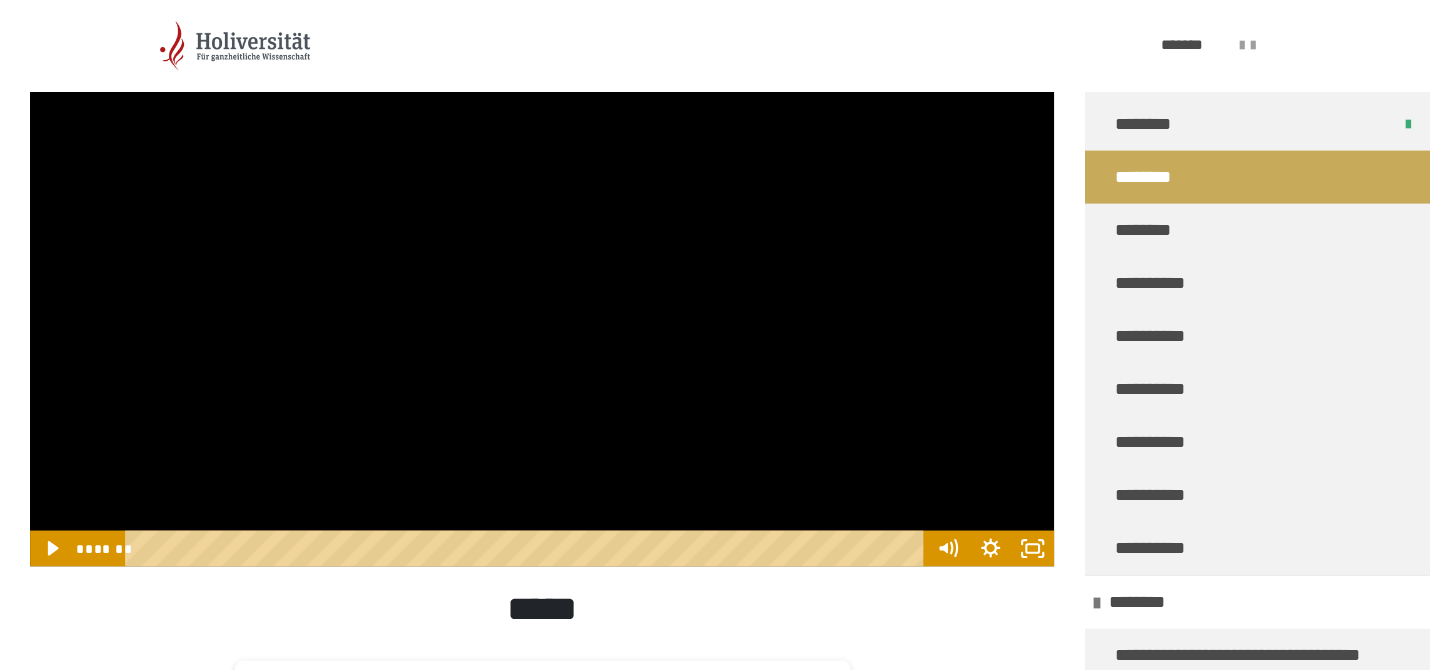 click at bounding box center [542, 278] 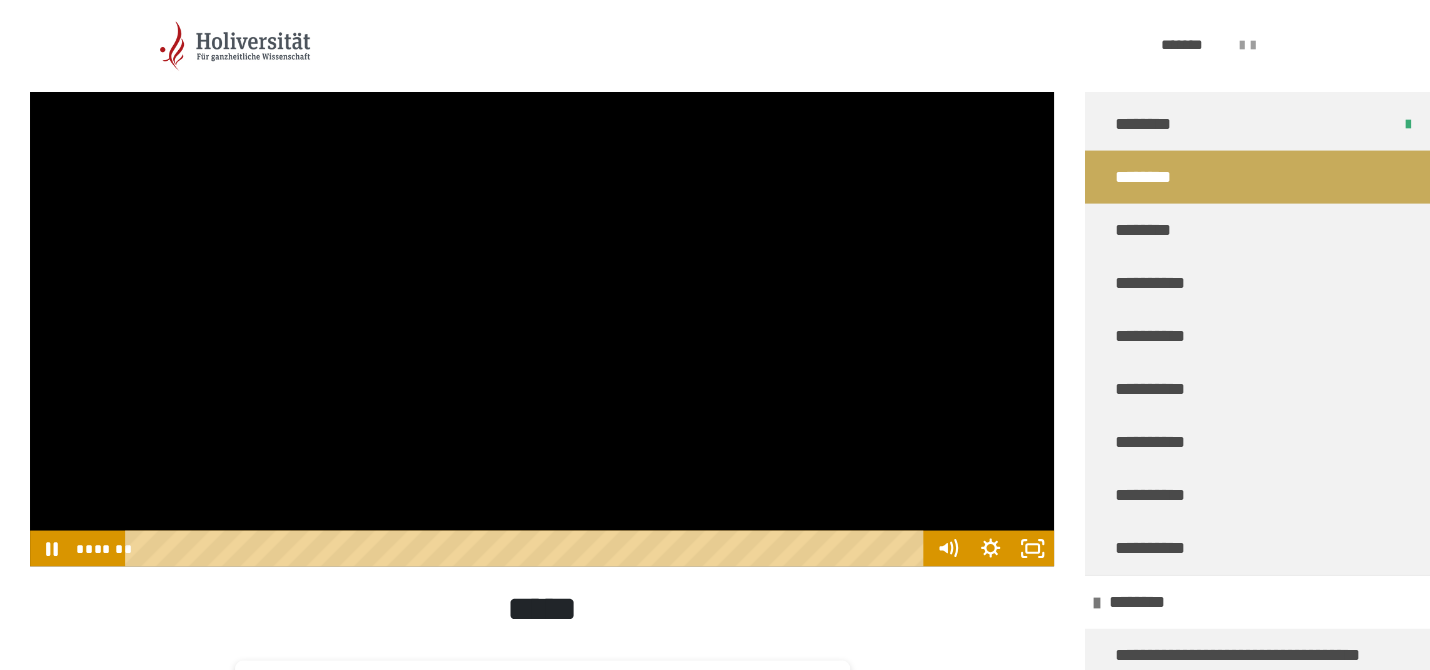 click at bounding box center (542, 278) 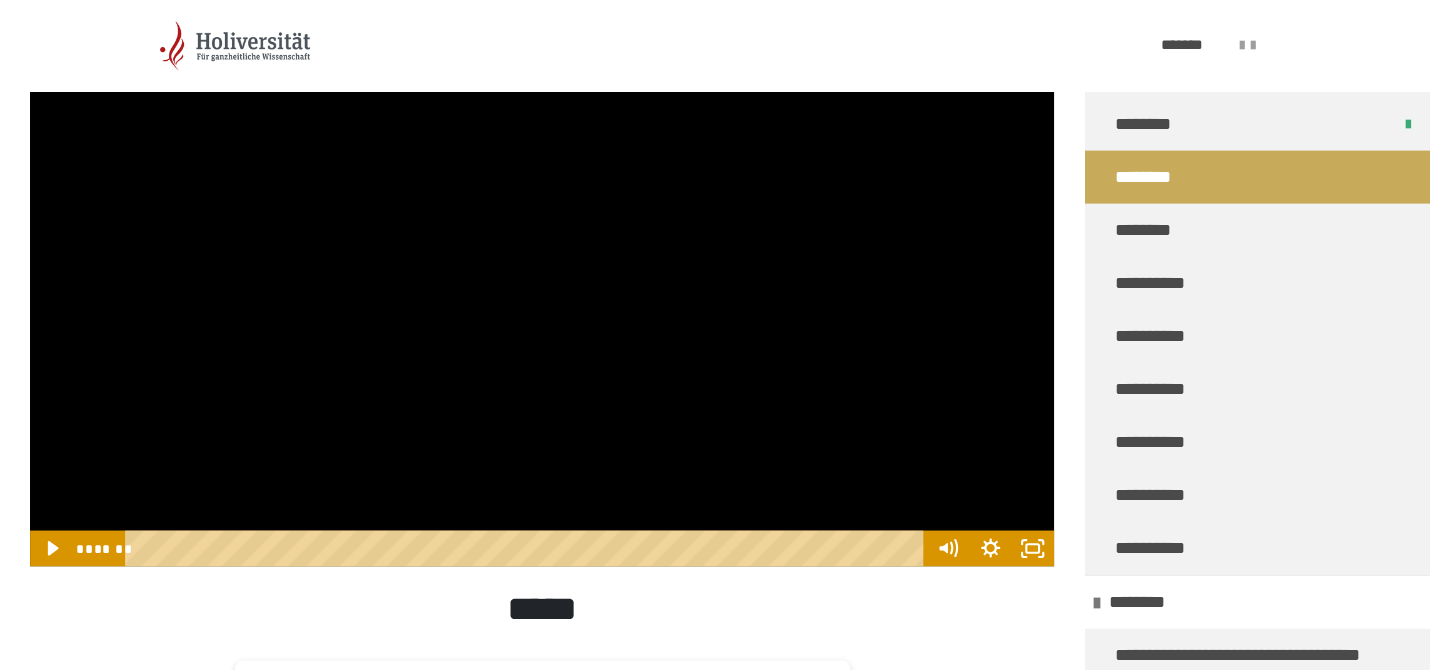 click at bounding box center [542, 278] 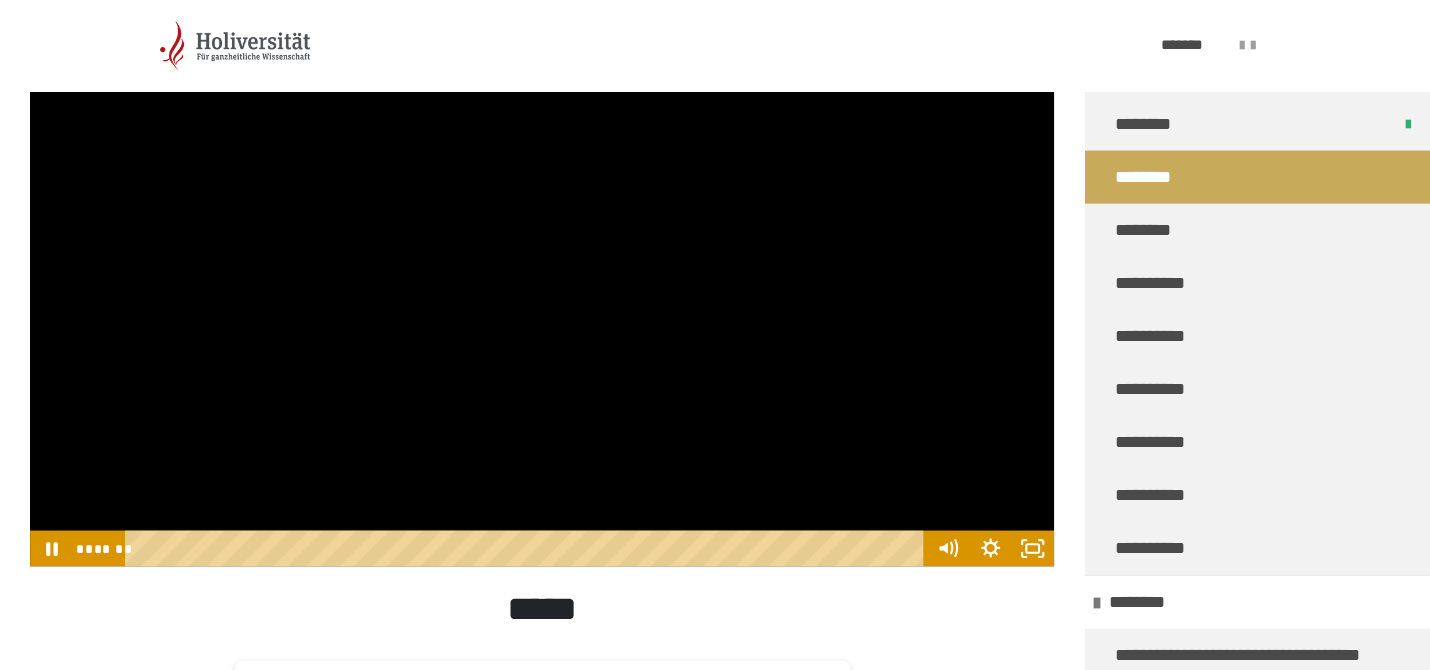 click at bounding box center (542, 278) 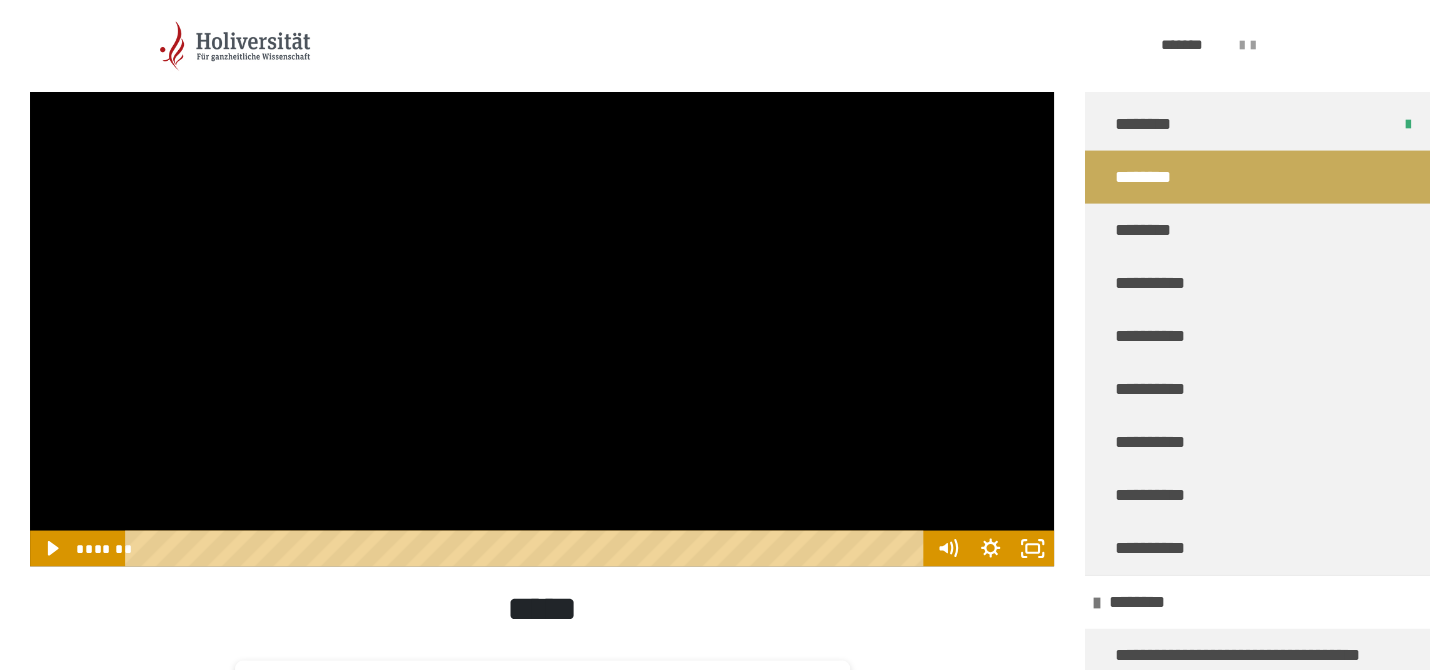 click at bounding box center [542, 278] 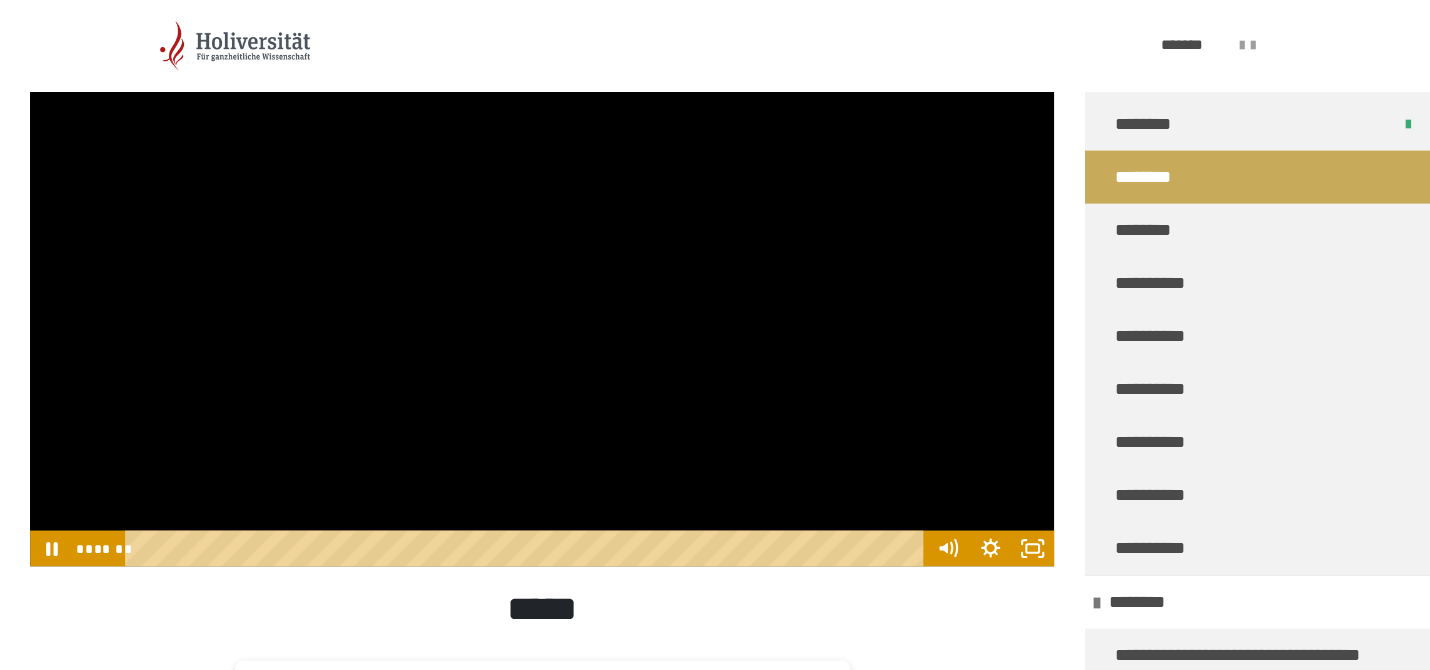 click at bounding box center (542, 278) 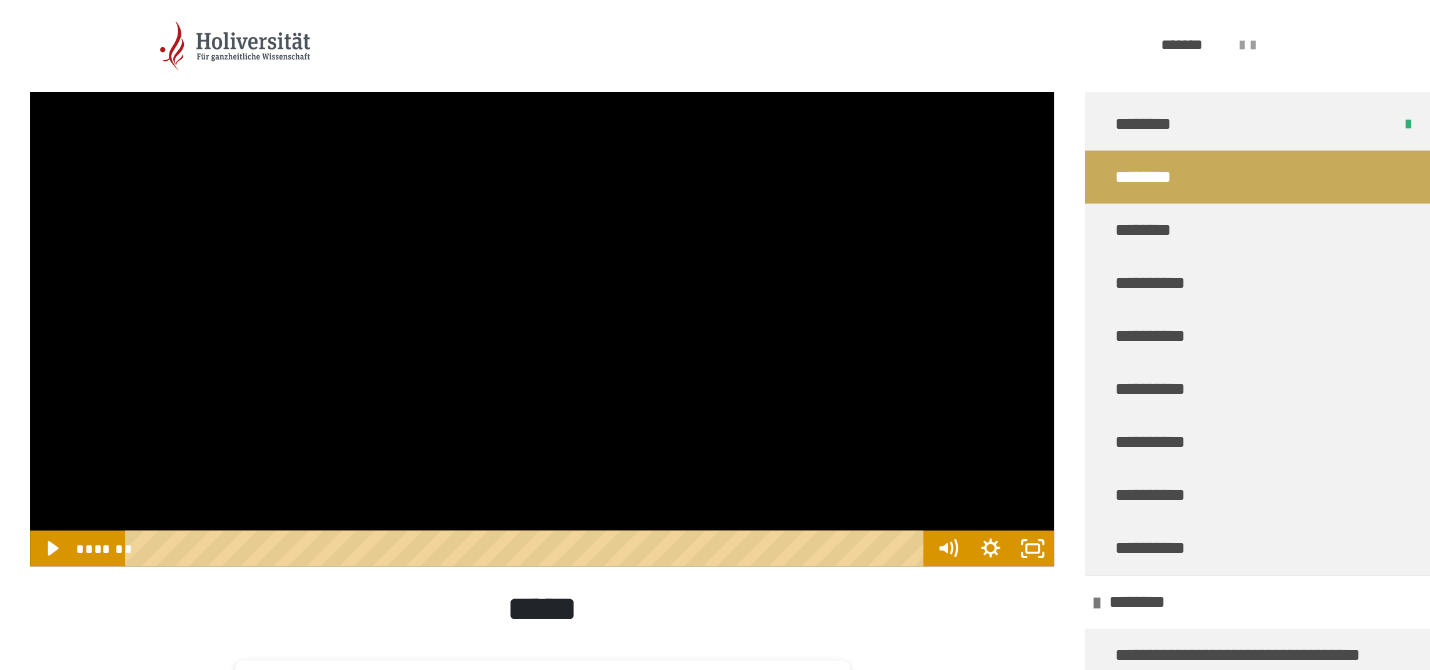 click at bounding box center (542, 278) 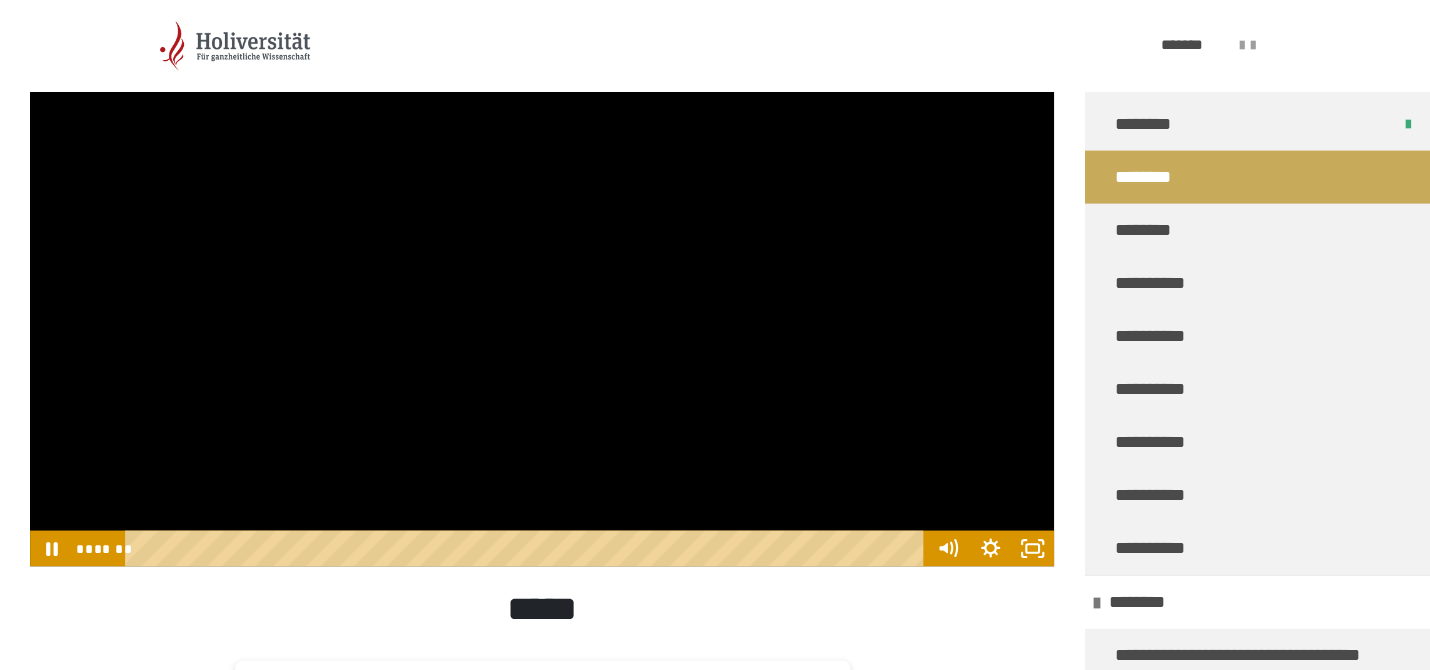 click at bounding box center [542, 278] 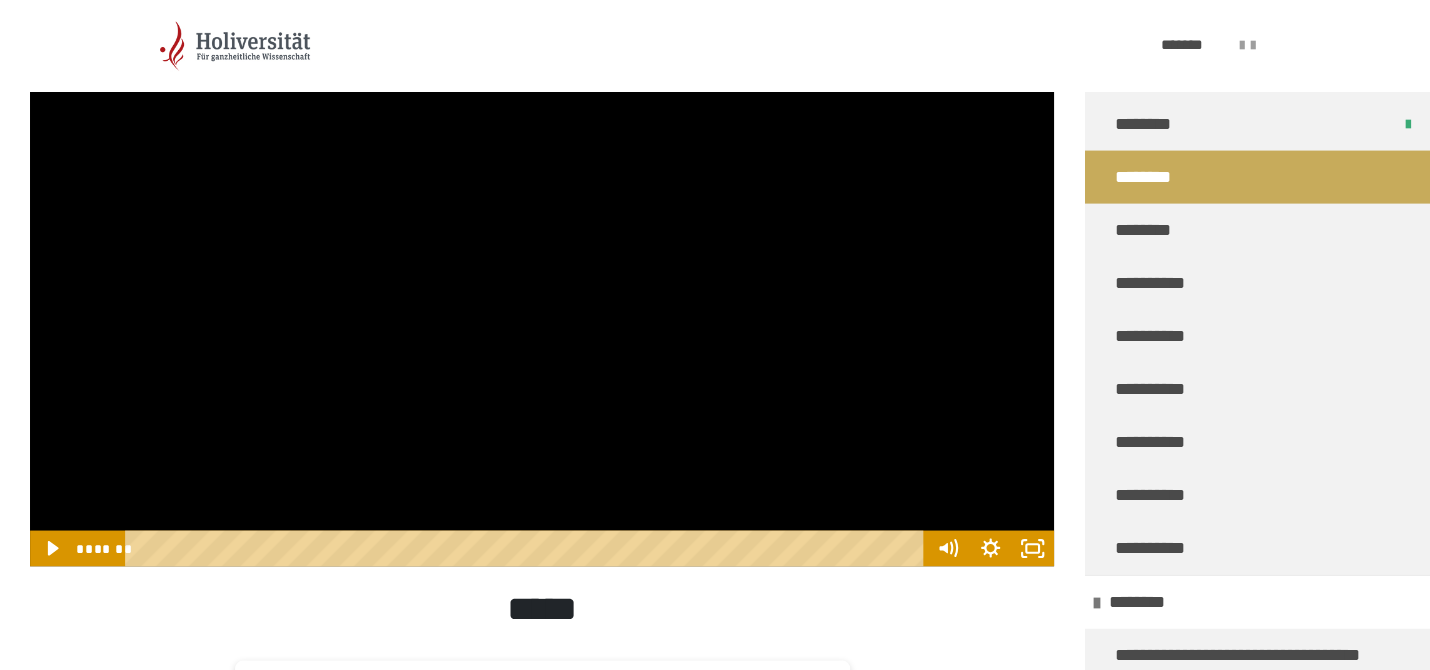 click at bounding box center (542, 278) 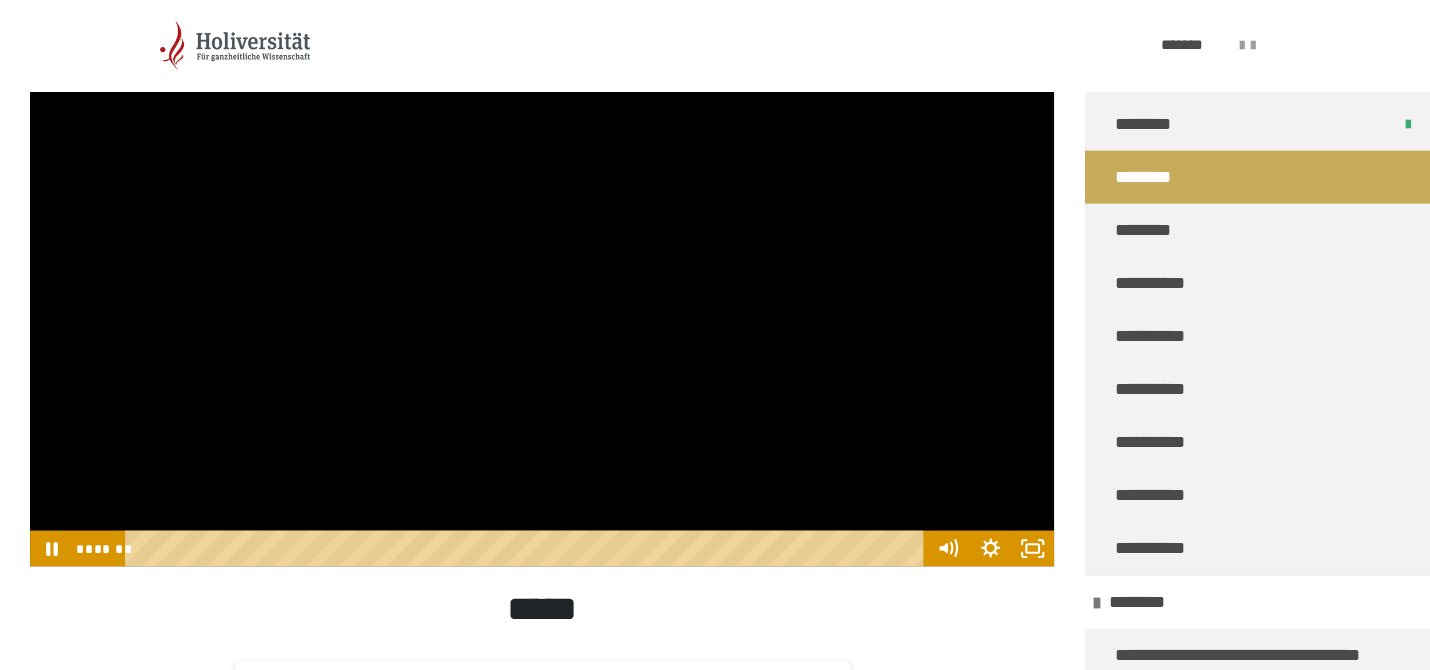click at bounding box center [542, 278] 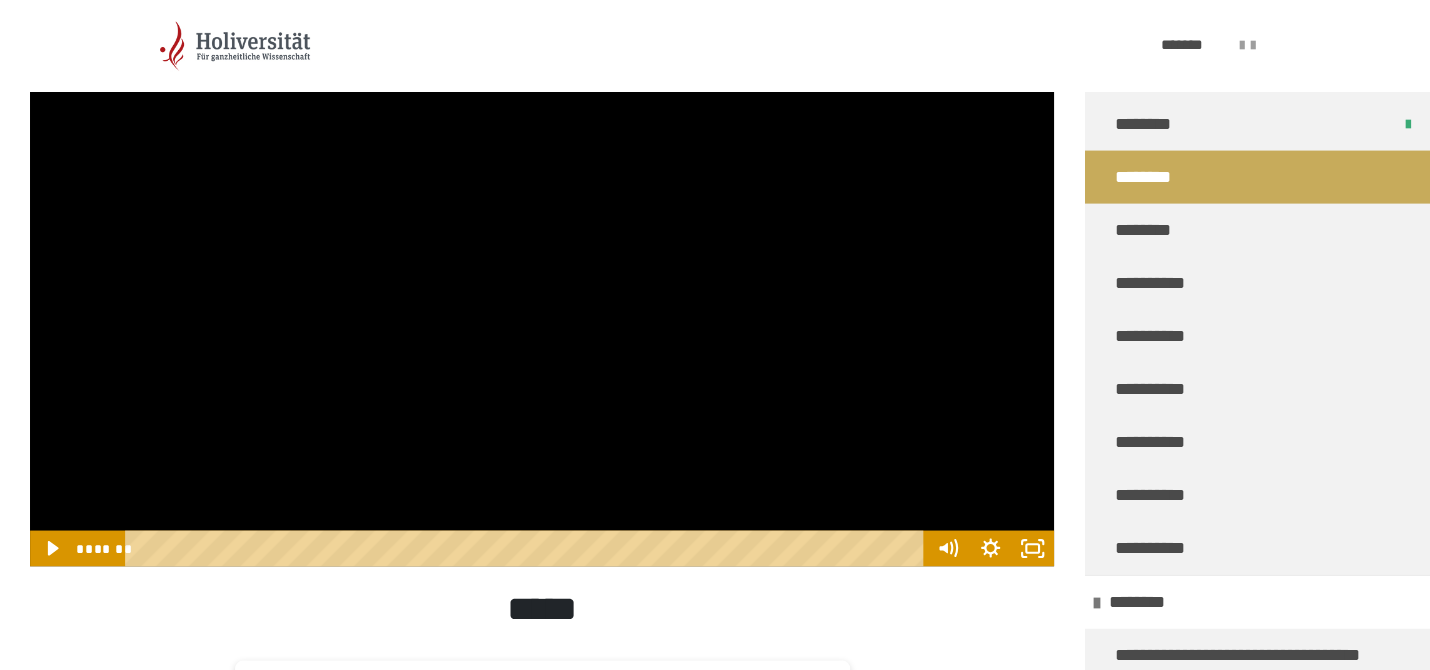click at bounding box center [542, 278] 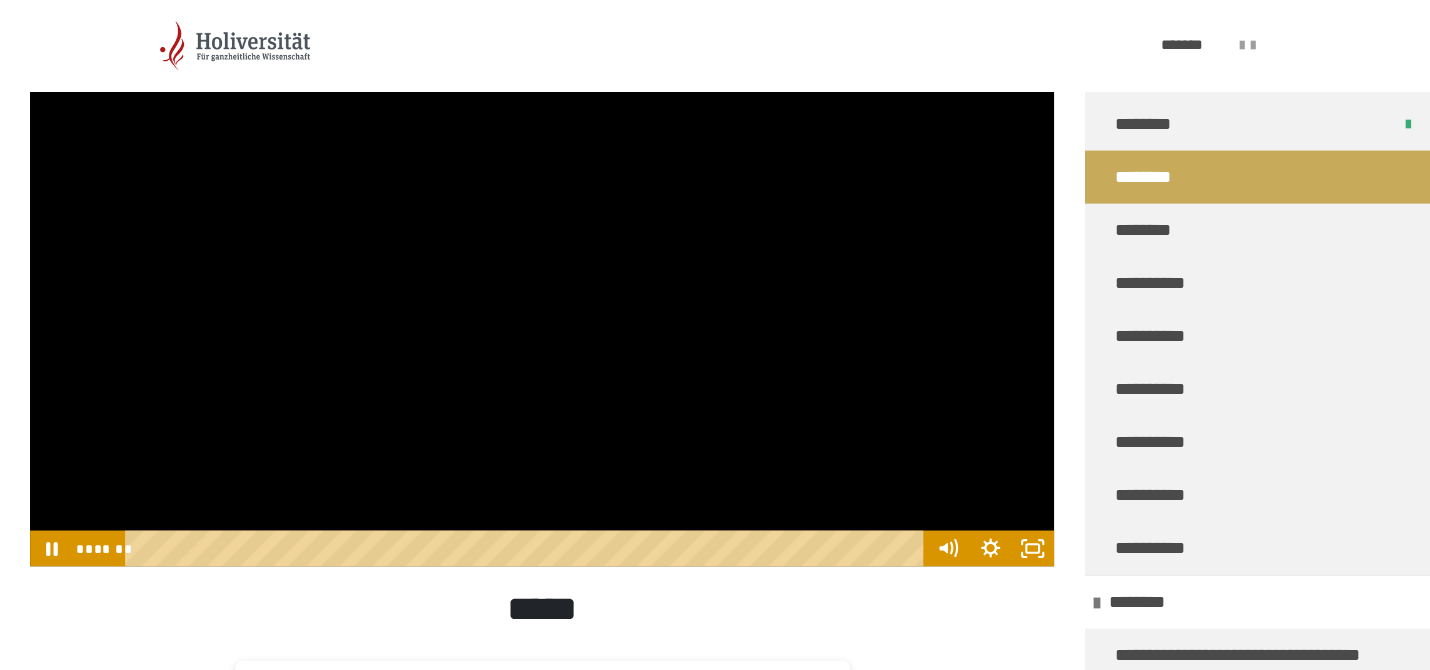 click at bounding box center [542, 278] 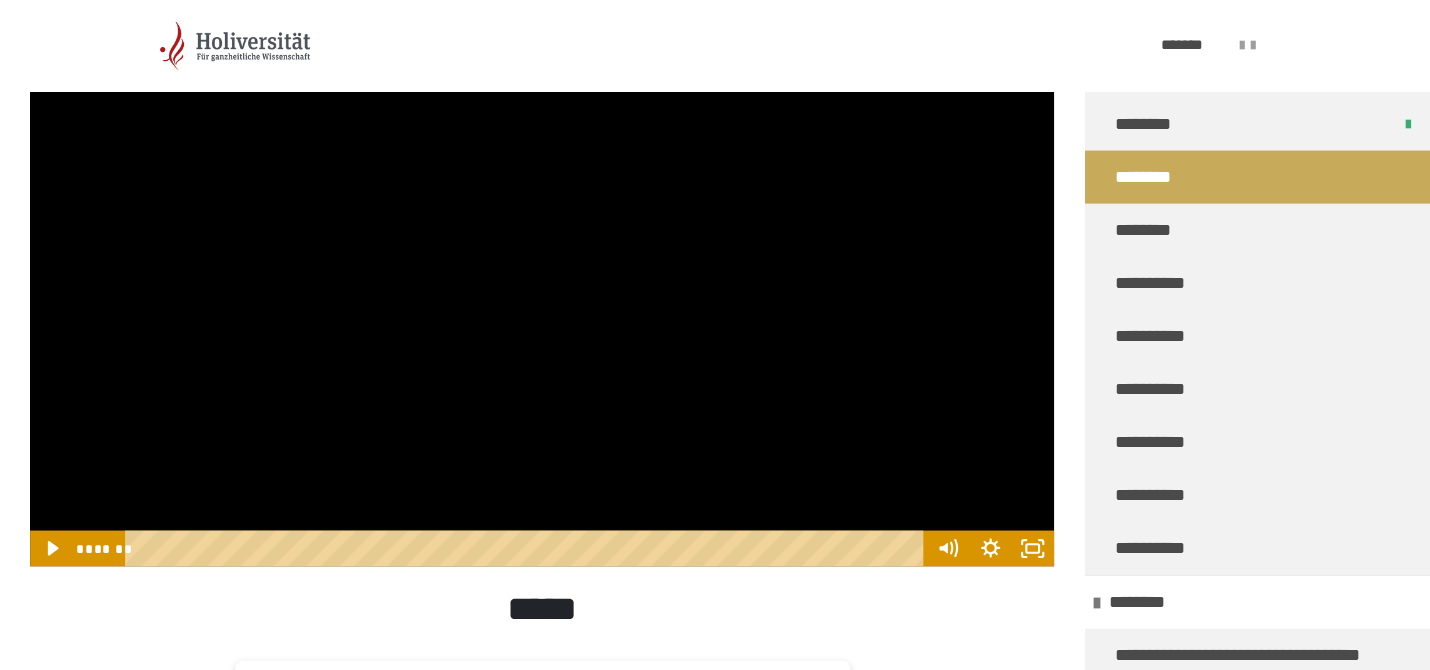click at bounding box center [542, 278] 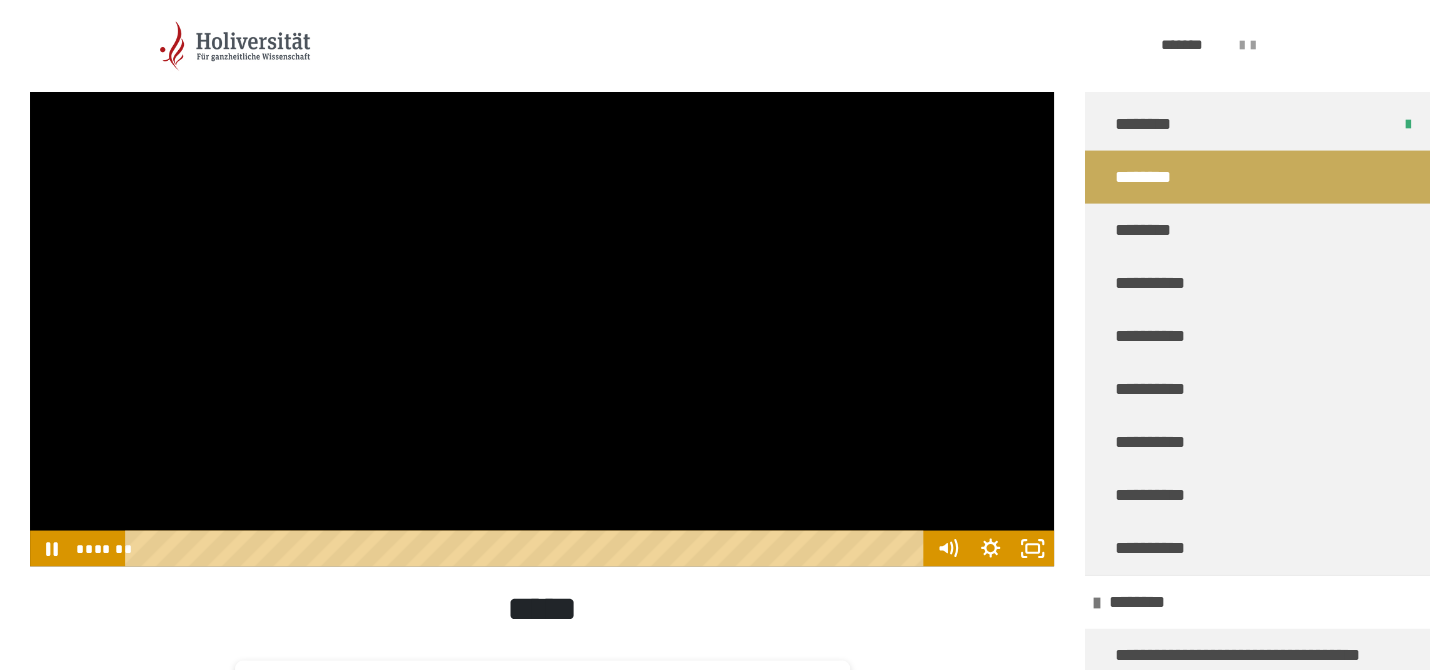 click at bounding box center (542, 278) 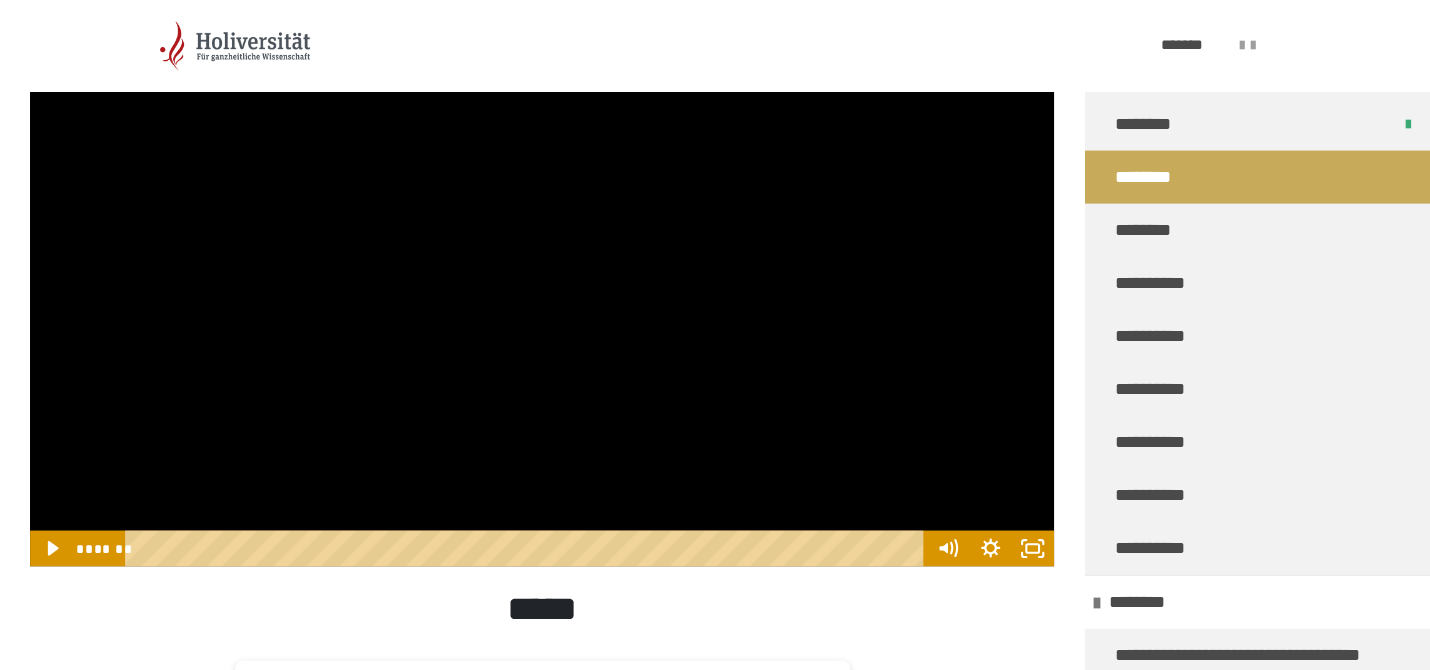 click at bounding box center [542, 278] 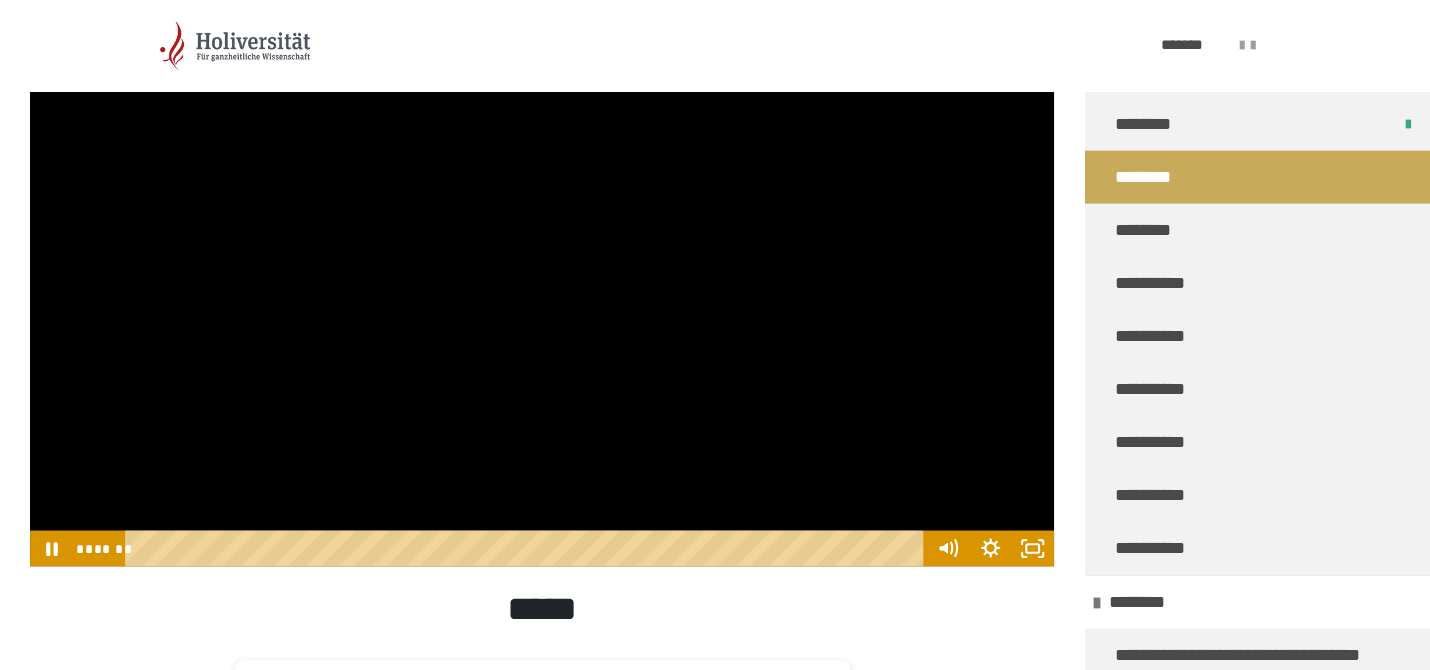 click at bounding box center (542, 278) 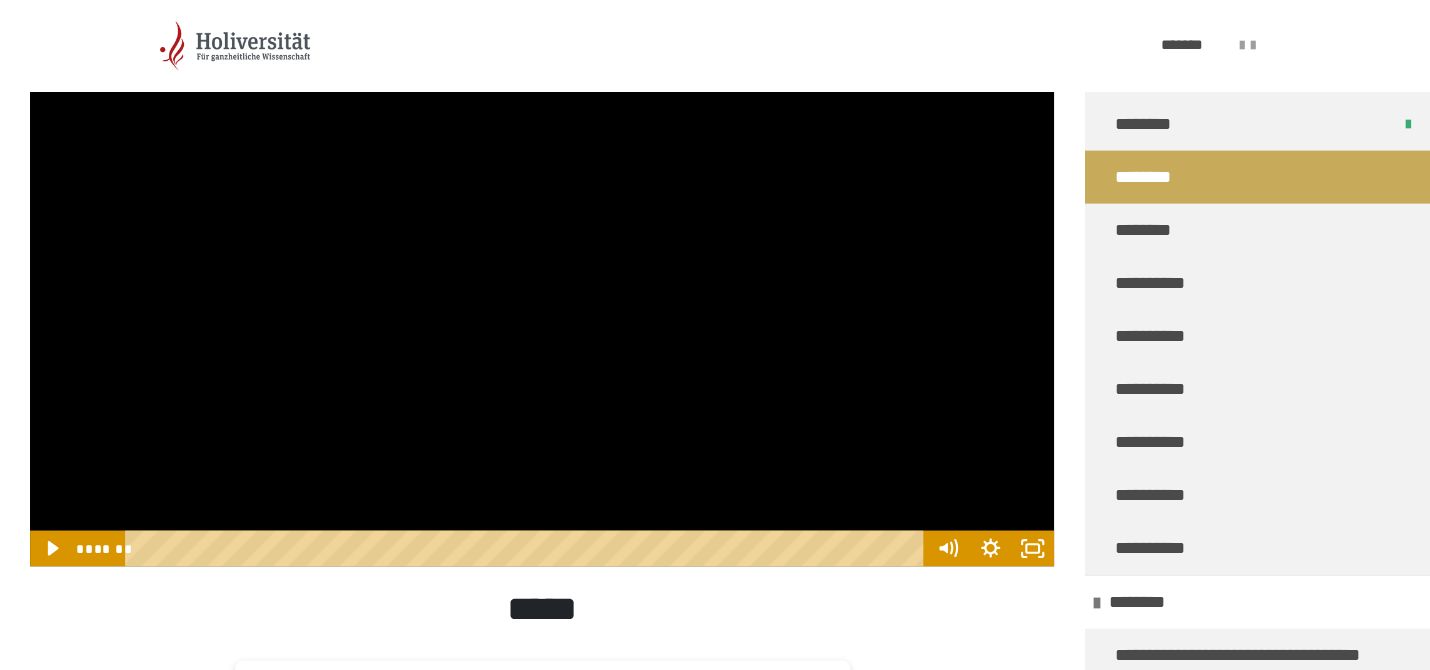 click at bounding box center [542, 278] 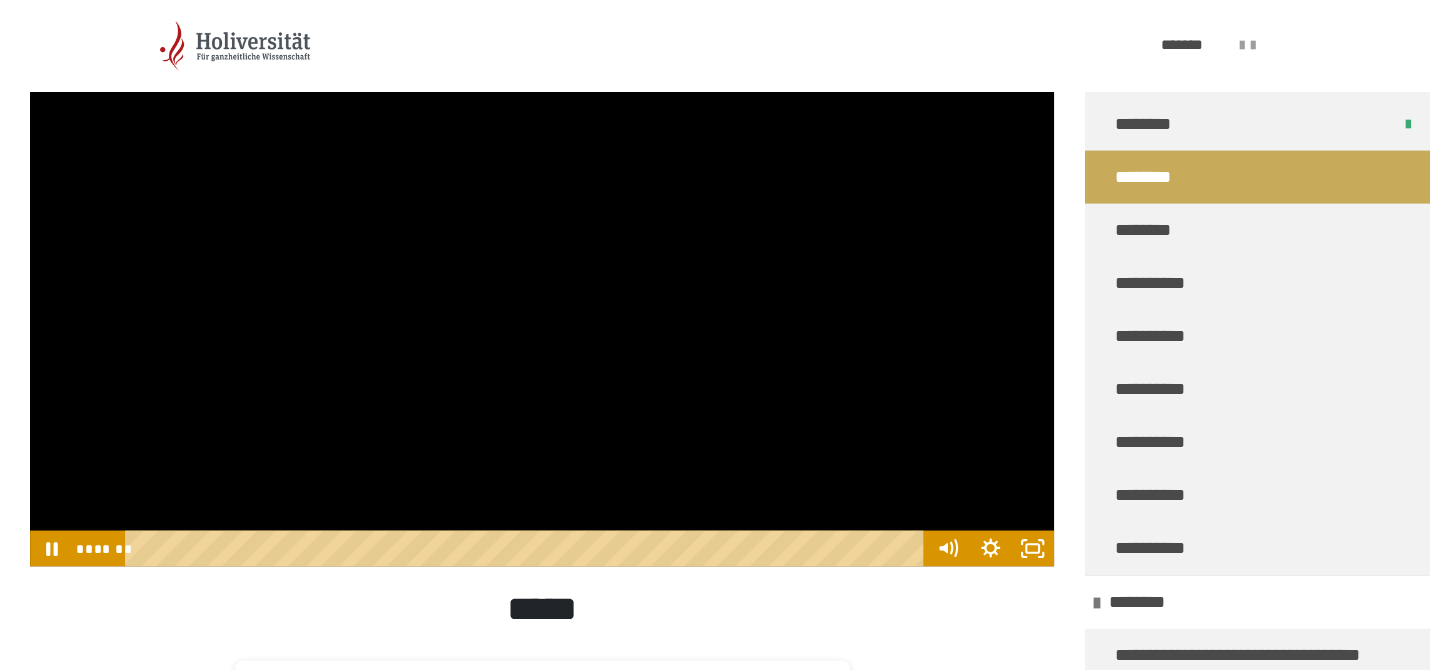 click at bounding box center [542, 278] 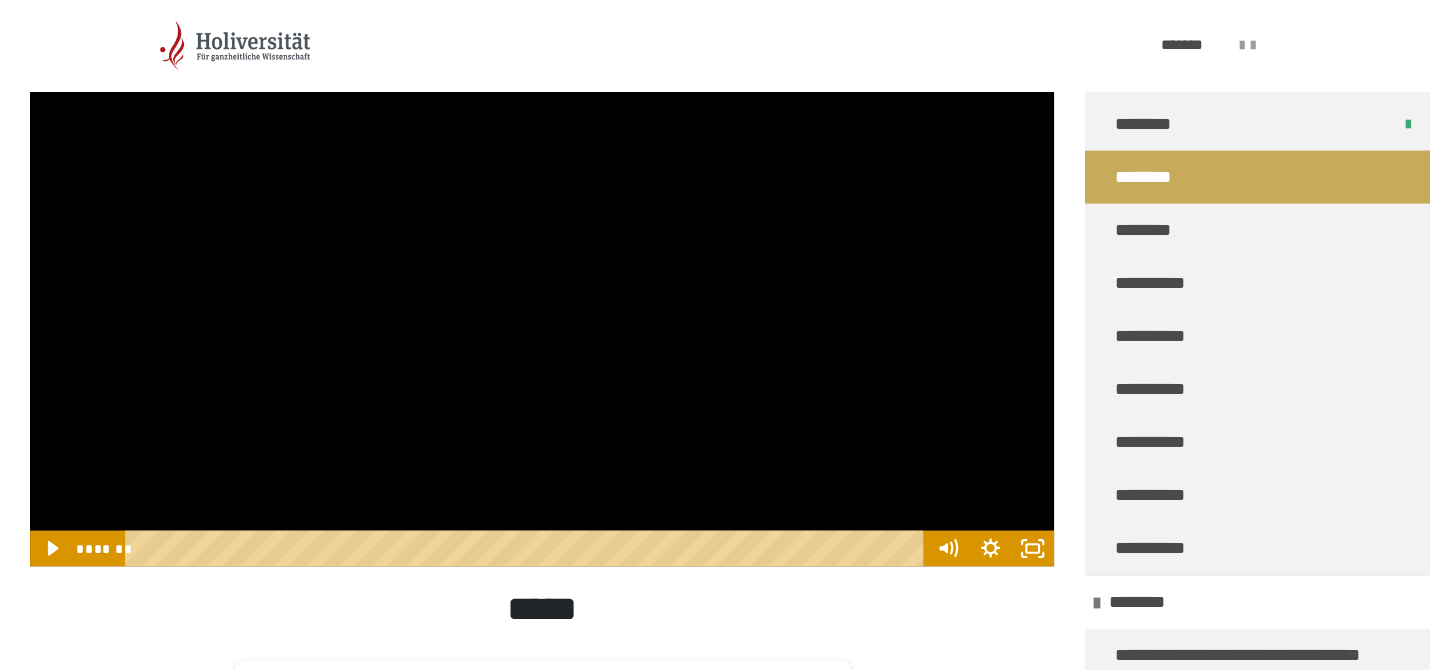 click at bounding box center (542, 278) 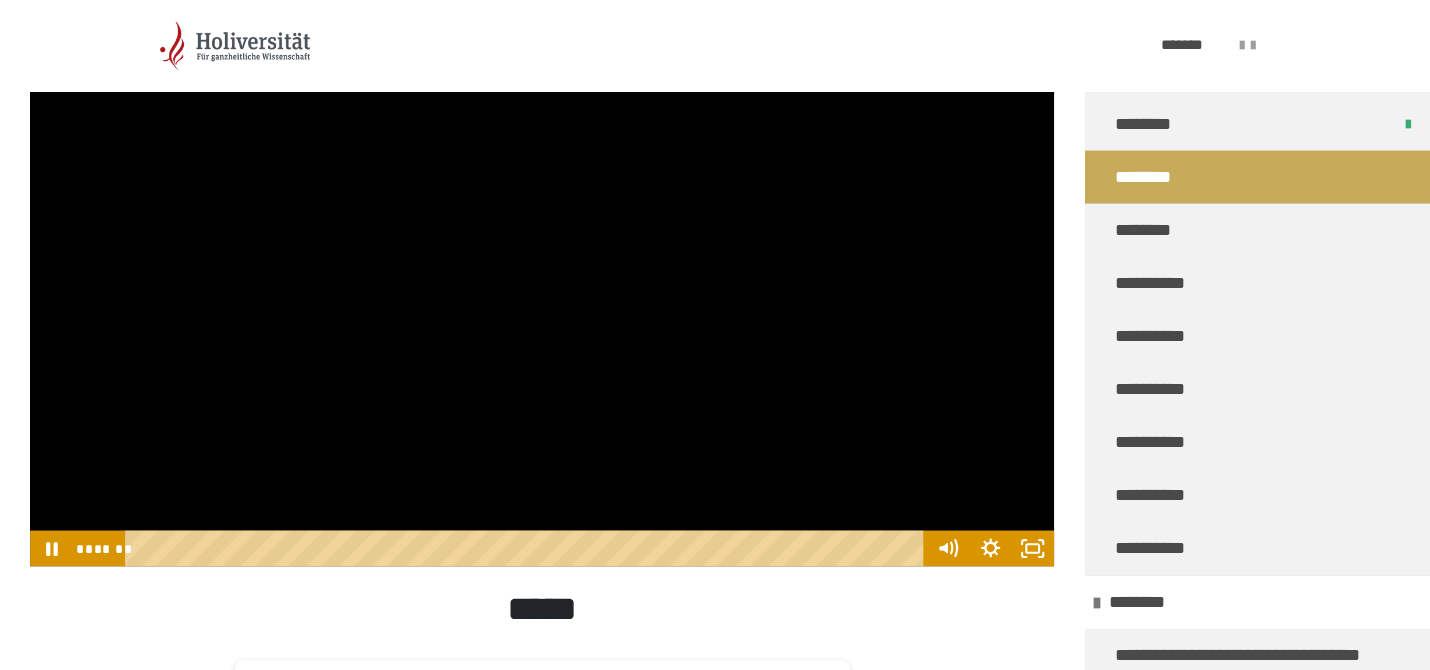 click at bounding box center [542, 278] 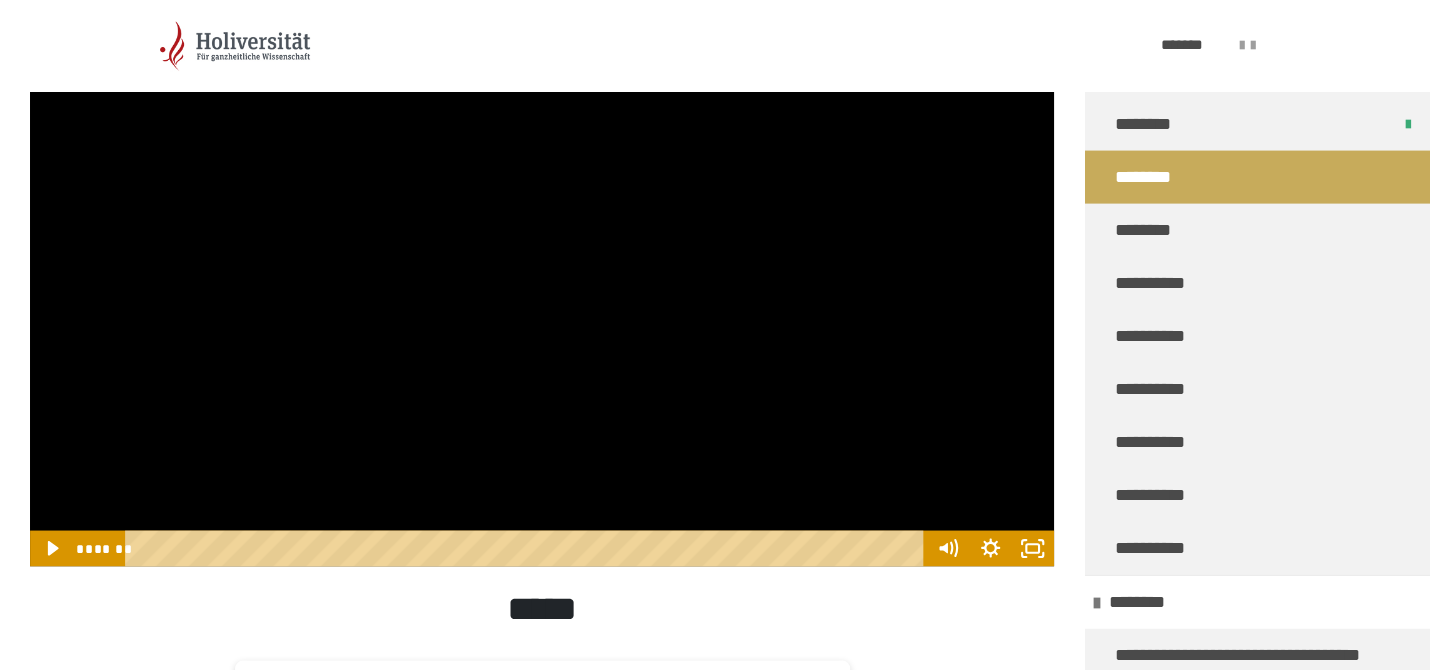 click at bounding box center (542, 278) 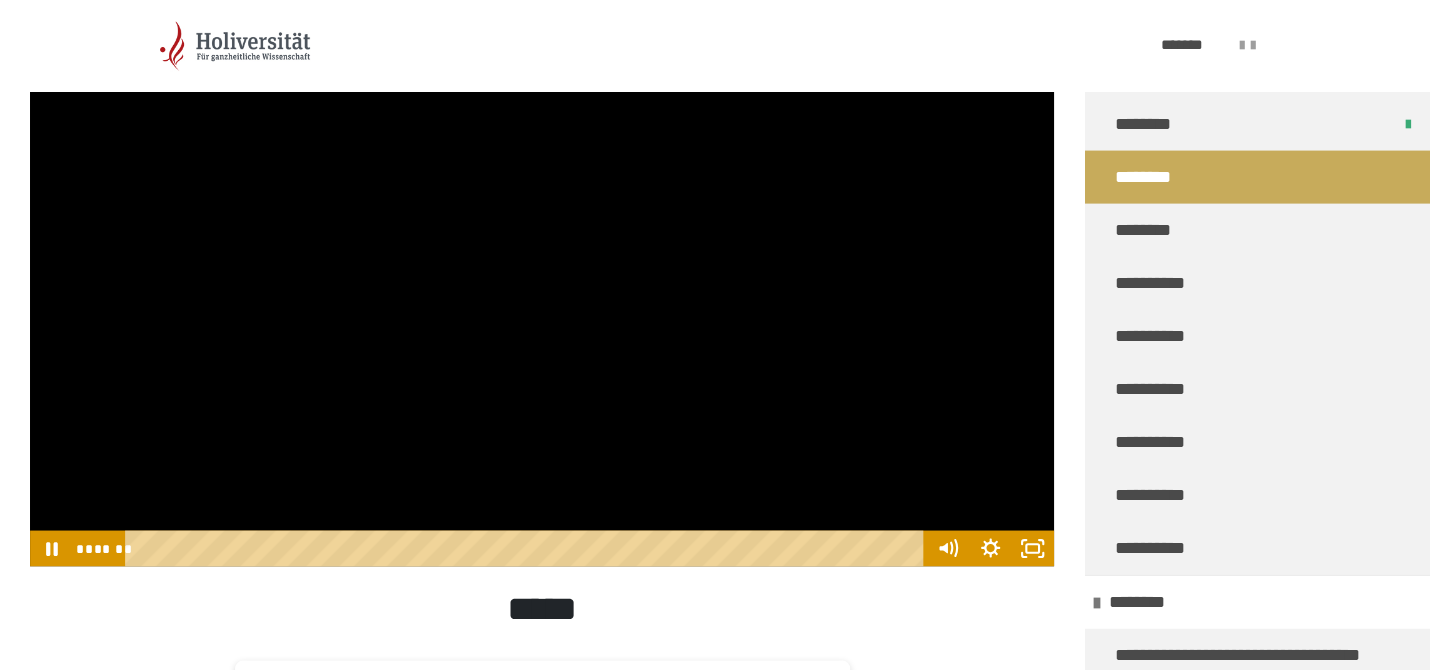 click at bounding box center [542, 278] 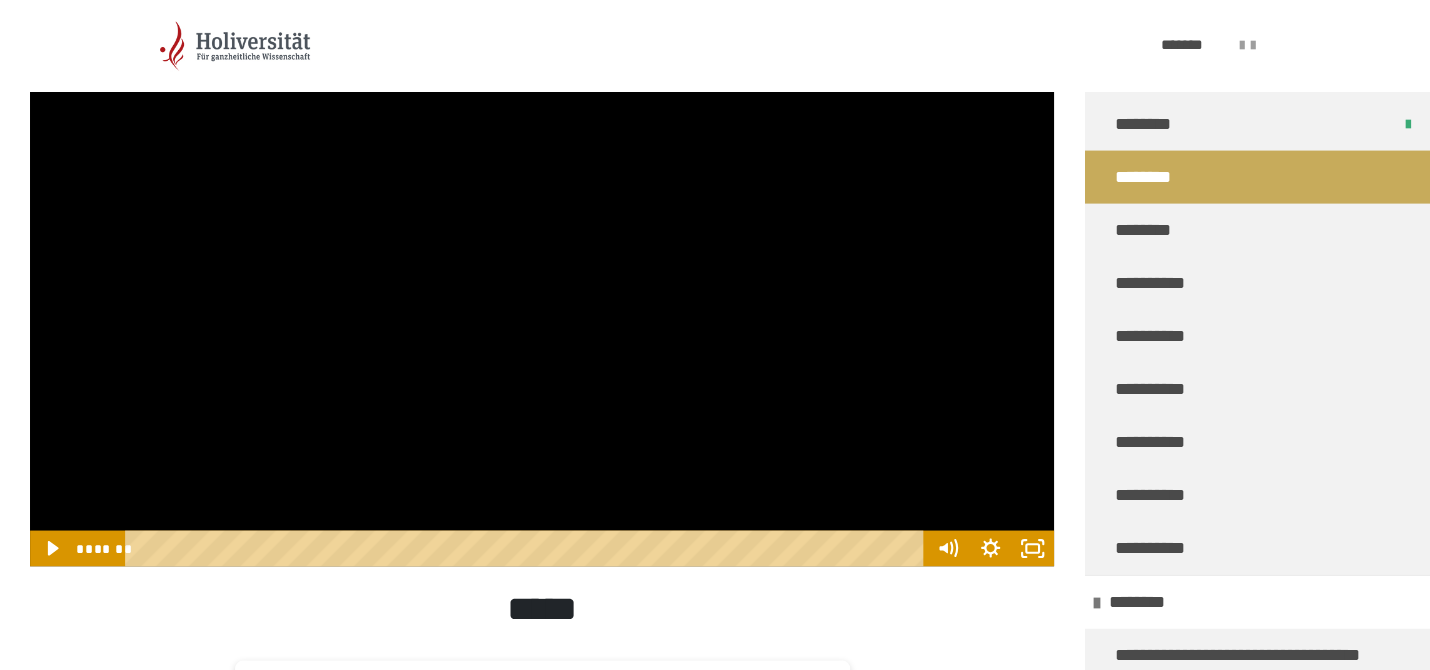 click at bounding box center [542, 278] 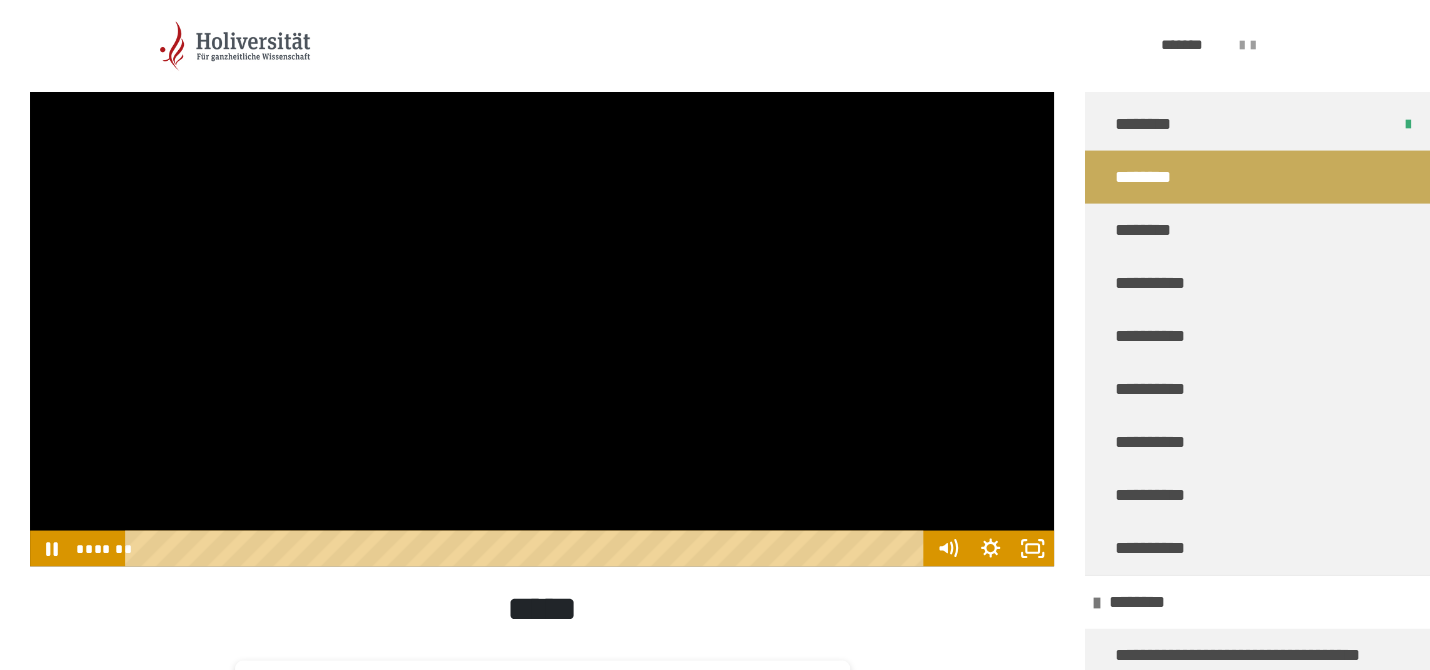 click at bounding box center (542, 278) 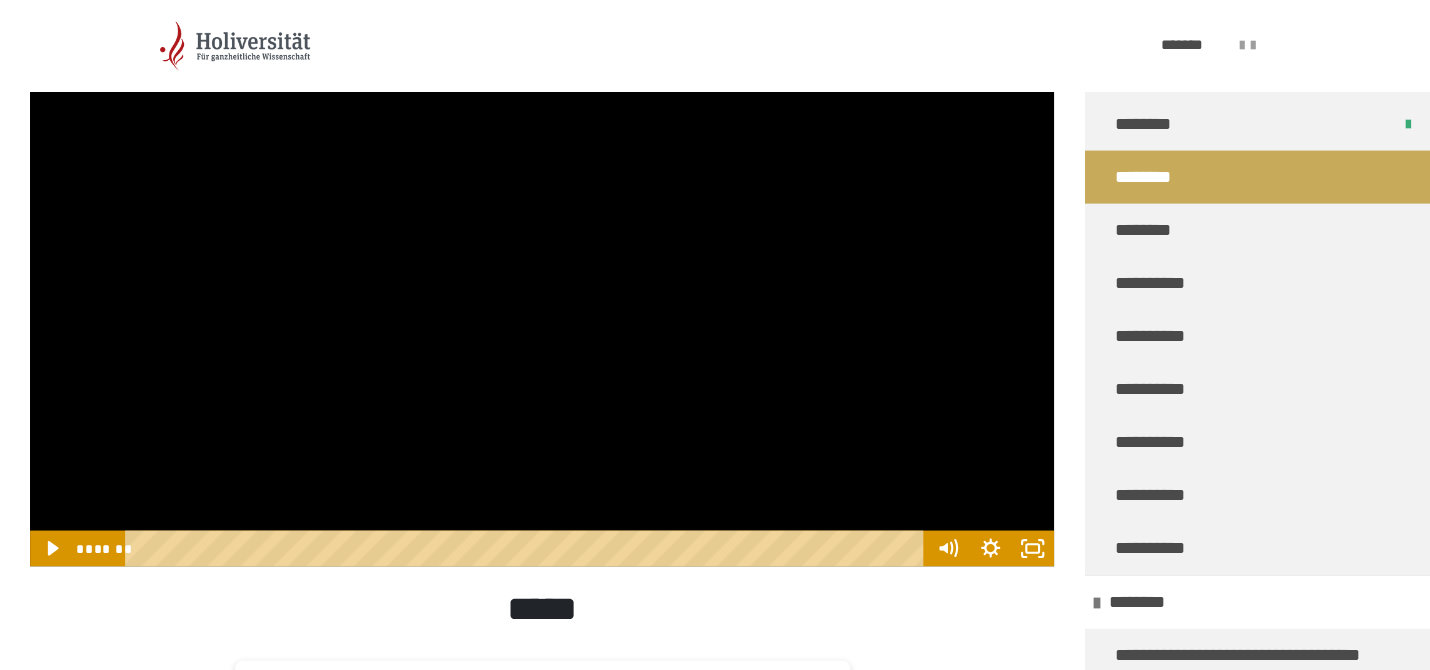click at bounding box center (542, 278) 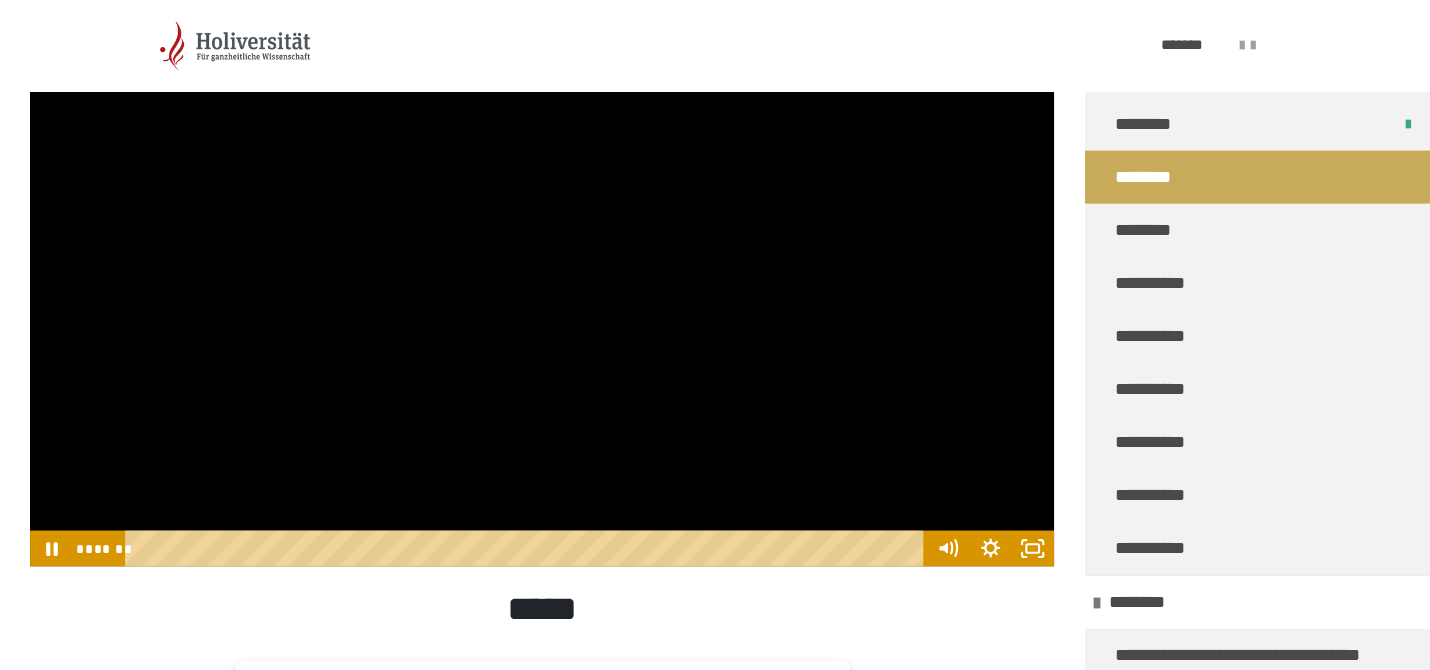 click at bounding box center [542, 278] 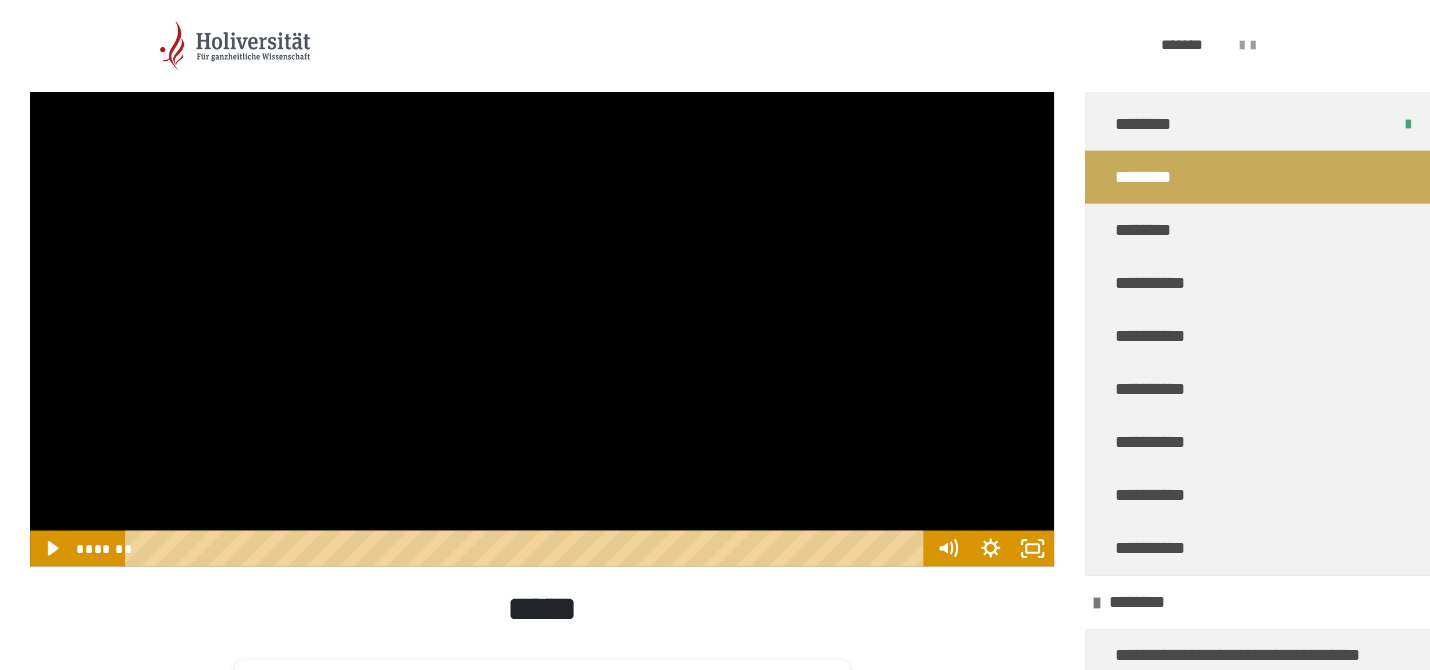 click at bounding box center (542, 278) 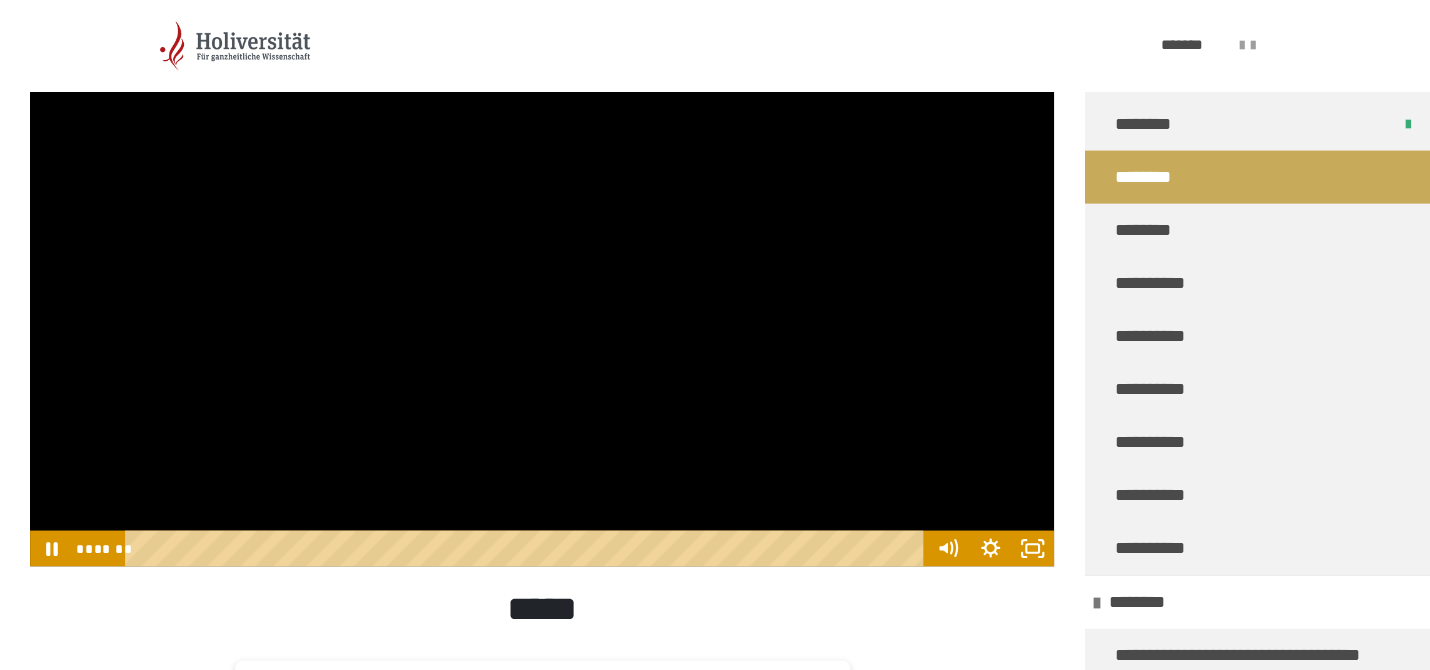 click at bounding box center (542, 278) 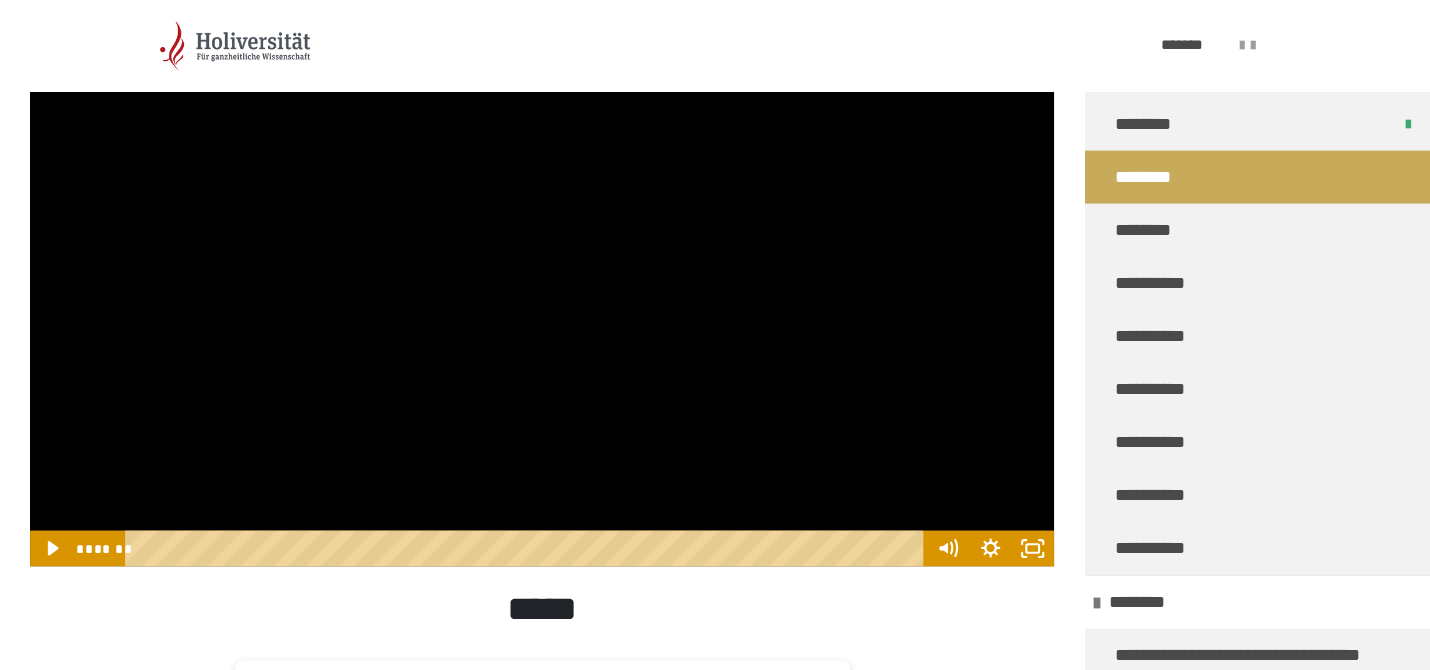 click at bounding box center [542, 278] 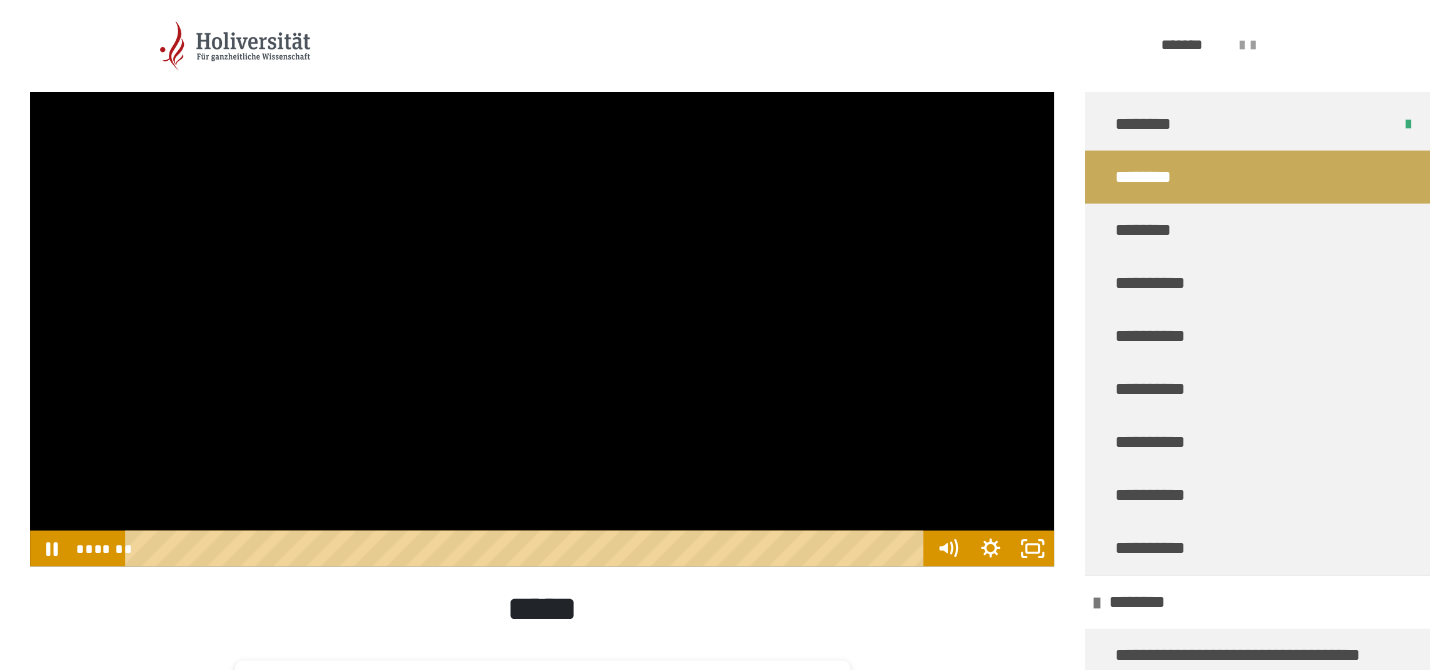 click at bounding box center [542, 278] 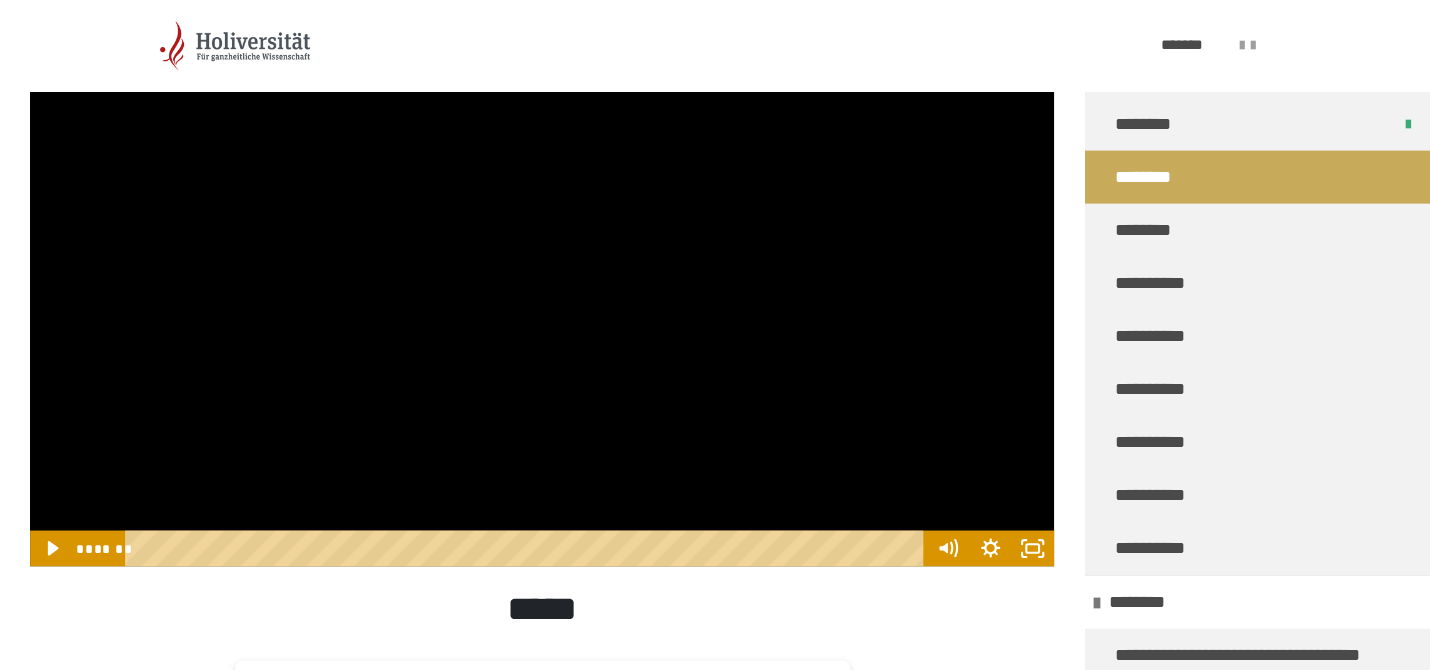 click at bounding box center (542, 278) 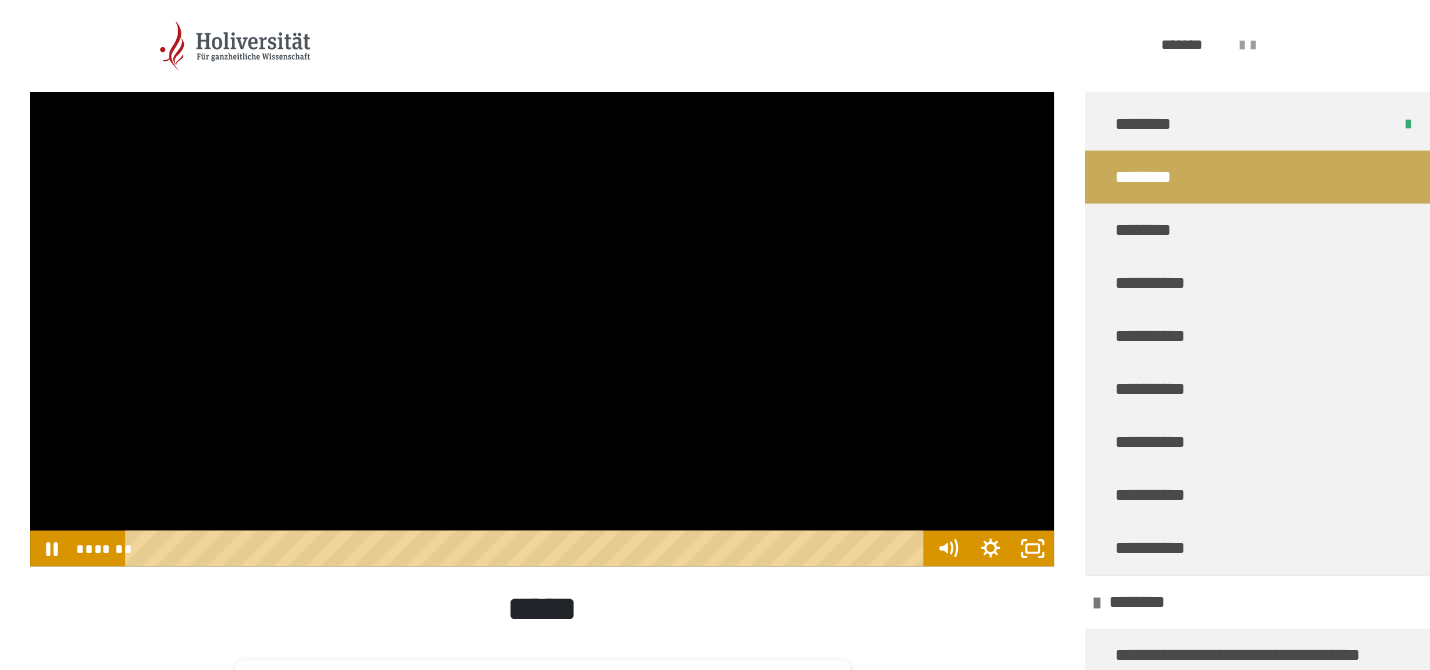 drag, startPoint x: 574, startPoint y: 339, endPoint x: 565, endPoint y: 334, distance: 10.29563 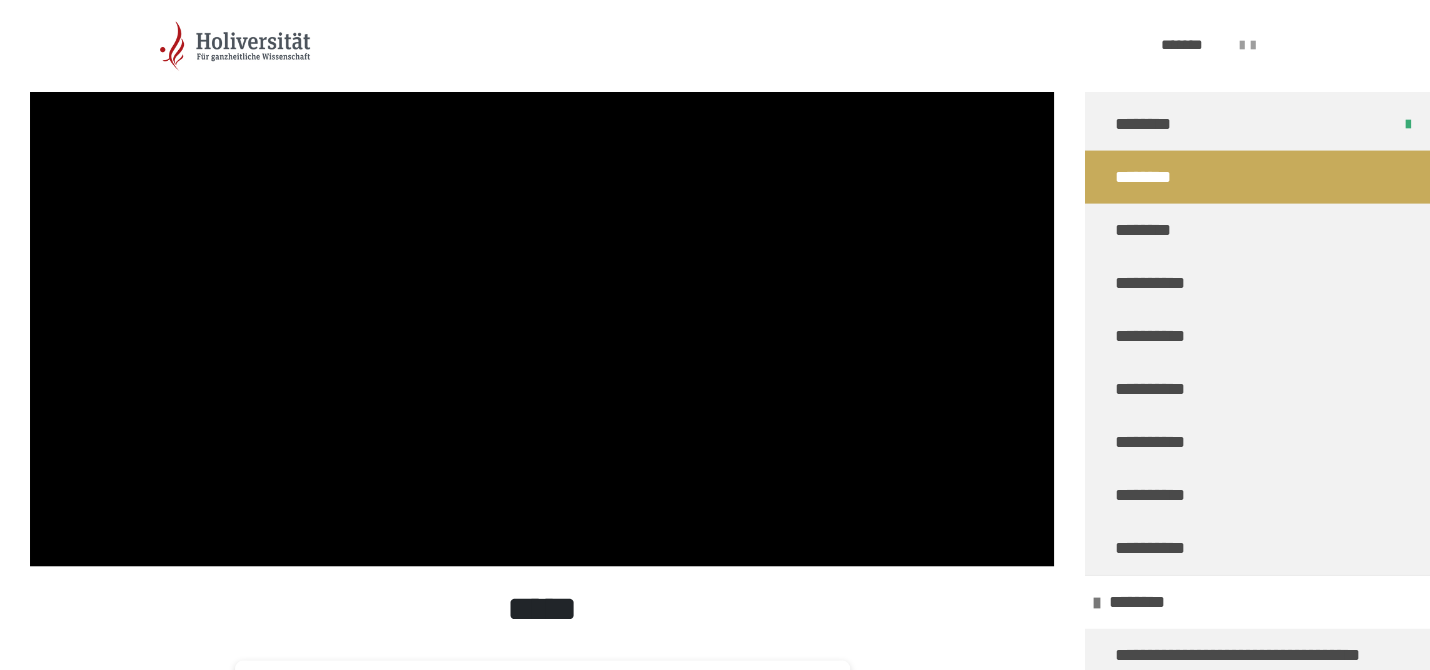 click at bounding box center [542, 278] 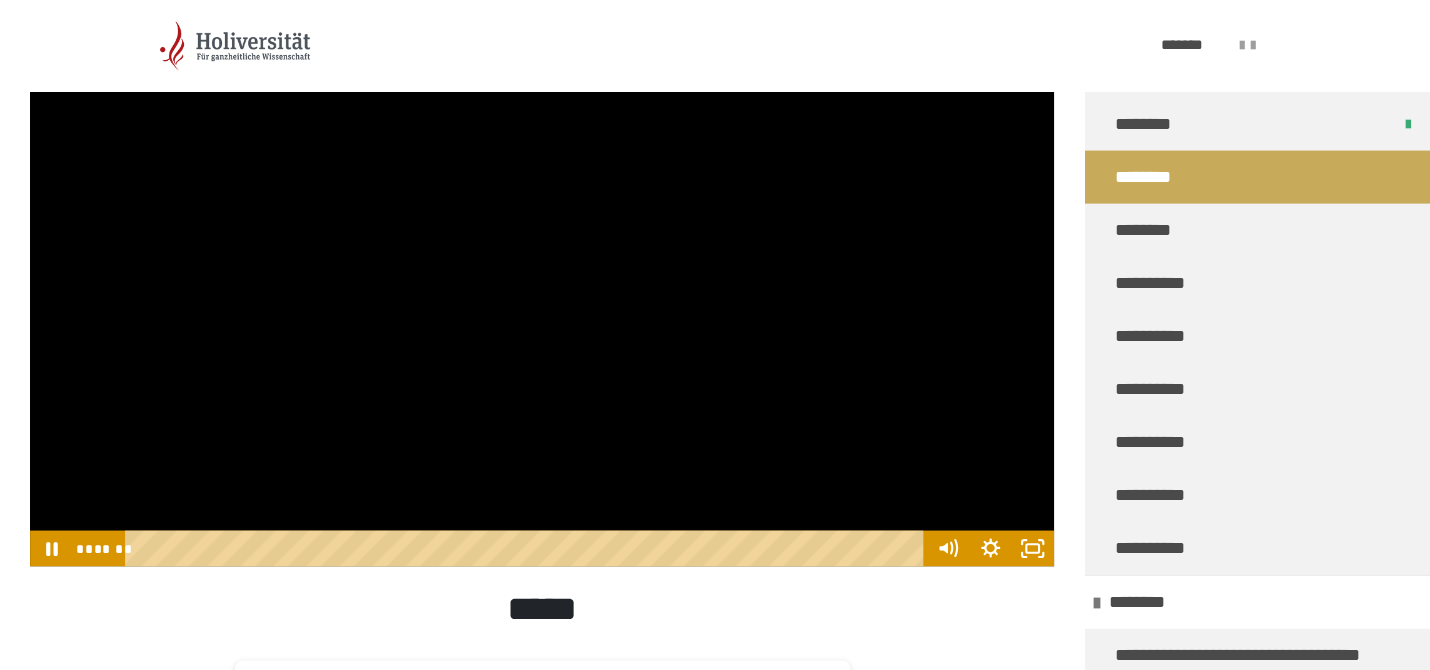 click at bounding box center (542, 278) 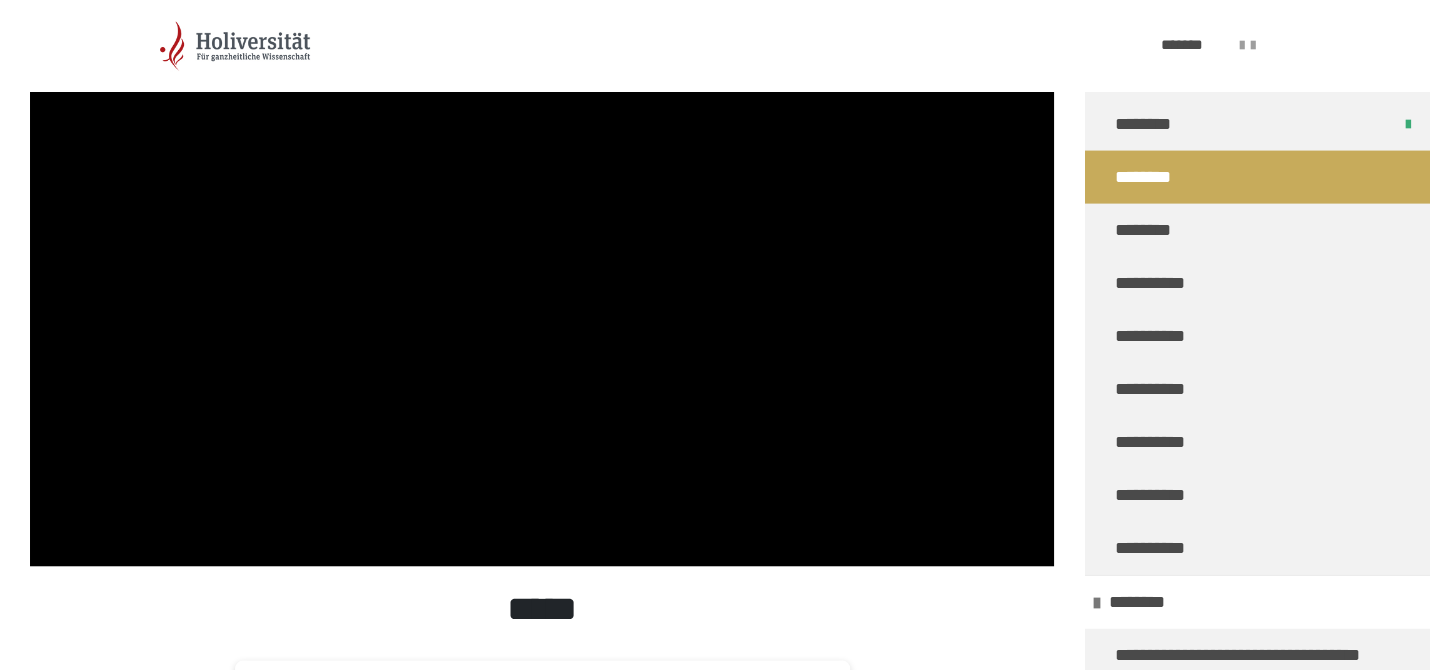 click at bounding box center [542, 278] 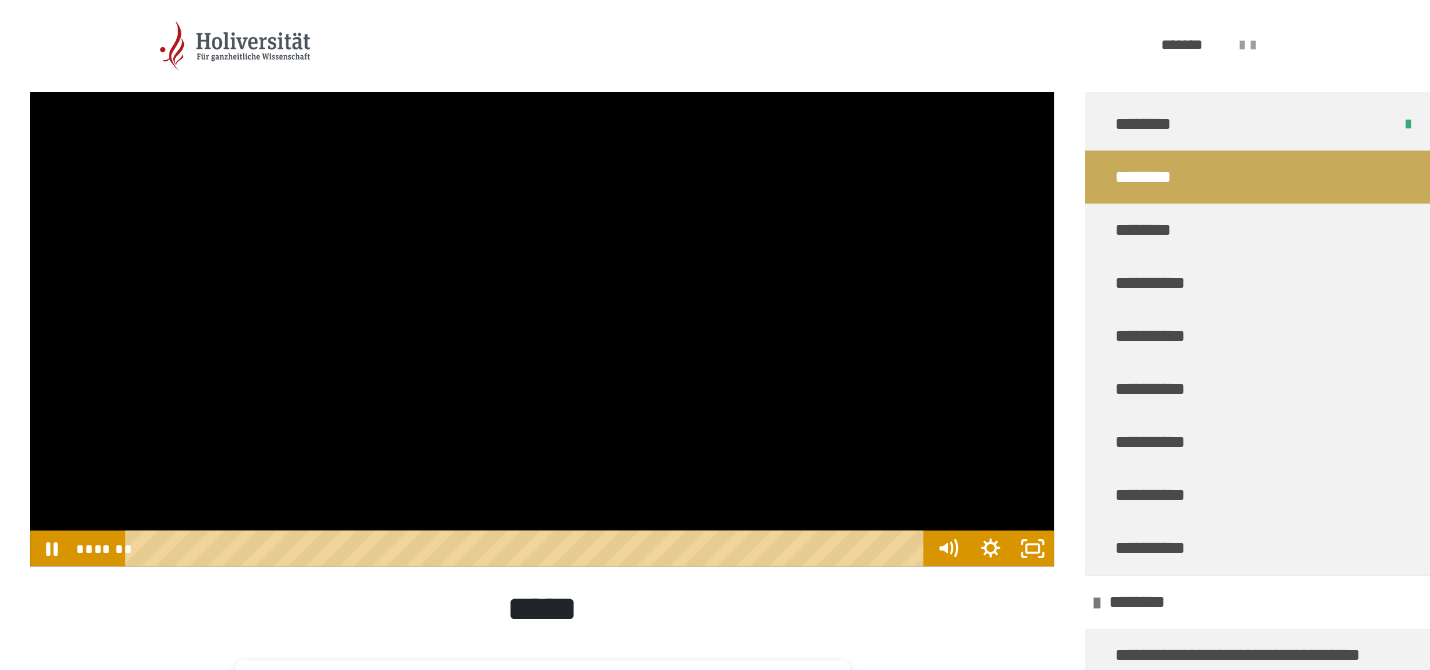 click at bounding box center (542, 278) 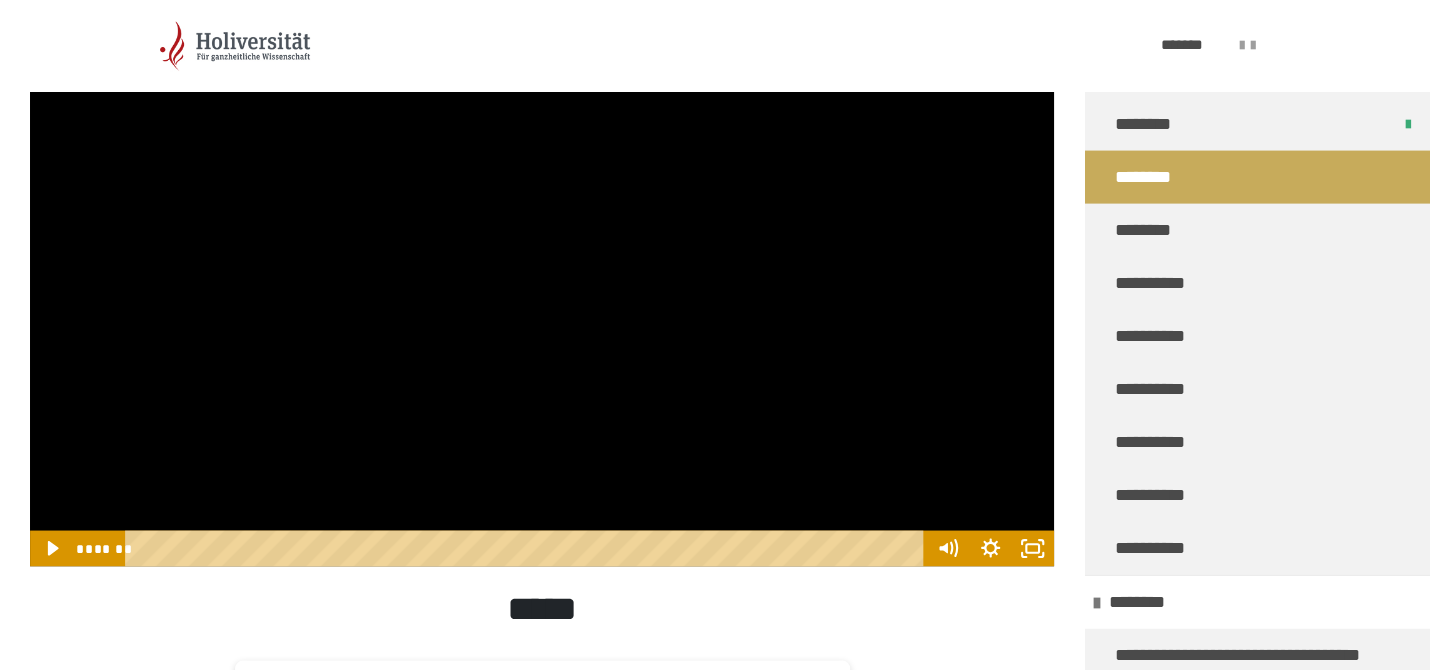 click at bounding box center [542, 278] 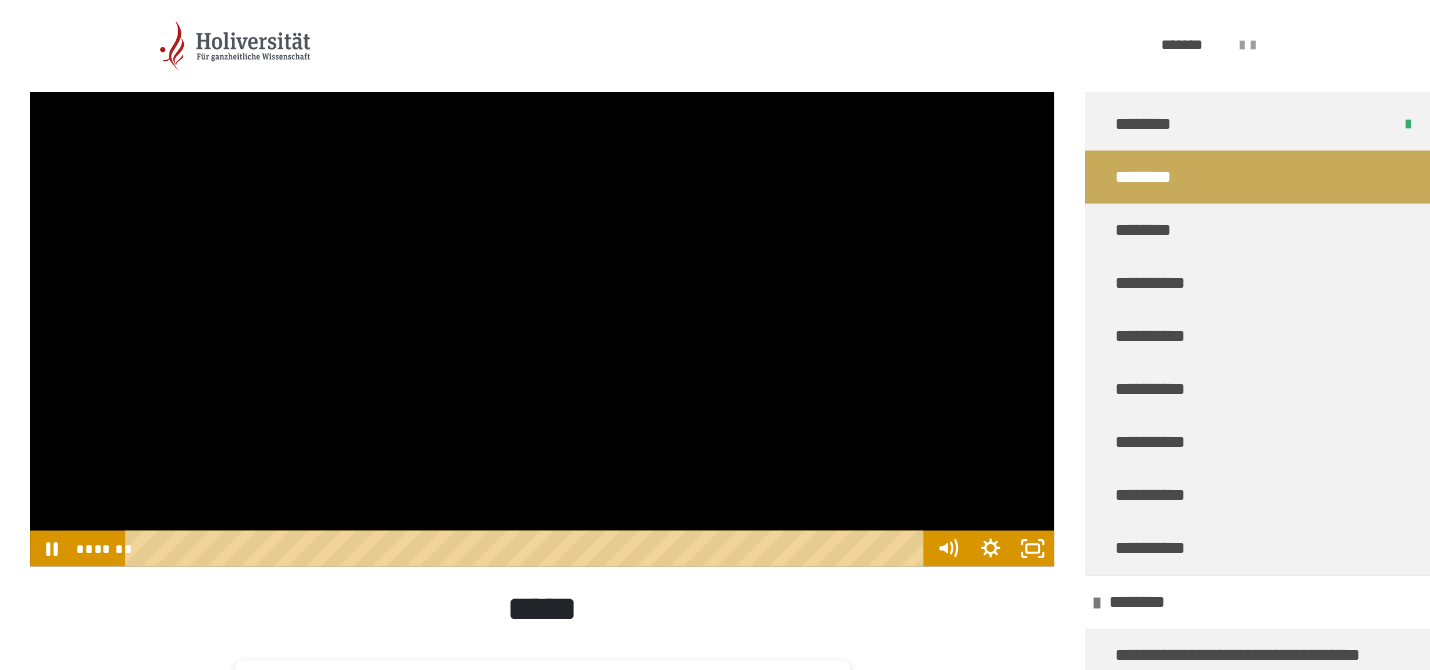 click at bounding box center (542, 278) 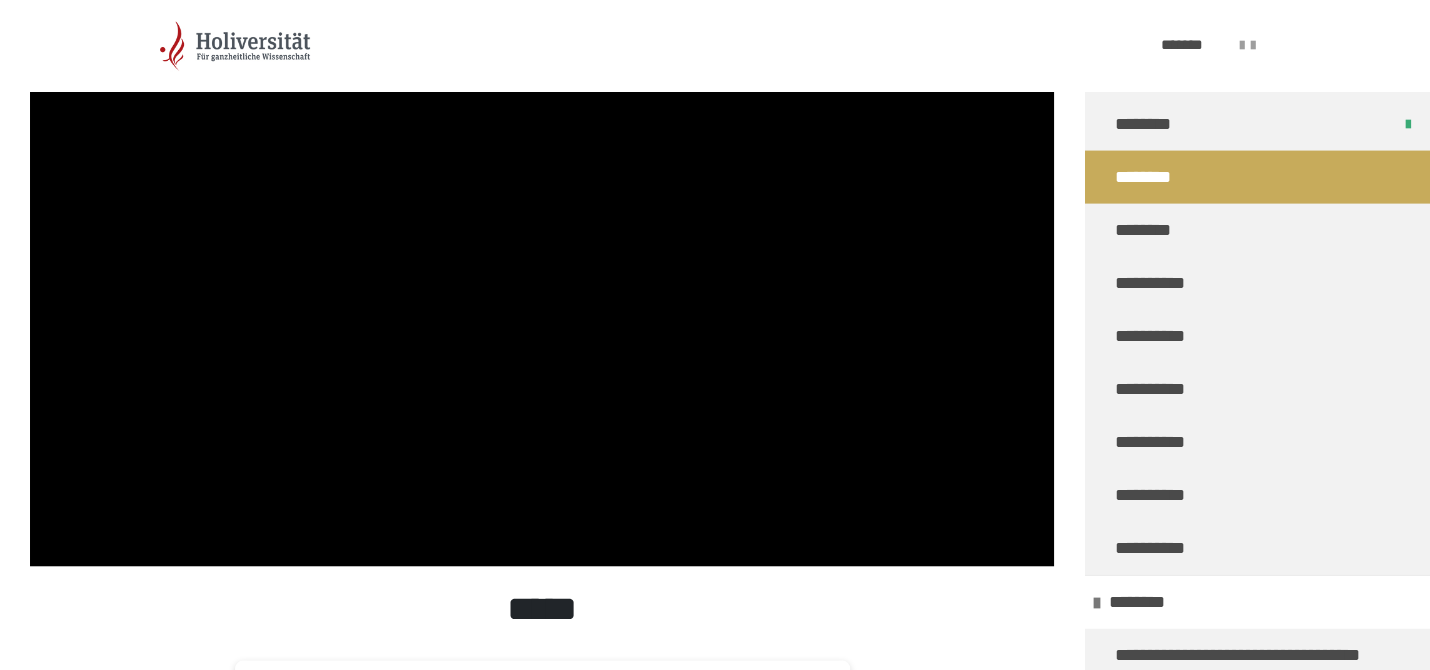 click at bounding box center [542, 278] 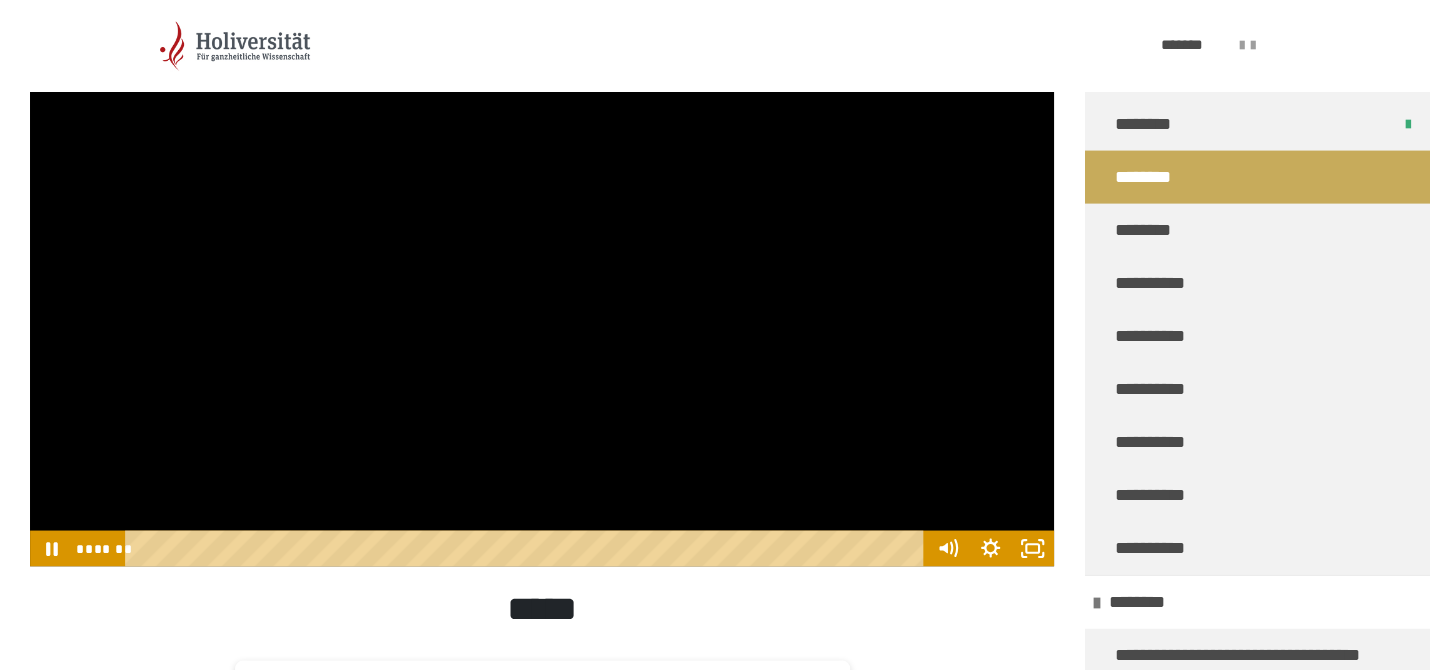 click at bounding box center [542, 278] 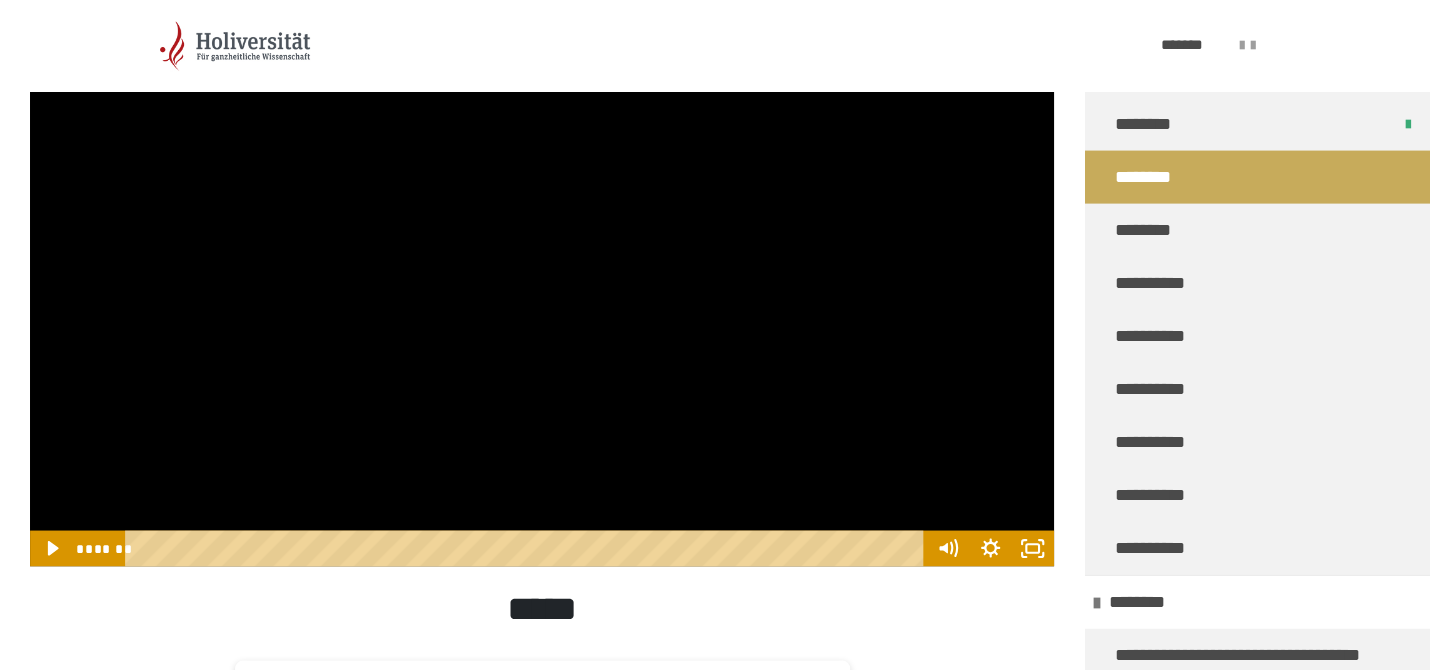 click at bounding box center [542, 278] 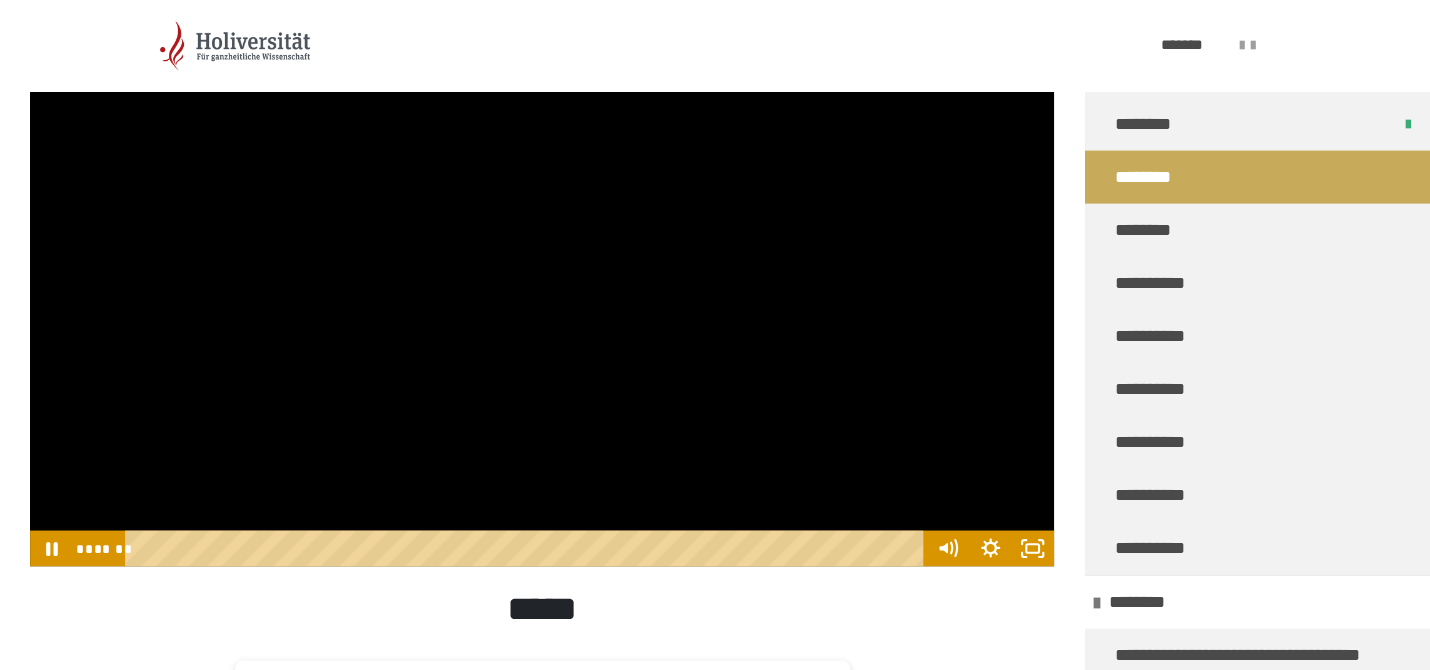 click at bounding box center (542, 278) 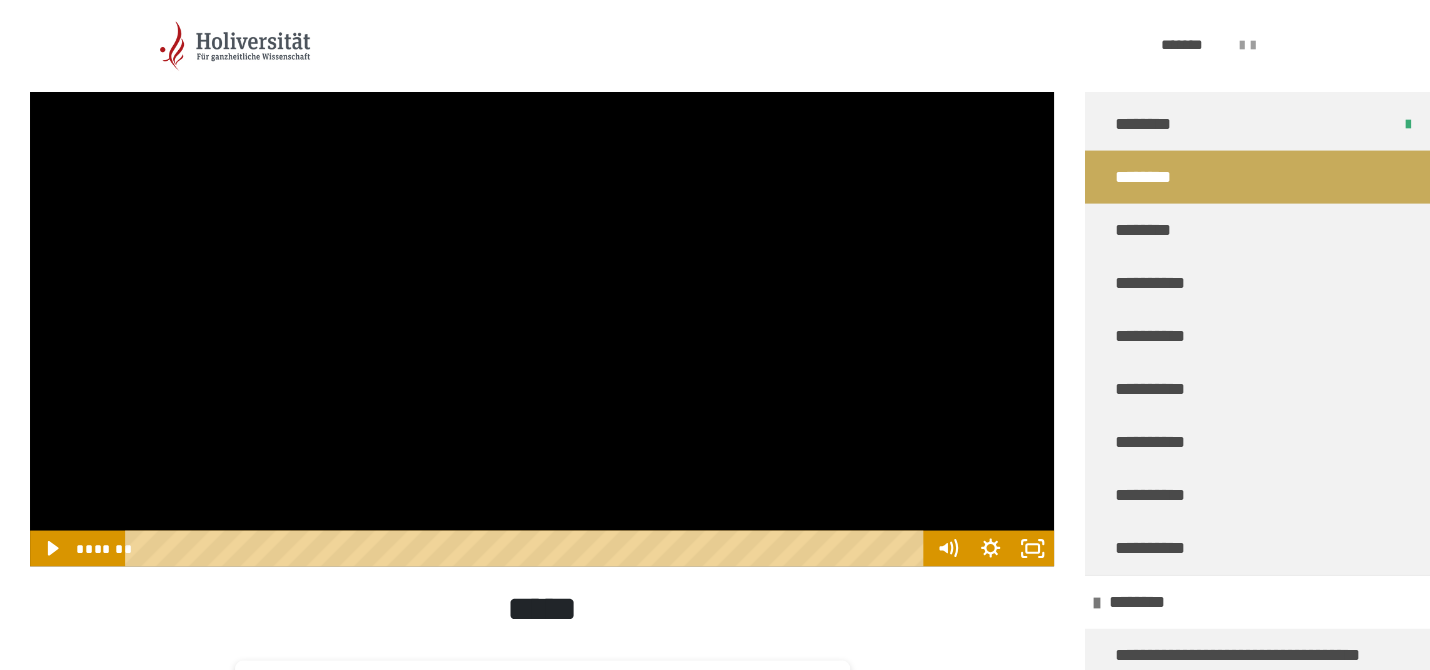 click at bounding box center (542, 278) 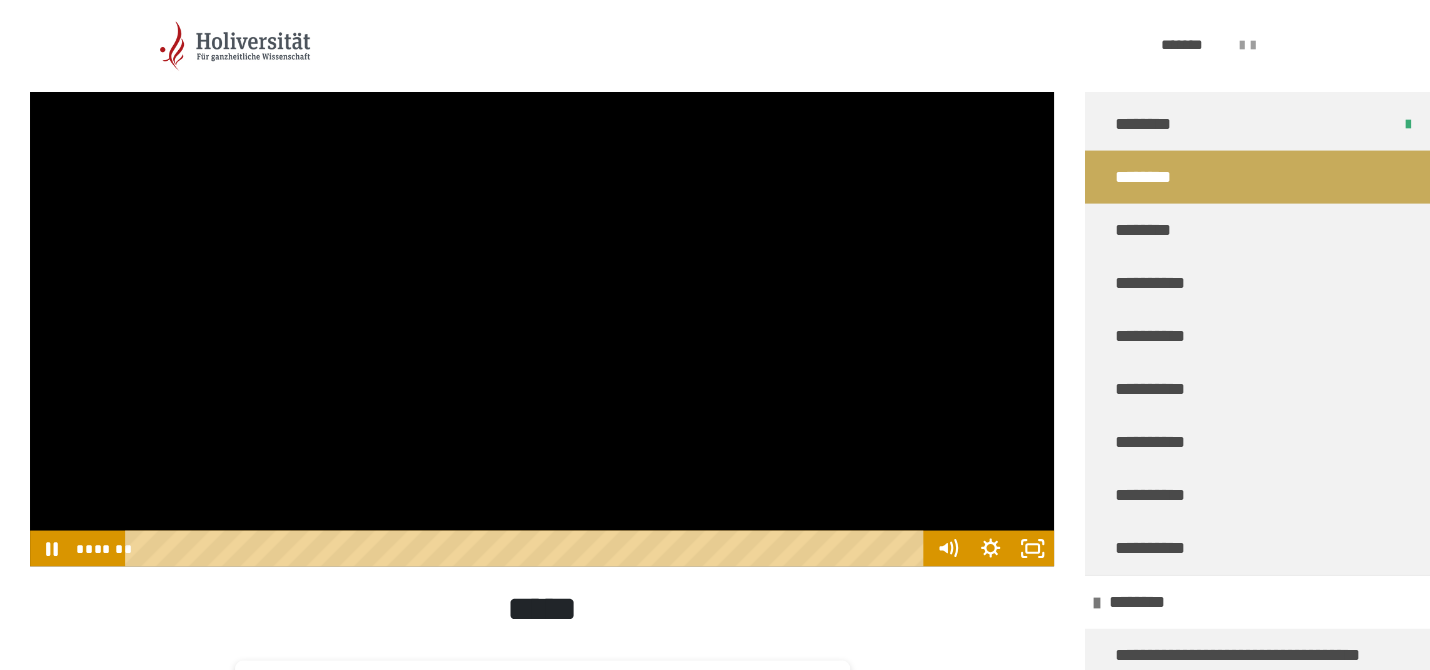 click at bounding box center [542, 278] 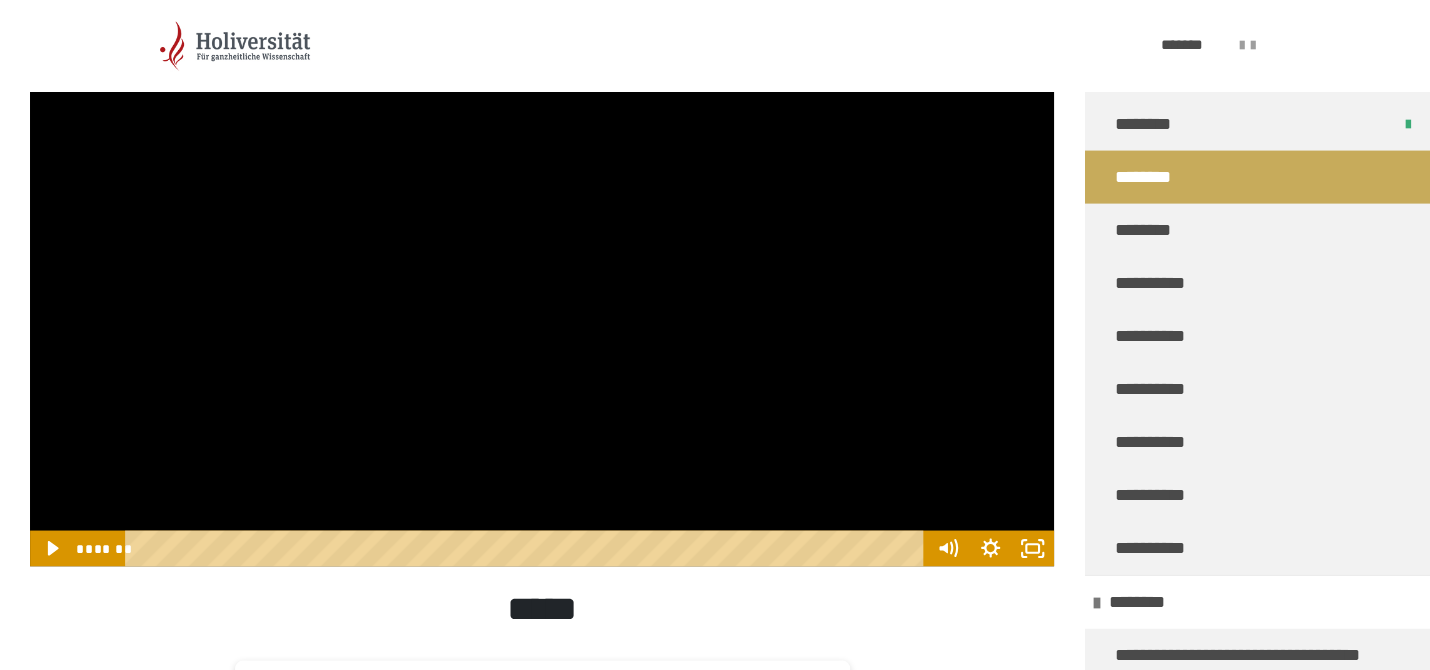click at bounding box center [542, 278] 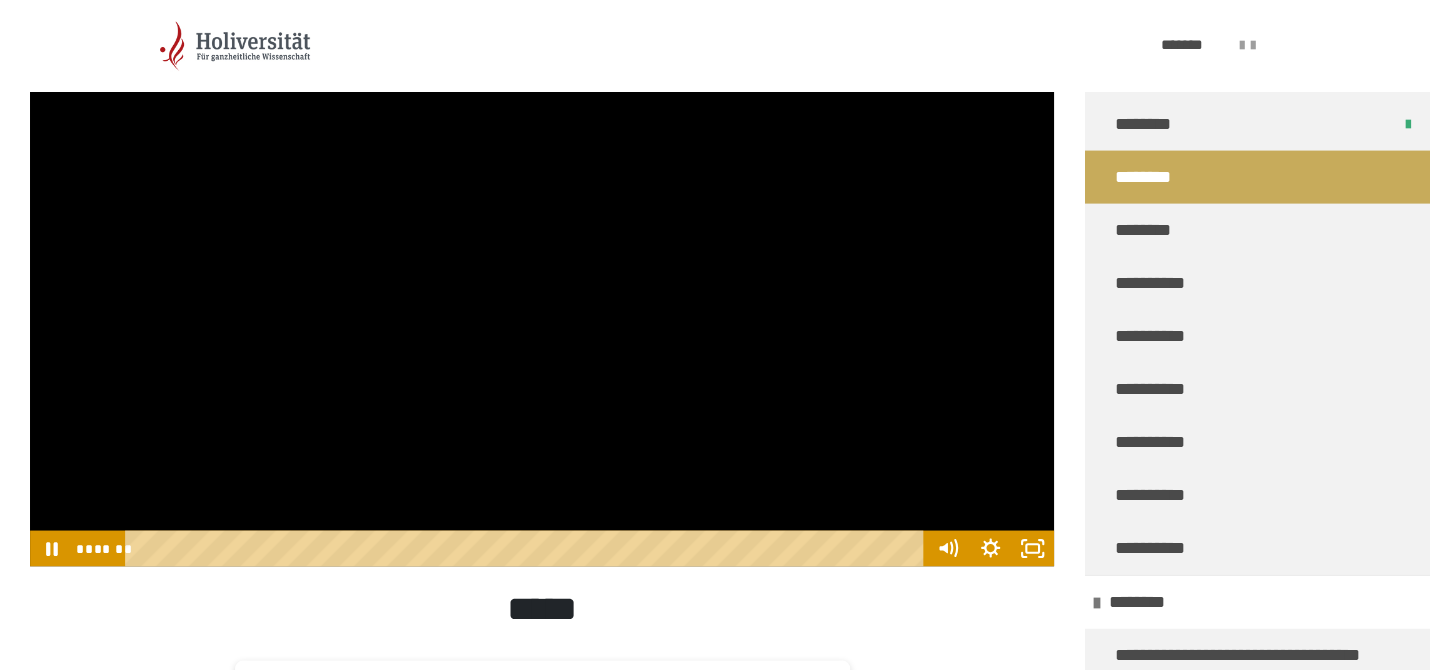 click at bounding box center [542, 278] 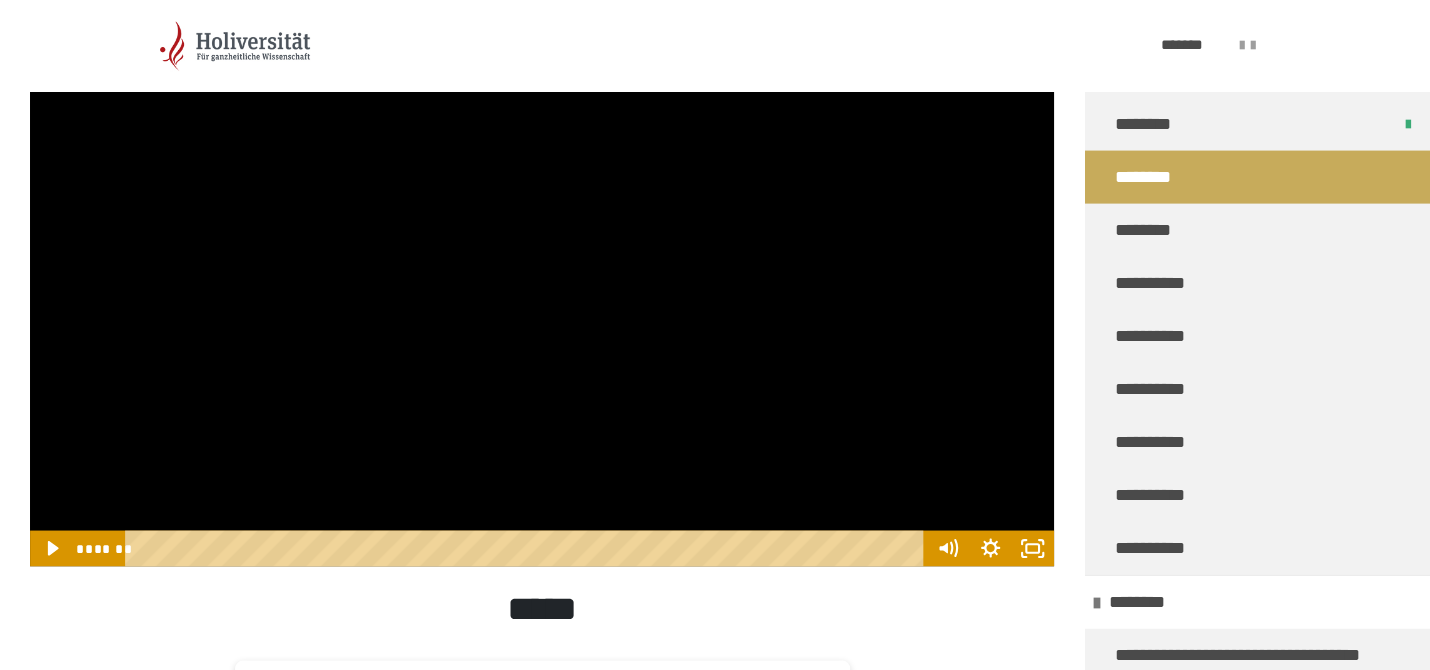 click at bounding box center (542, 278) 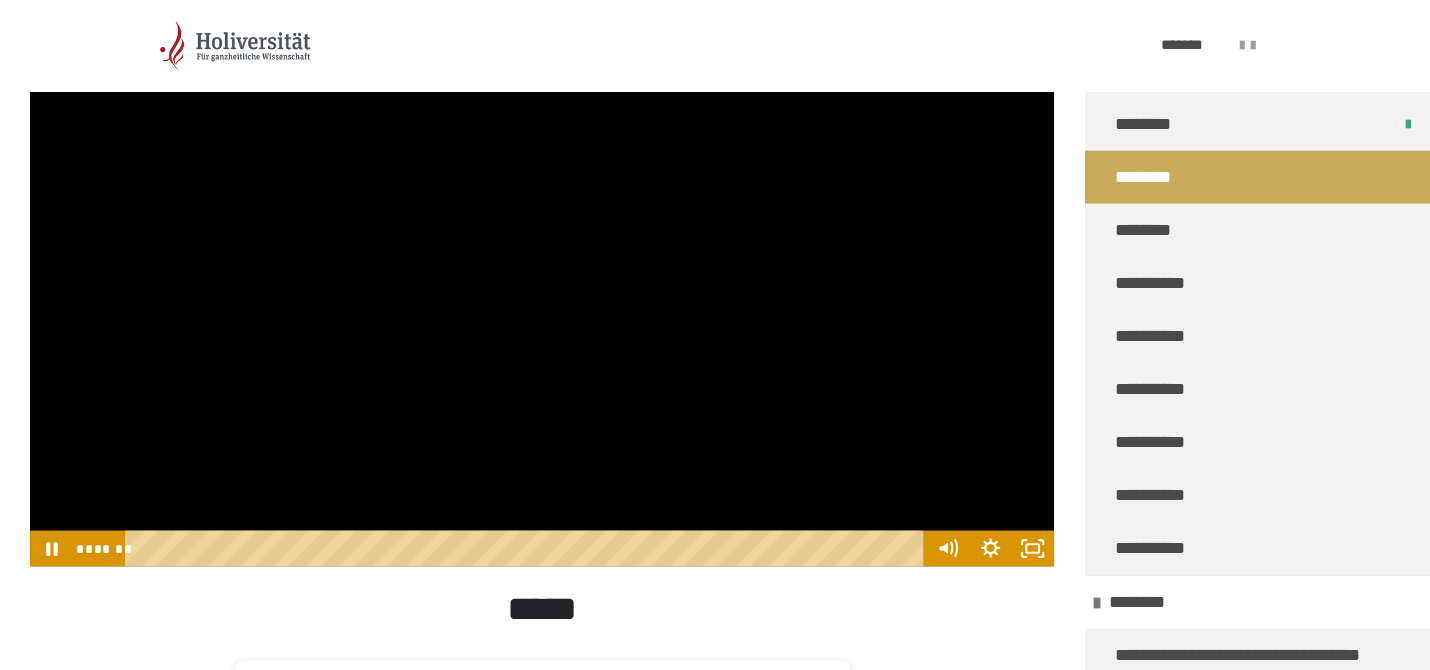 click at bounding box center (542, 278) 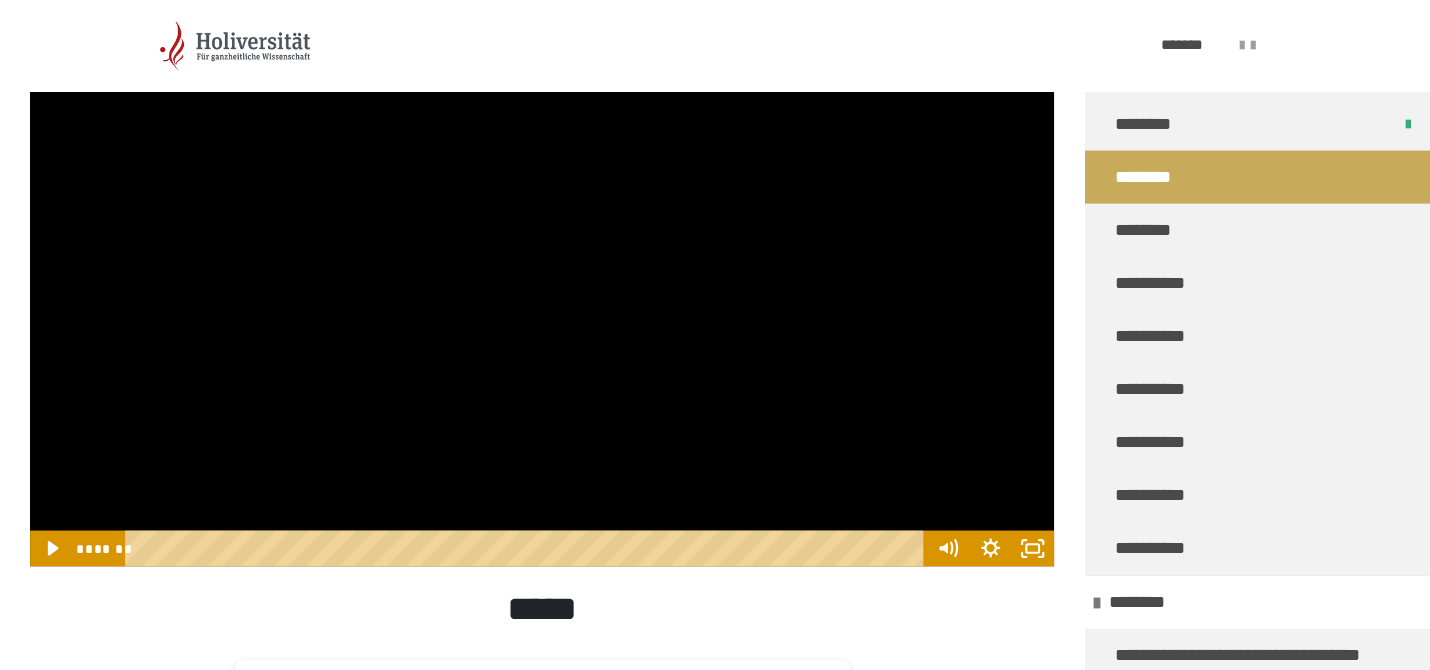 click at bounding box center [542, 278] 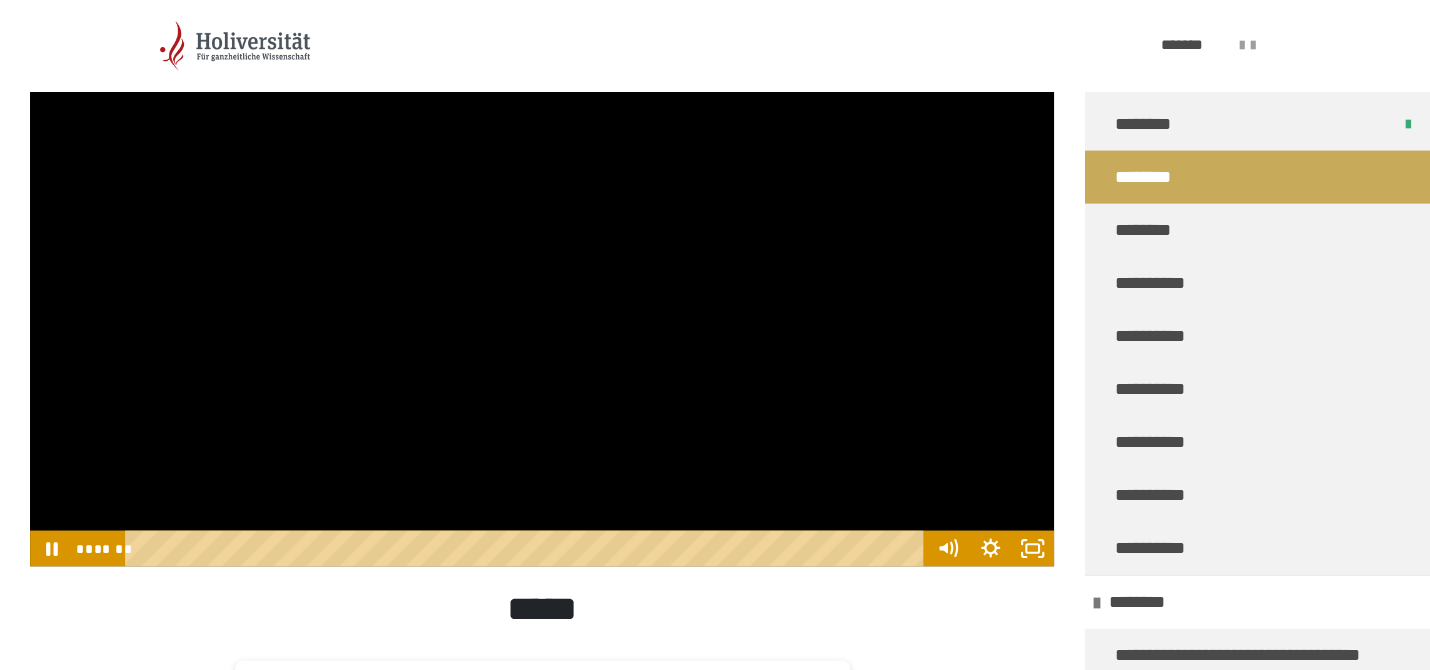 click at bounding box center (542, 278) 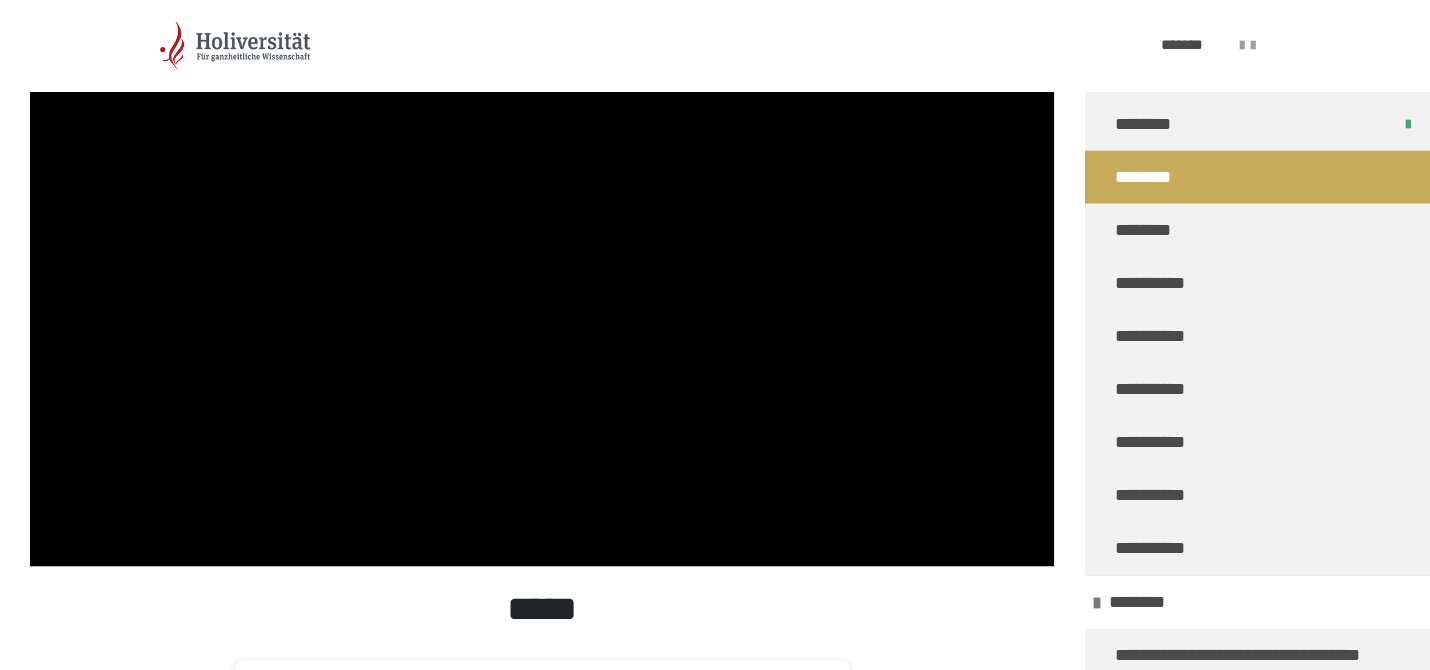 click at bounding box center [542, 278] 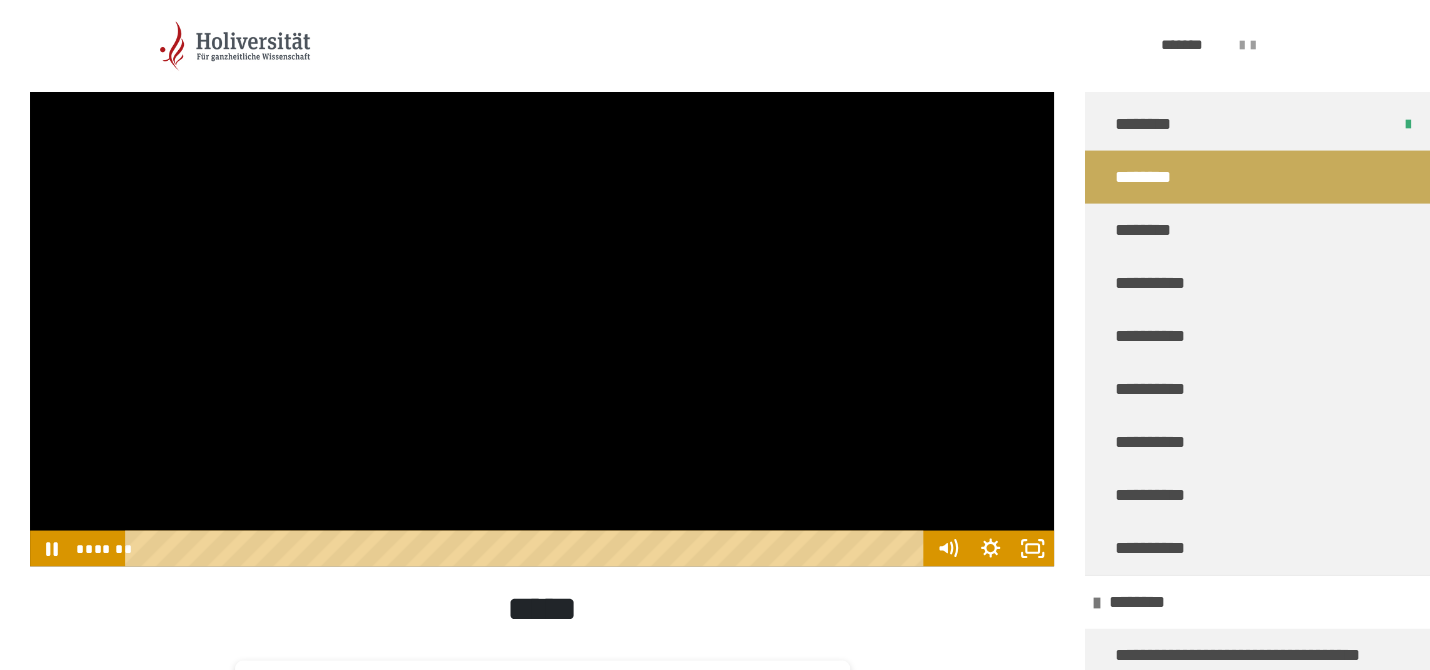 click at bounding box center (542, 278) 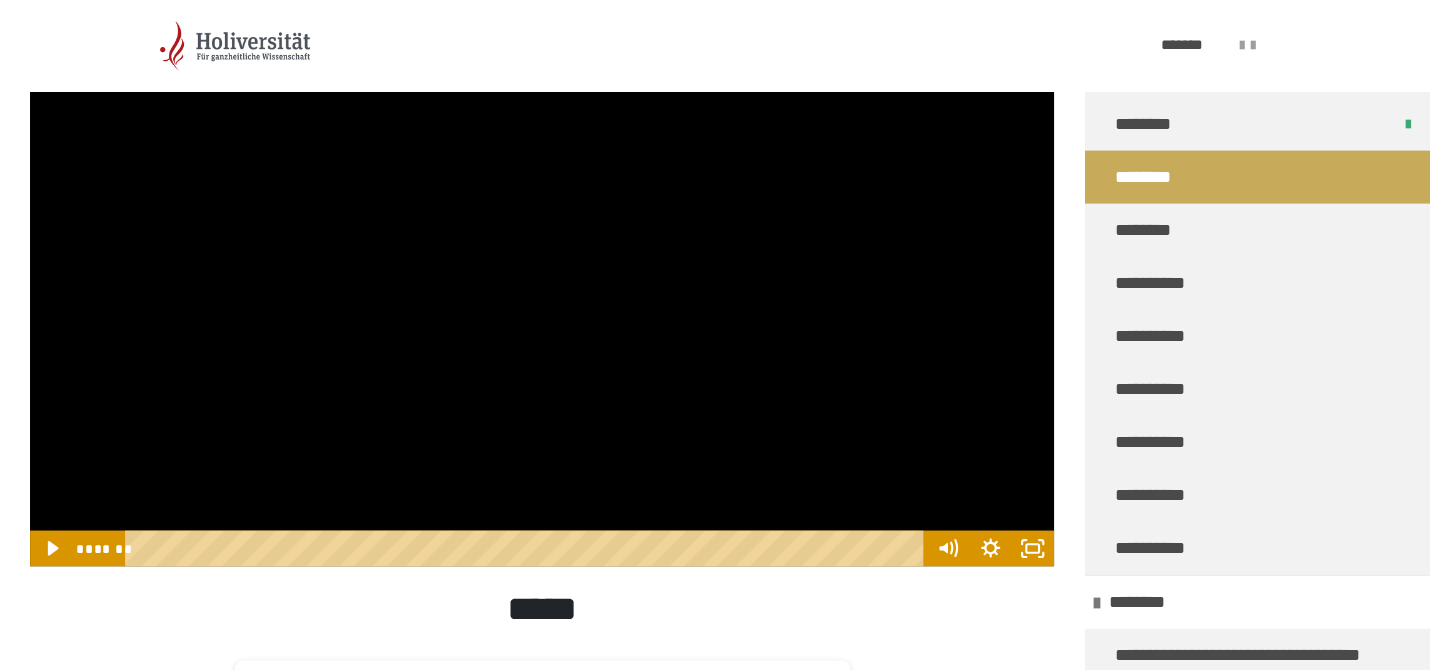 click at bounding box center [542, 278] 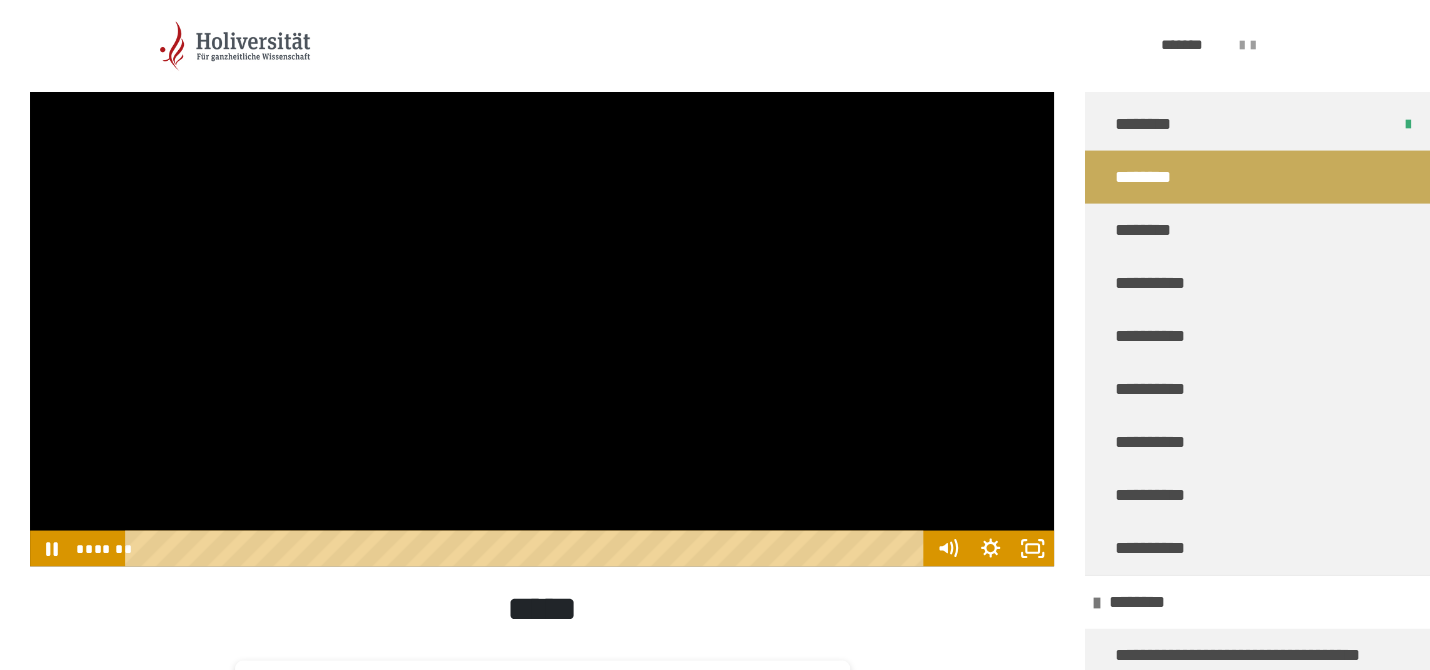 click at bounding box center (542, 278) 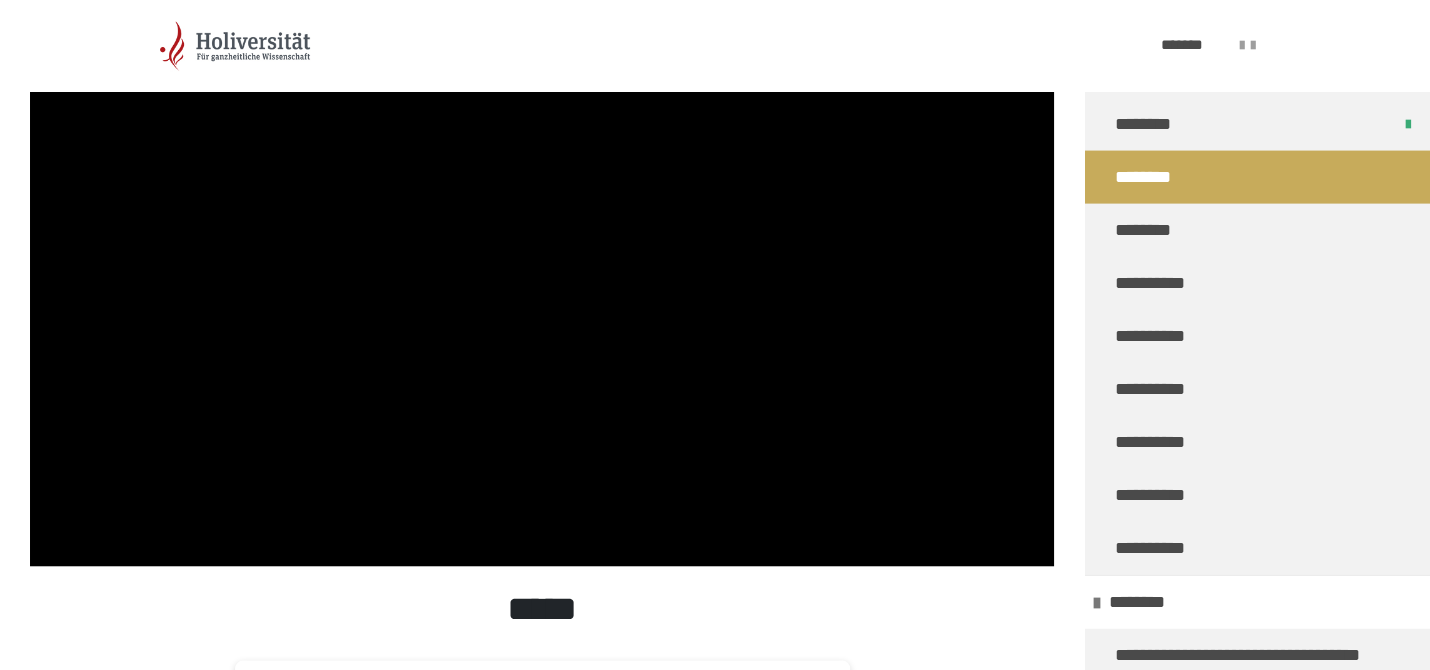 click at bounding box center [542, 278] 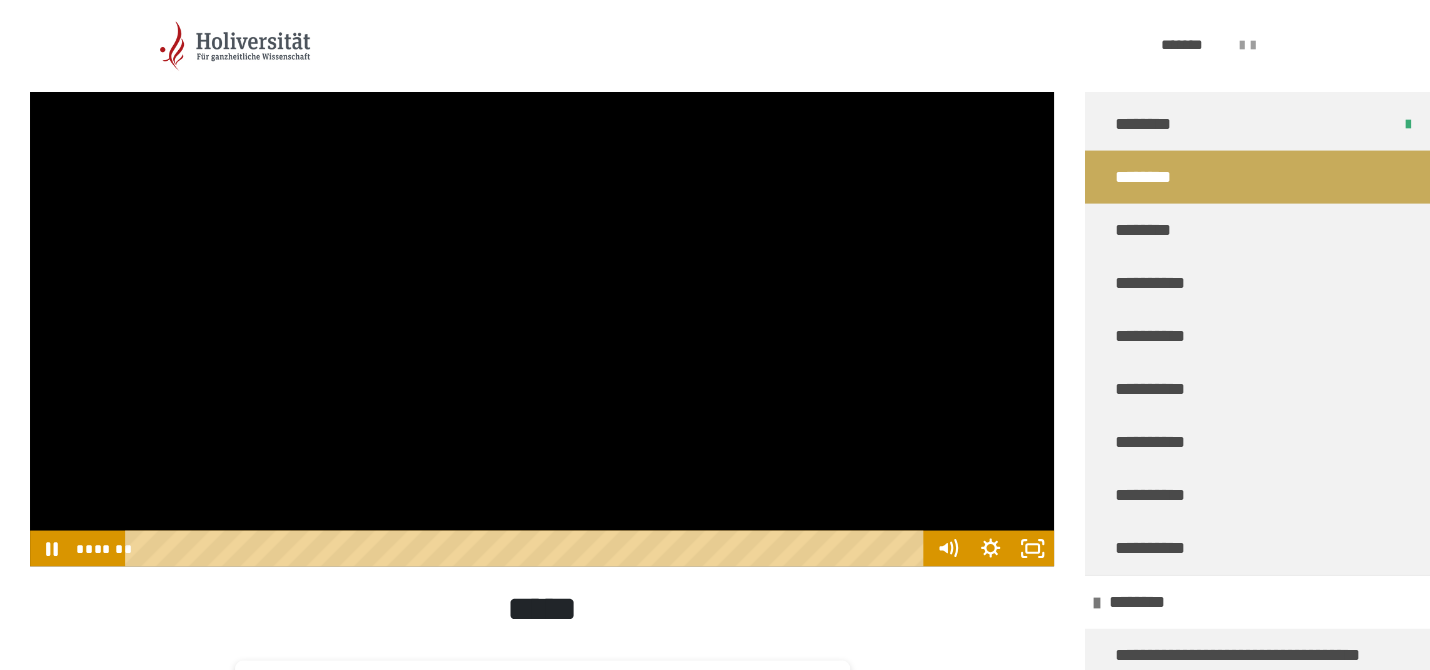 click at bounding box center (542, 278) 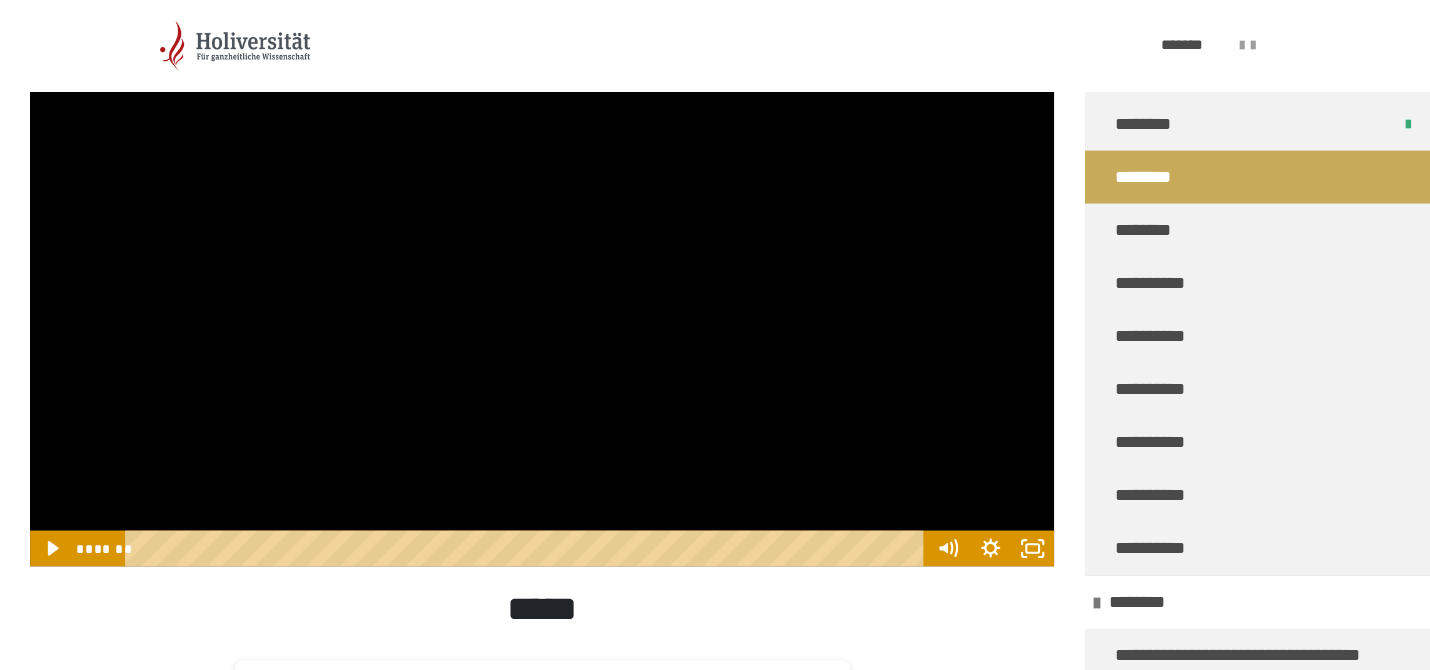 click at bounding box center [542, 278] 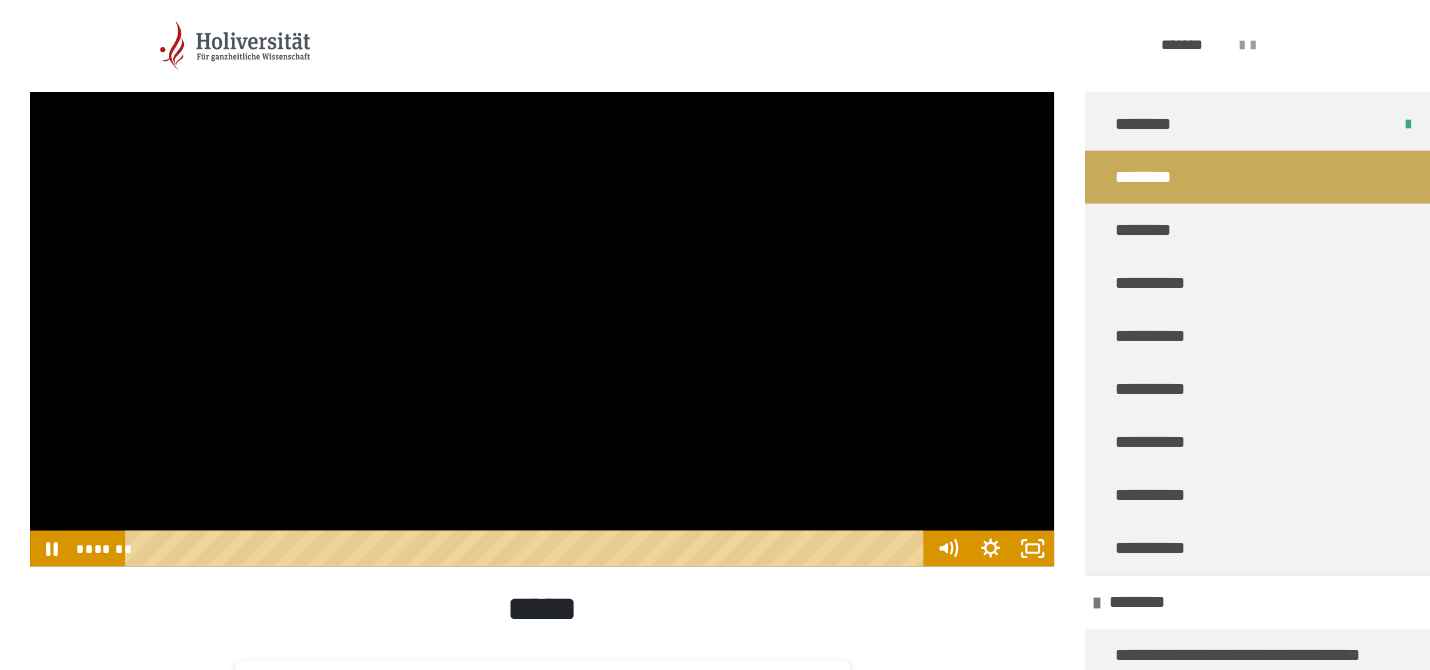 click at bounding box center [542, 278] 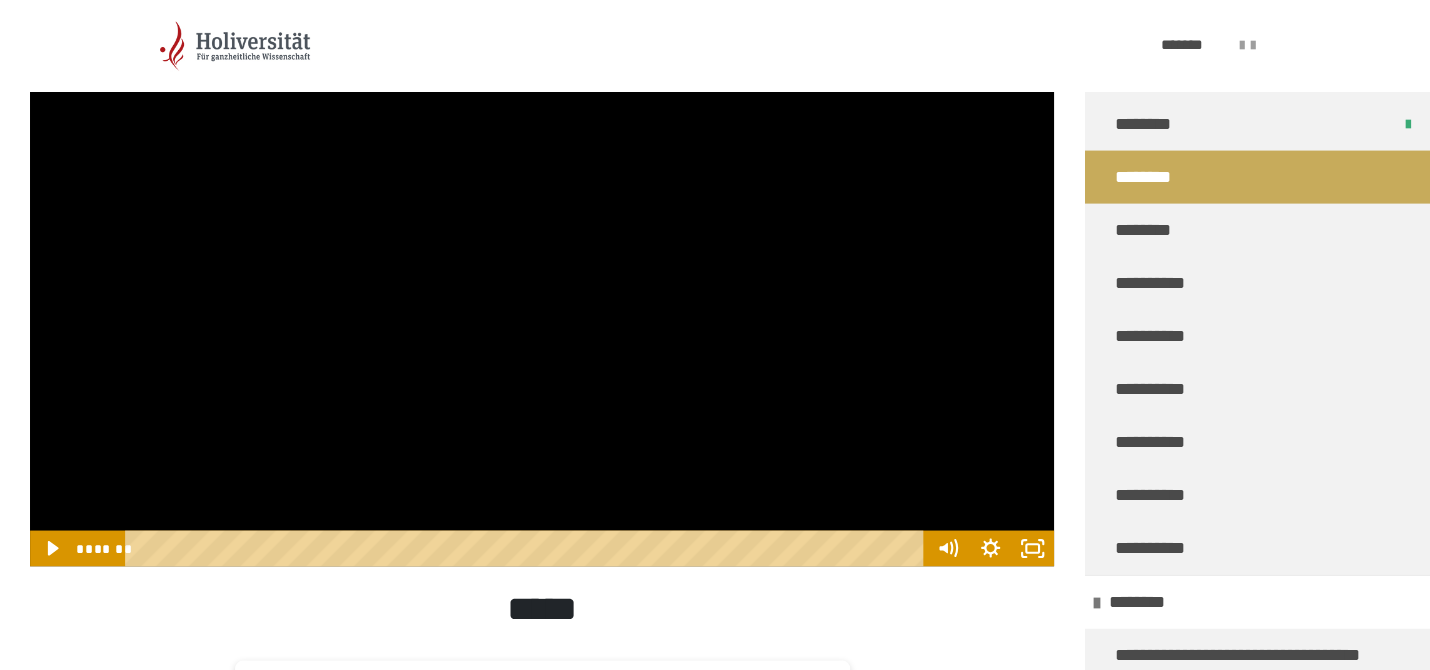 click at bounding box center (542, 278) 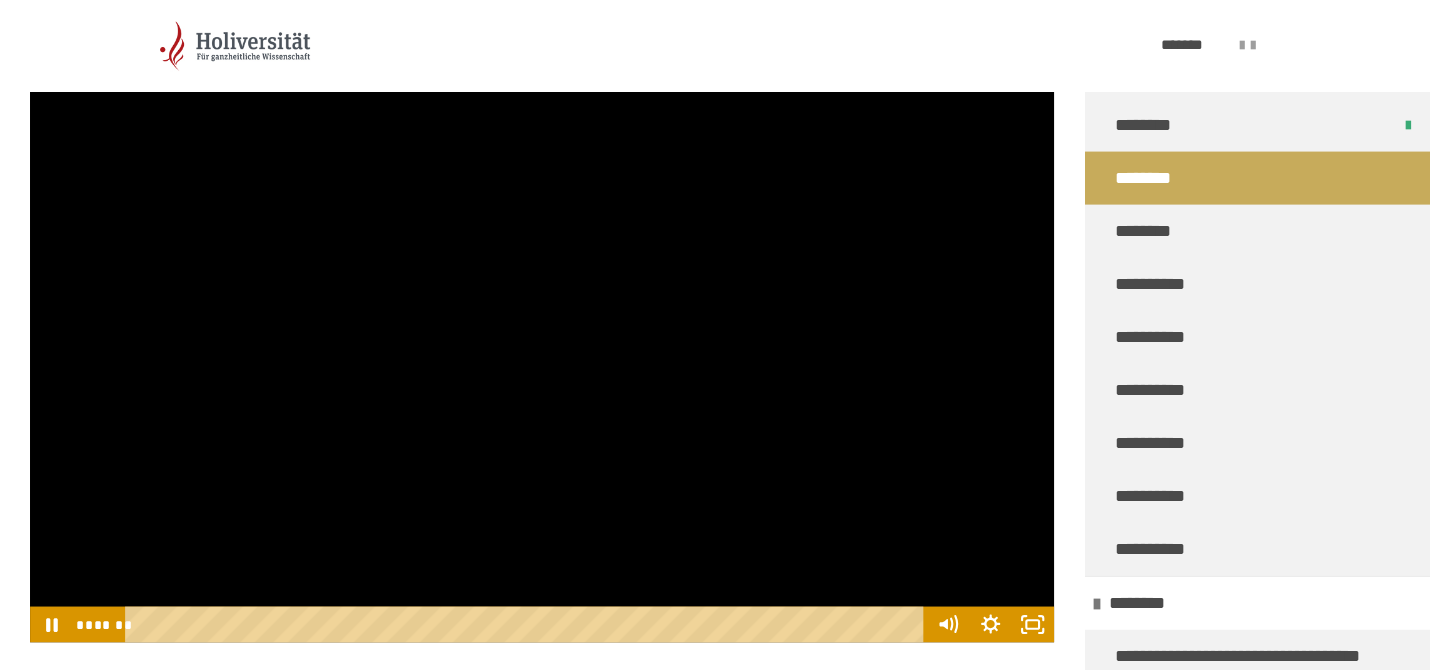 scroll, scrollTop: 1331, scrollLeft: 0, axis: vertical 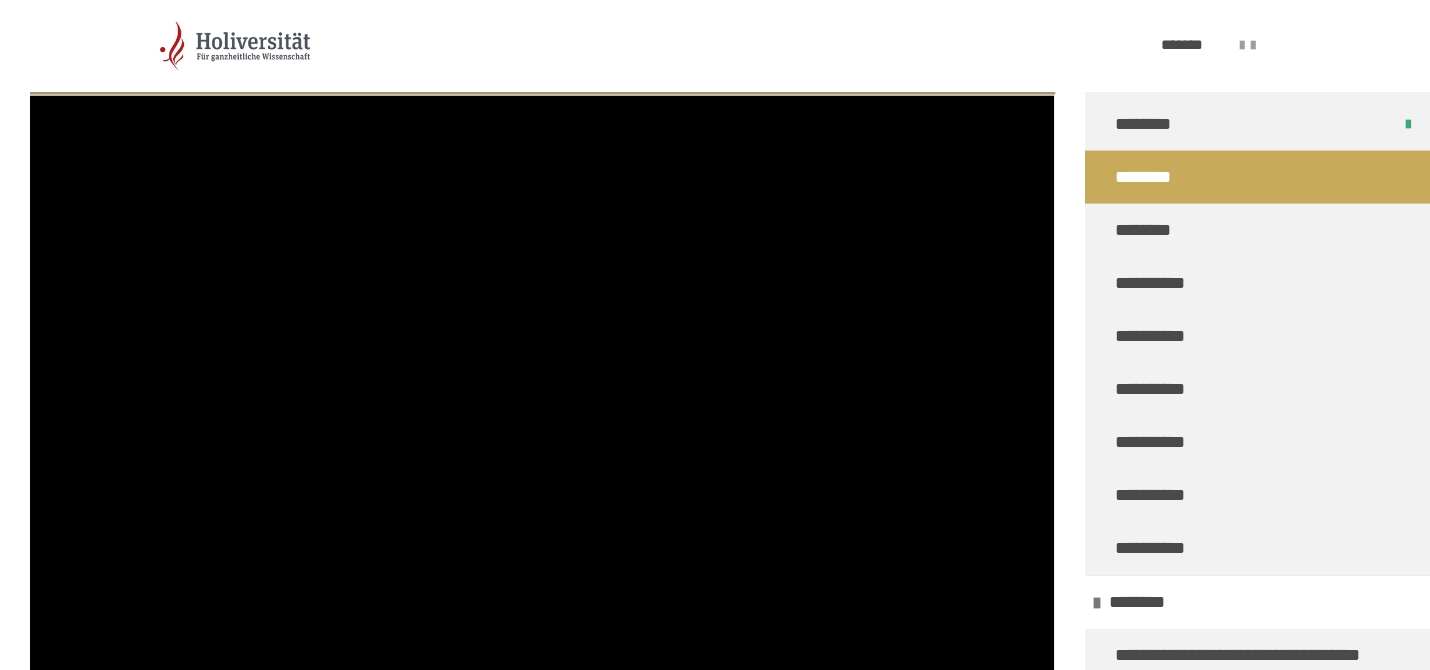 click at bounding box center (542, 383) 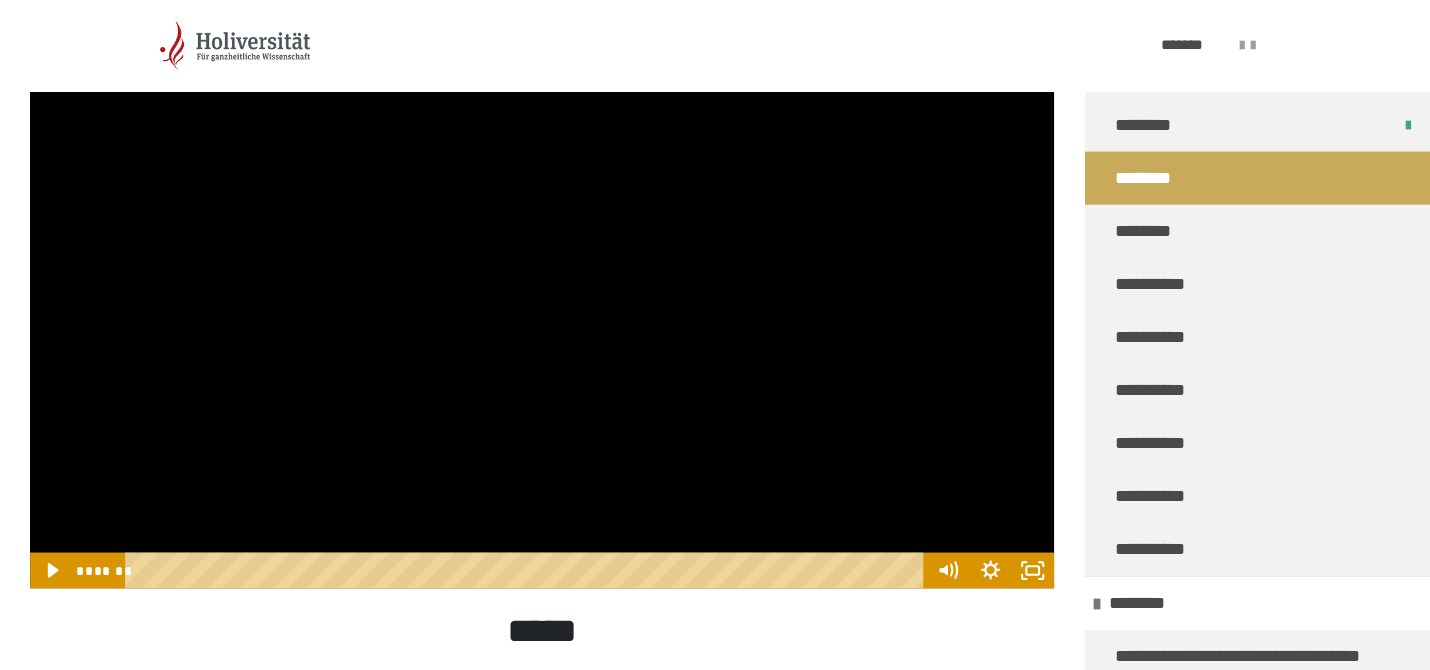 scroll, scrollTop: 1436, scrollLeft: 0, axis: vertical 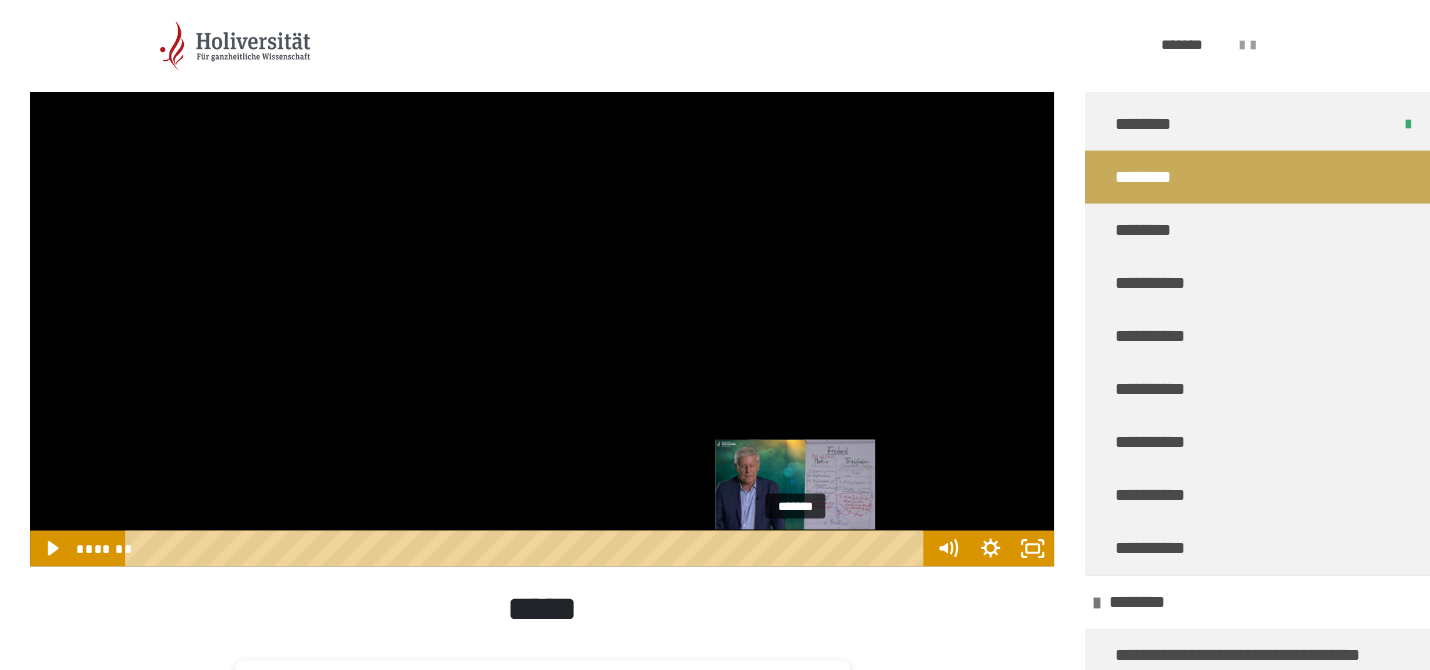 click at bounding box center (795, 548) 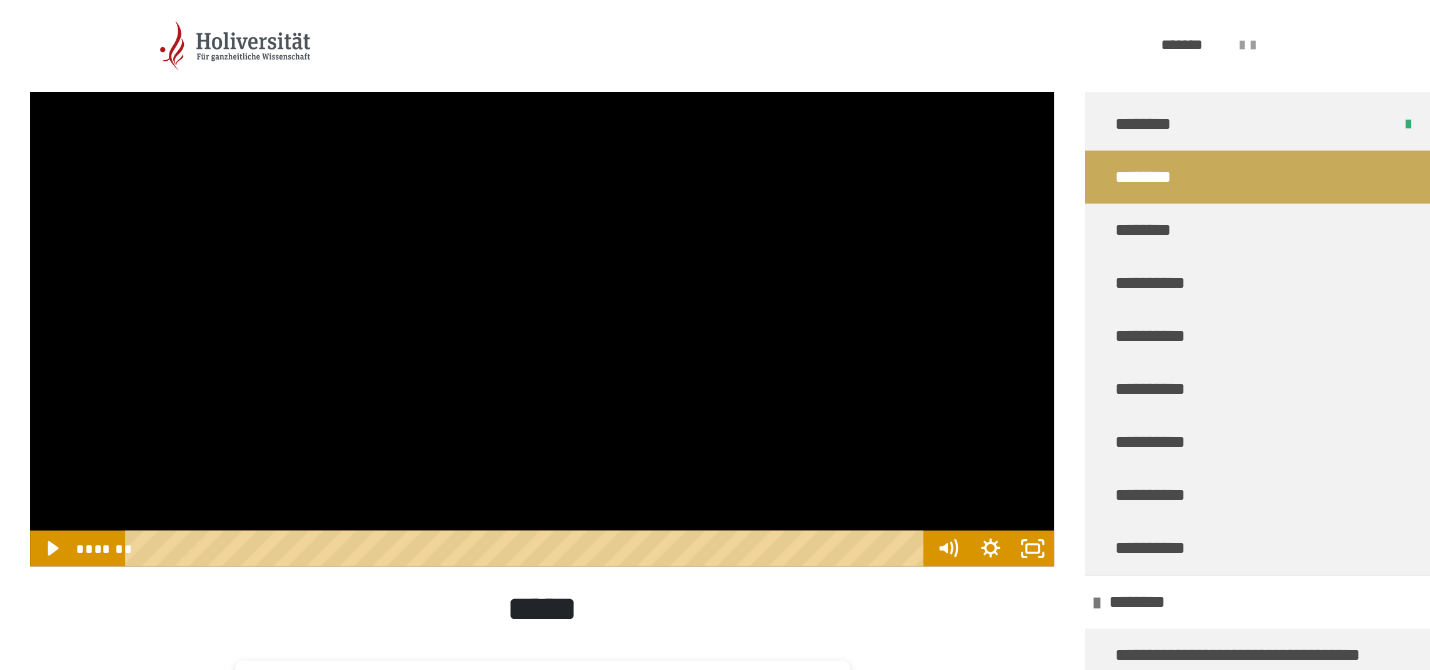click at bounding box center (542, 278) 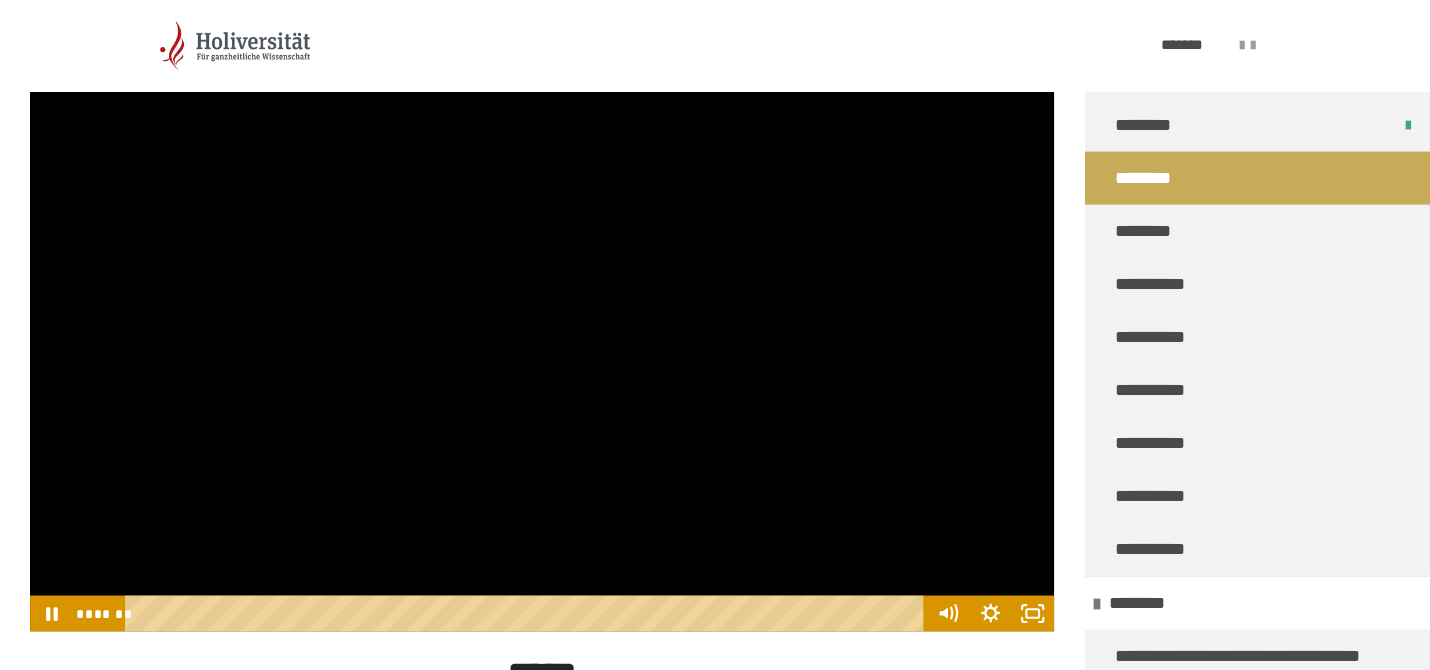 scroll, scrollTop: 1331, scrollLeft: 0, axis: vertical 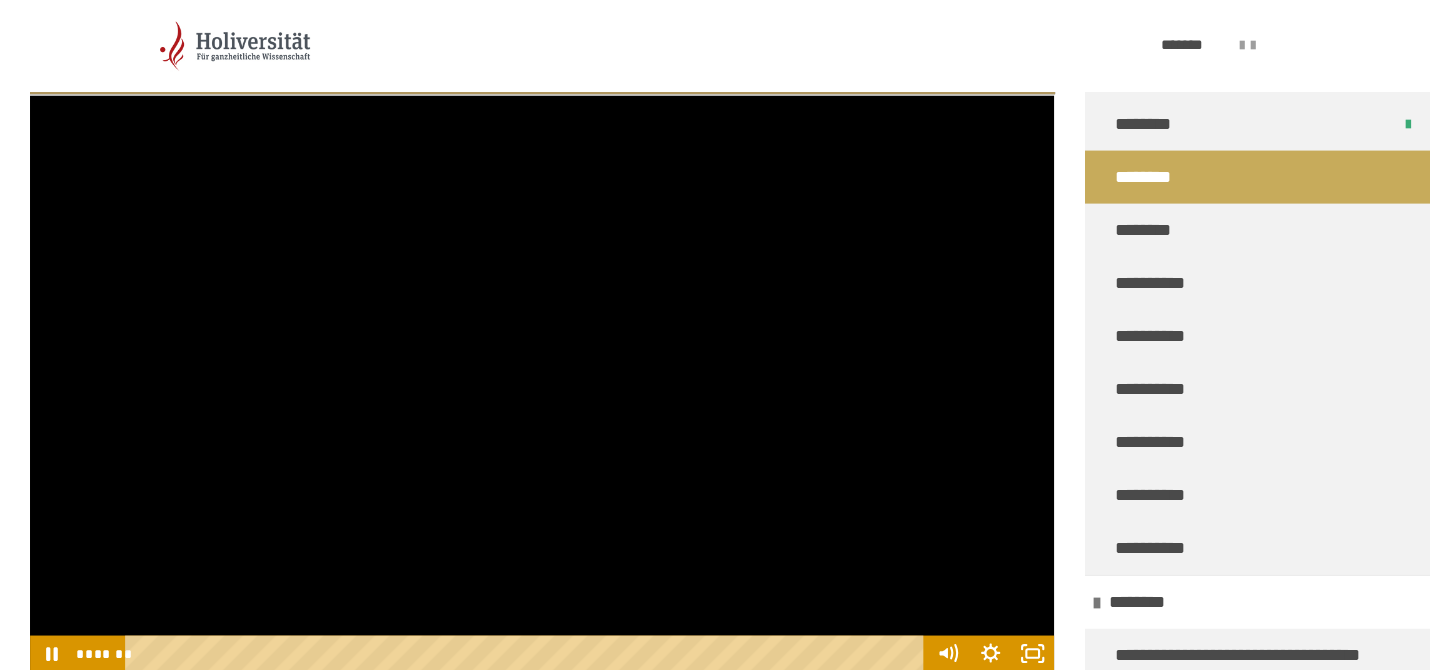 click at bounding box center [542, 383] 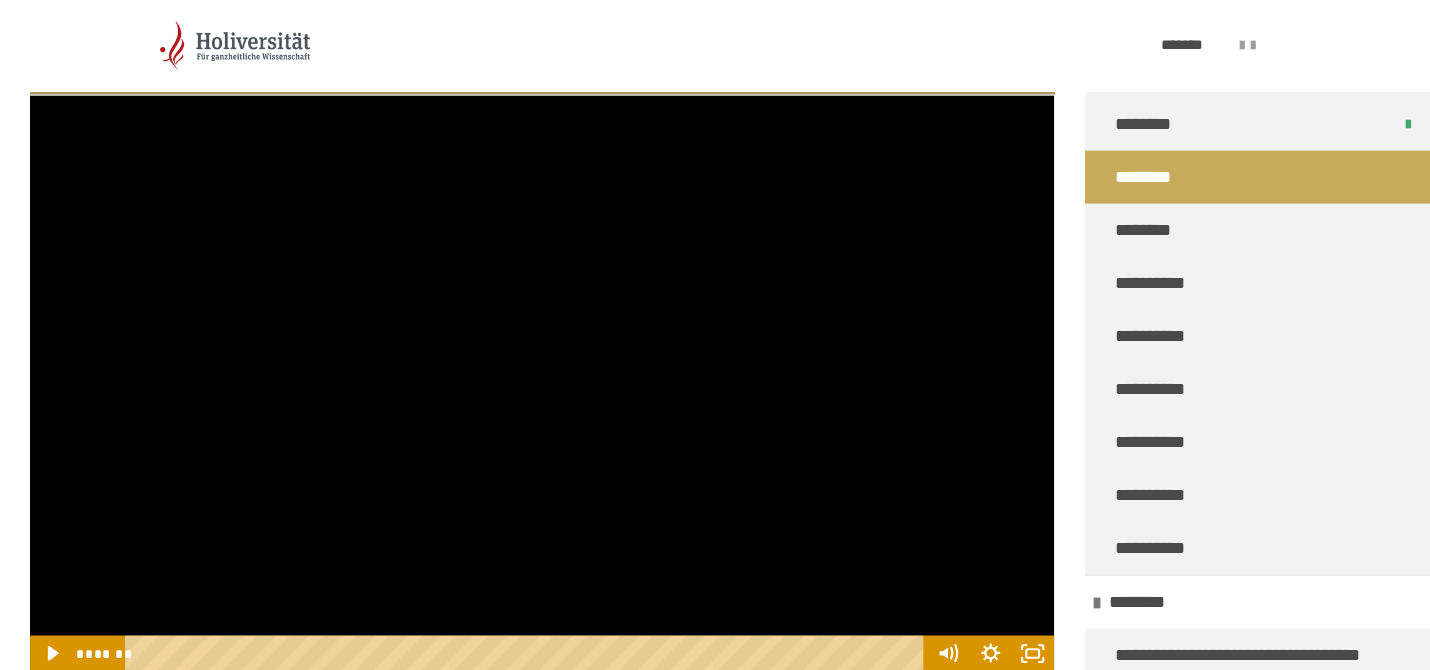 click at bounding box center [542, 383] 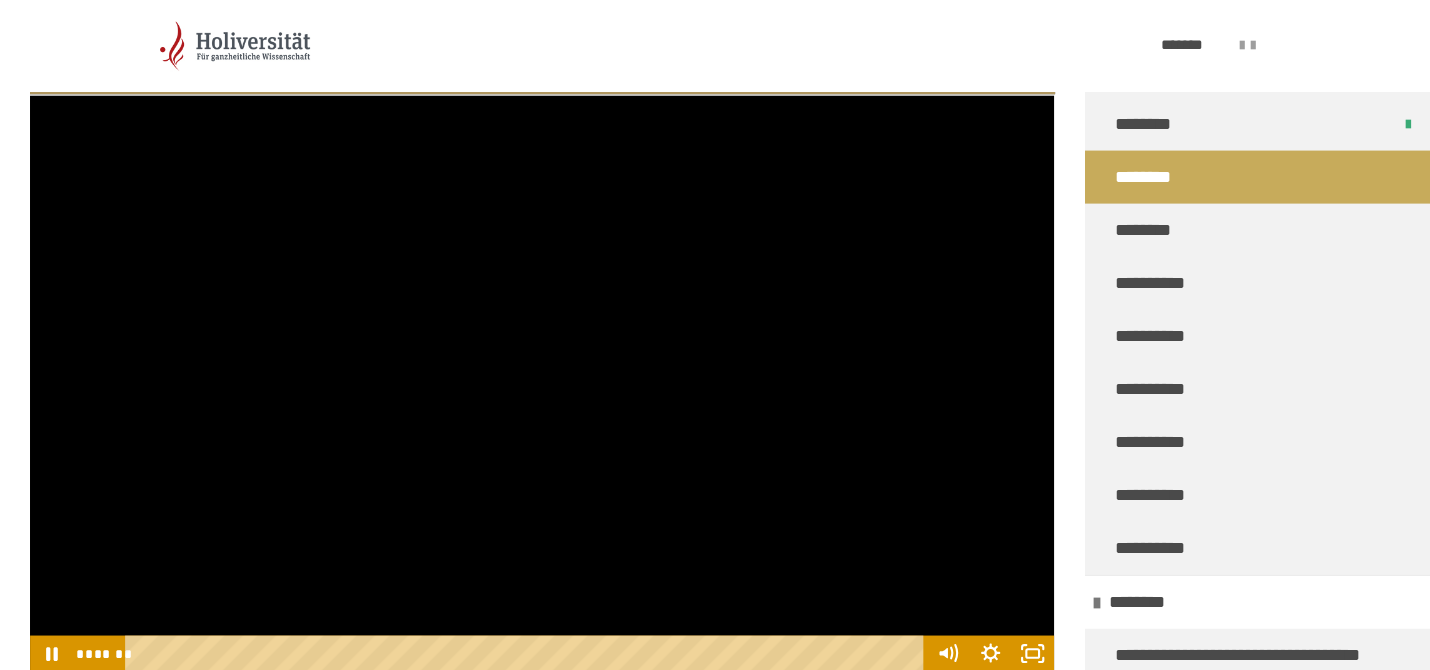 click at bounding box center (542, 383) 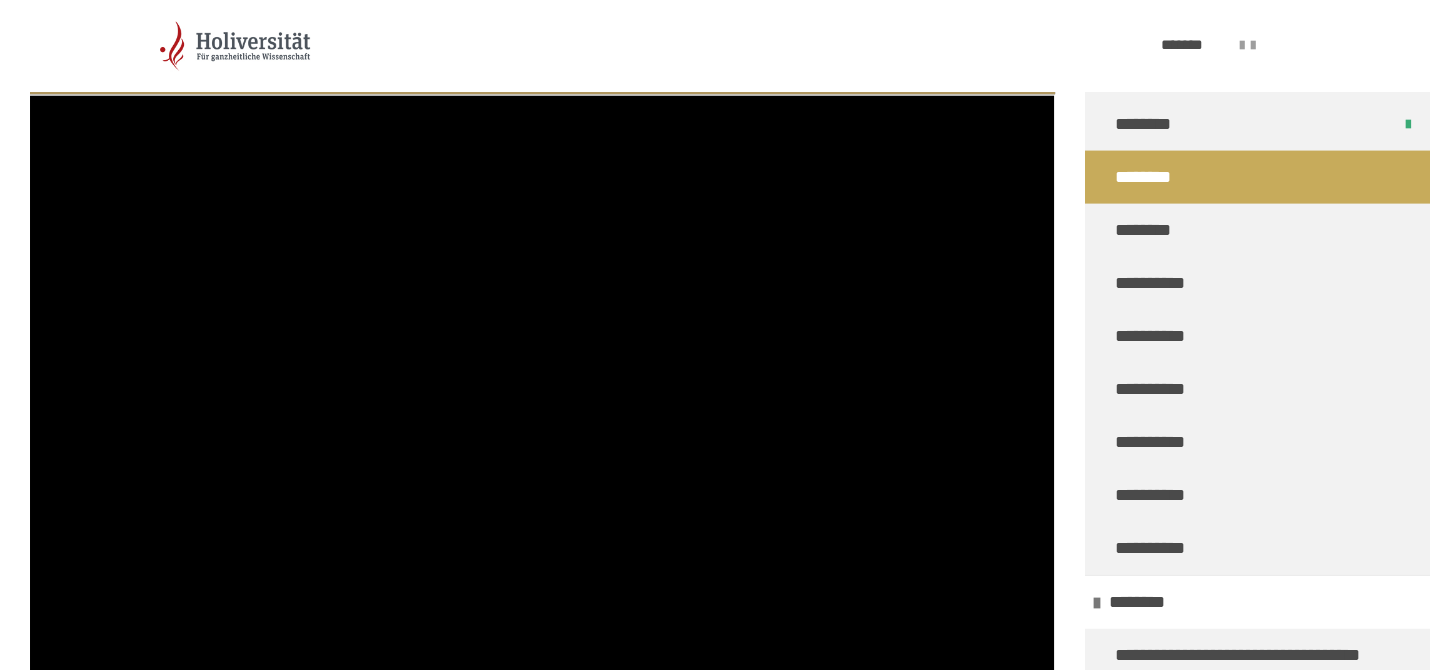 click at bounding box center [542, 383] 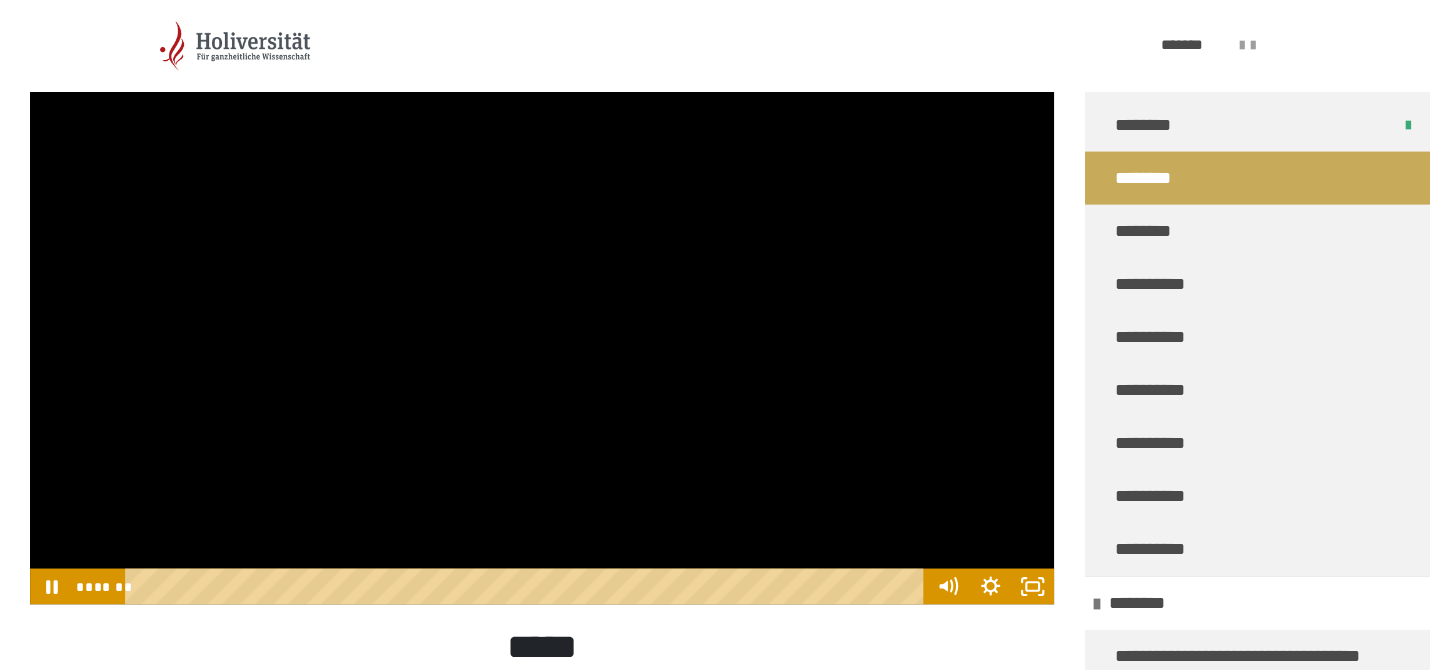 scroll, scrollTop: 1436, scrollLeft: 0, axis: vertical 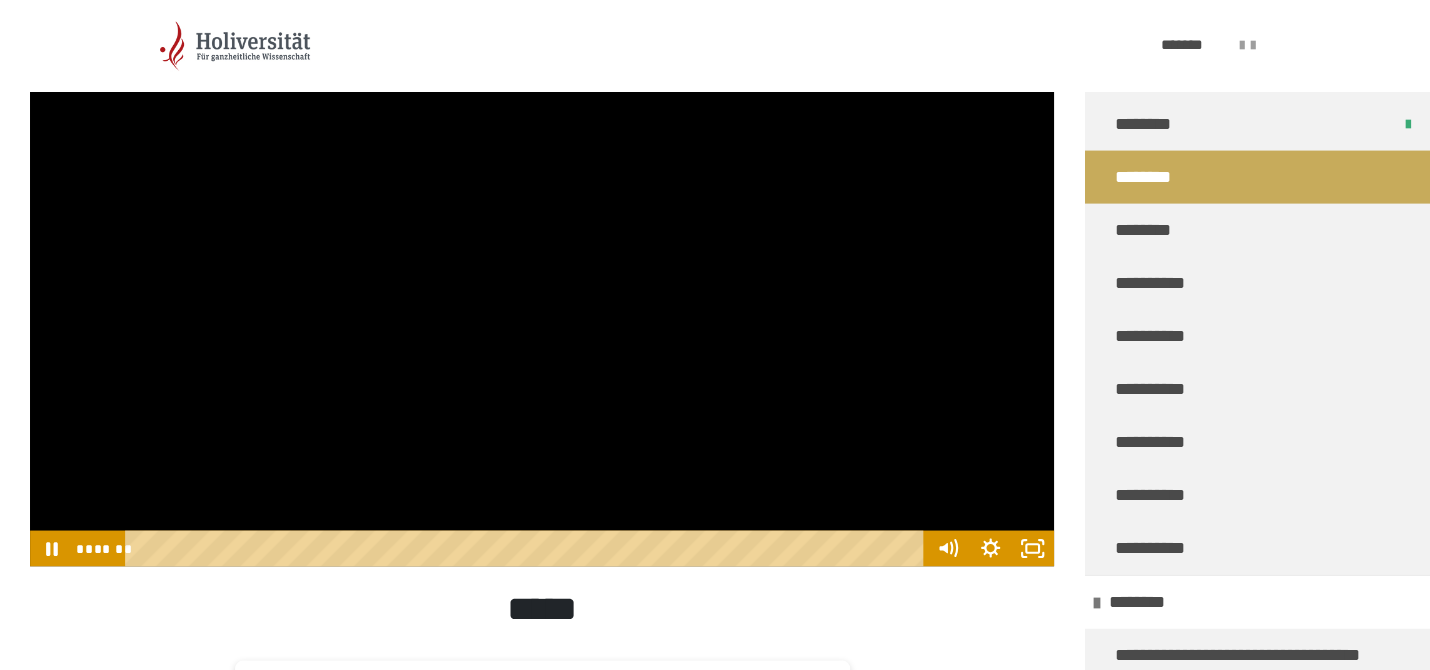 click at bounding box center [542, 278] 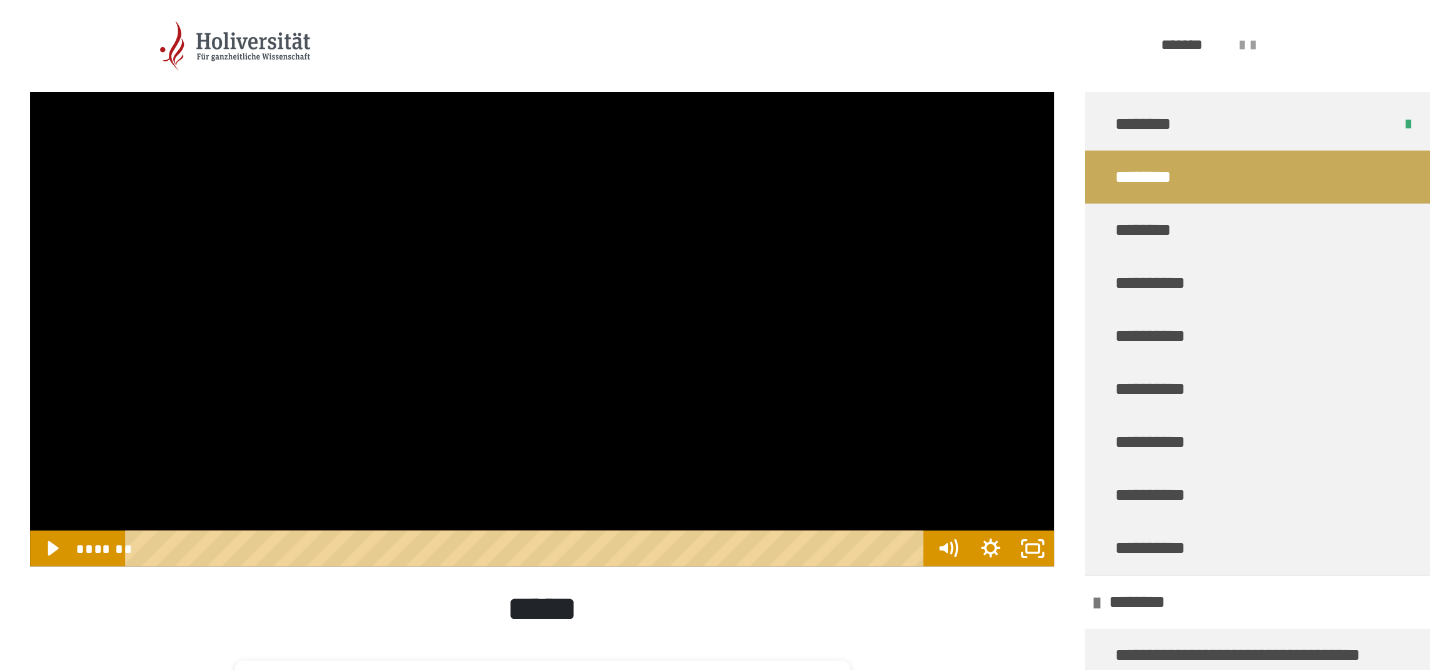 click at bounding box center (542, 278) 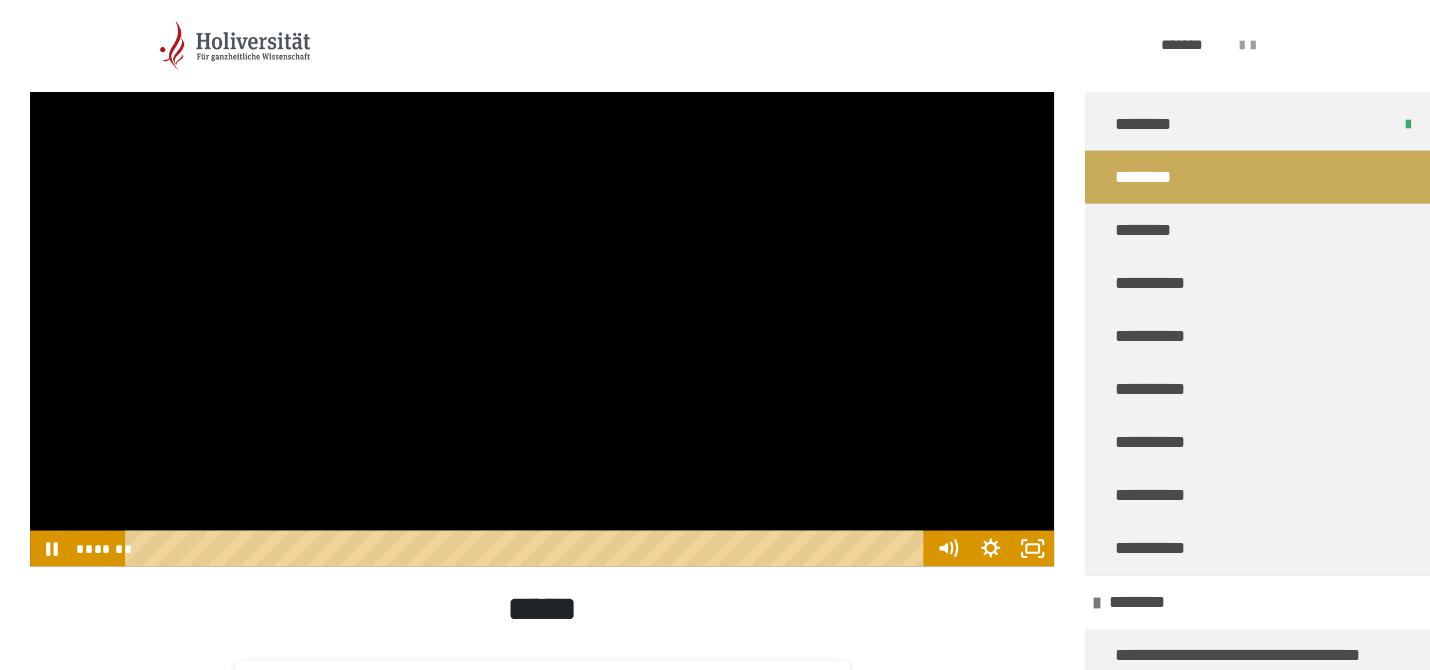 click at bounding box center [542, 278] 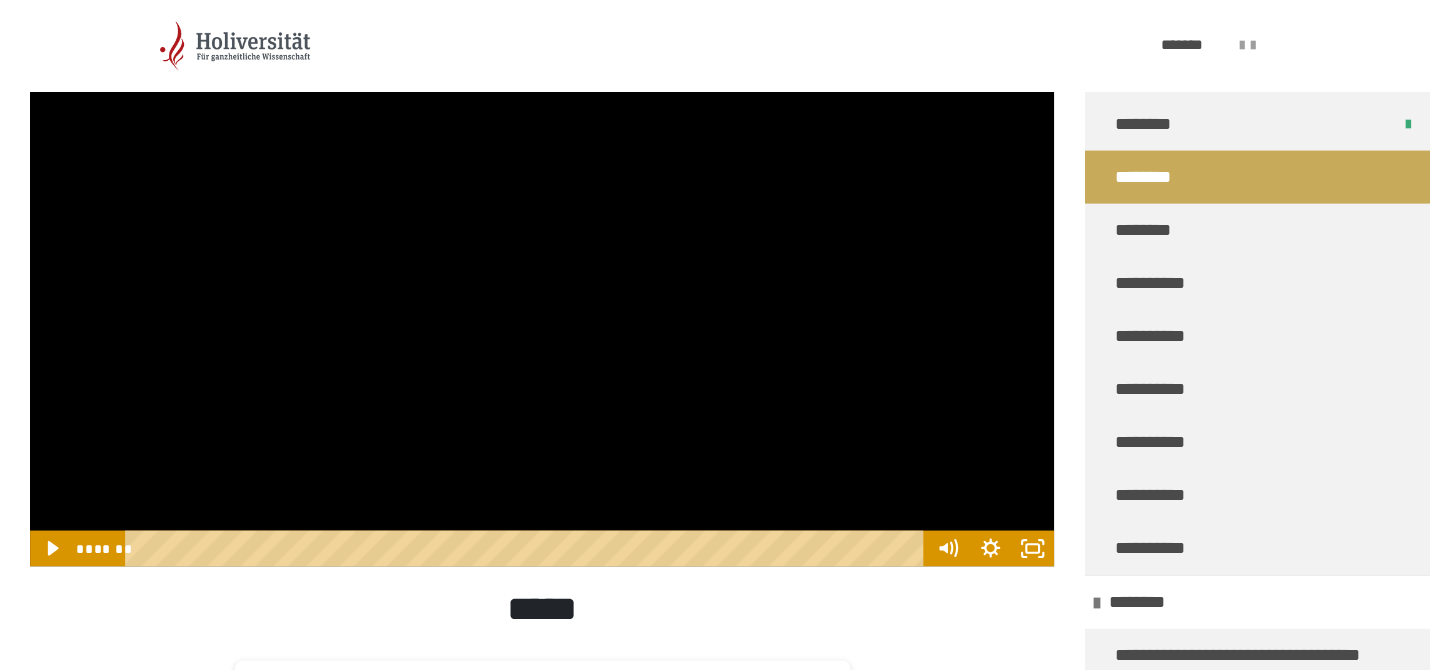 click at bounding box center [542, 278] 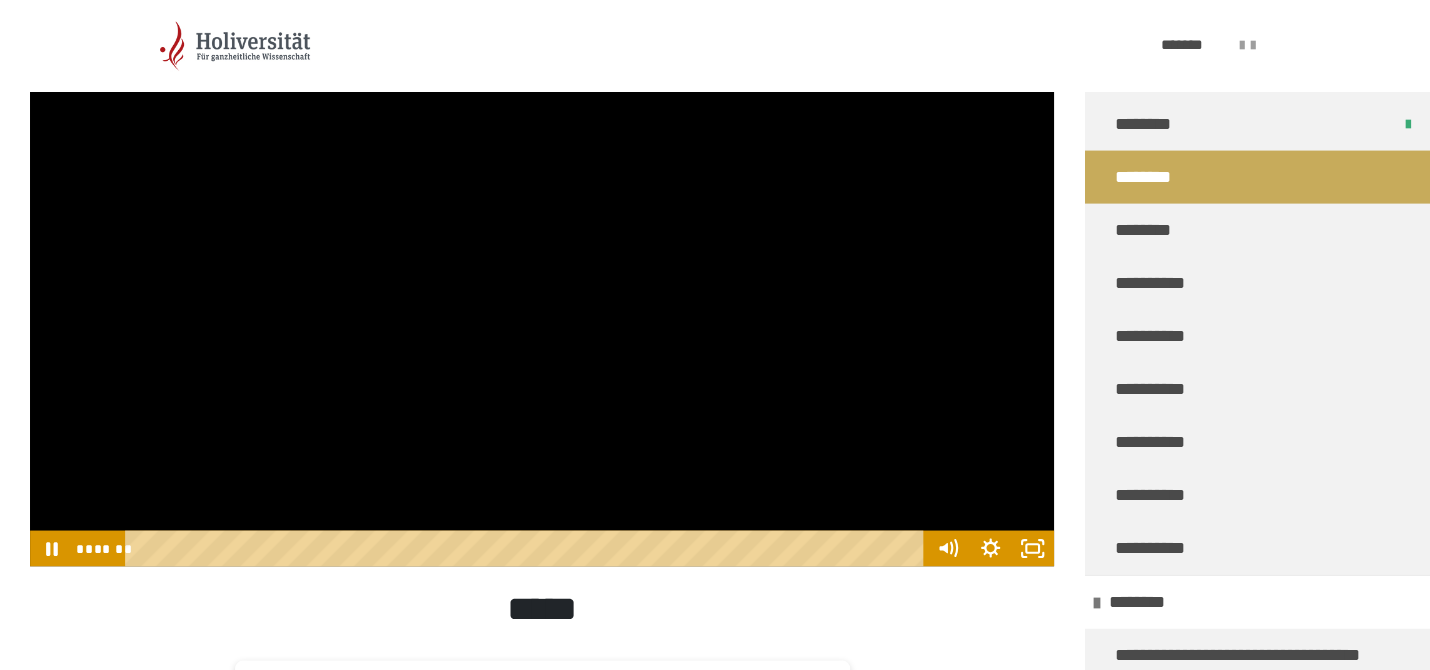 click at bounding box center (542, 278) 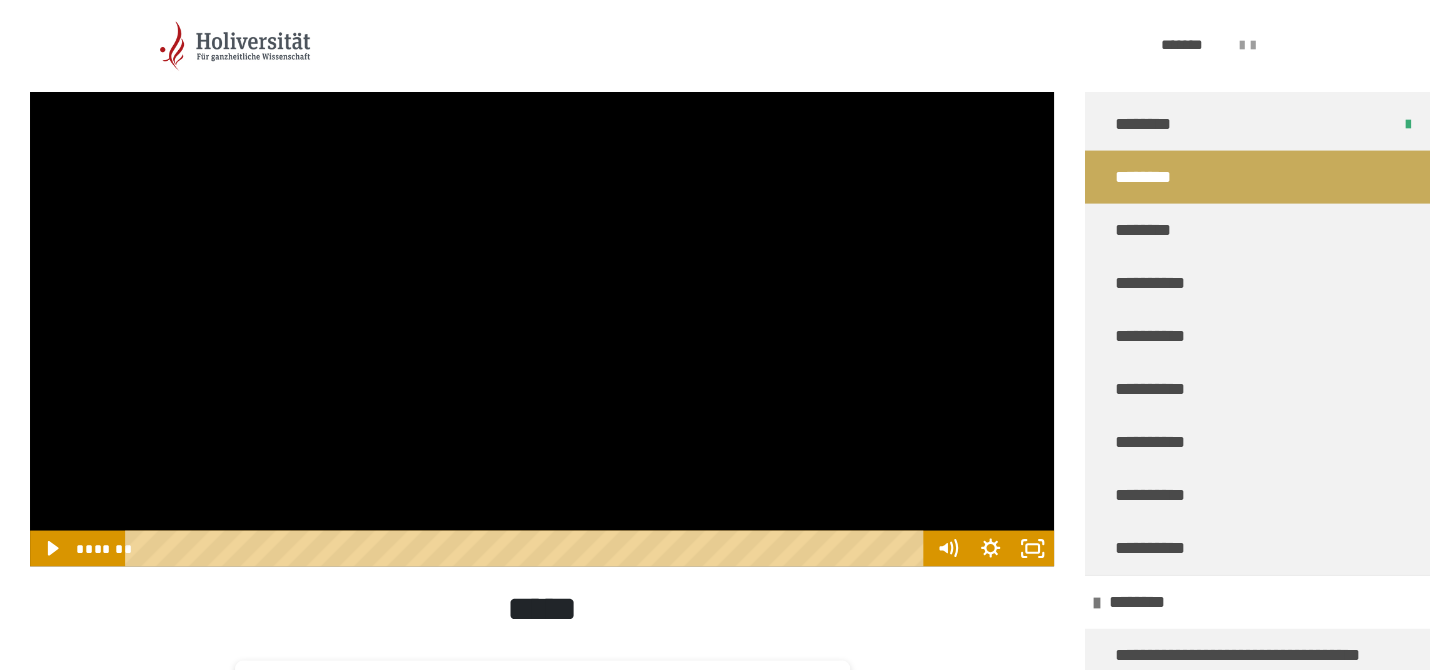 click at bounding box center [542, 278] 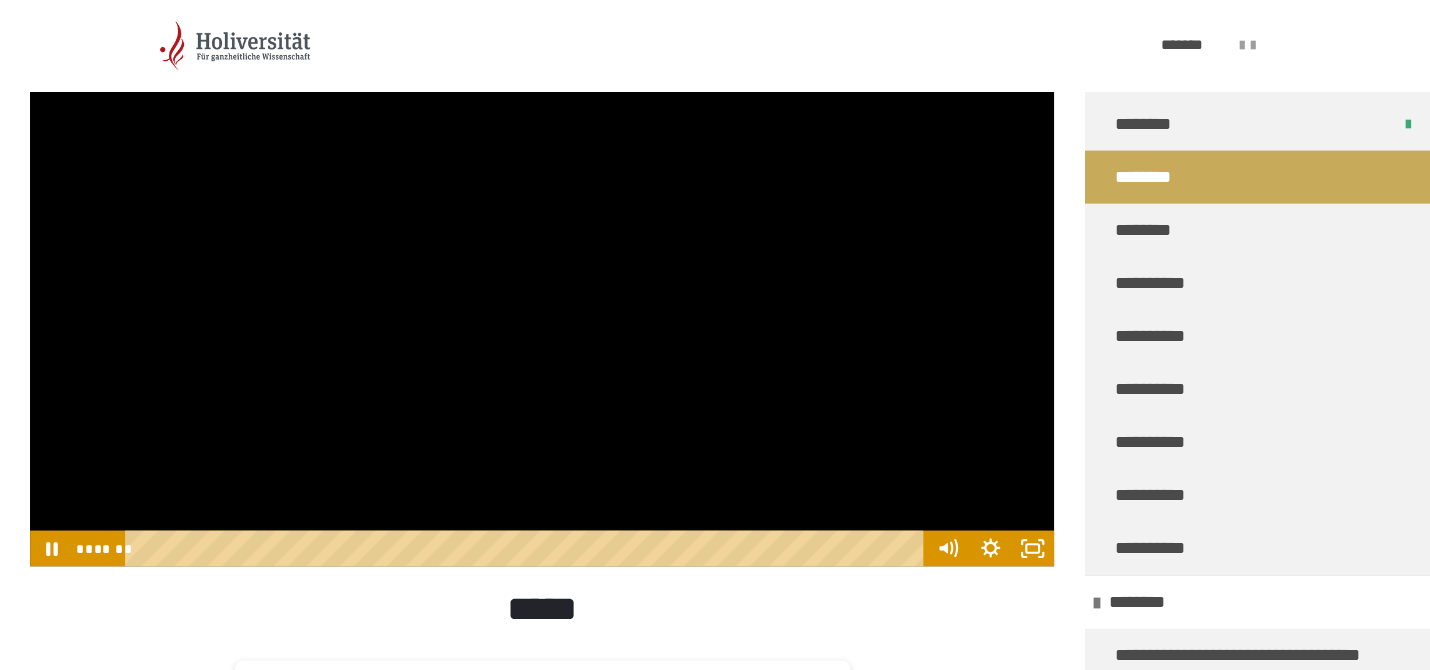 click at bounding box center [542, 278] 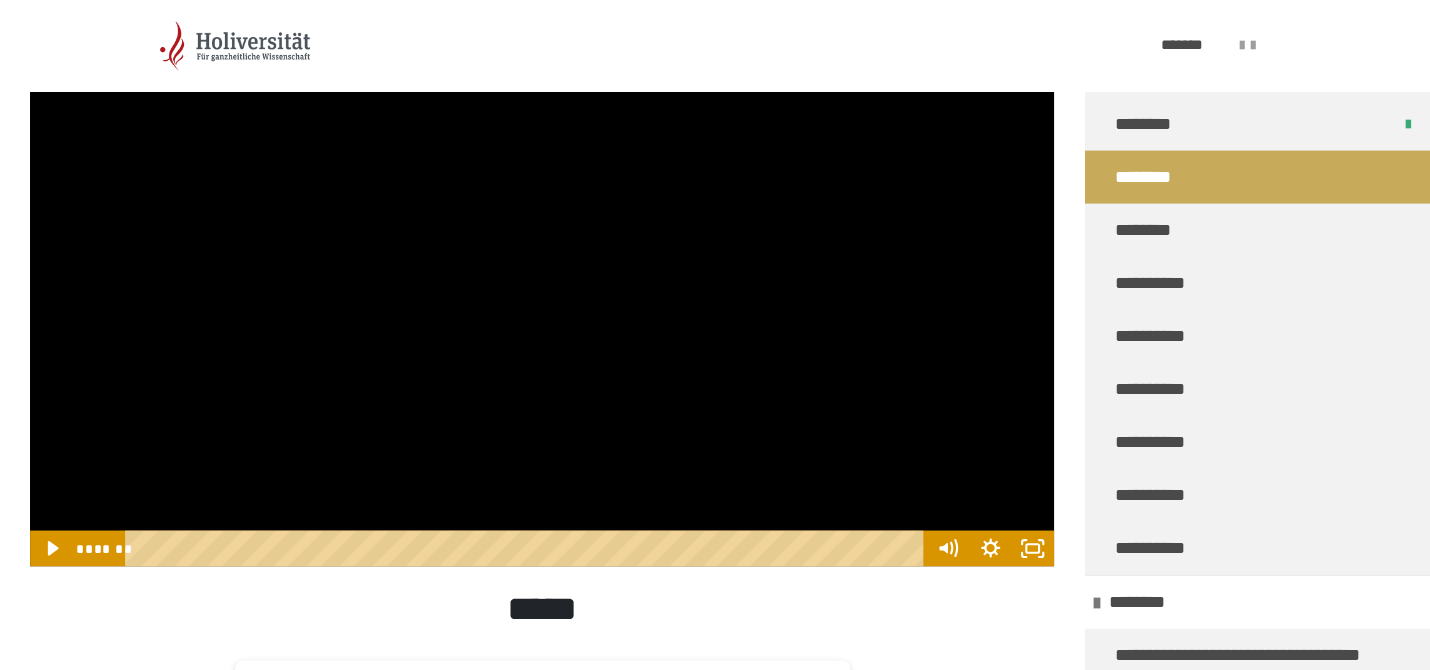 click at bounding box center [542, 278] 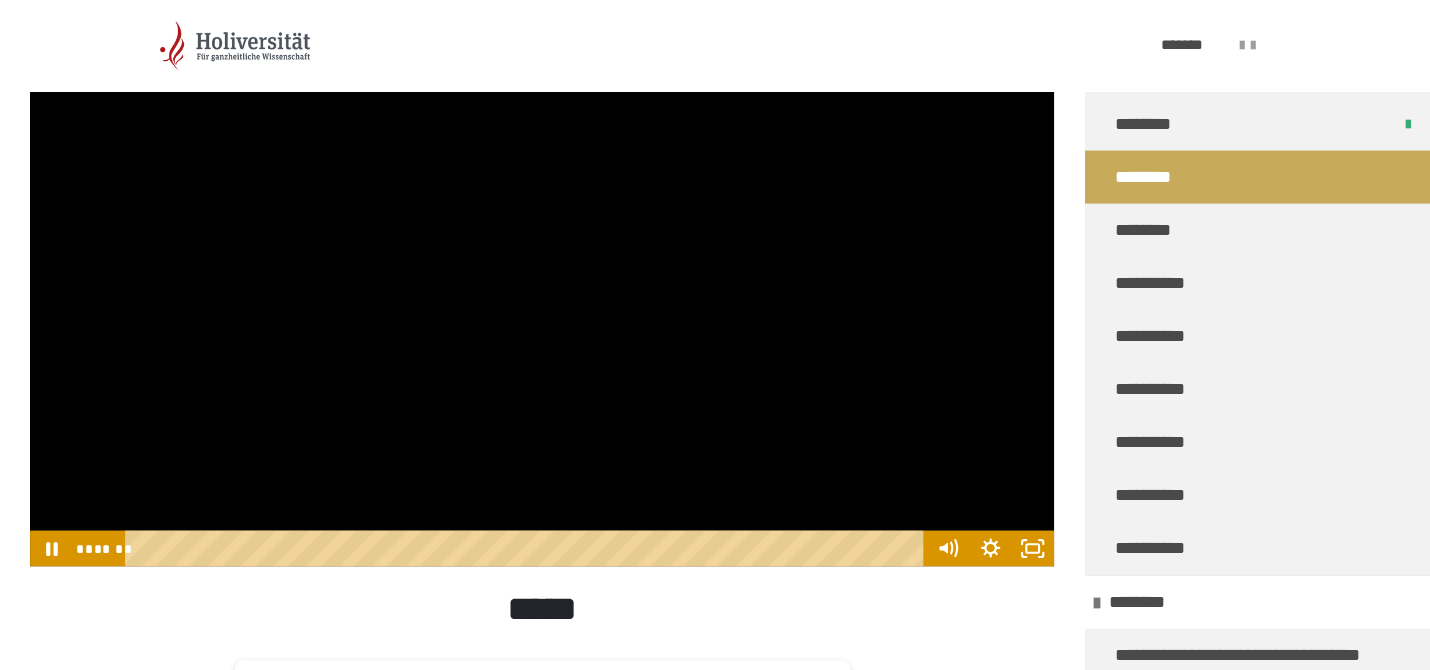 click at bounding box center (542, 278) 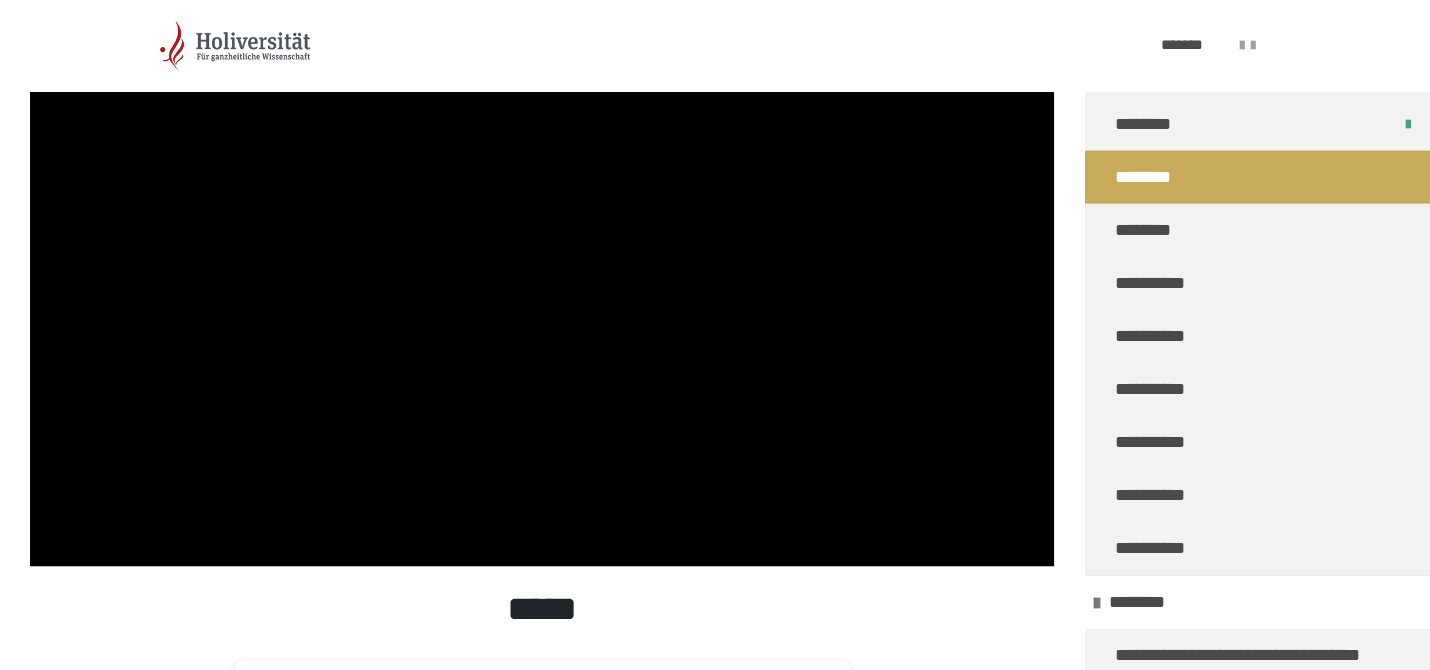 click at bounding box center (542, 278) 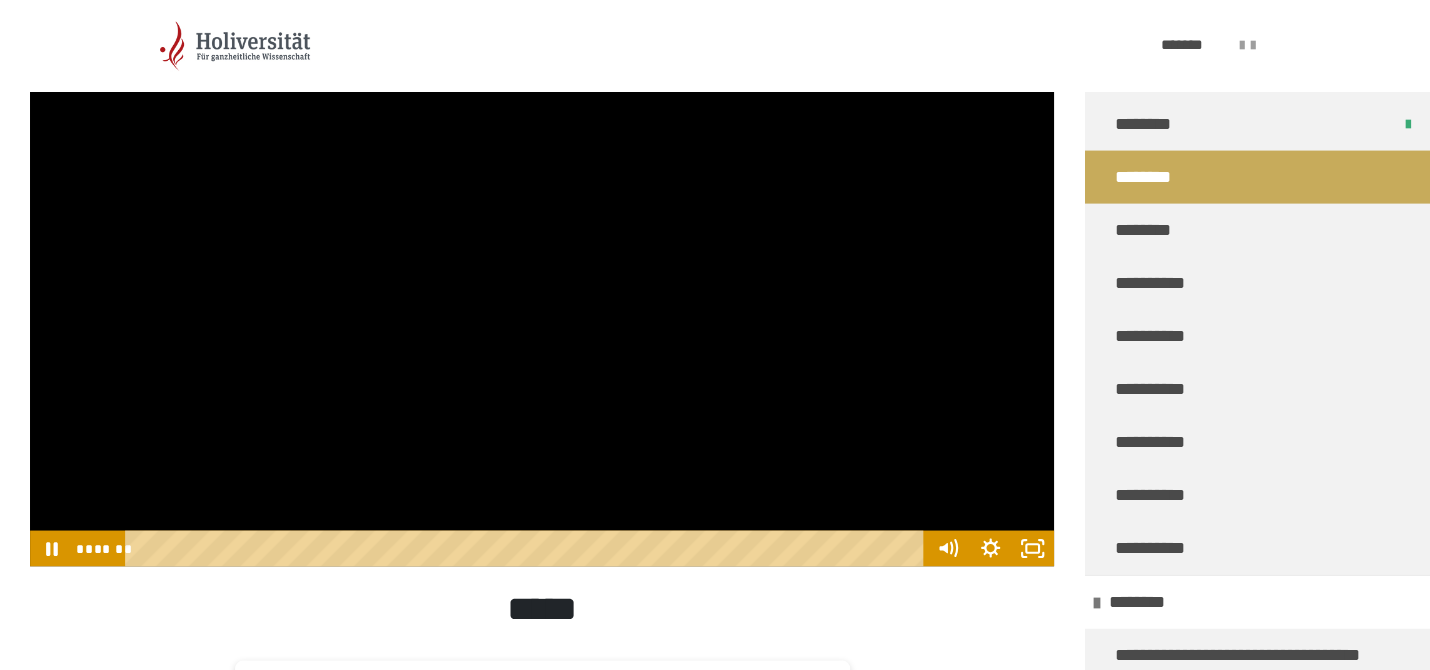 click at bounding box center [542, 278] 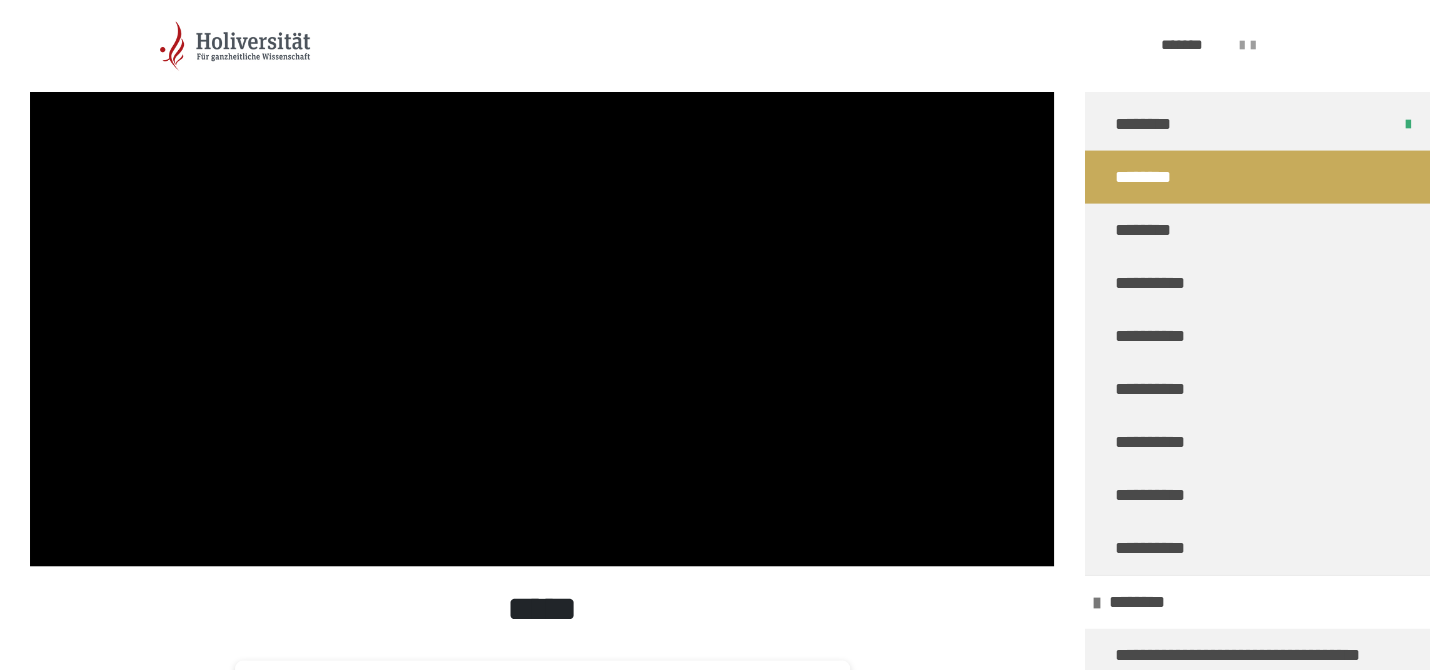 click at bounding box center (542, 278) 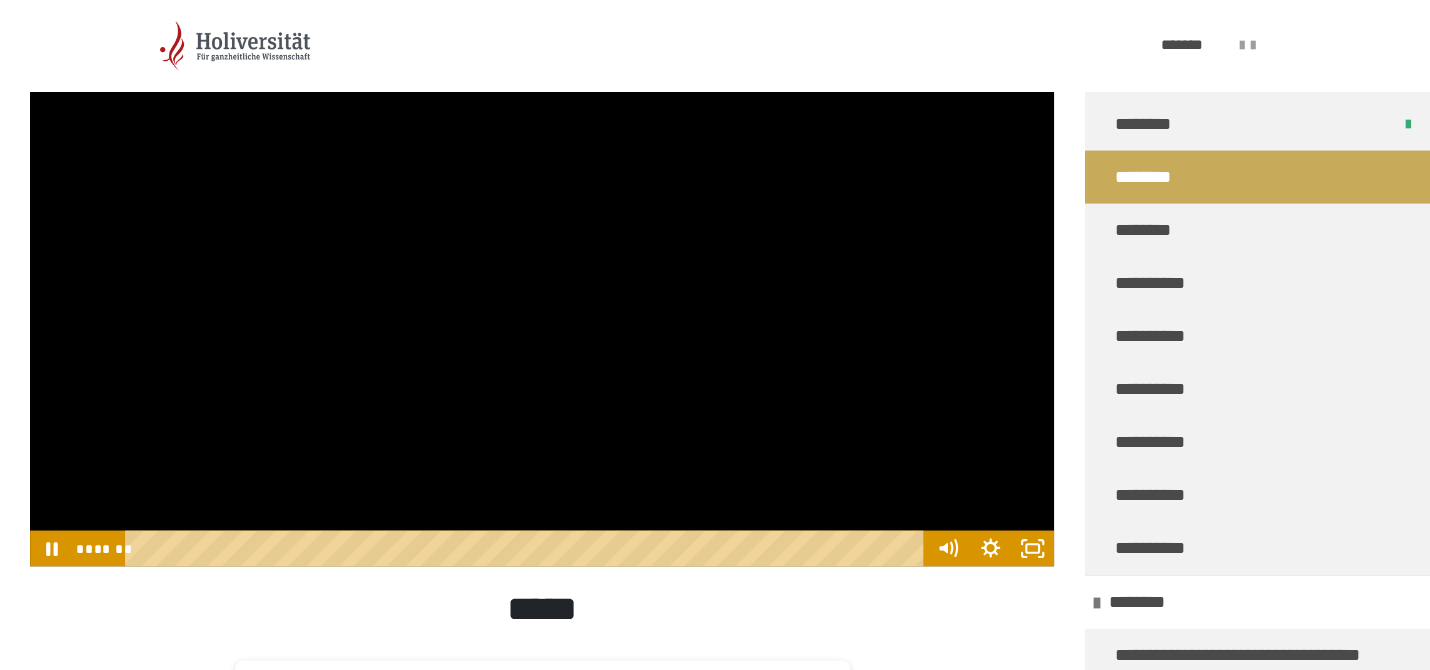 click at bounding box center (542, 278) 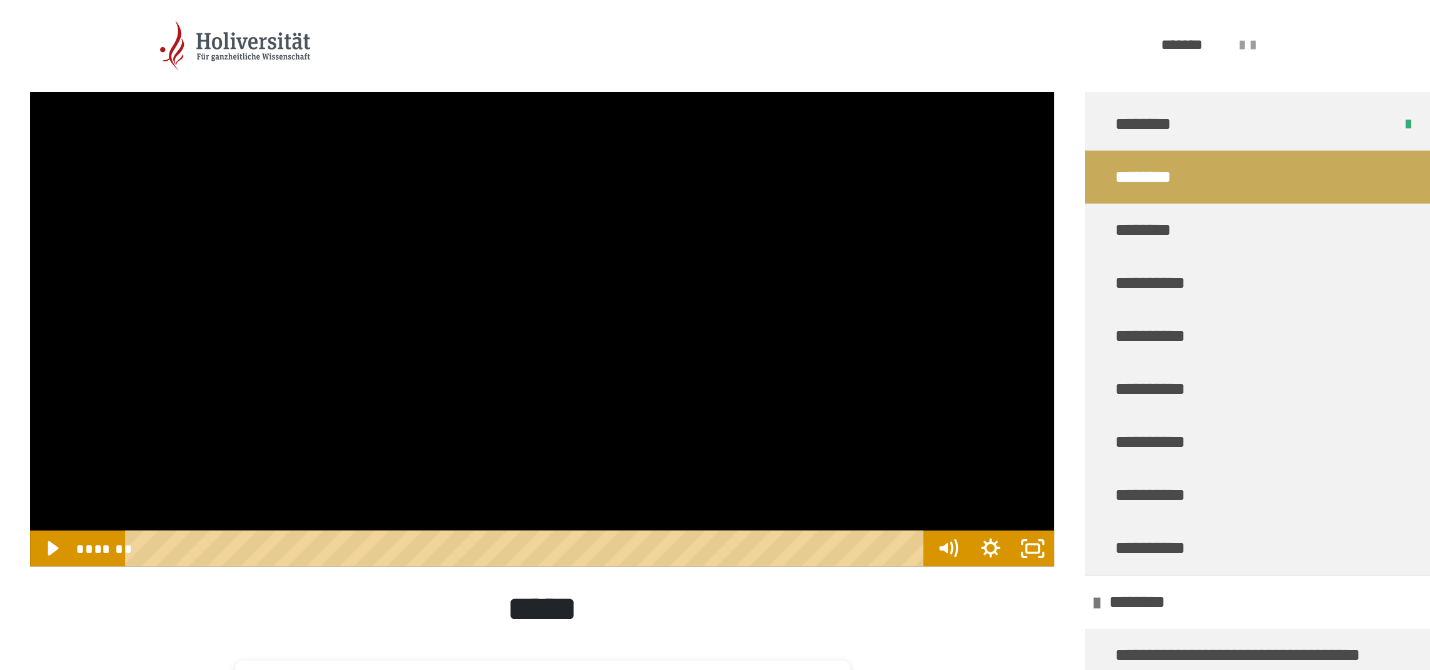 click at bounding box center [542, 278] 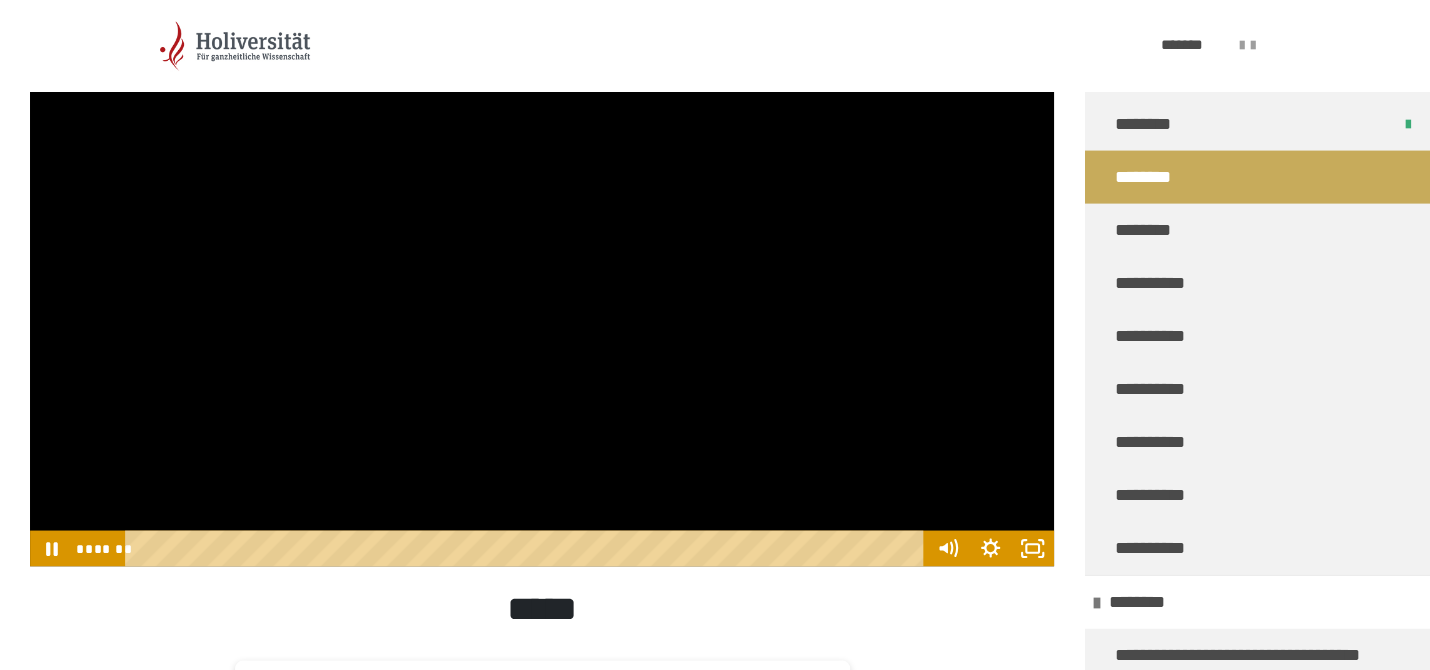 click at bounding box center [542, 278] 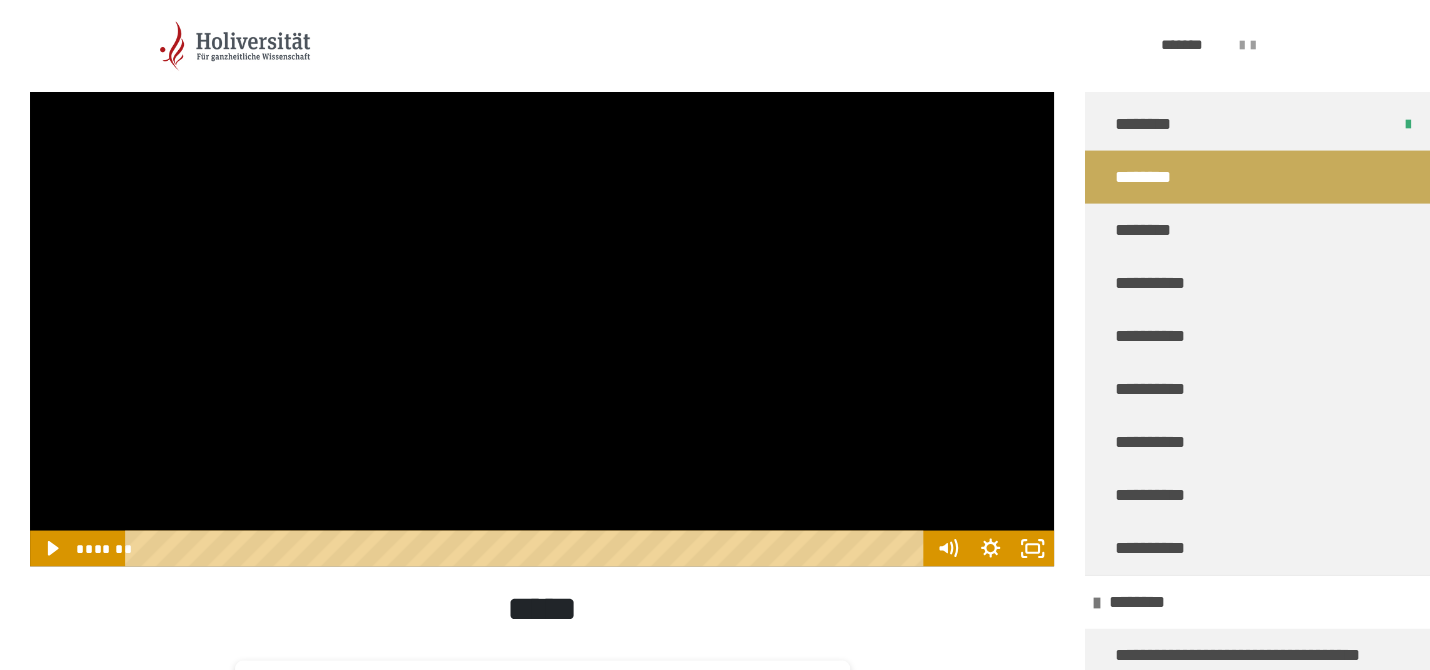 click at bounding box center [542, 278] 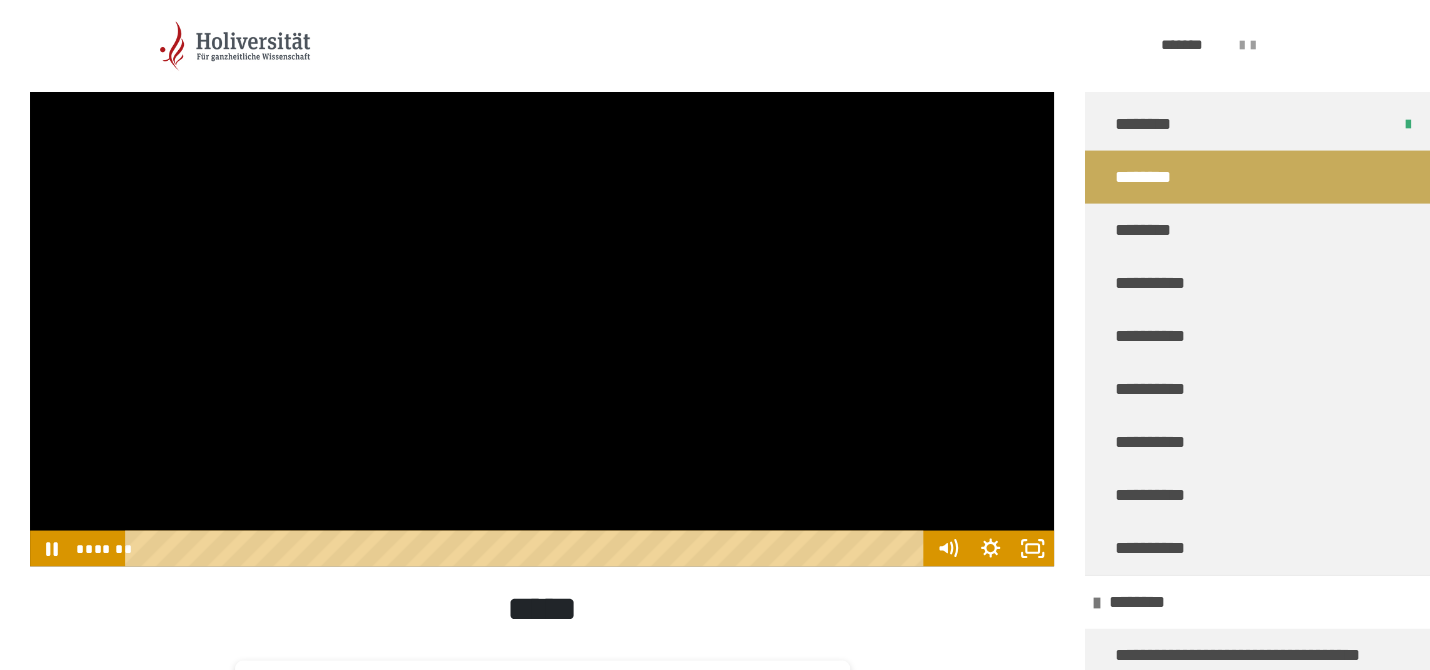 click at bounding box center [542, 278] 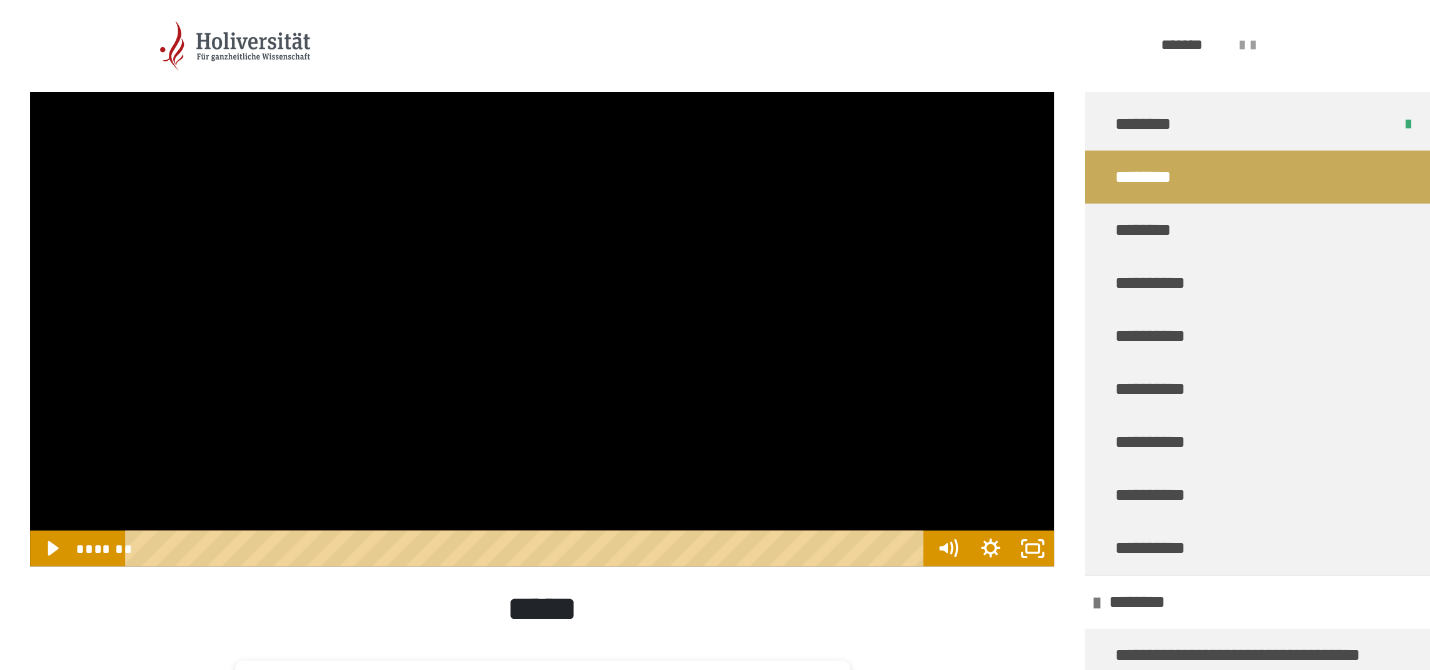 click at bounding box center (542, 278) 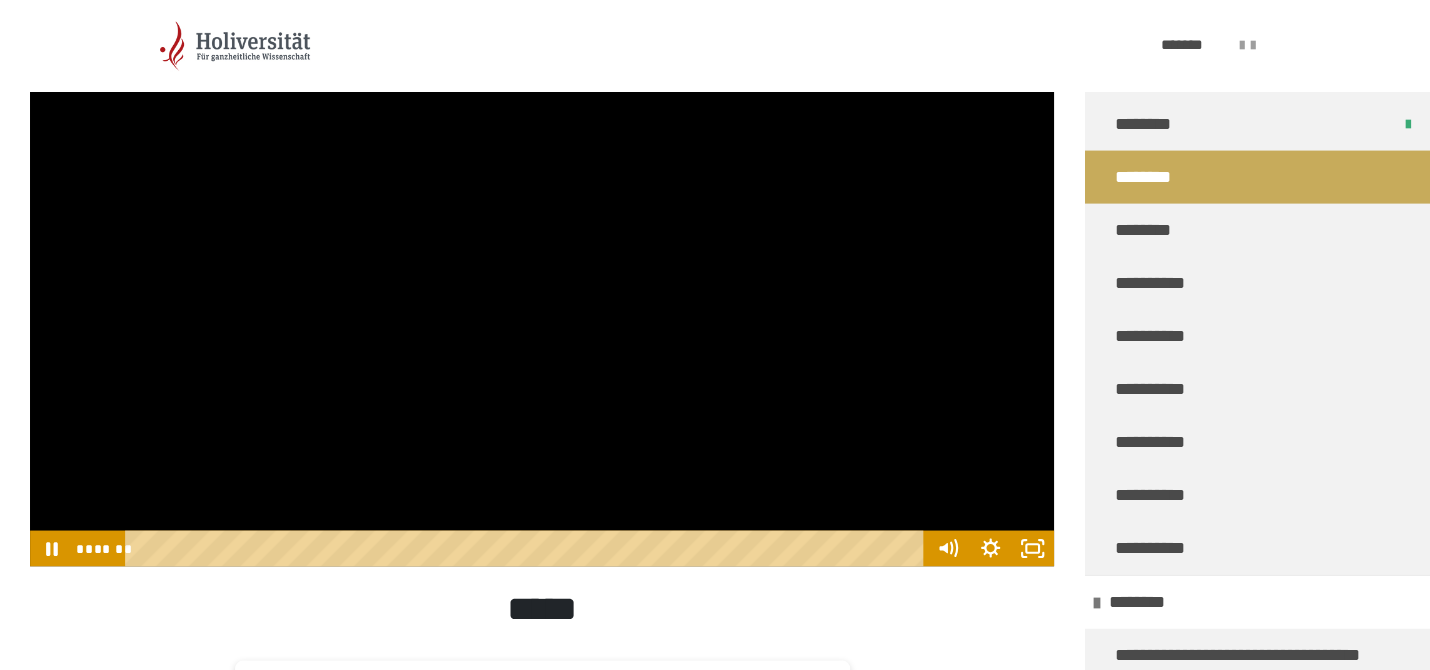 click at bounding box center [542, 278] 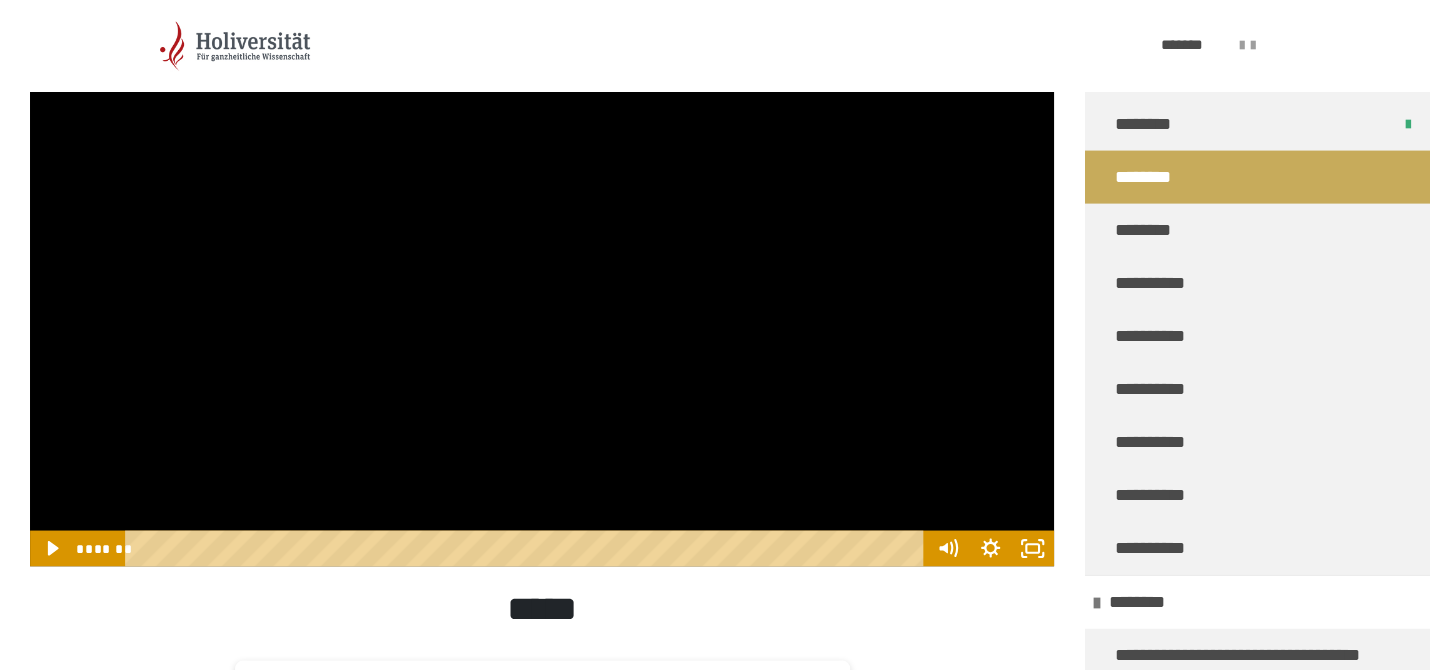 click at bounding box center [542, 278] 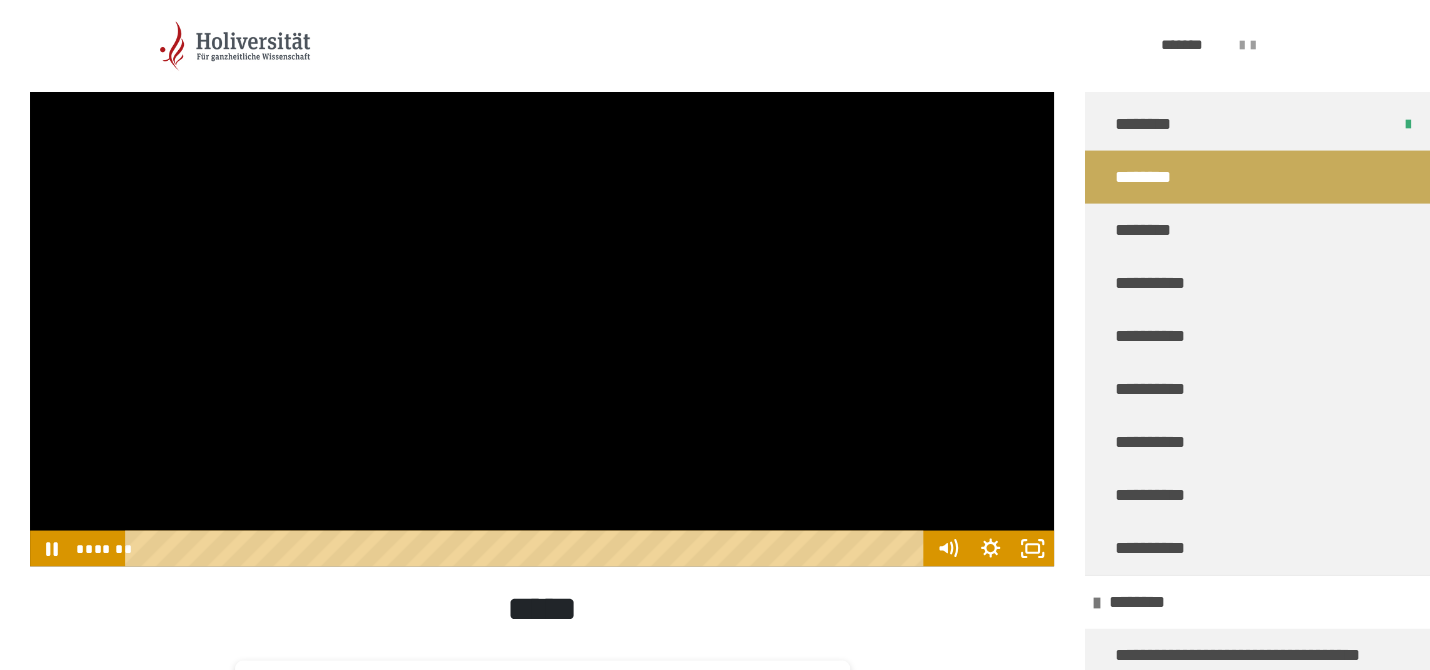click at bounding box center (542, 278) 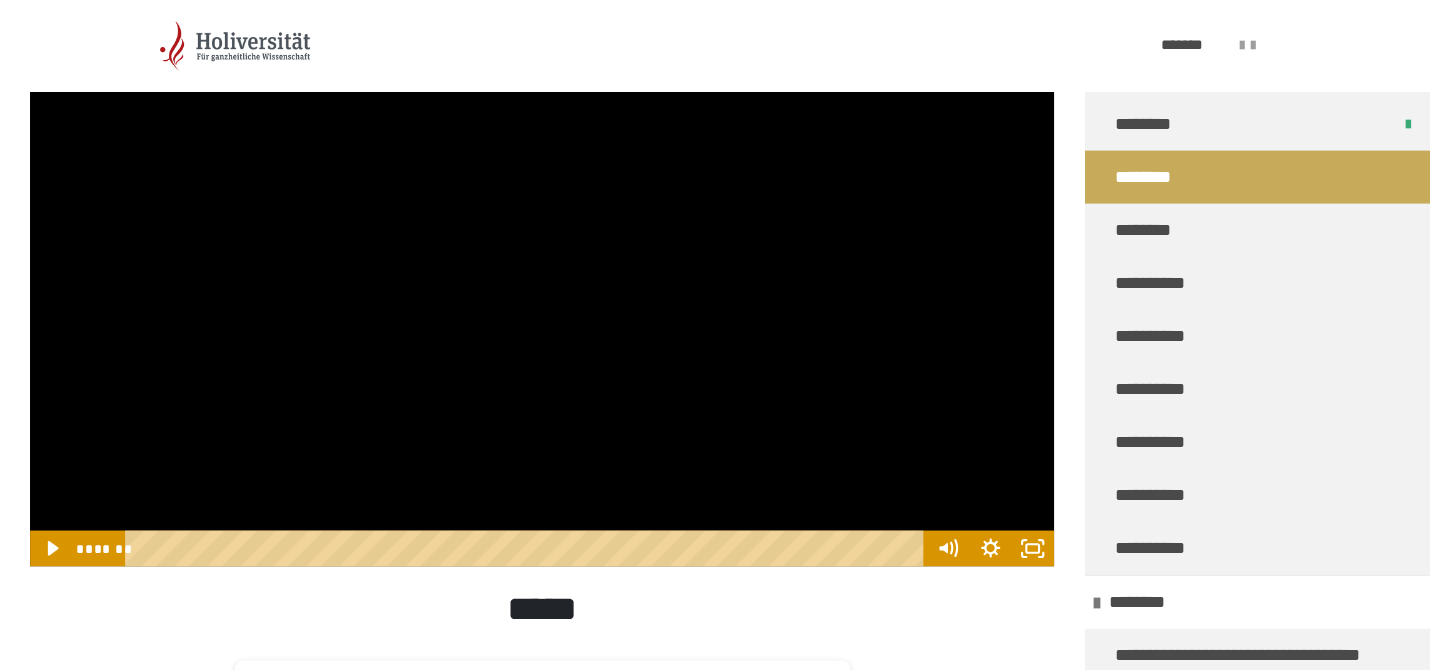 click at bounding box center (542, 278) 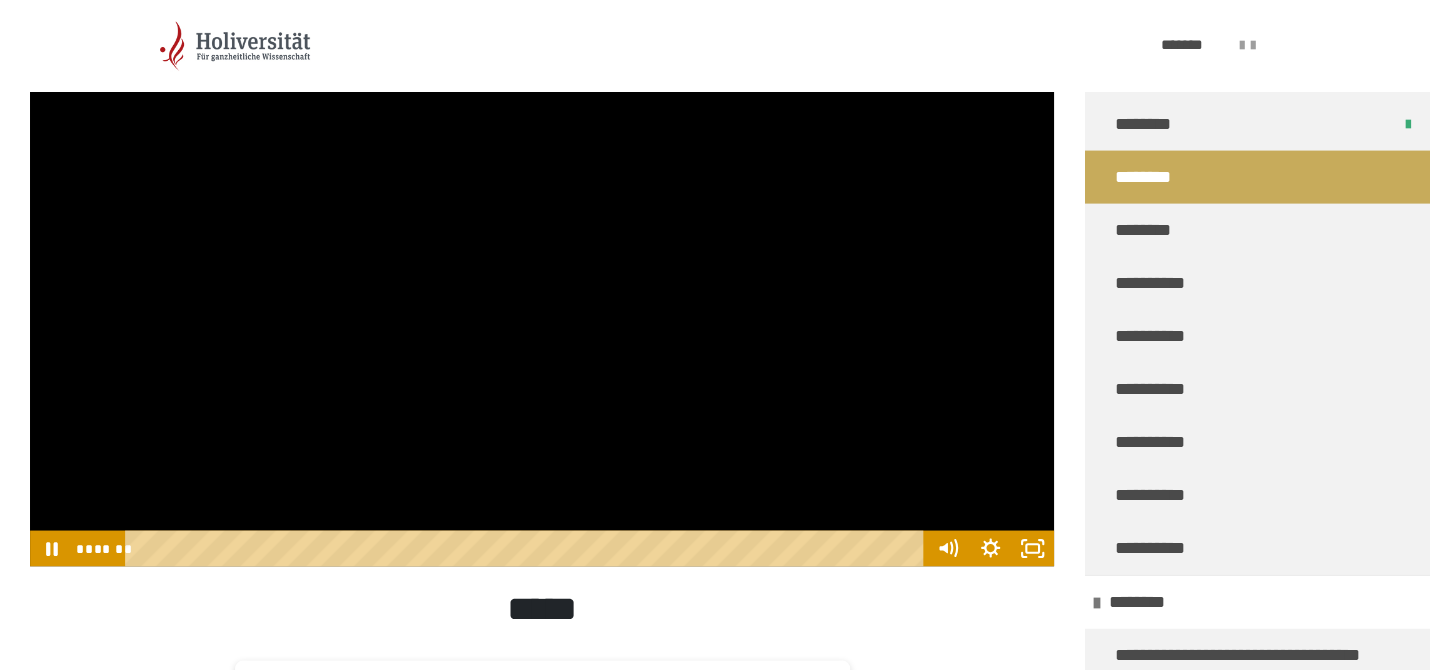 click at bounding box center [542, 278] 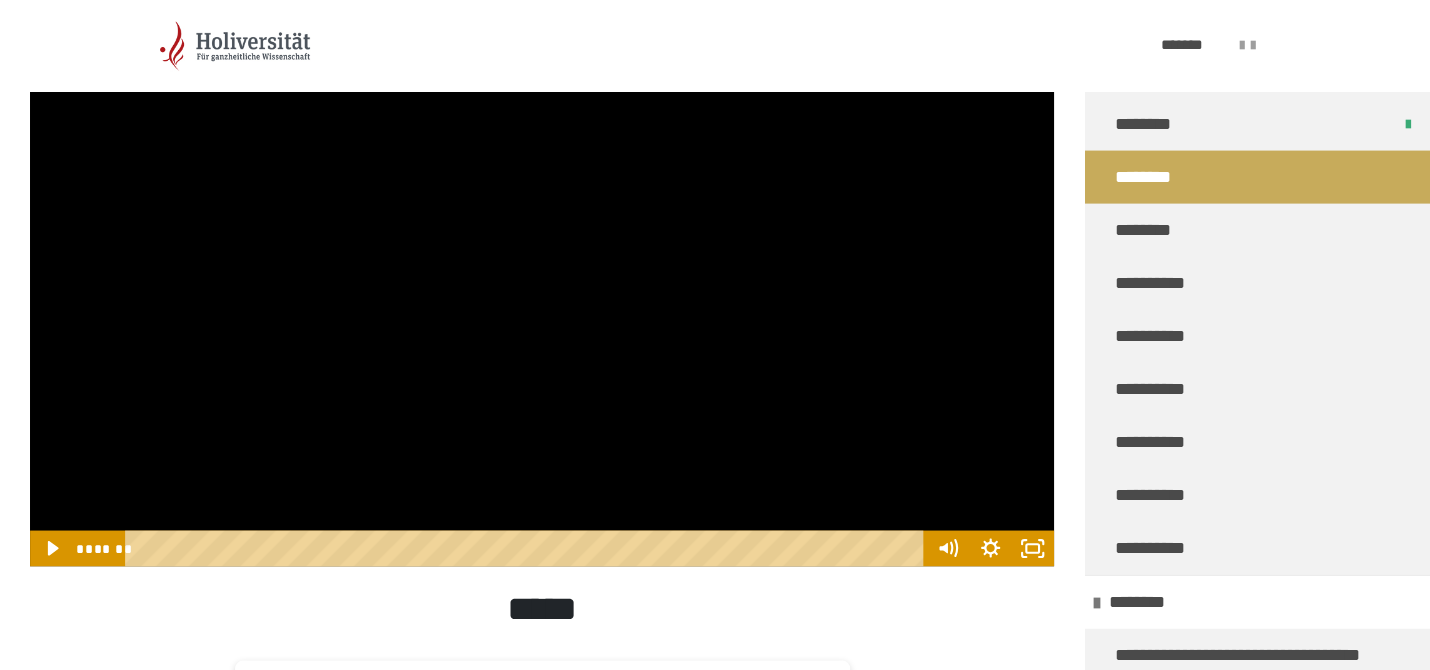 click at bounding box center [542, 278] 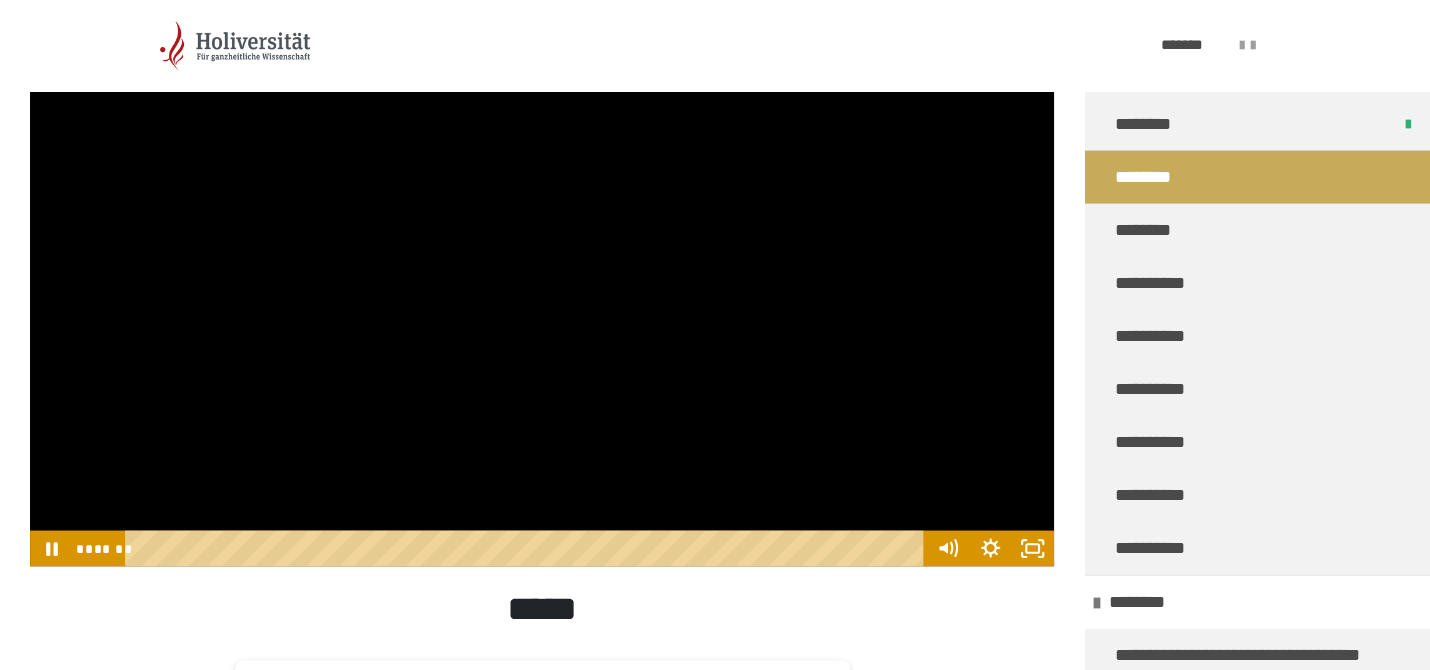 click at bounding box center (542, 278) 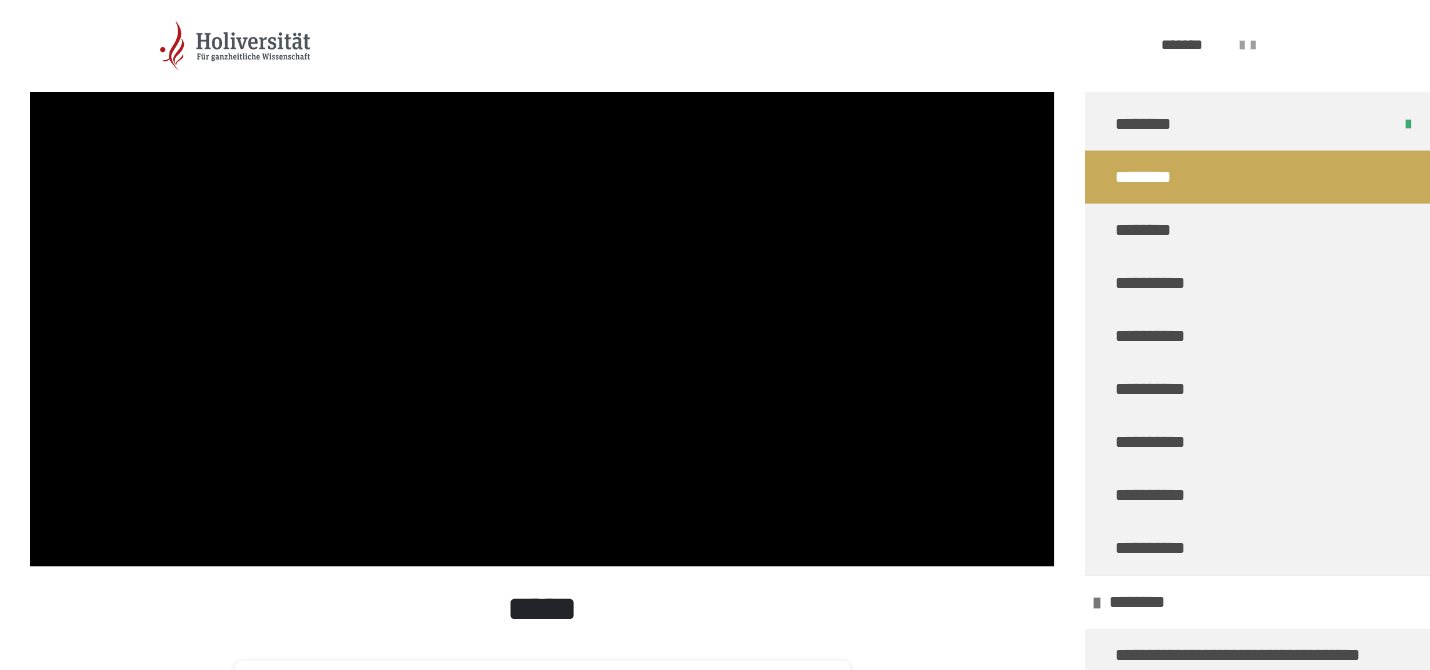 click at bounding box center [542, 278] 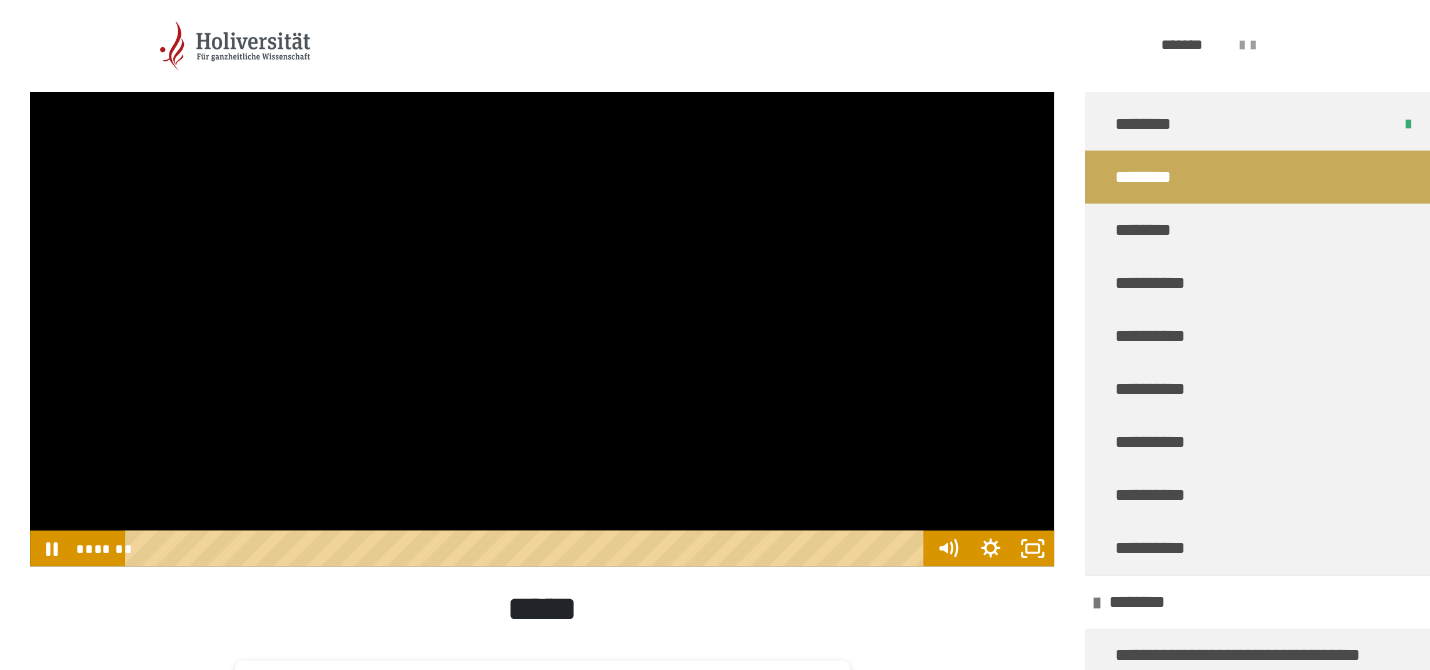 click at bounding box center (542, 278) 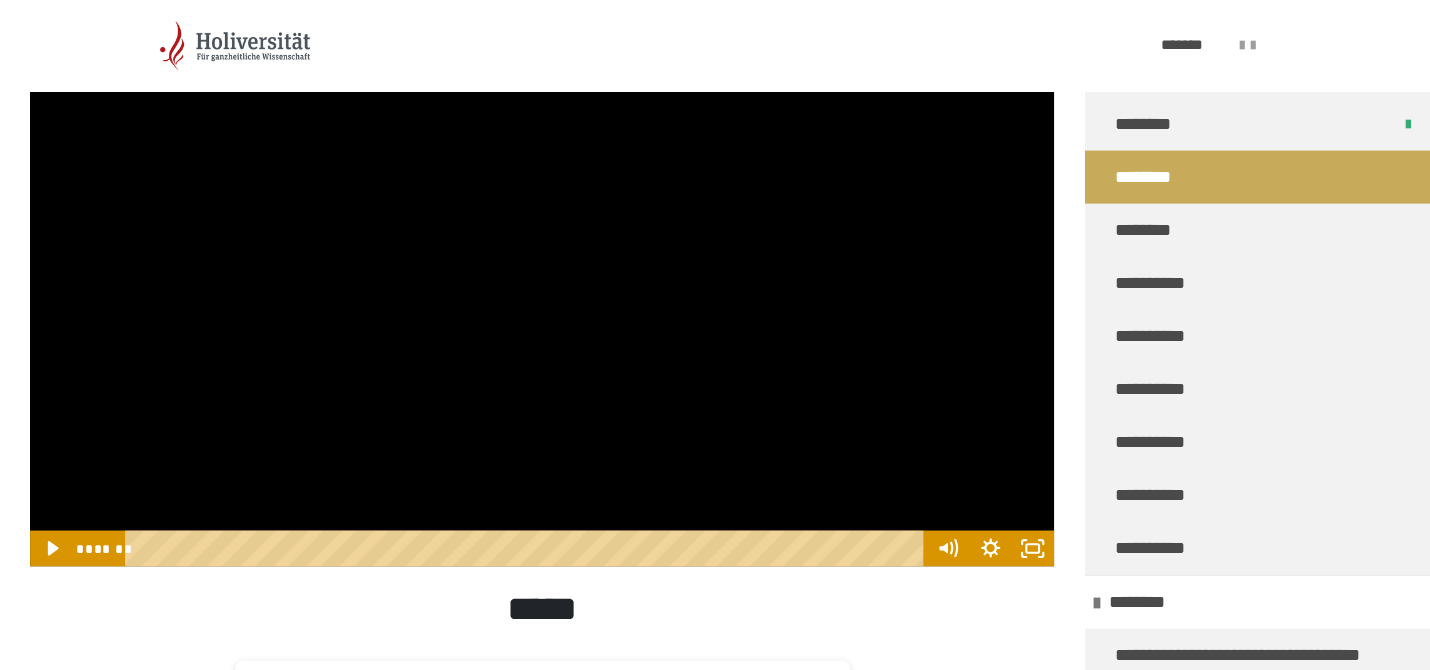 click at bounding box center (542, 278) 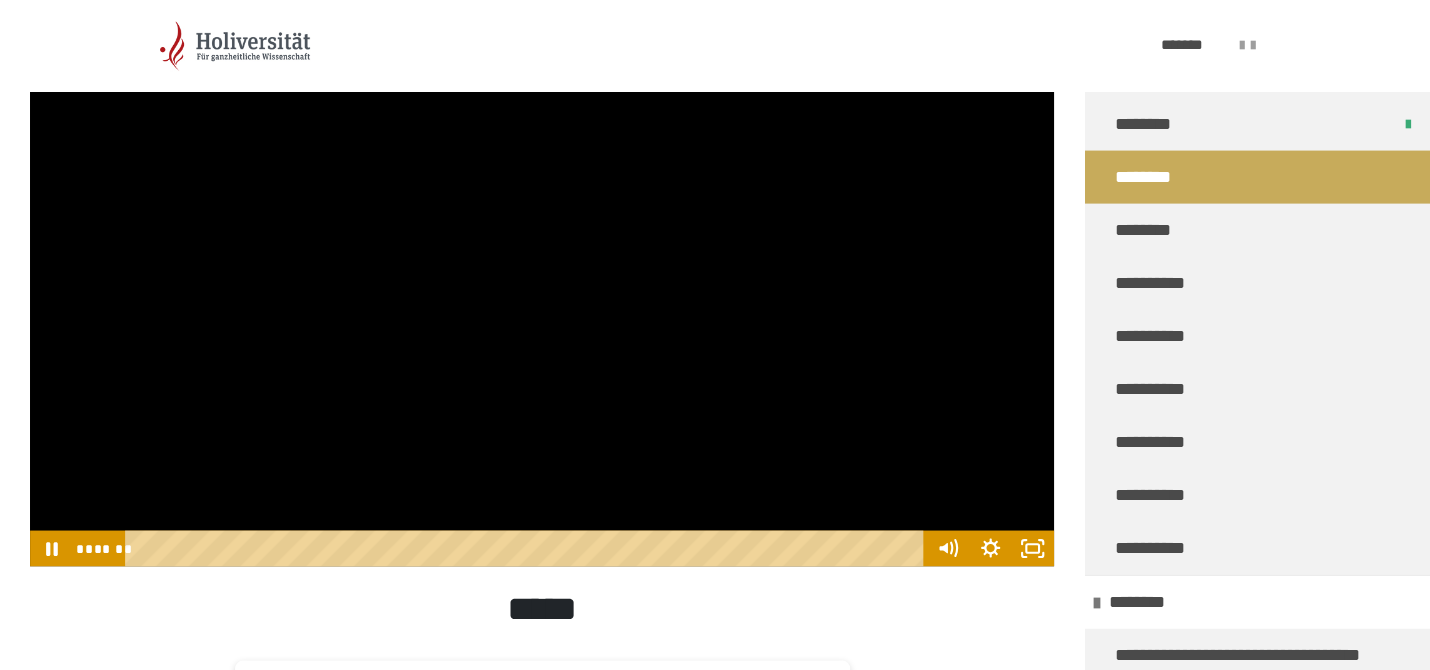 click at bounding box center (542, 278) 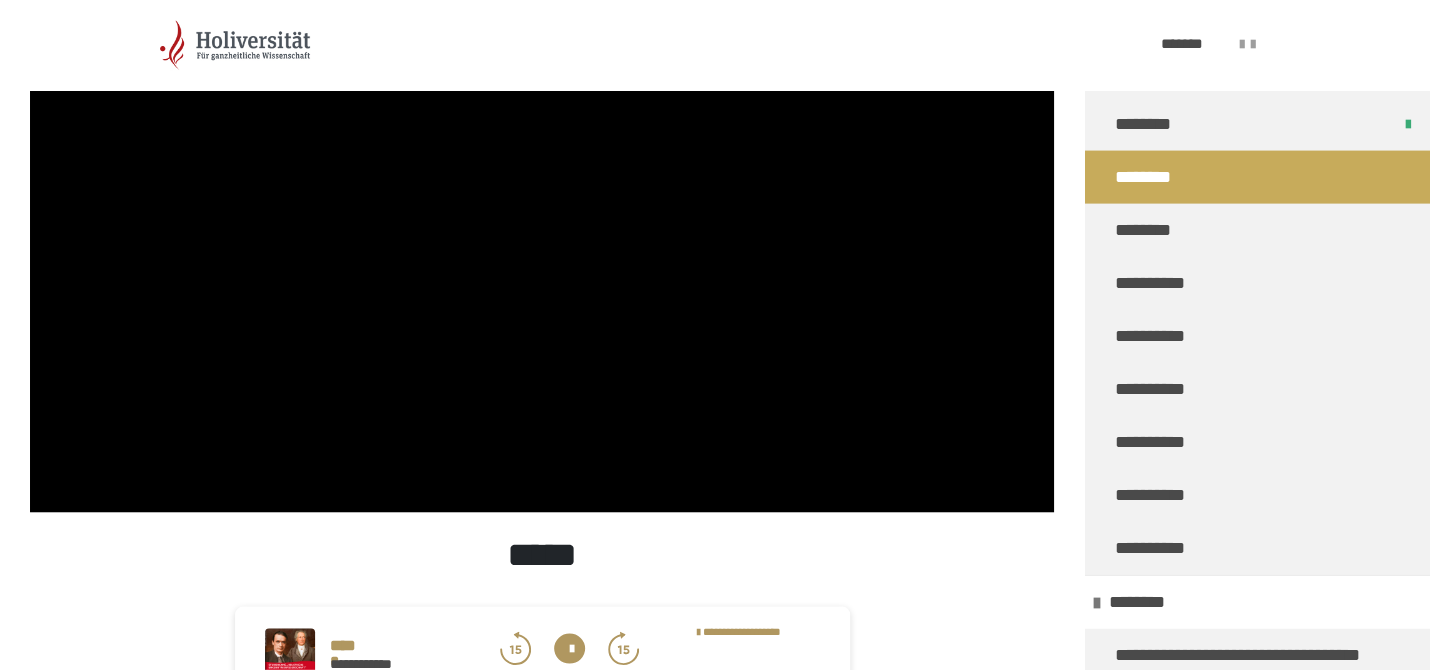 scroll, scrollTop: 1542, scrollLeft: 0, axis: vertical 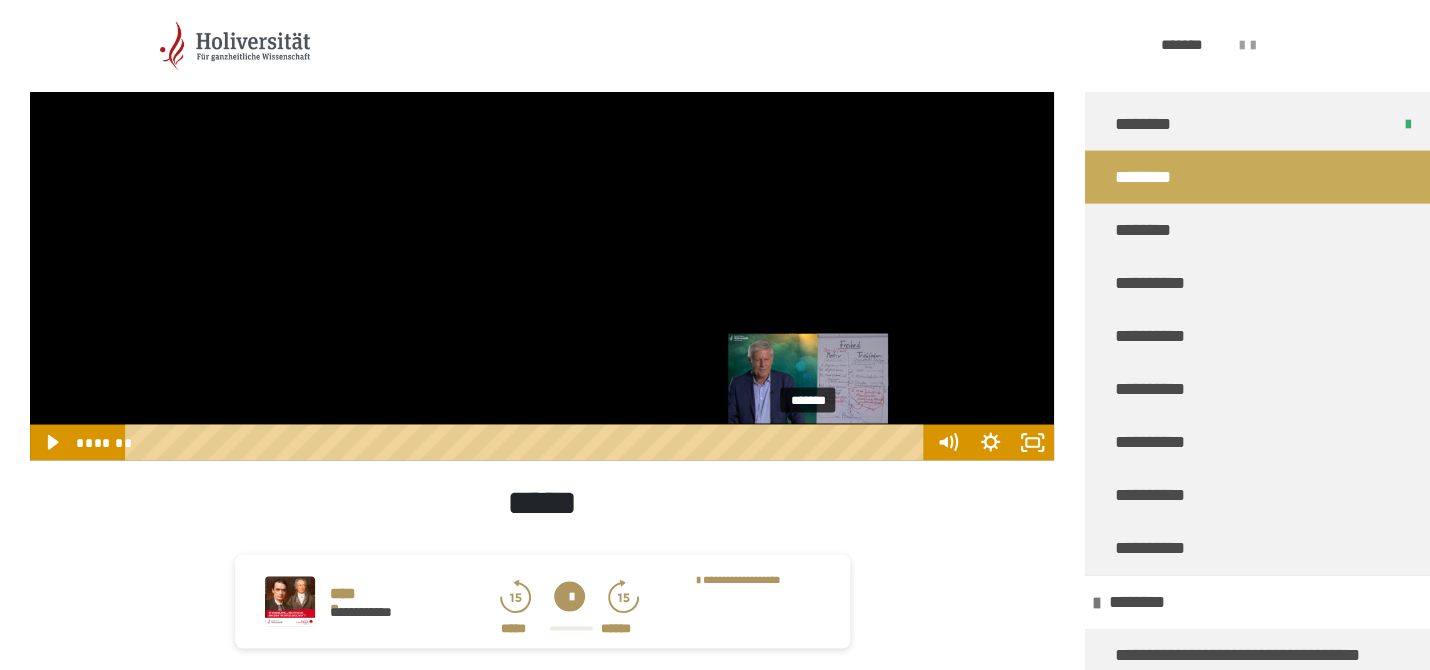 click at bounding box center [808, 442] 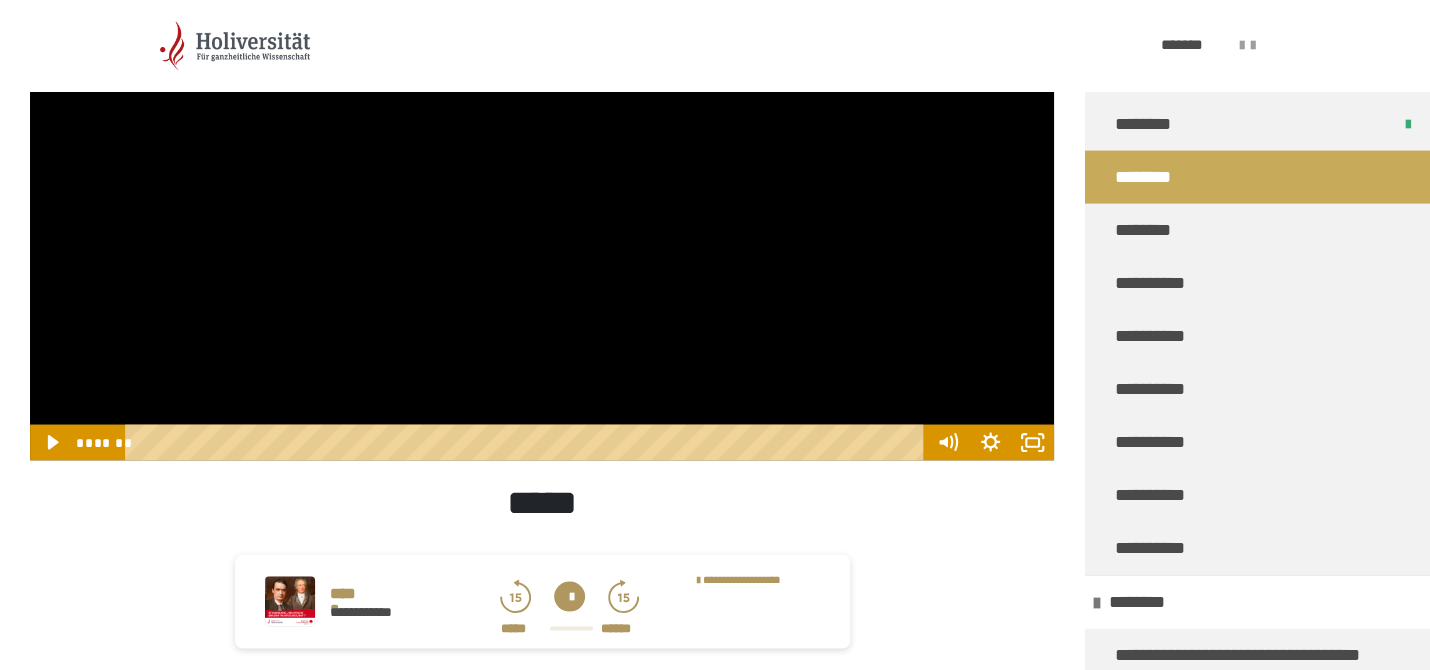 click at bounding box center [542, 172] 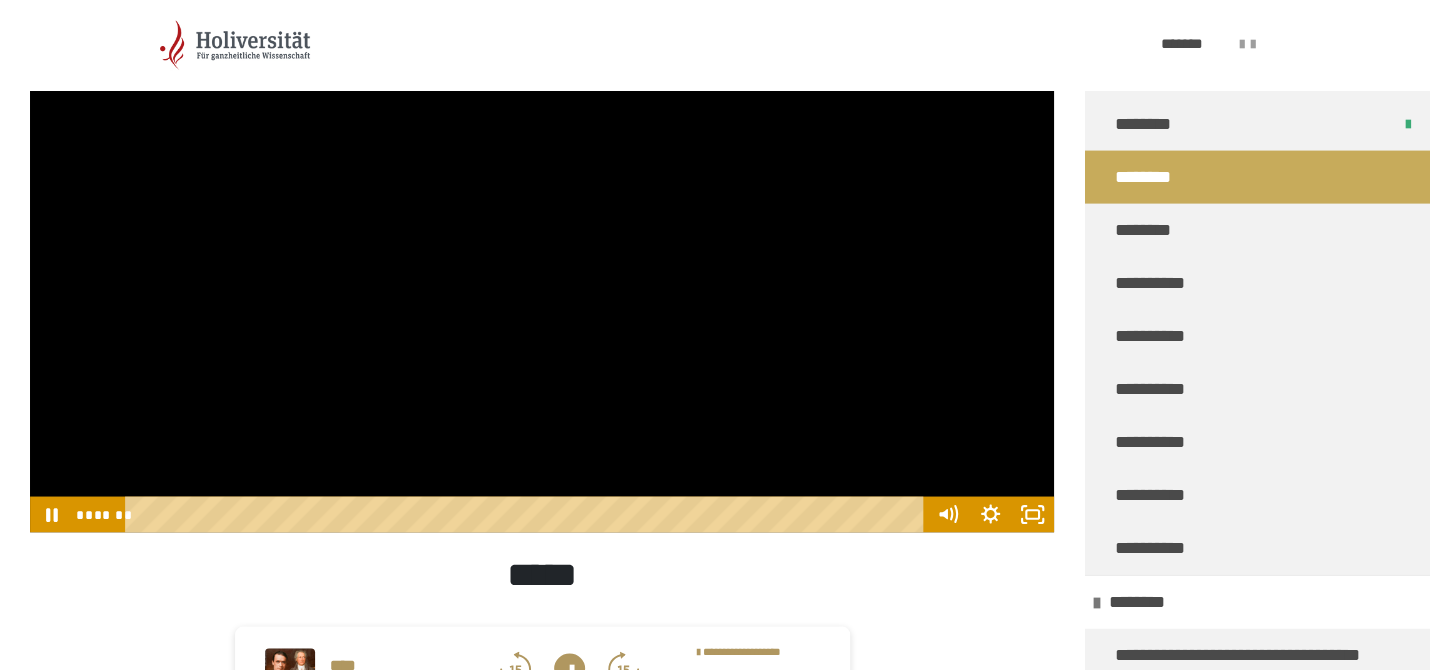 scroll, scrollTop: 1436, scrollLeft: 0, axis: vertical 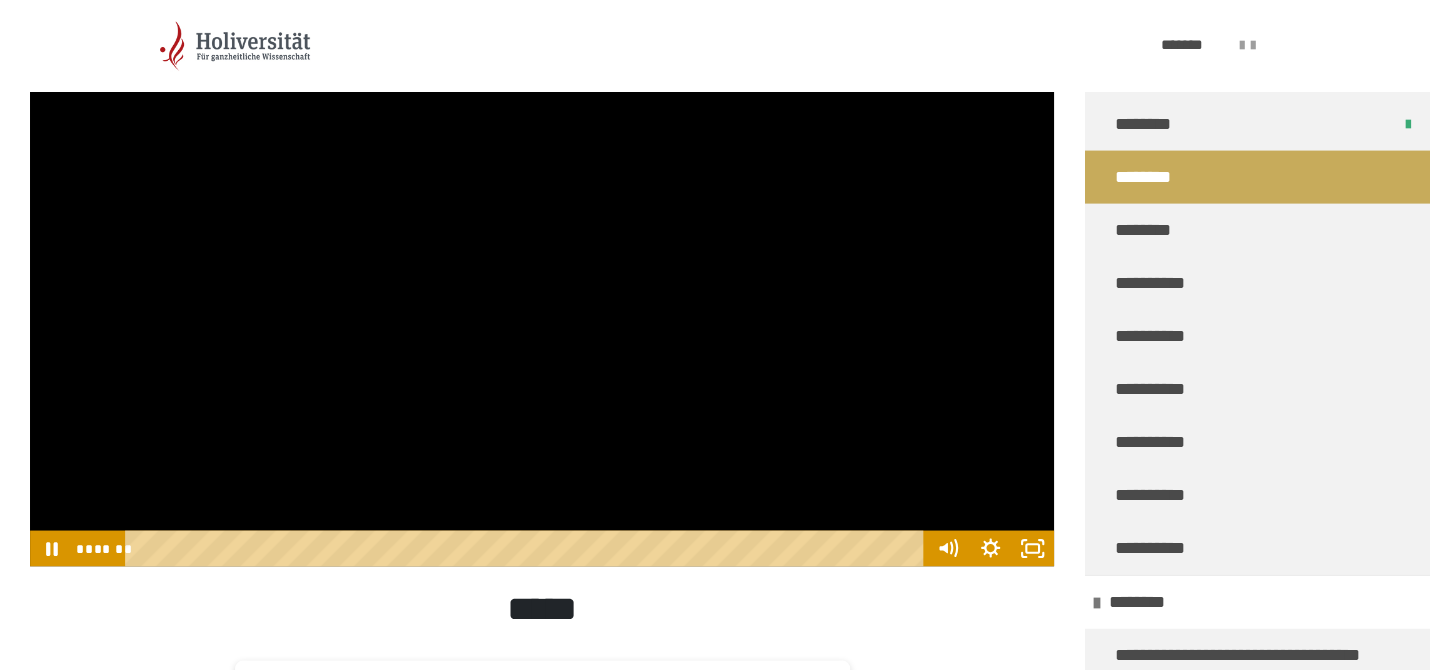 click at bounding box center (542, 278) 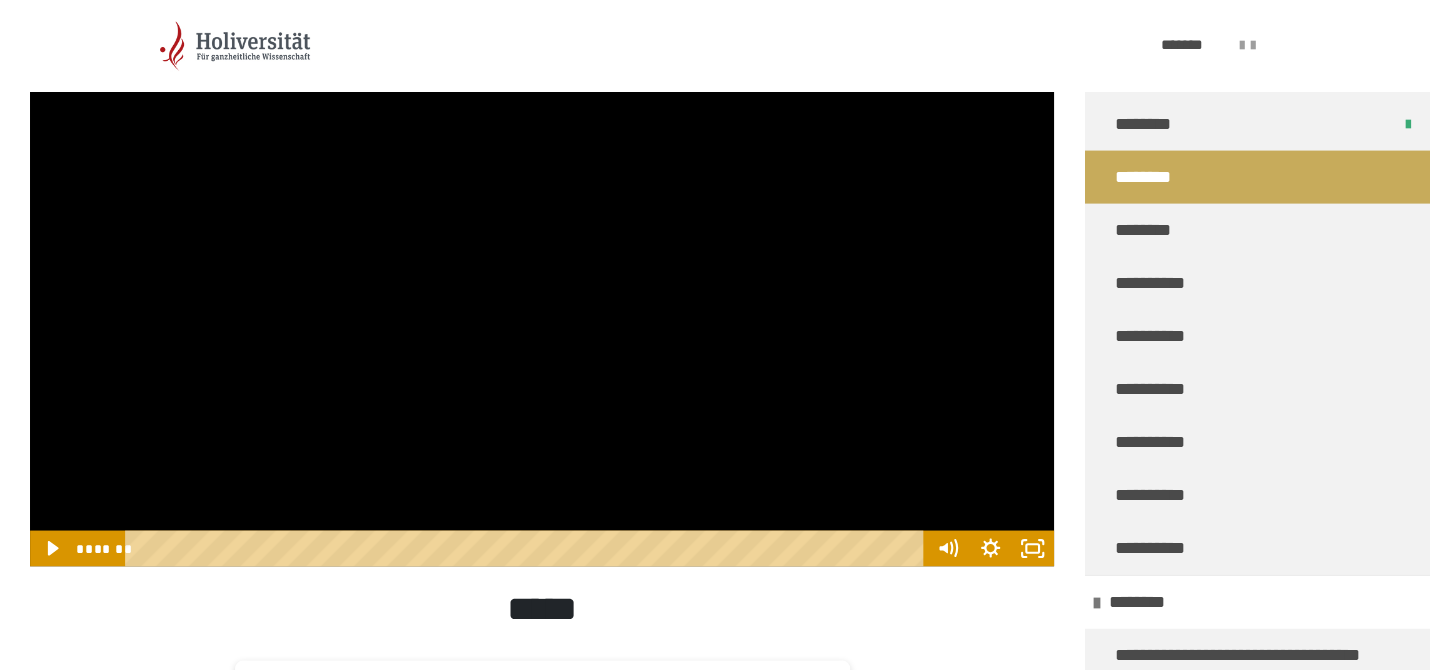 click at bounding box center (542, 278) 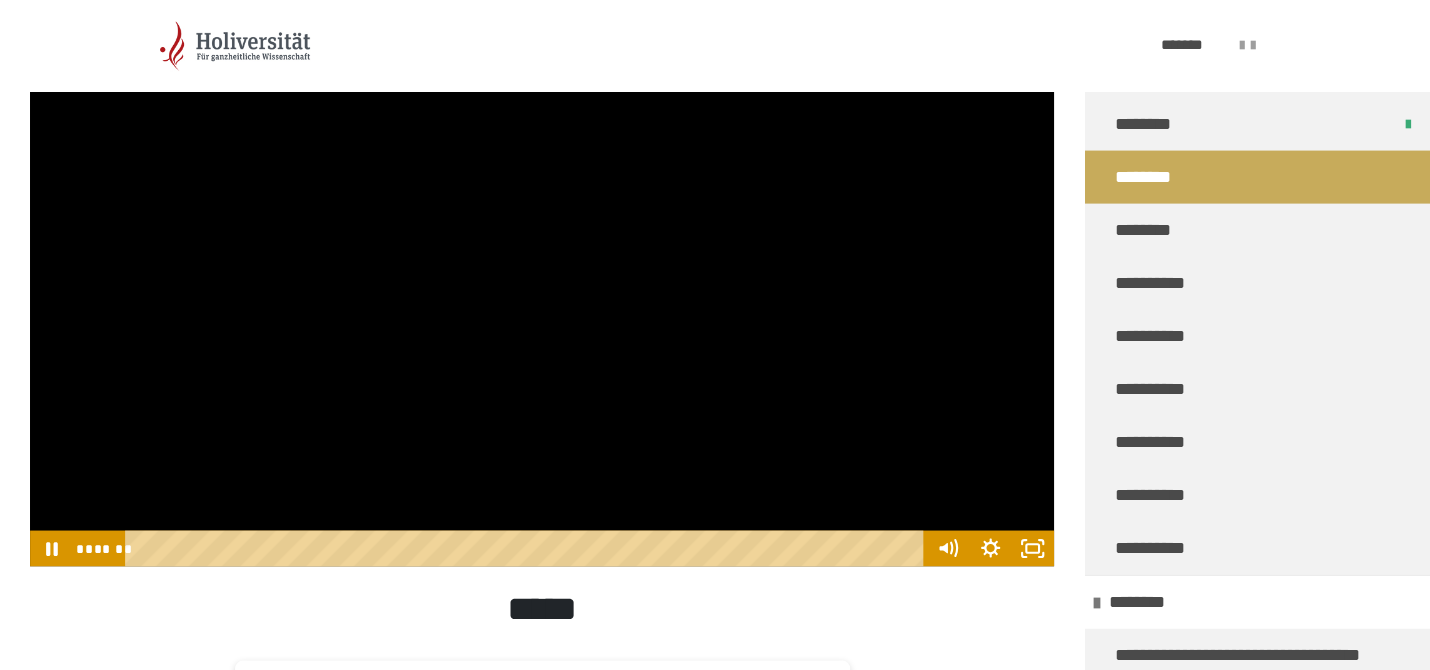 click at bounding box center [542, 278] 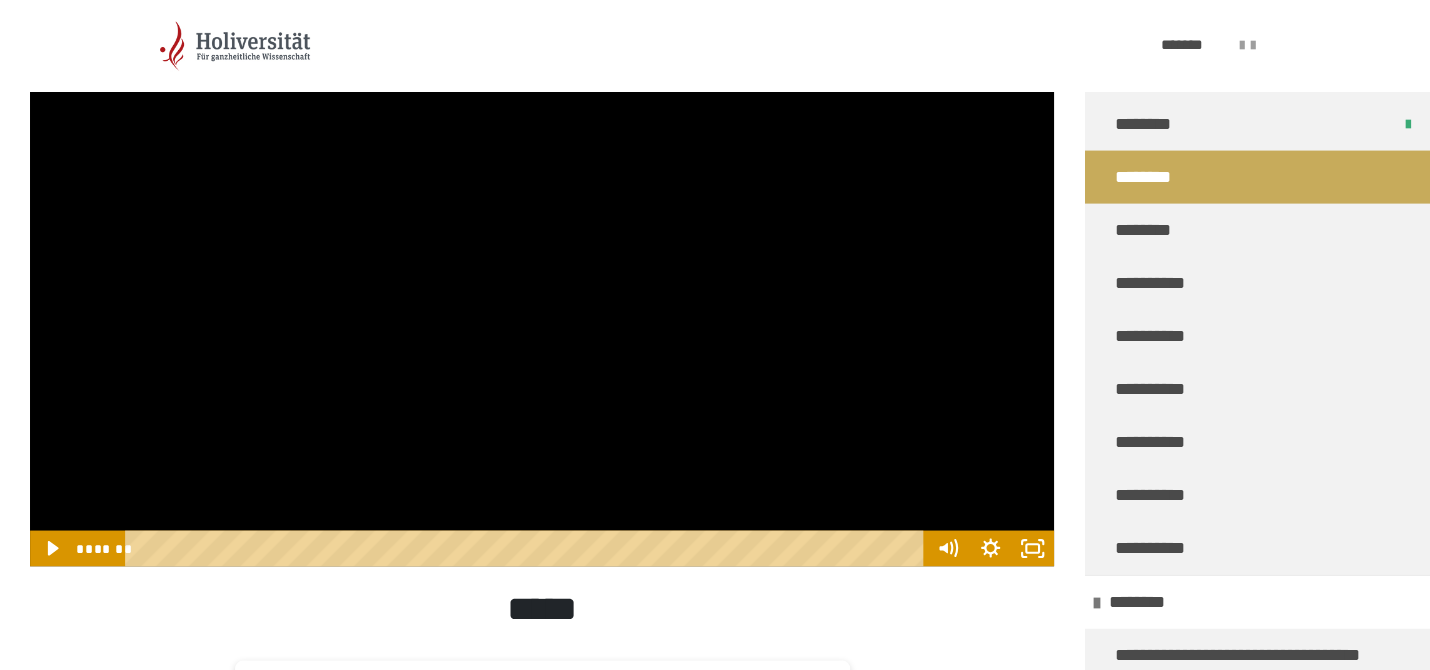 click at bounding box center (542, 278) 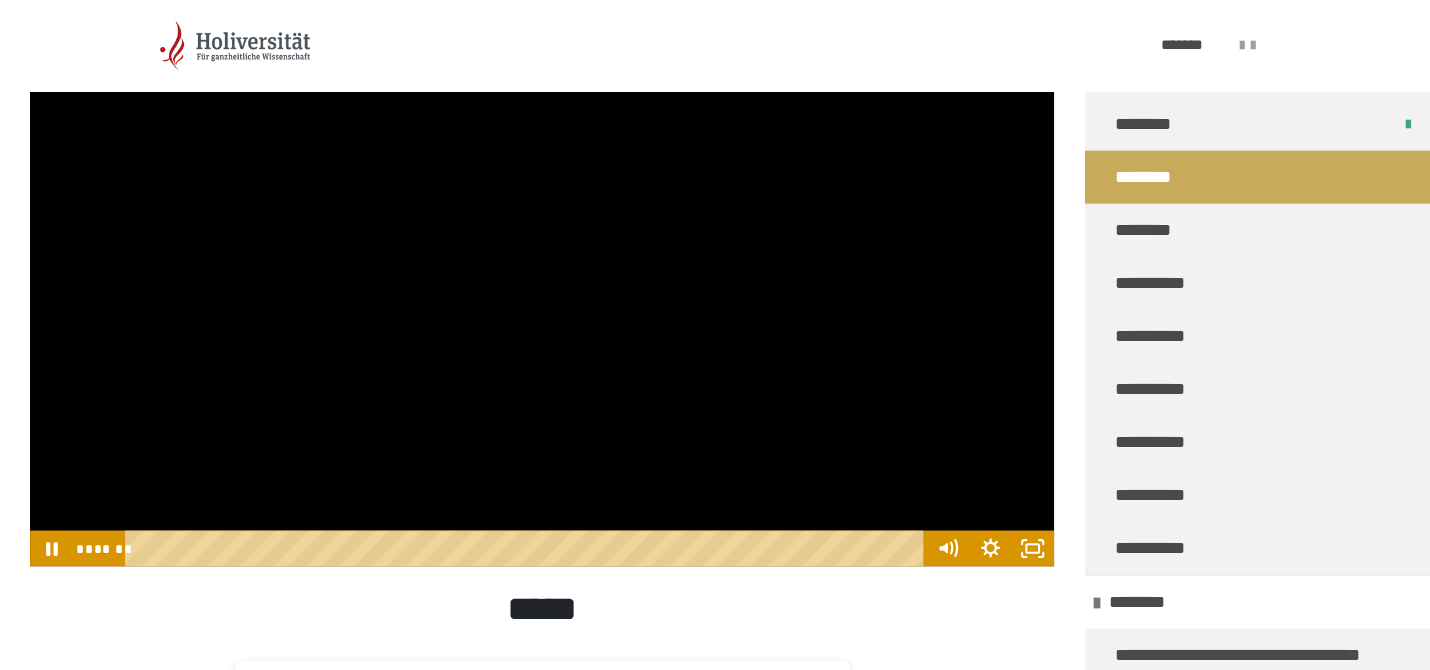 click at bounding box center (542, 278) 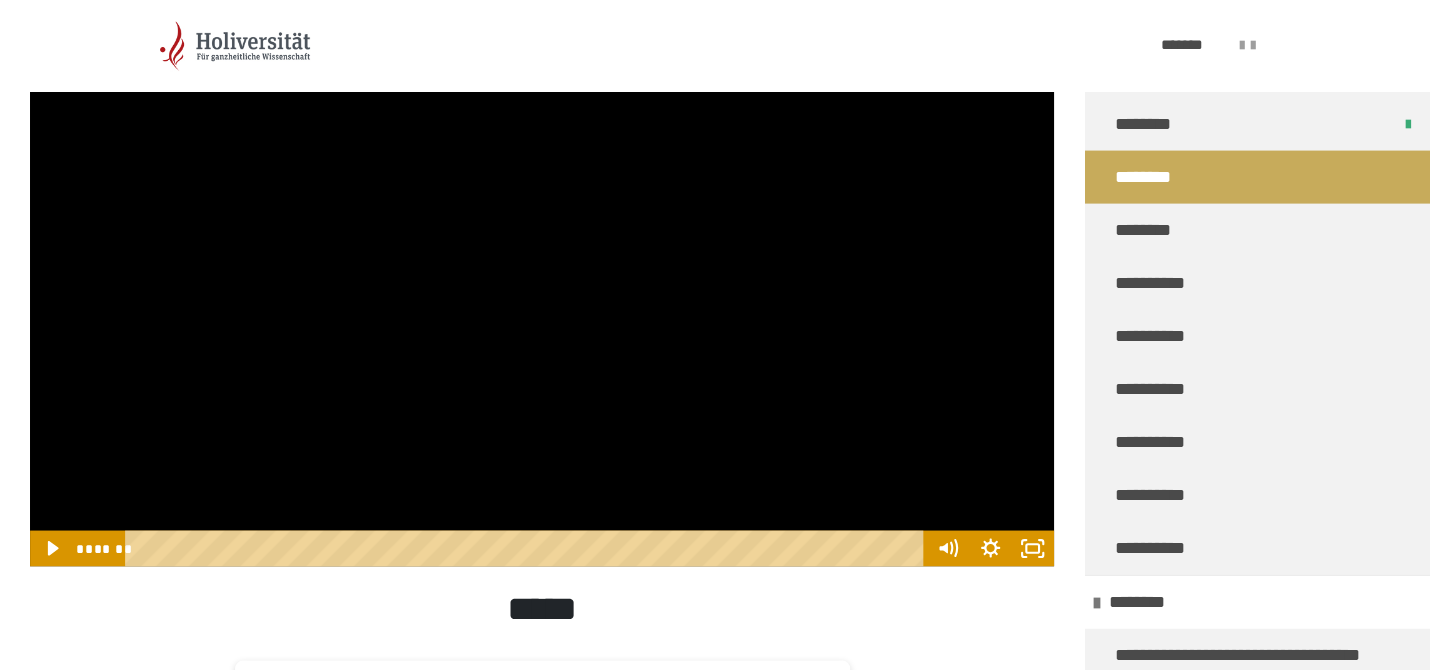 click at bounding box center (542, 278) 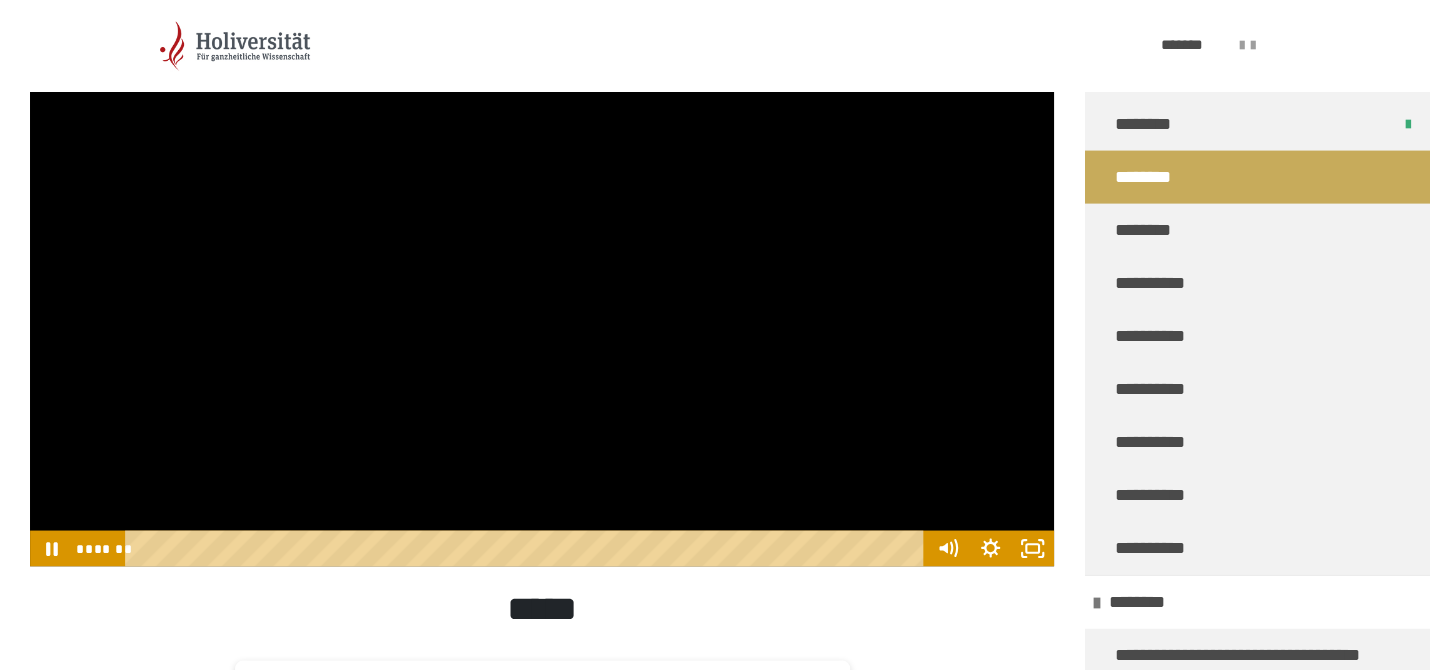 click at bounding box center (542, 278) 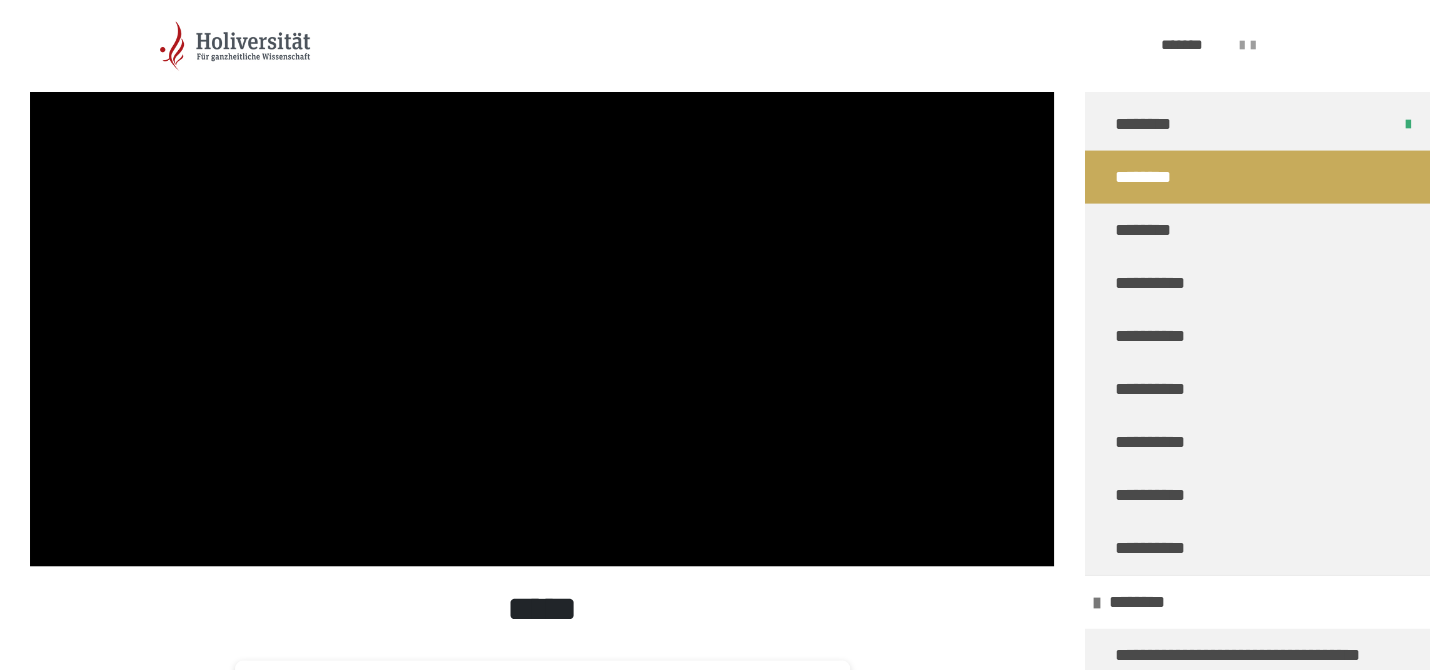 click at bounding box center [542, 278] 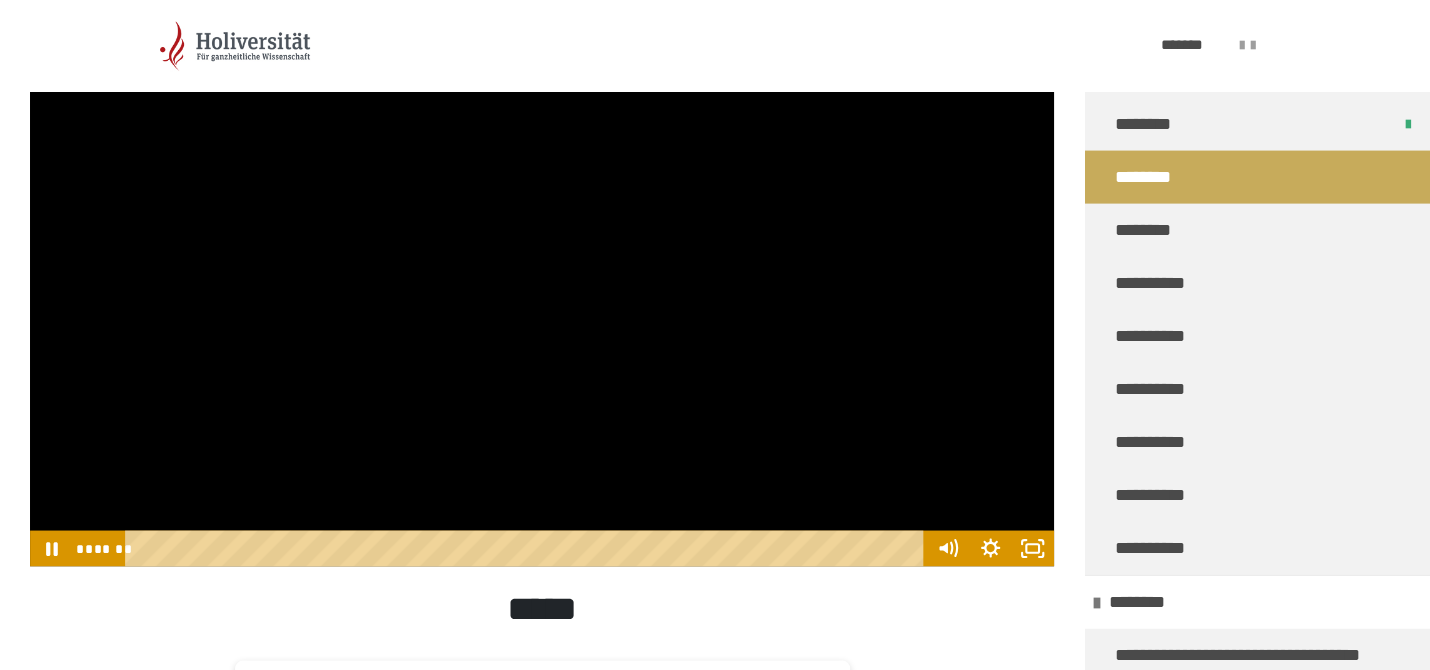 click at bounding box center [542, 278] 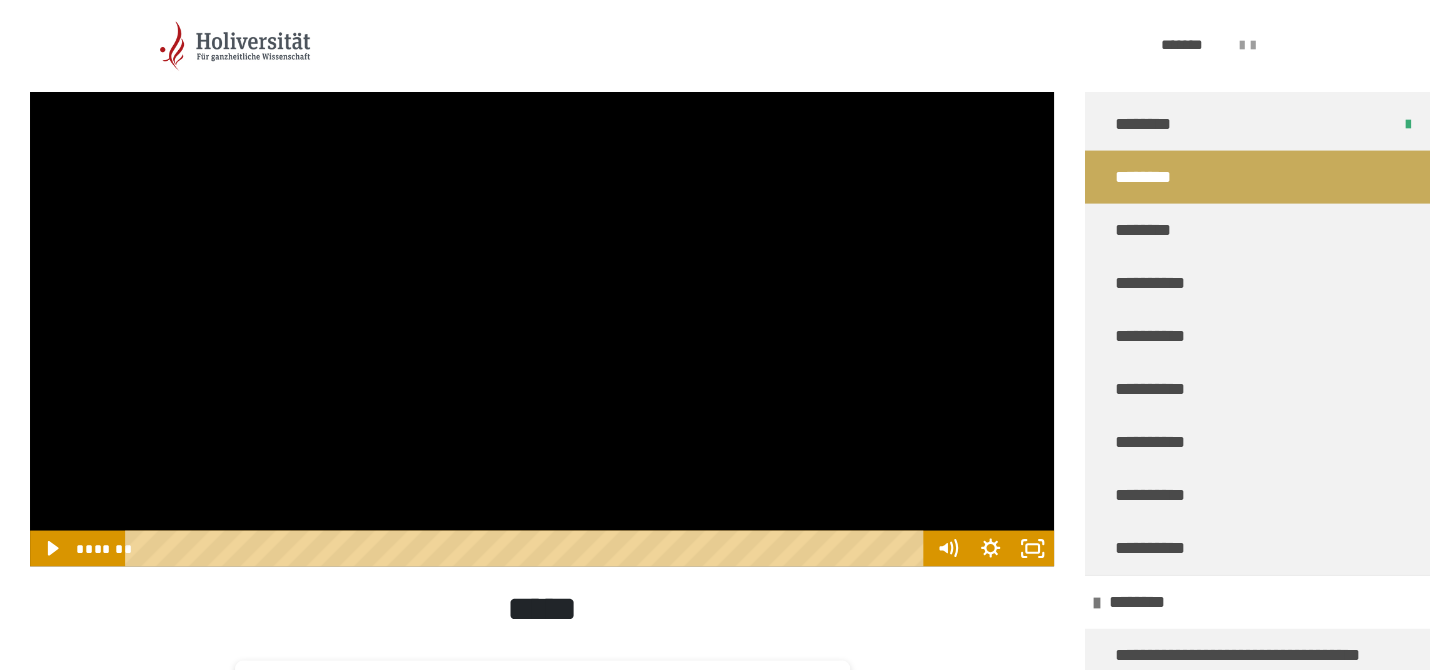 click at bounding box center (542, 278) 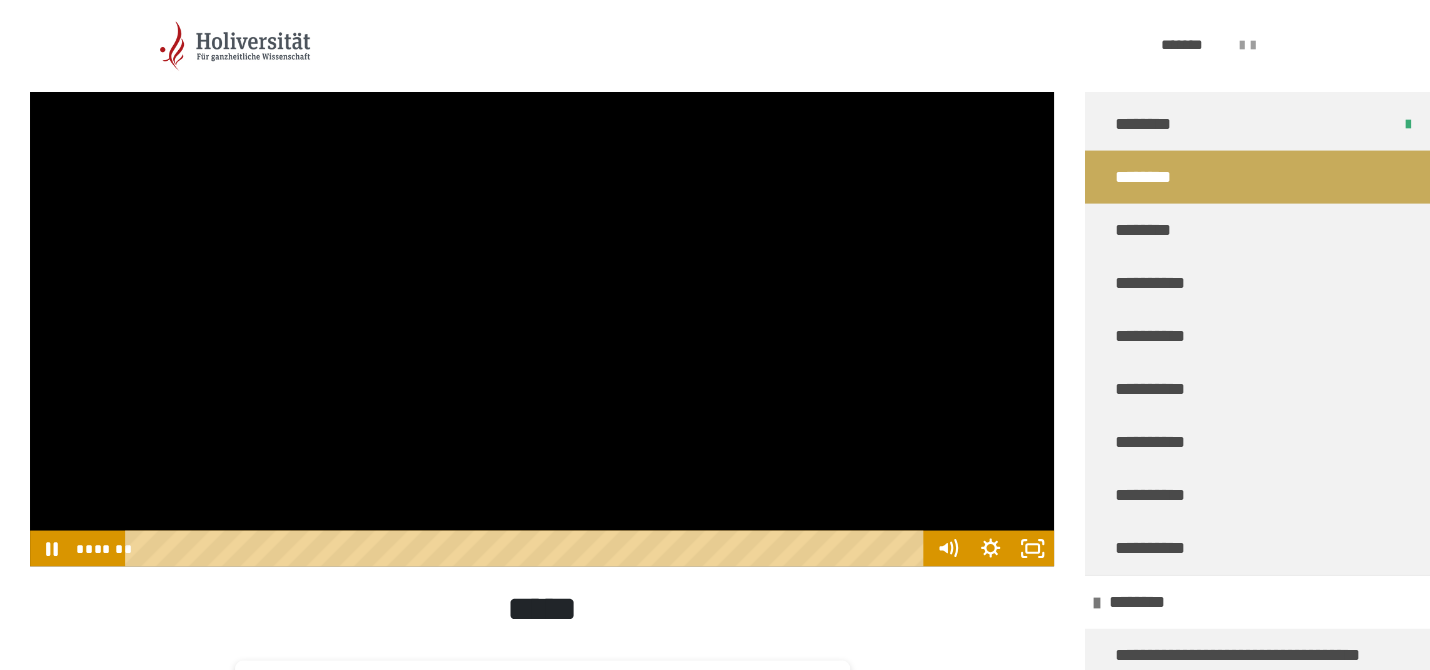 click at bounding box center (542, 278) 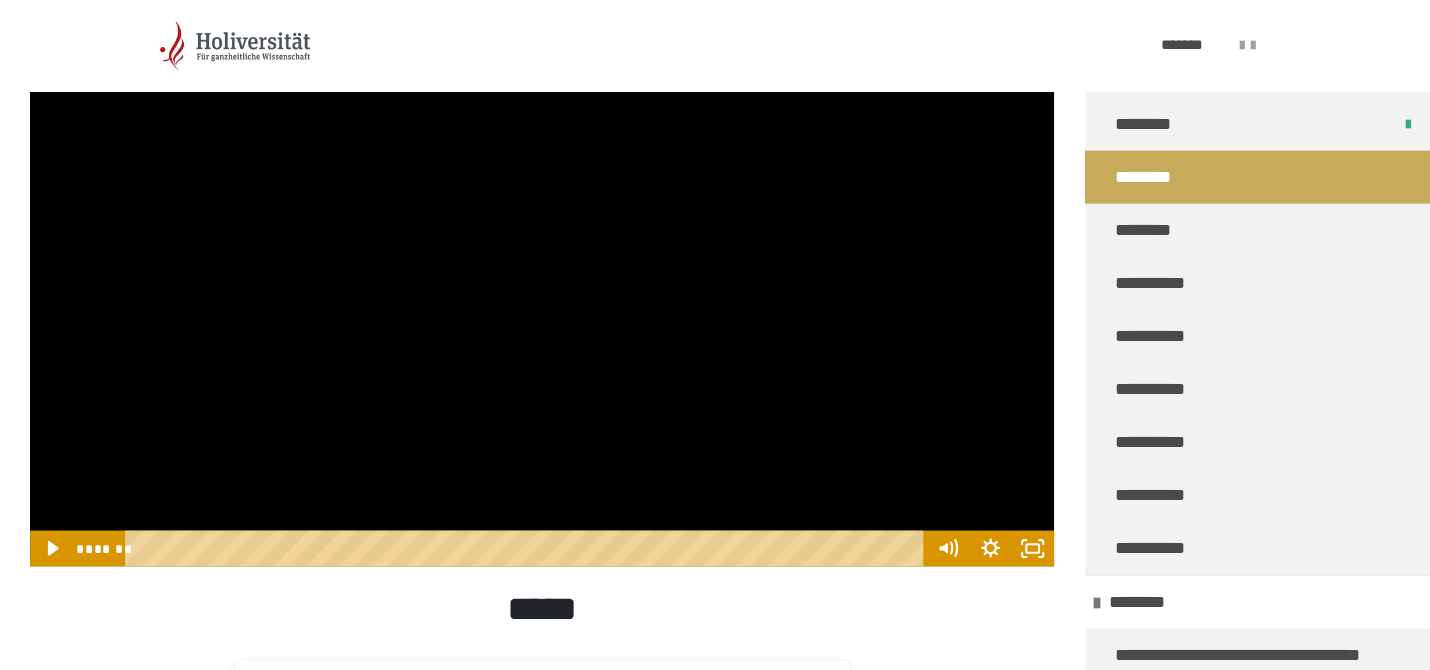 click at bounding box center [542, 278] 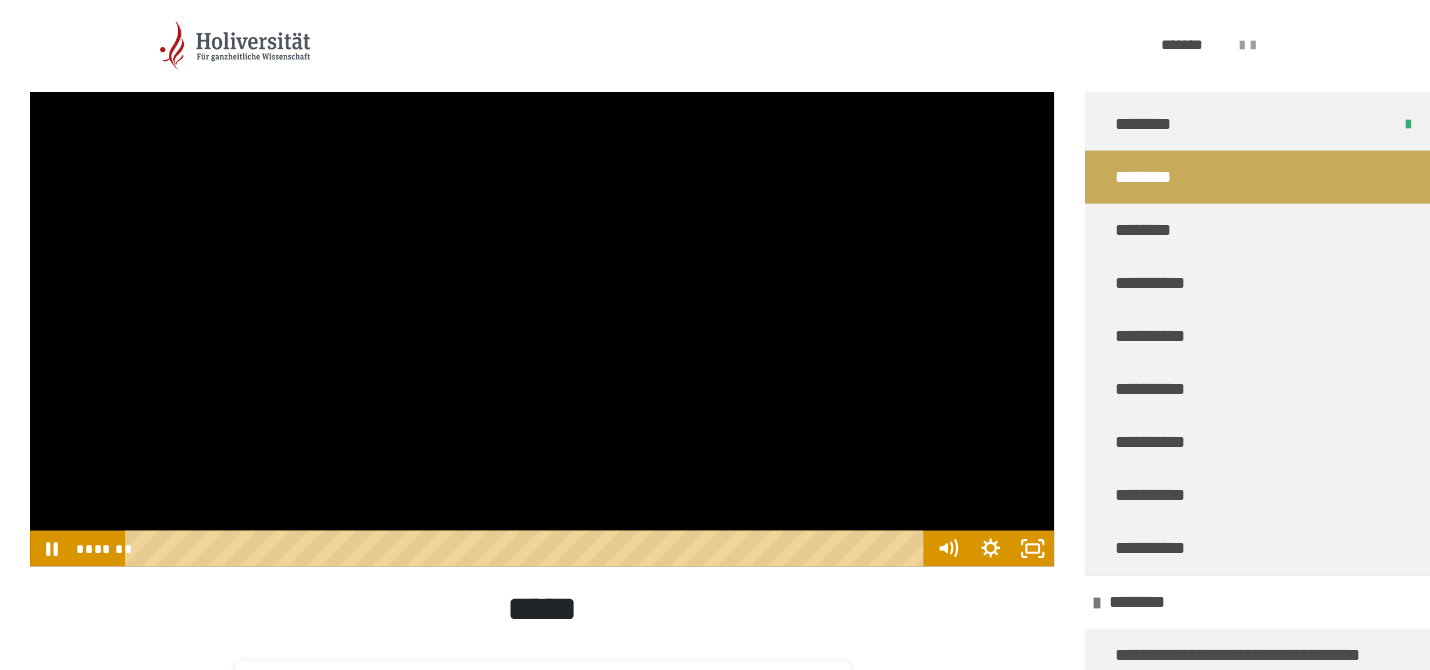 click at bounding box center [542, 278] 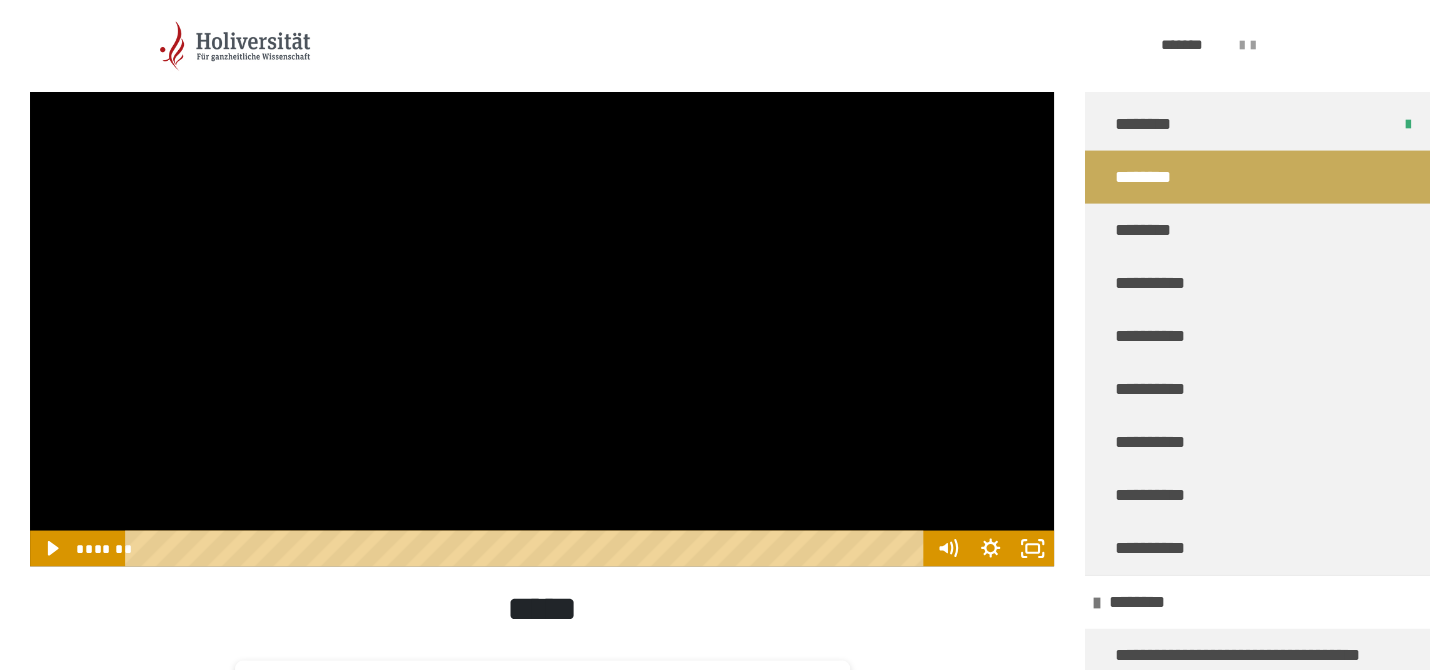 click at bounding box center [542, 278] 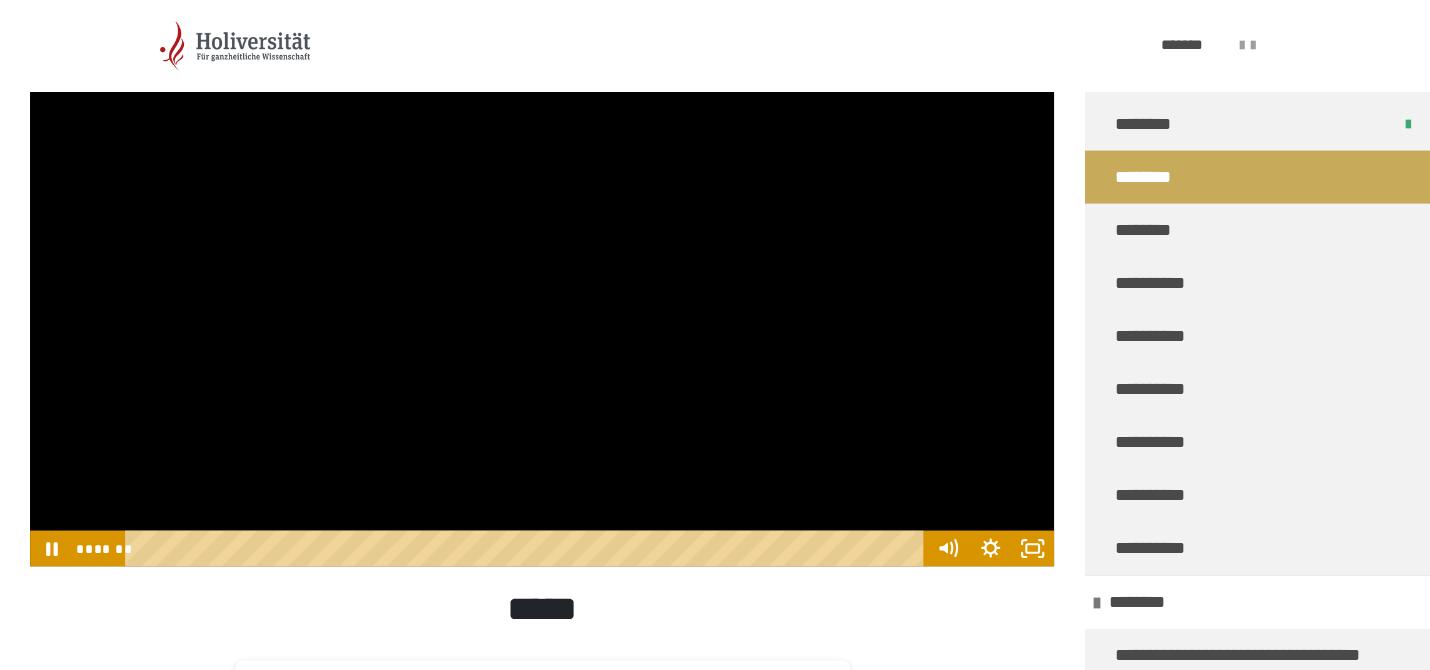 click at bounding box center [542, 278] 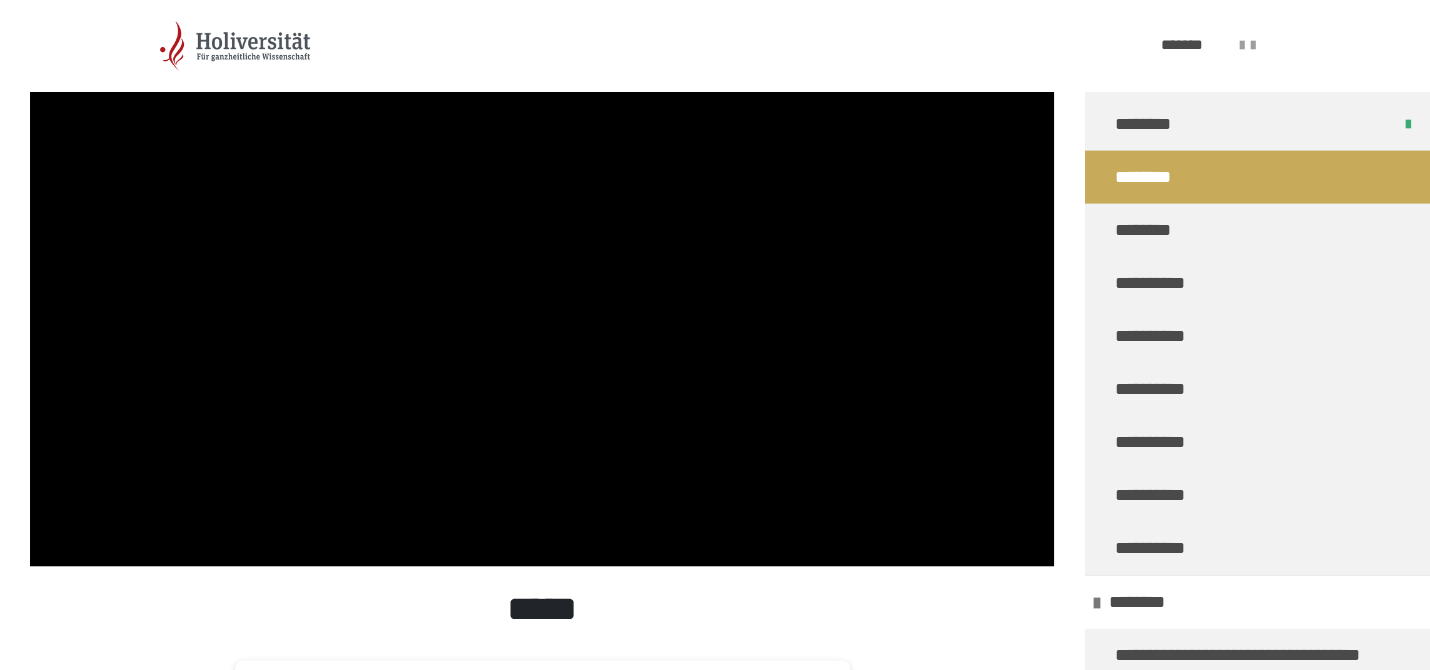 click at bounding box center [542, 278] 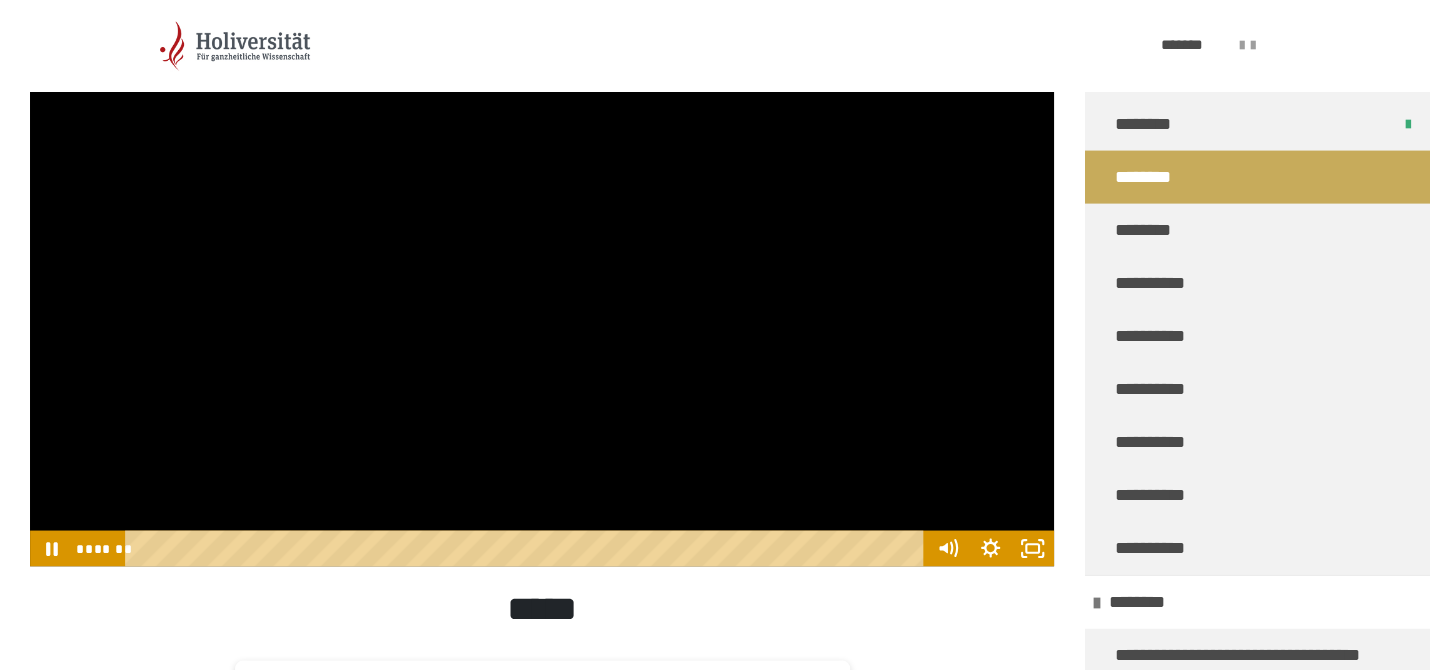 click at bounding box center (542, 278) 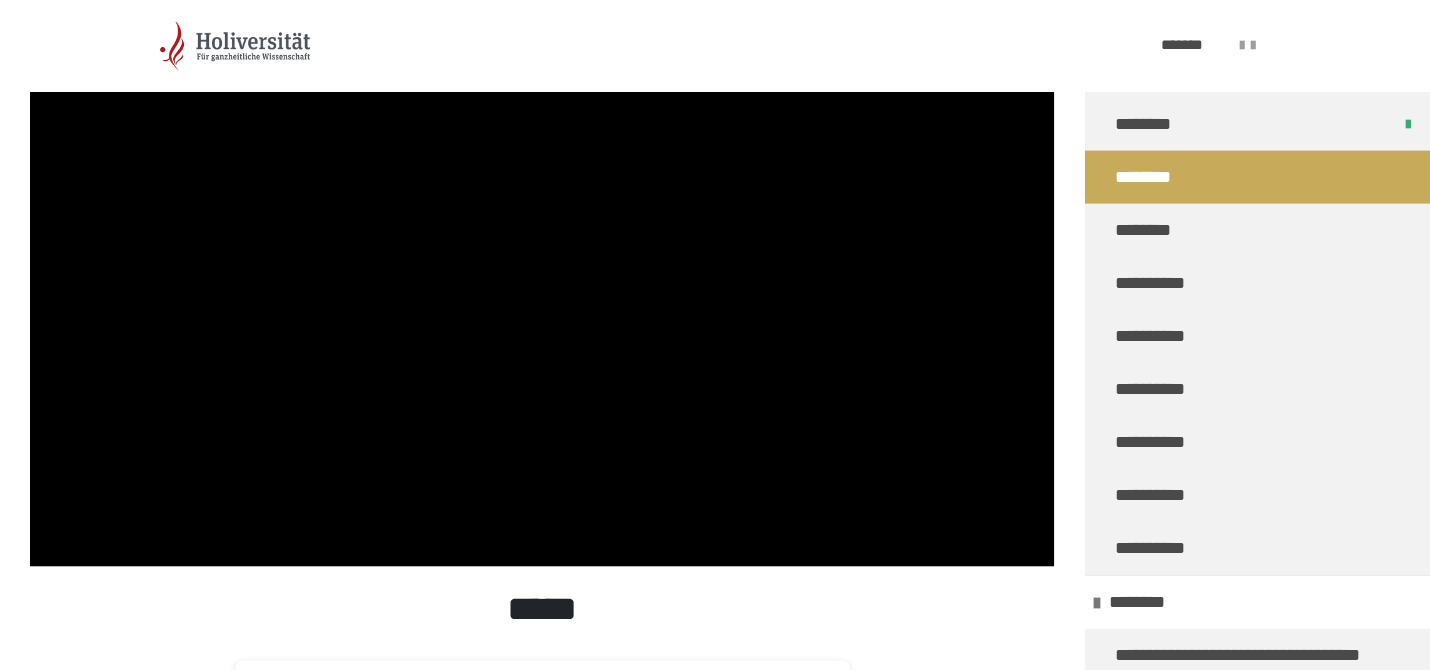 click at bounding box center [542, 278] 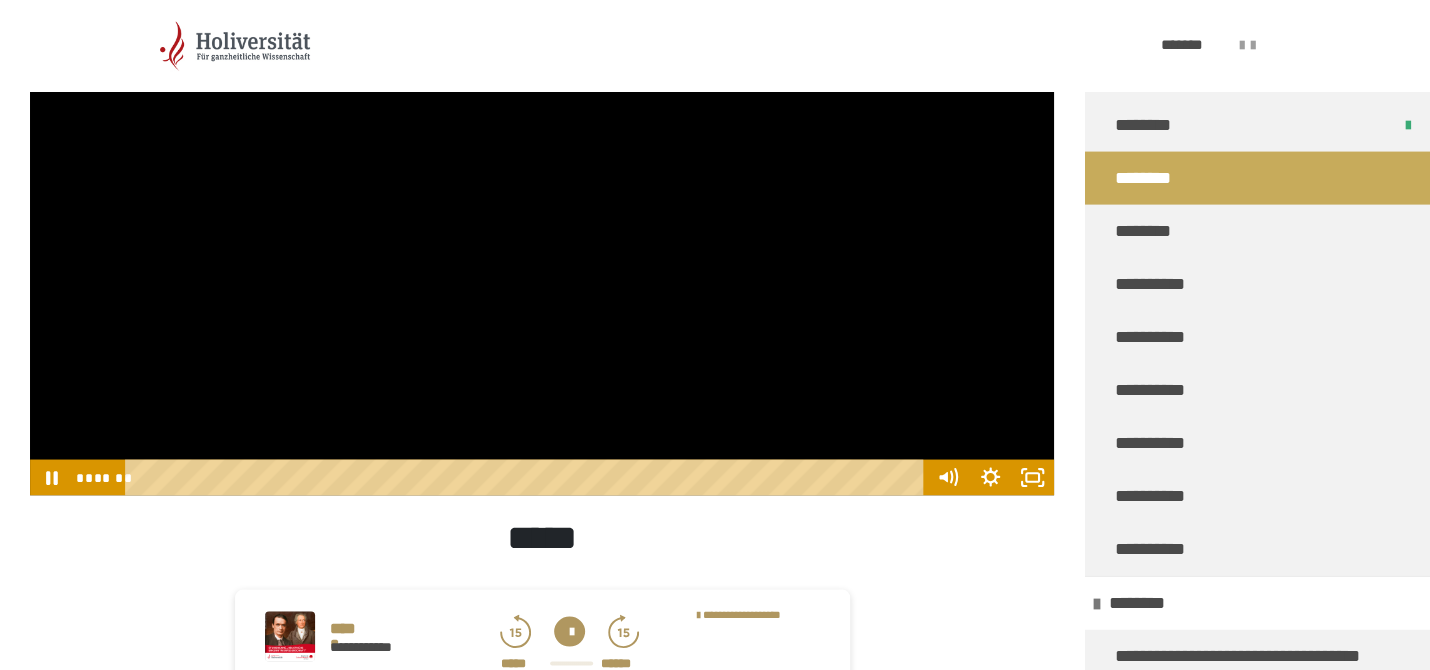 scroll, scrollTop: 1542, scrollLeft: 0, axis: vertical 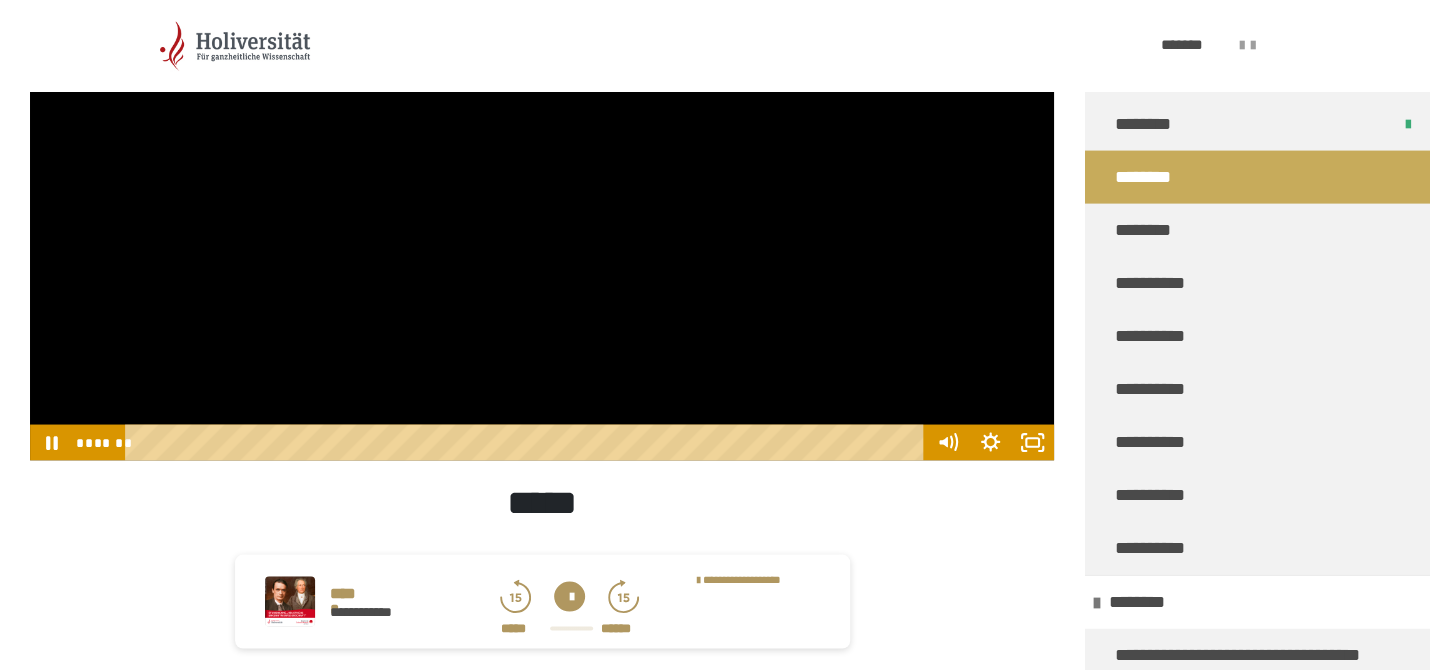 click at bounding box center [542, 172] 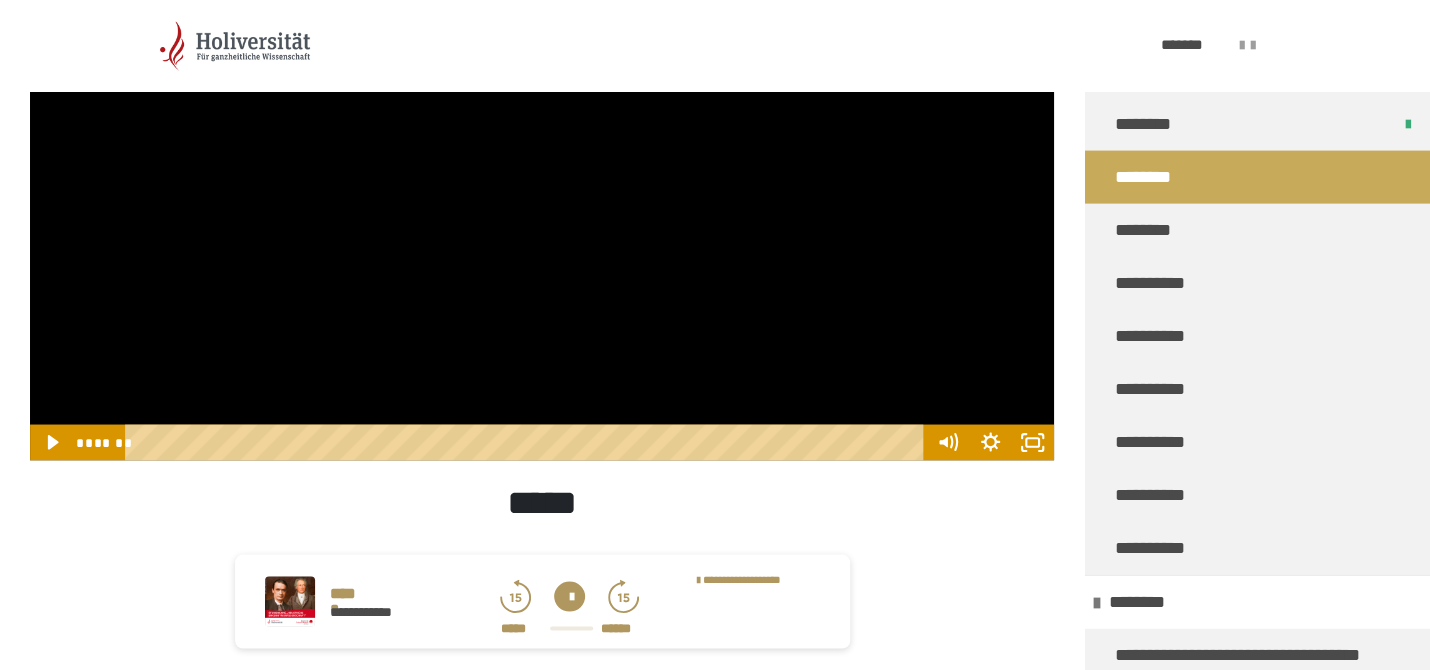 click at bounding box center [542, 172] 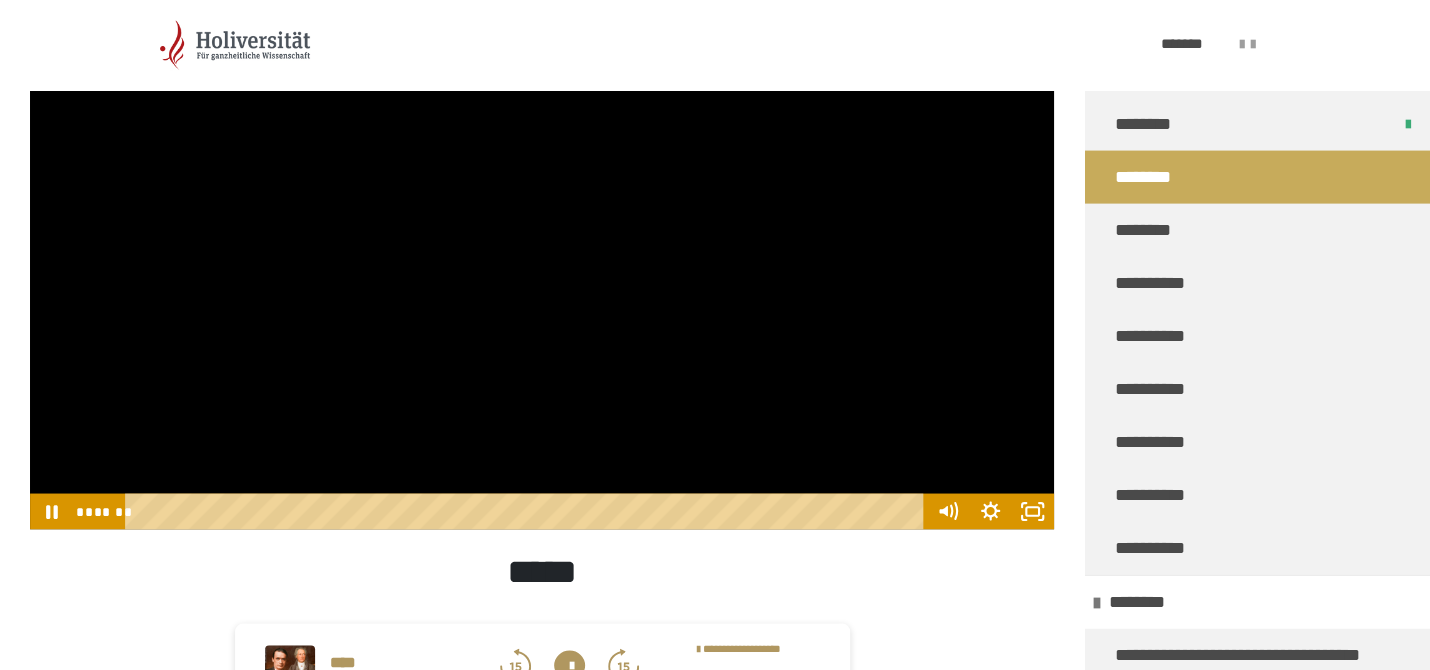 scroll, scrollTop: 1436, scrollLeft: 0, axis: vertical 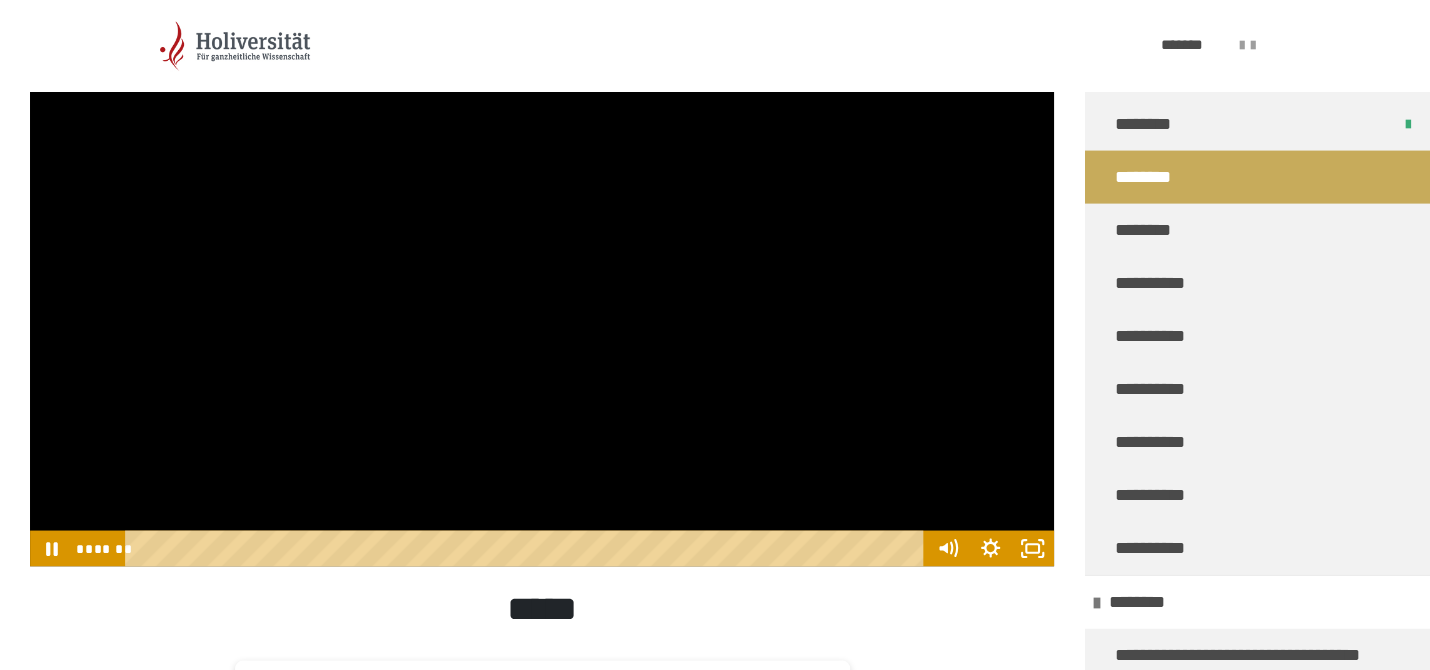 click at bounding box center (542, 278) 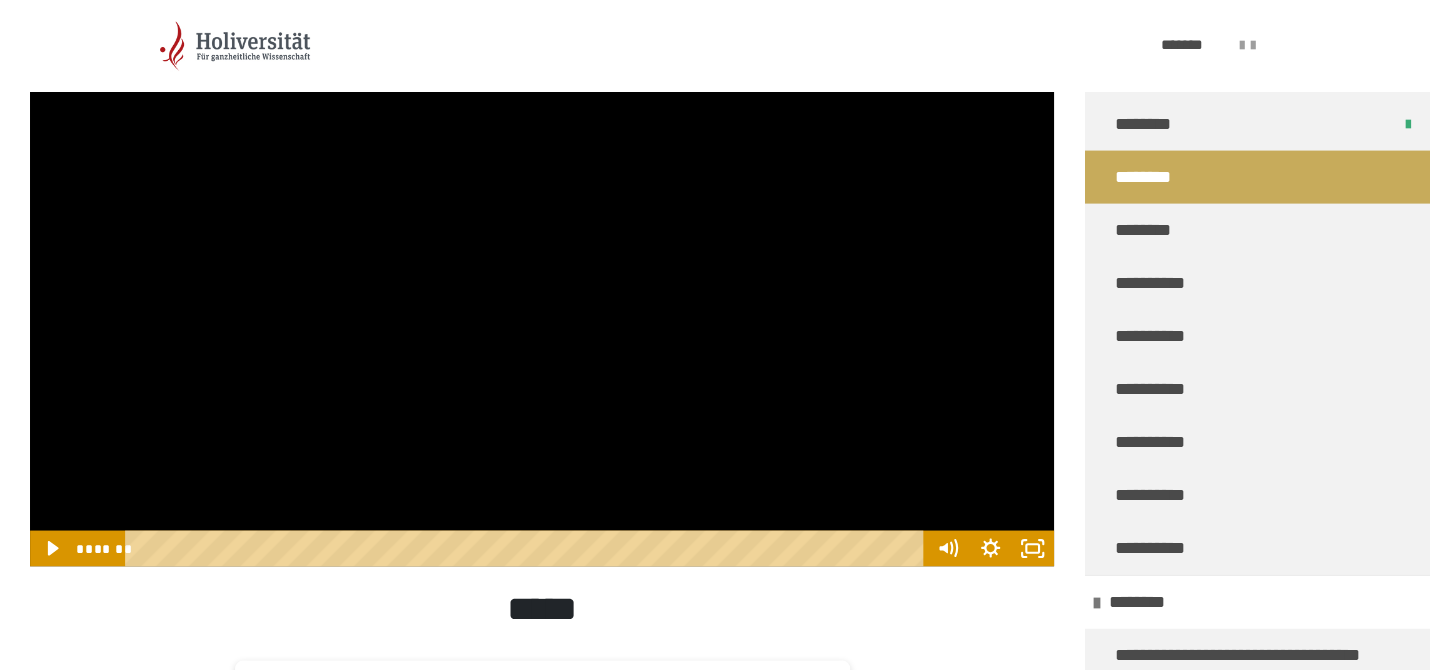click at bounding box center [542, 278] 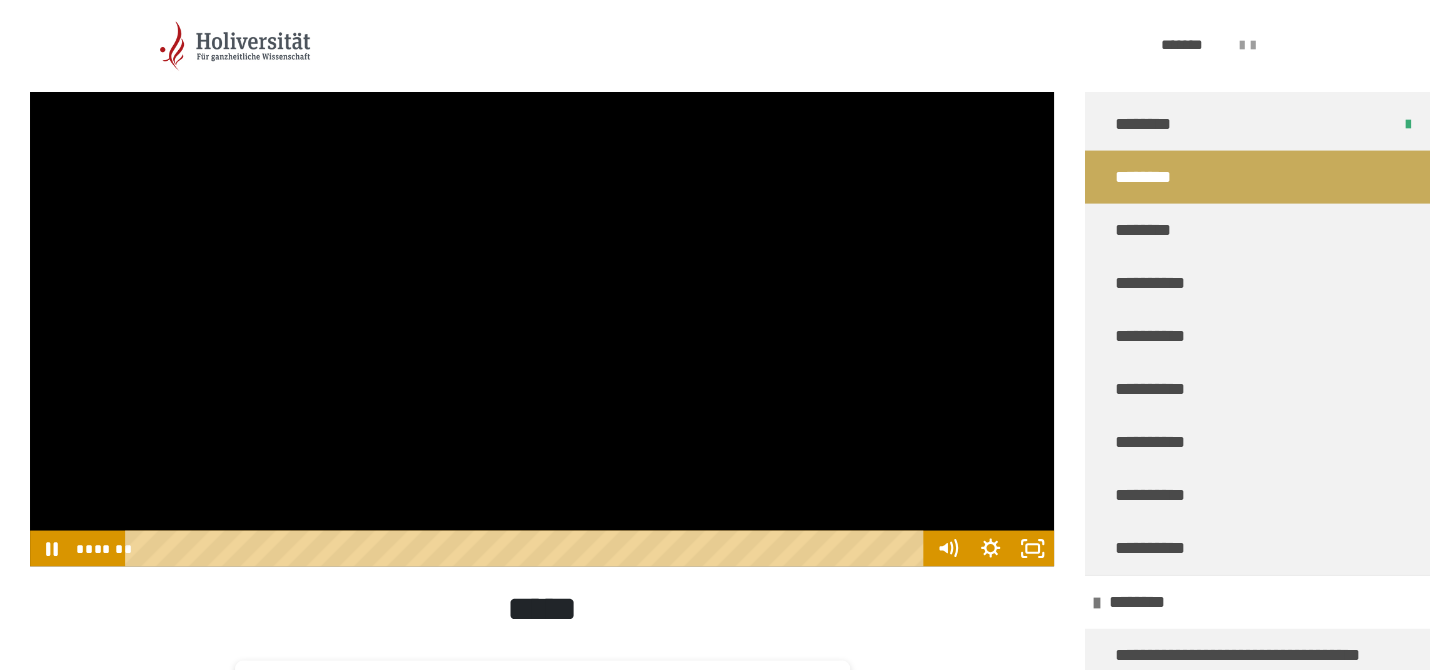 click at bounding box center (542, 278) 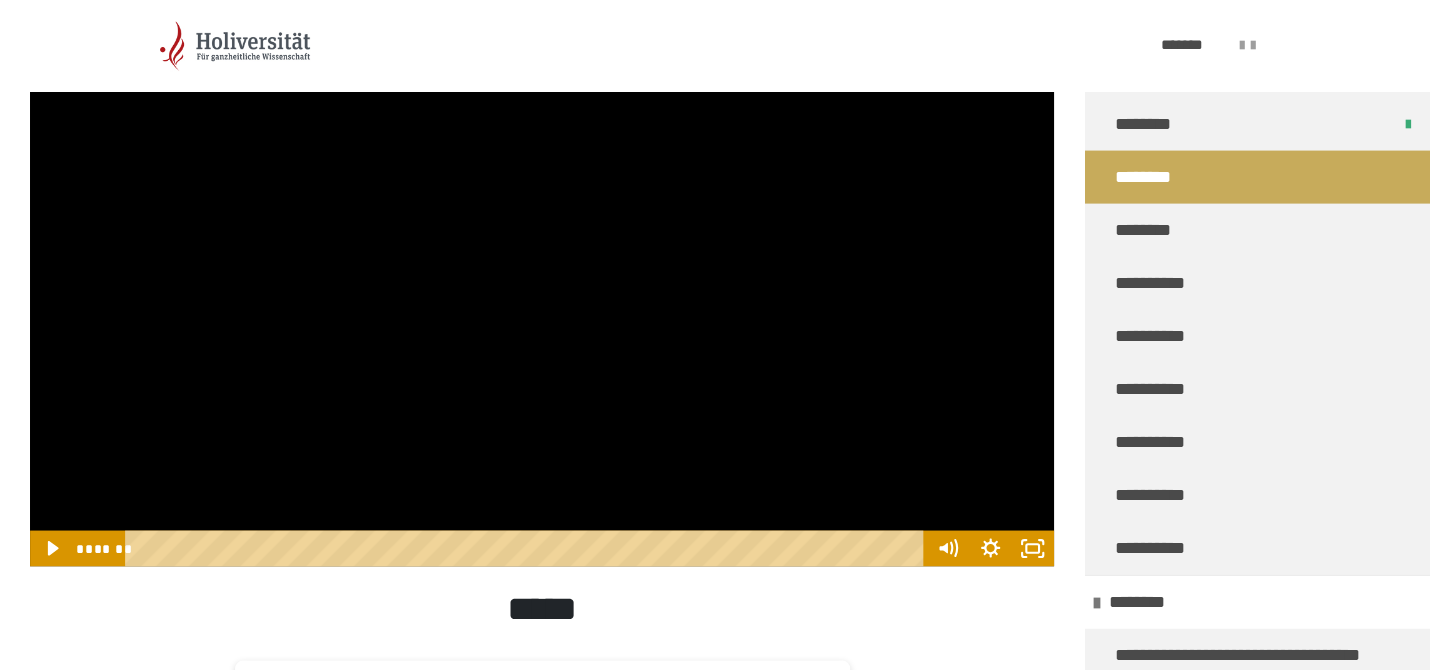 click at bounding box center [542, 278] 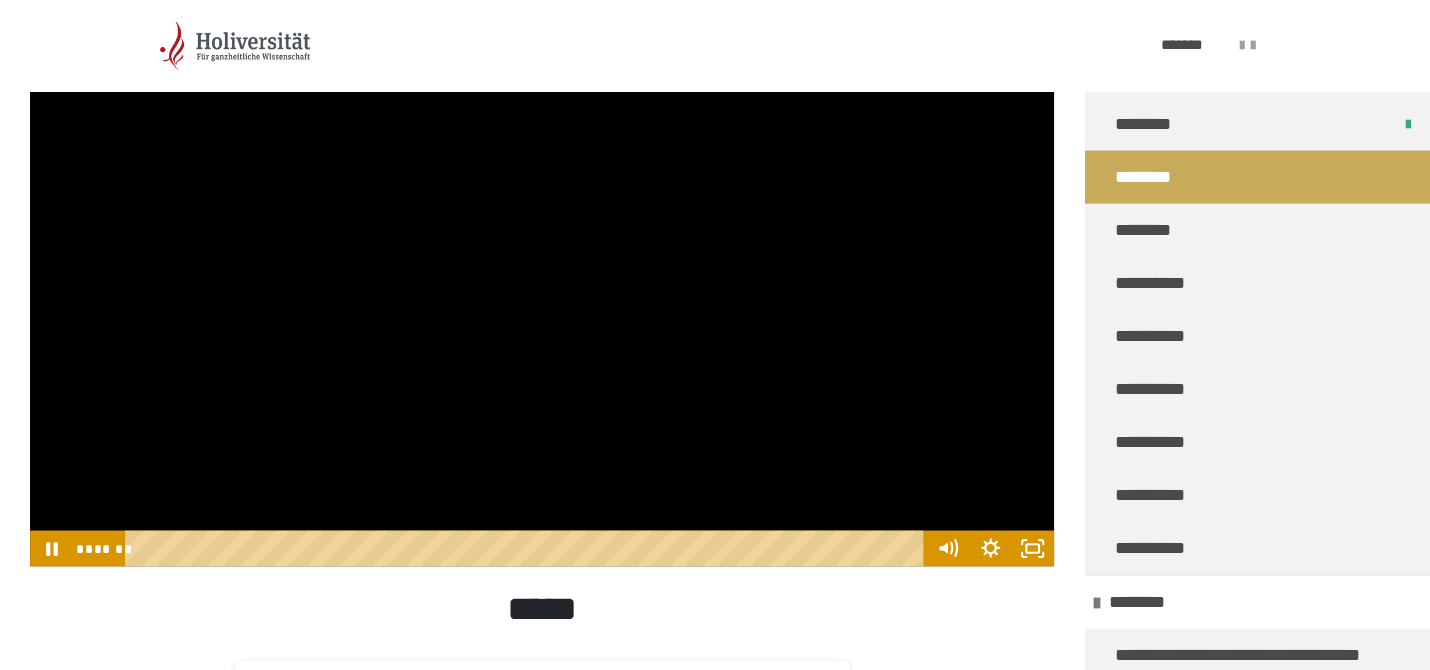 click at bounding box center (542, 278) 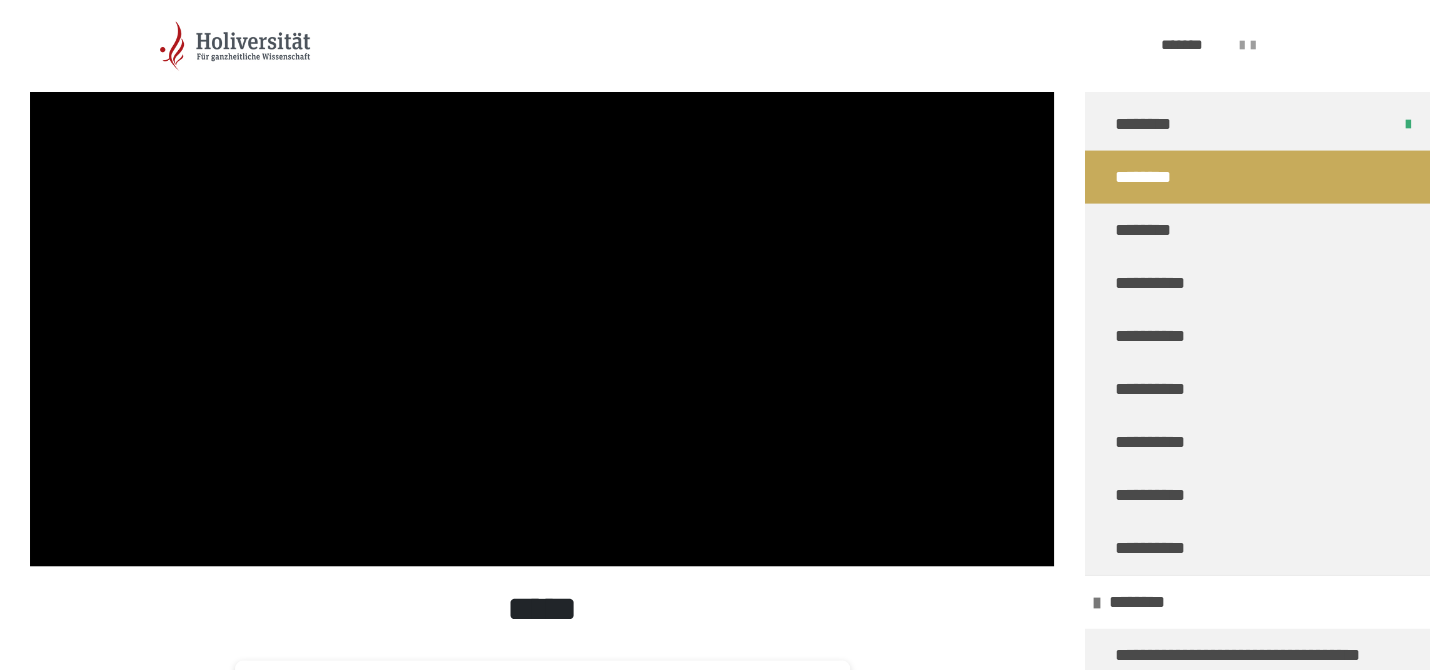 click at bounding box center [542, 278] 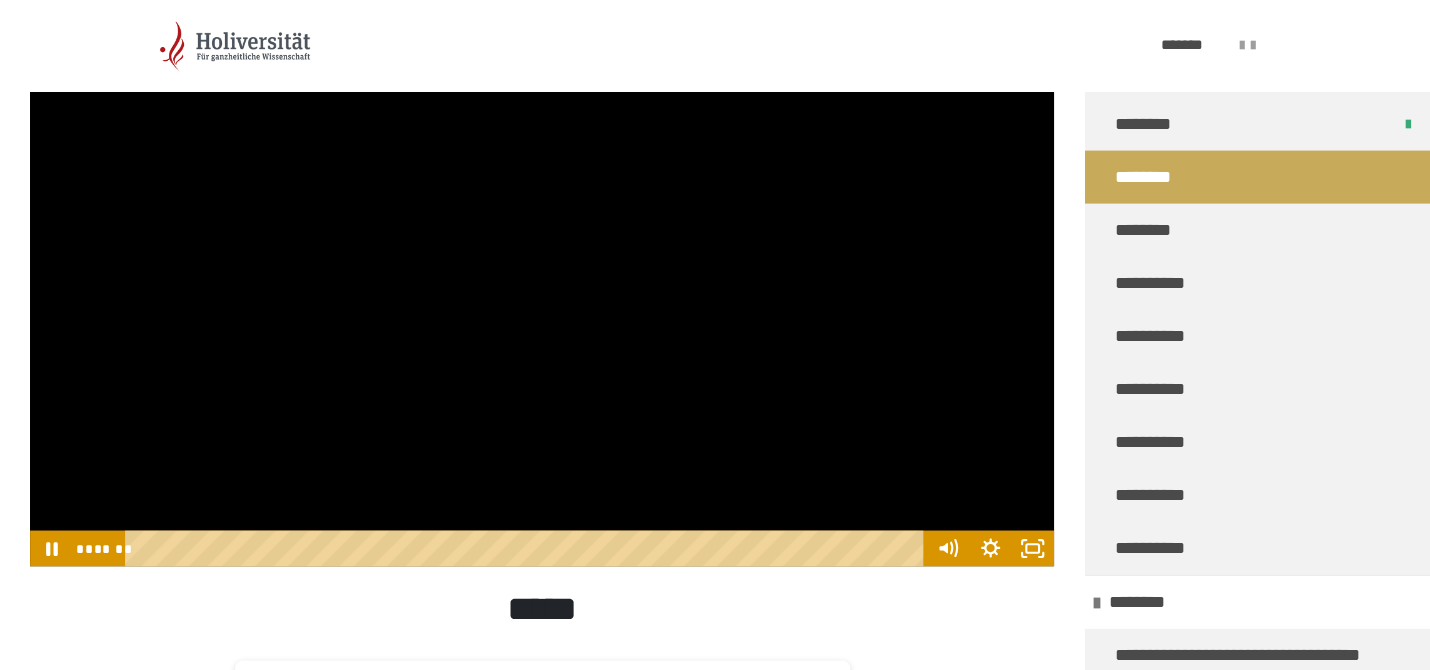 click at bounding box center [542, 278] 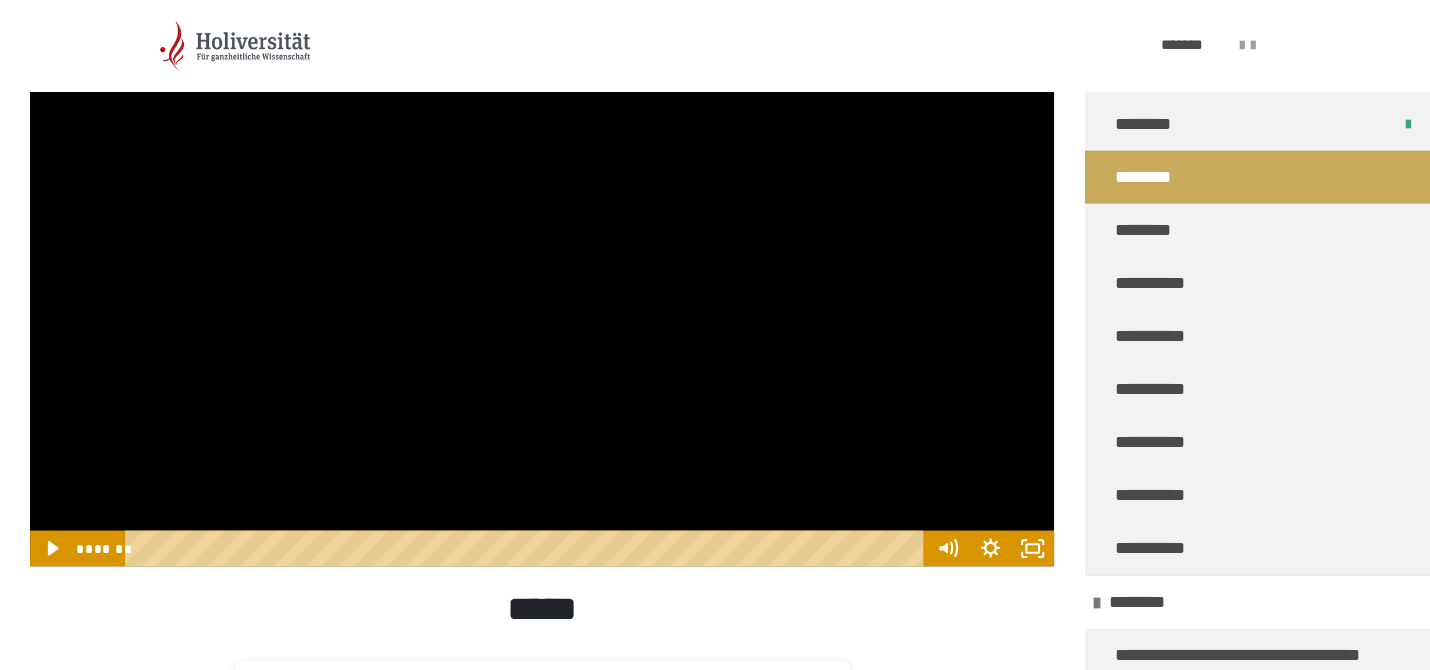 click at bounding box center (542, 278) 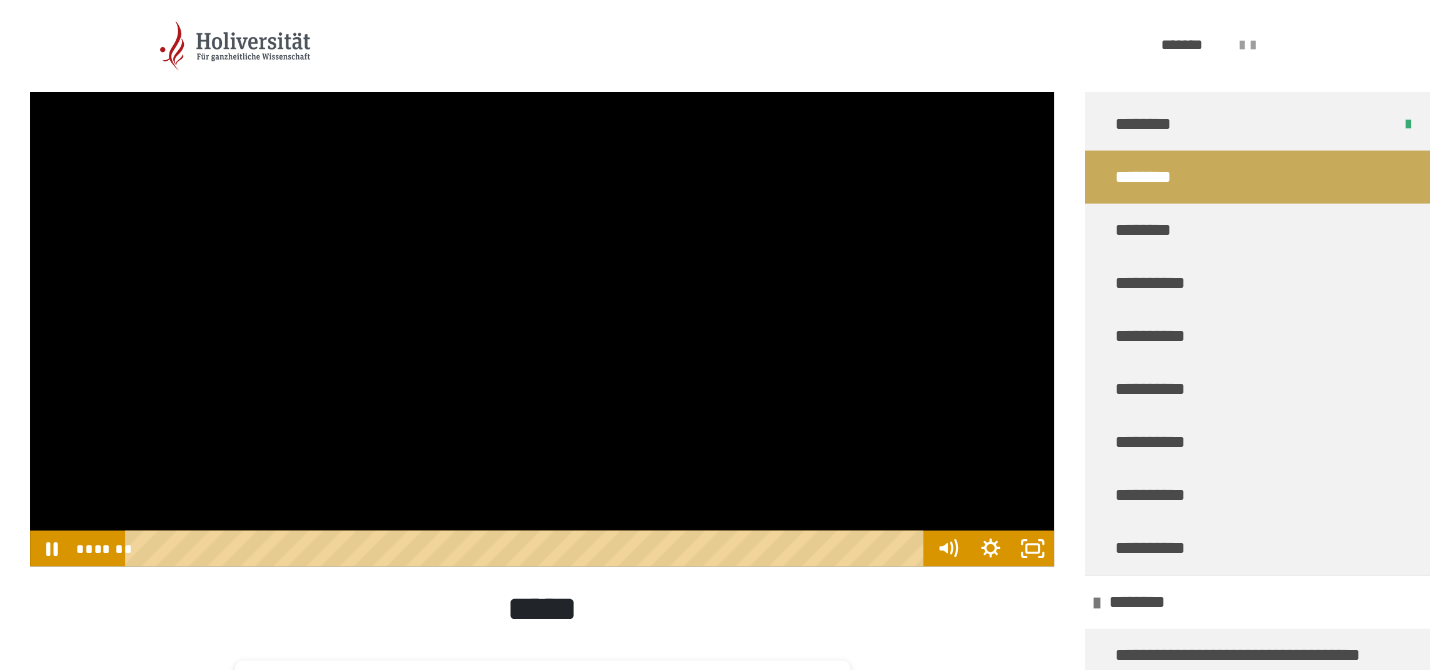 click at bounding box center (542, 278) 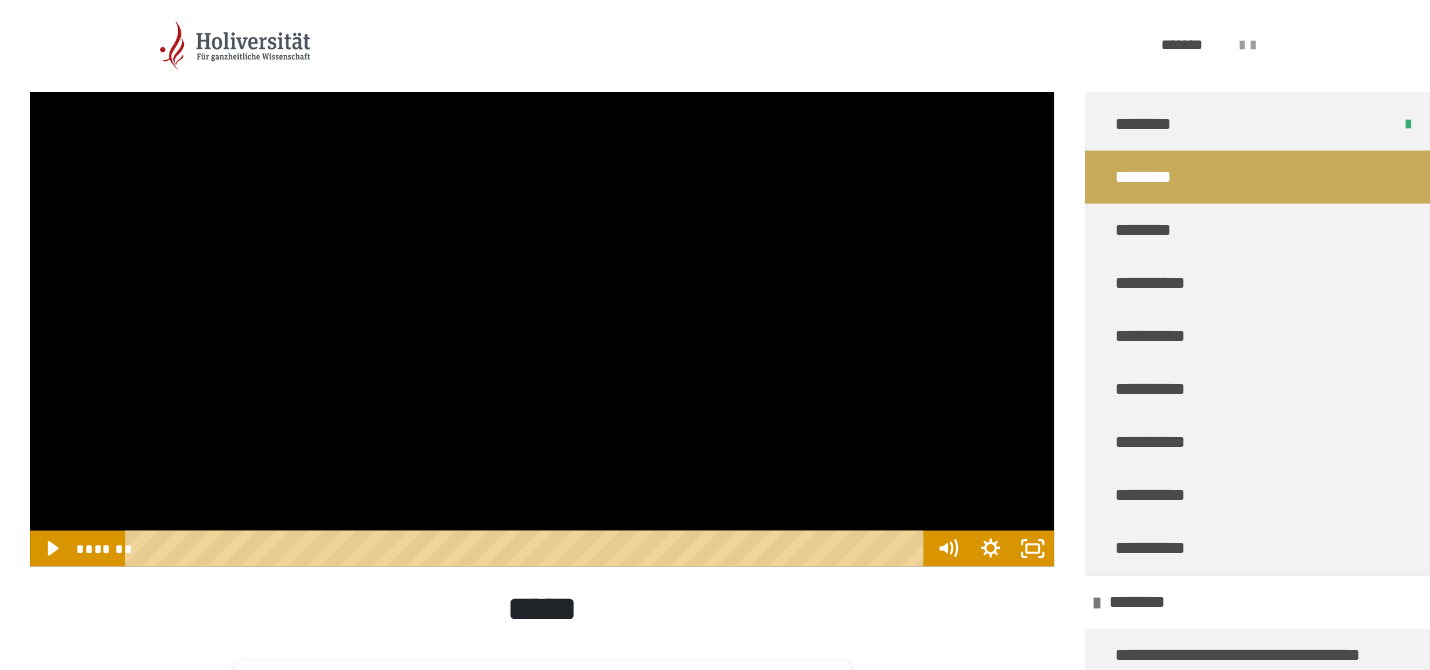 click at bounding box center [542, 278] 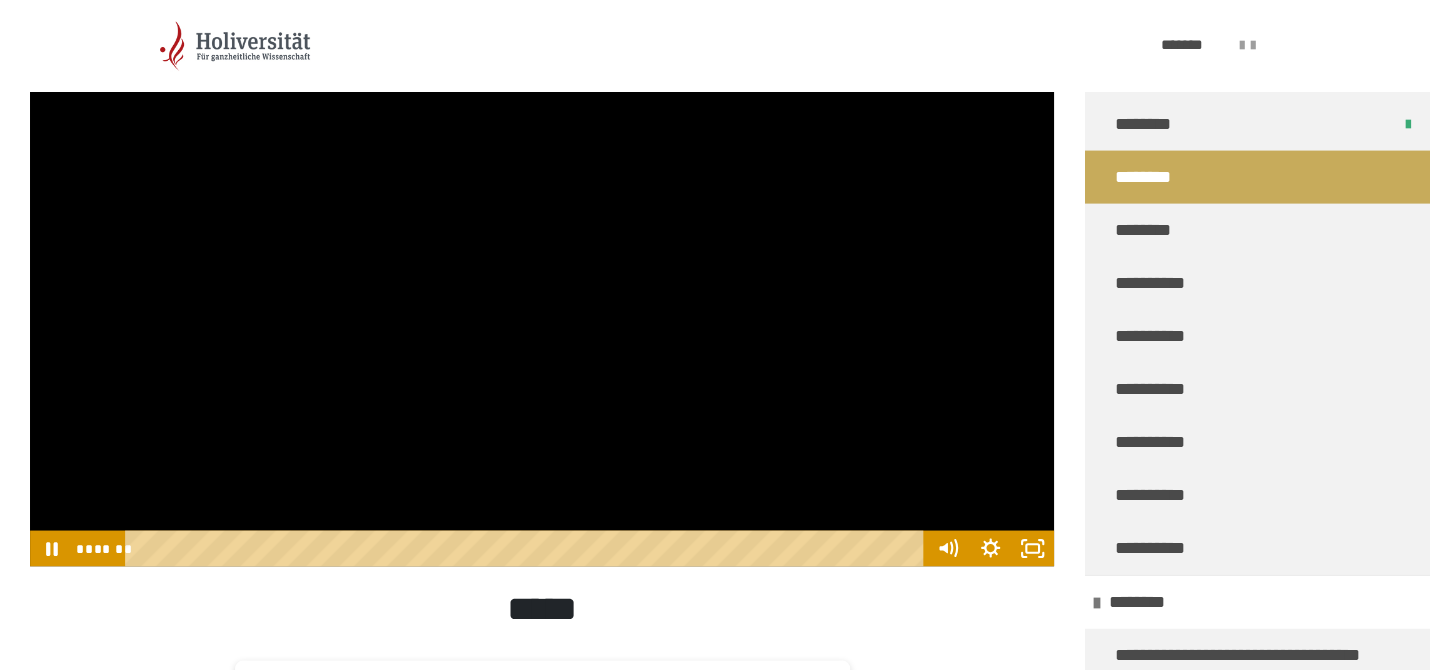click at bounding box center (542, 278) 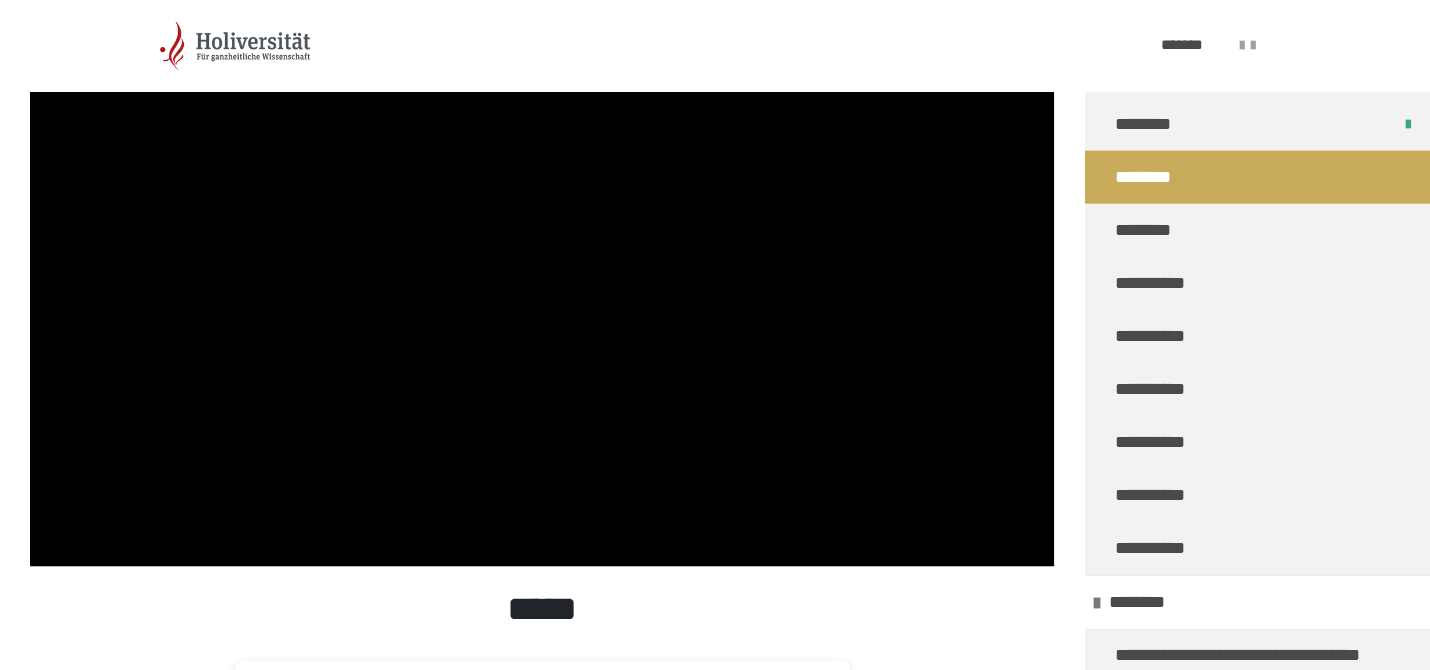 click at bounding box center [542, 278] 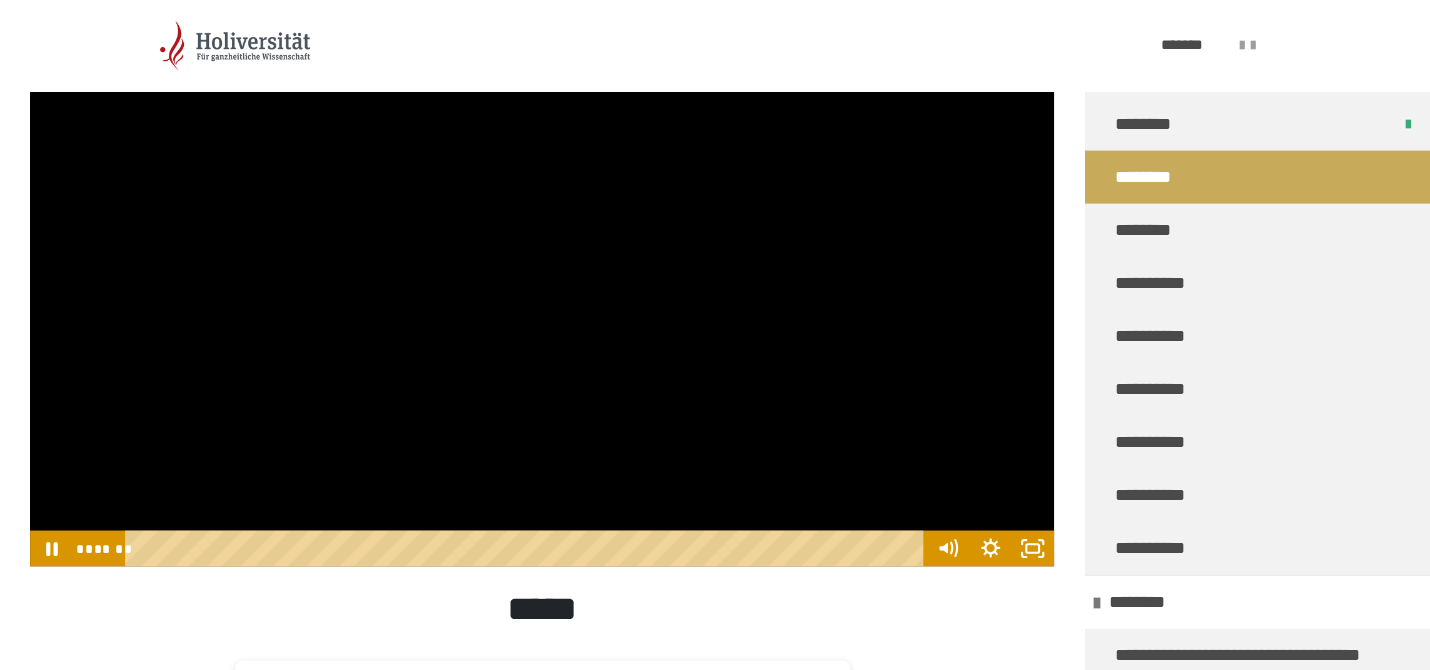 click at bounding box center [542, 278] 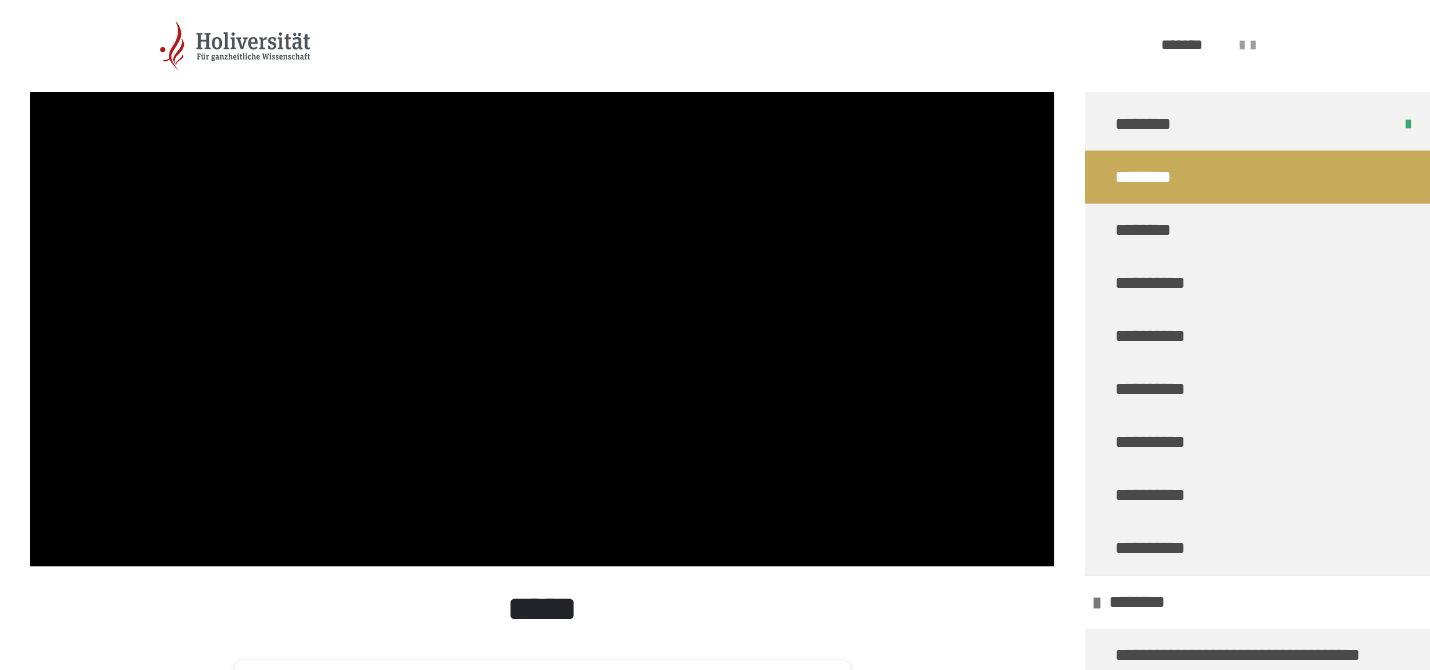 click at bounding box center (542, 278) 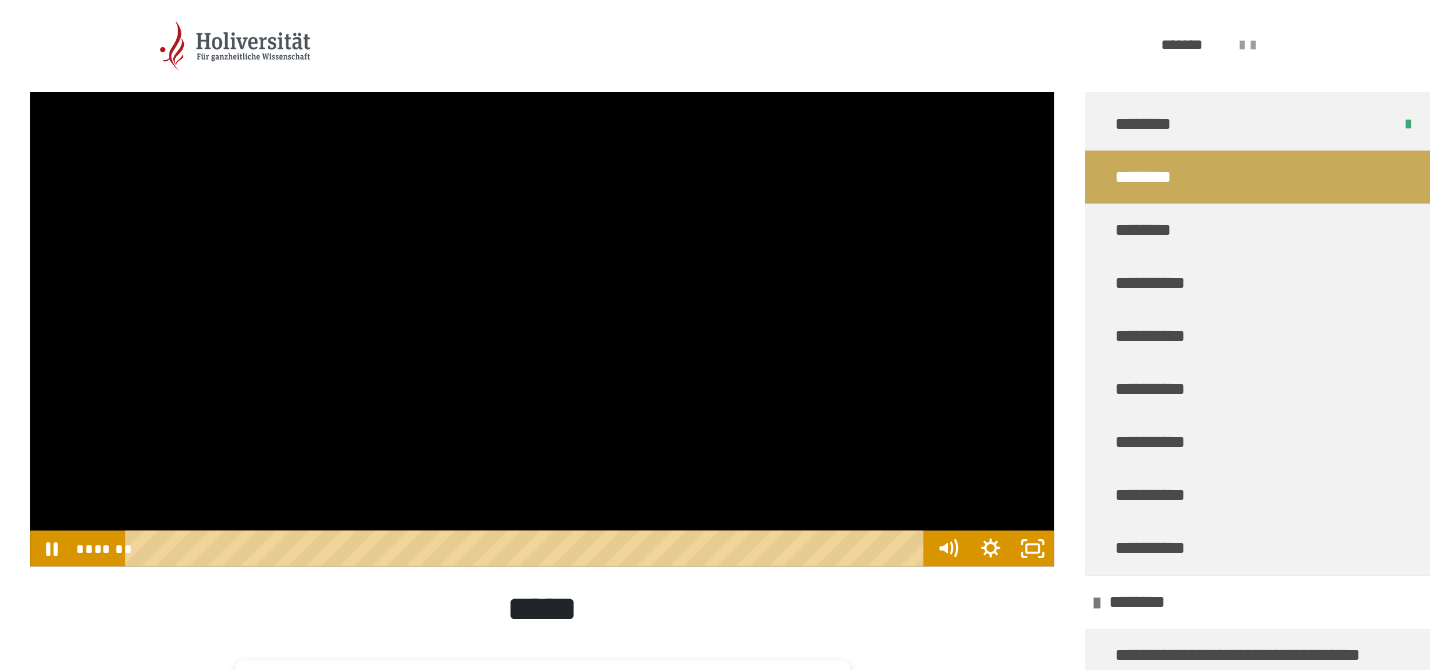 click at bounding box center [542, 278] 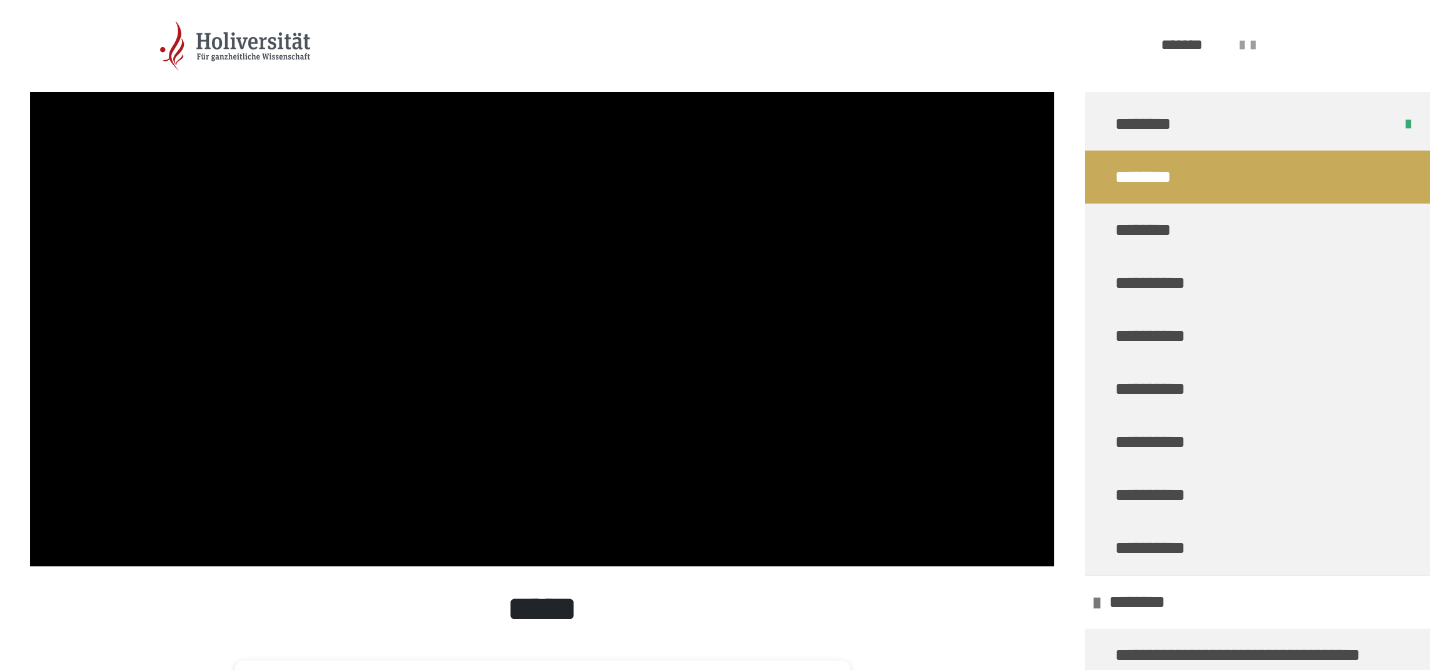 click at bounding box center (542, 278) 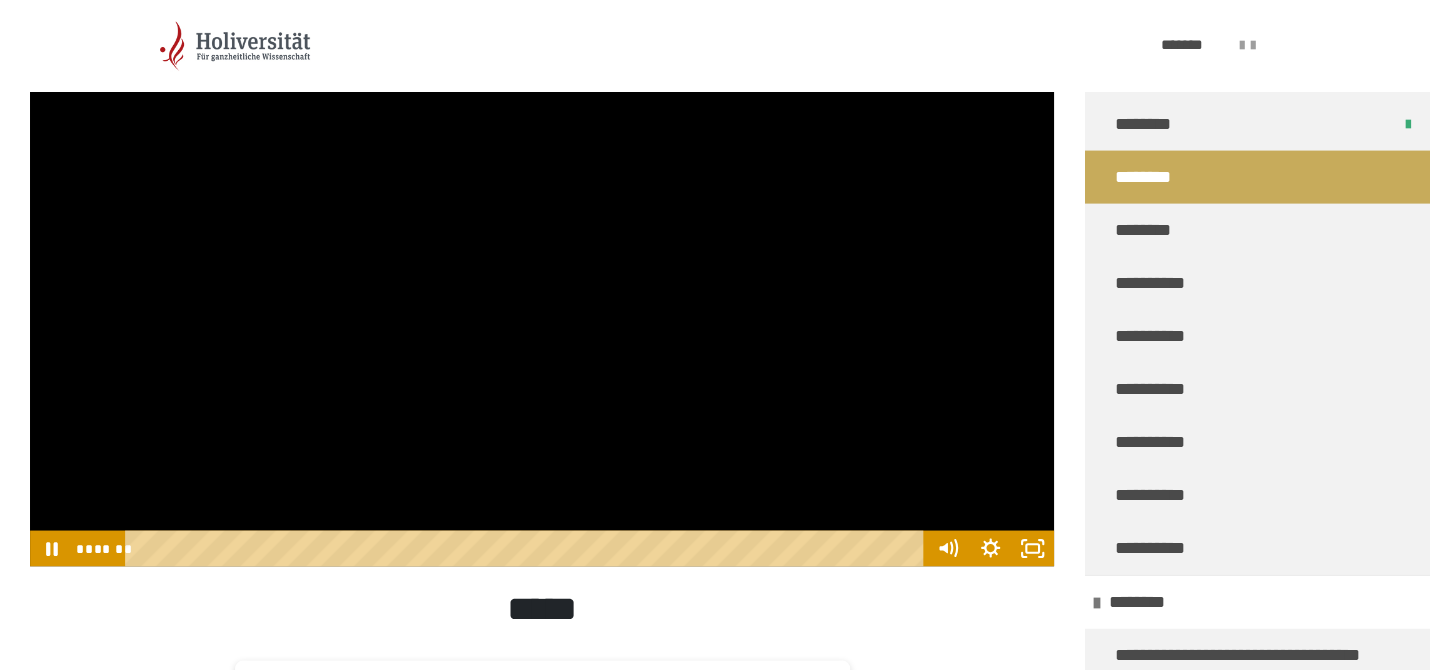 click at bounding box center (542, 278) 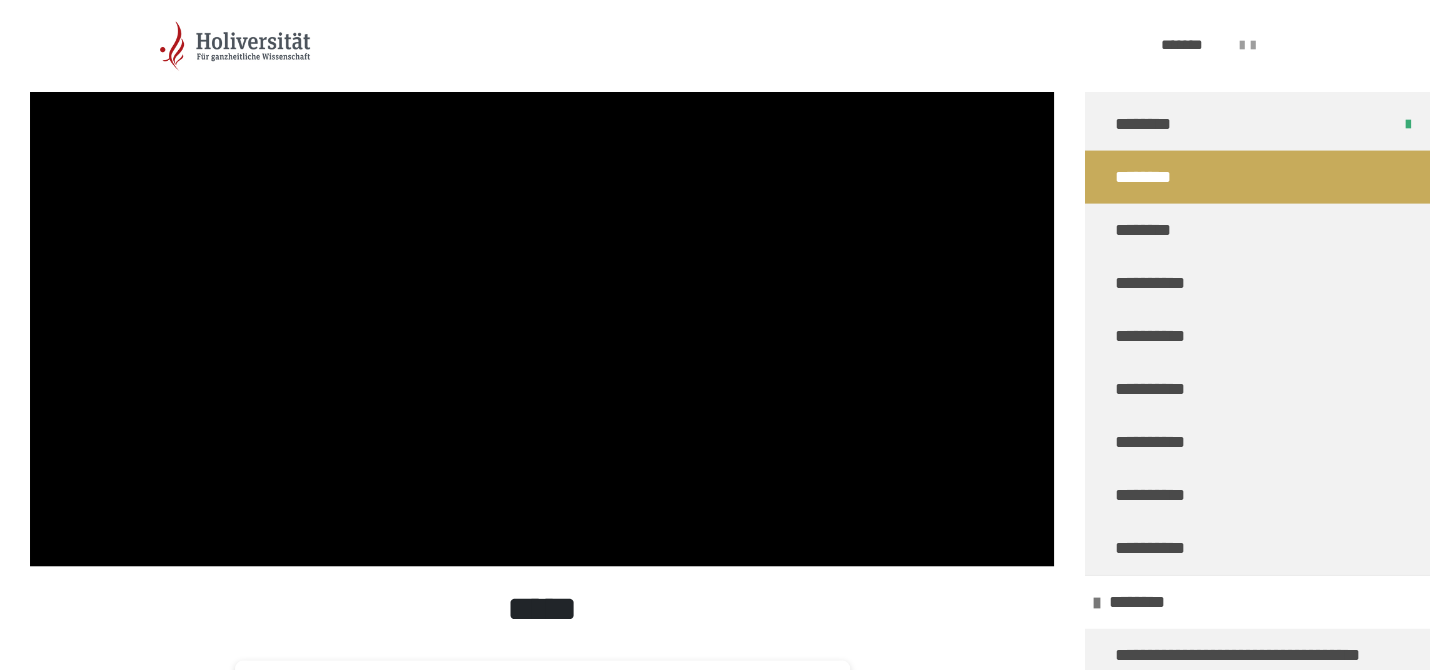 click at bounding box center (542, 278) 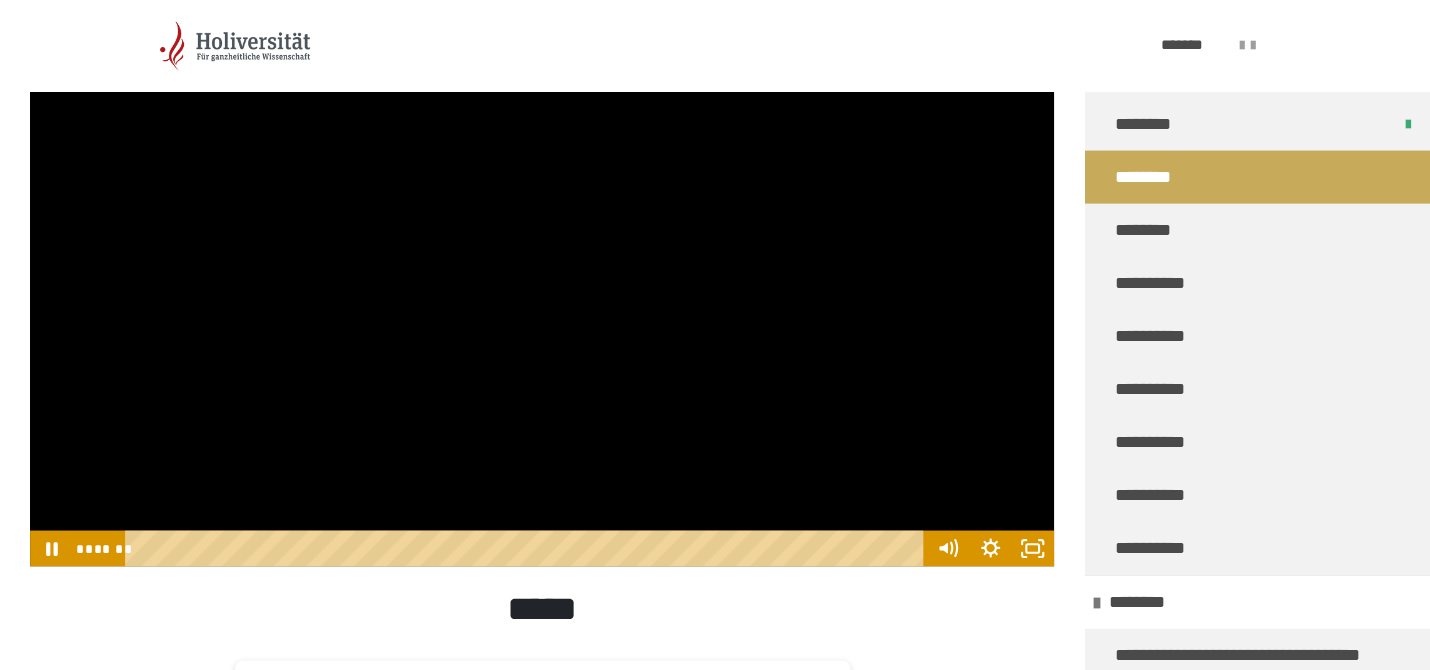 click at bounding box center (542, 278) 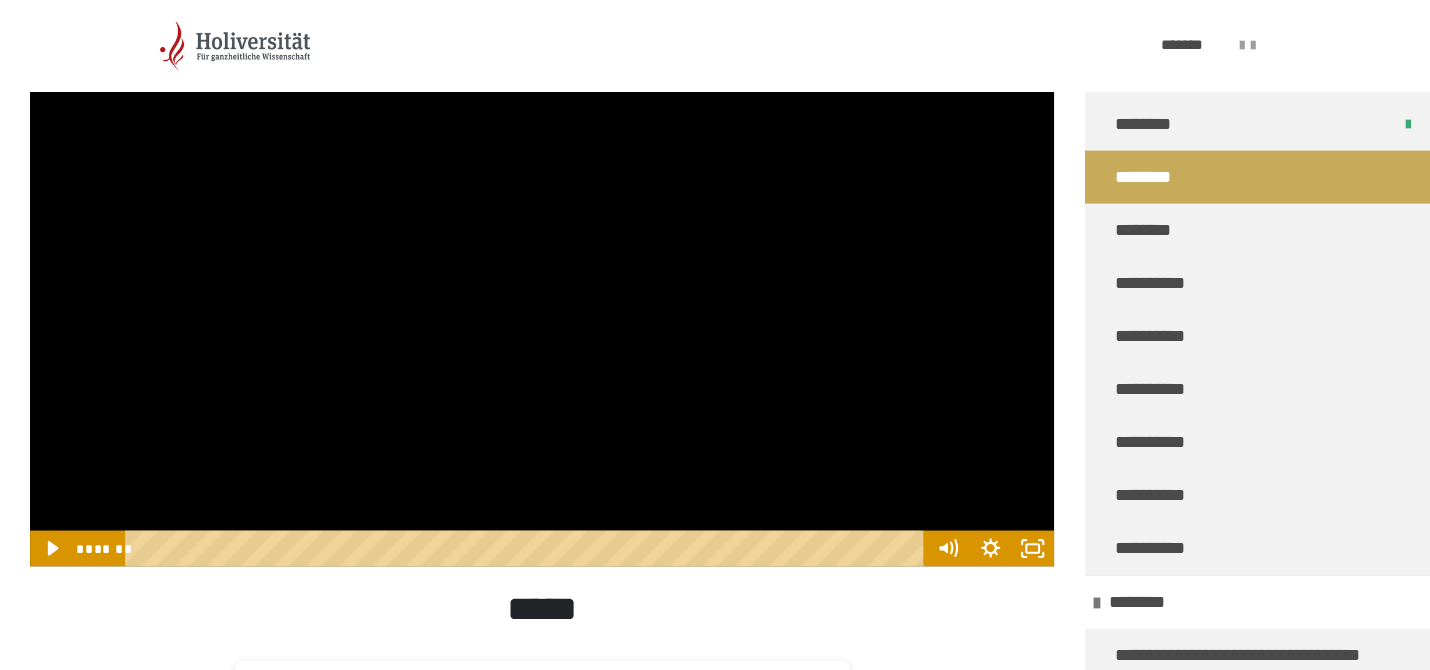click at bounding box center (542, 278) 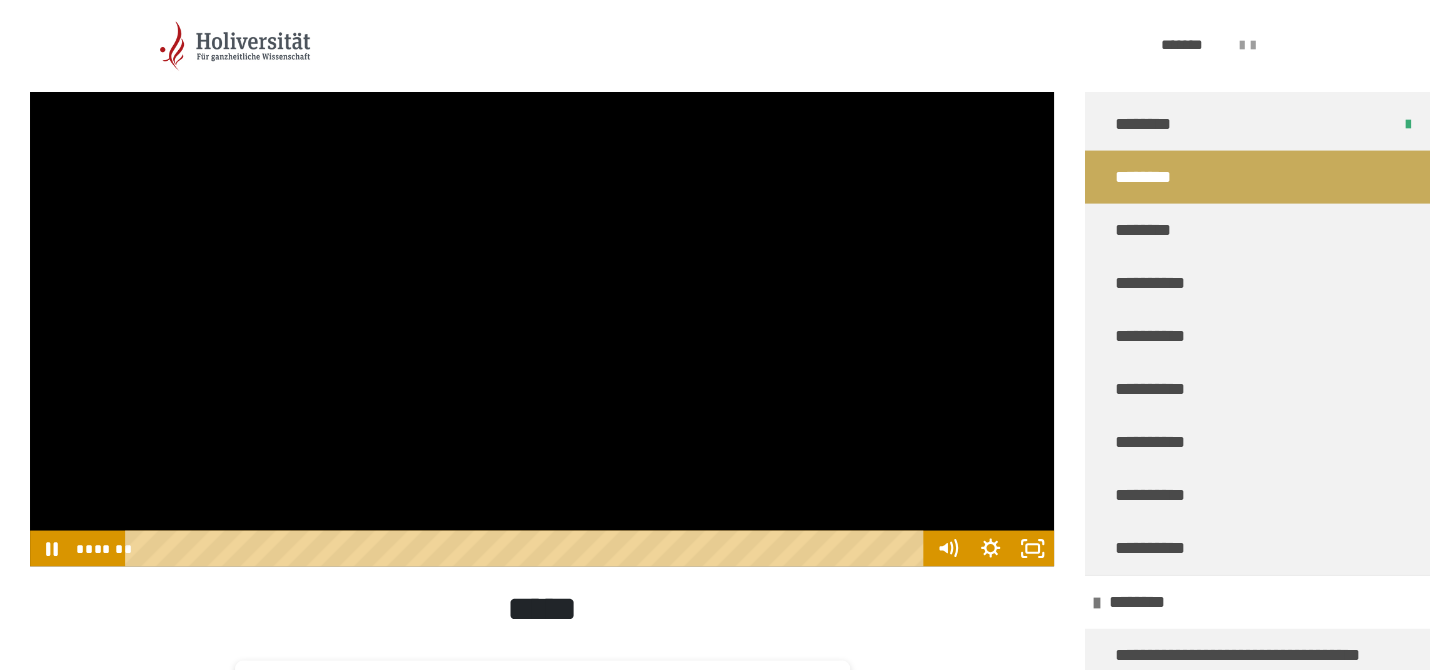 click at bounding box center [542, 278] 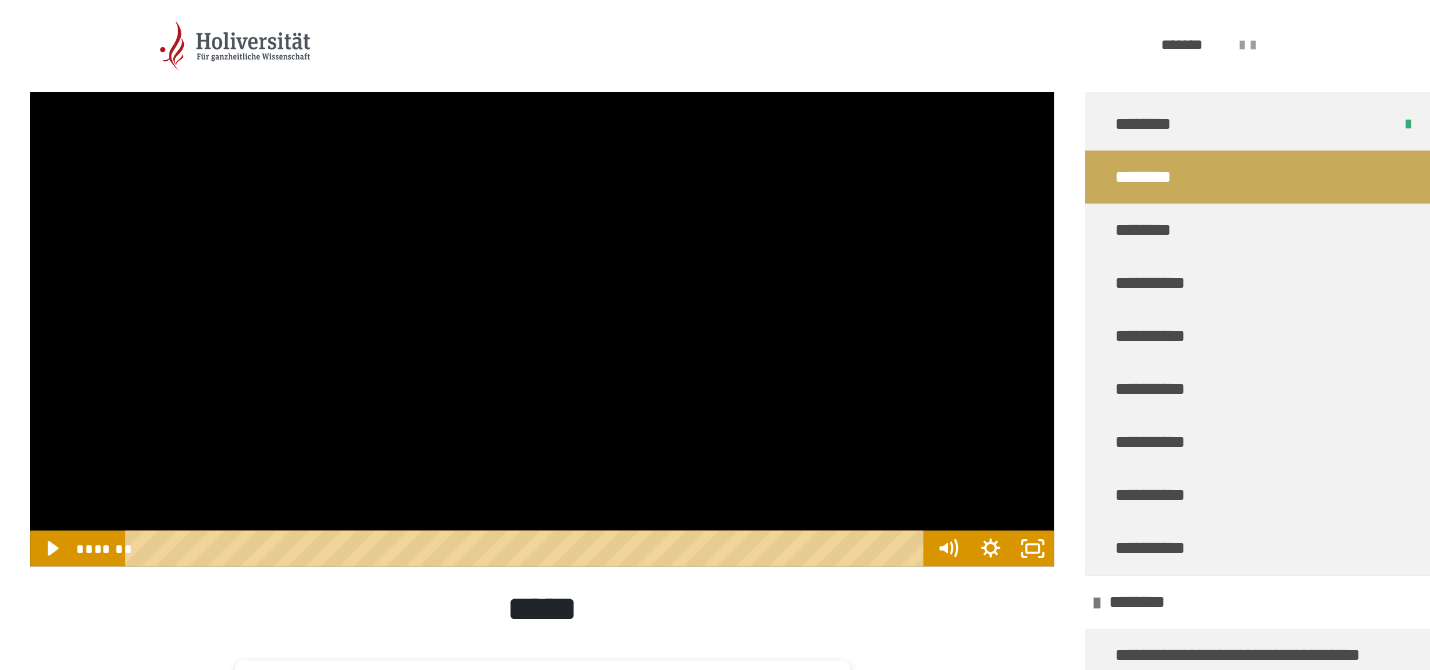 click at bounding box center [542, 278] 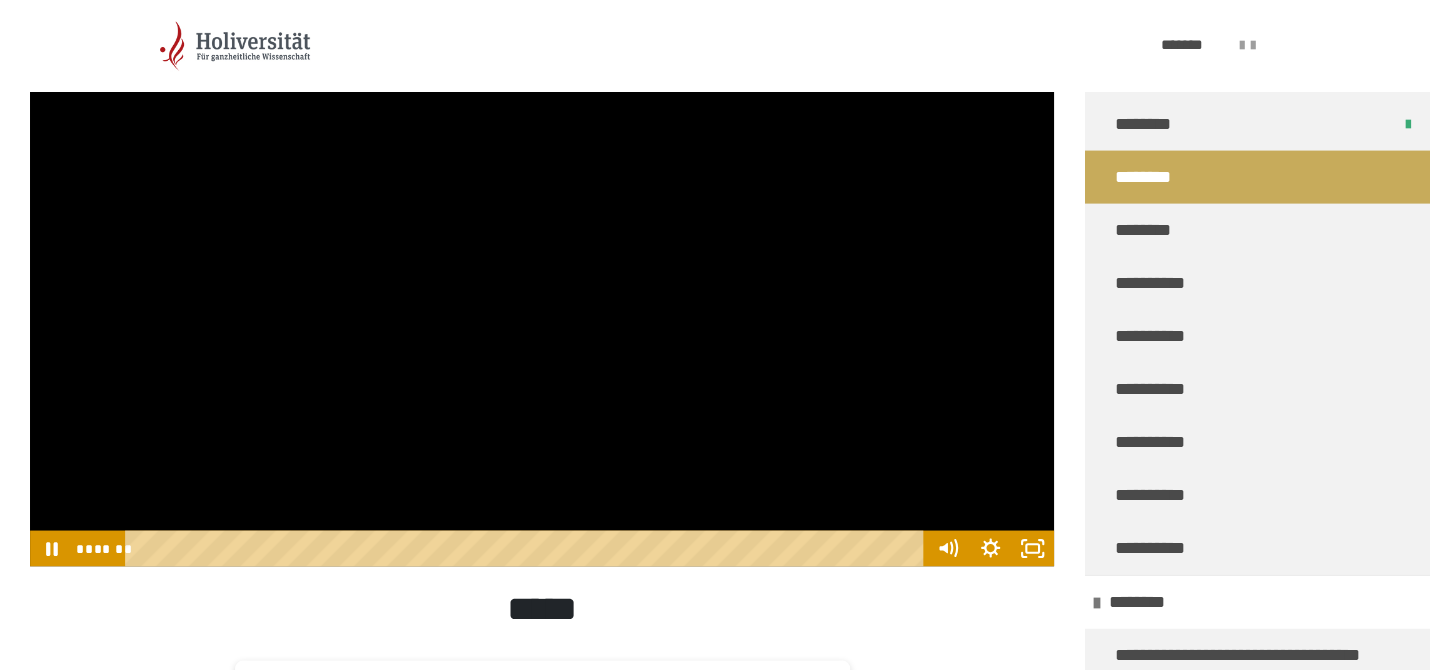 click at bounding box center (542, 278) 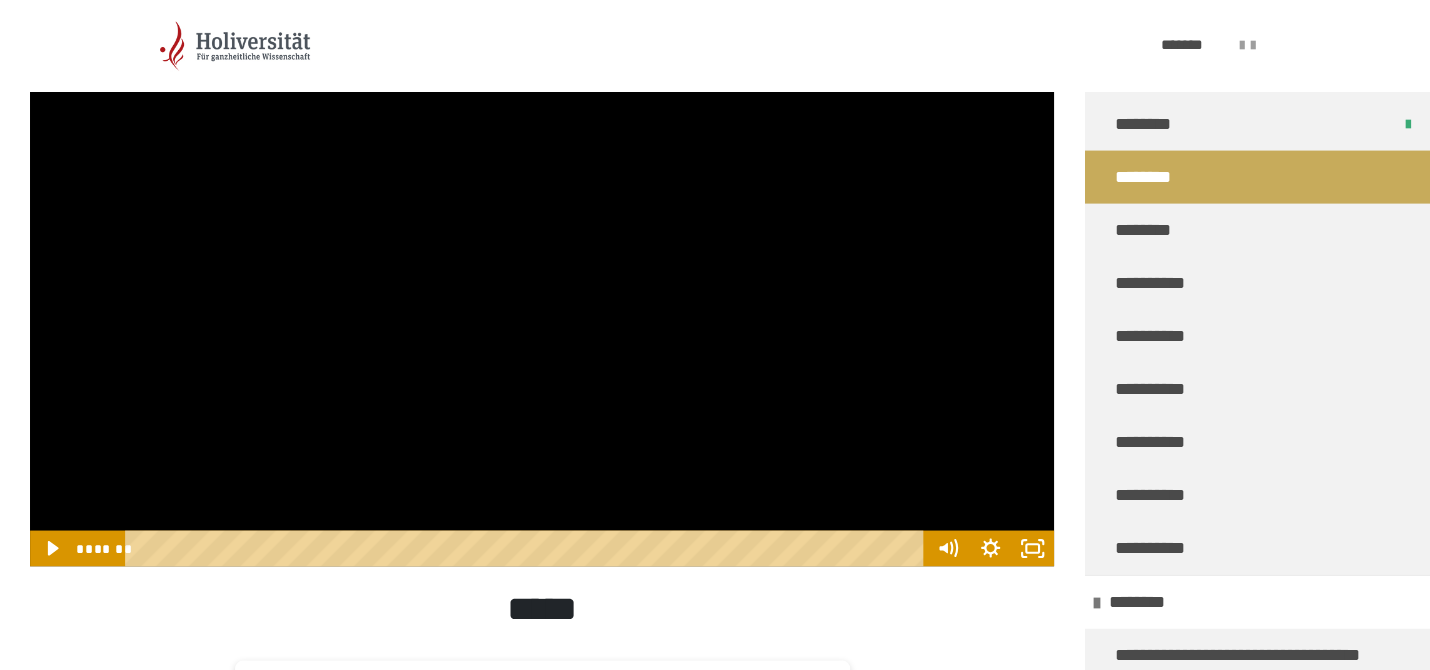 click at bounding box center [542, 278] 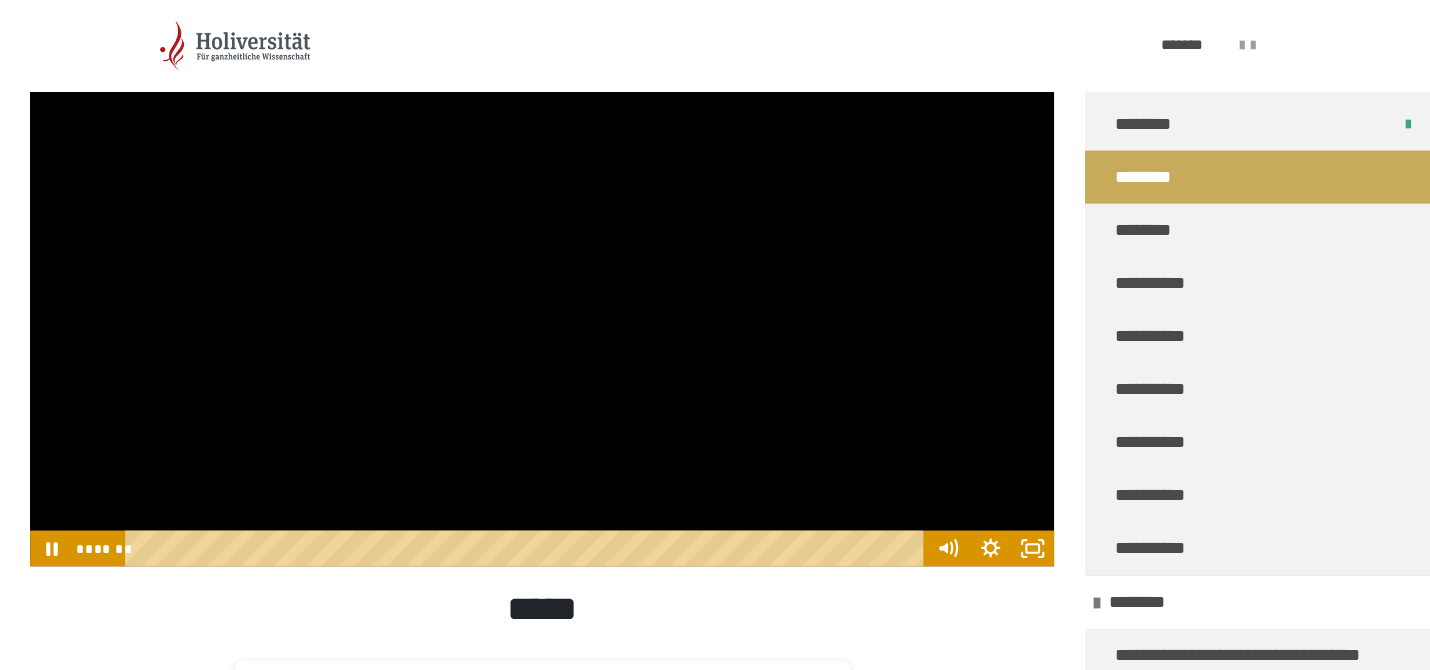 click at bounding box center (542, 278) 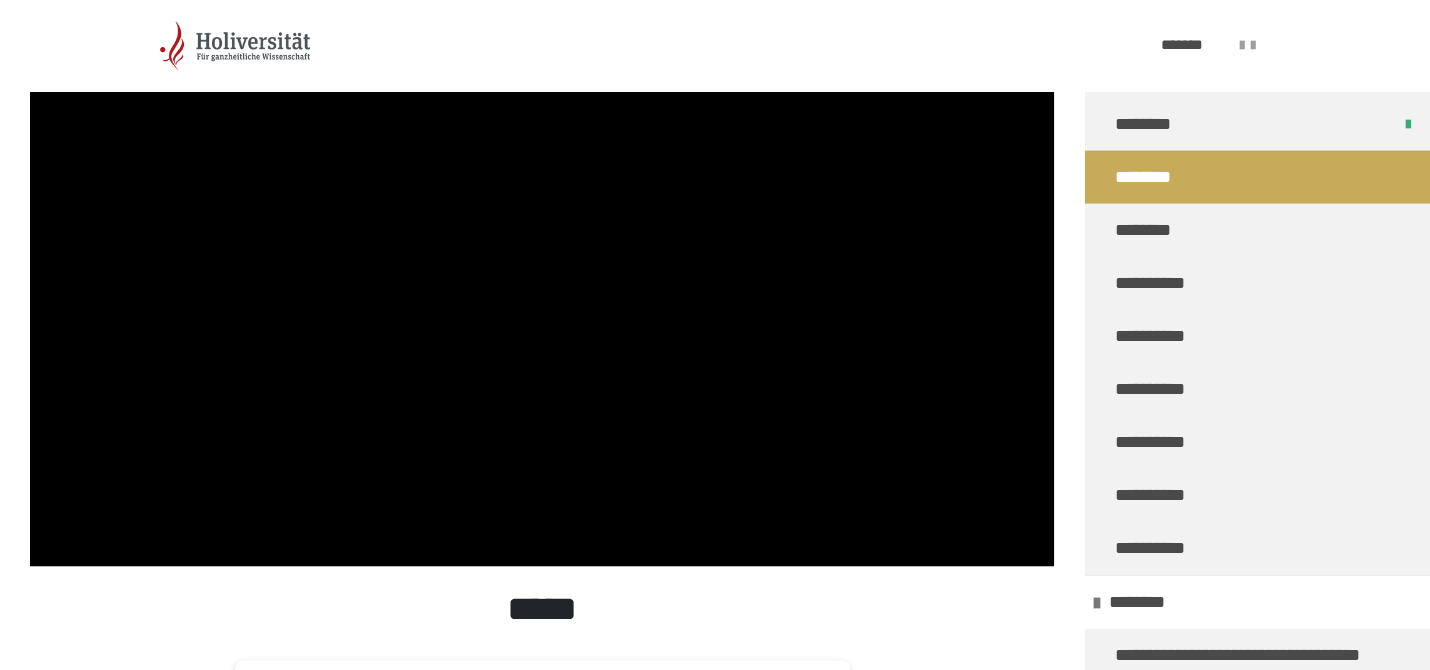 click at bounding box center [542, 278] 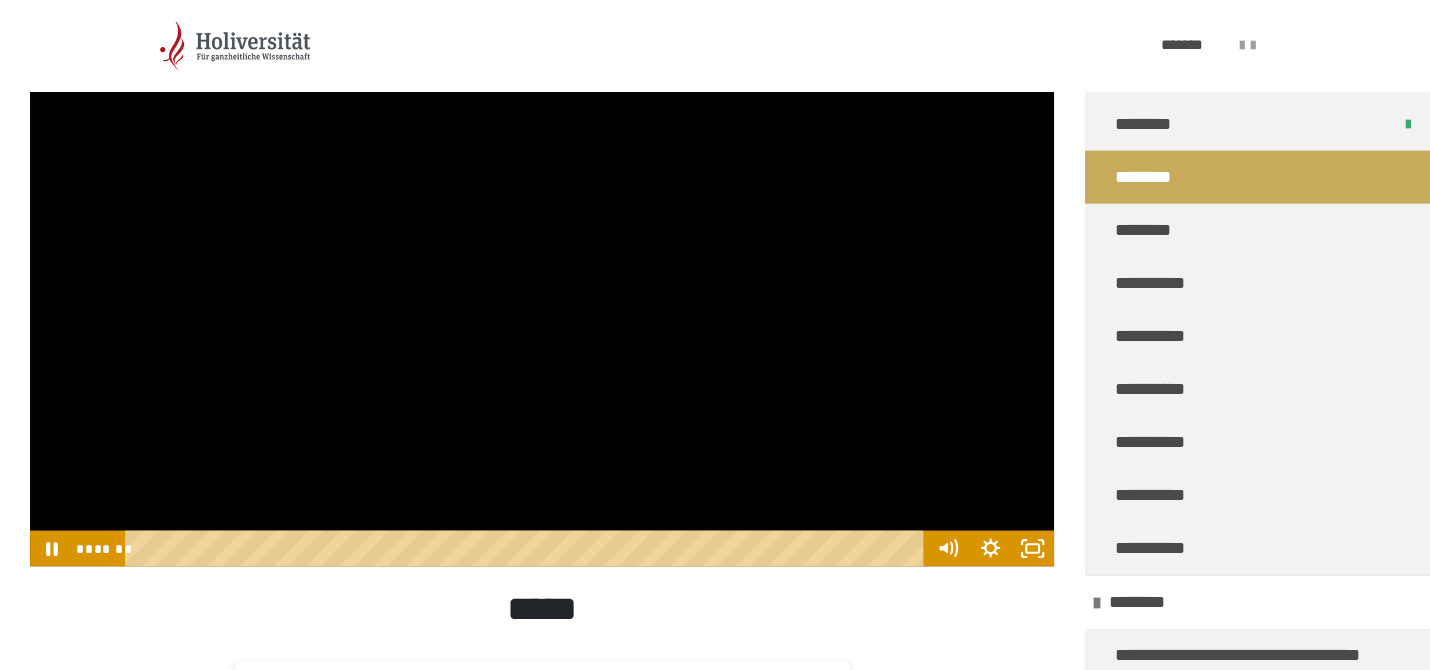 click at bounding box center (542, 278) 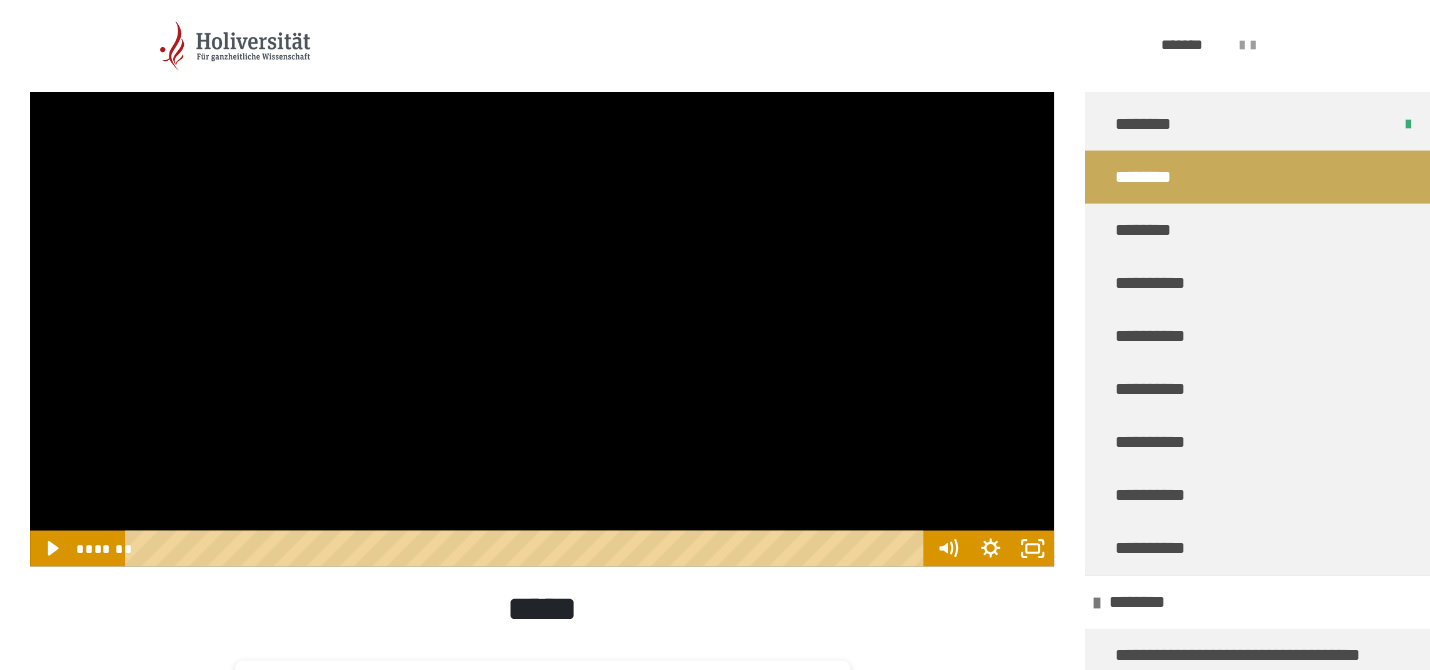 click at bounding box center (542, 278) 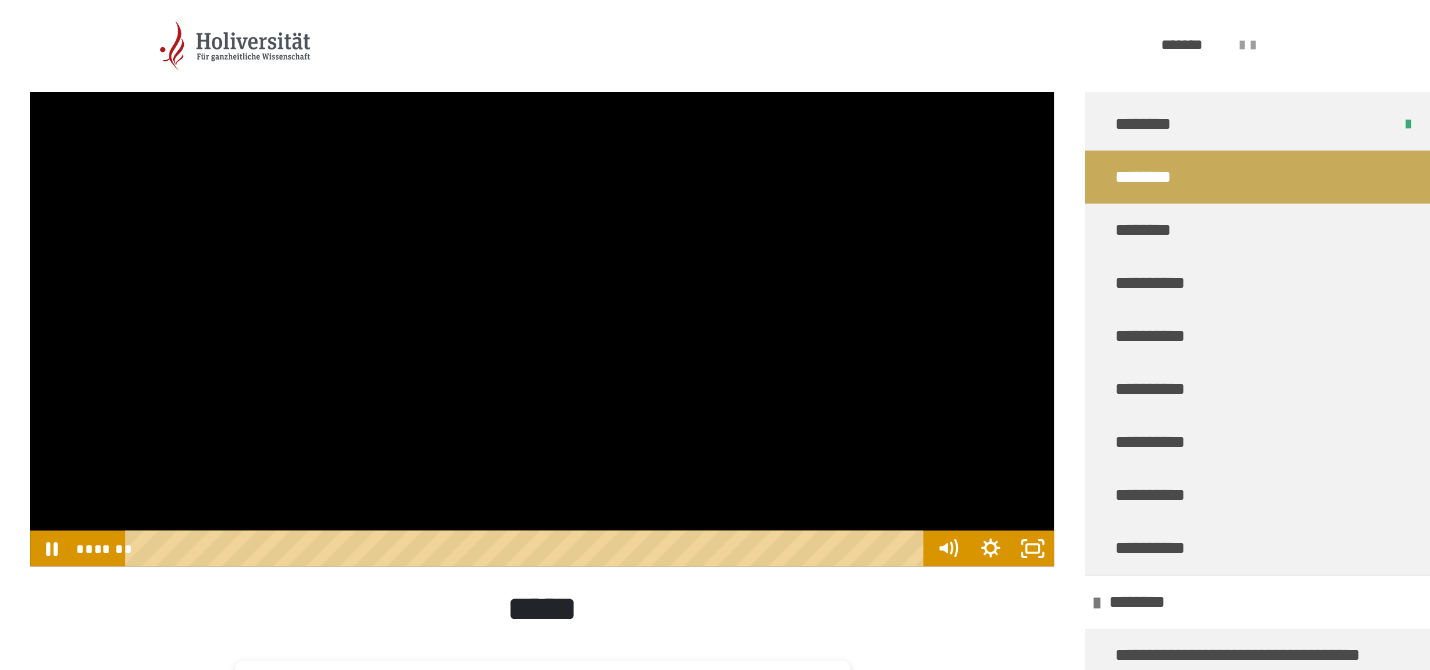 click at bounding box center [542, 278] 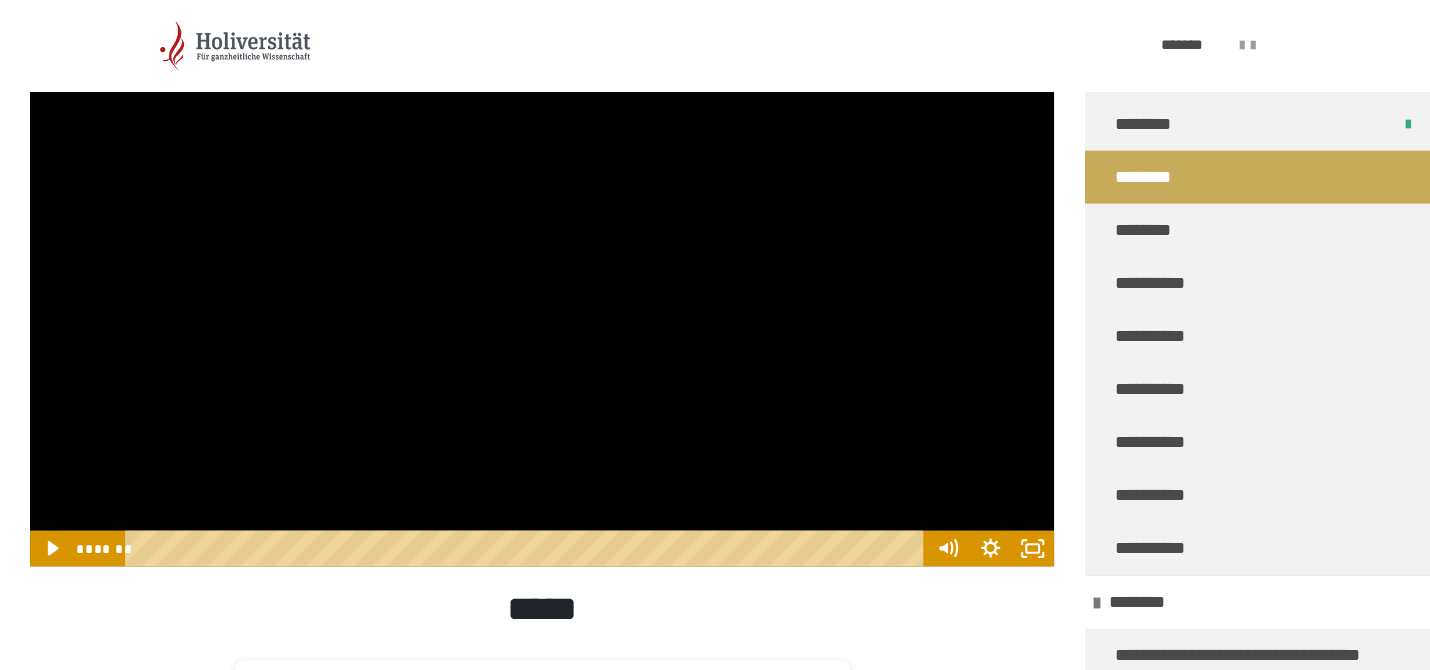 click at bounding box center (542, 278) 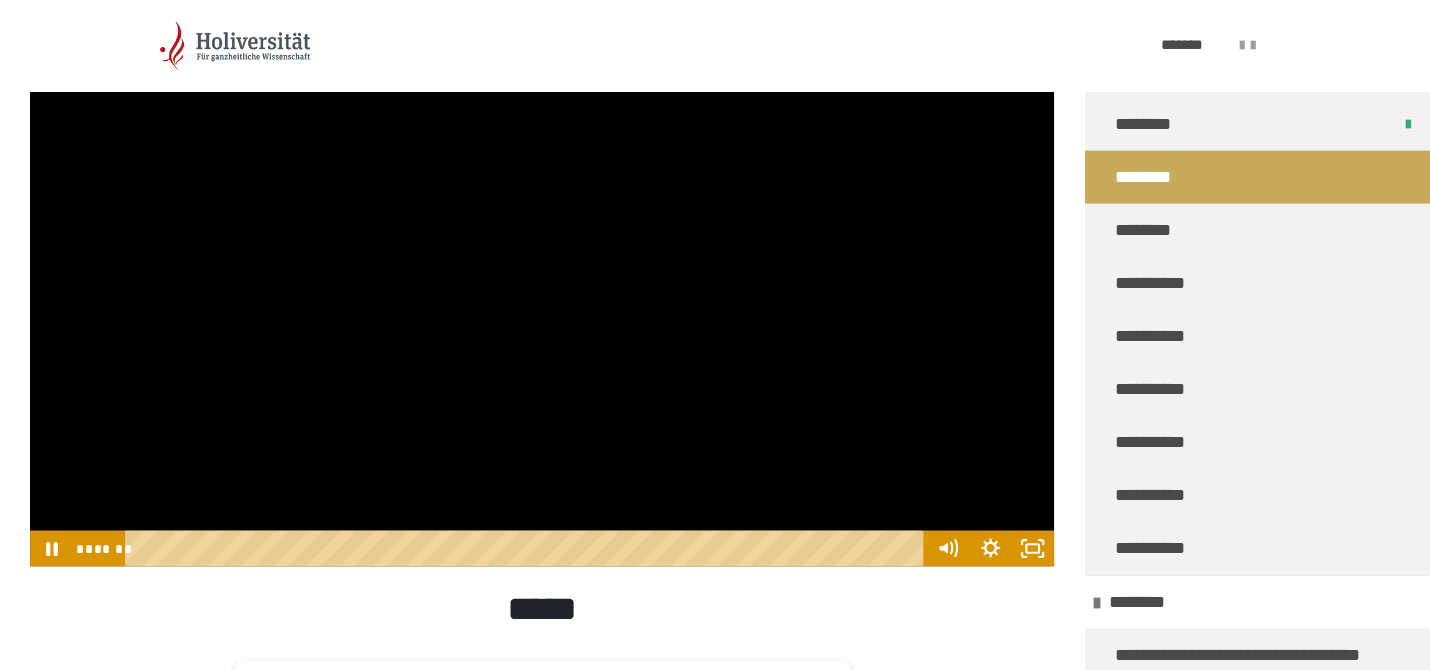 click at bounding box center (542, 278) 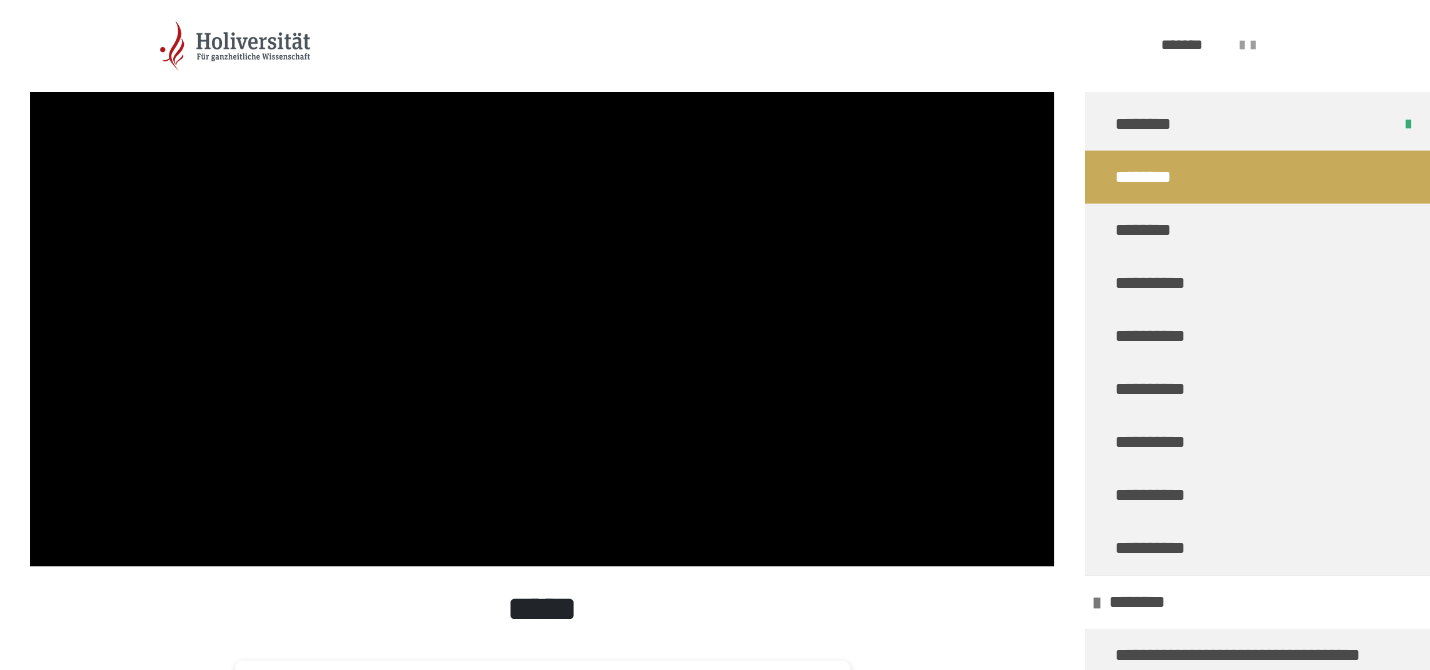 click at bounding box center (542, 278) 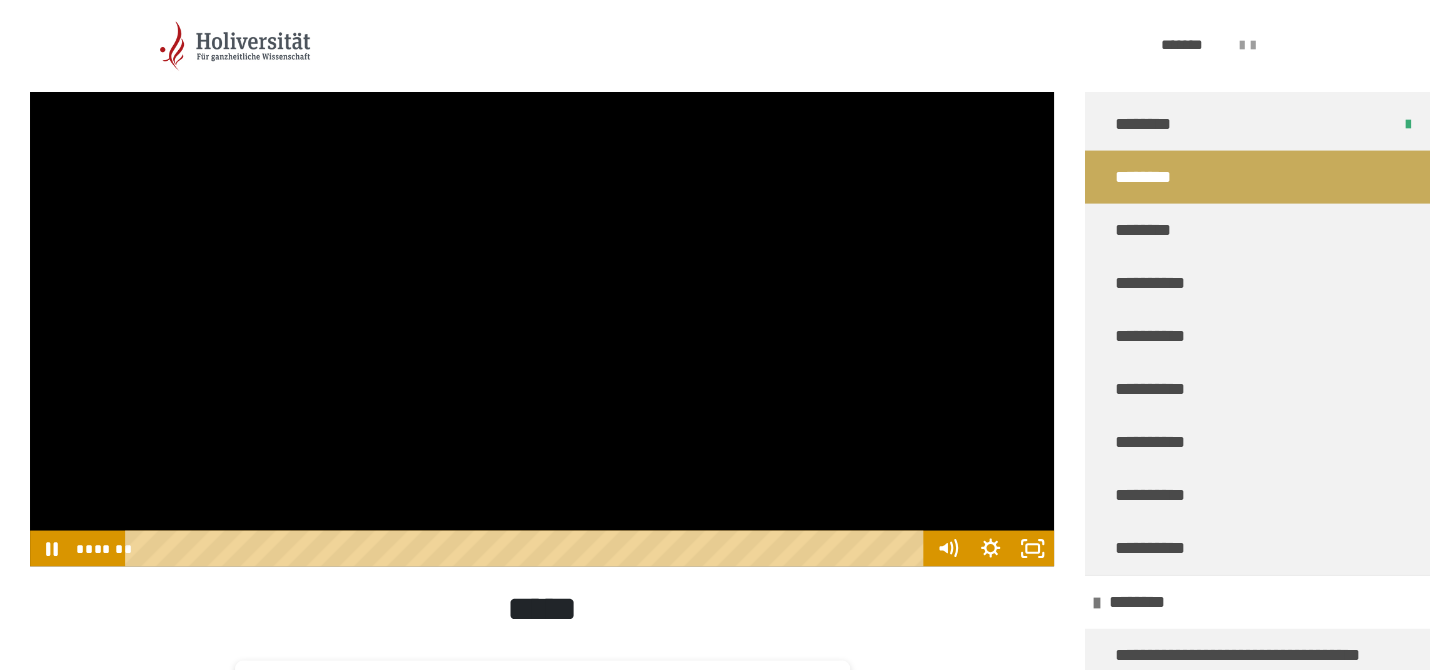 click at bounding box center [542, 278] 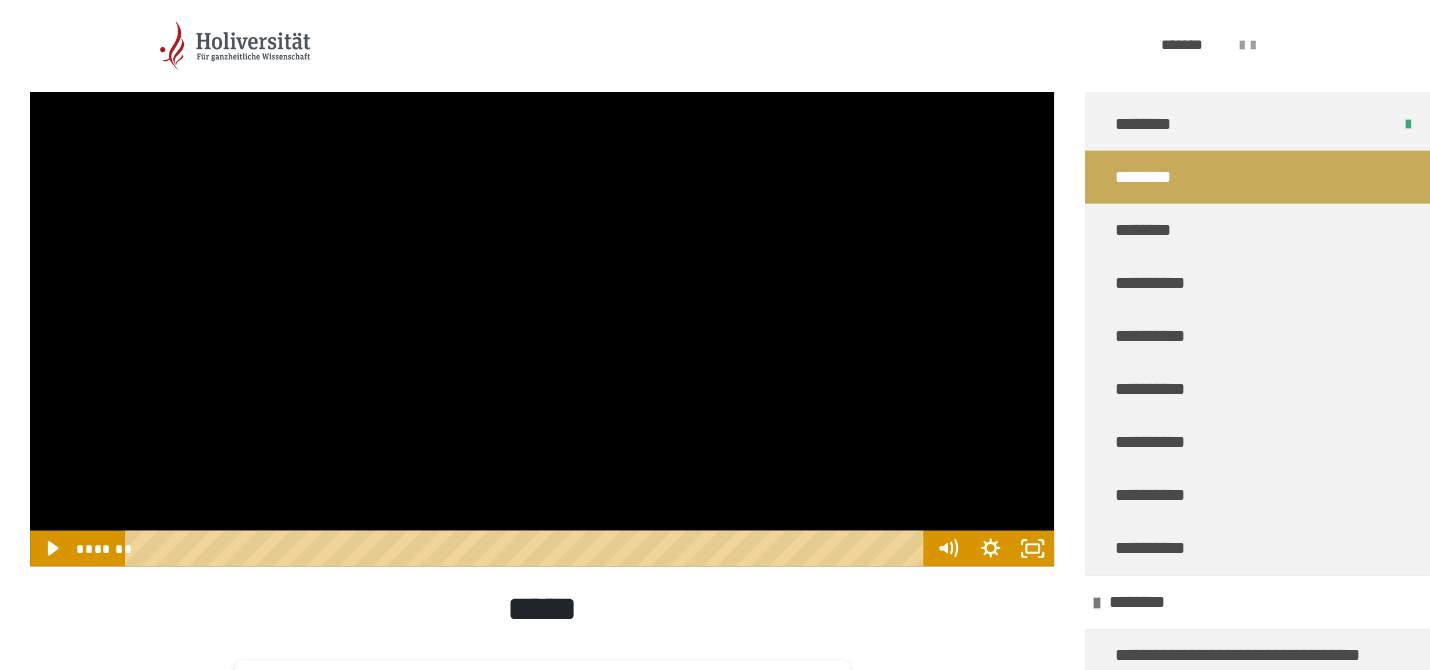 click at bounding box center (542, 278) 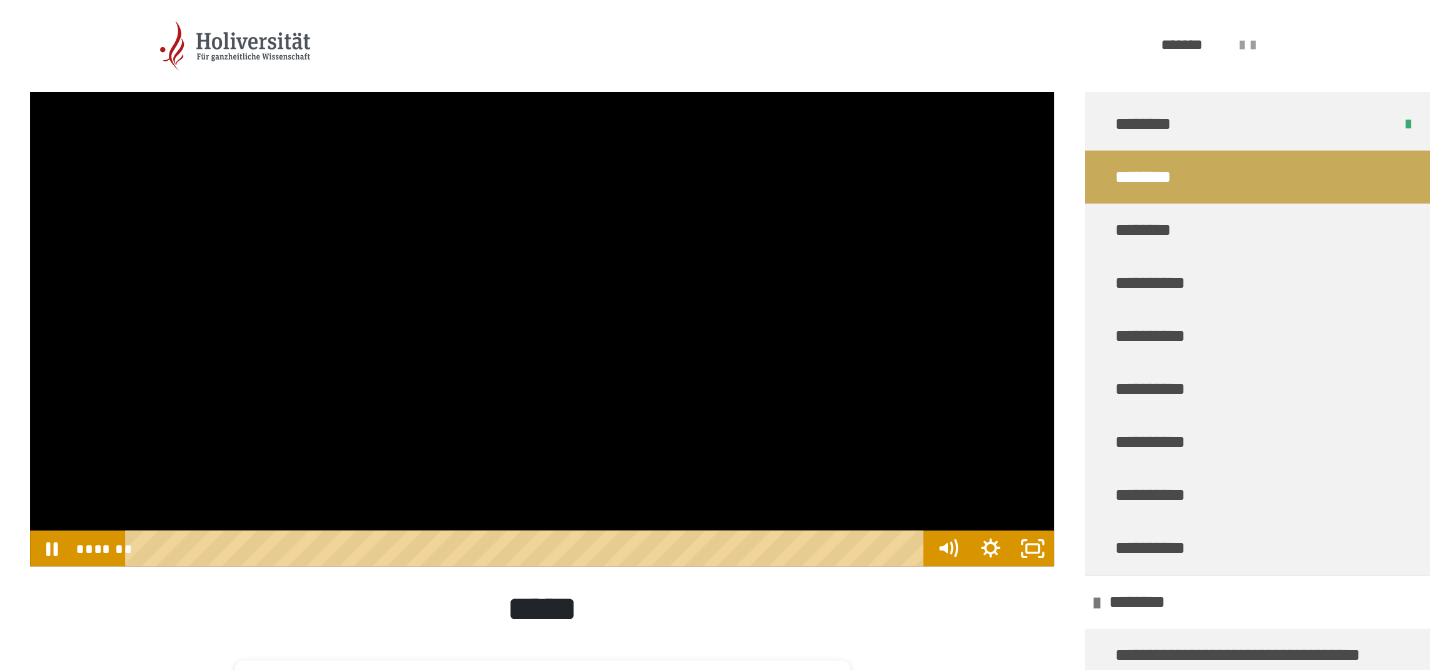 click at bounding box center (542, 278) 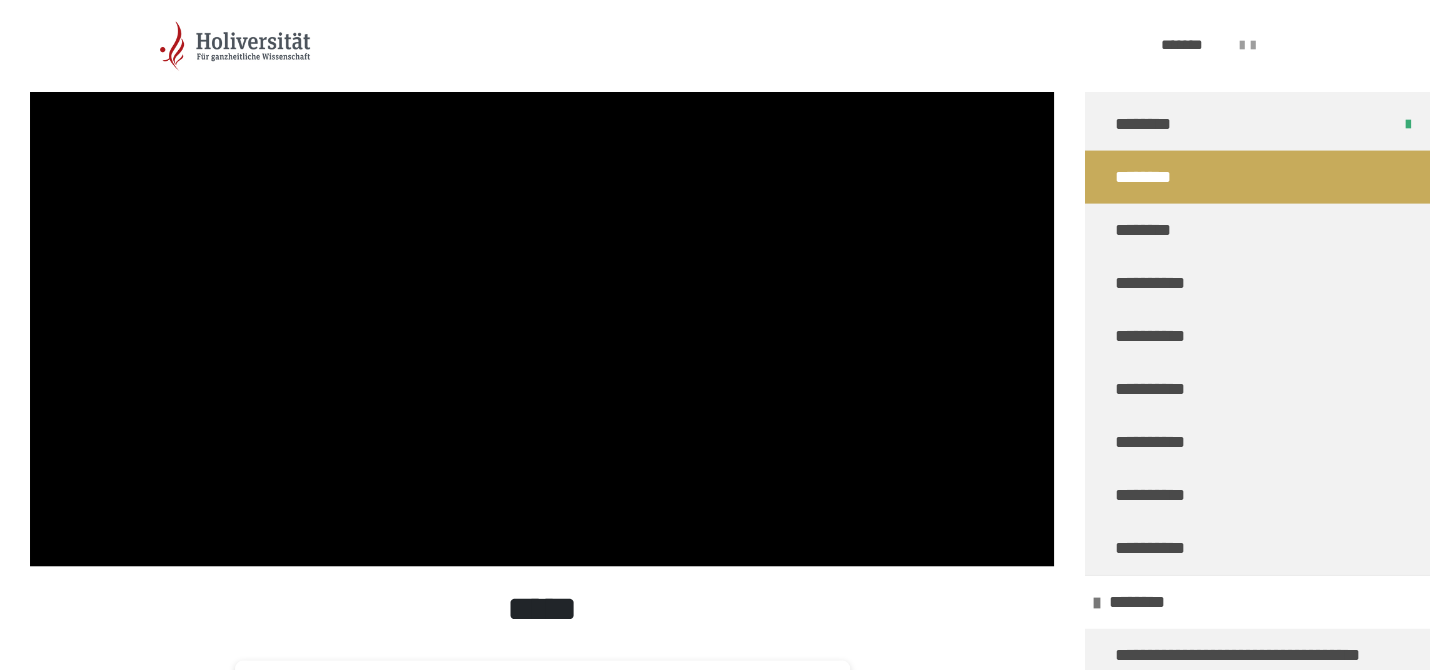 click at bounding box center [542, 278] 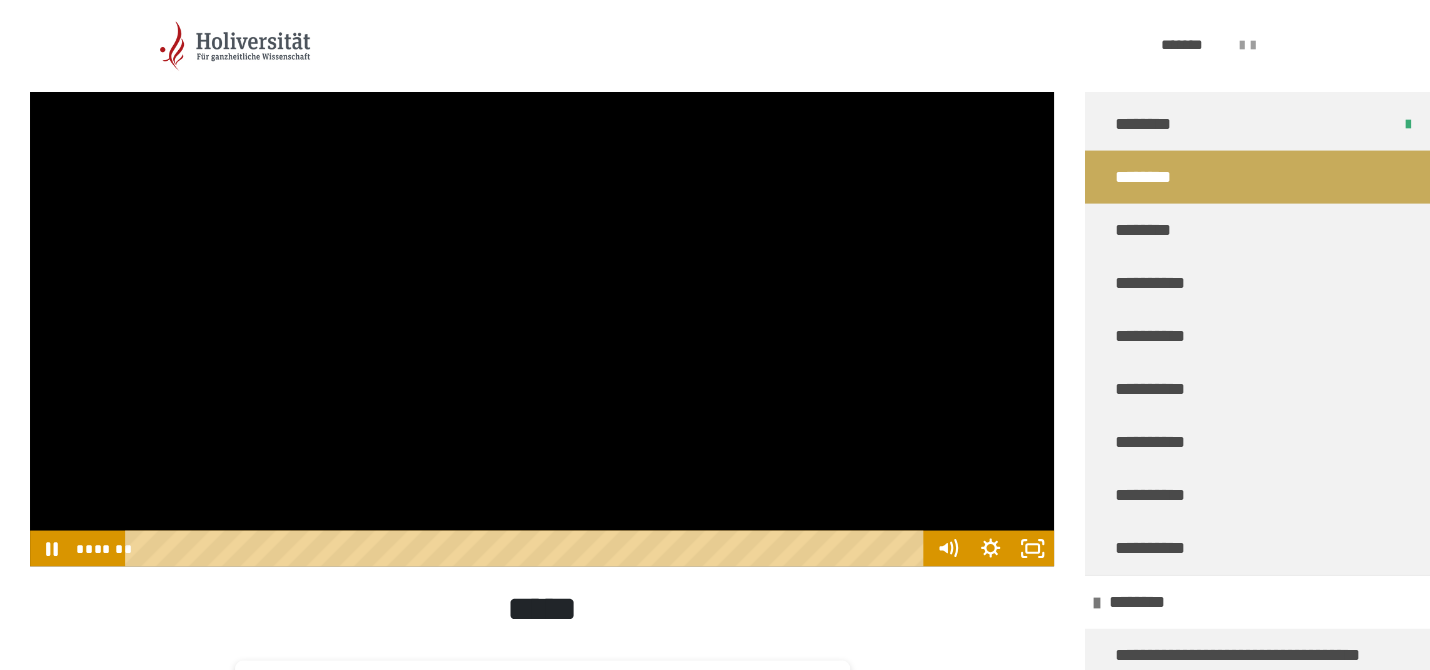 click at bounding box center [542, 278] 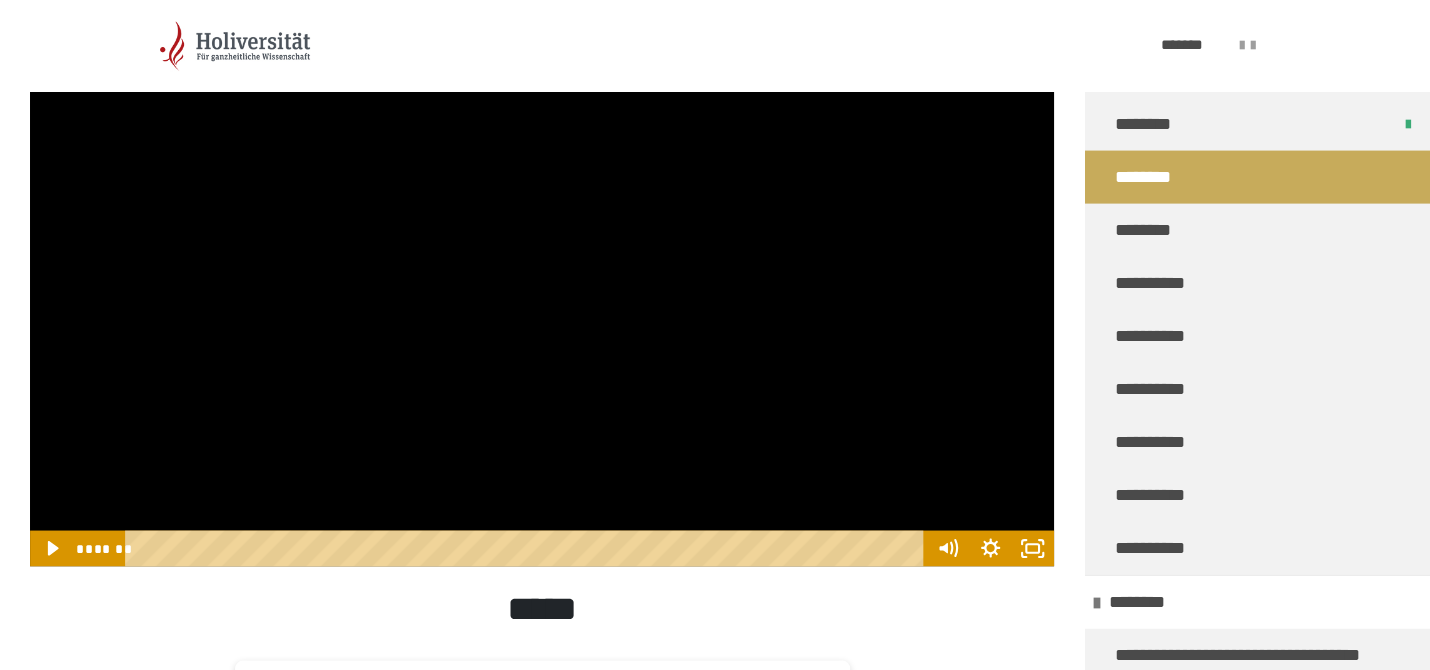 click at bounding box center (542, 278) 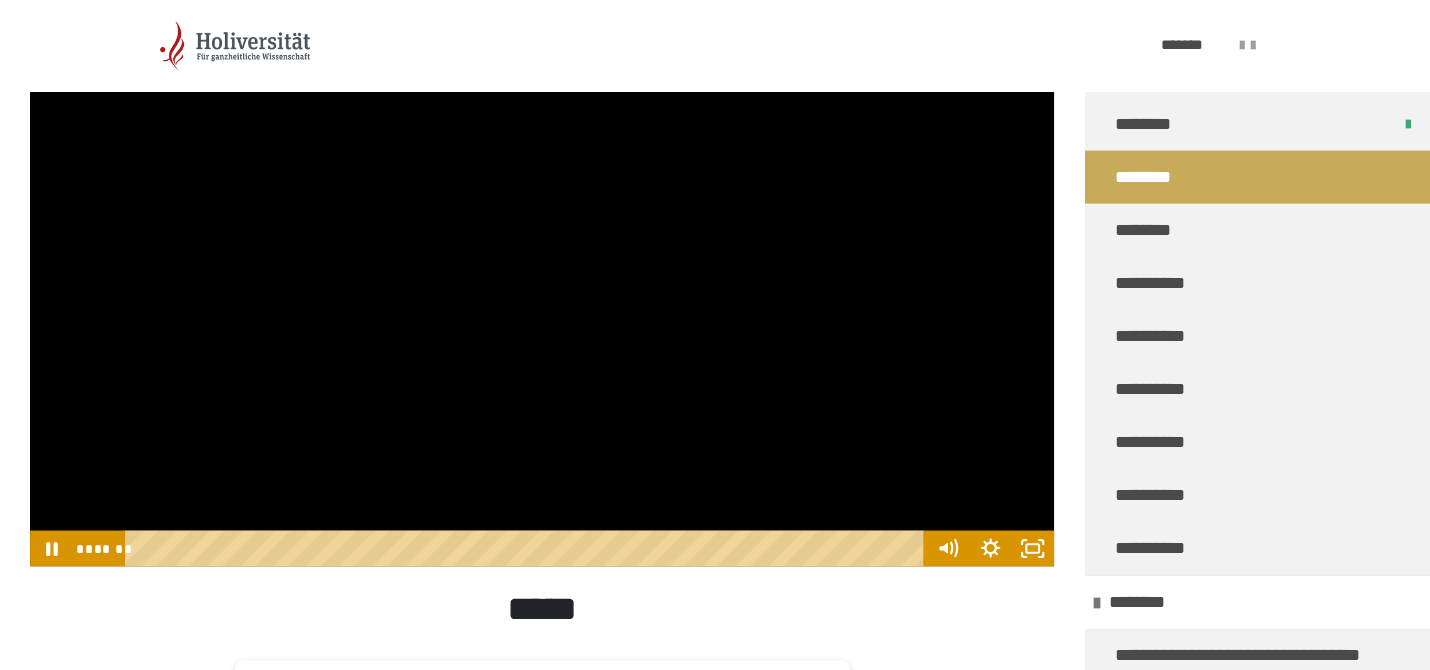 click at bounding box center [542, 278] 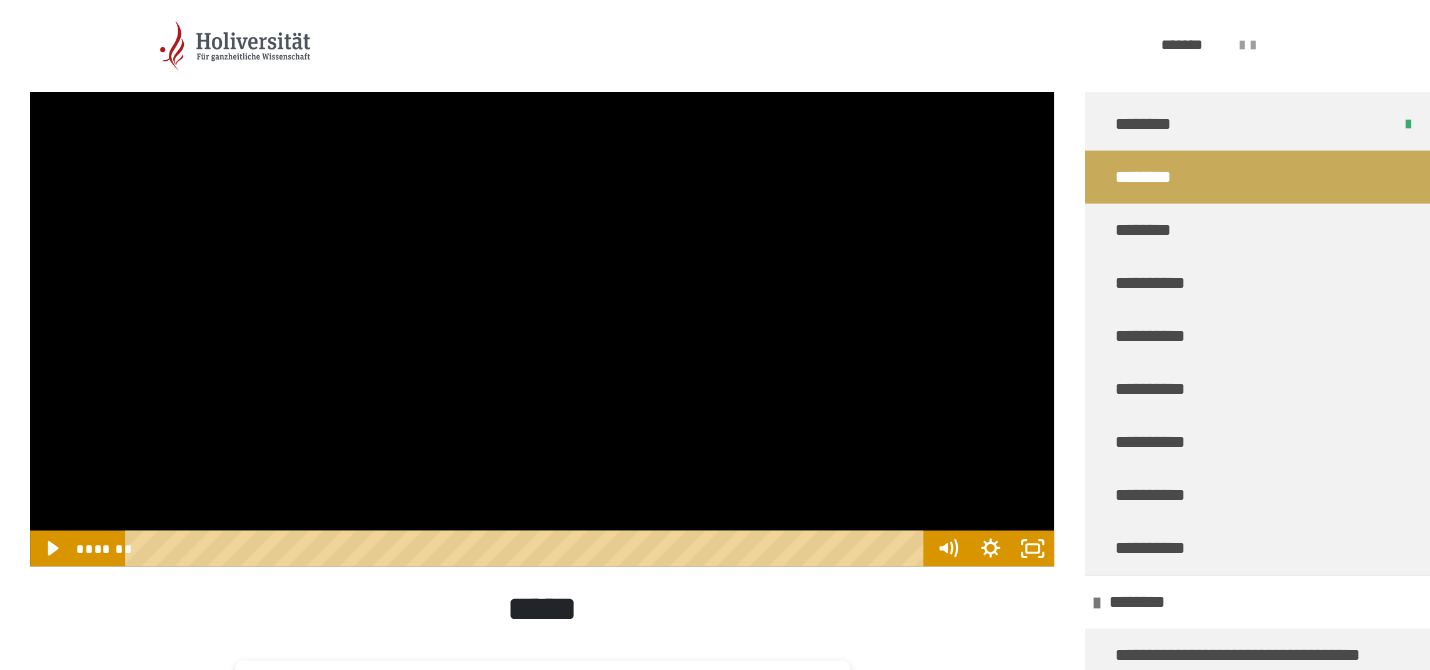 click at bounding box center [542, 278] 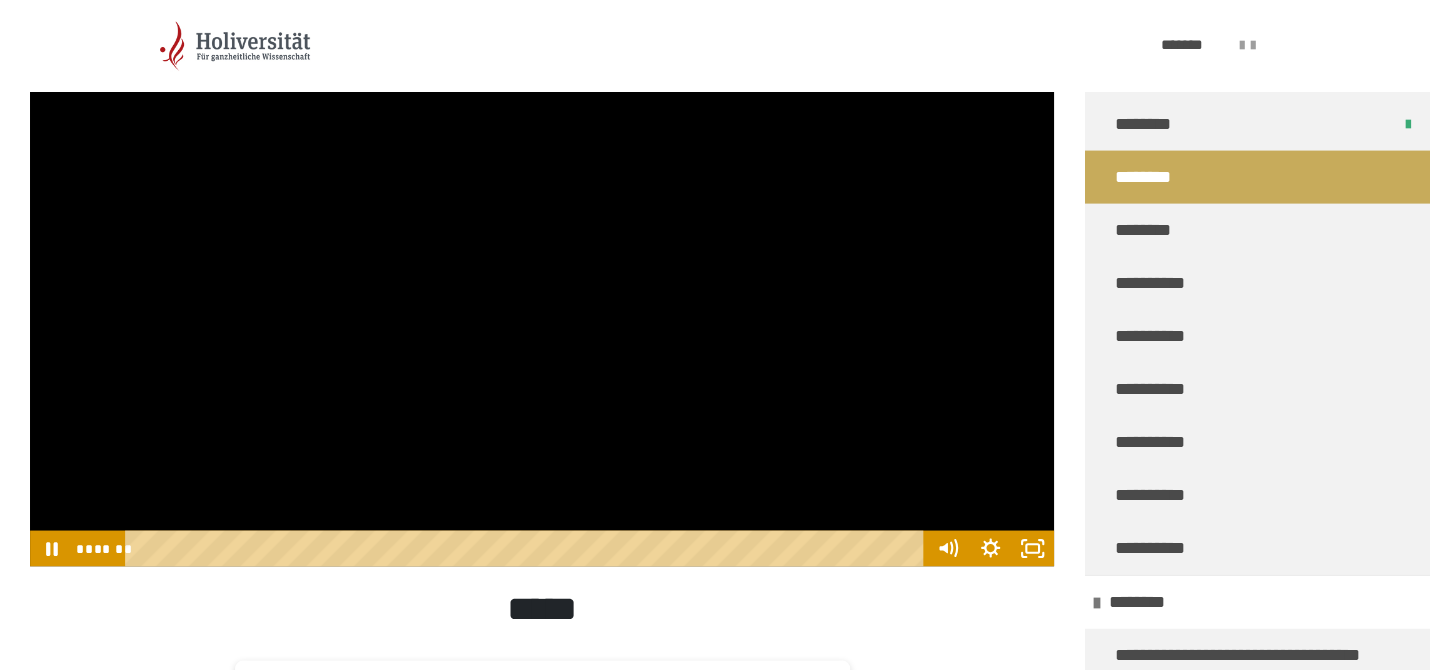 click at bounding box center [542, 278] 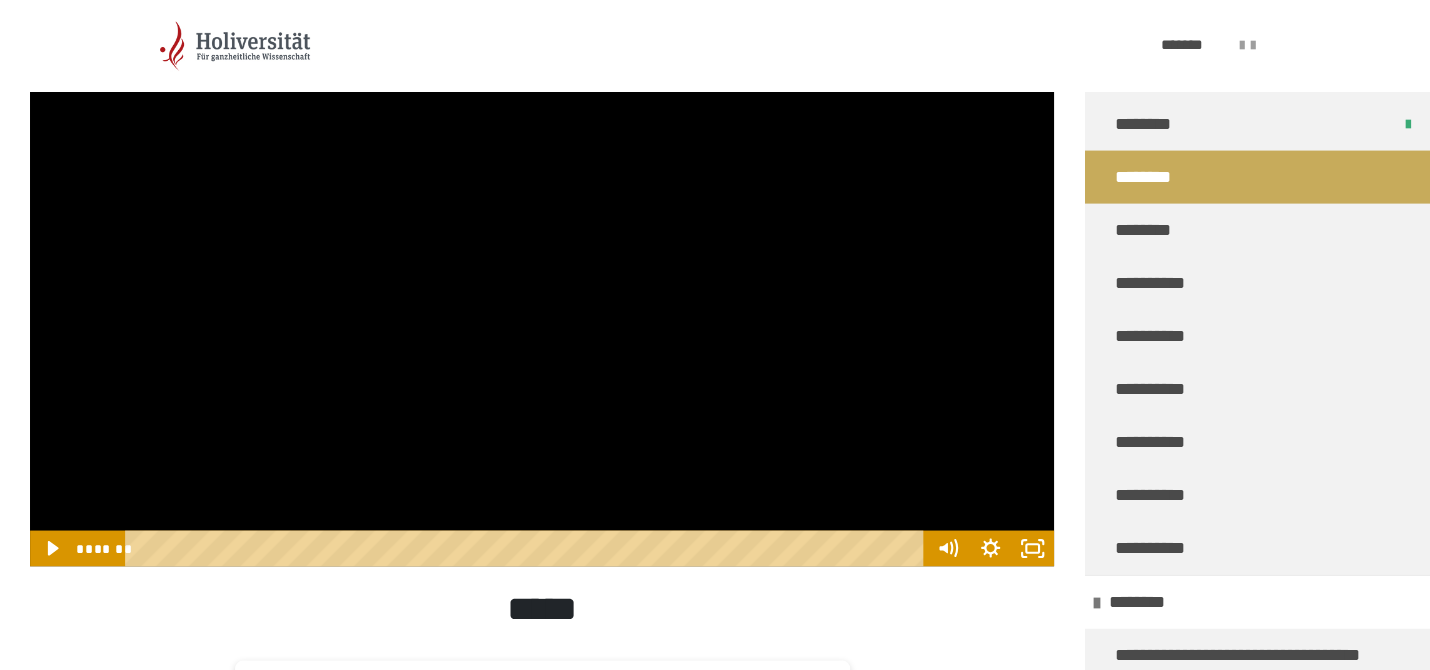 click at bounding box center (542, 278) 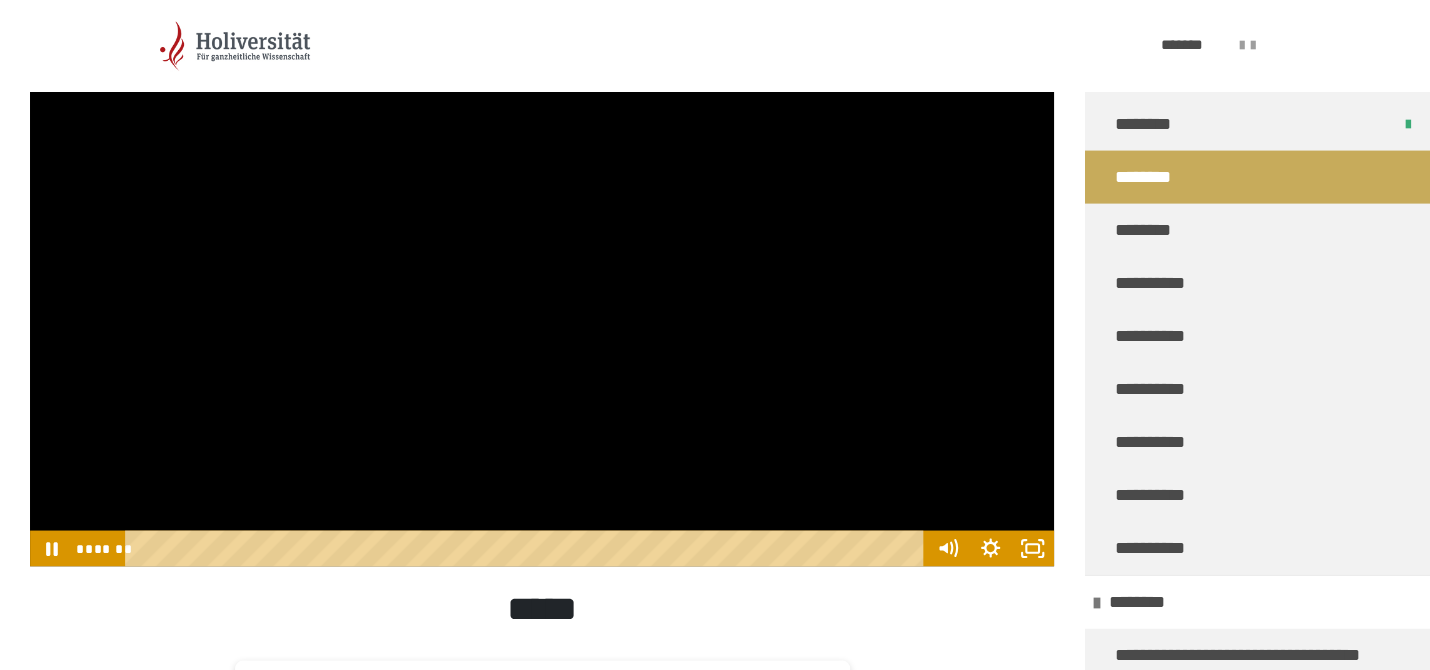 click at bounding box center [542, 278] 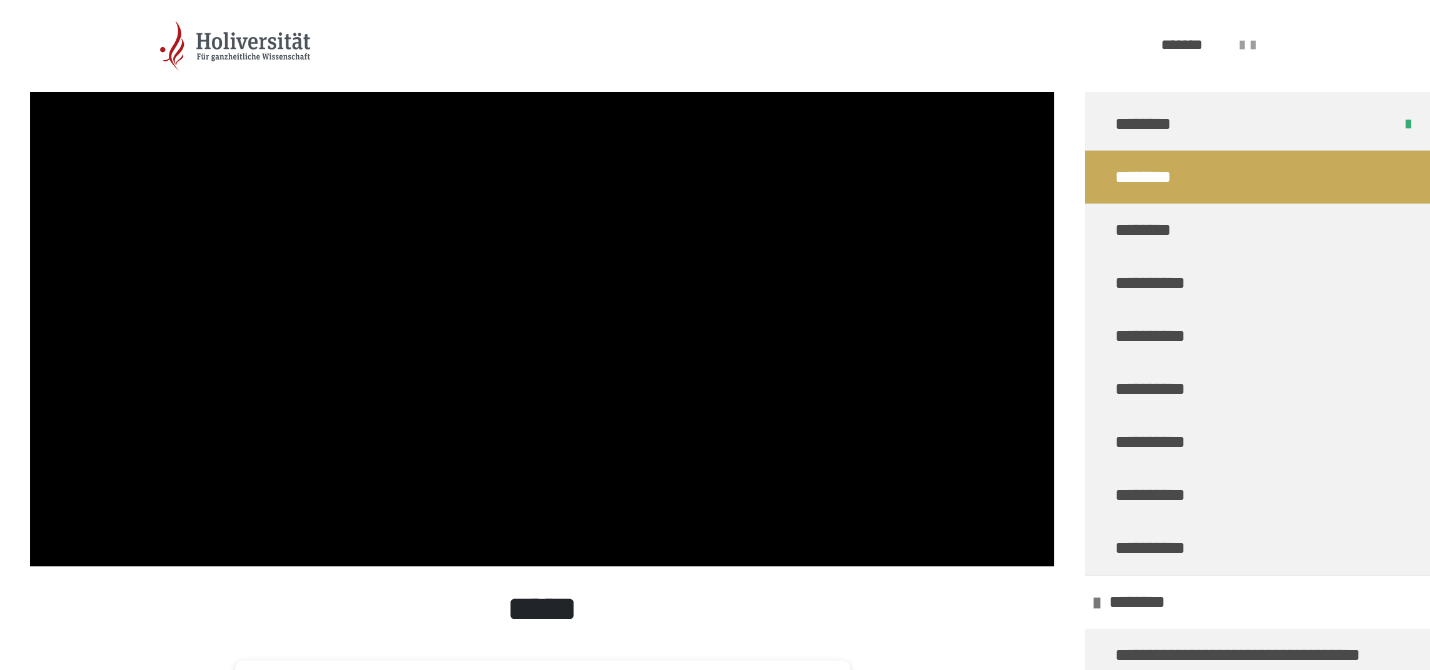 click at bounding box center (542, 278) 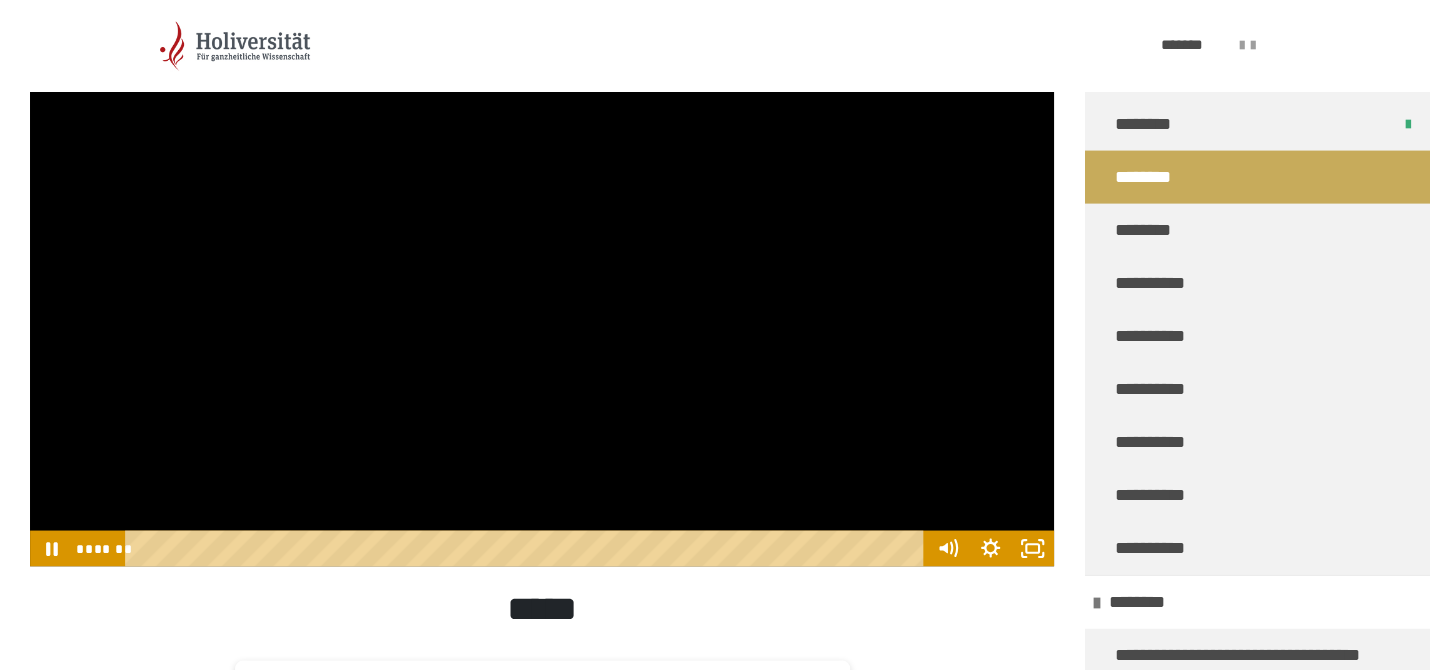click at bounding box center (542, 278) 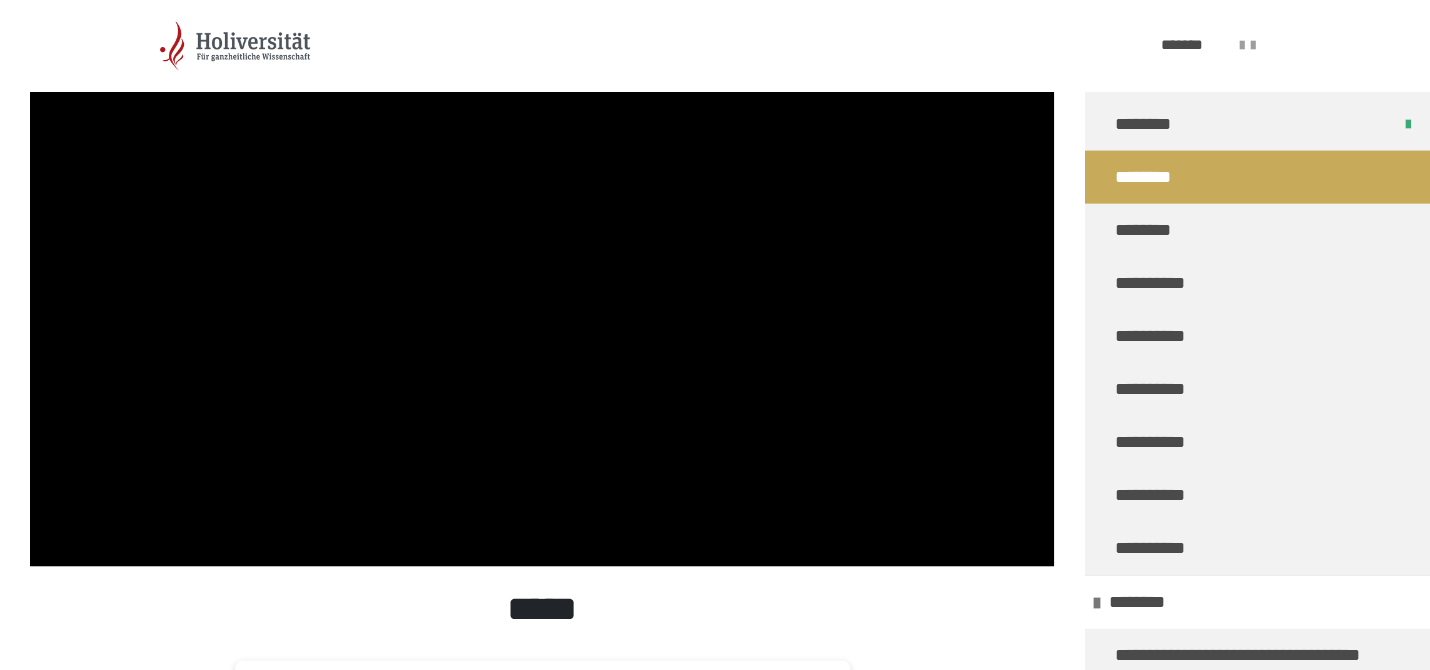 click at bounding box center (542, 278) 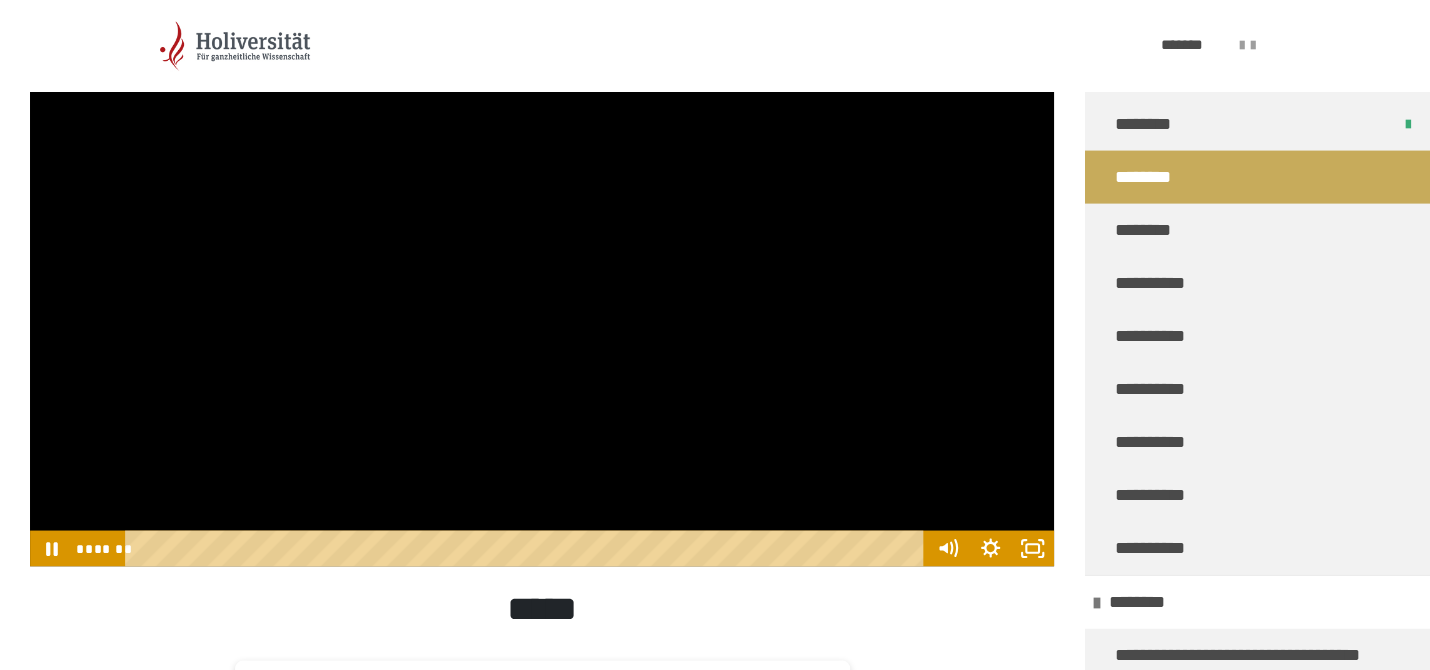 click at bounding box center [542, 278] 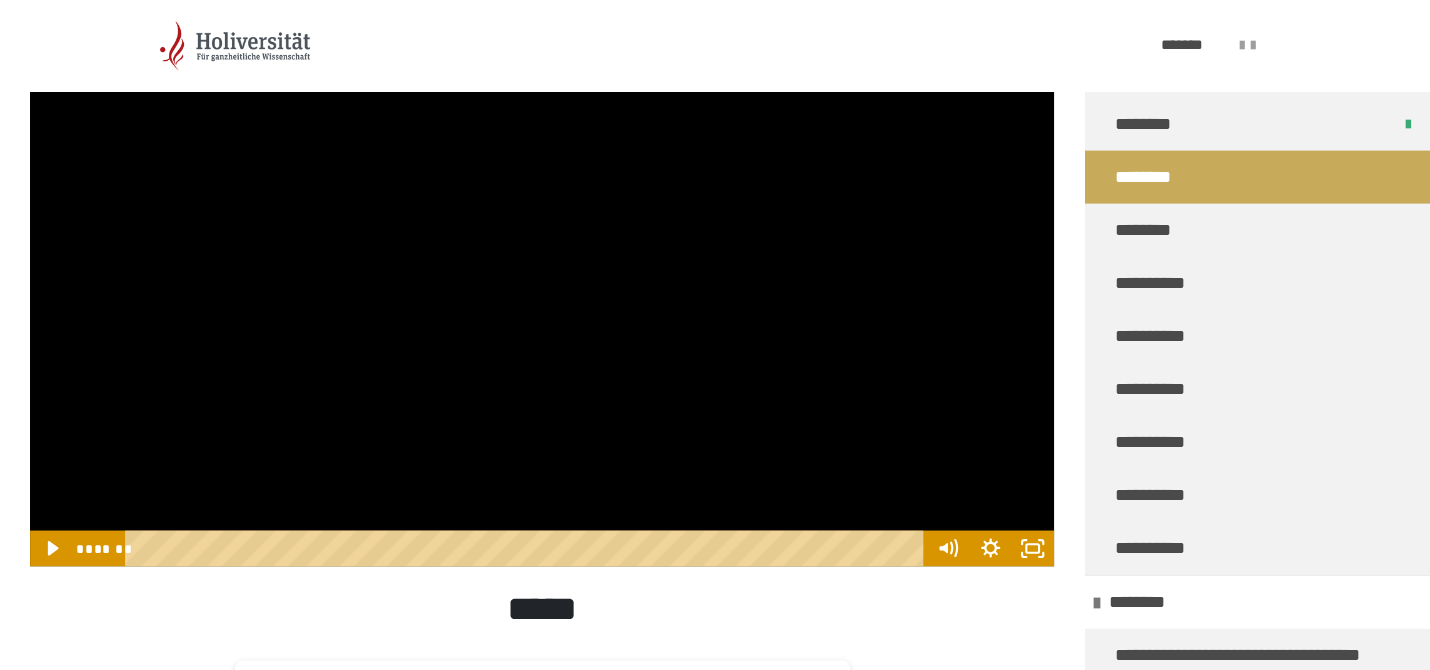 click at bounding box center (542, 278) 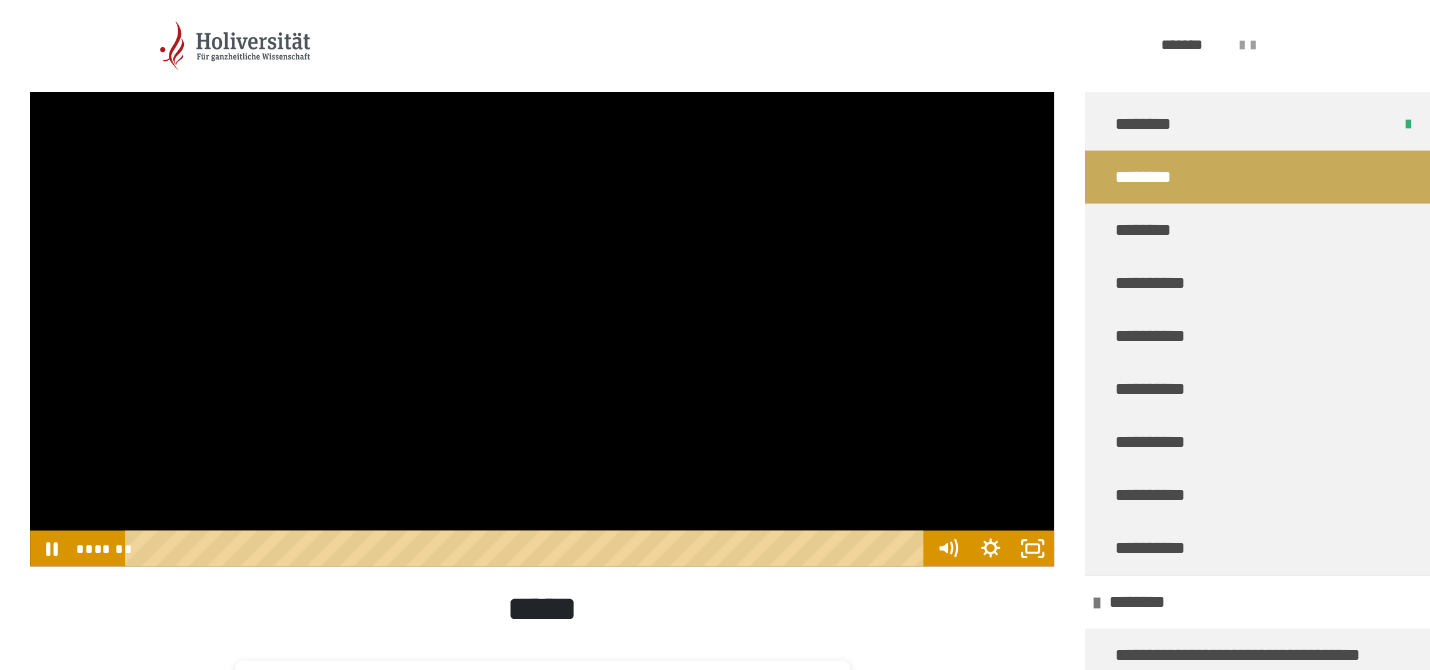 click at bounding box center (542, 278) 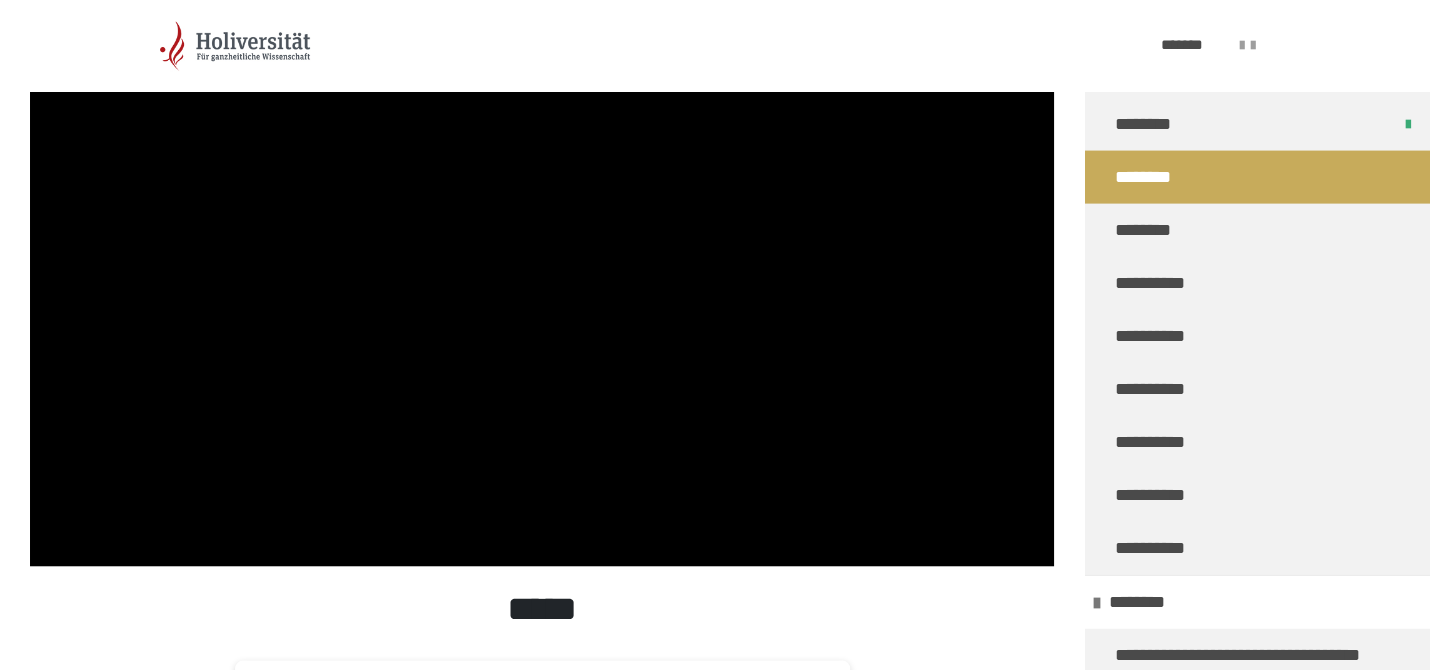 click at bounding box center [542, 278] 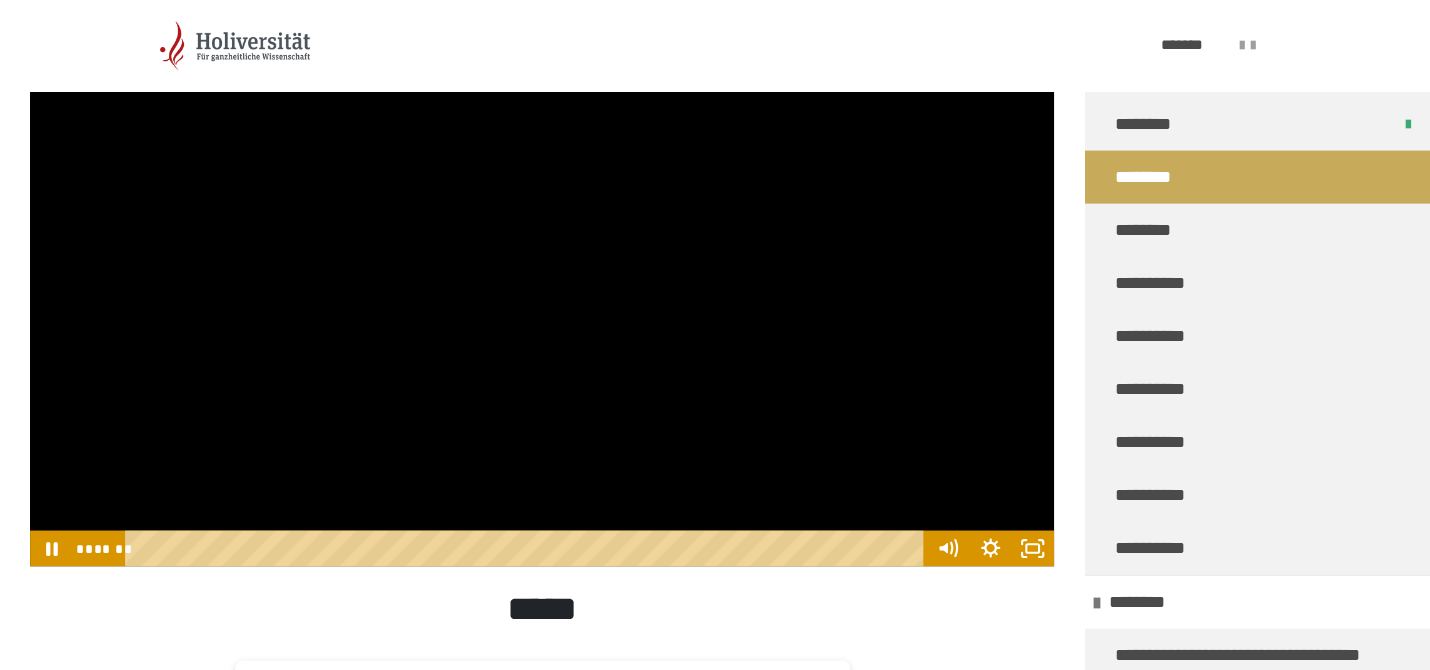 click at bounding box center (542, 278) 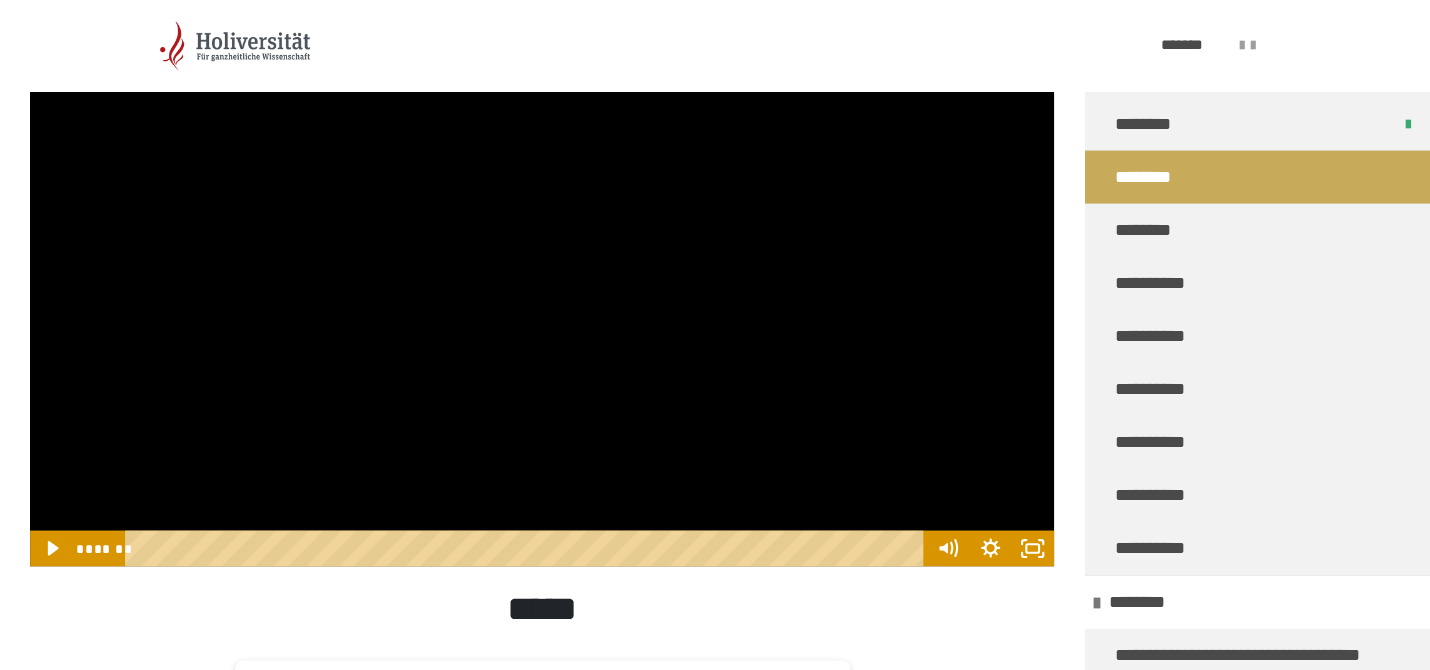 click at bounding box center [542, 278] 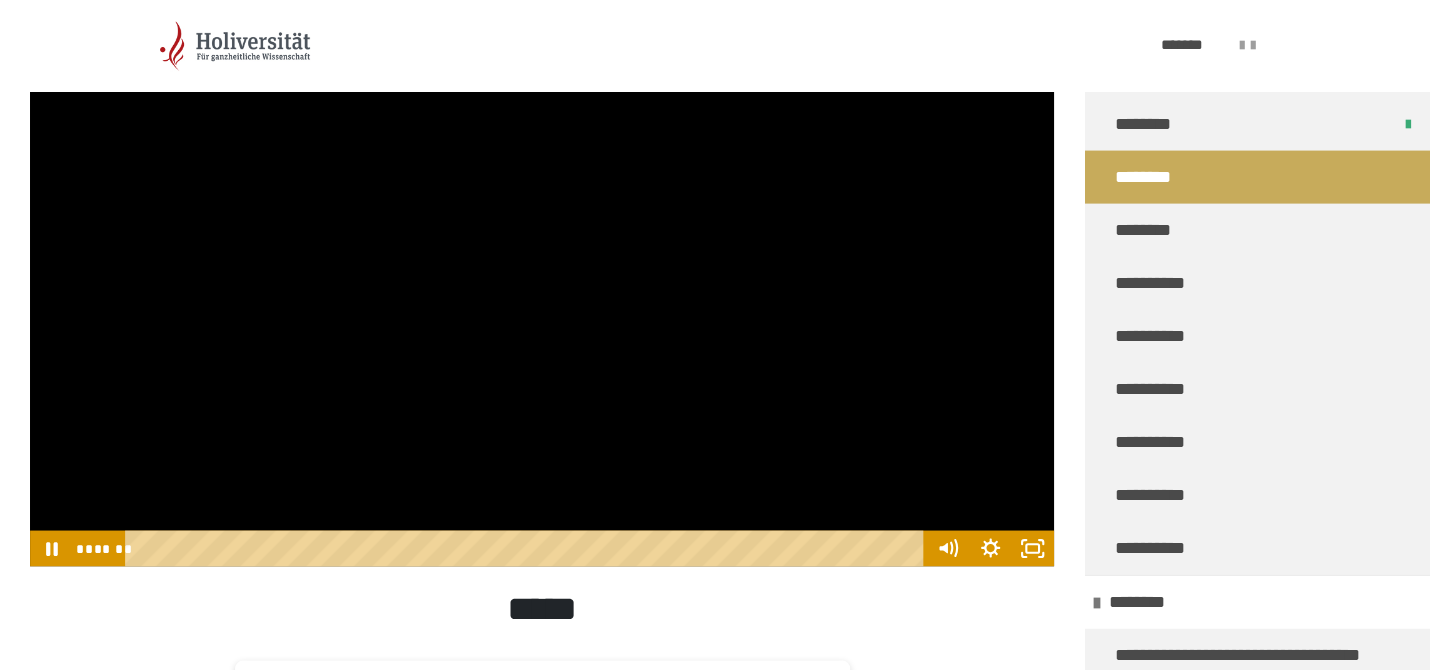 click at bounding box center [542, 278] 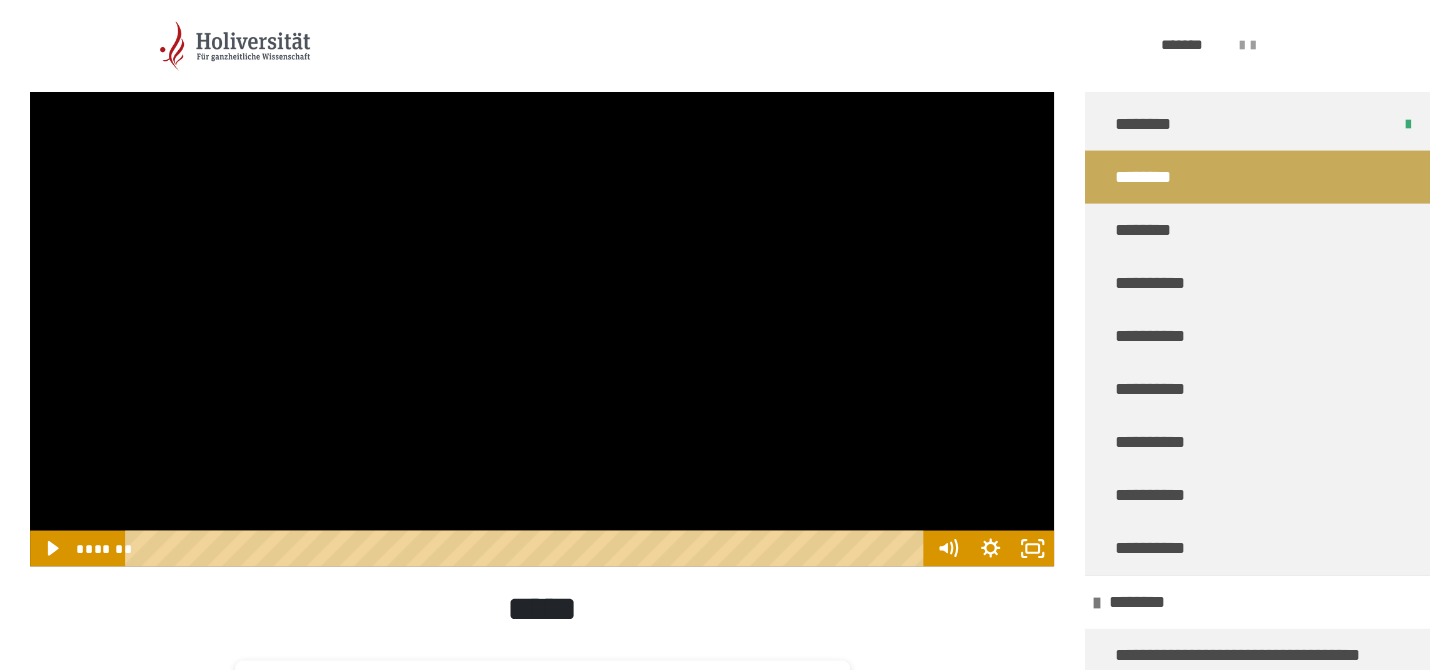 click at bounding box center [542, 278] 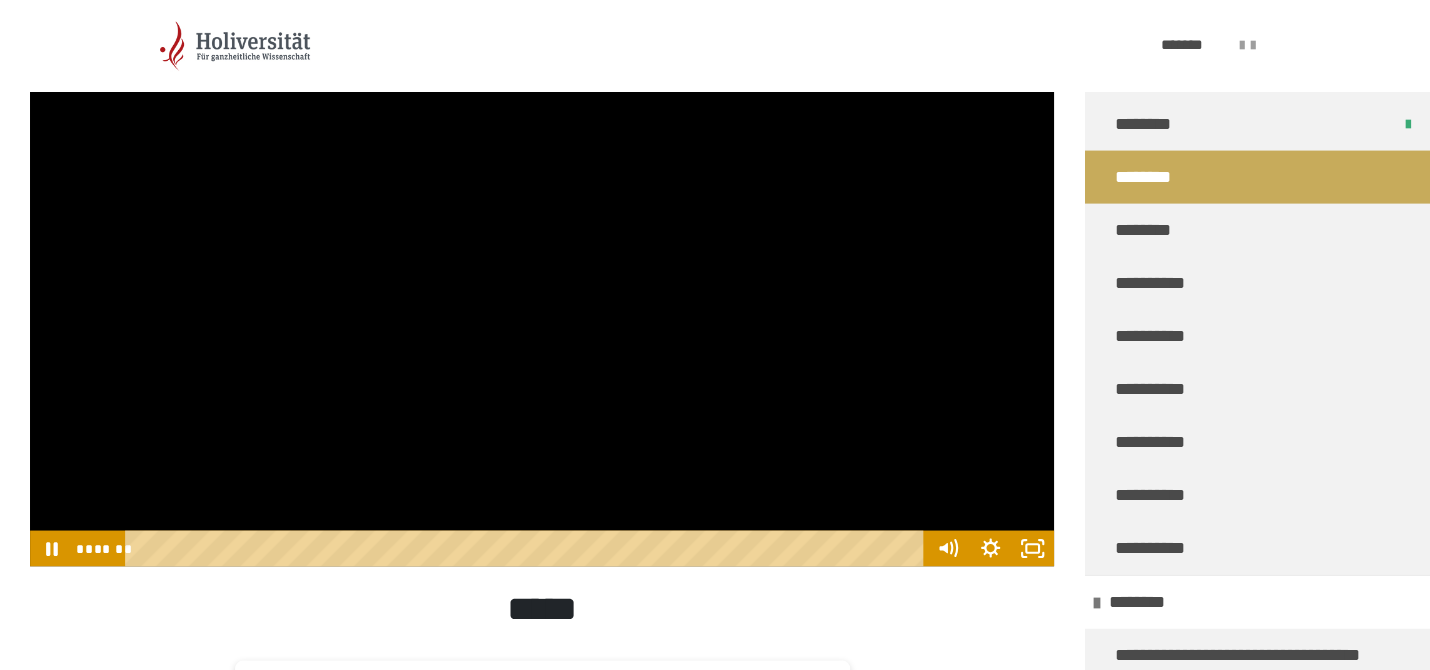 click at bounding box center [542, 278] 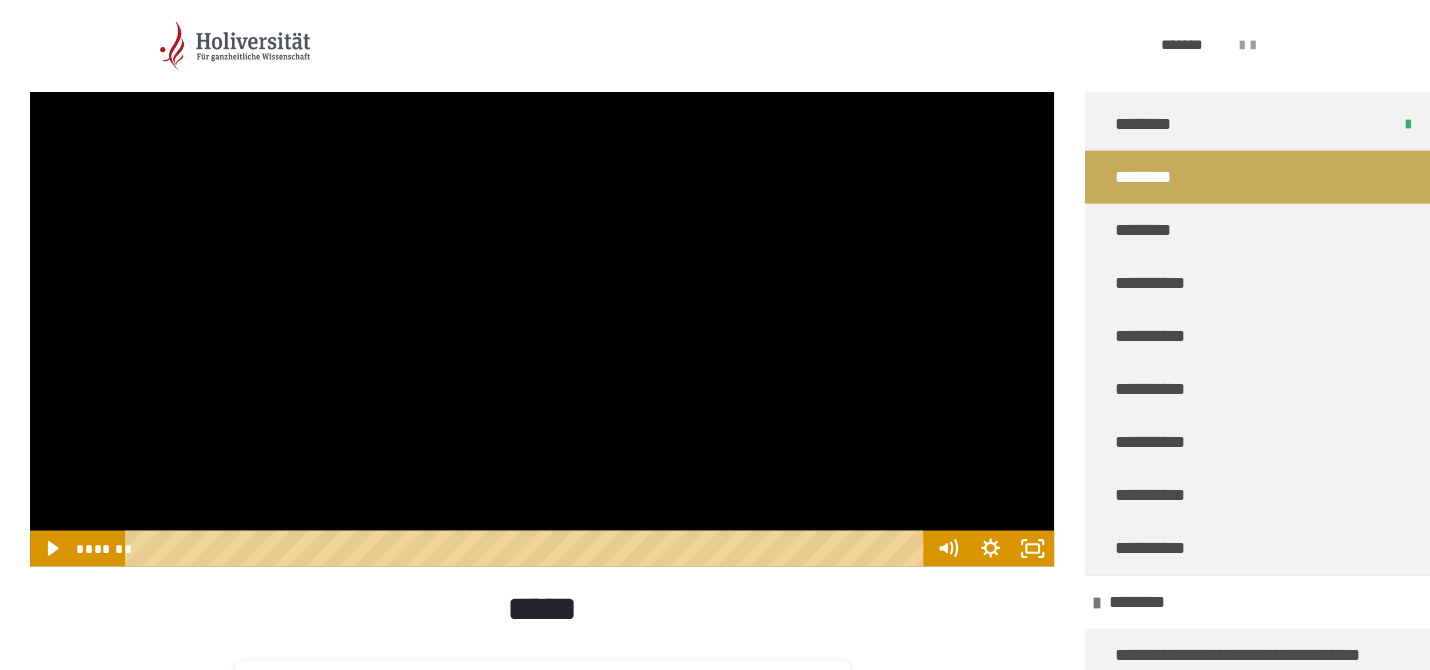click at bounding box center [542, 278] 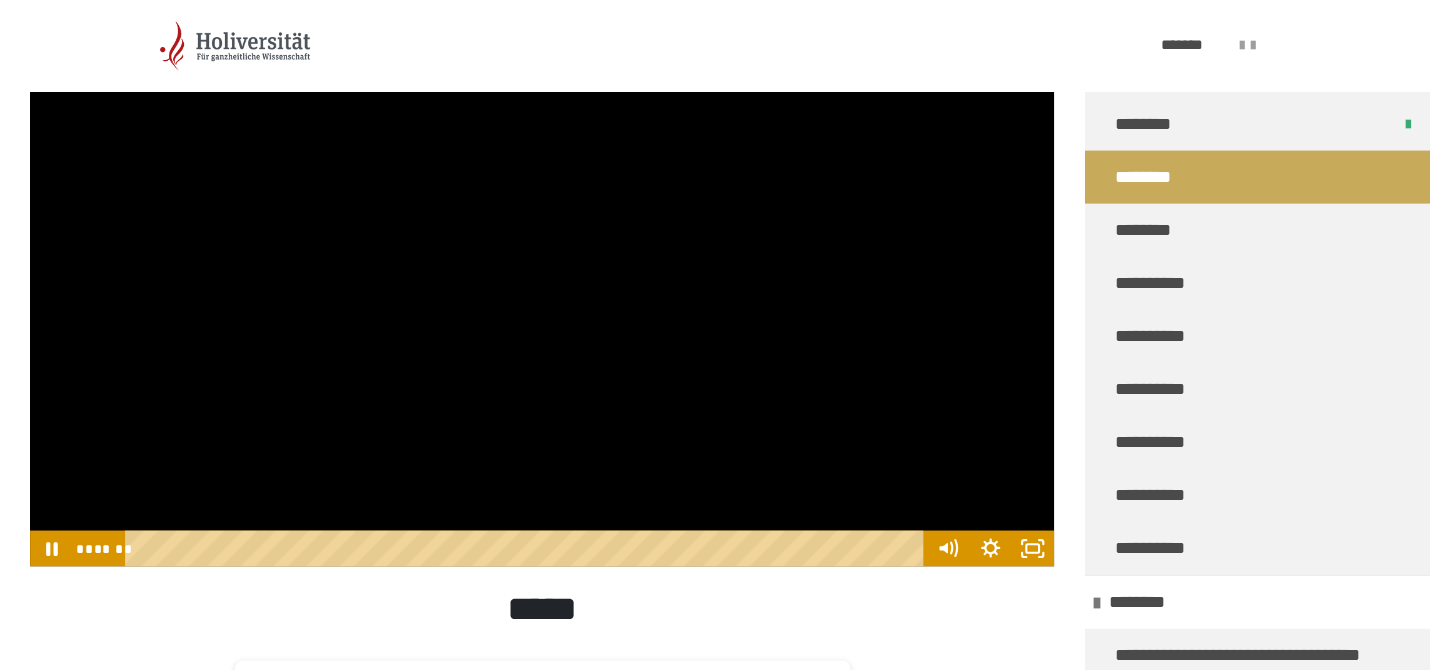 click at bounding box center [542, 278] 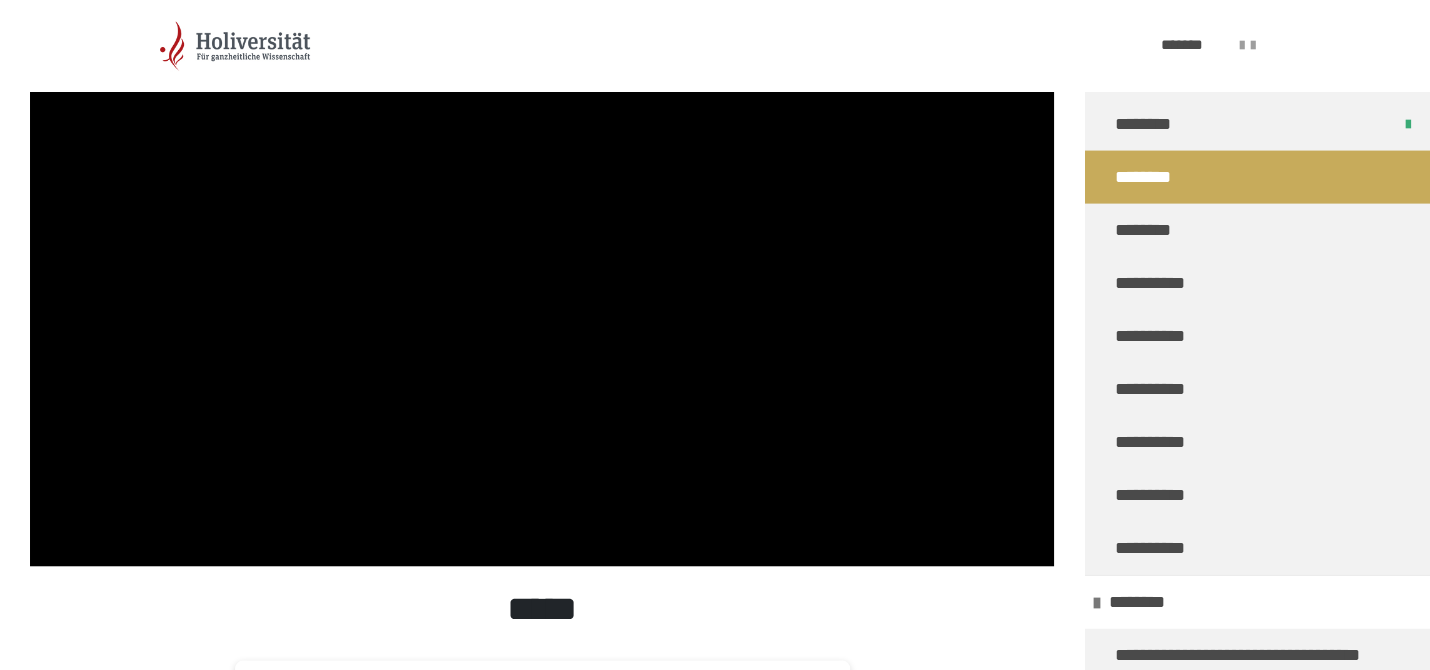 click at bounding box center (542, 278) 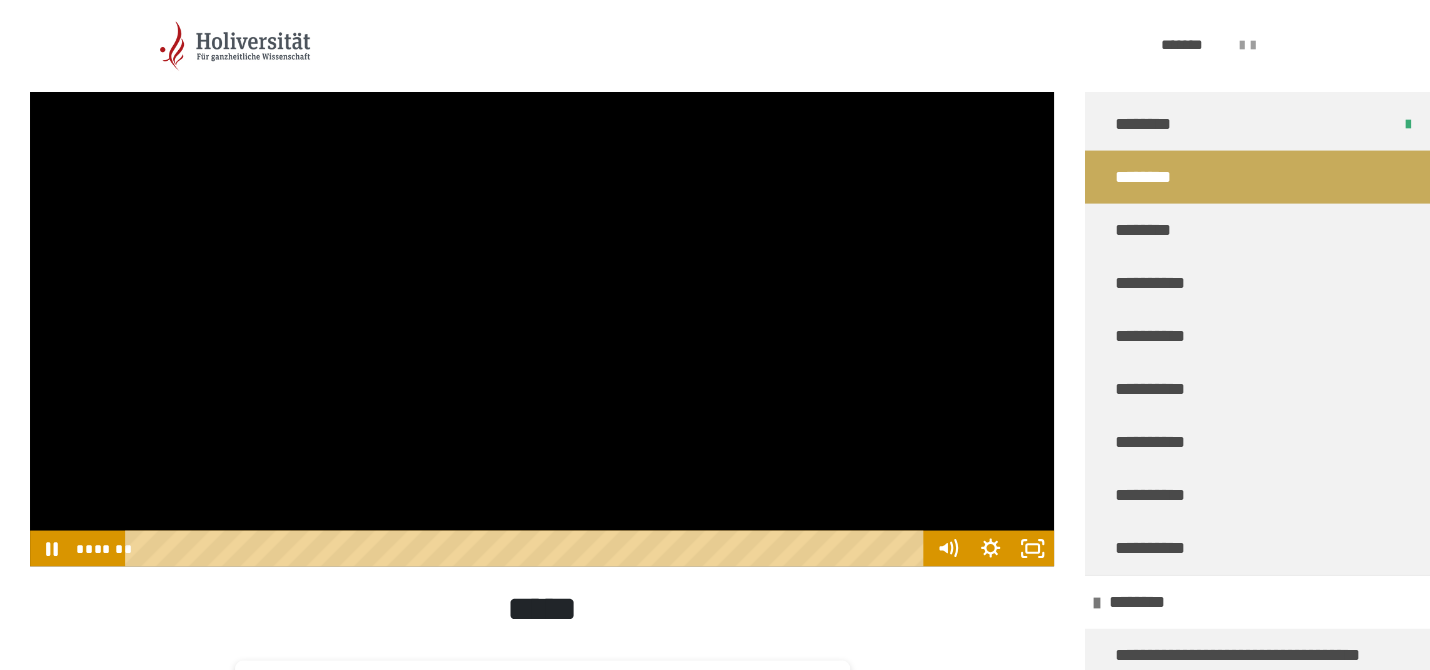 click at bounding box center [542, 278] 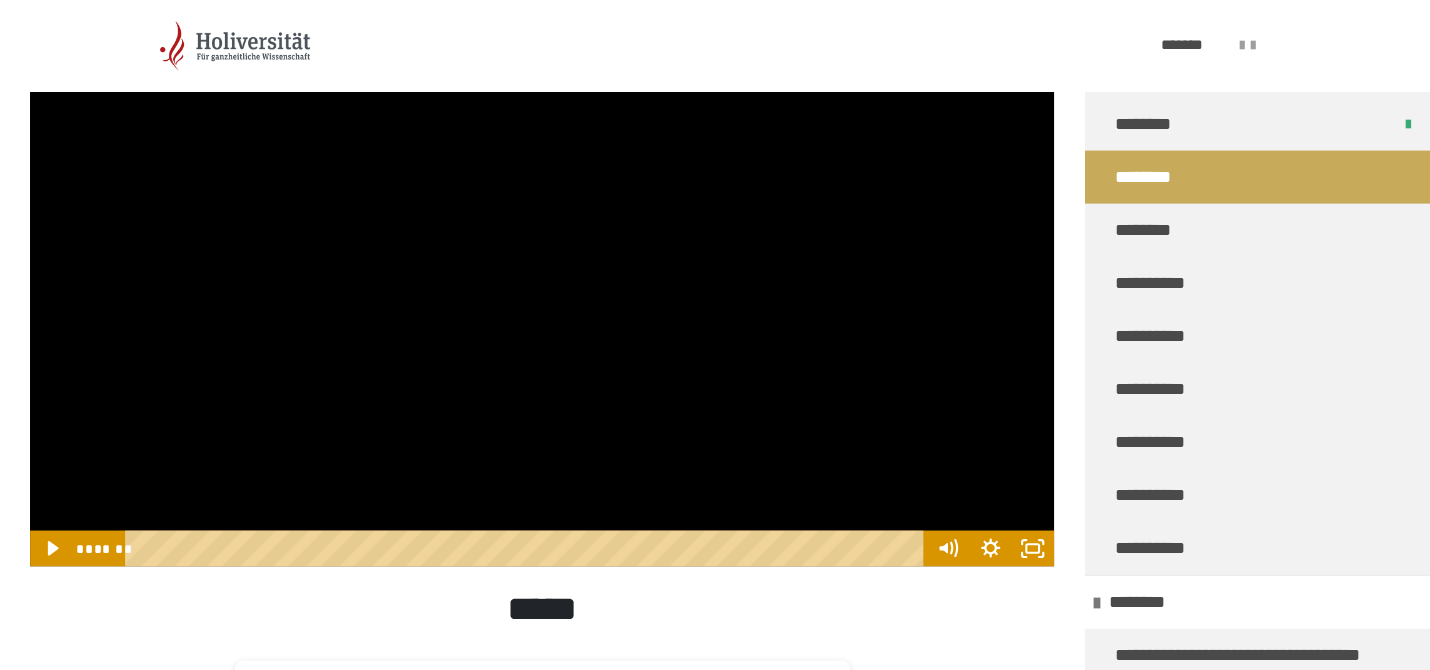click at bounding box center [542, 278] 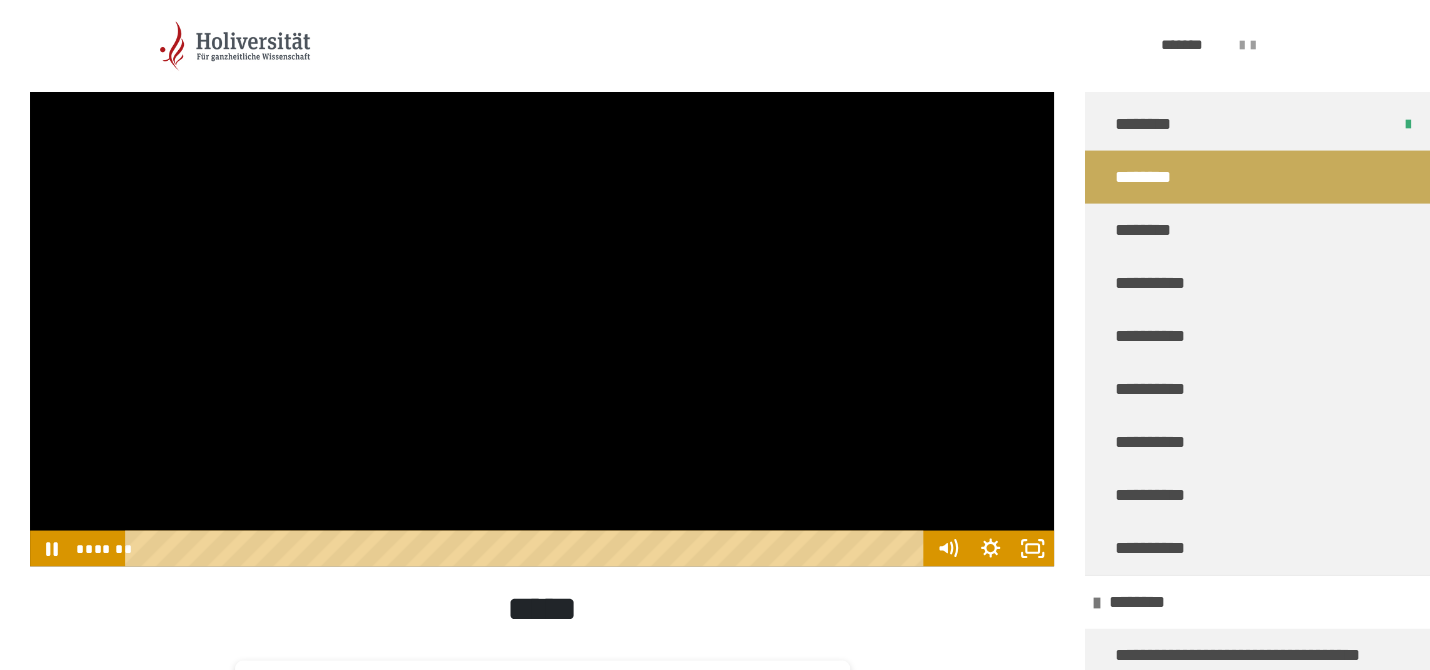click at bounding box center (542, 278) 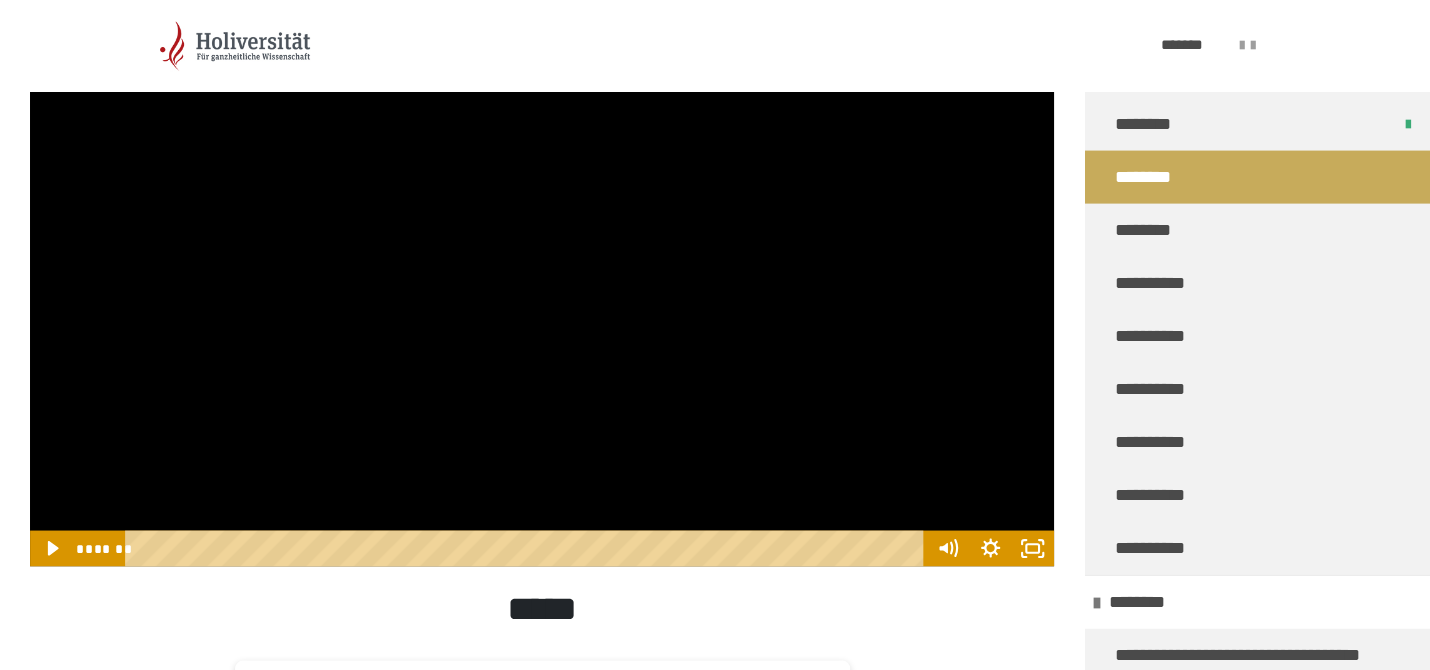 click at bounding box center [542, 278] 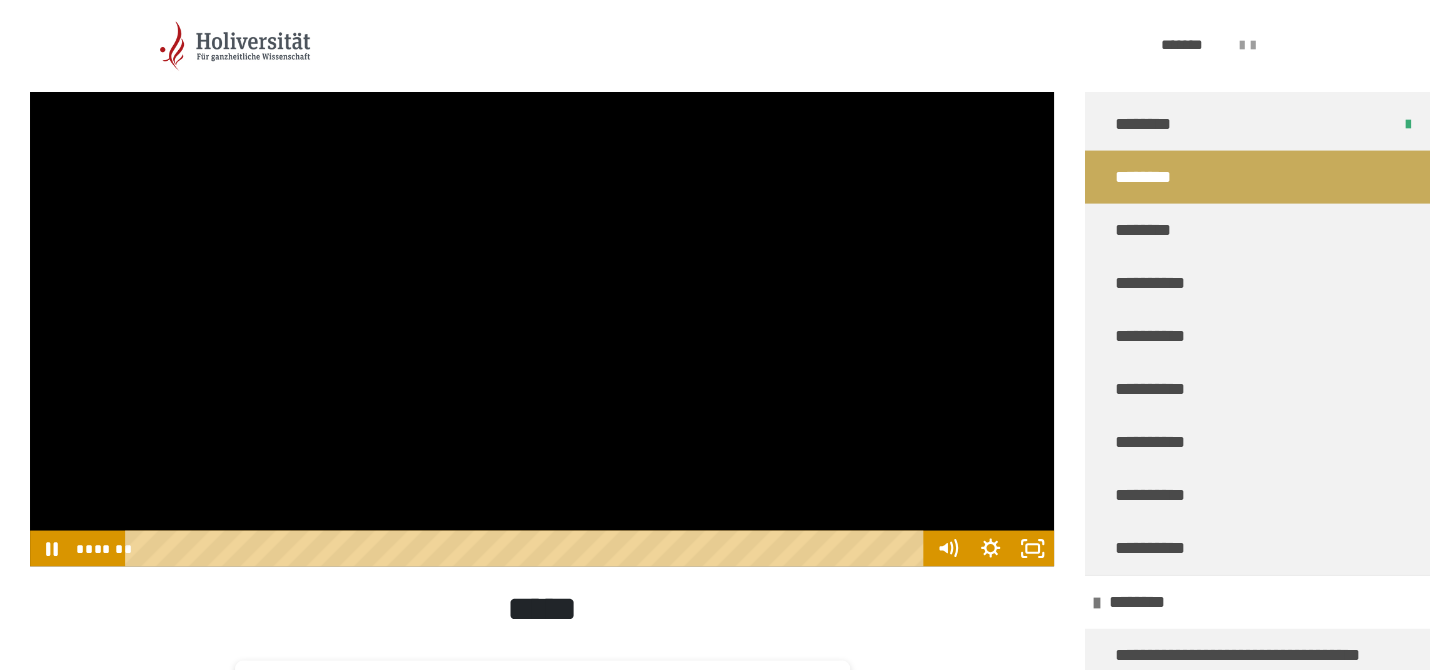 click at bounding box center [542, 278] 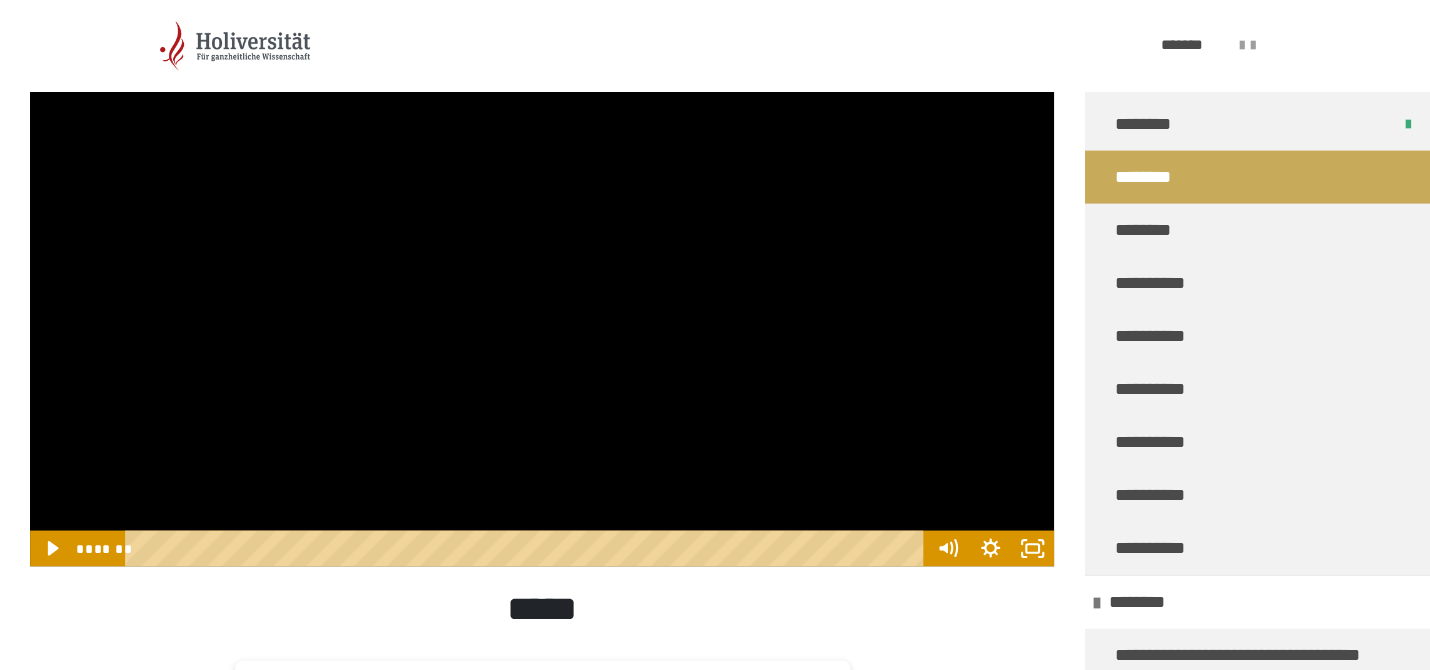 click at bounding box center [542, 278] 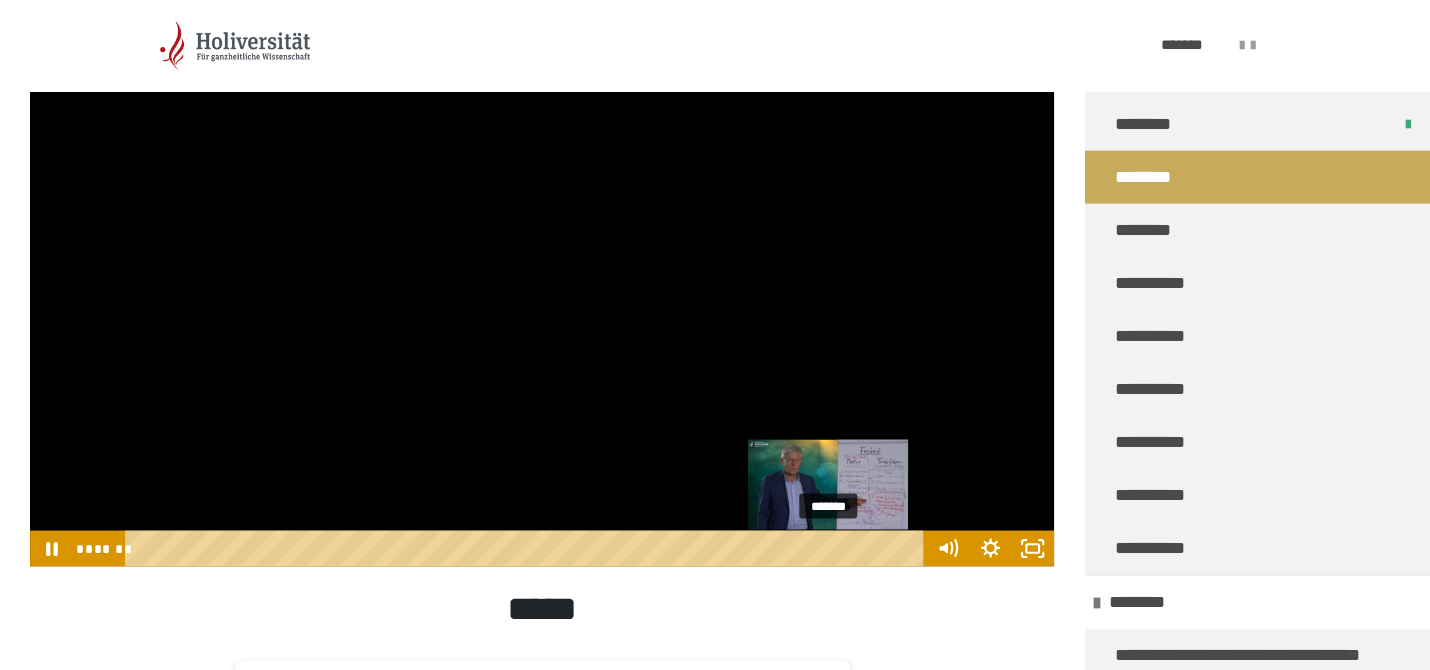 click at bounding box center [828, 548] 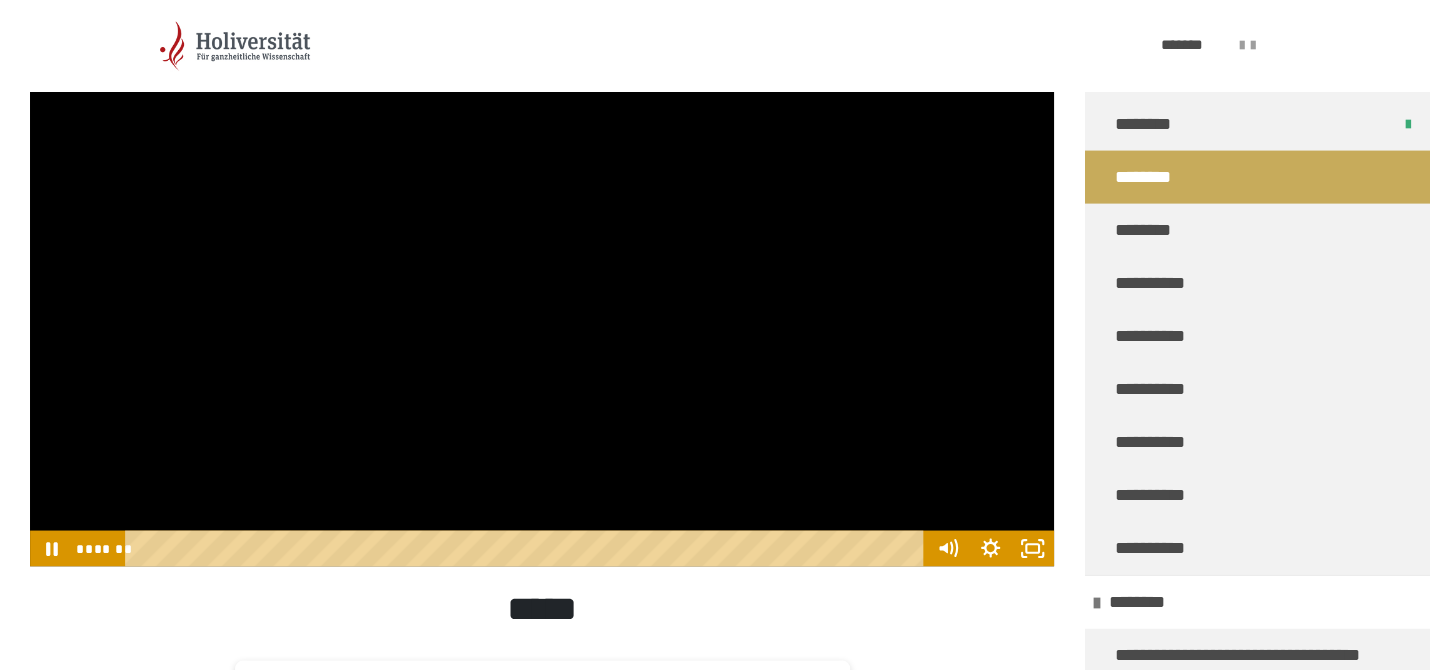 click at bounding box center (542, 278) 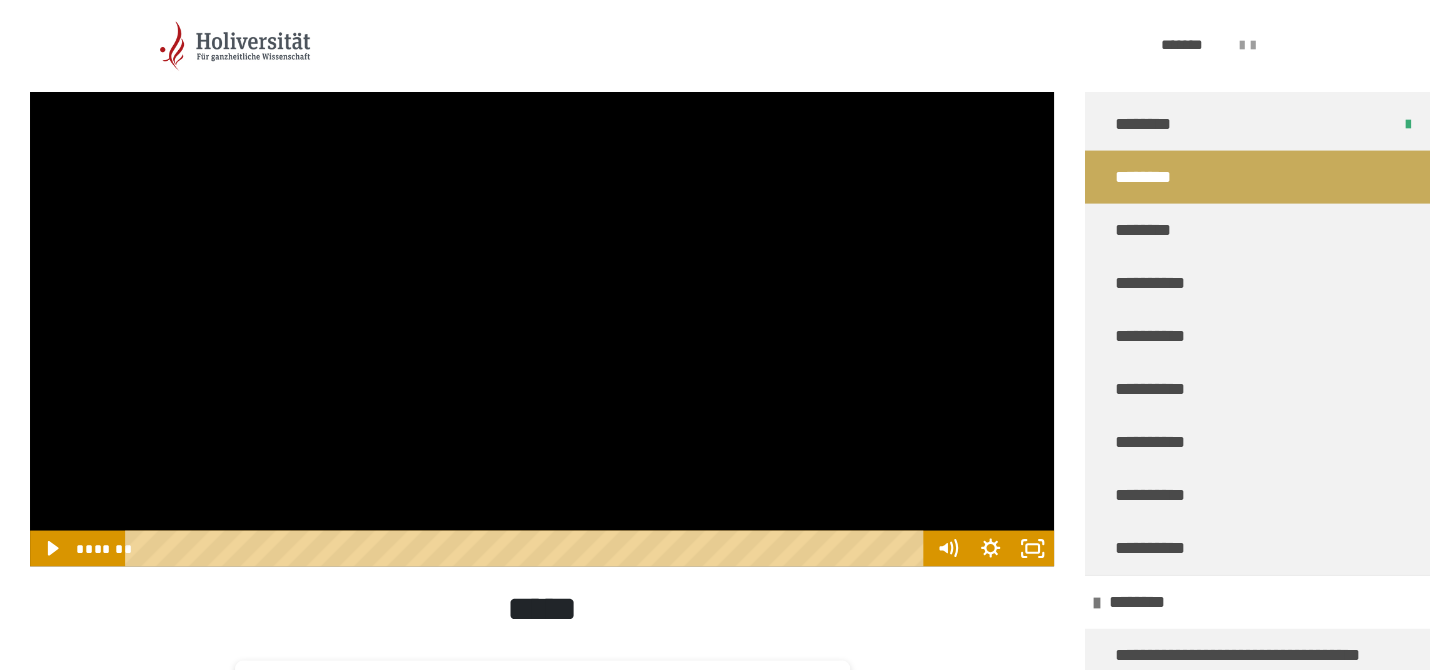 click at bounding box center [542, 278] 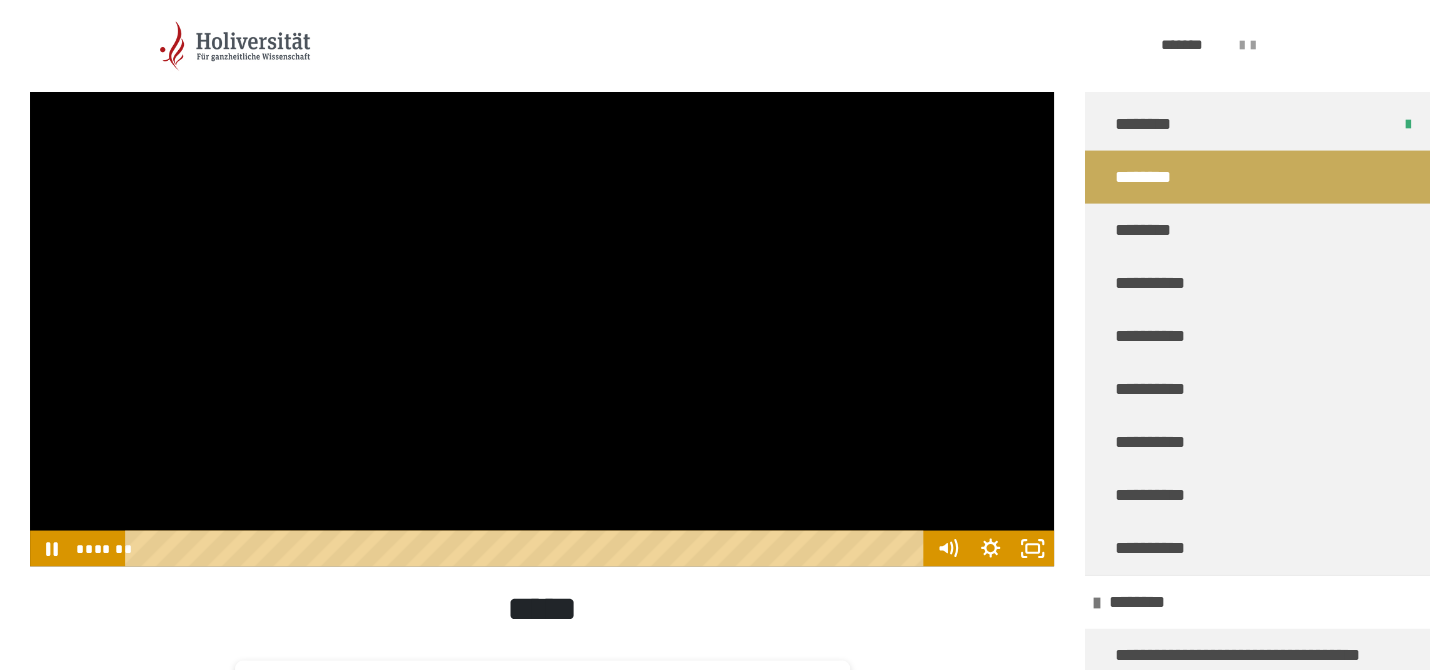 click at bounding box center (542, 278) 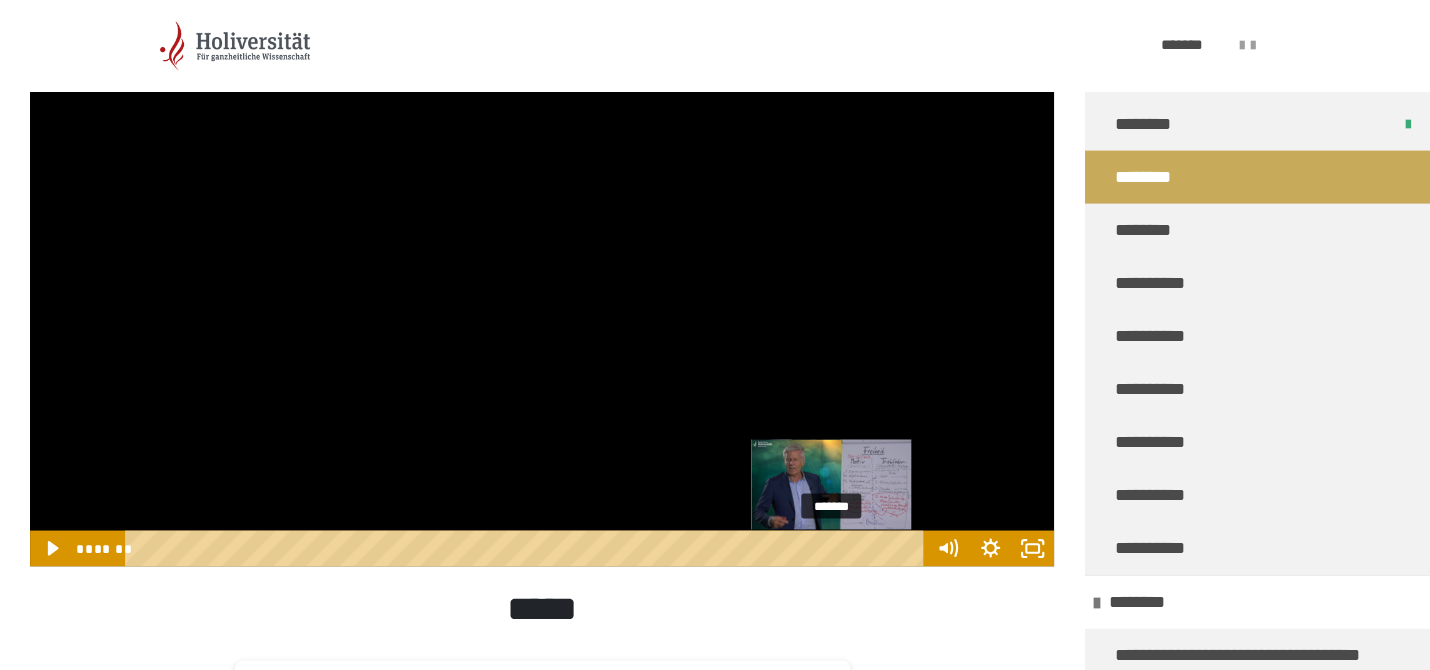 click at bounding box center (831, 548) 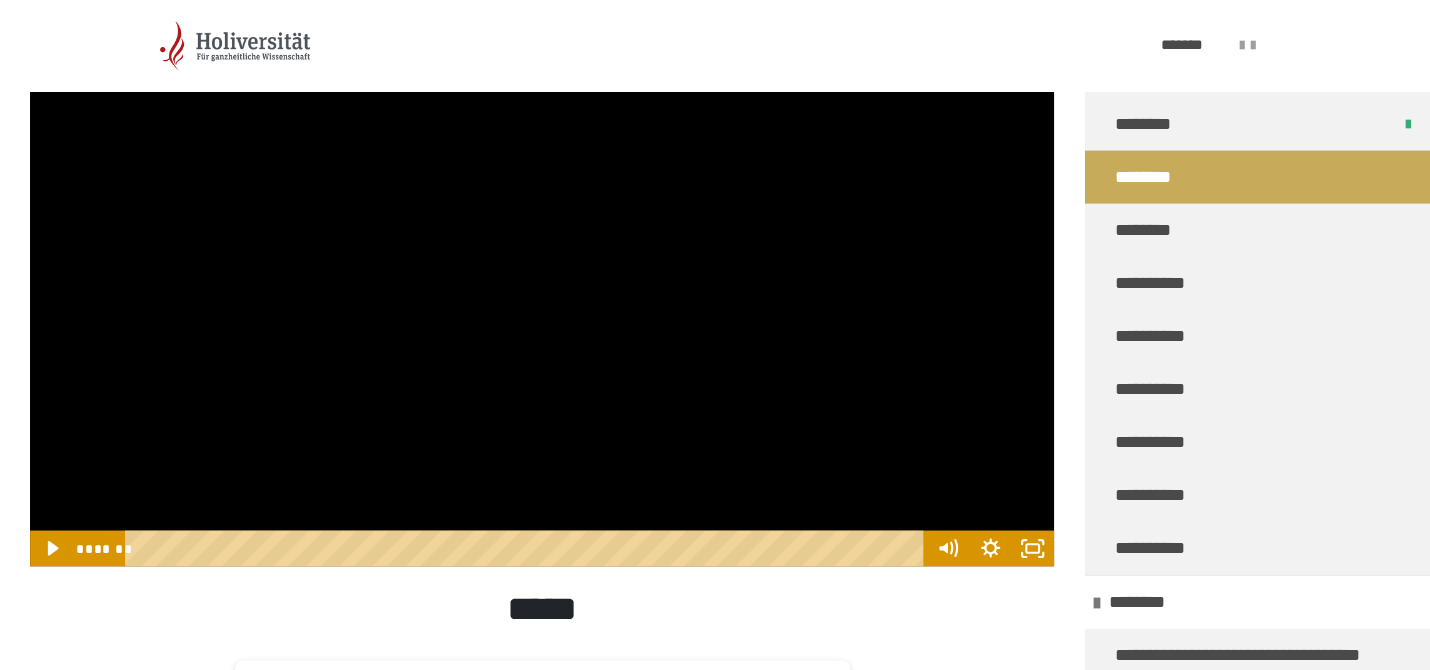 click at bounding box center (542, 278) 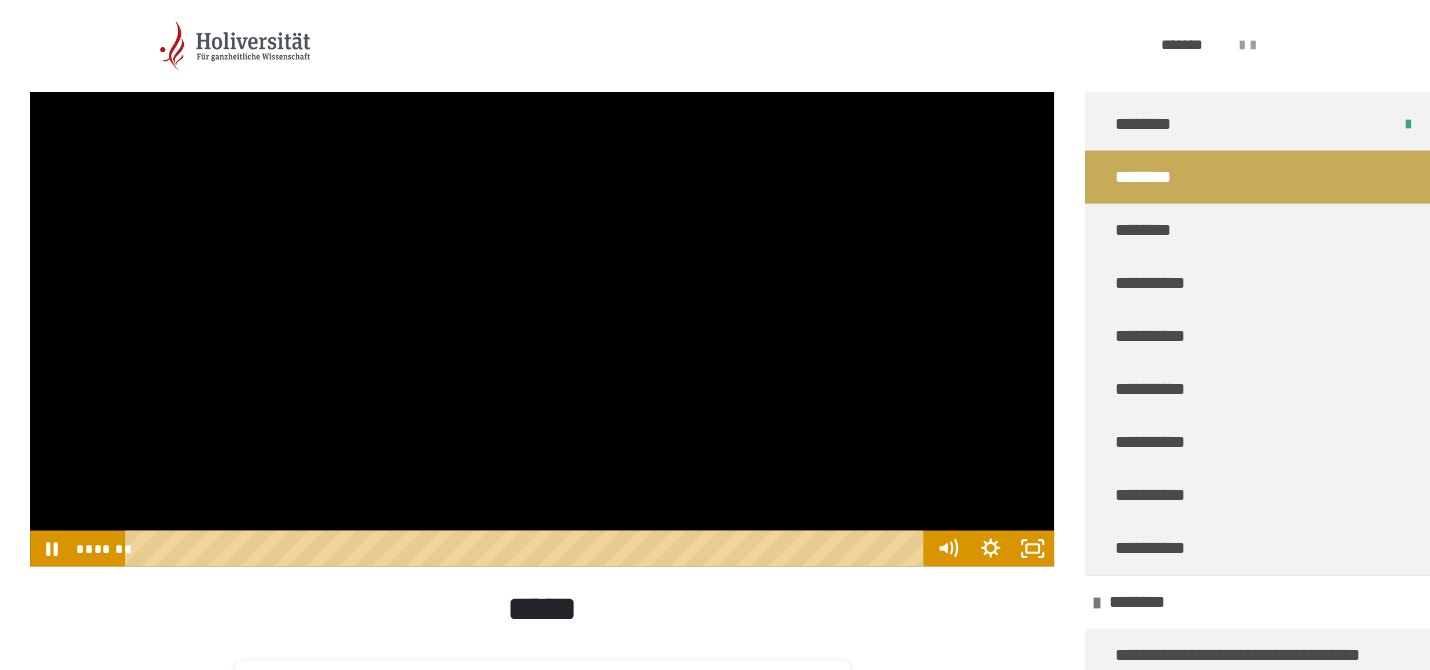 click at bounding box center (542, 278) 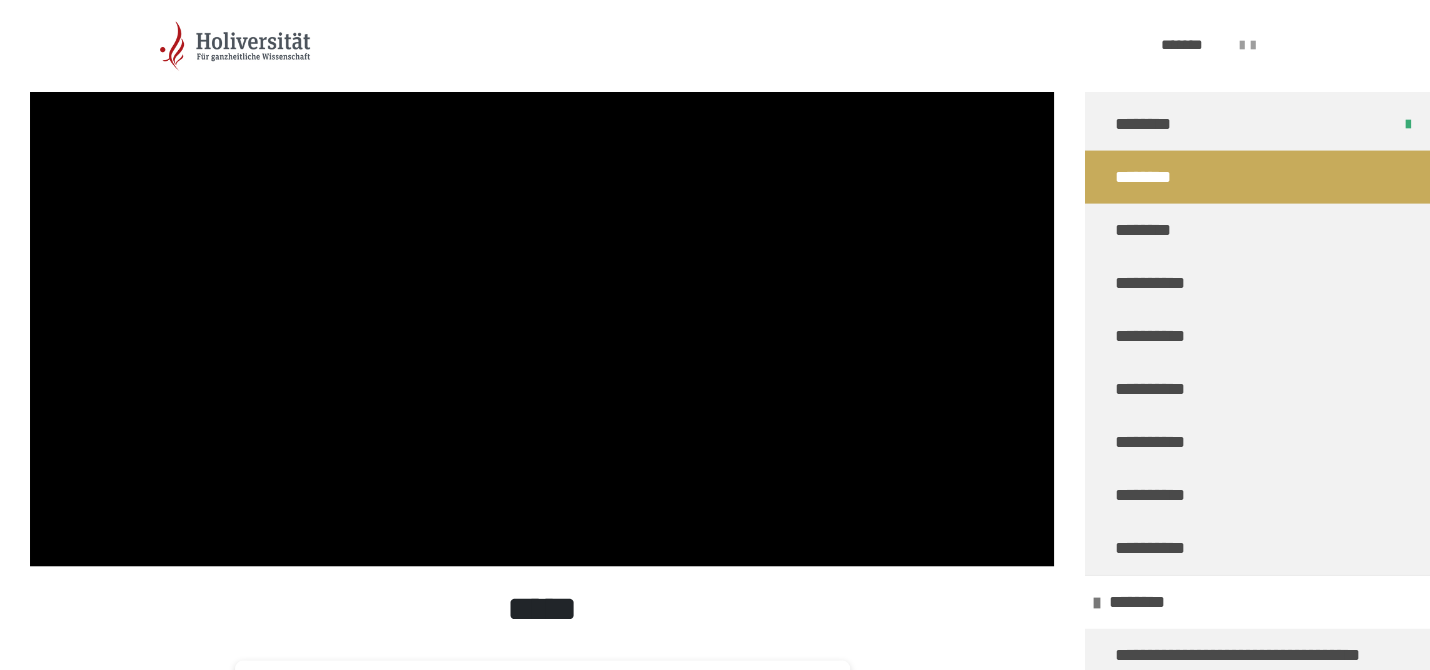 click at bounding box center (542, 278) 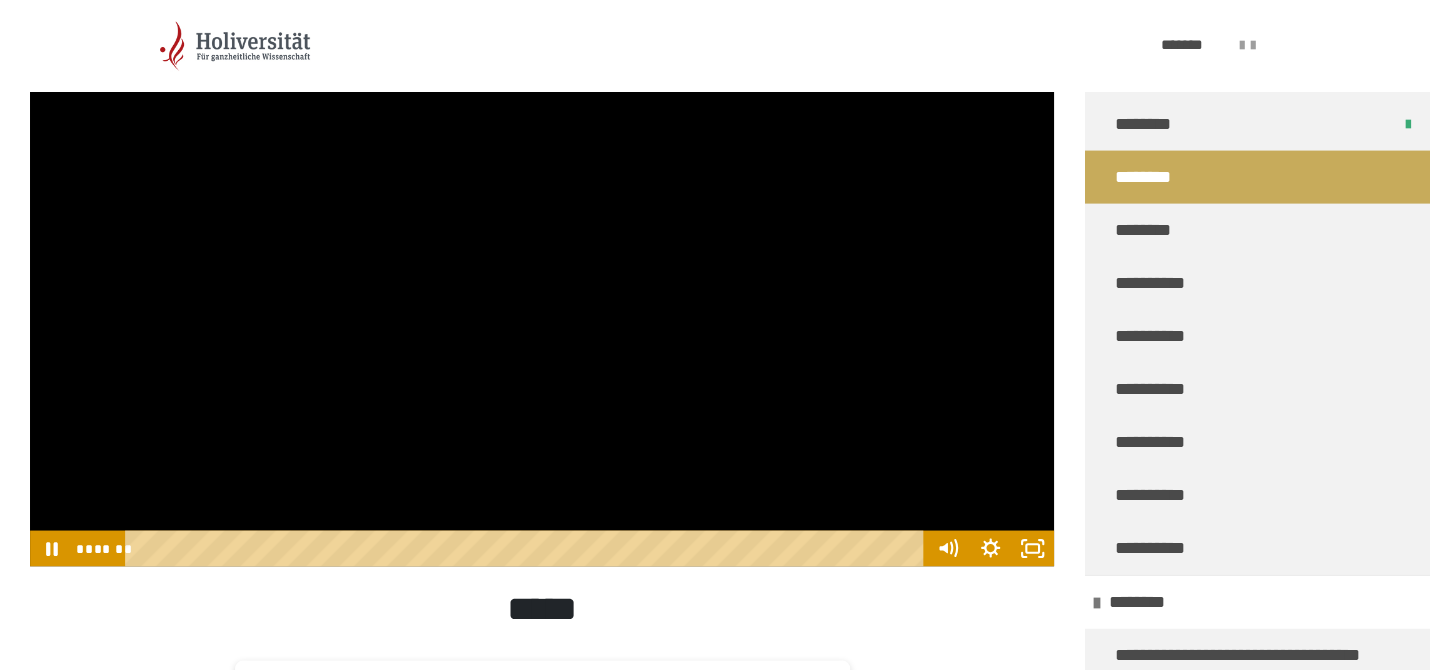 click at bounding box center [542, 278] 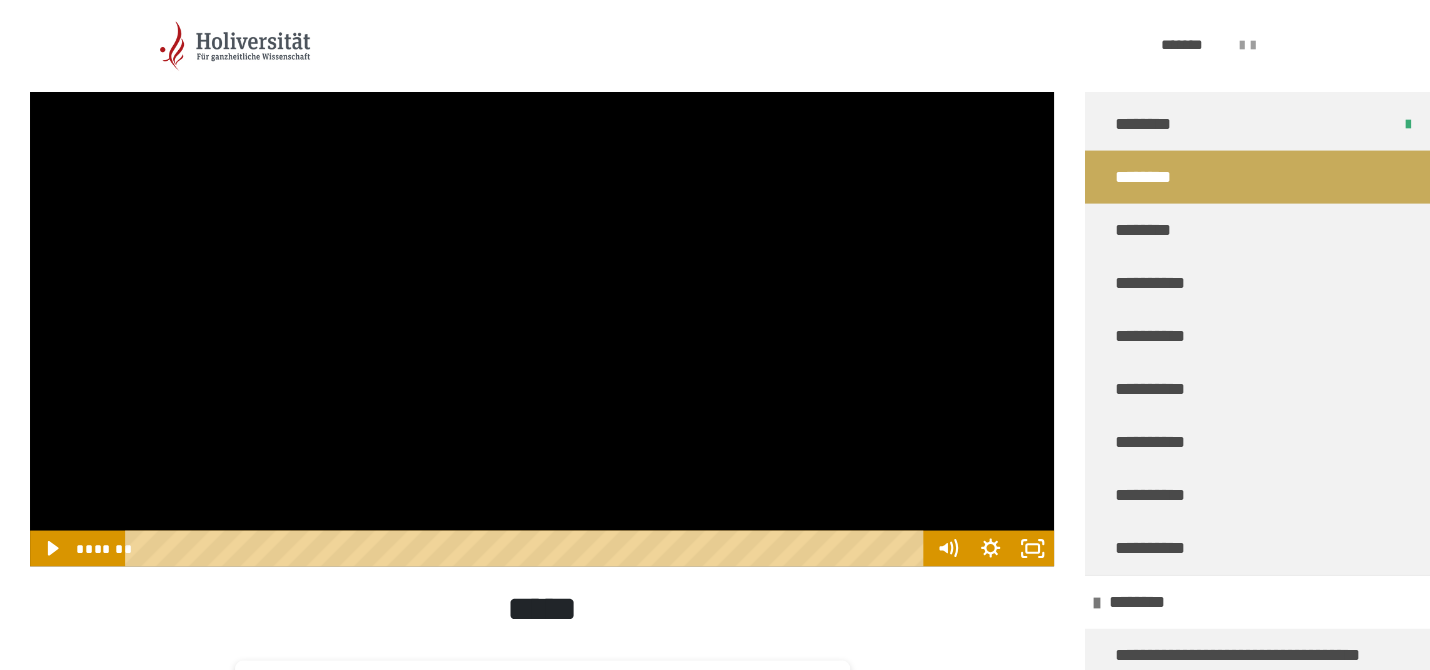 click at bounding box center [542, 278] 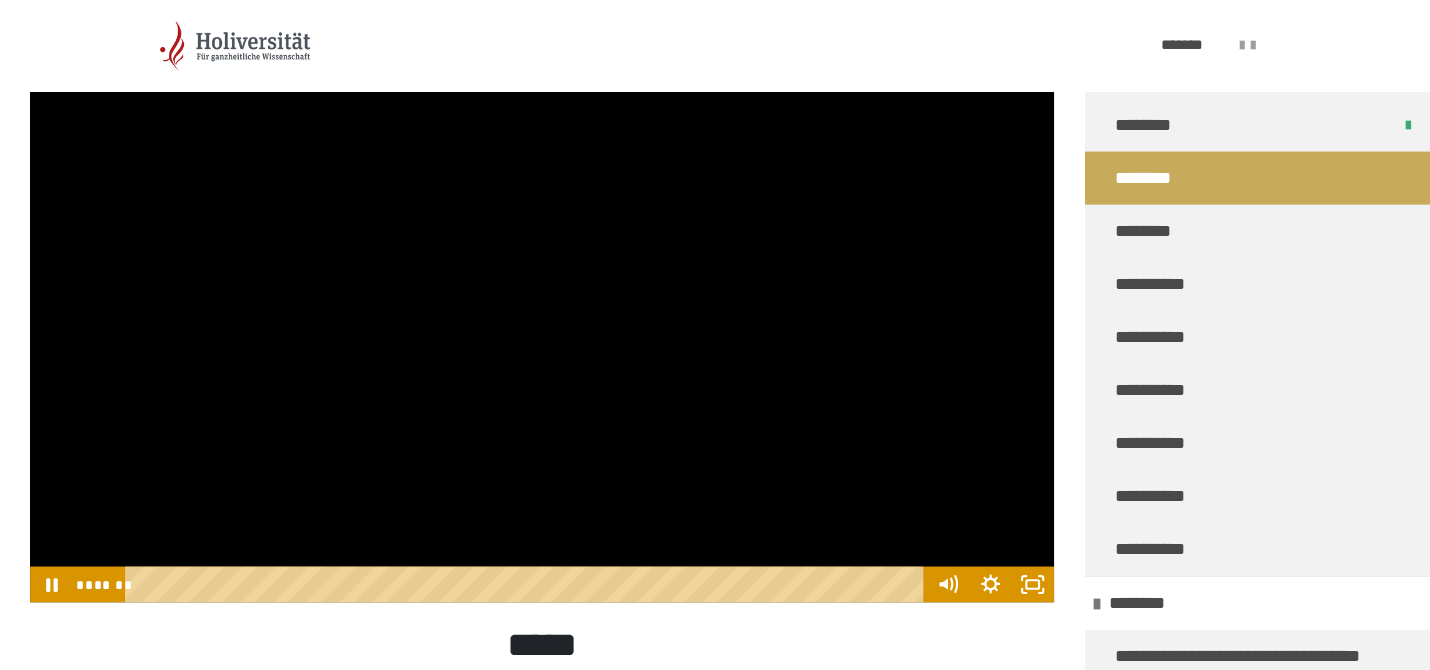 scroll, scrollTop: 1436, scrollLeft: 0, axis: vertical 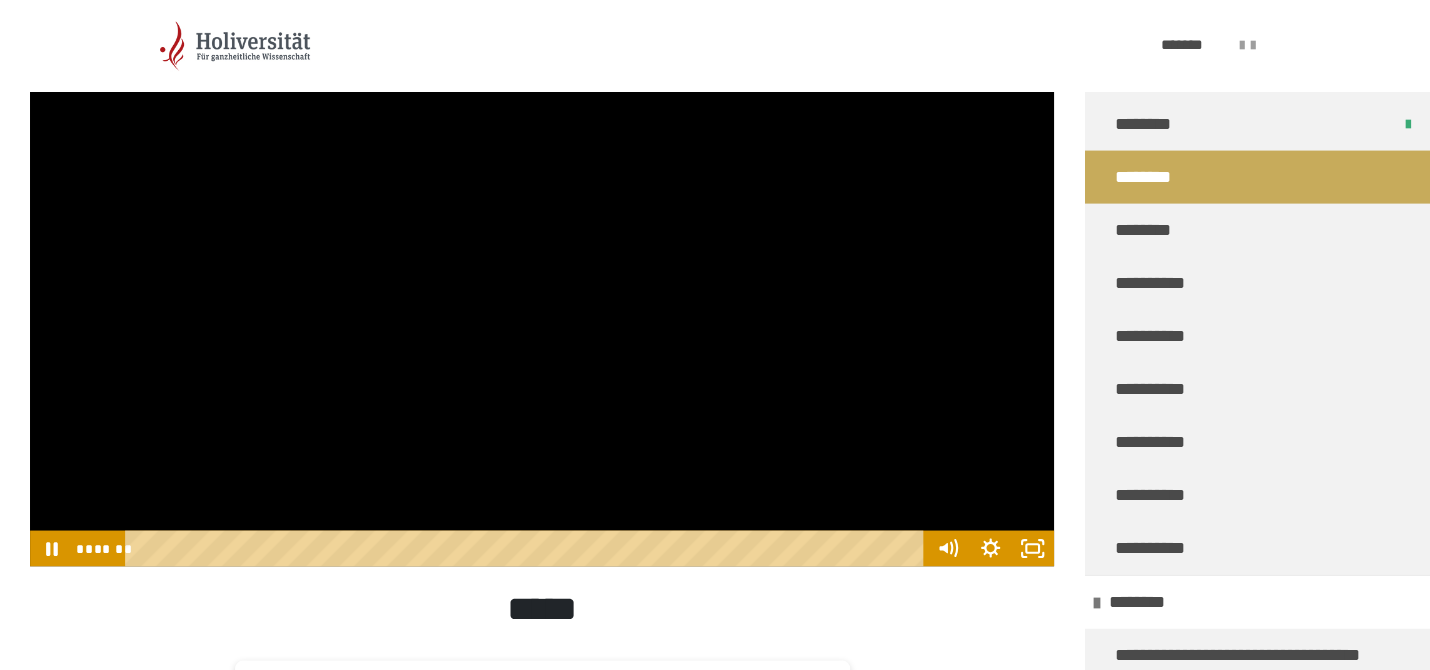 click at bounding box center [542, 278] 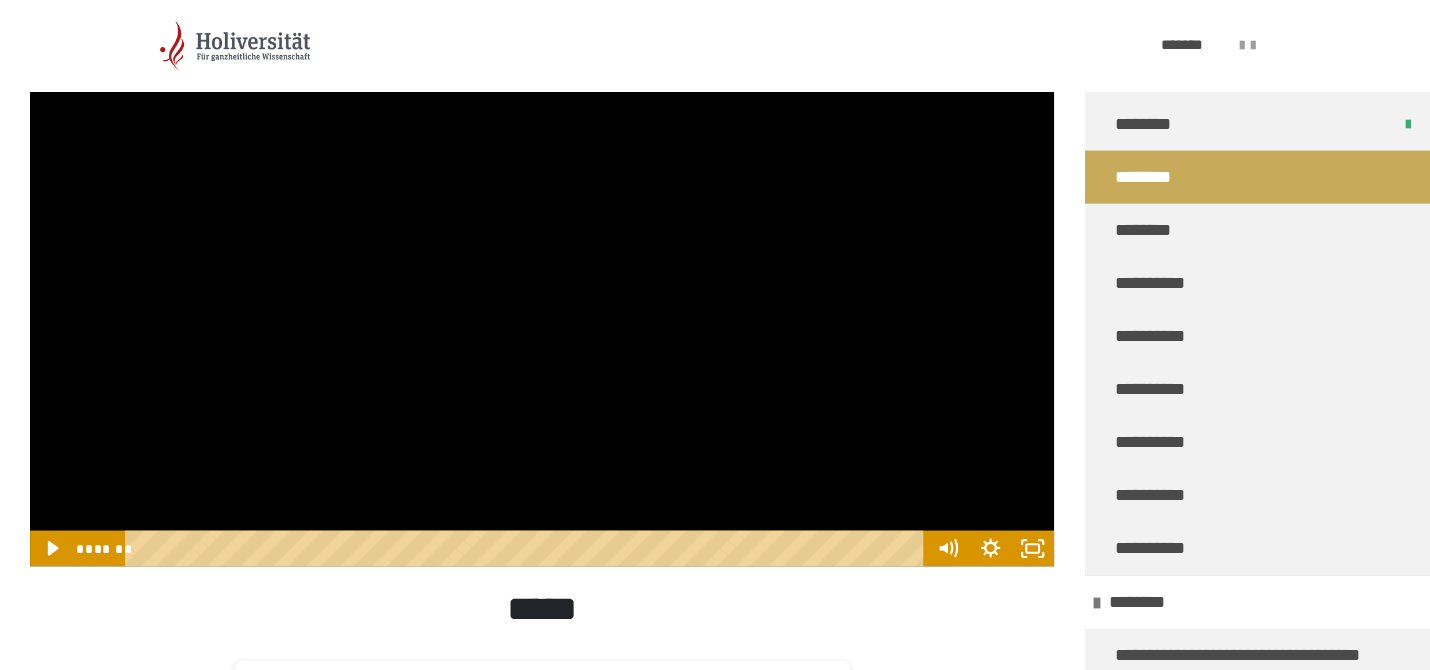 click at bounding box center (542, 278) 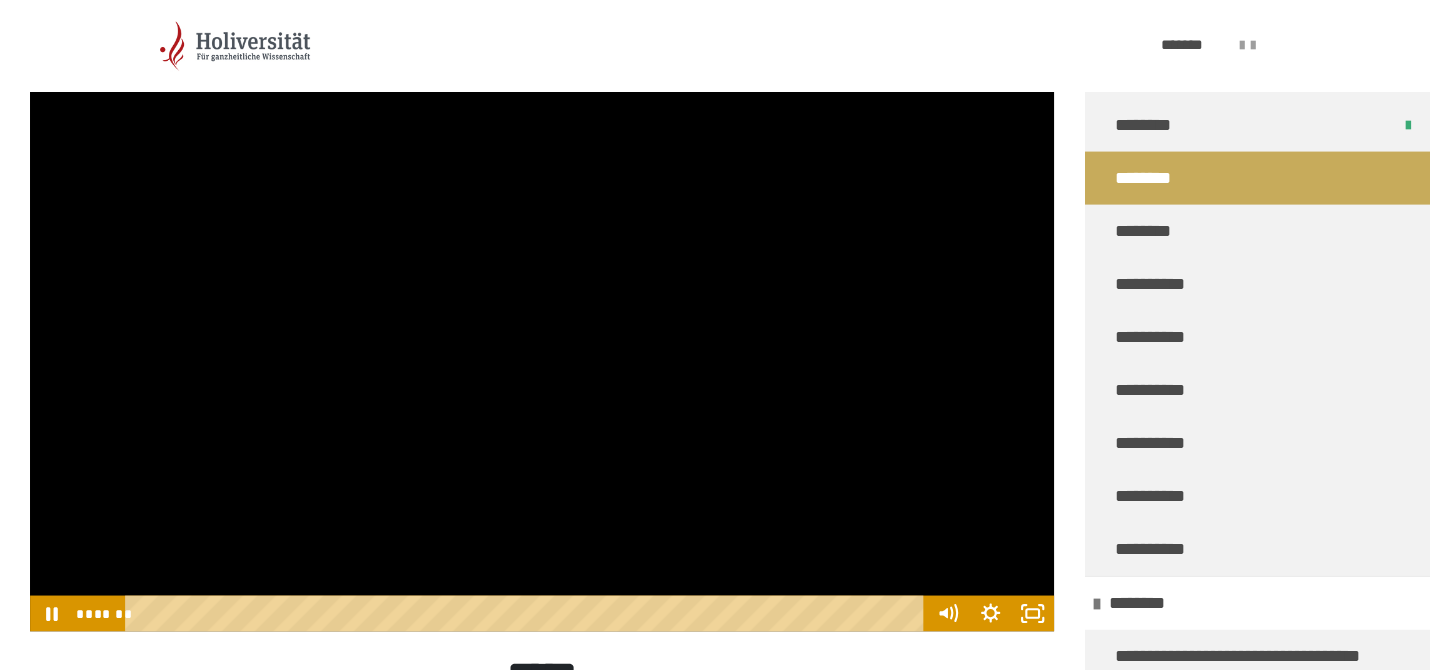 scroll, scrollTop: 1331, scrollLeft: 0, axis: vertical 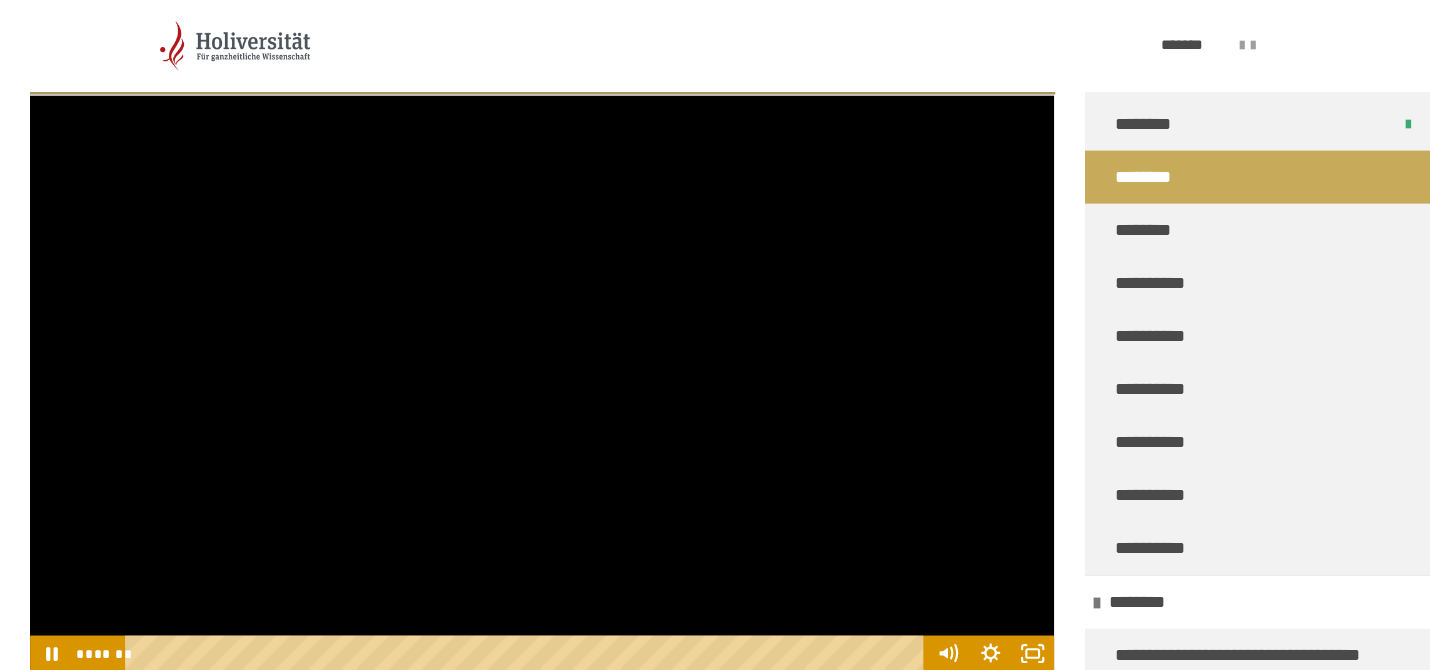 click at bounding box center (542, 383) 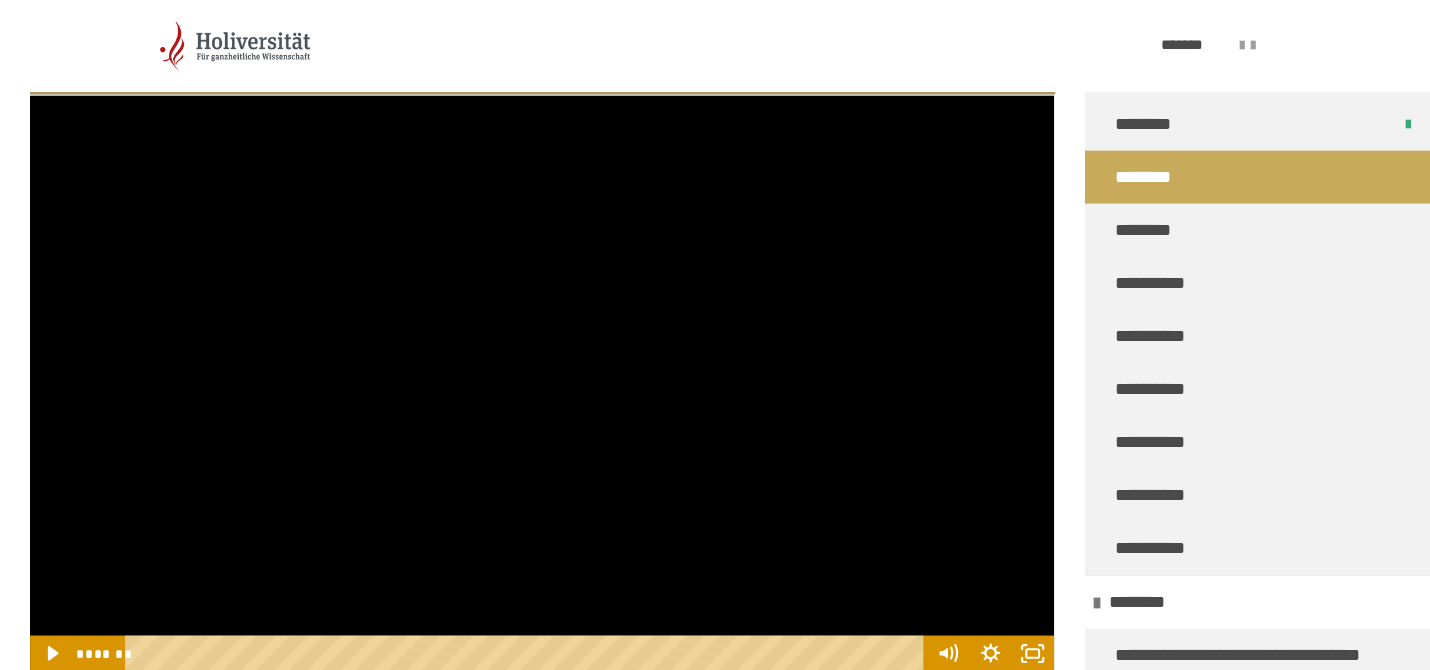 click at bounding box center [542, 383] 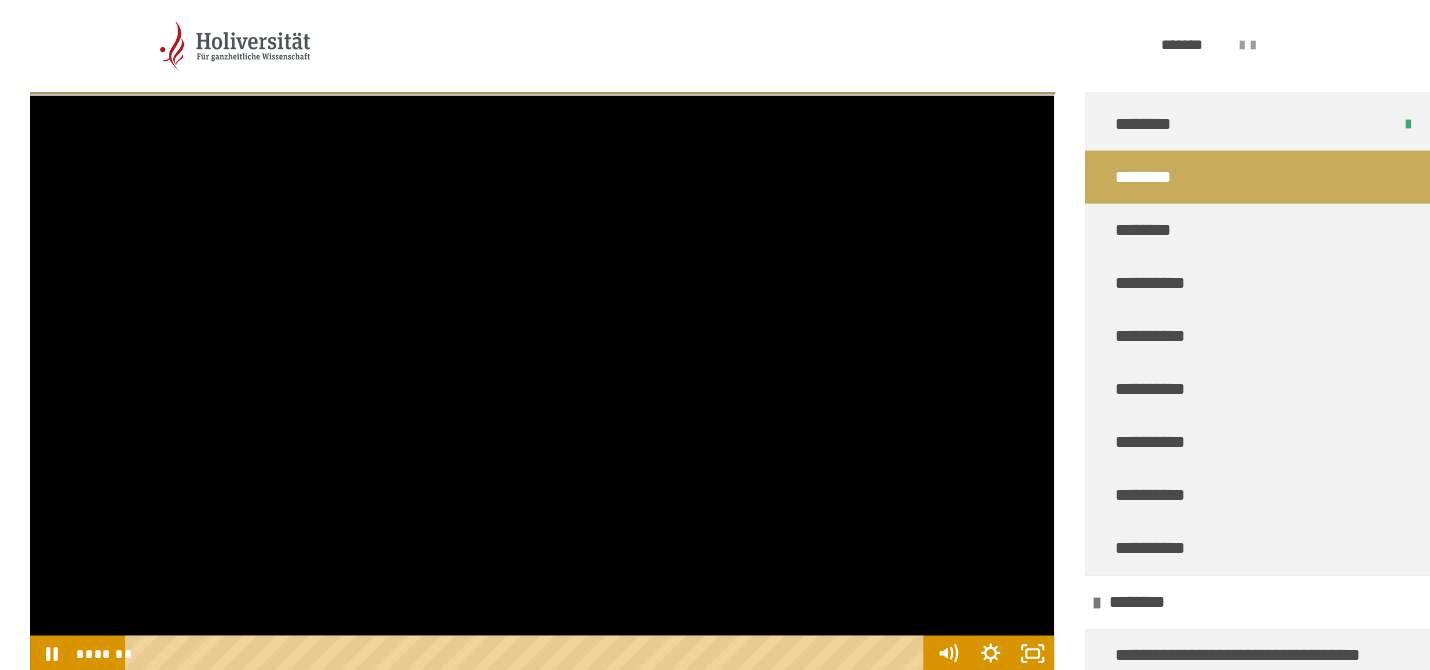 click at bounding box center (542, 383) 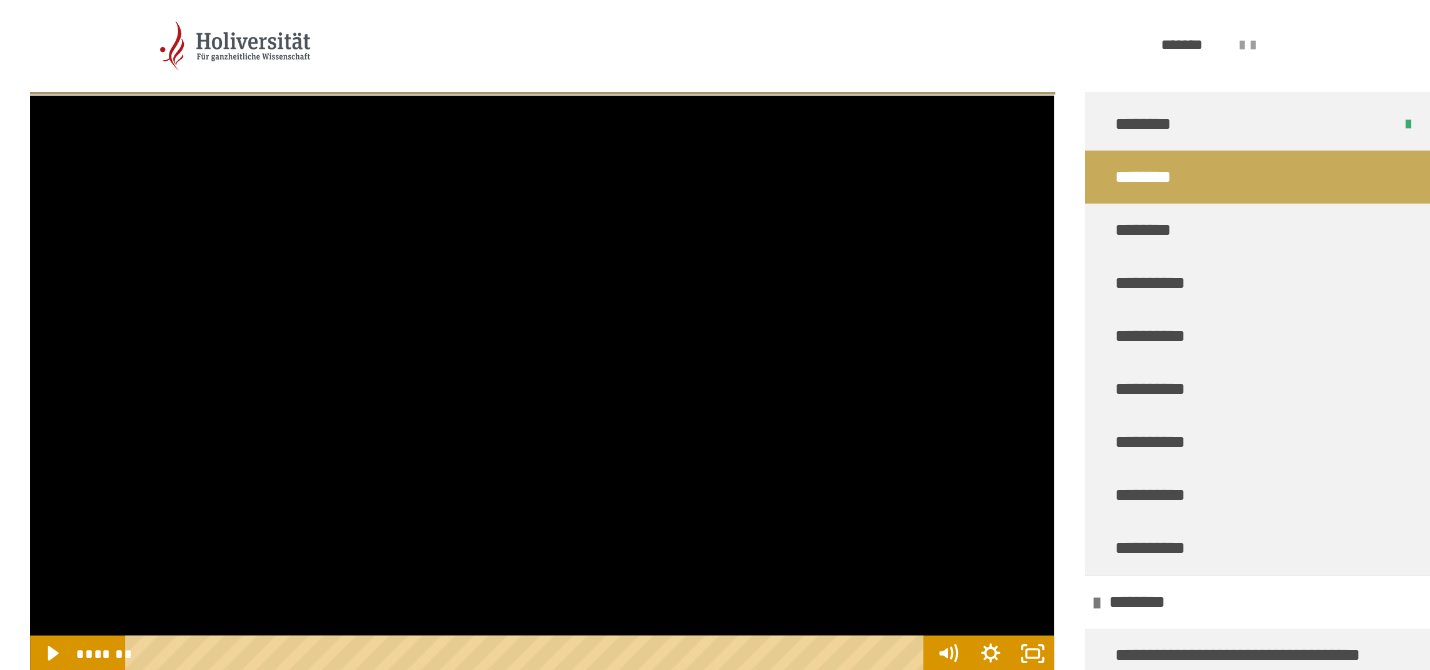 click at bounding box center [542, 383] 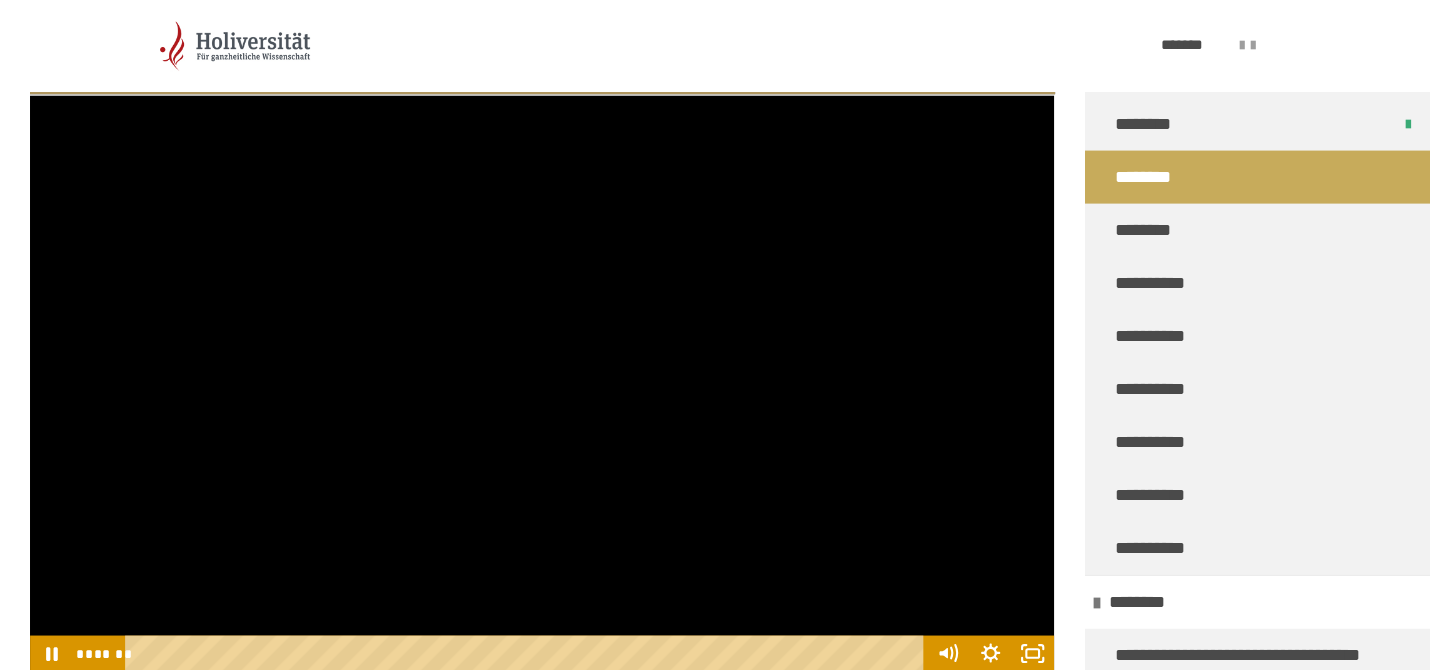 click at bounding box center [542, 383] 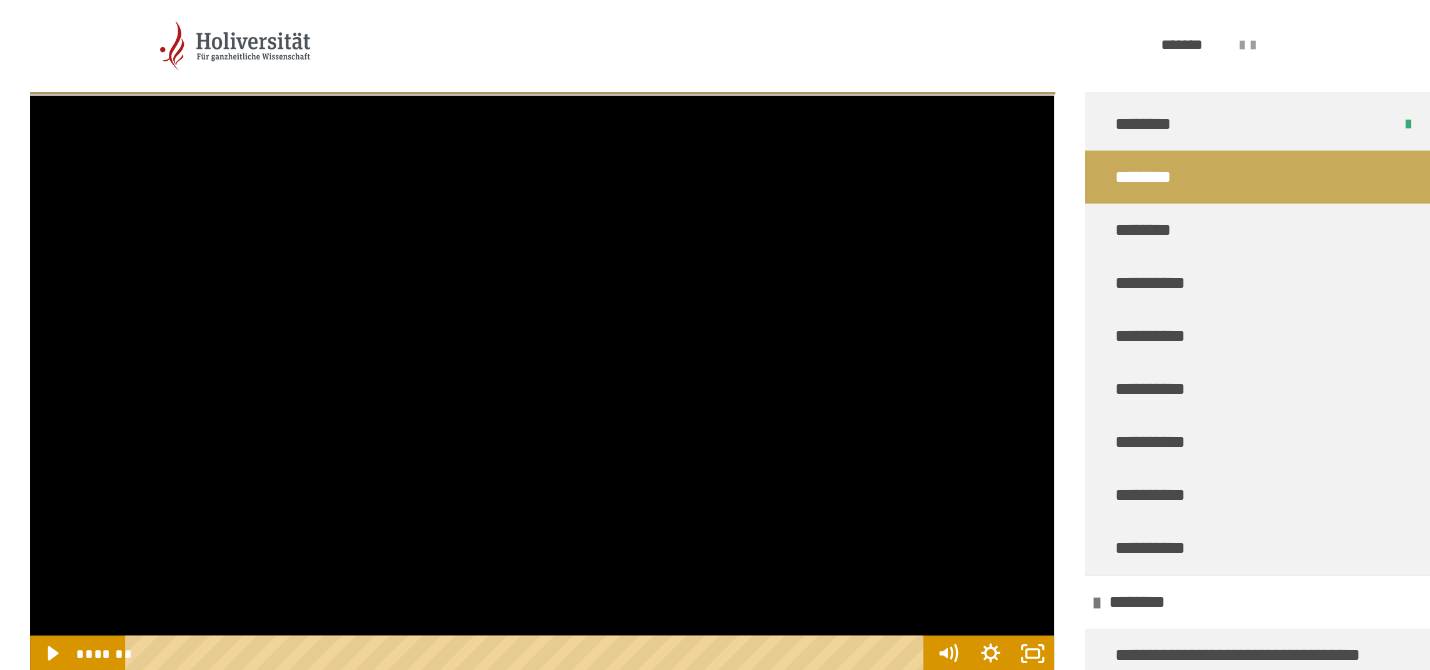 click at bounding box center (542, 383) 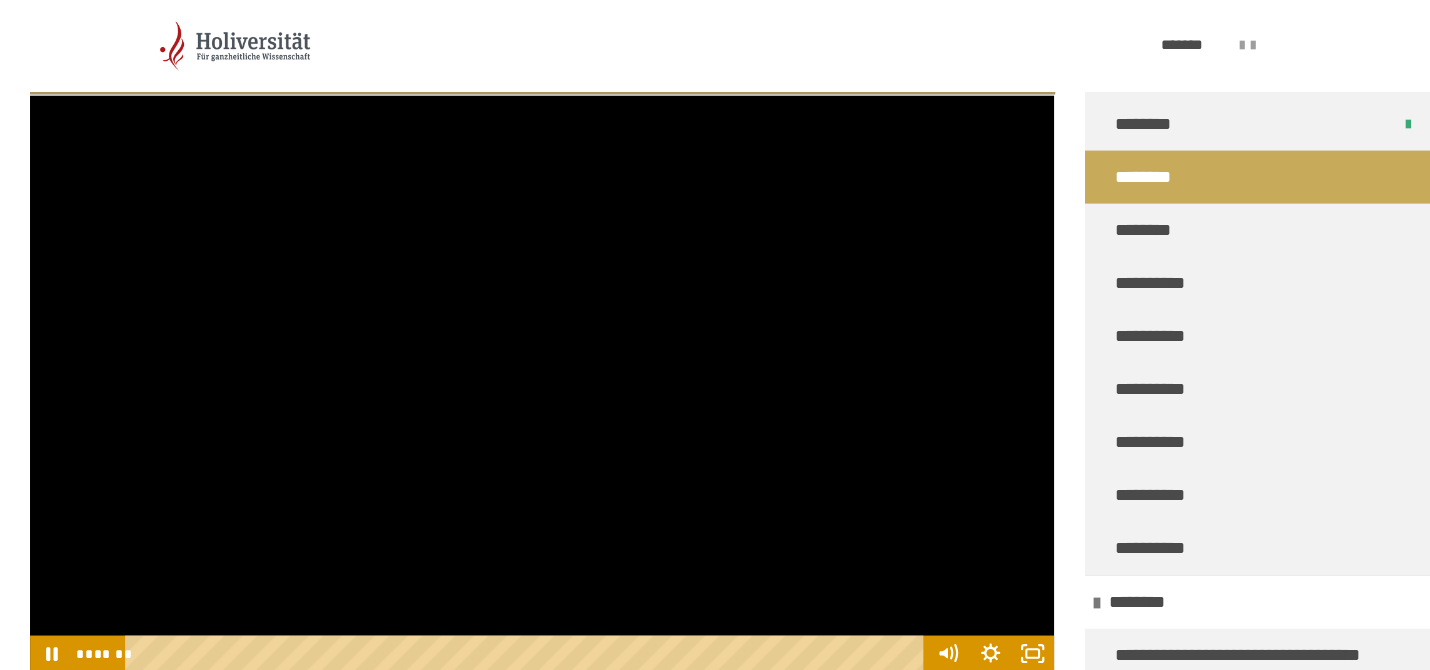 click at bounding box center (542, 383) 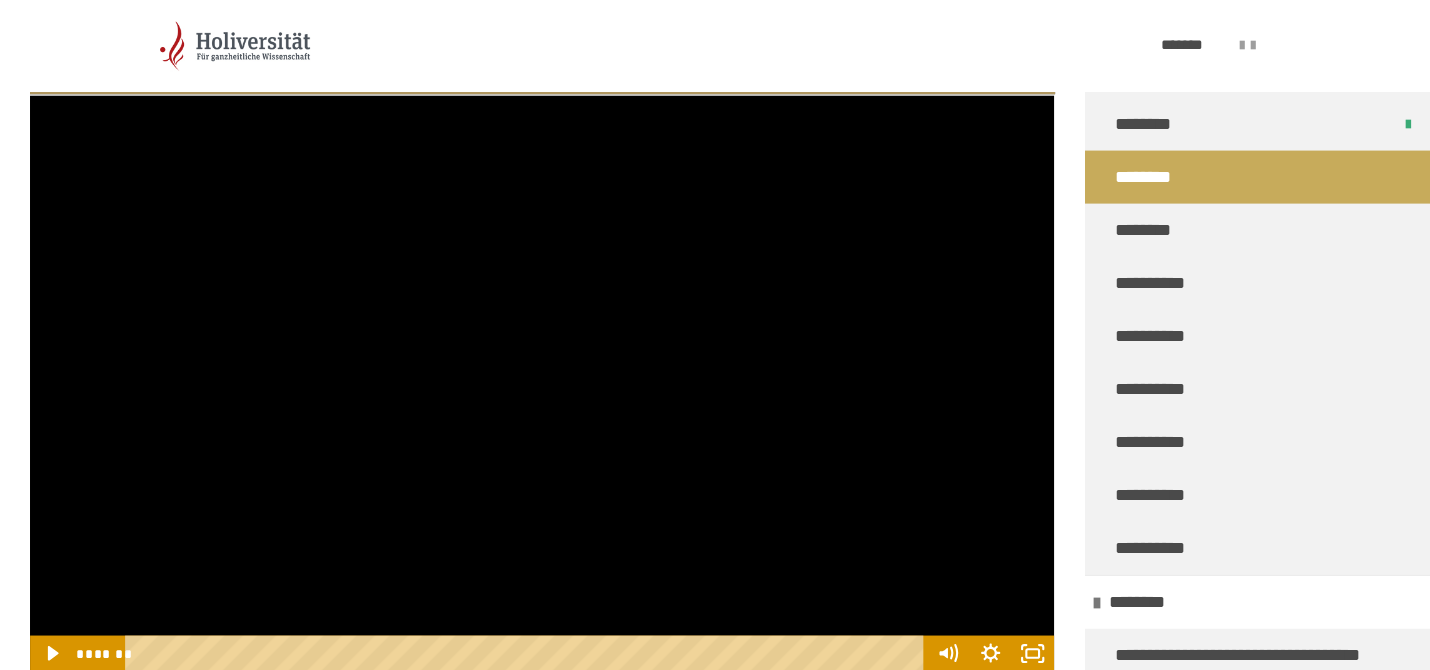 click at bounding box center [542, 383] 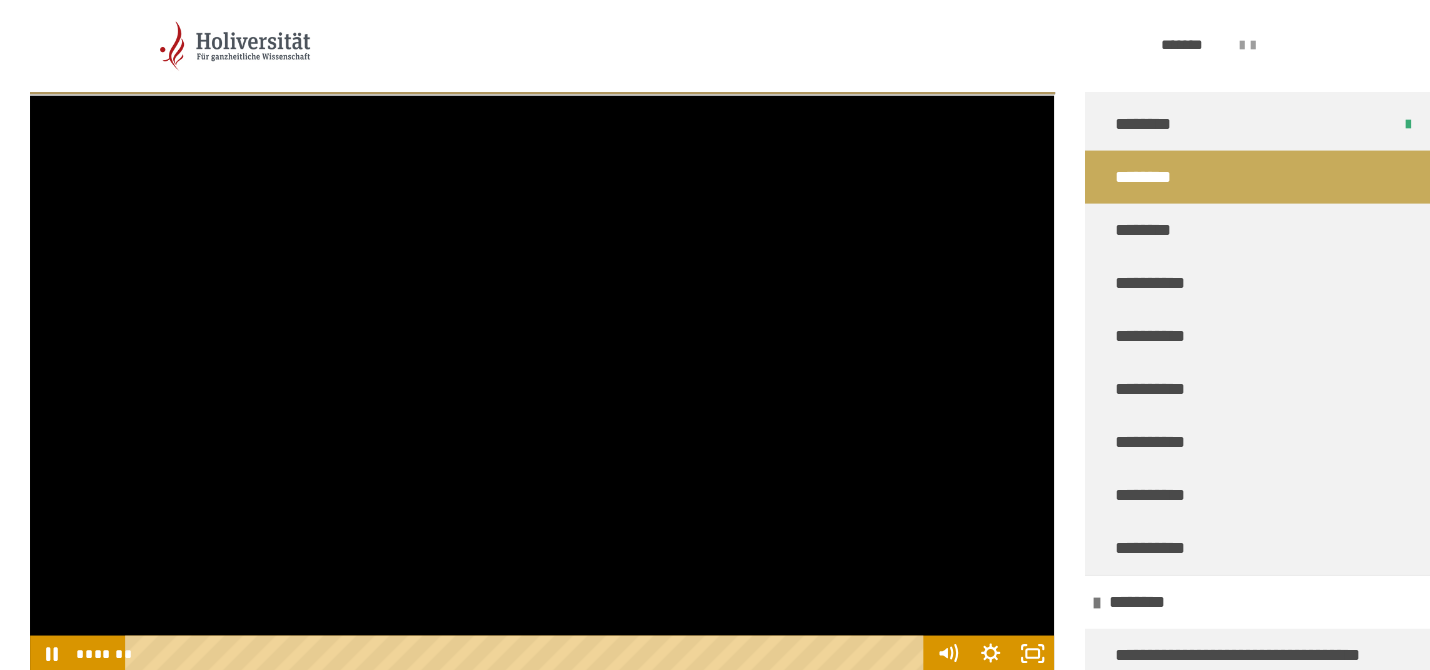 click at bounding box center (542, 383) 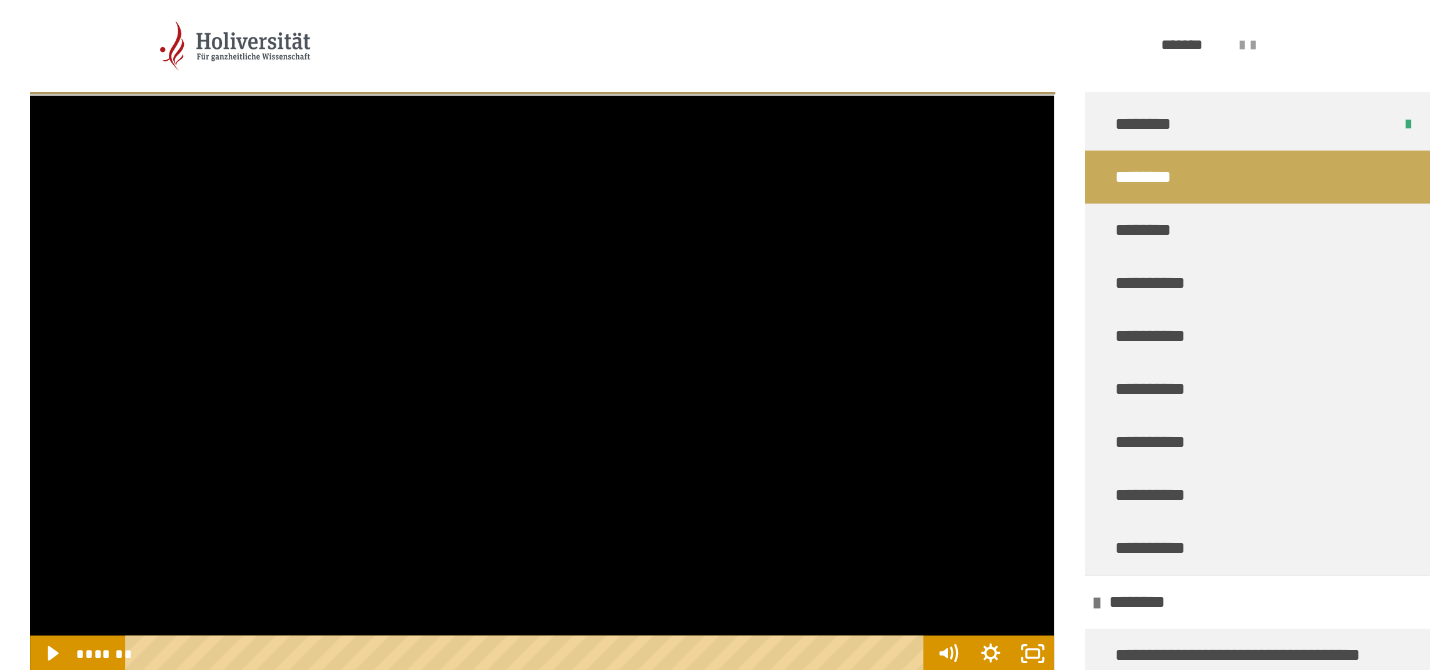 click at bounding box center [542, 383] 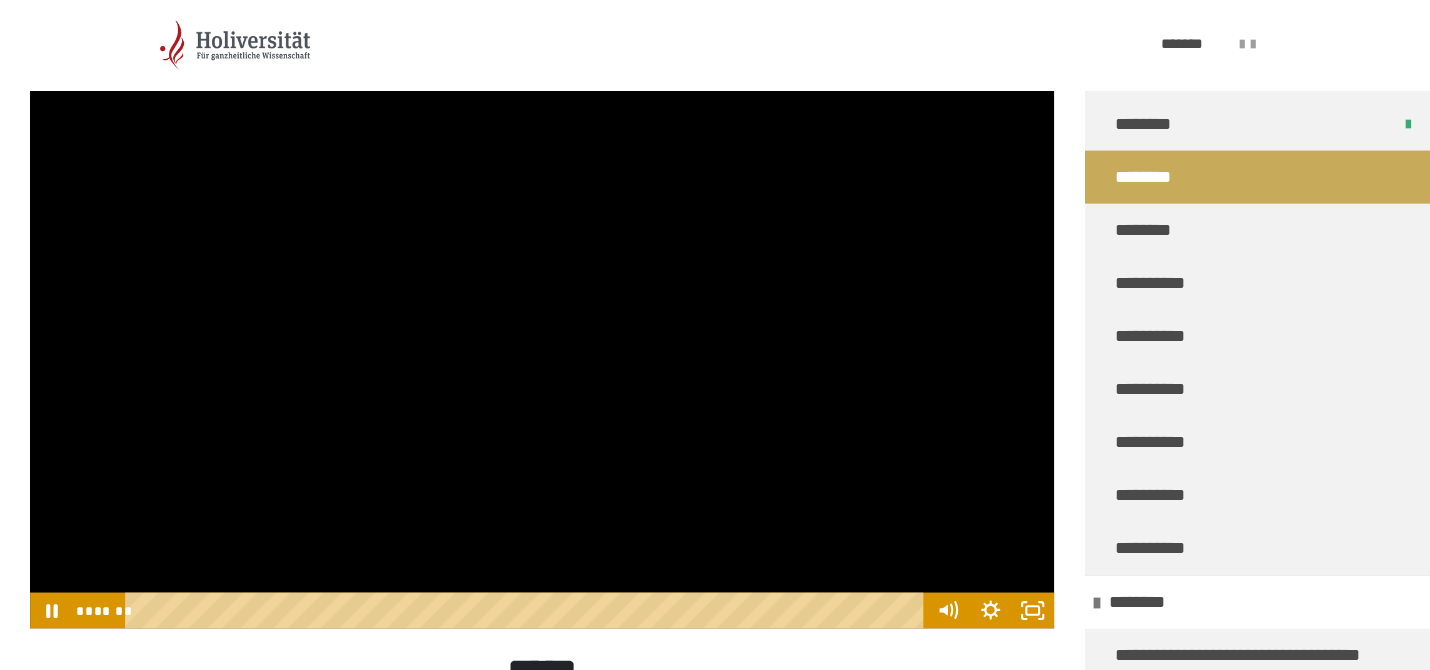 scroll, scrollTop: 1436, scrollLeft: 0, axis: vertical 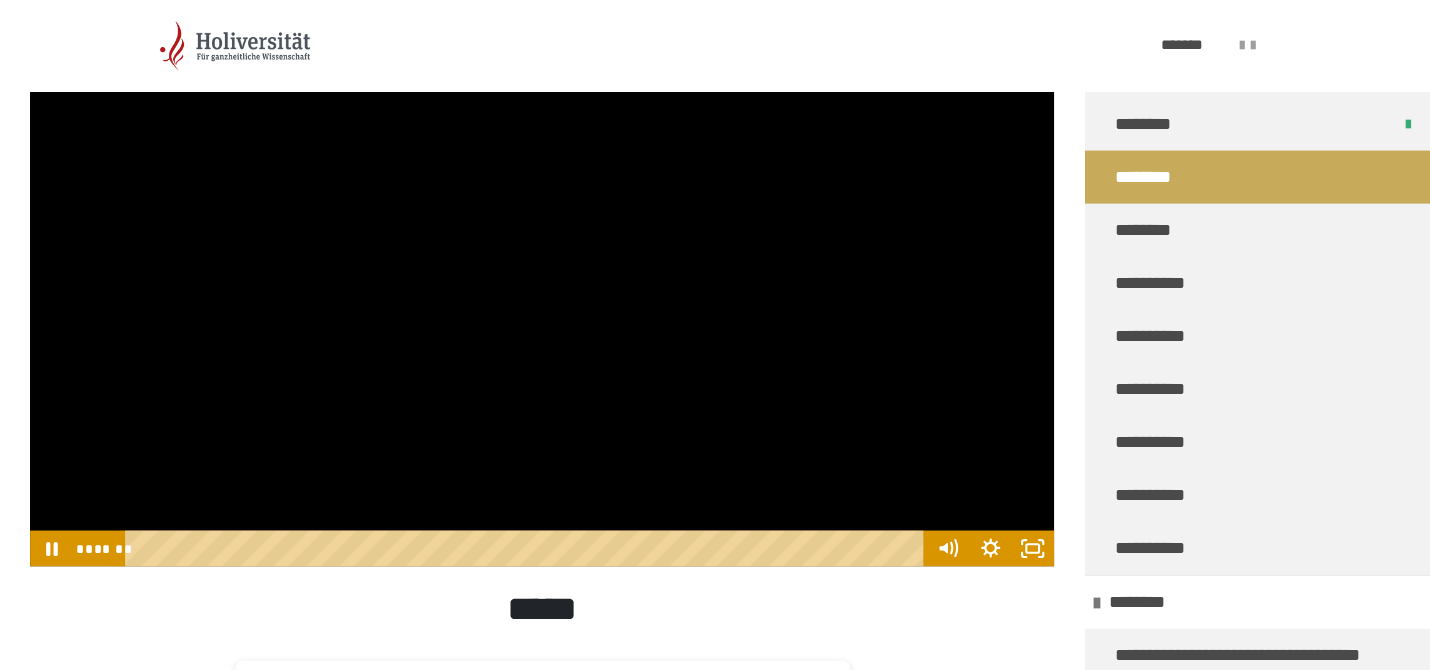 click at bounding box center (542, 278) 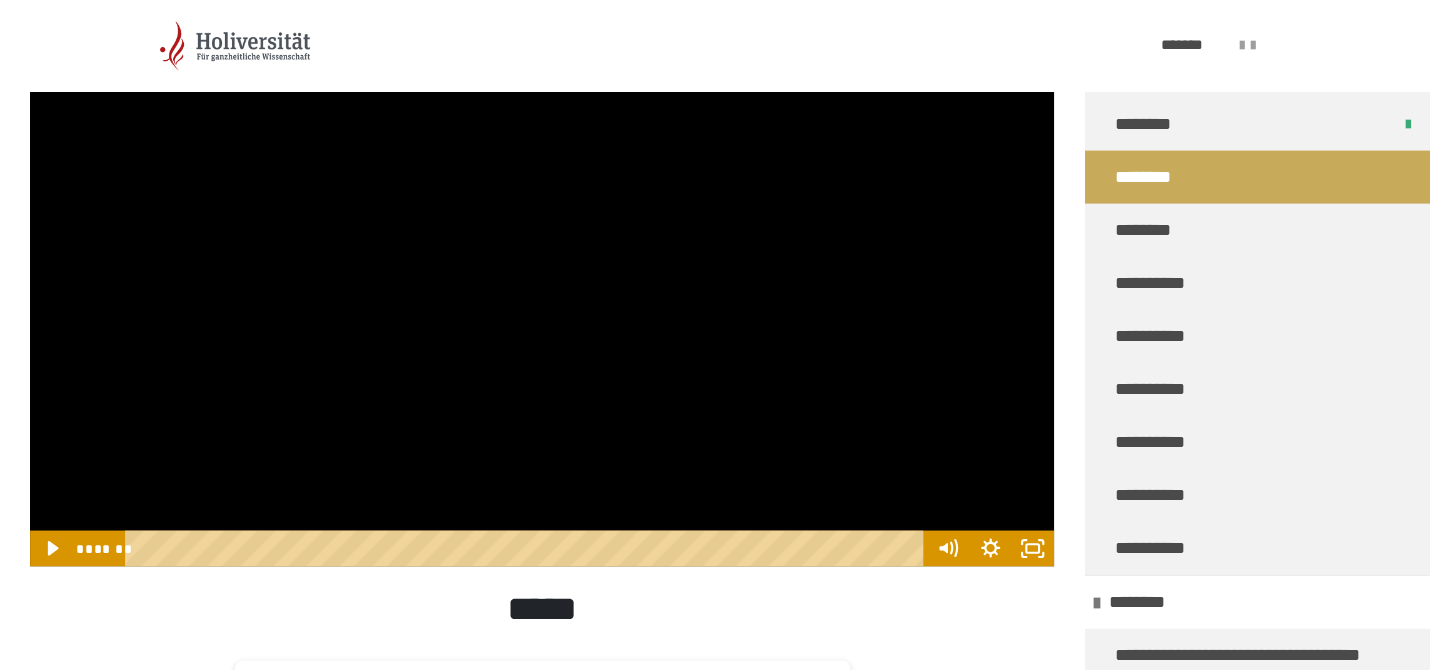 click at bounding box center [542, 278] 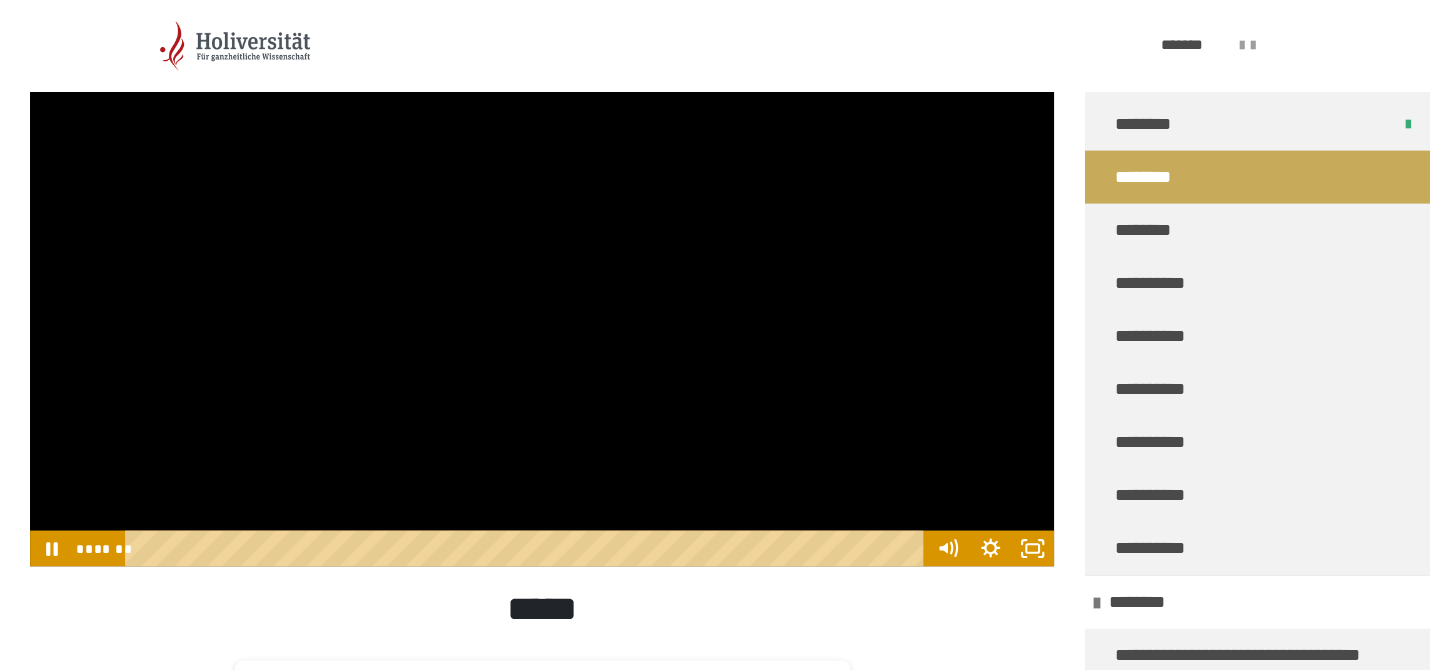click at bounding box center (542, 278) 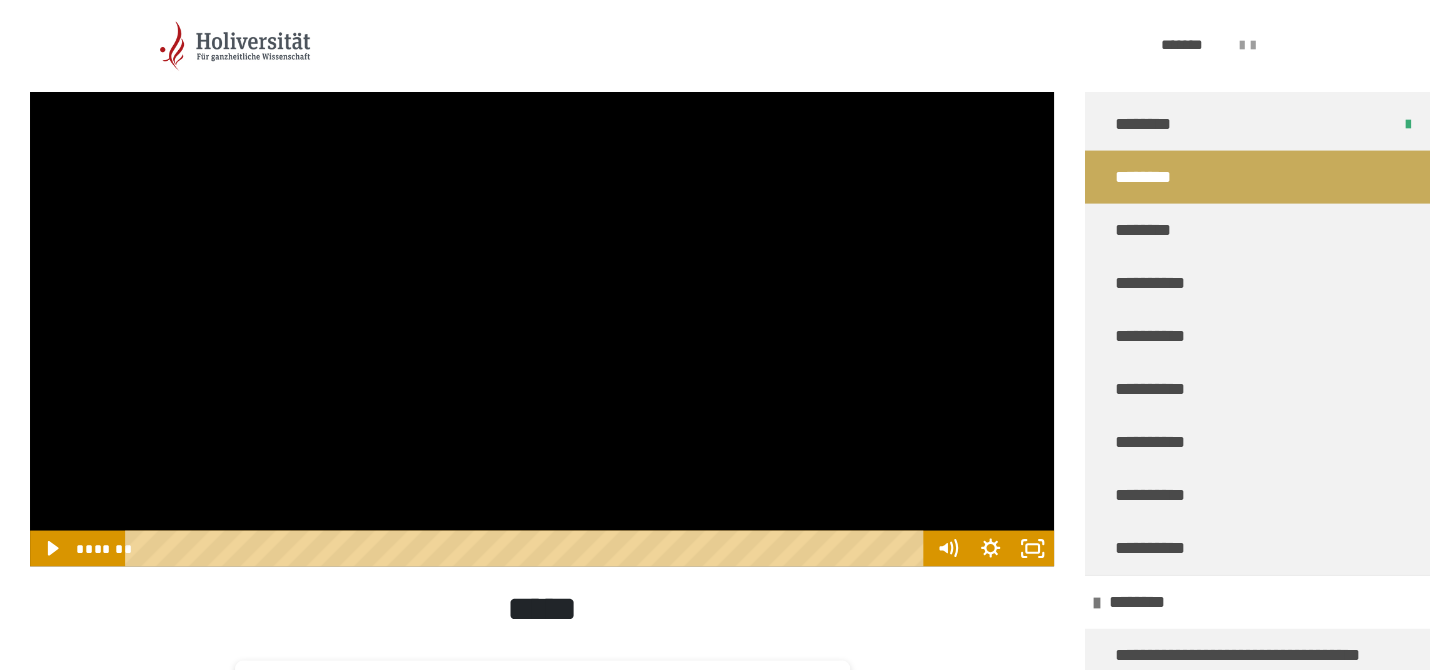 click at bounding box center [542, 278] 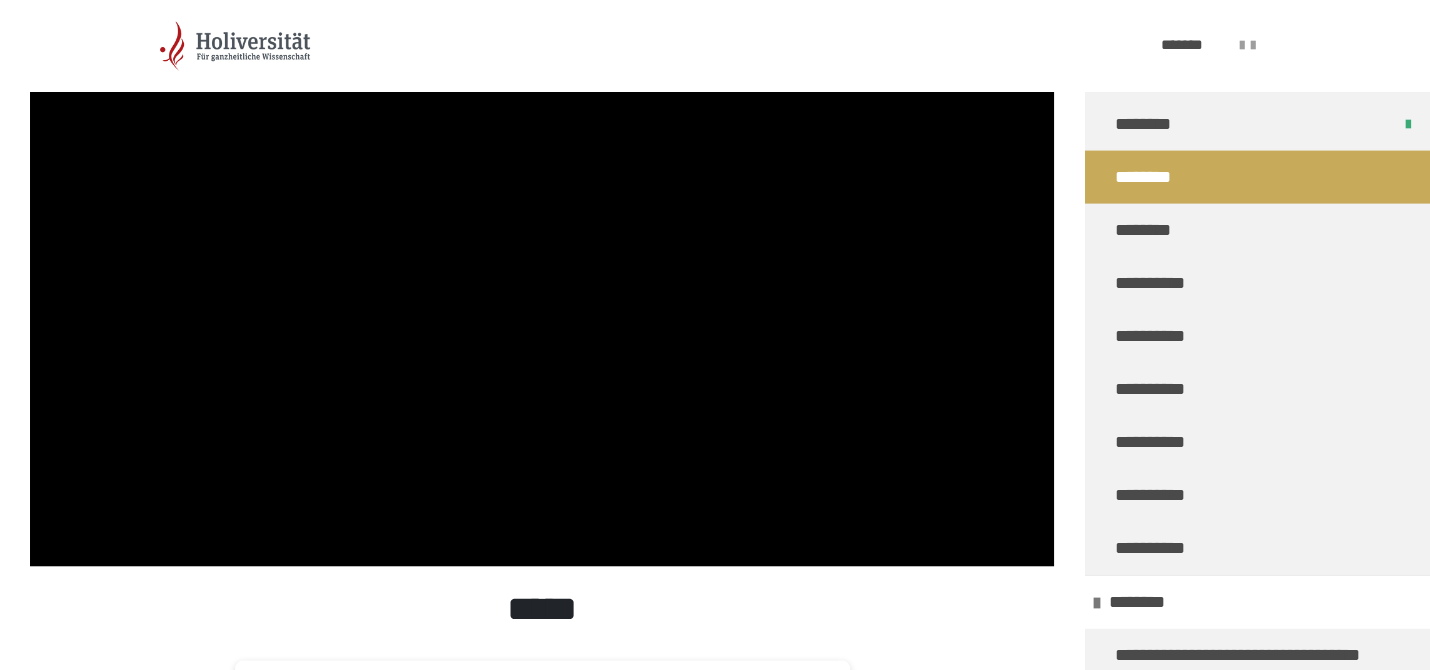 click at bounding box center [542, 278] 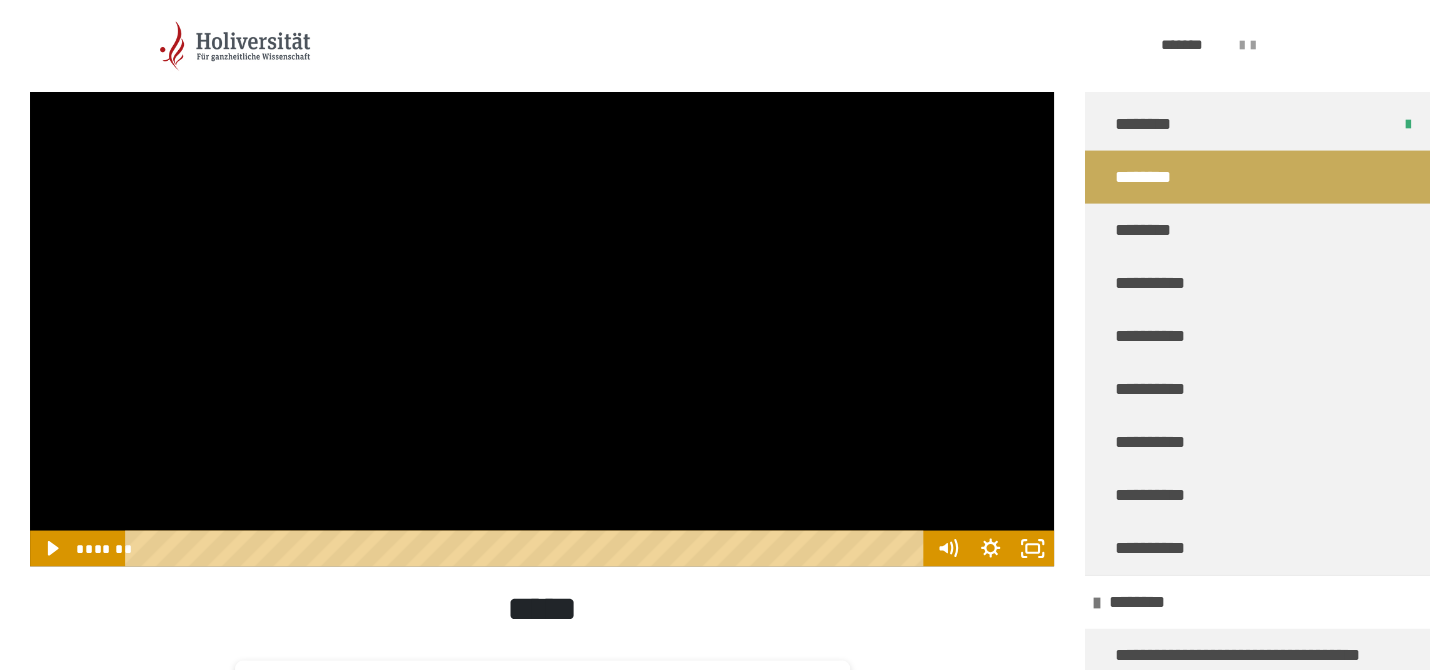 click at bounding box center [542, 278] 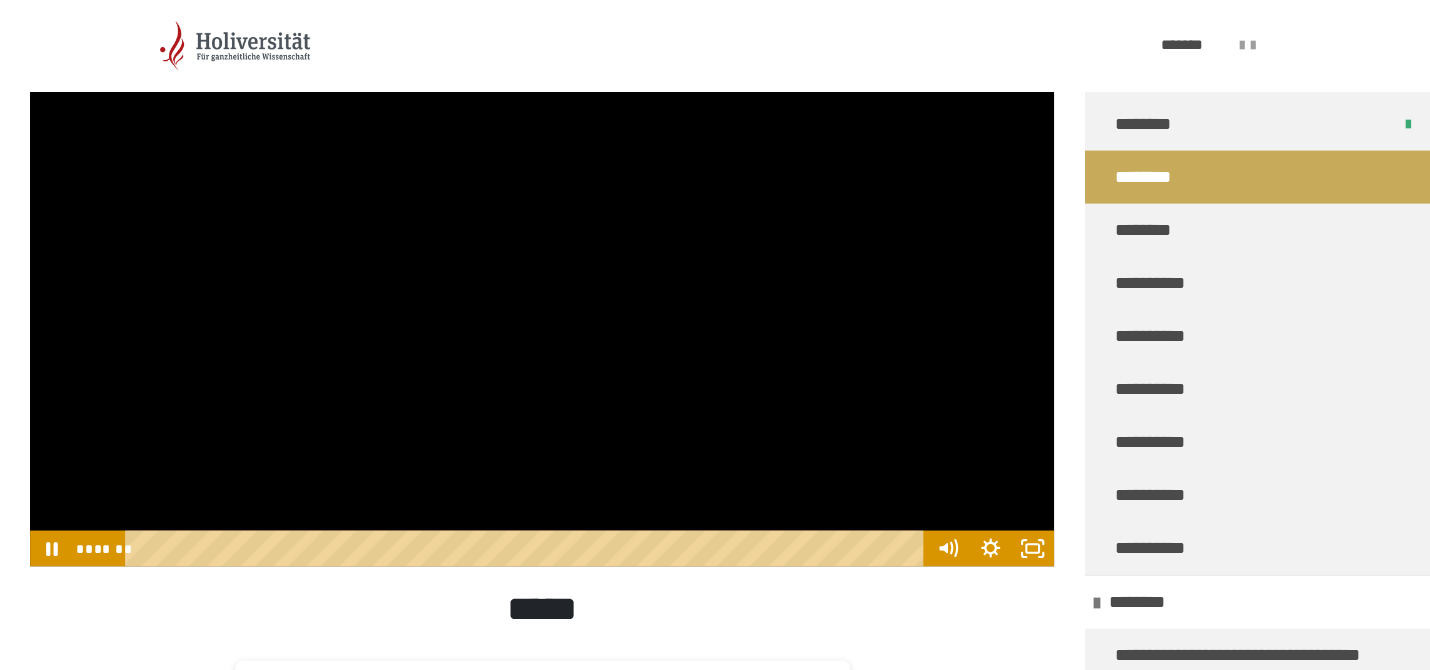 click at bounding box center [542, 278] 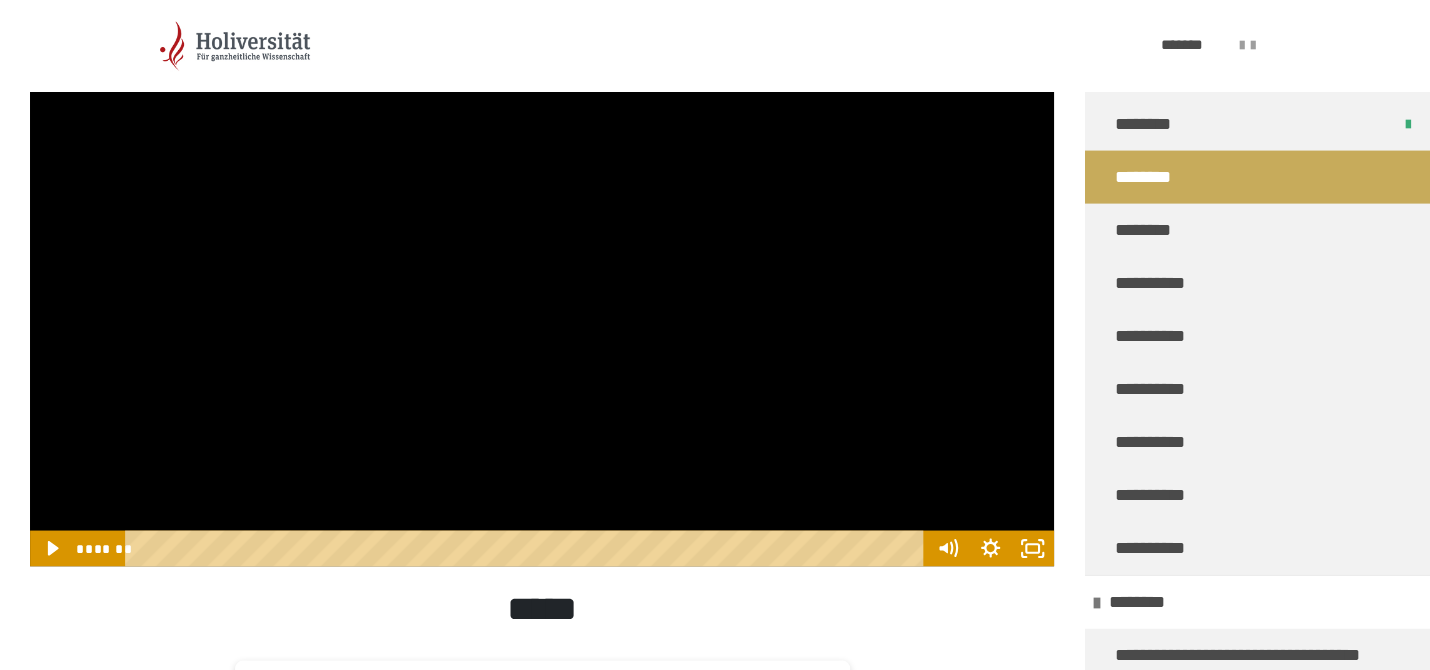 click at bounding box center (542, 278) 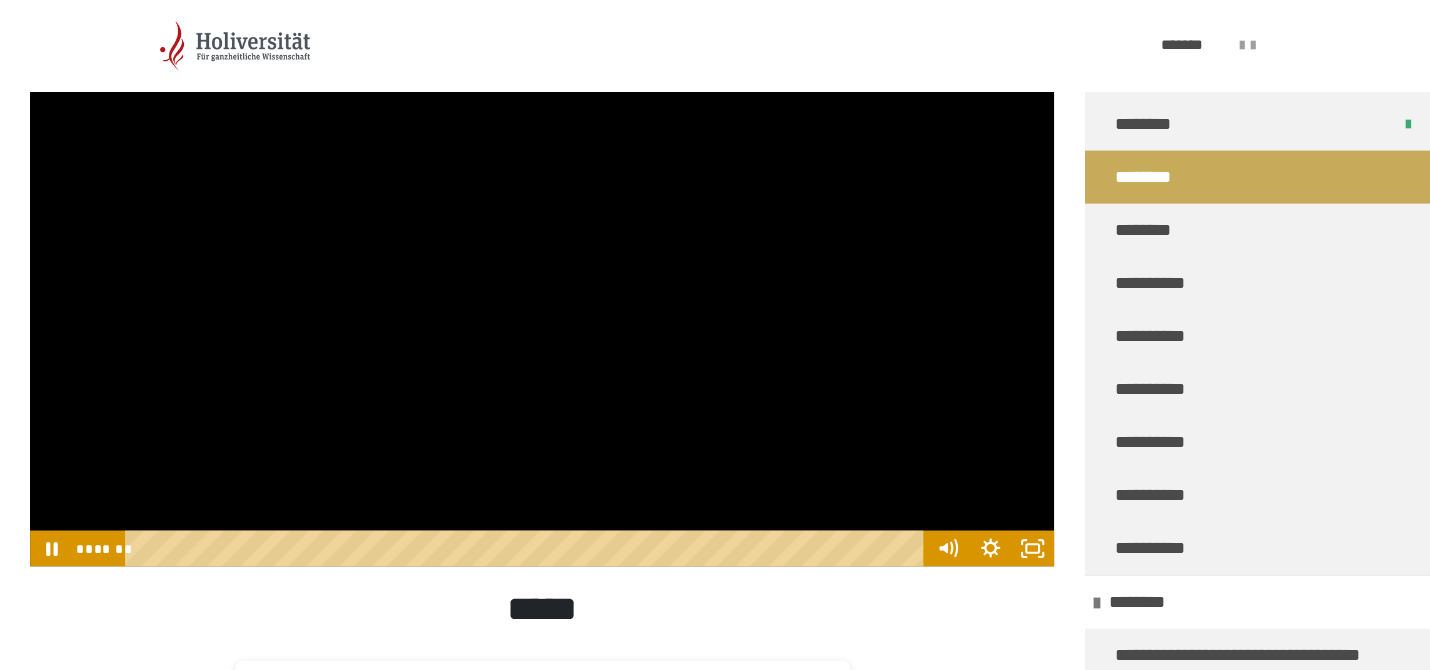 click at bounding box center (542, 278) 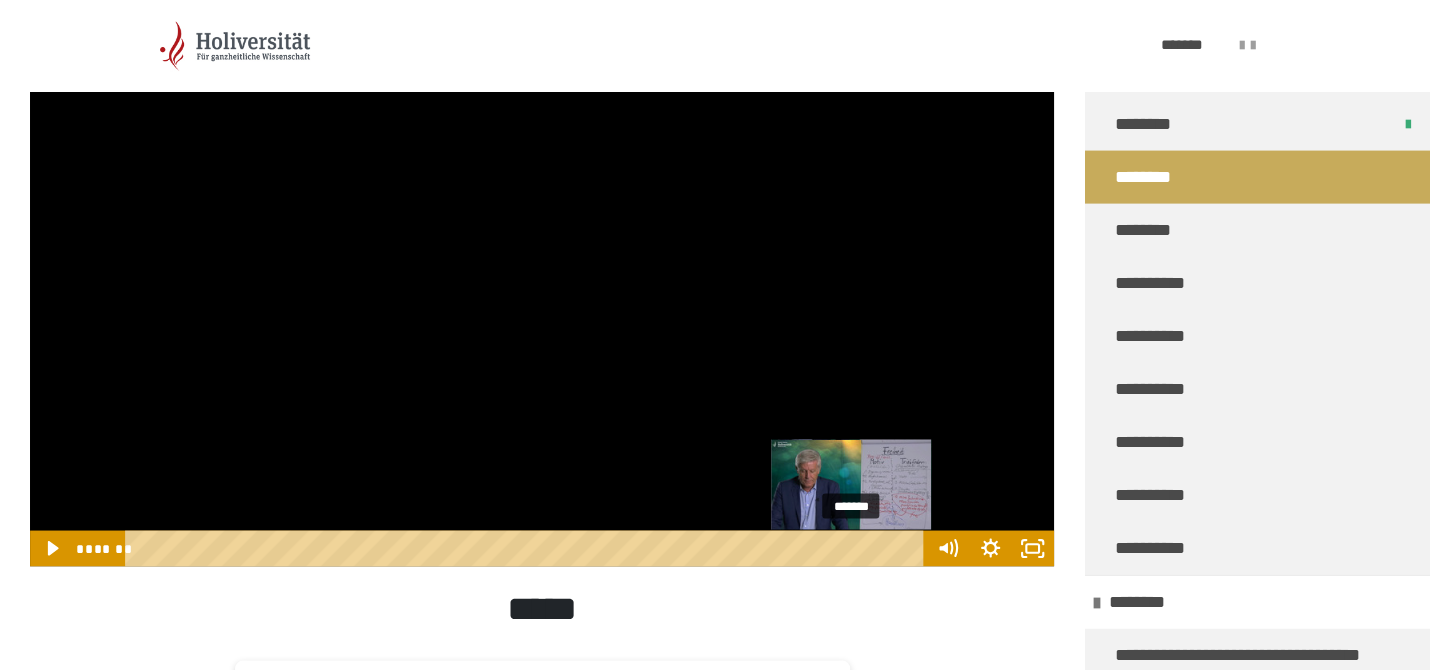 click on "*******" at bounding box center [528, 548] 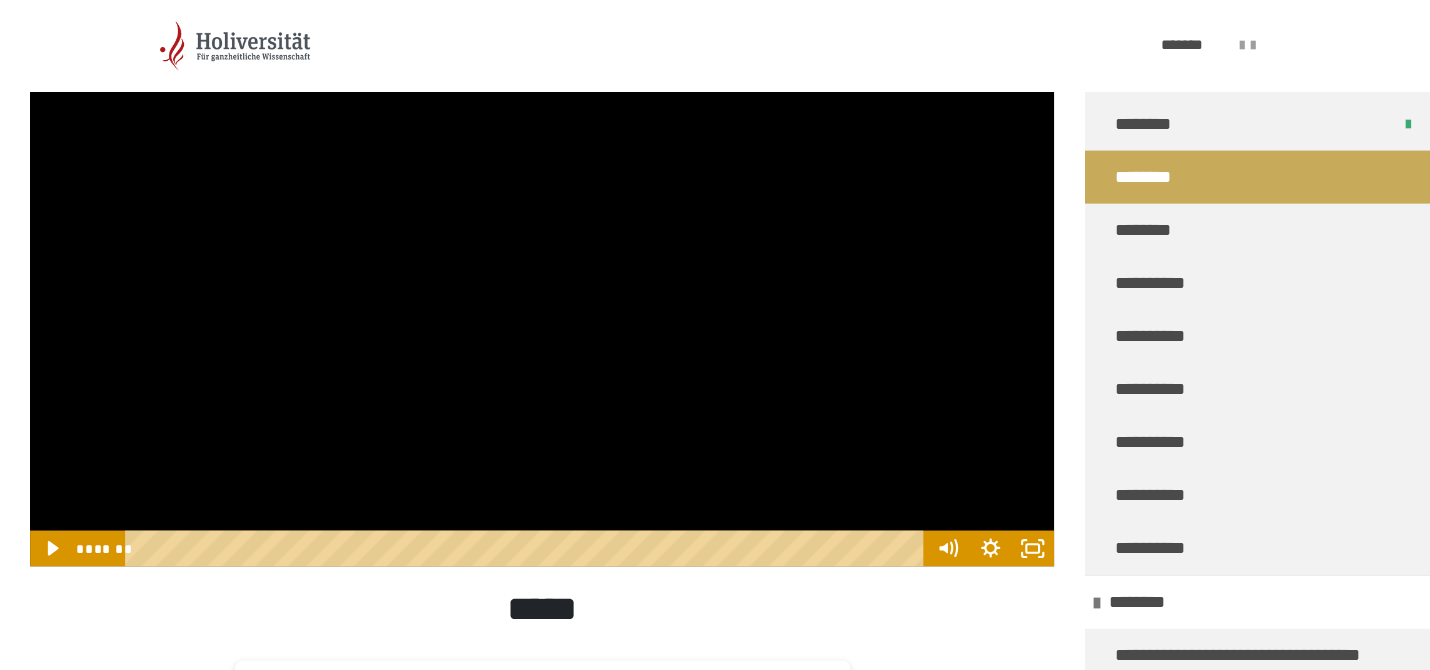 click at bounding box center [542, 278] 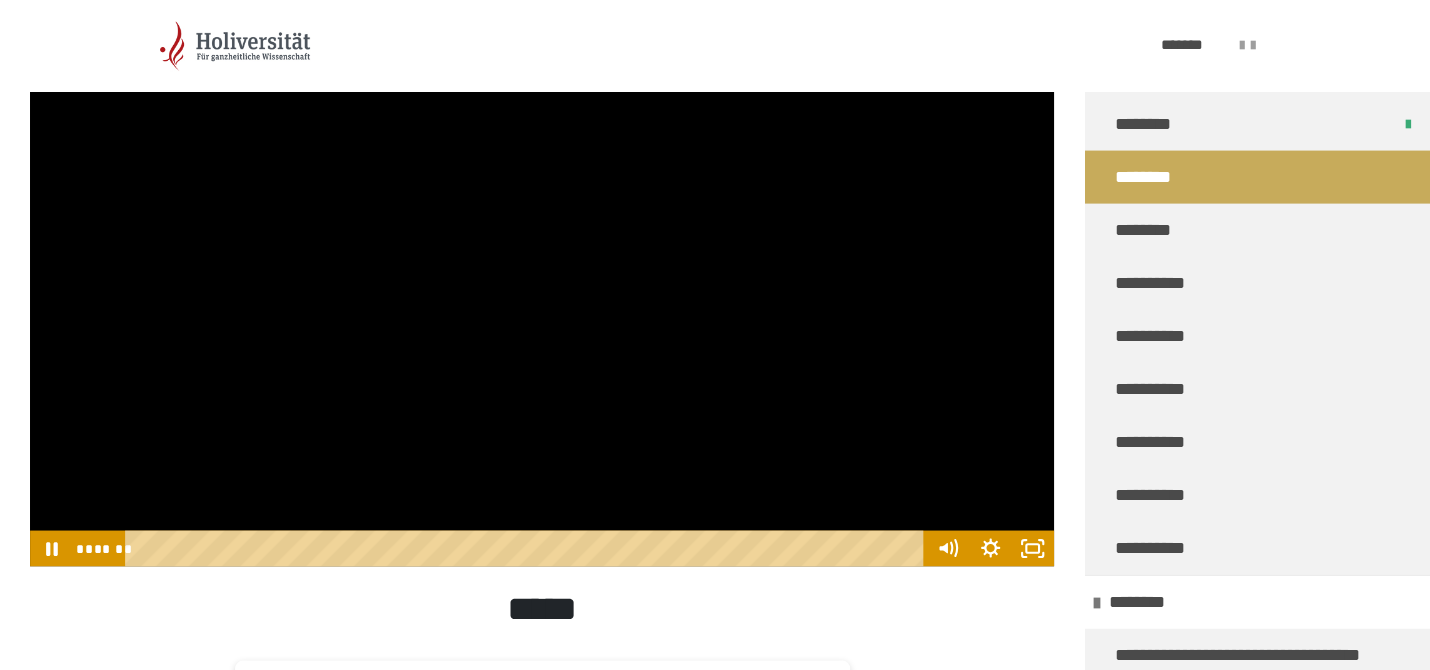 click at bounding box center (542, 278) 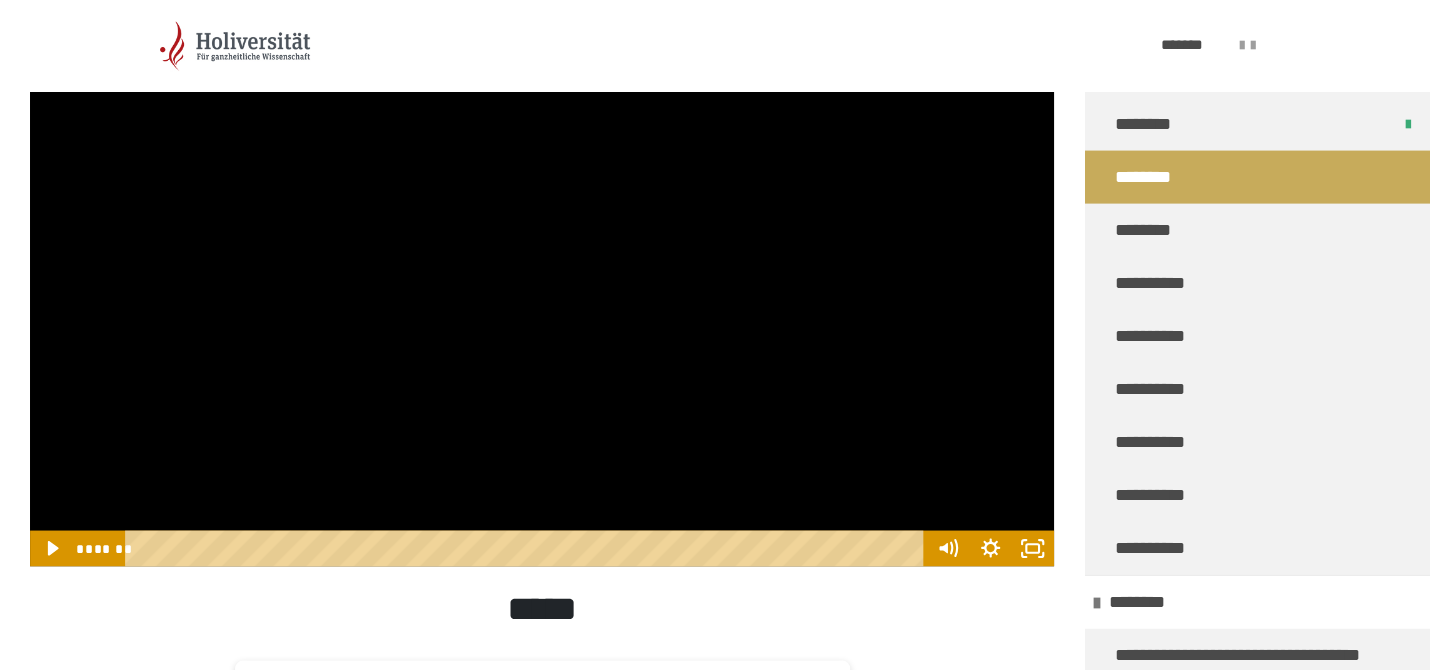 click at bounding box center (542, 278) 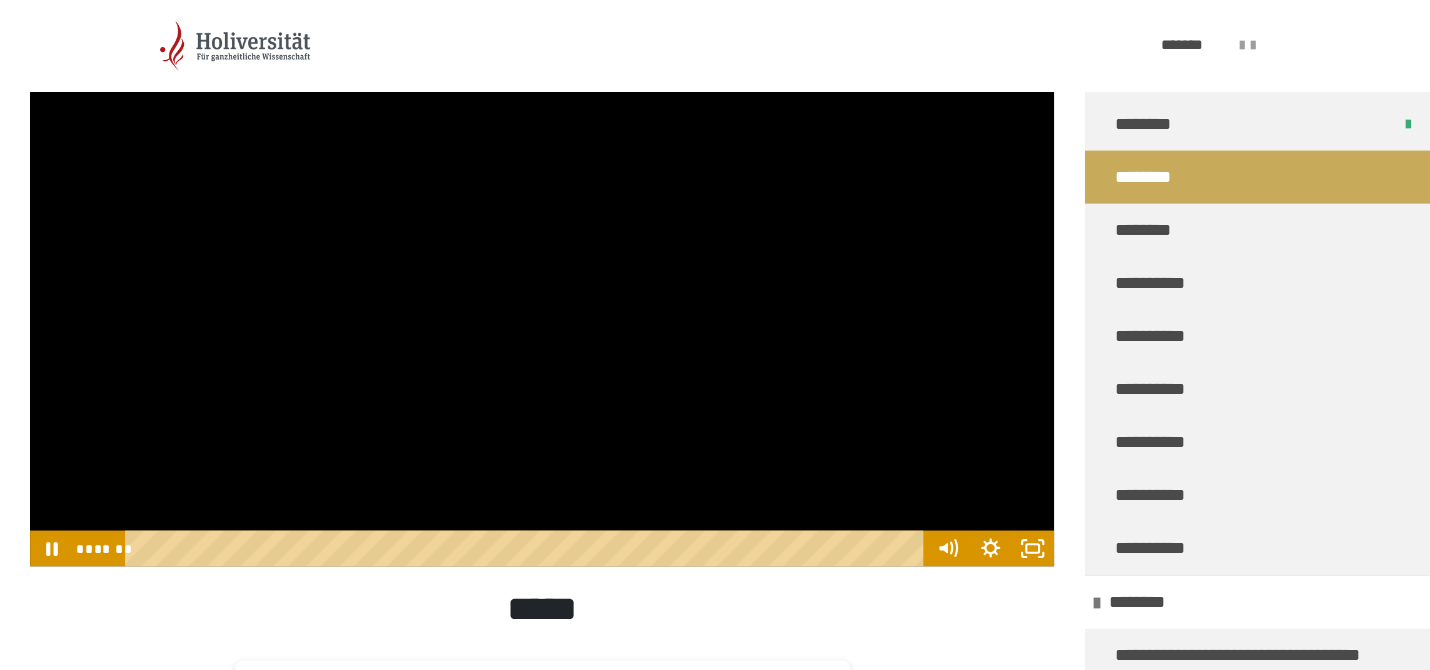 click at bounding box center [542, 278] 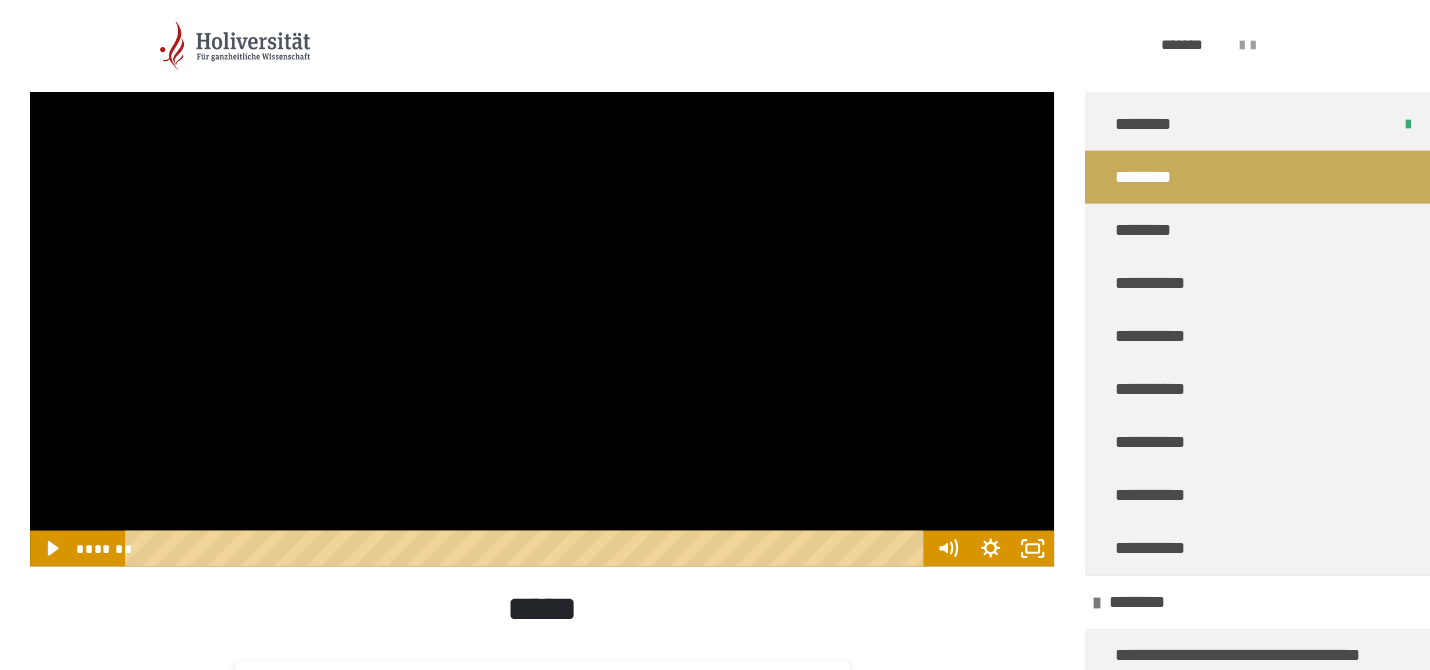 click at bounding box center (542, 278) 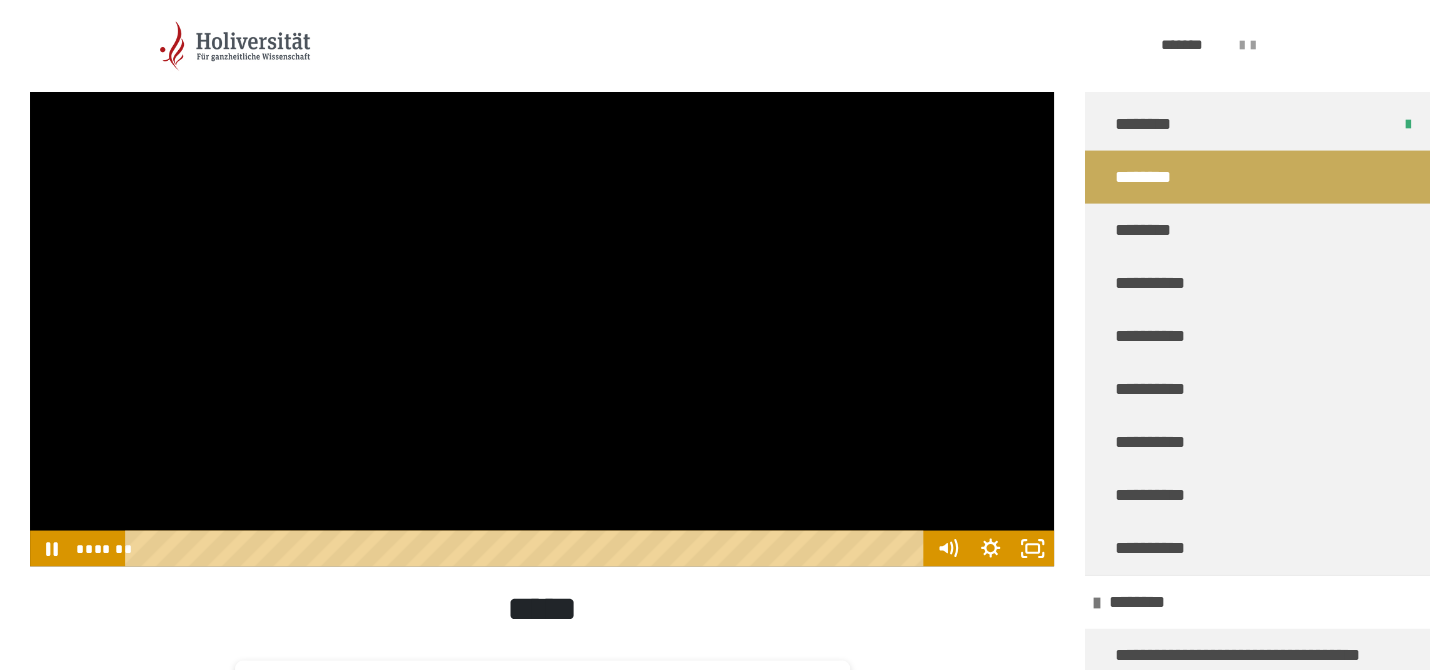 click at bounding box center [542, 278] 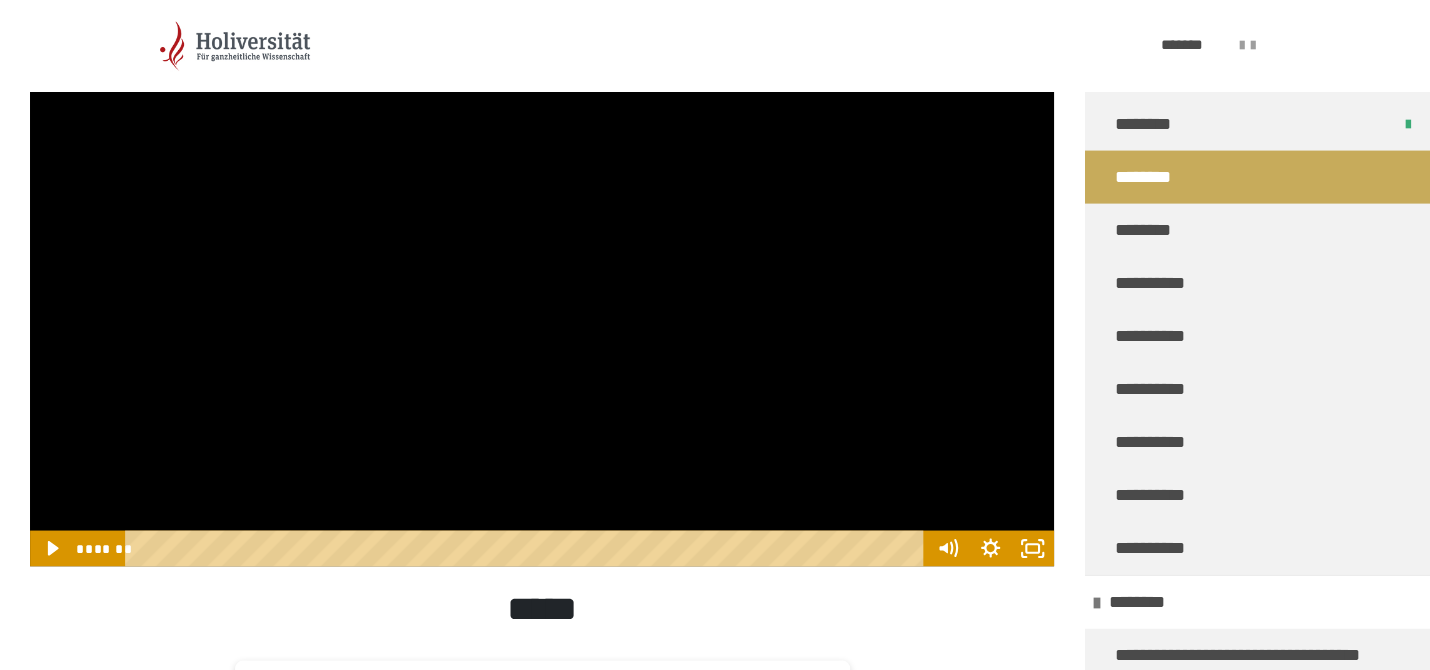 click at bounding box center [542, 278] 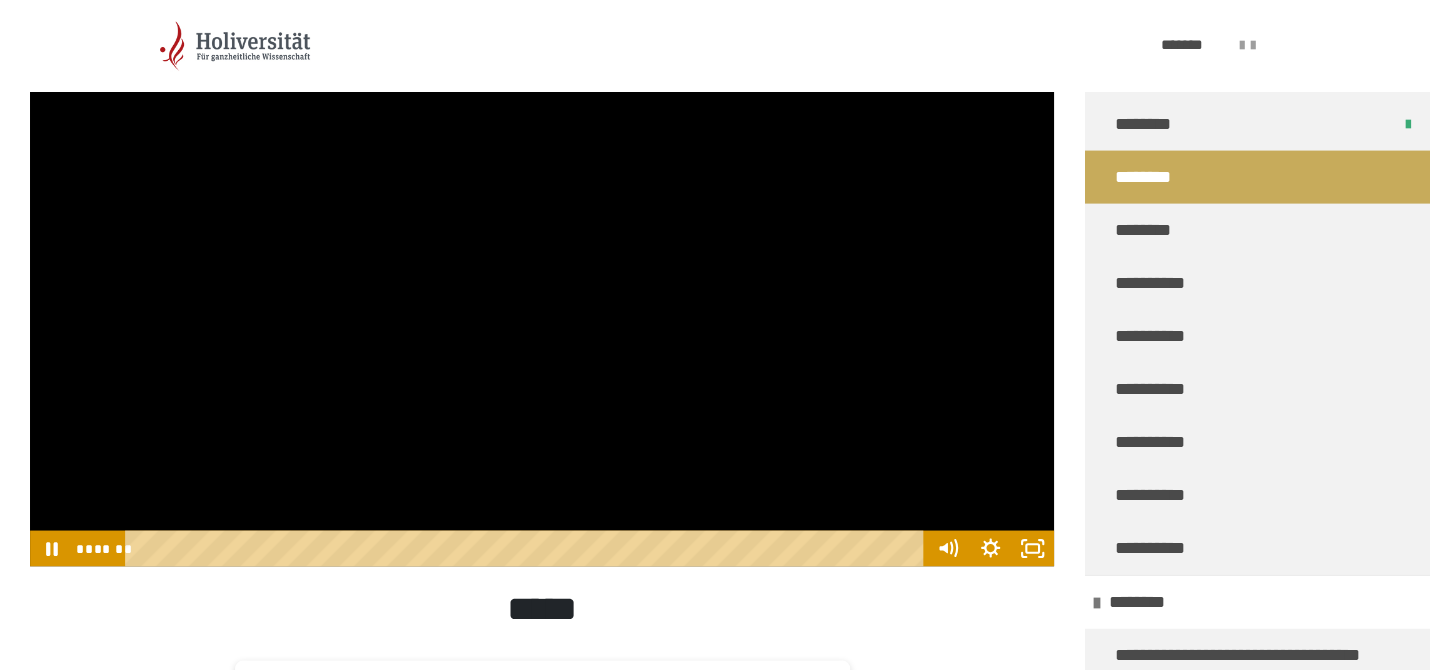 click at bounding box center (542, 278) 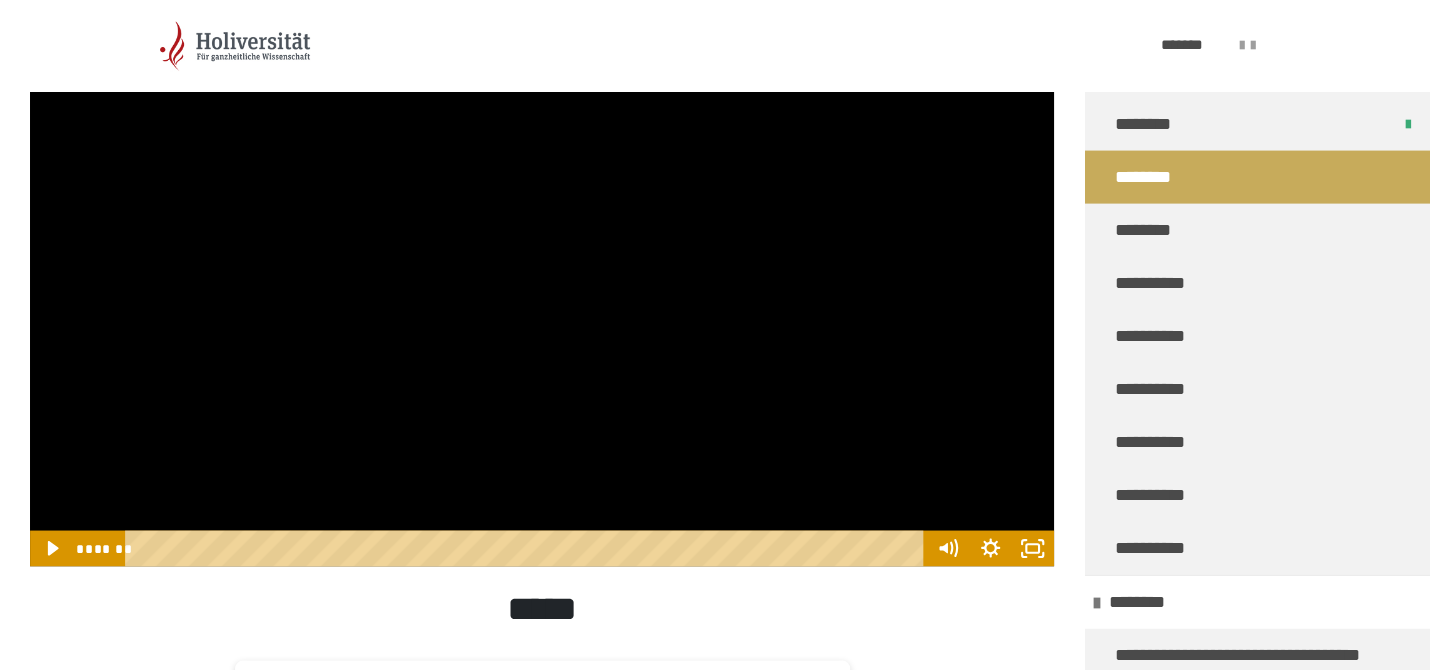 click at bounding box center (542, 278) 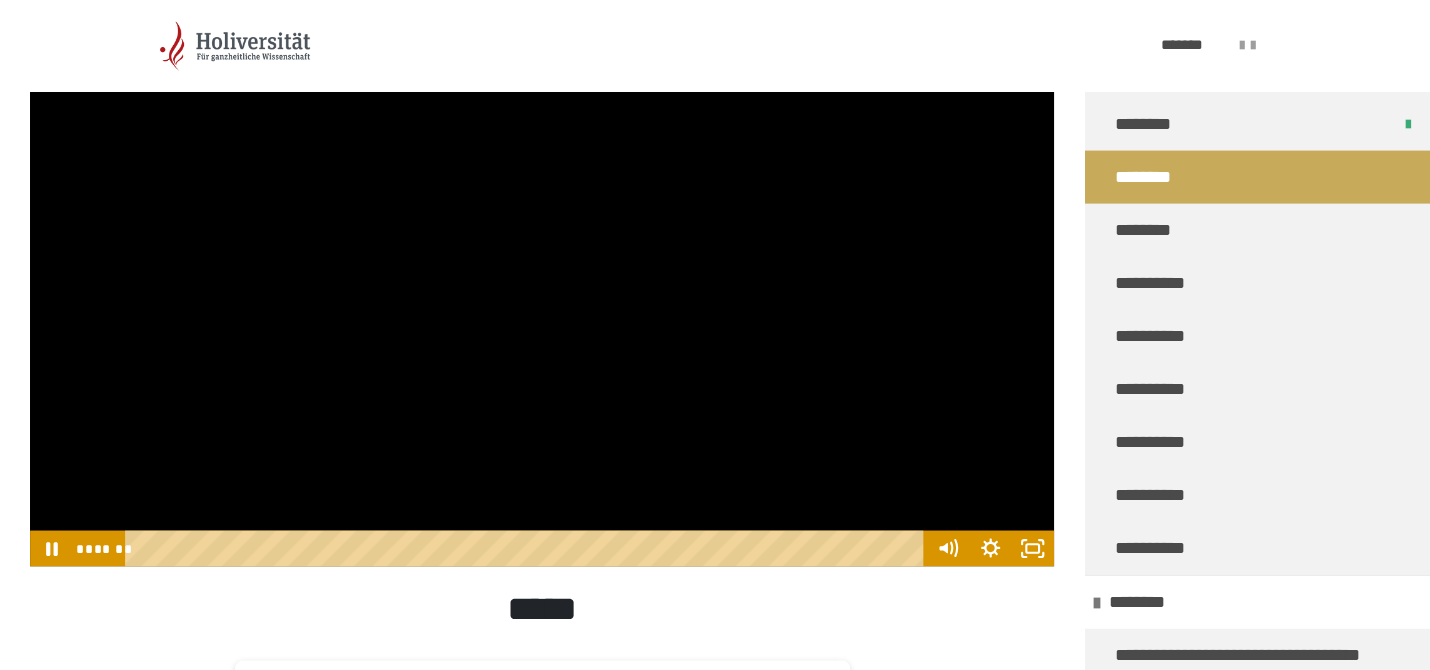 click at bounding box center (542, 278) 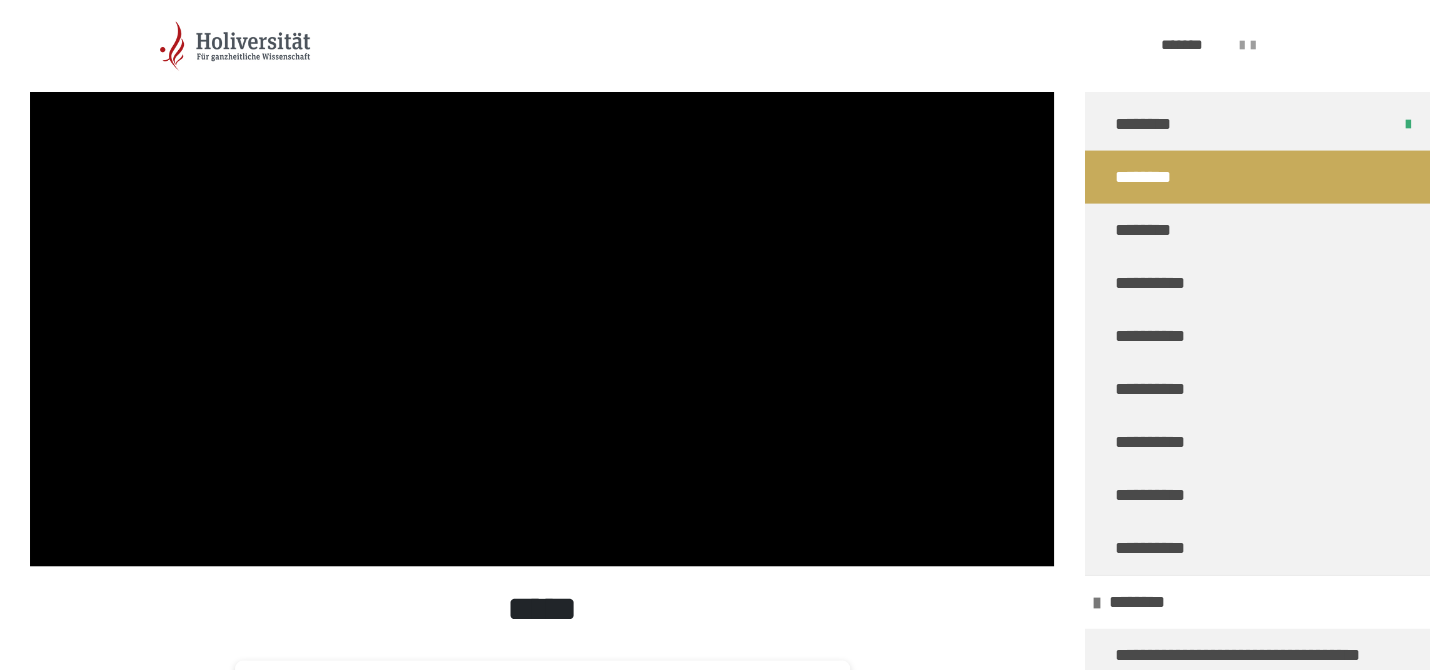 click at bounding box center [542, 278] 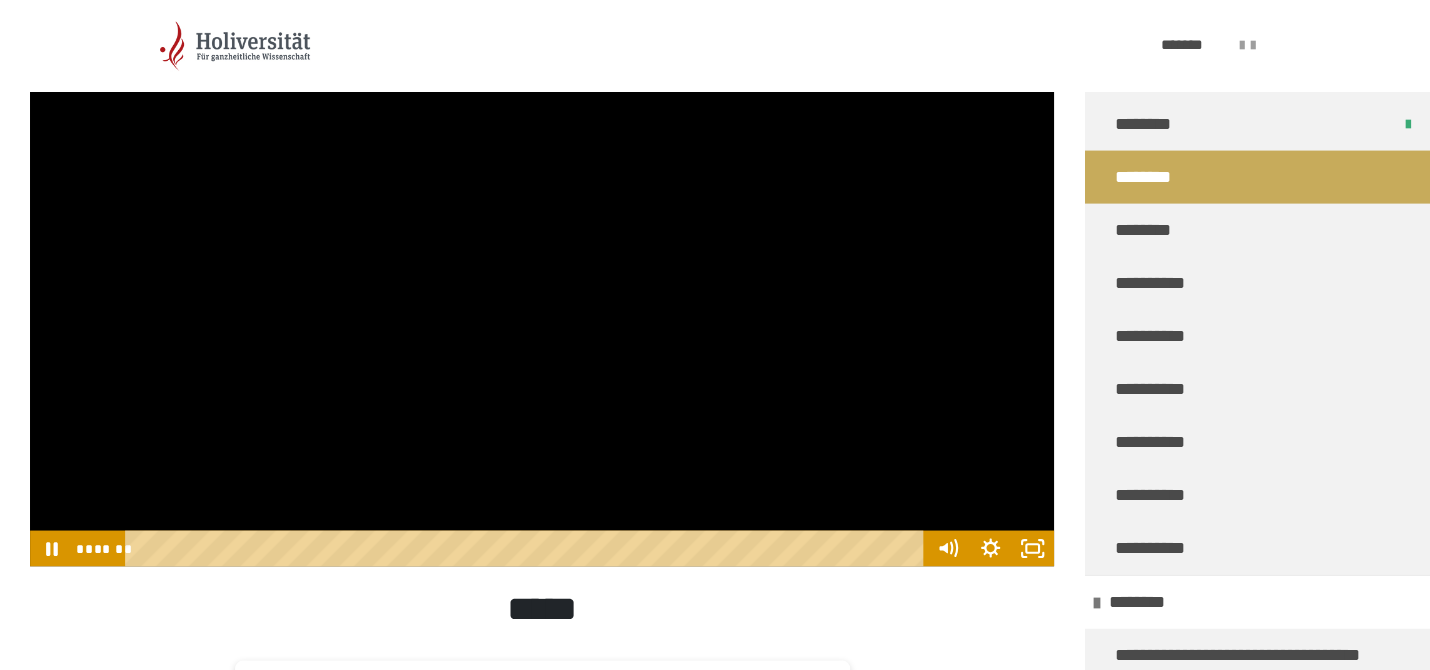 click at bounding box center [542, 278] 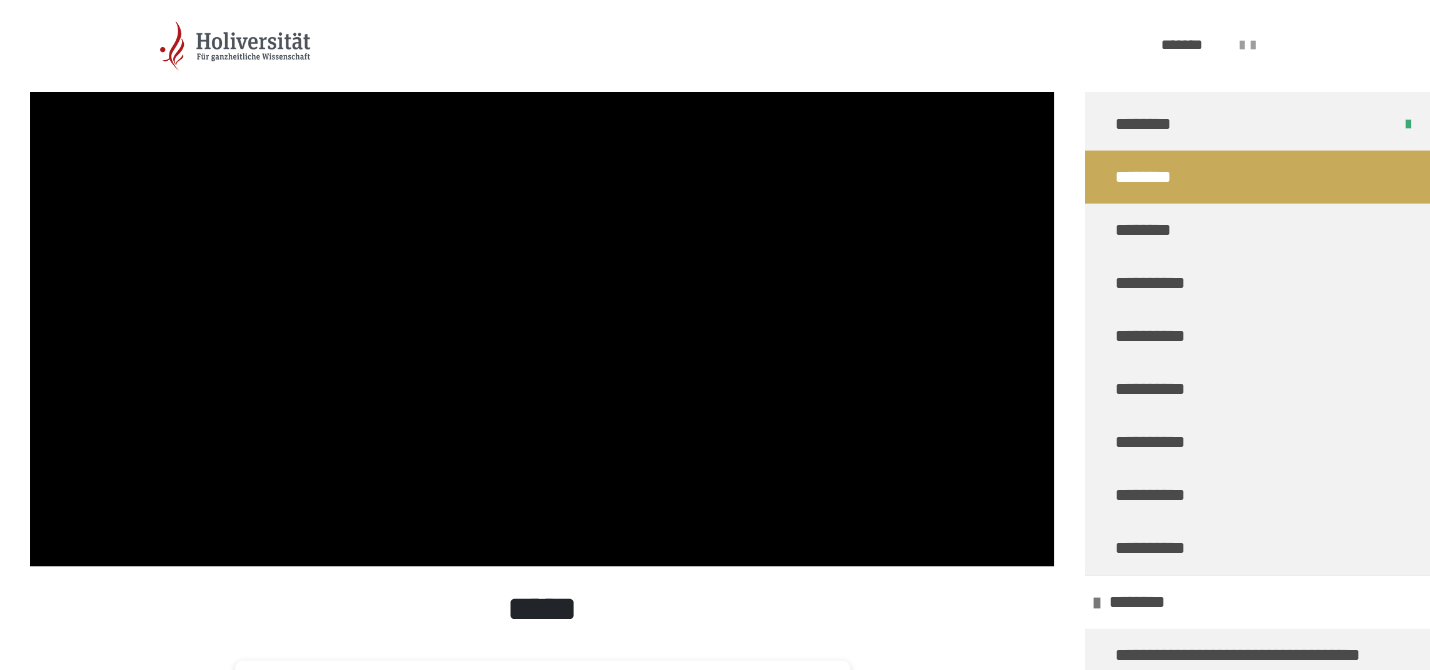 click at bounding box center (542, 278) 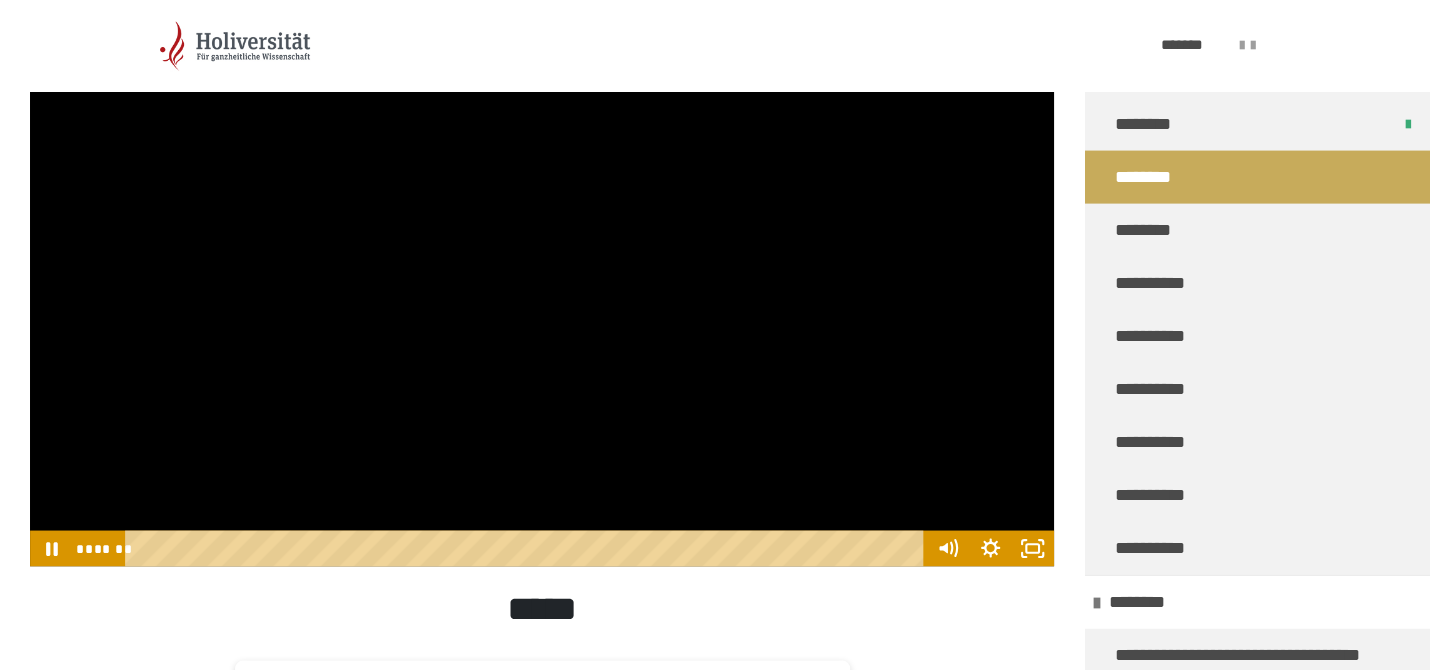 click at bounding box center [542, 278] 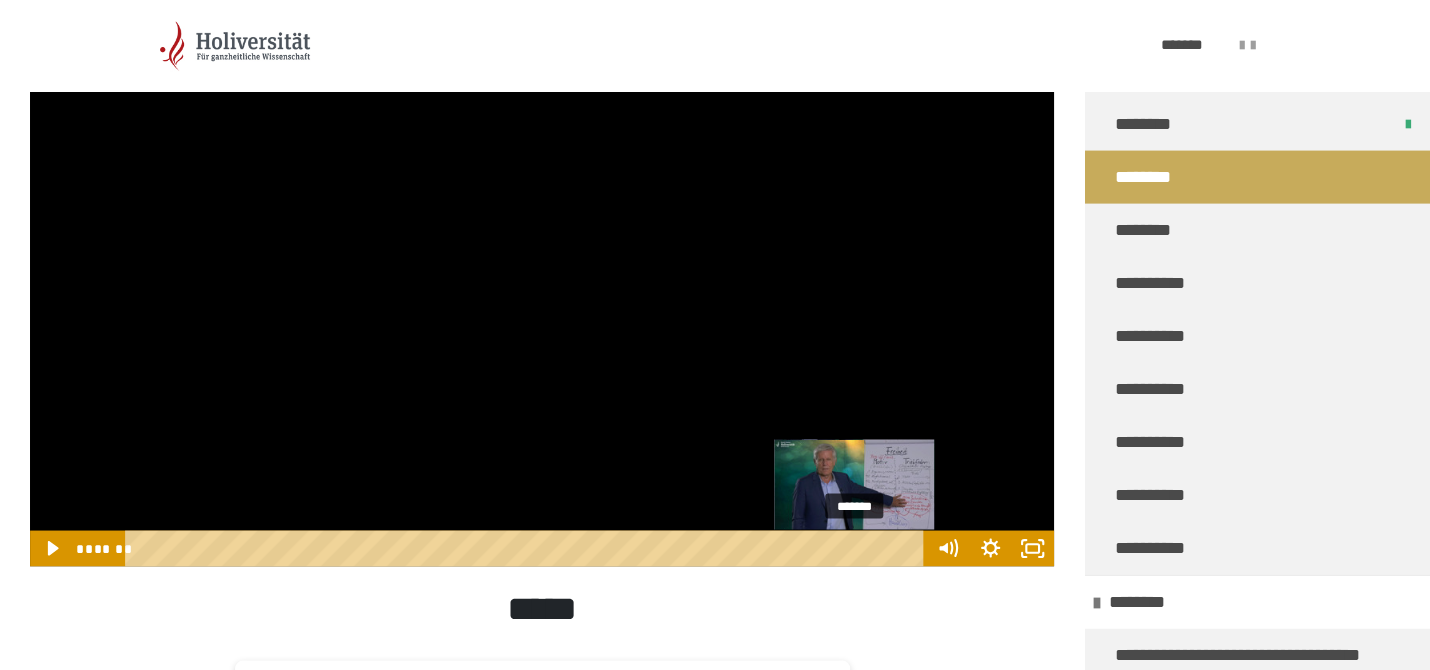 click at bounding box center [854, 548] 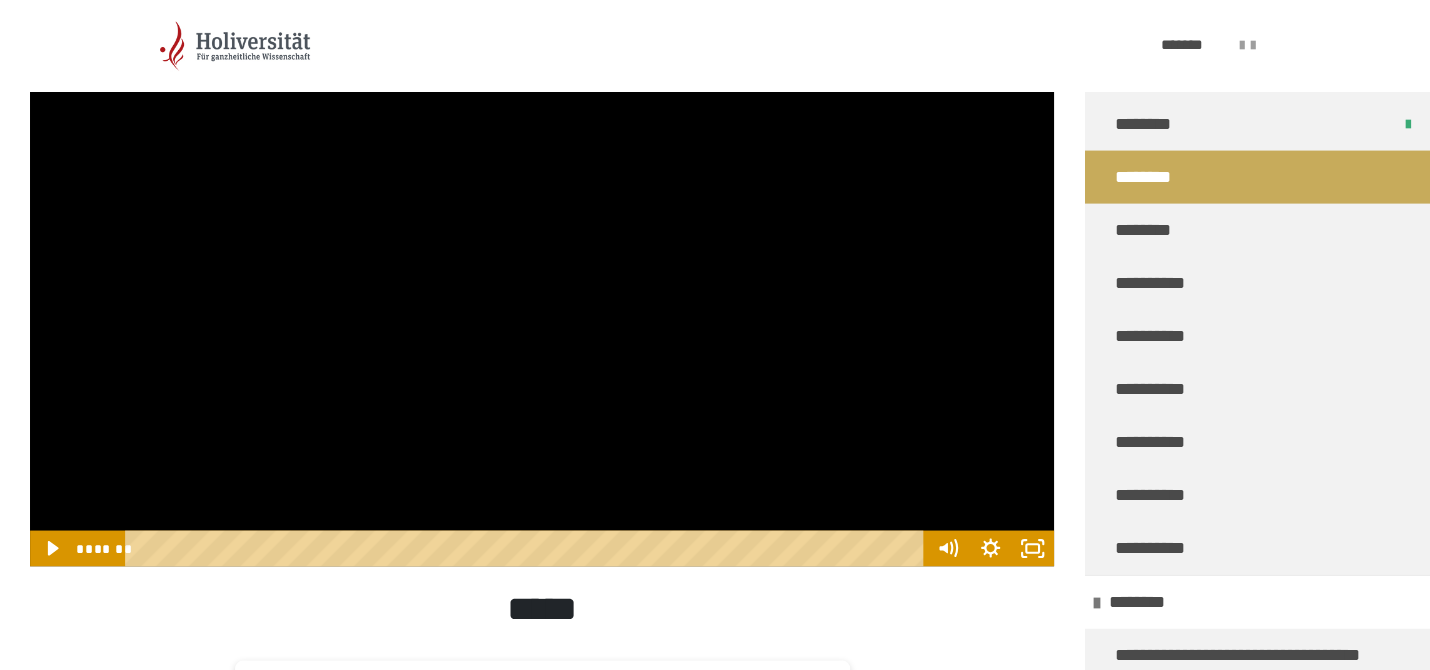 click at bounding box center [542, 278] 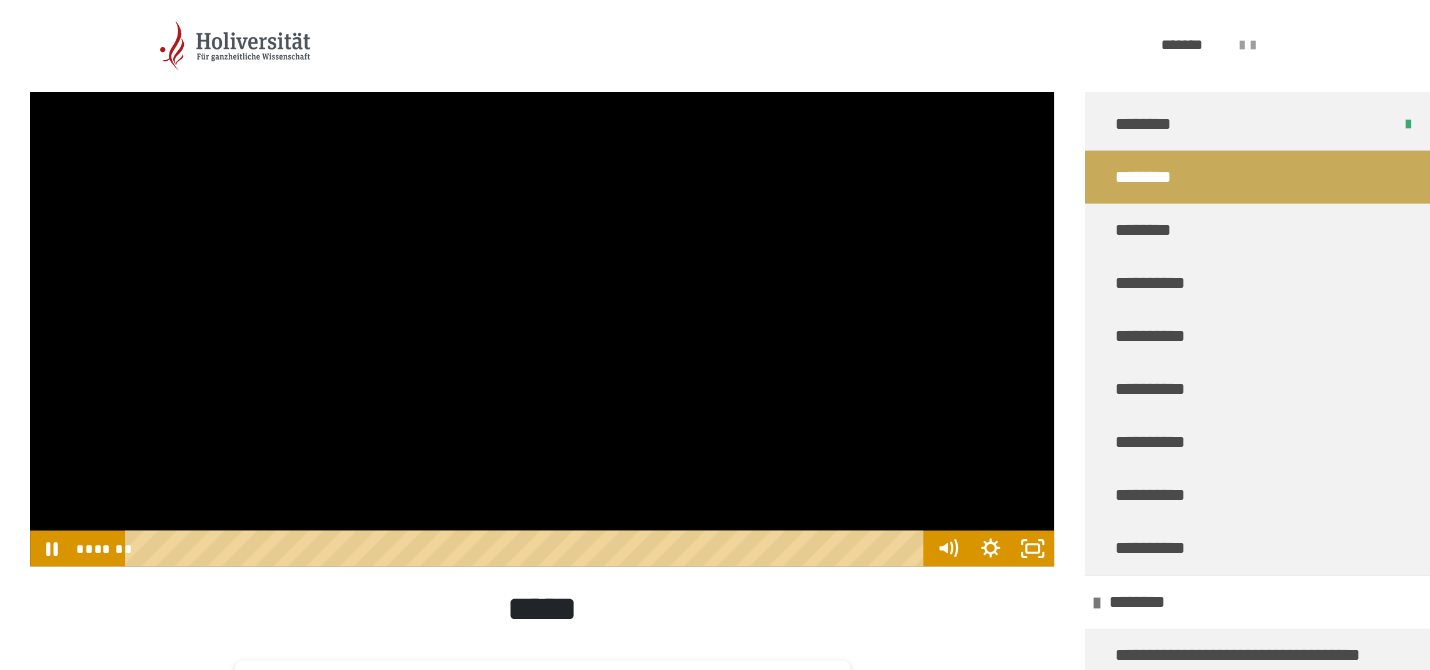 click at bounding box center (542, 278) 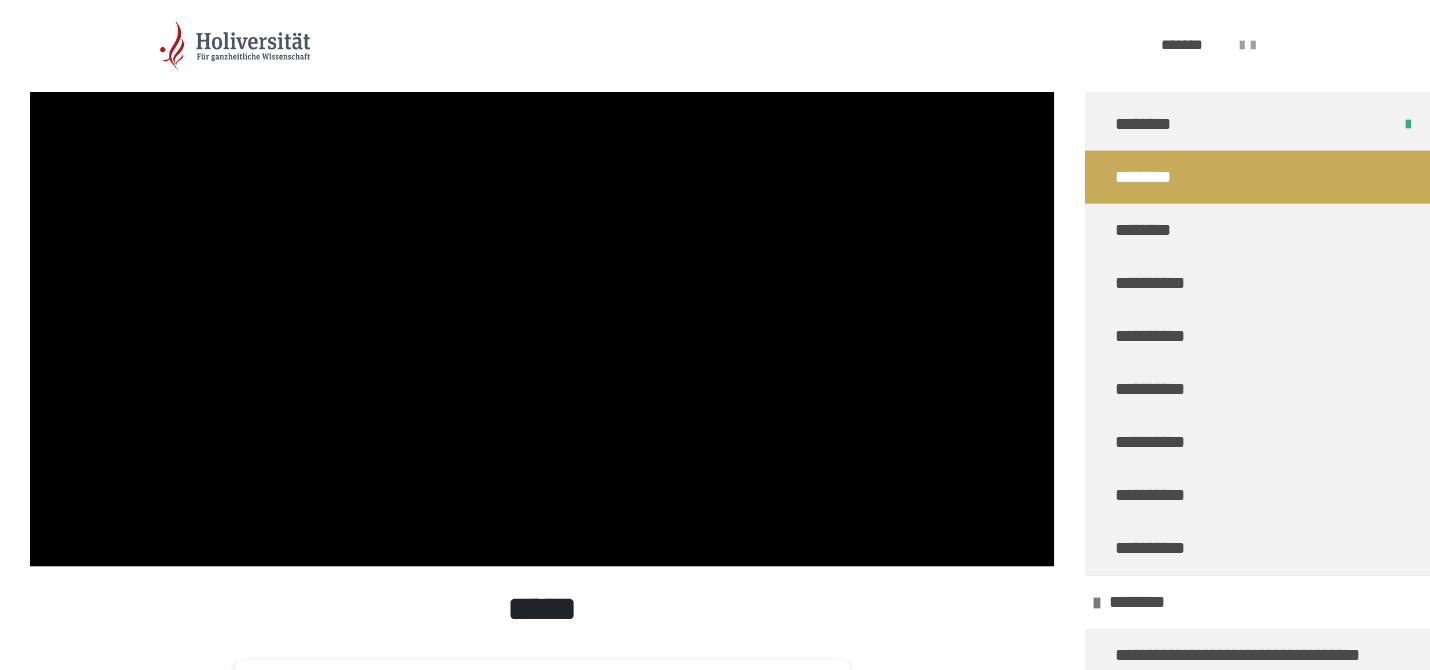click at bounding box center [542, 278] 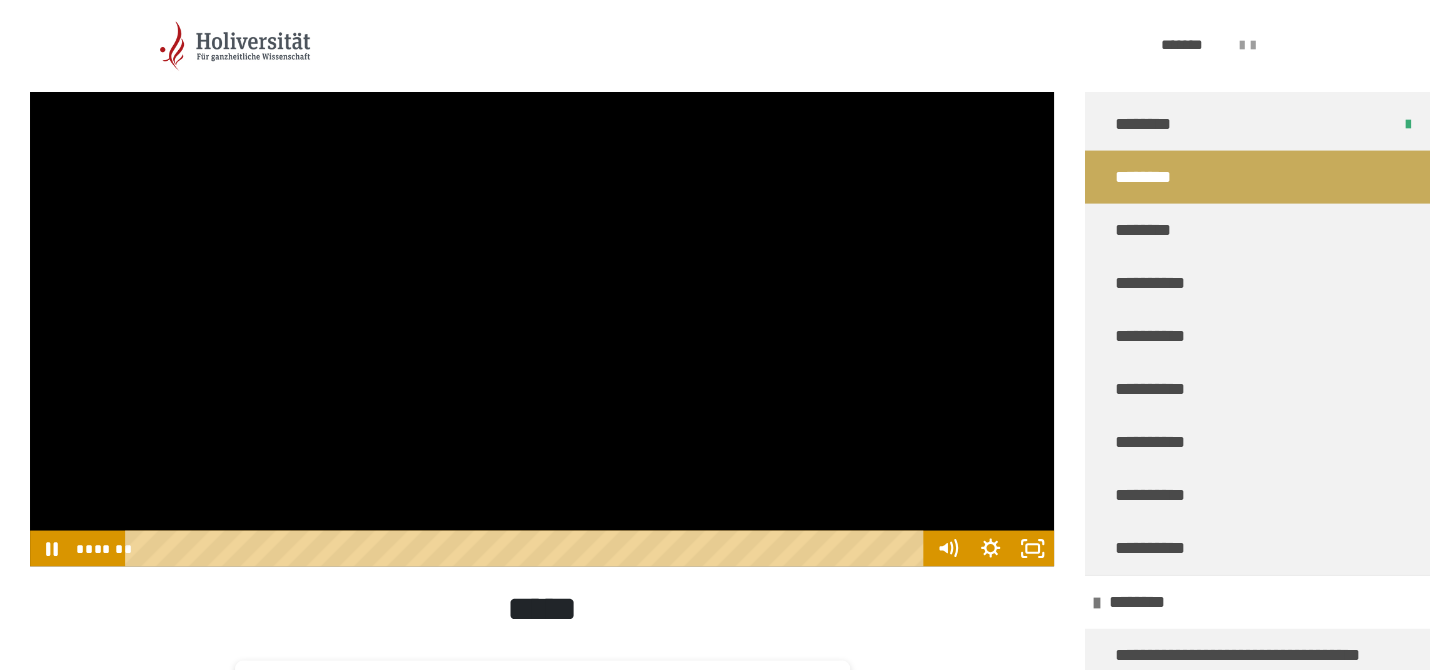 click at bounding box center (542, 278) 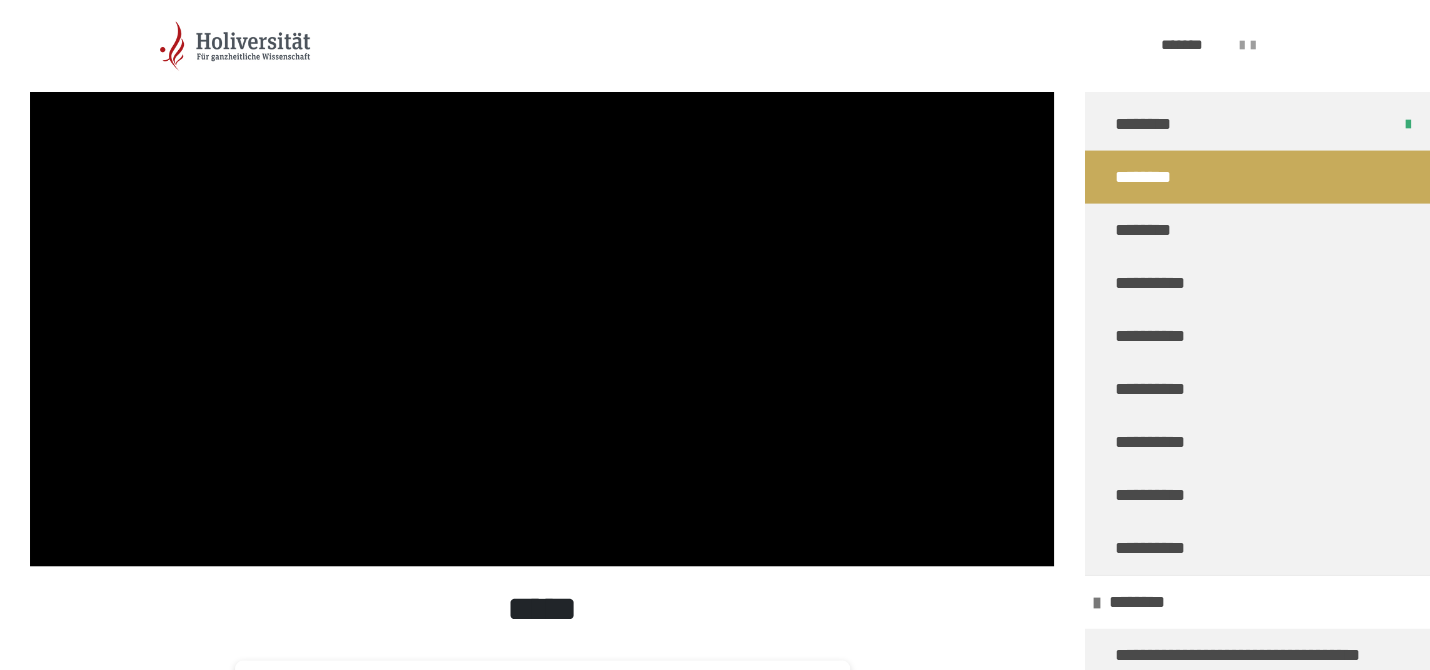 click at bounding box center [542, 278] 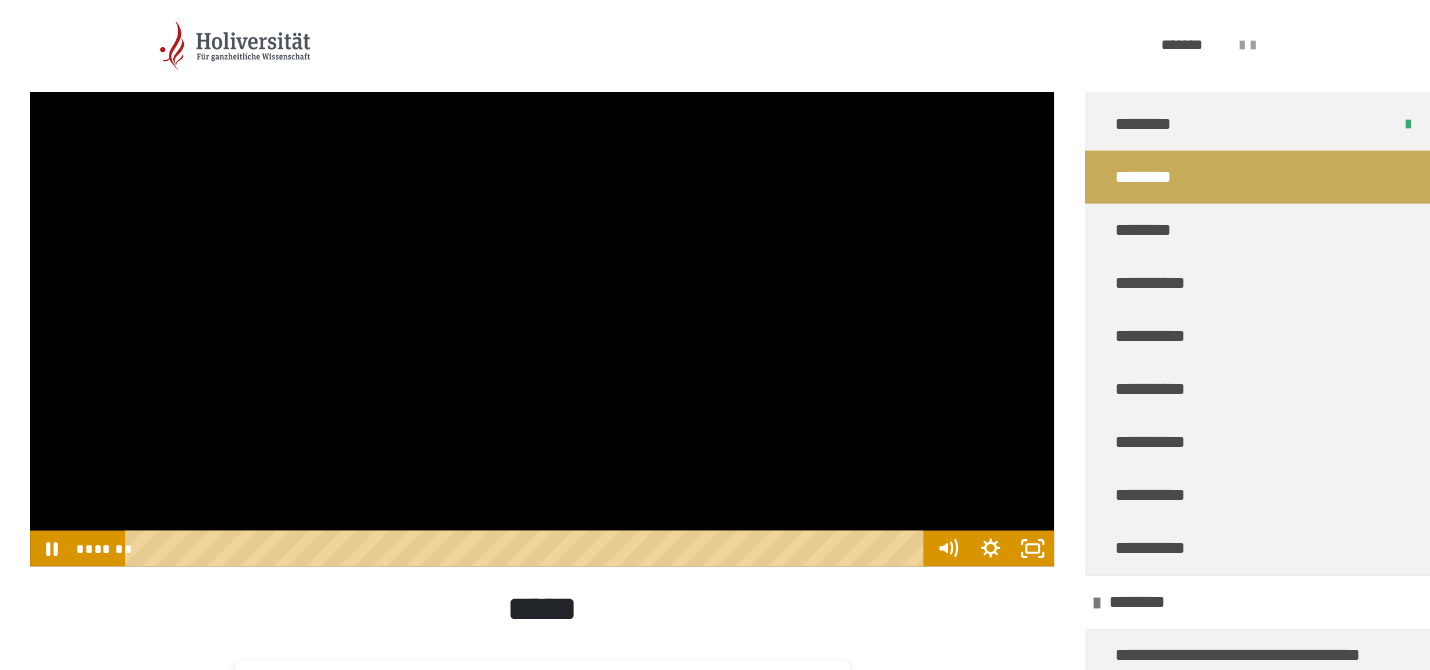 click at bounding box center (542, 278) 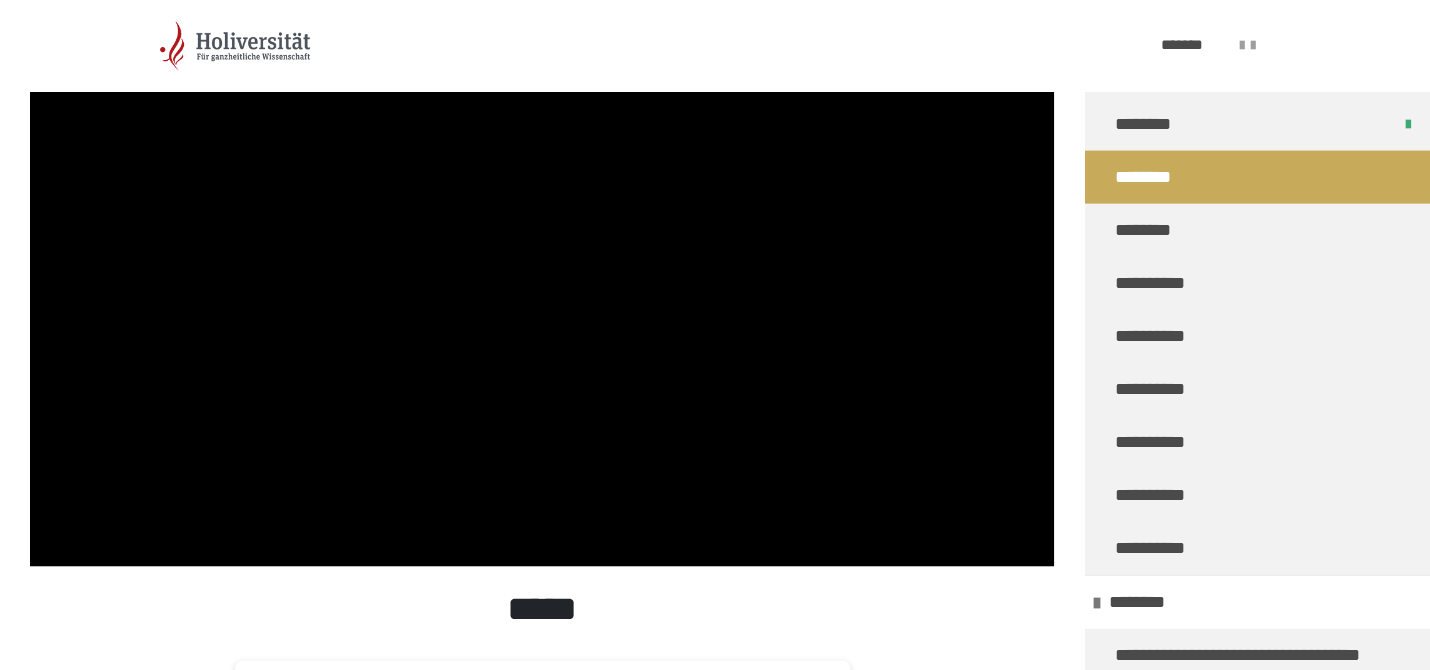 click at bounding box center (542, 278) 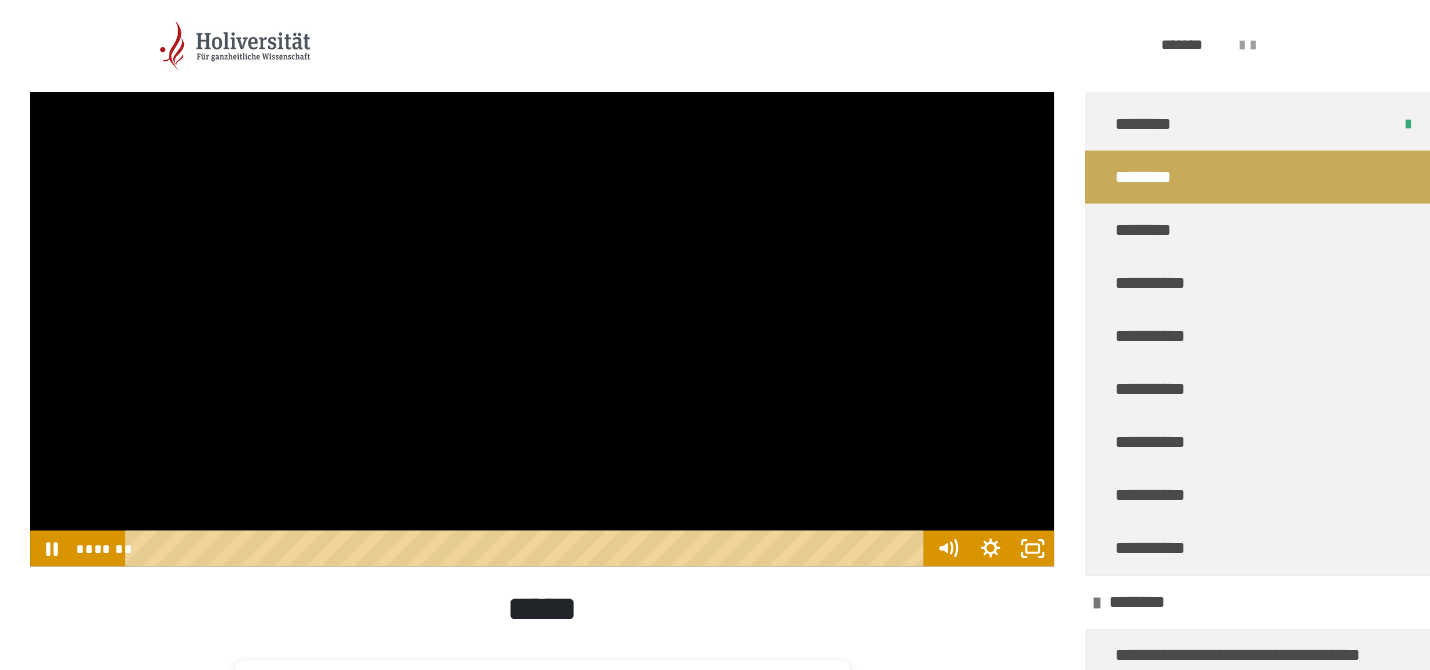 click at bounding box center [542, 278] 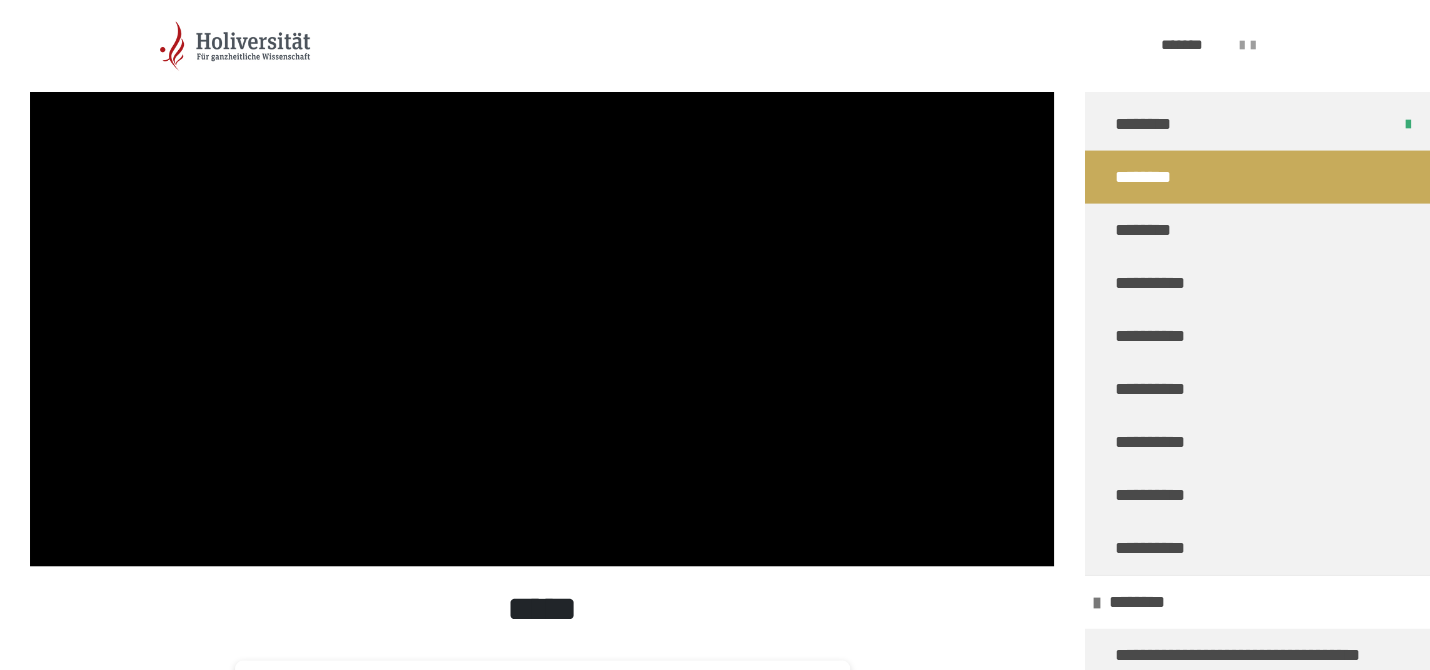 click at bounding box center [542, 278] 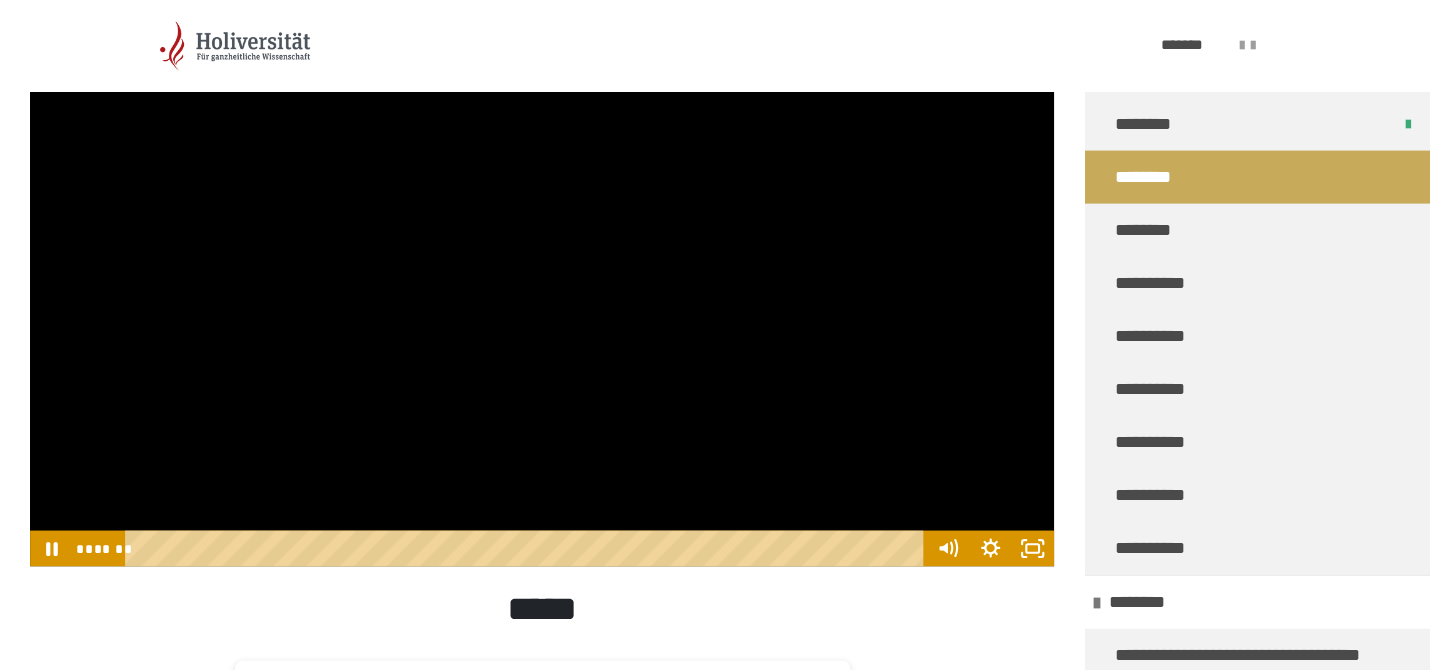 click at bounding box center (542, 278) 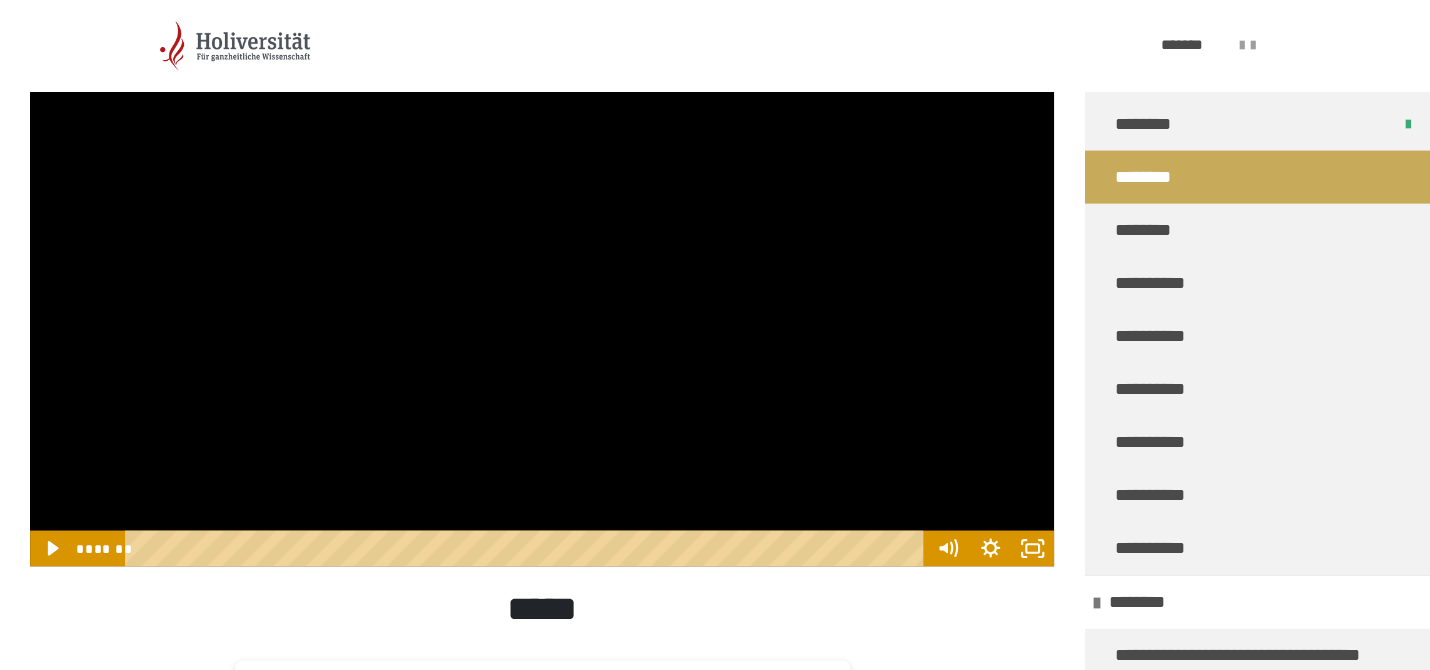 click at bounding box center [542, 278] 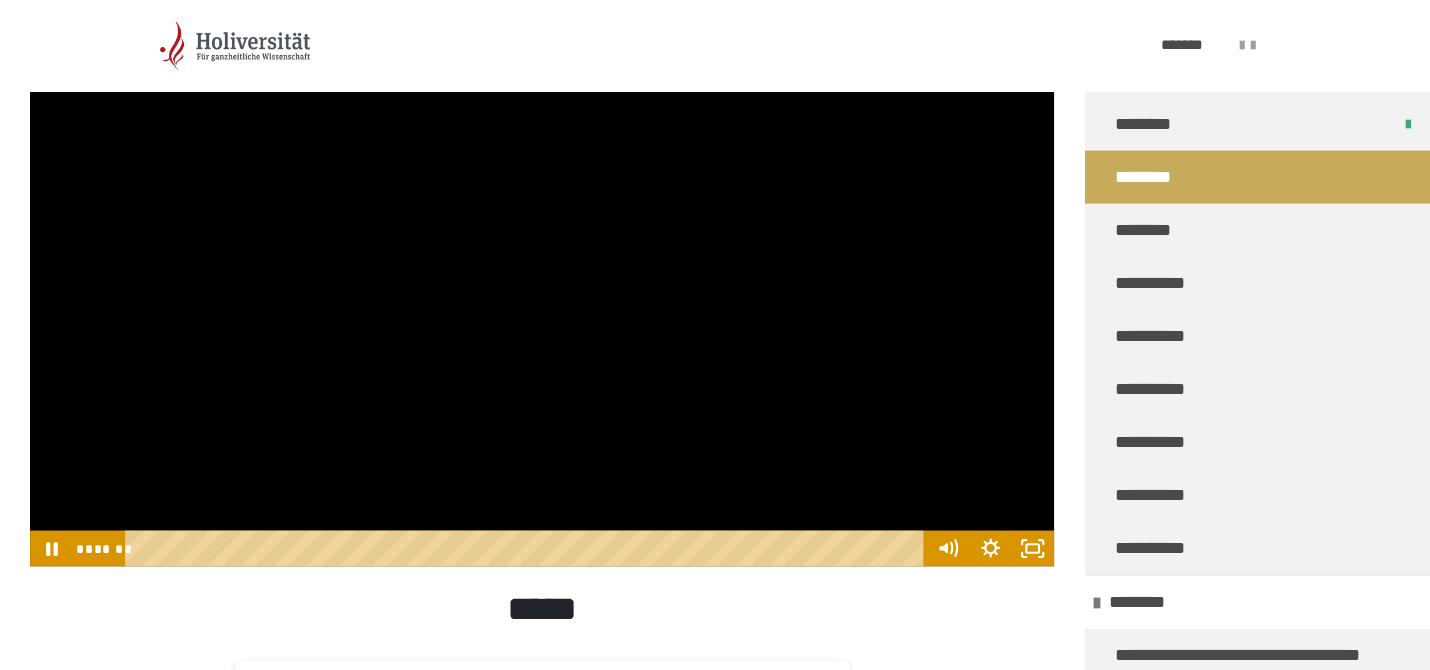 click at bounding box center (542, 278) 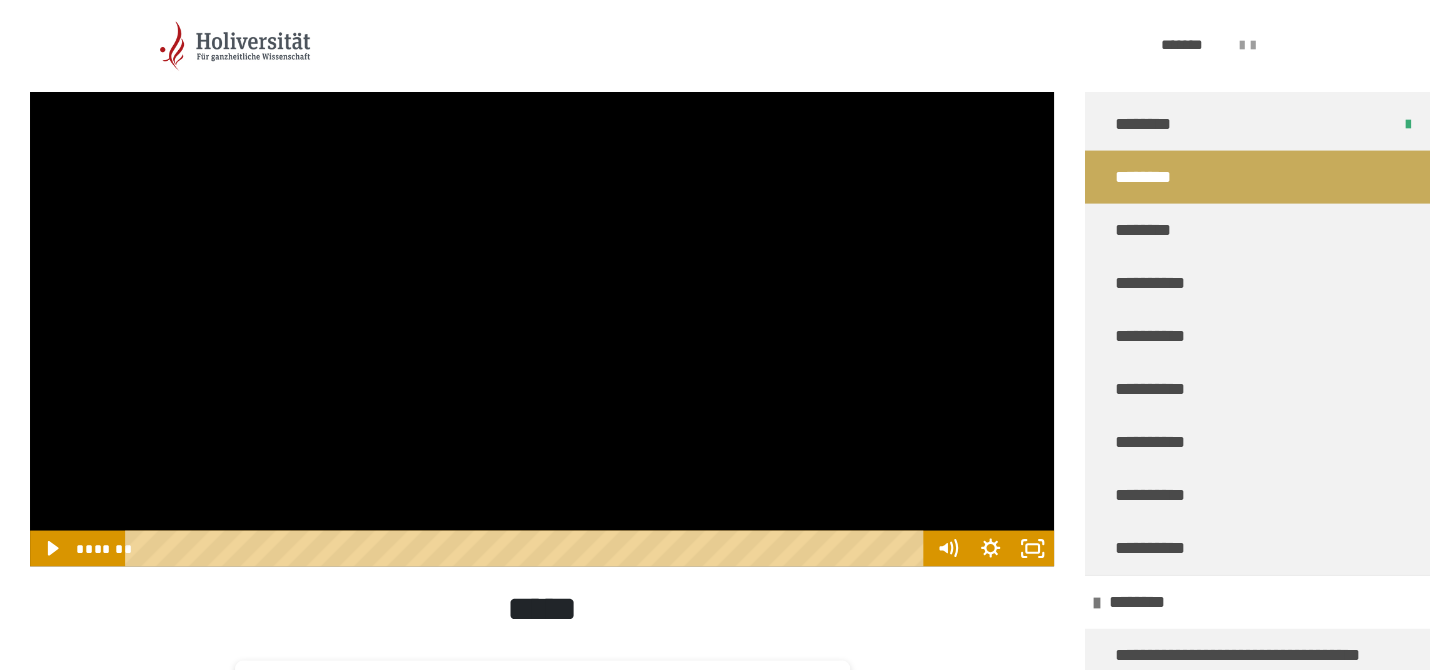 click at bounding box center (542, 278) 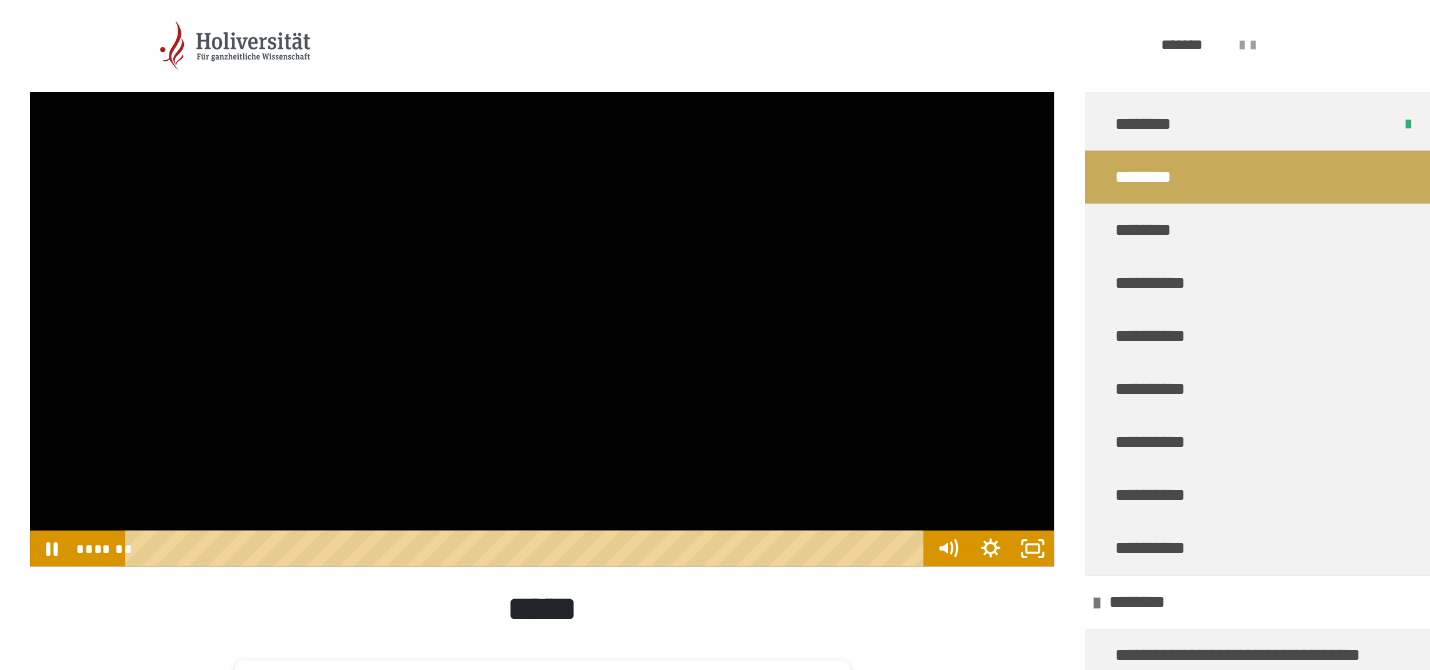 click at bounding box center (542, 278) 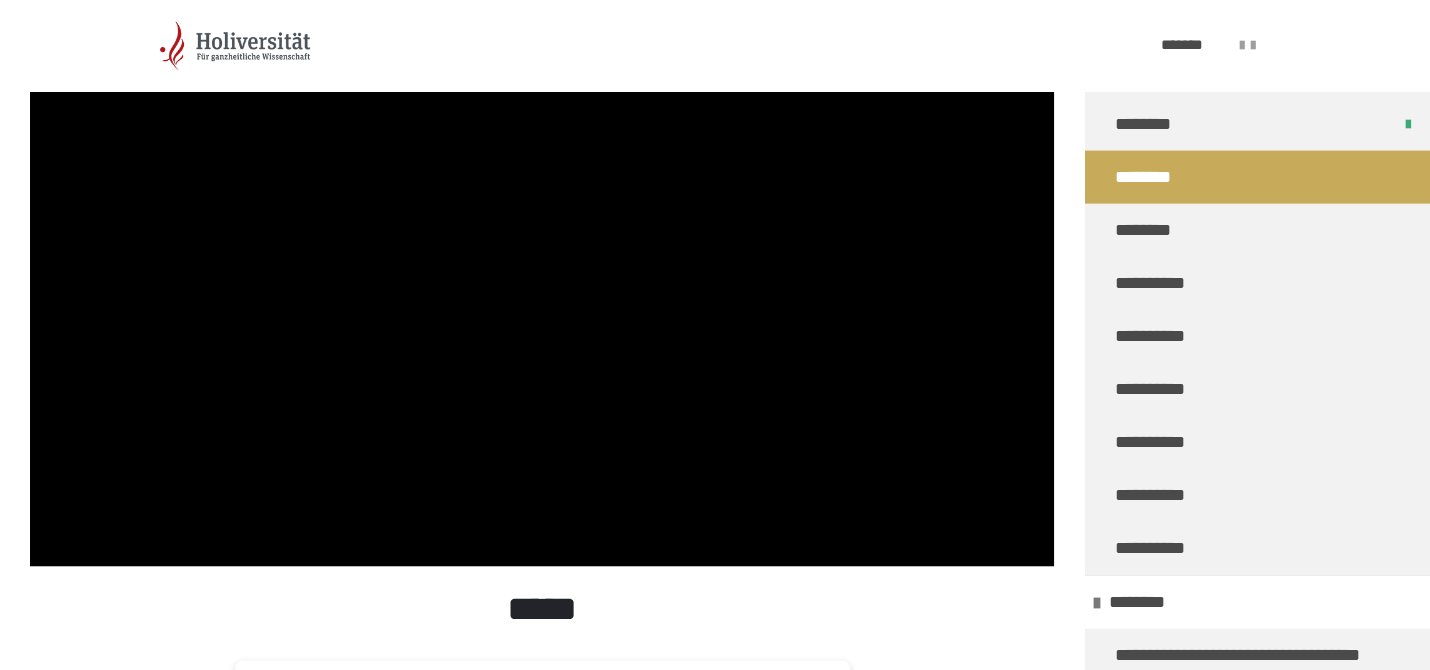 click at bounding box center (542, 278) 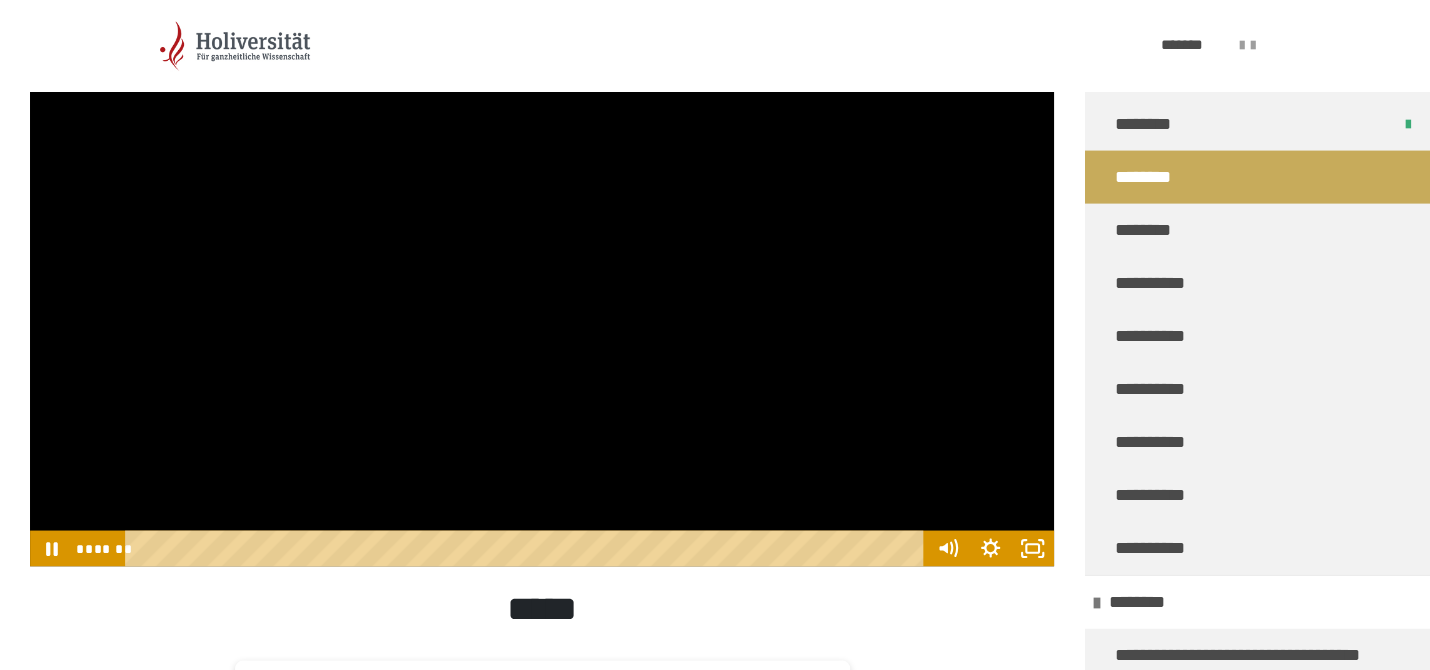 click at bounding box center [542, 278] 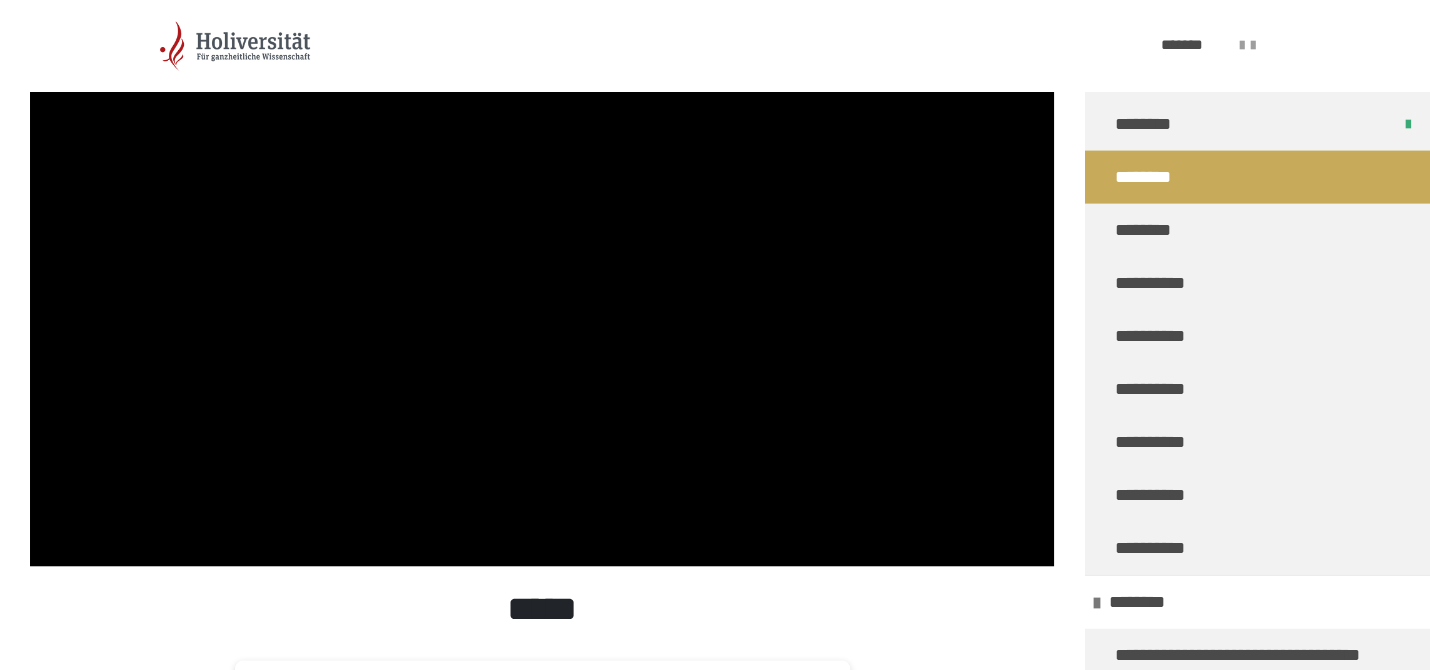 click at bounding box center (542, 278) 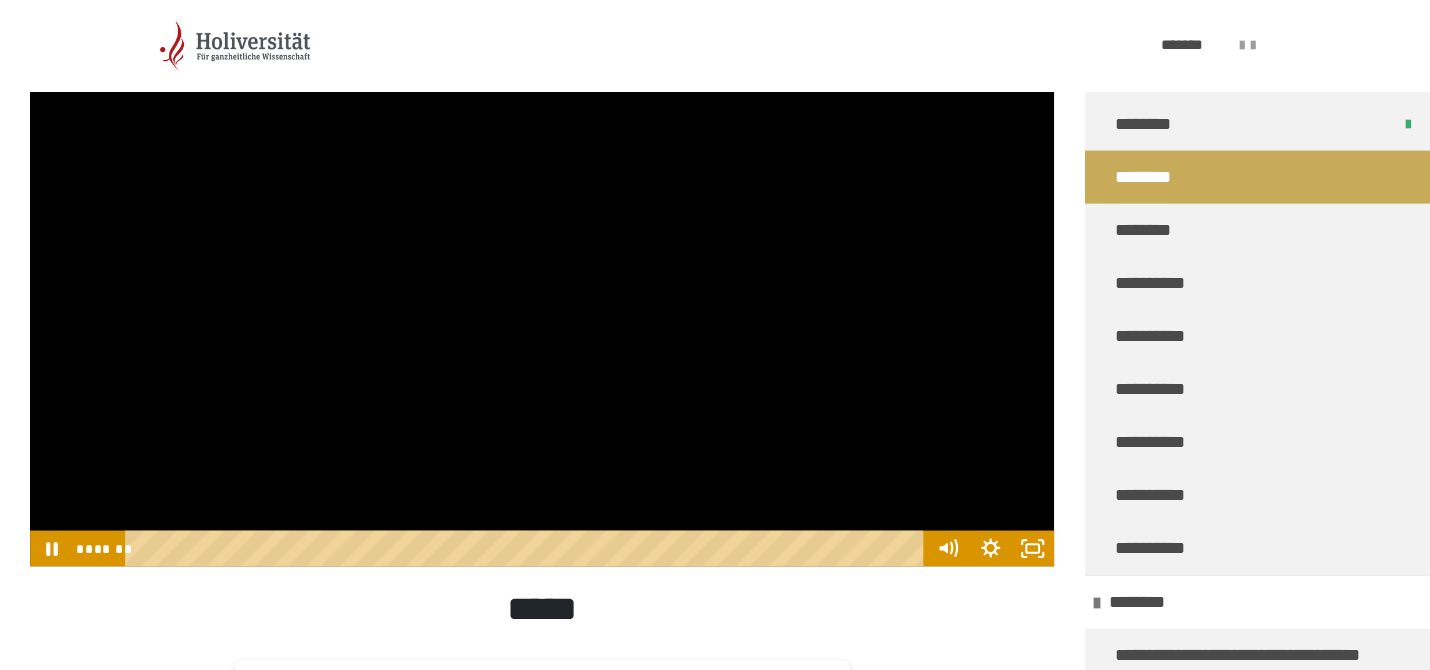 click at bounding box center [542, 278] 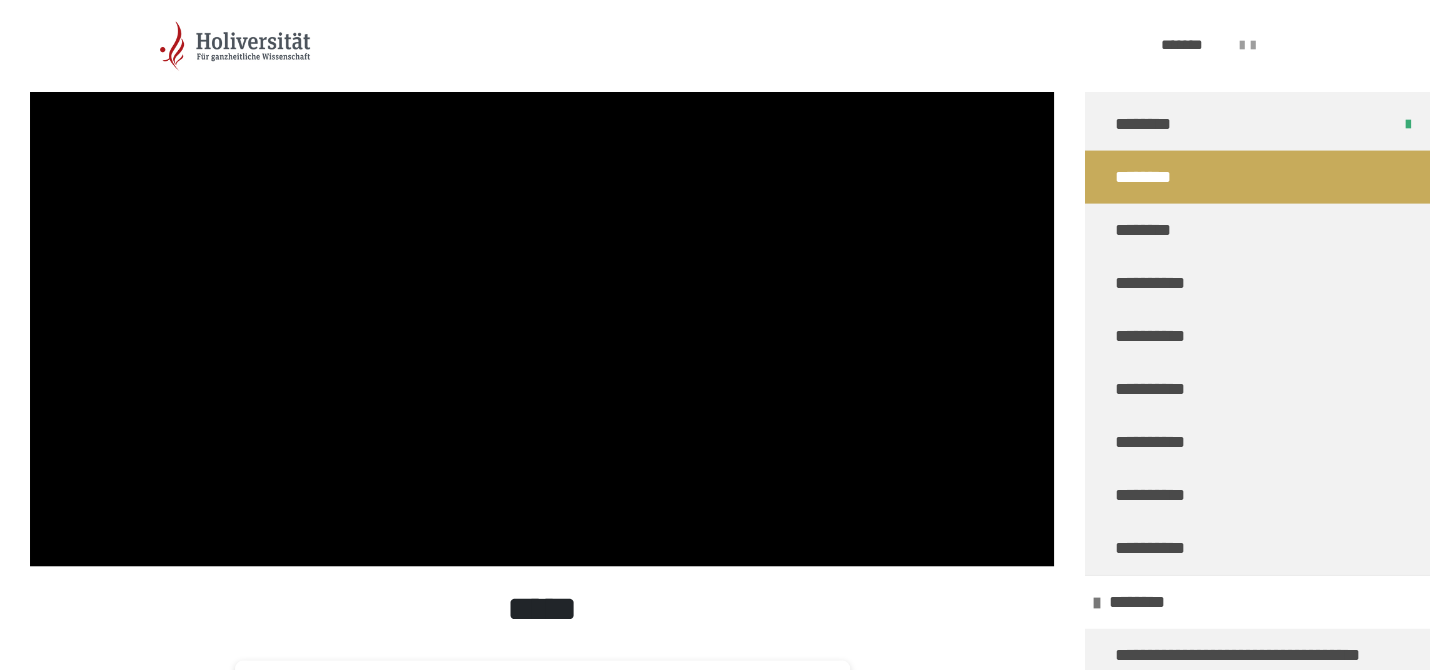 click at bounding box center [542, 278] 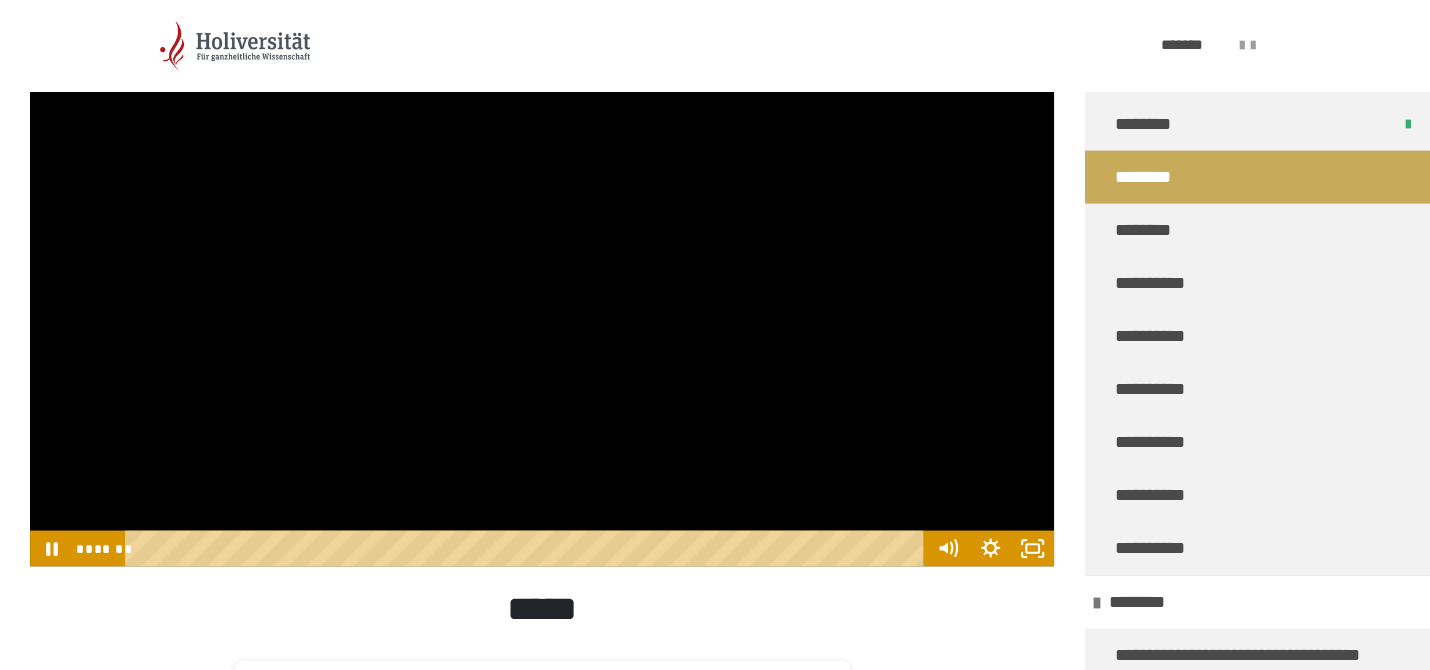 click at bounding box center (542, 278) 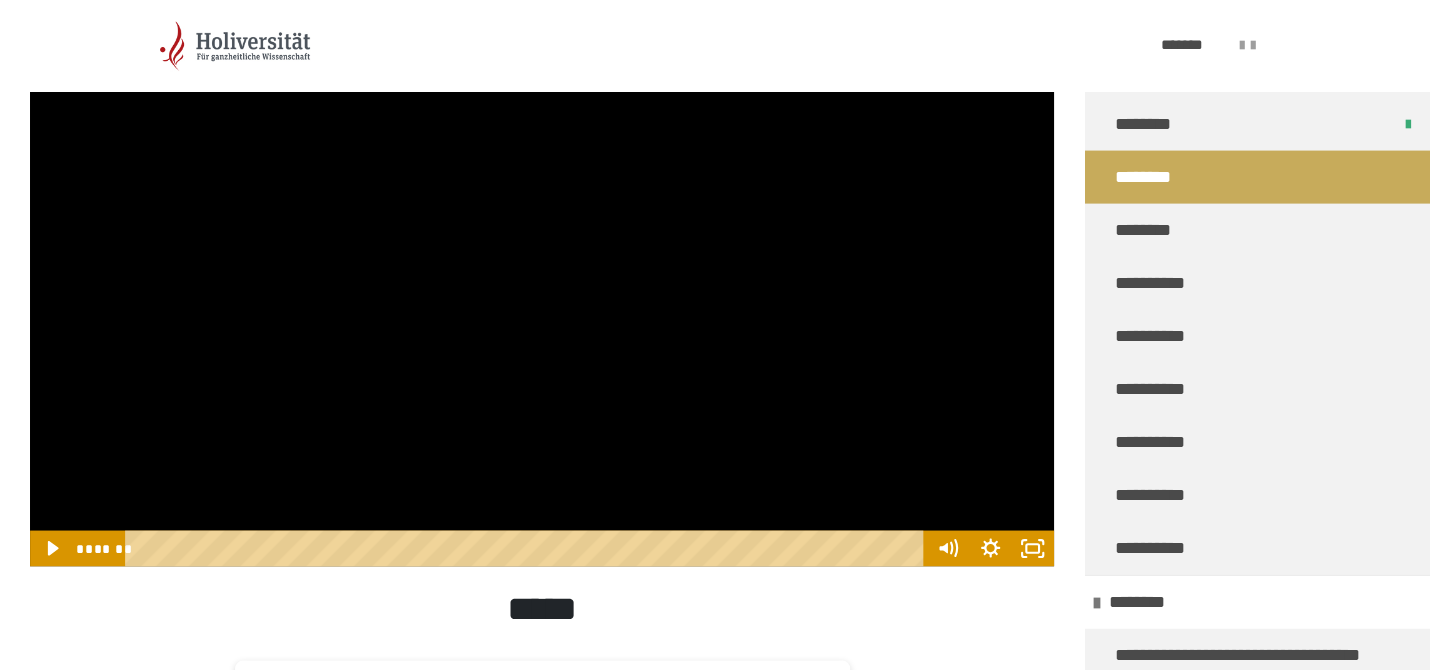 click at bounding box center [542, 278] 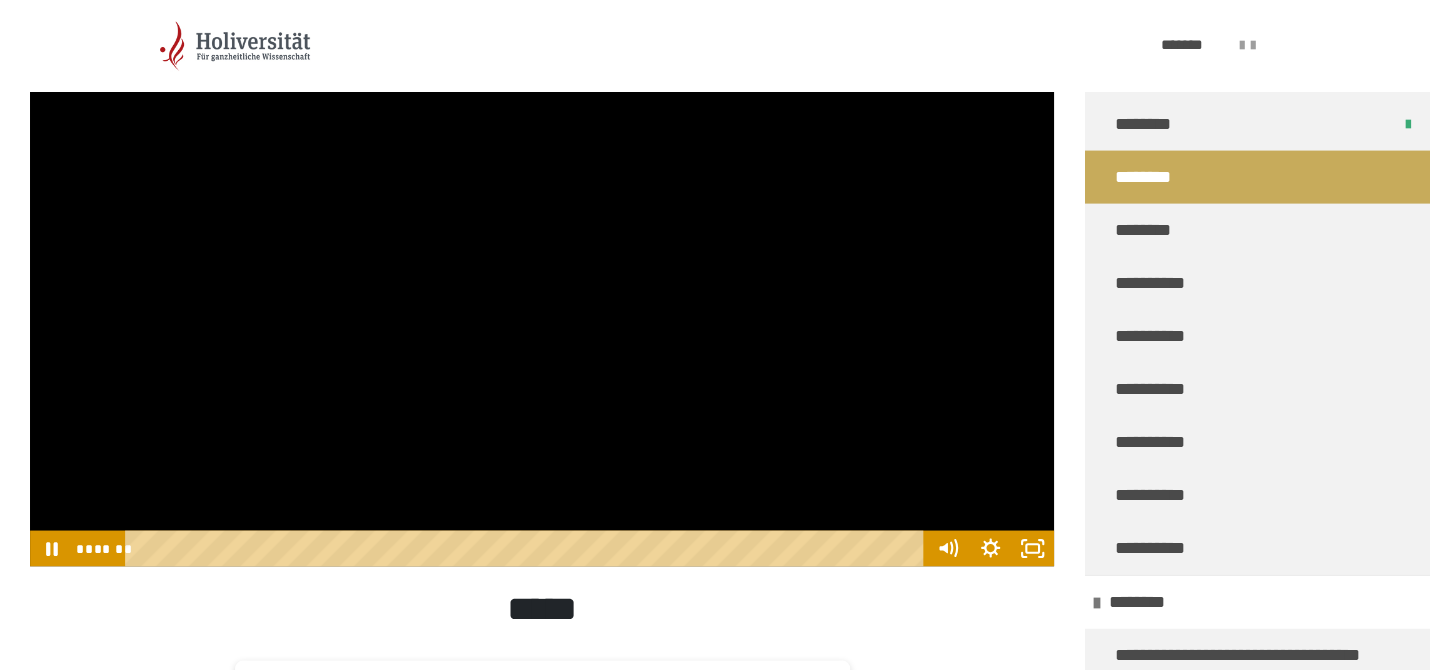 click at bounding box center (542, 278) 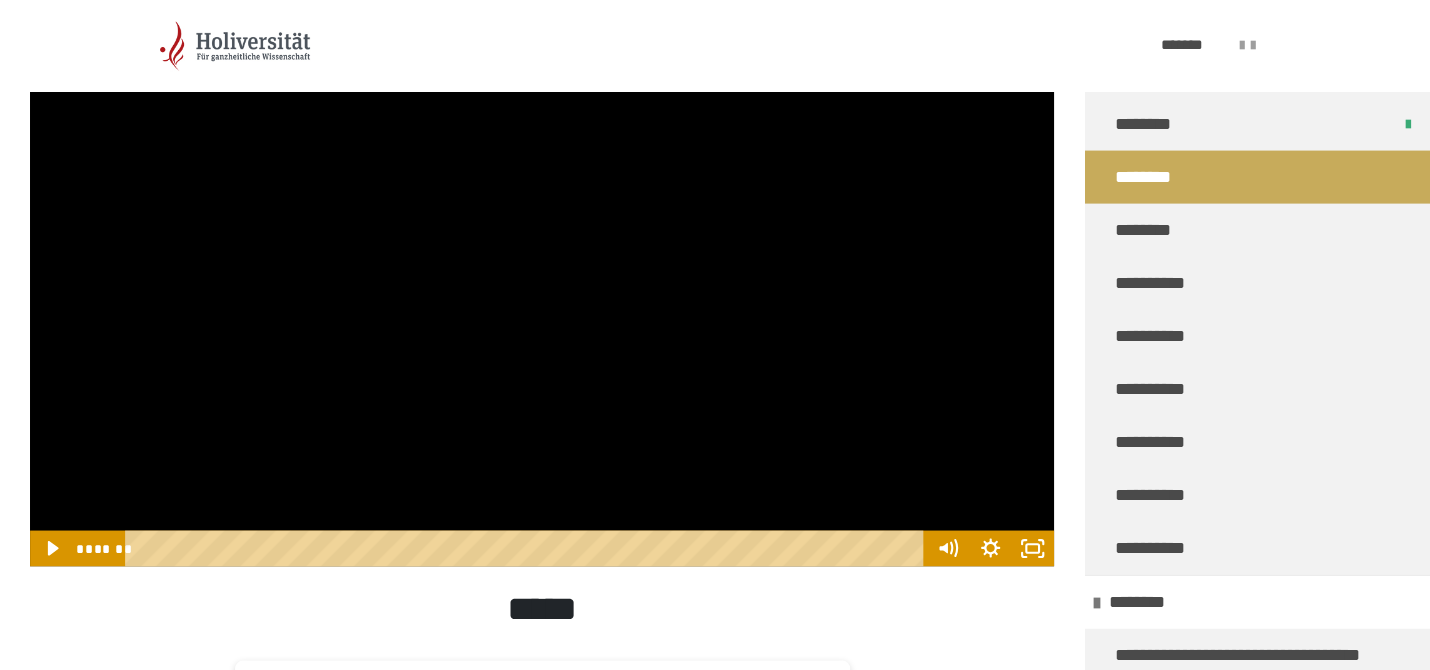 click at bounding box center (542, 278) 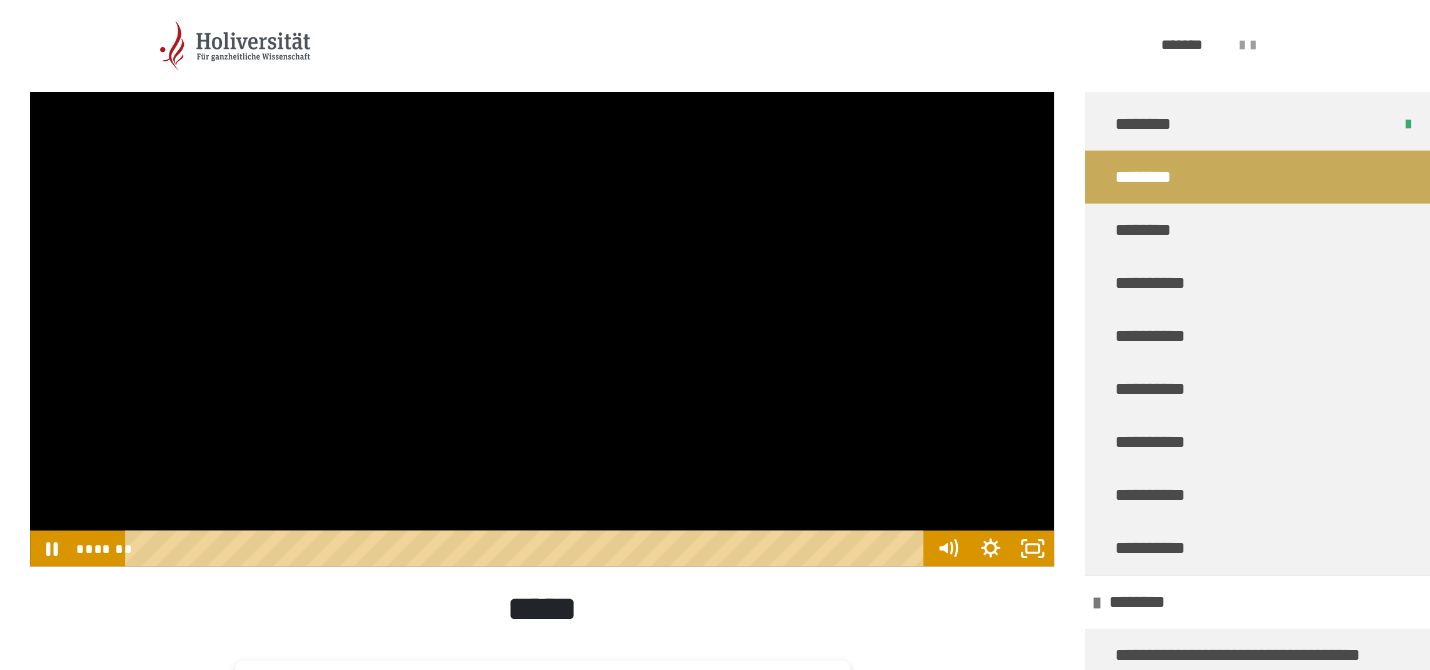 click at bounding box center [542, 278] 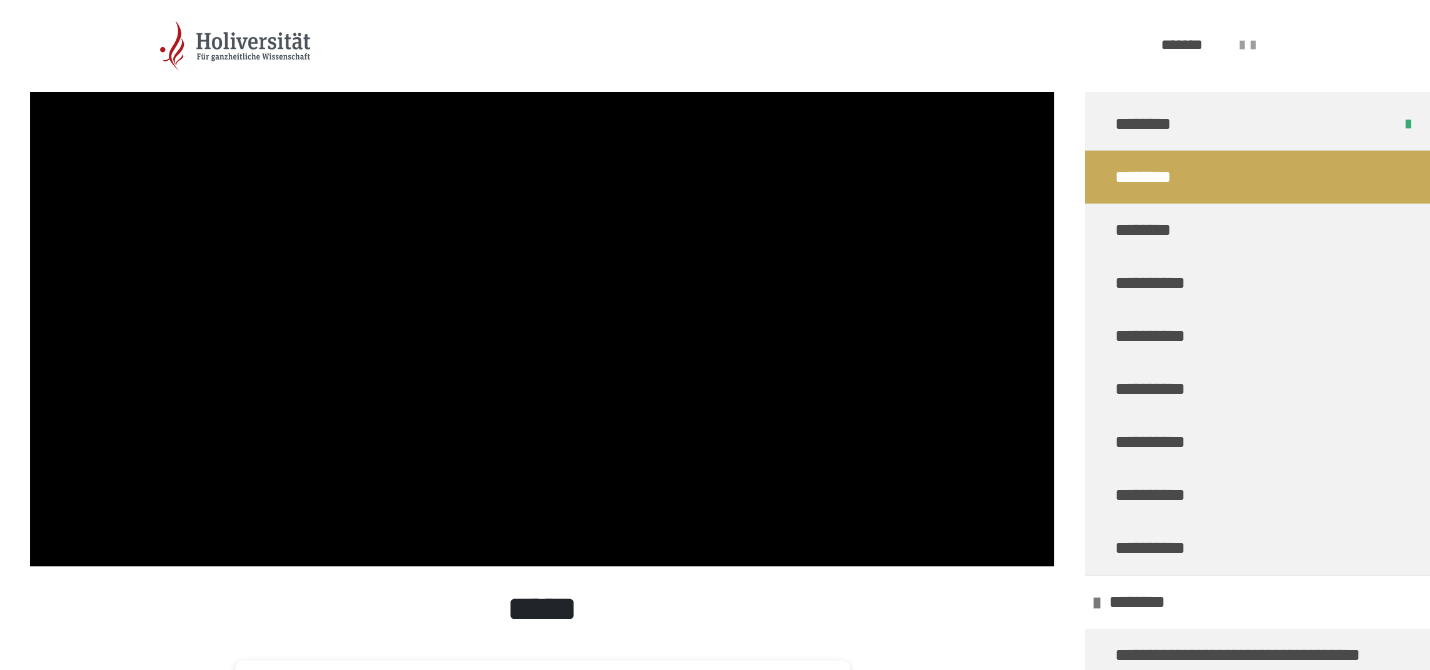 click at bounding box center [542, 278] 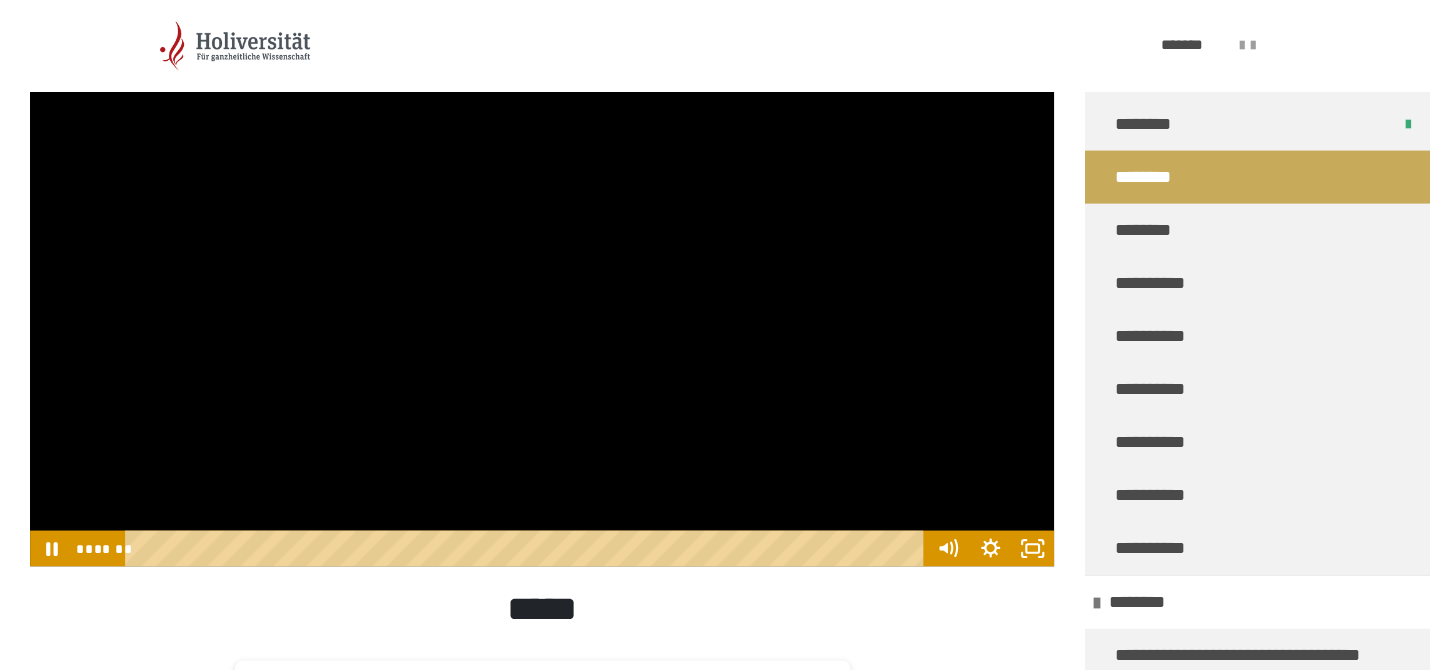 click at bounding box center (542, 278) 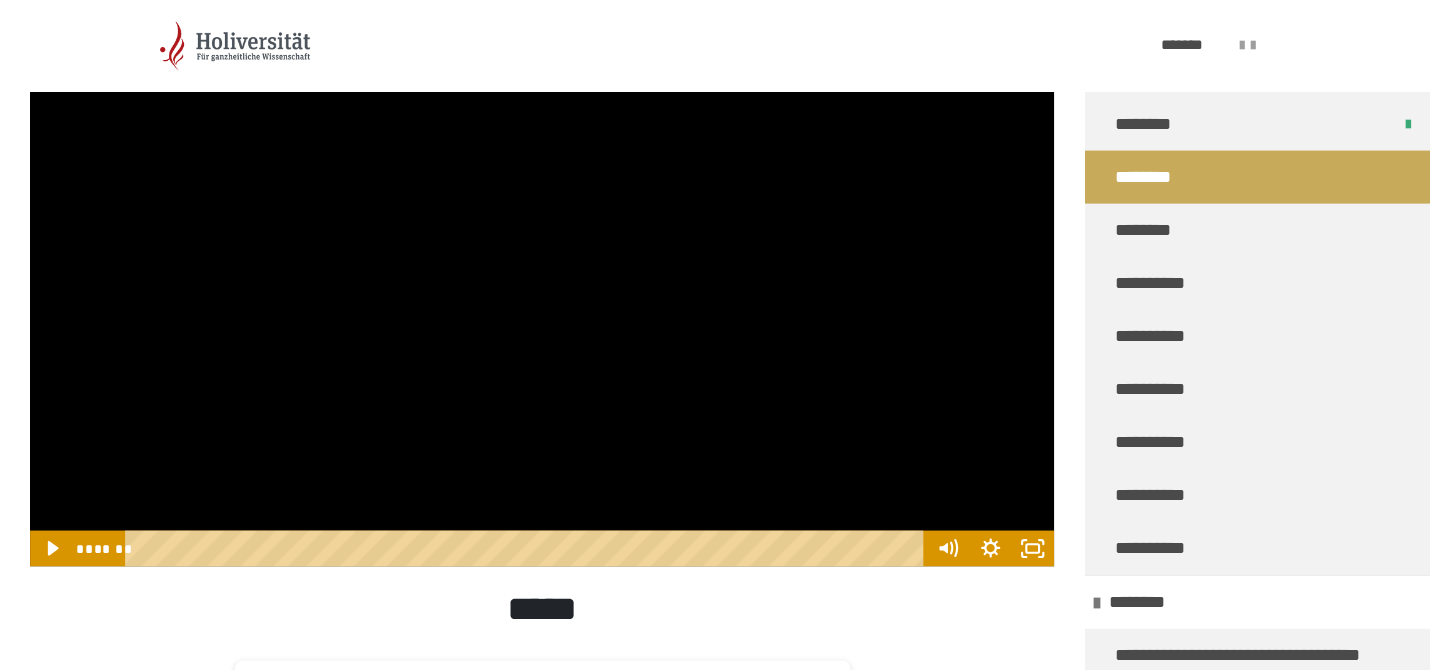 click at bounding box center [542, 278] 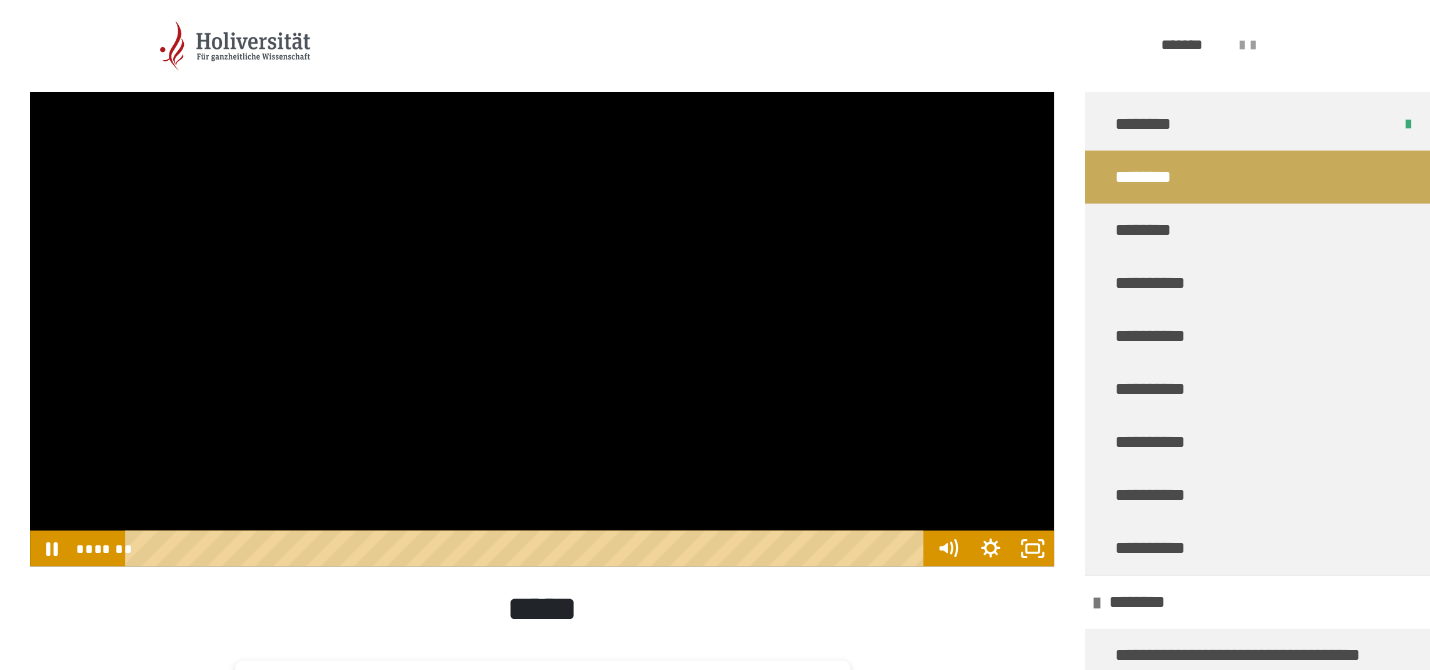 click at bounding box center [542, 278] 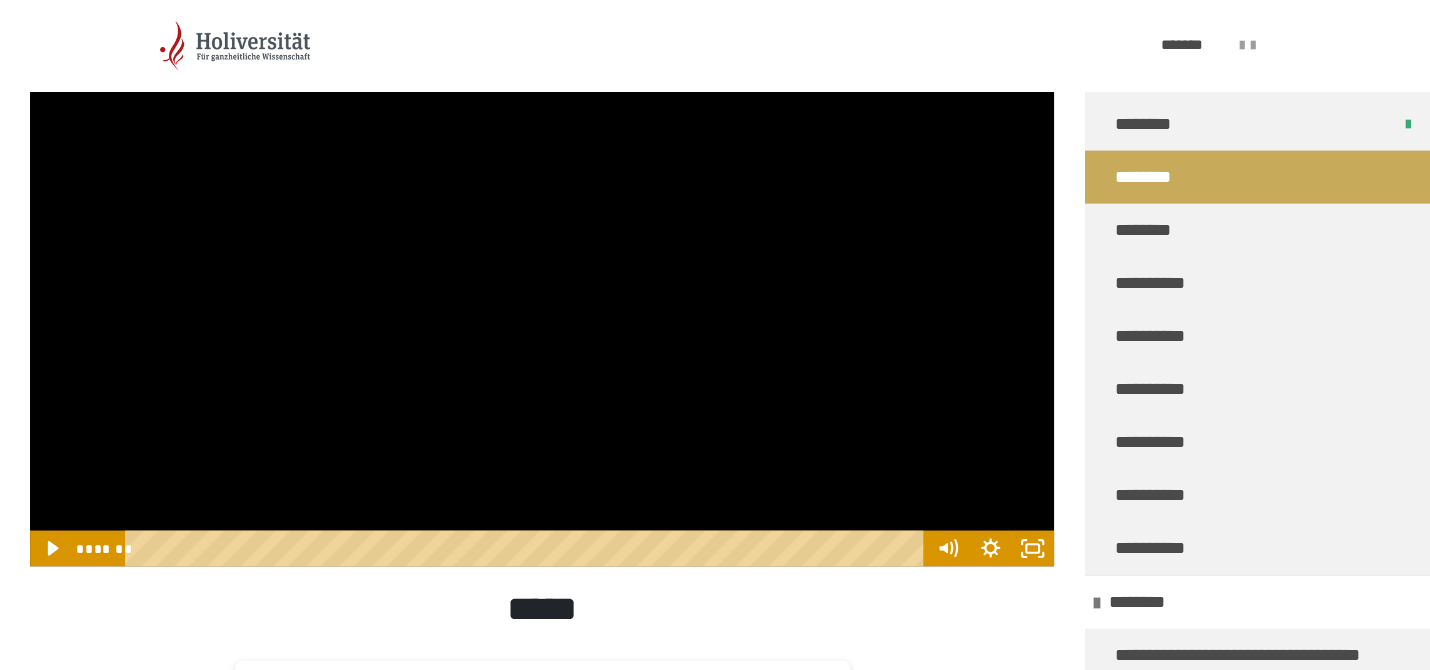 click at bounding box center [542, 278] 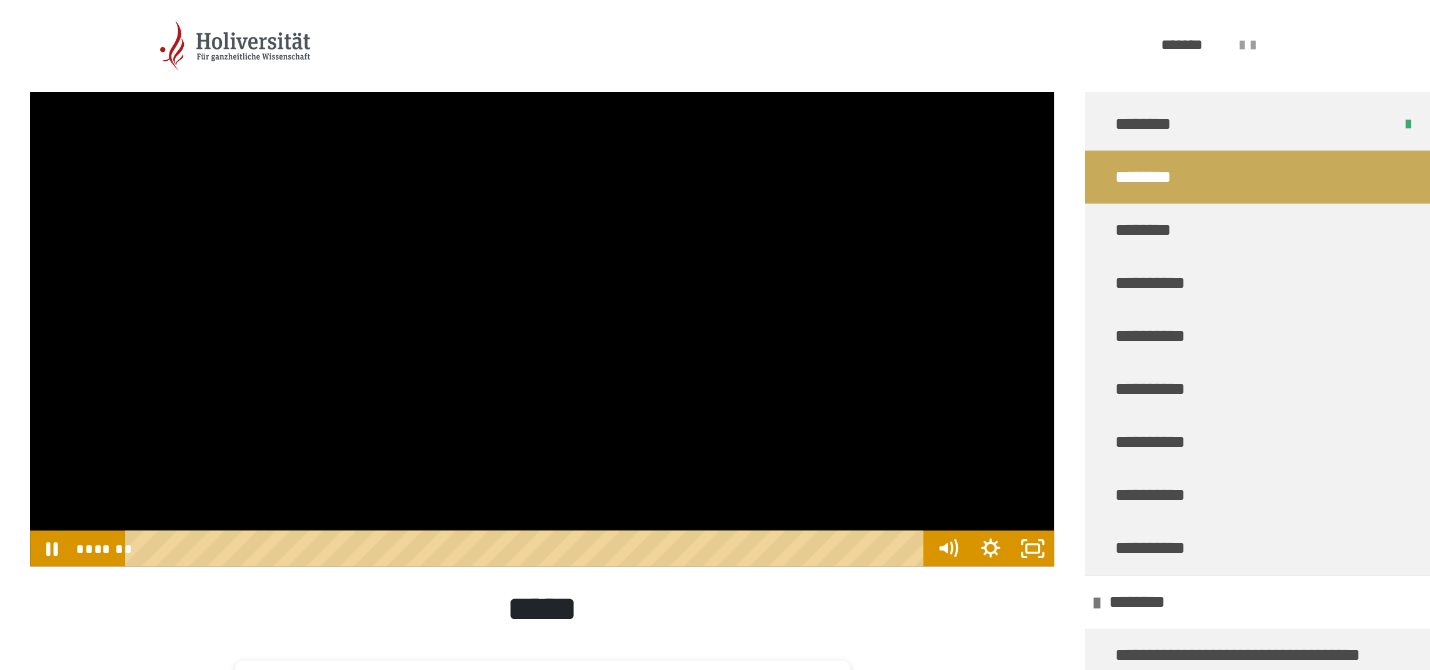 click at bounding box center (542, 278) 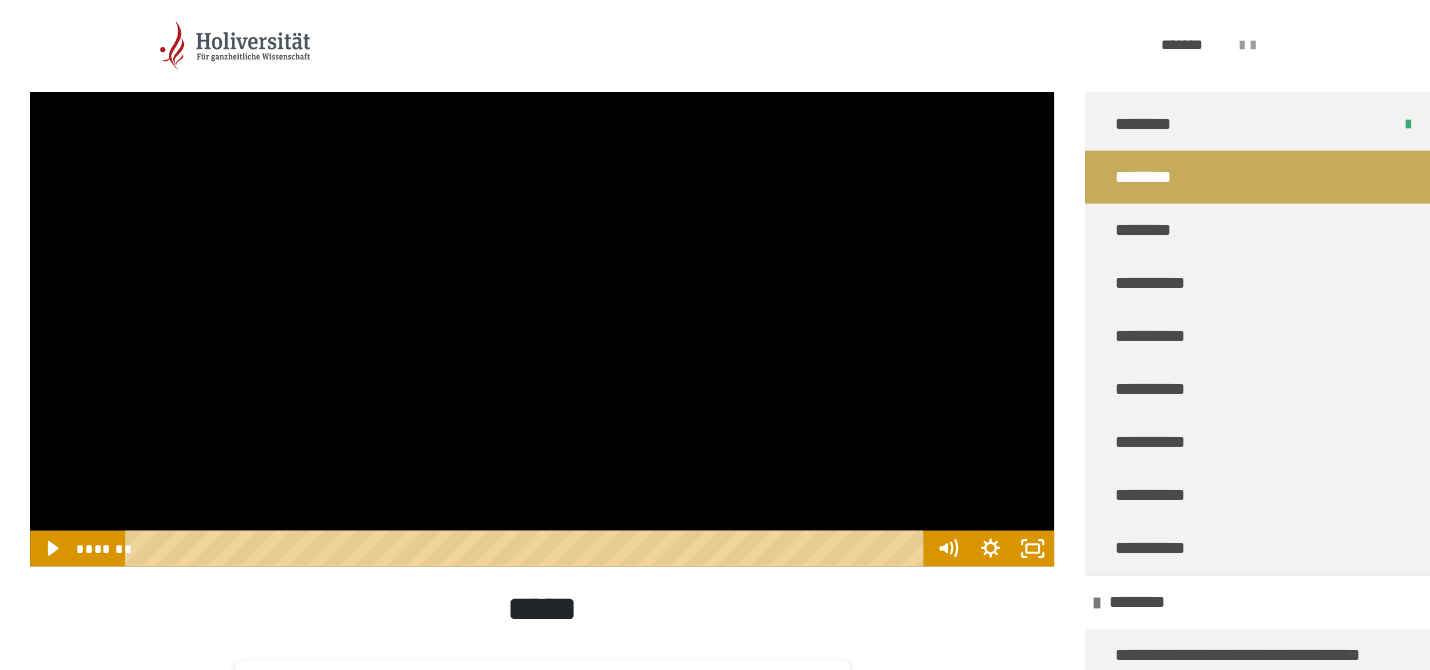click at bounding box center [542, 278] 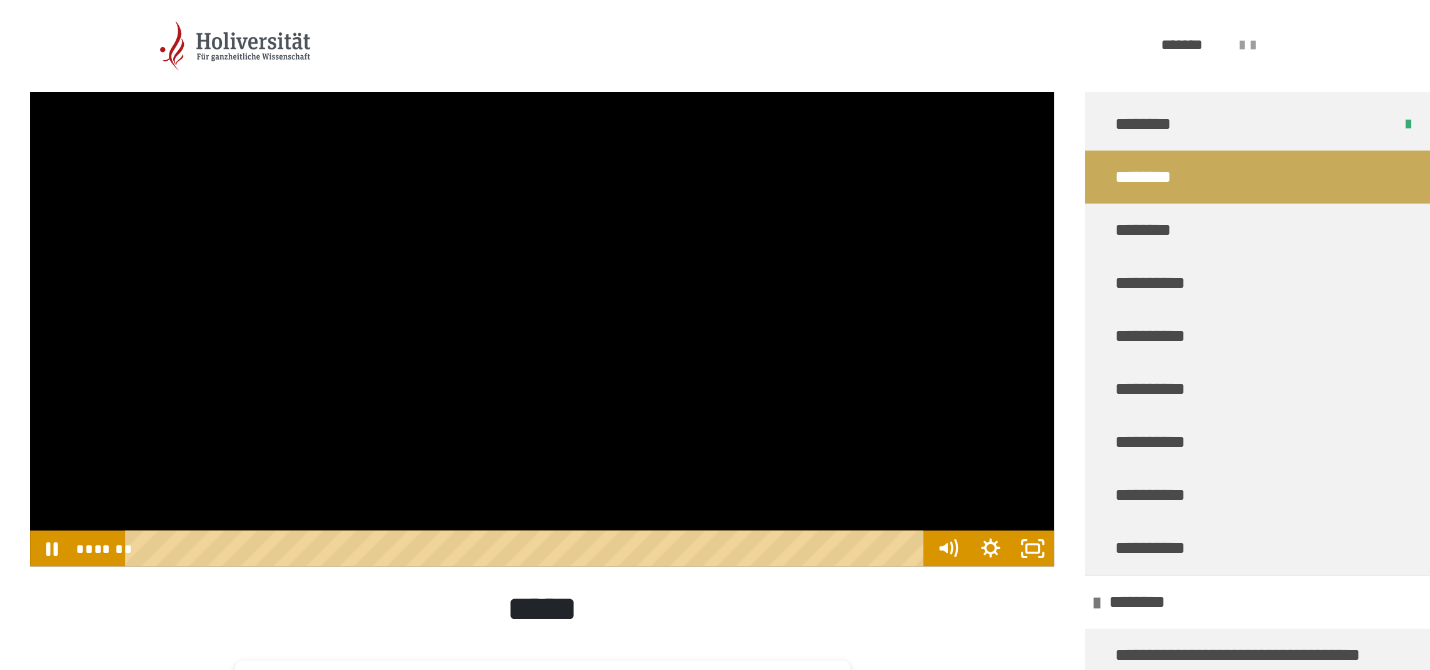 click at bounding box center (542, 278) 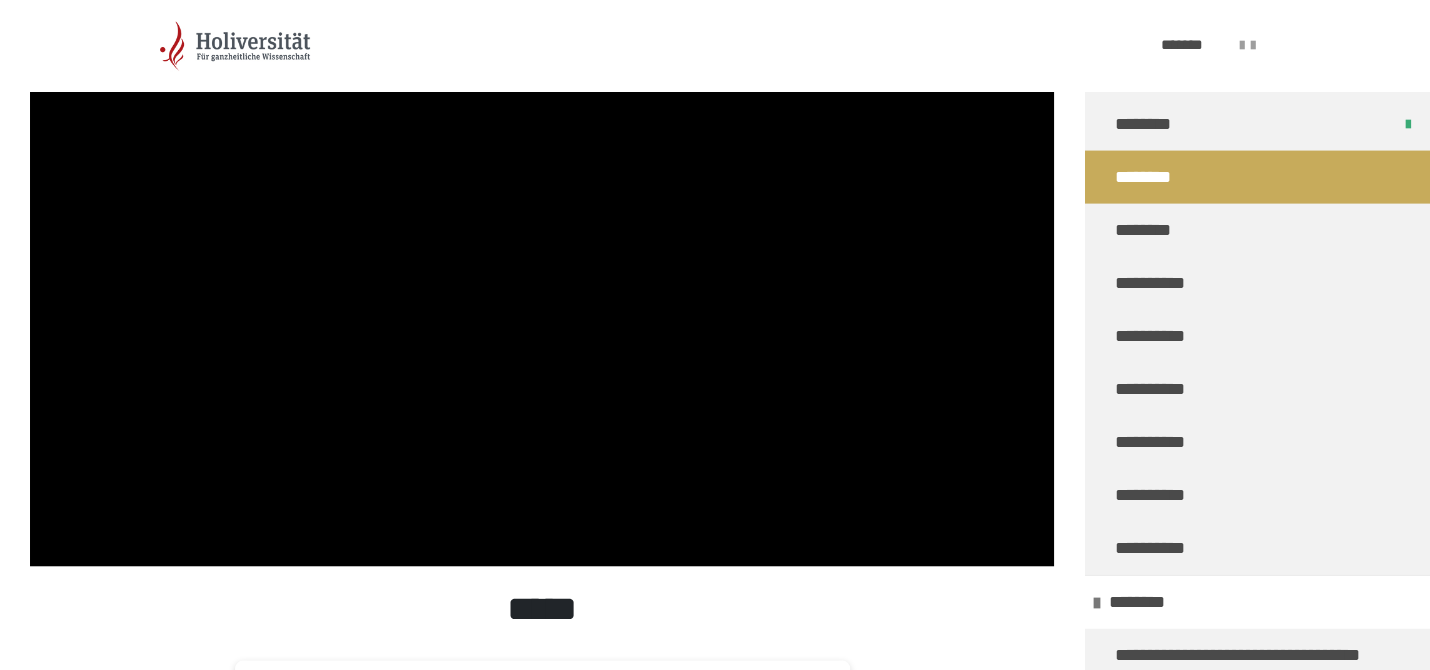 click at bounding box center [542, 278] 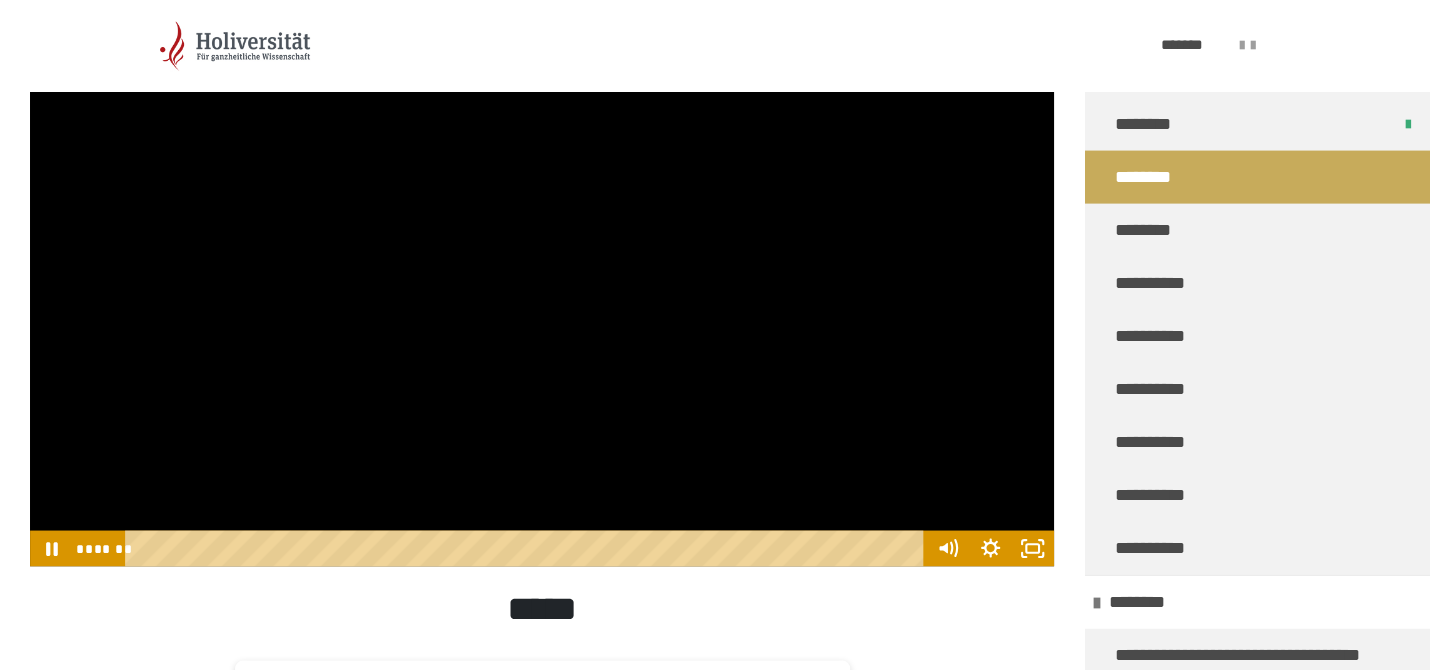 click at bounding box center [542, 278] 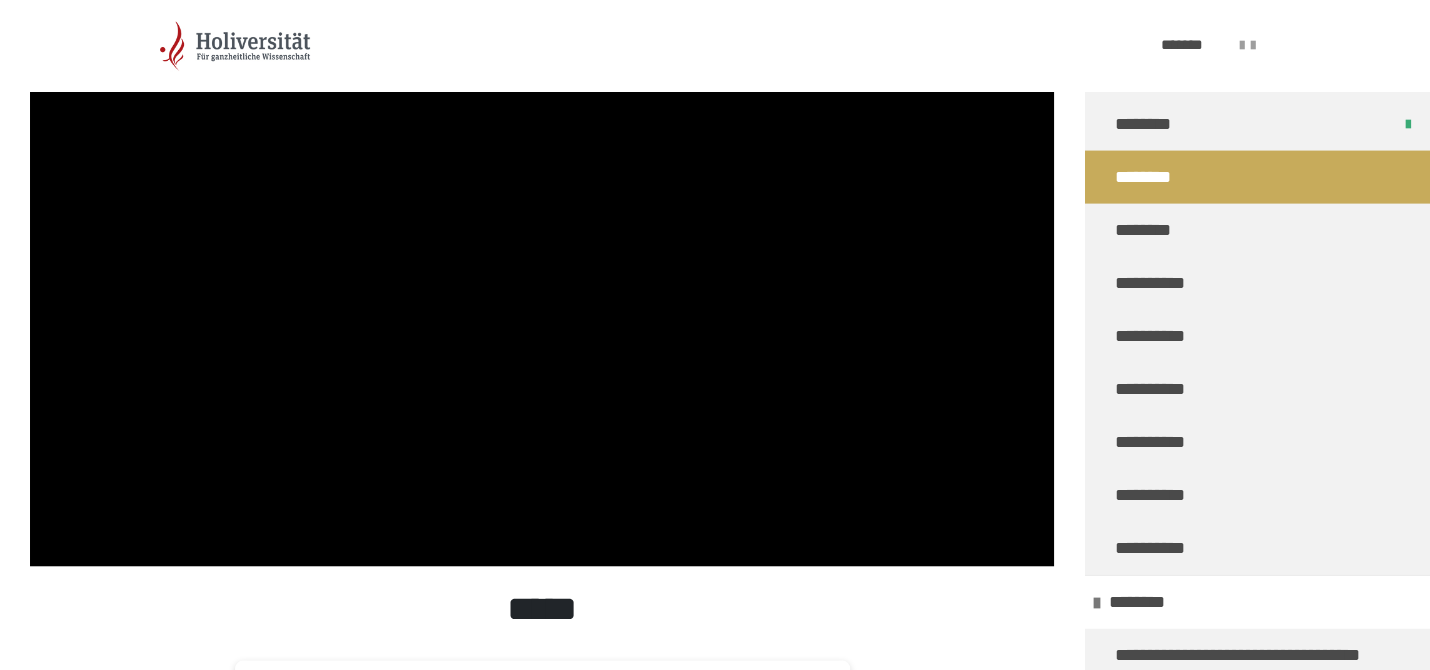 click at bounding box center [542, 278] 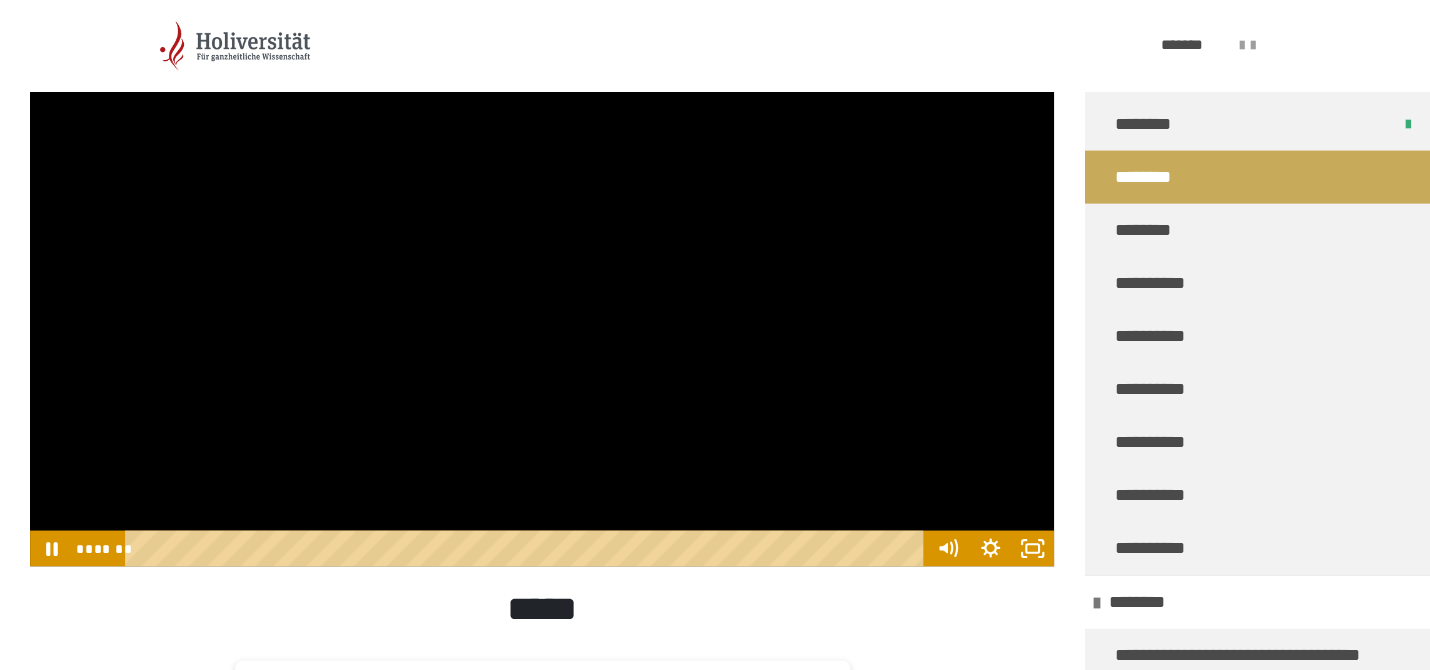 click at bounding box center [542, 278] 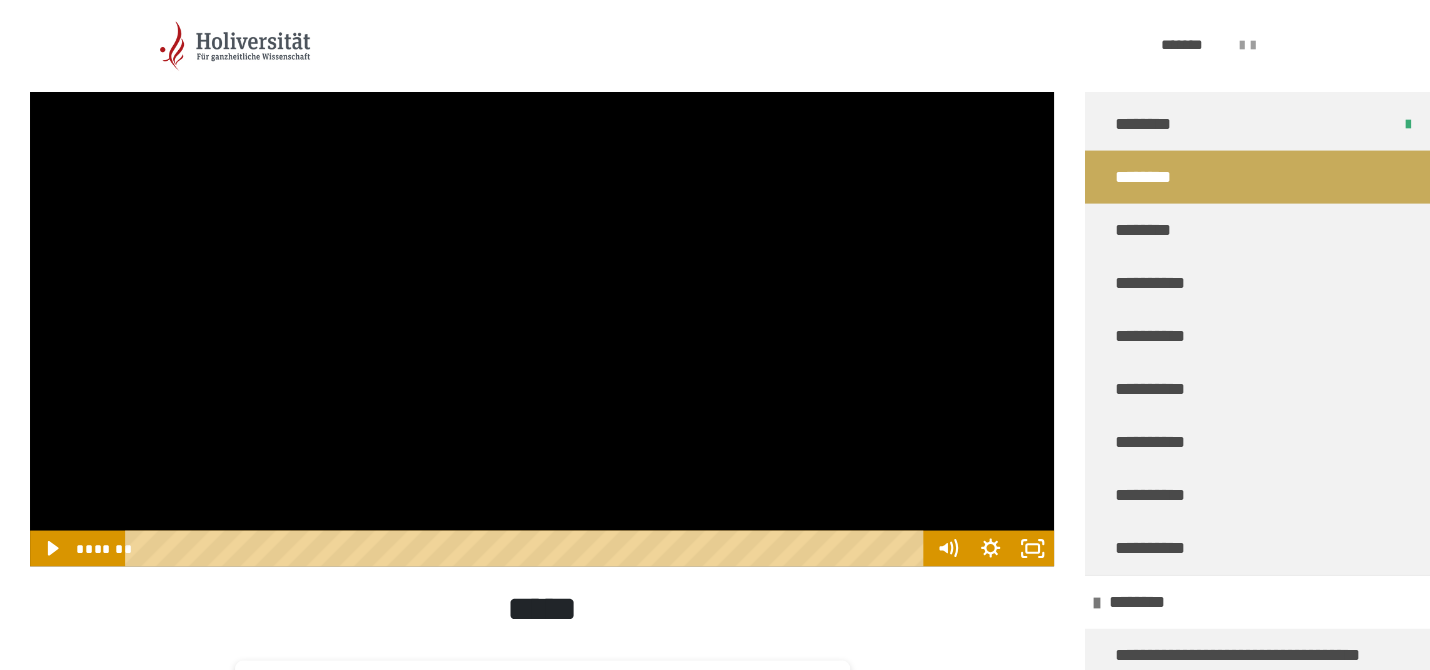 click at bounding box center [542, 278] 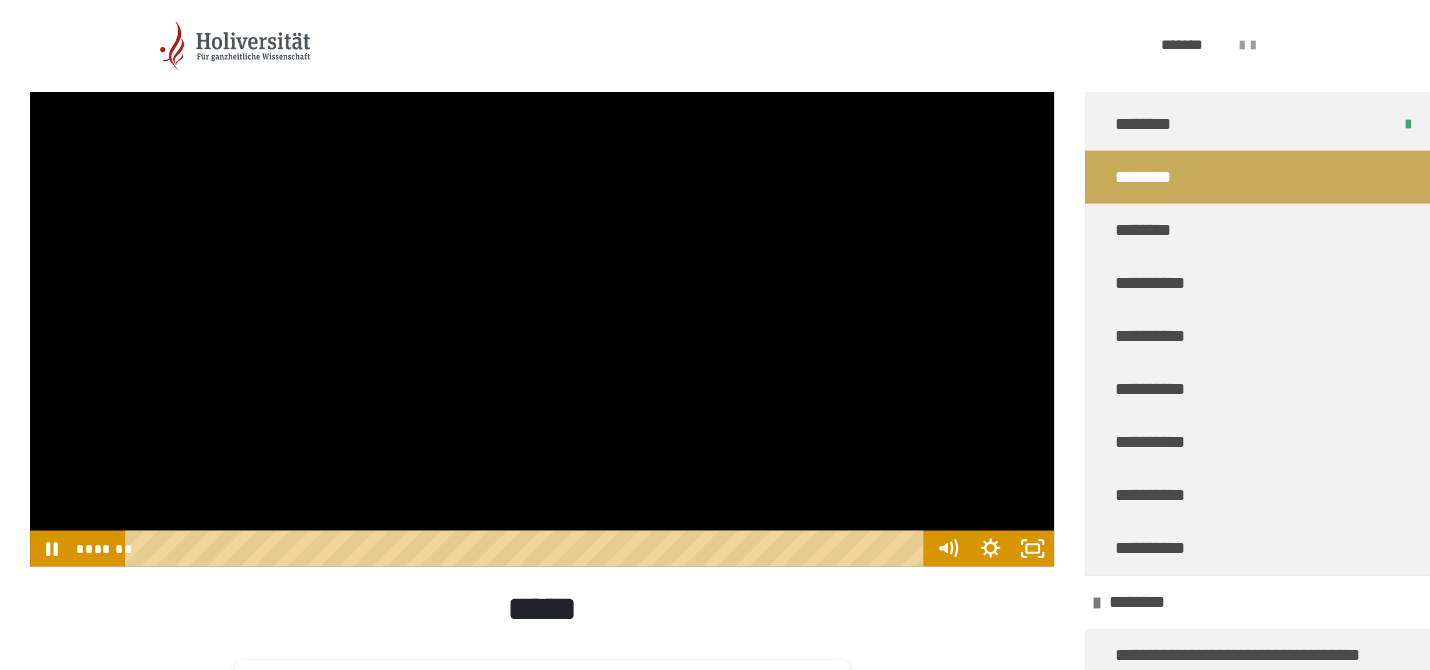 click at bounding box center (542, 278) 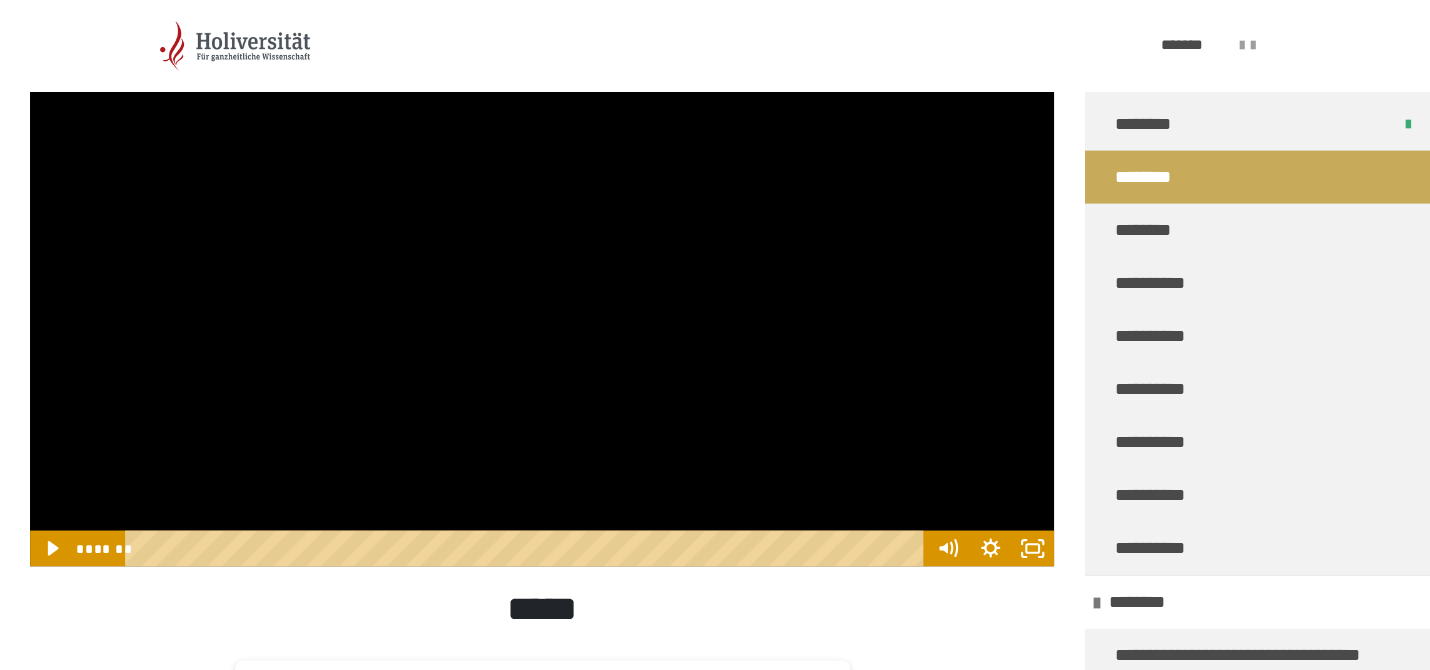 click at bounding box center (542, 278) 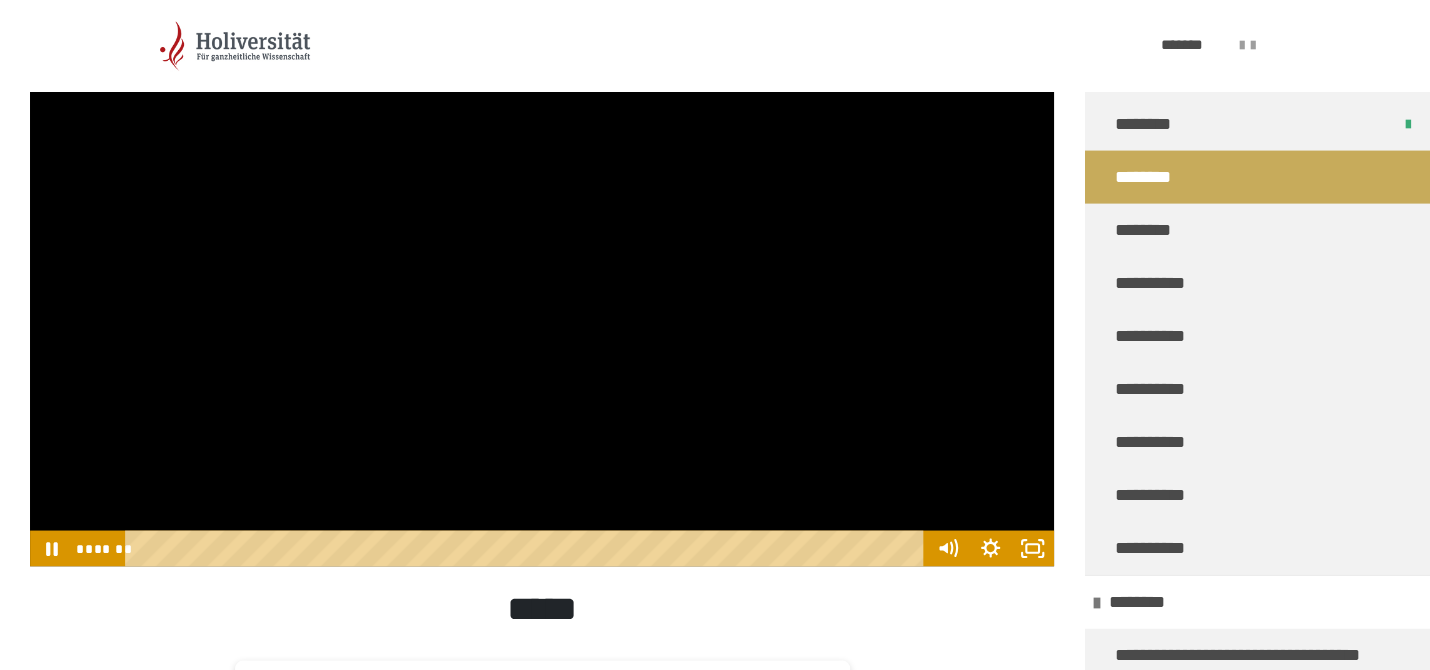 click at bounding box center (542, 278) 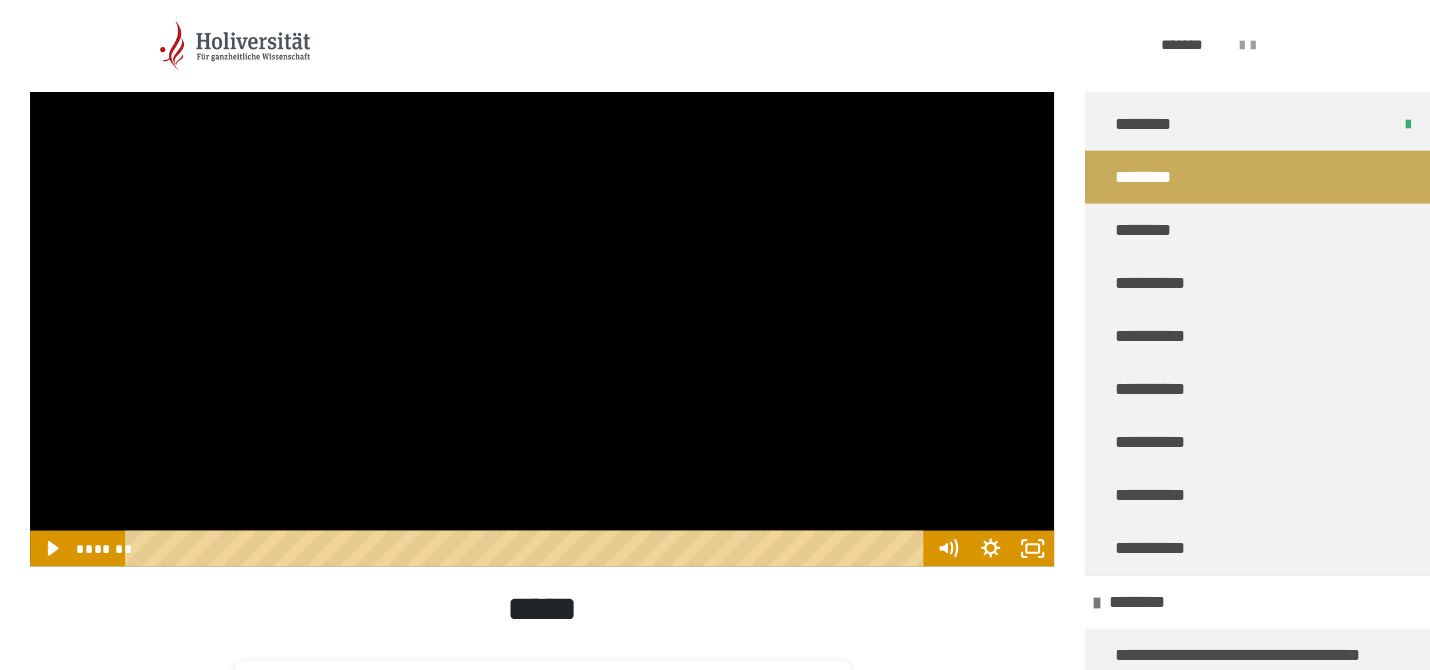 click at bounding box center (542, 278) 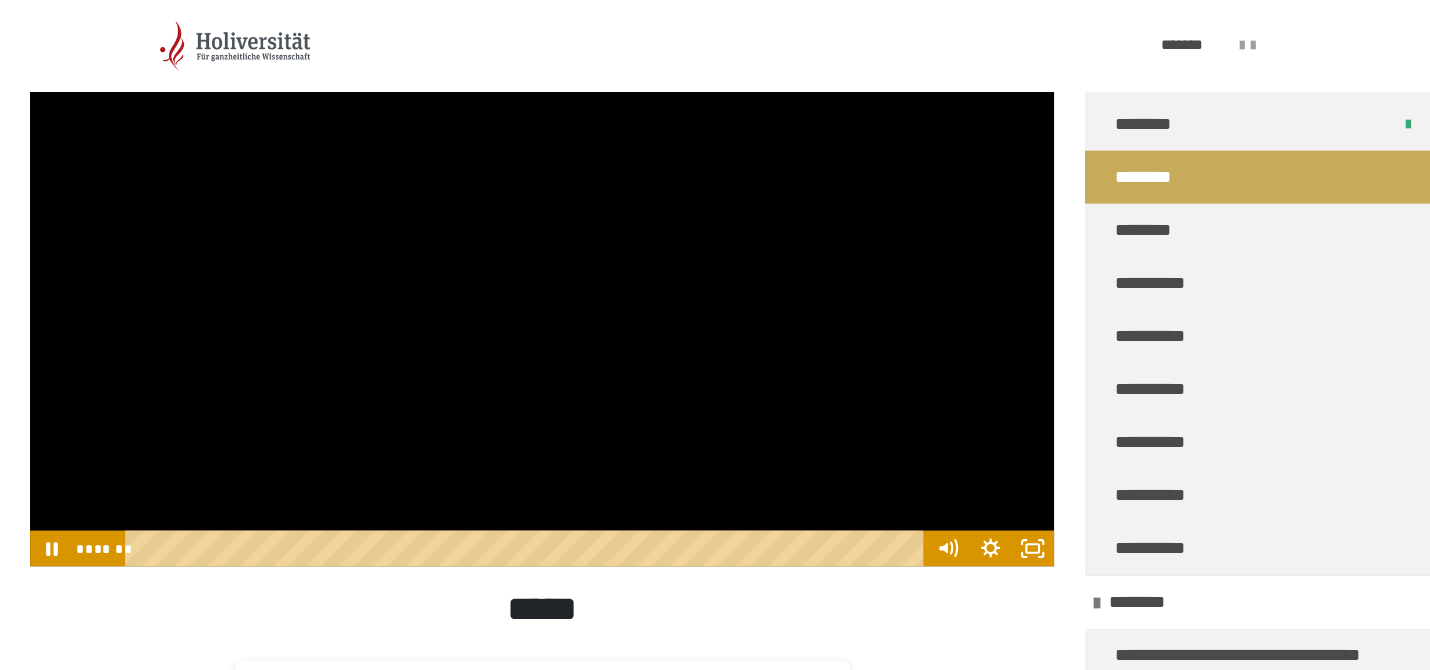 click at bounding box center [542, 278] 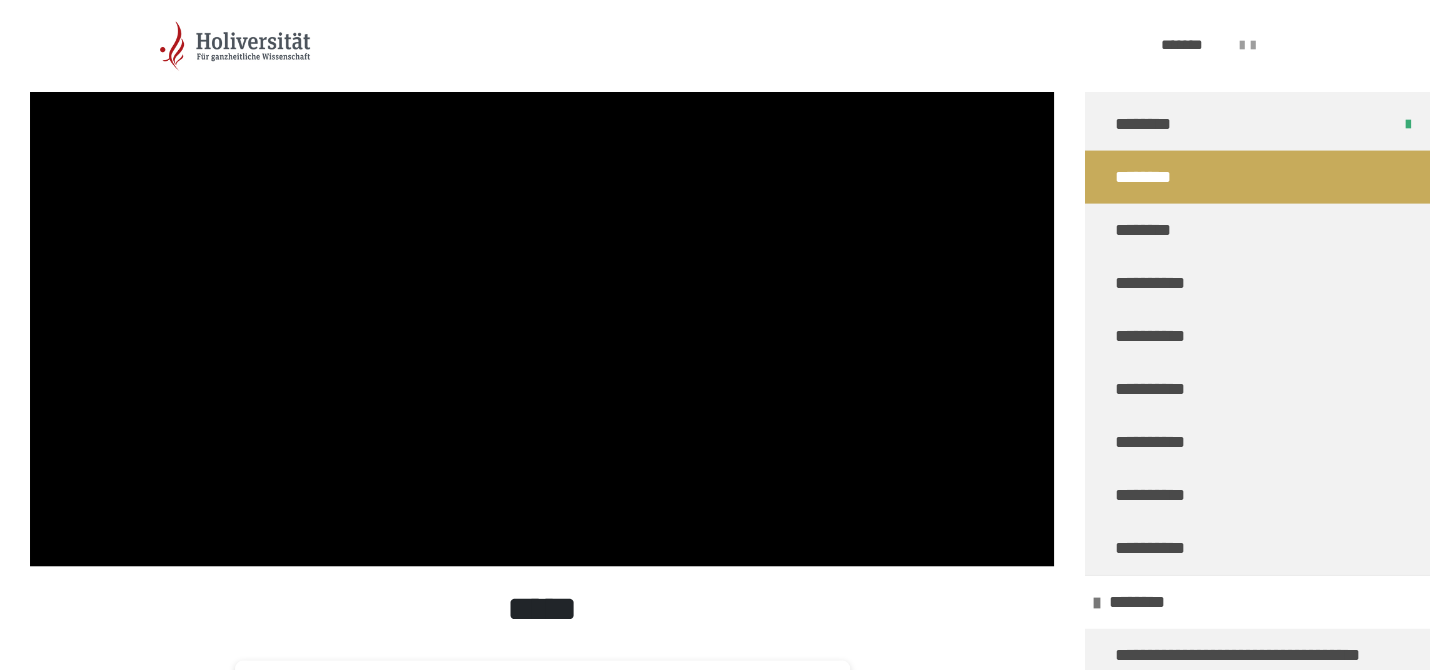 click at bounding box center (542, 278) 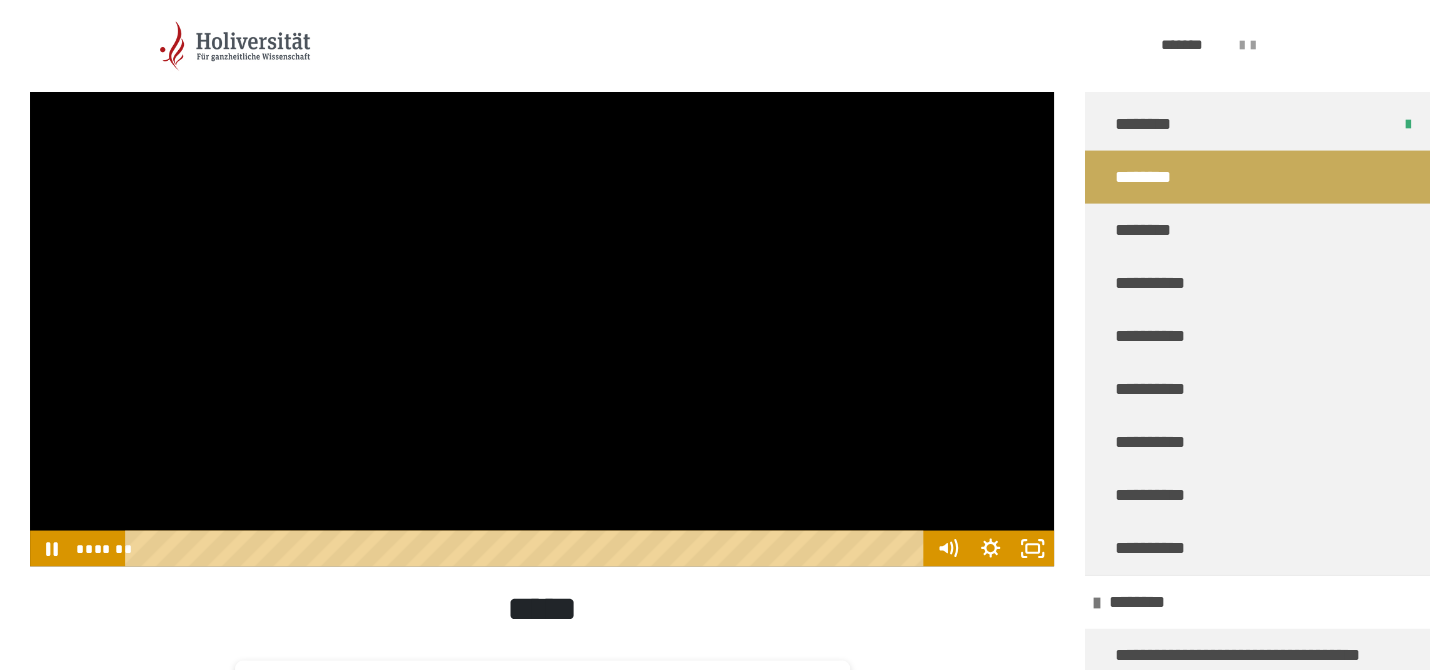 click at bounding box center [542, 278] 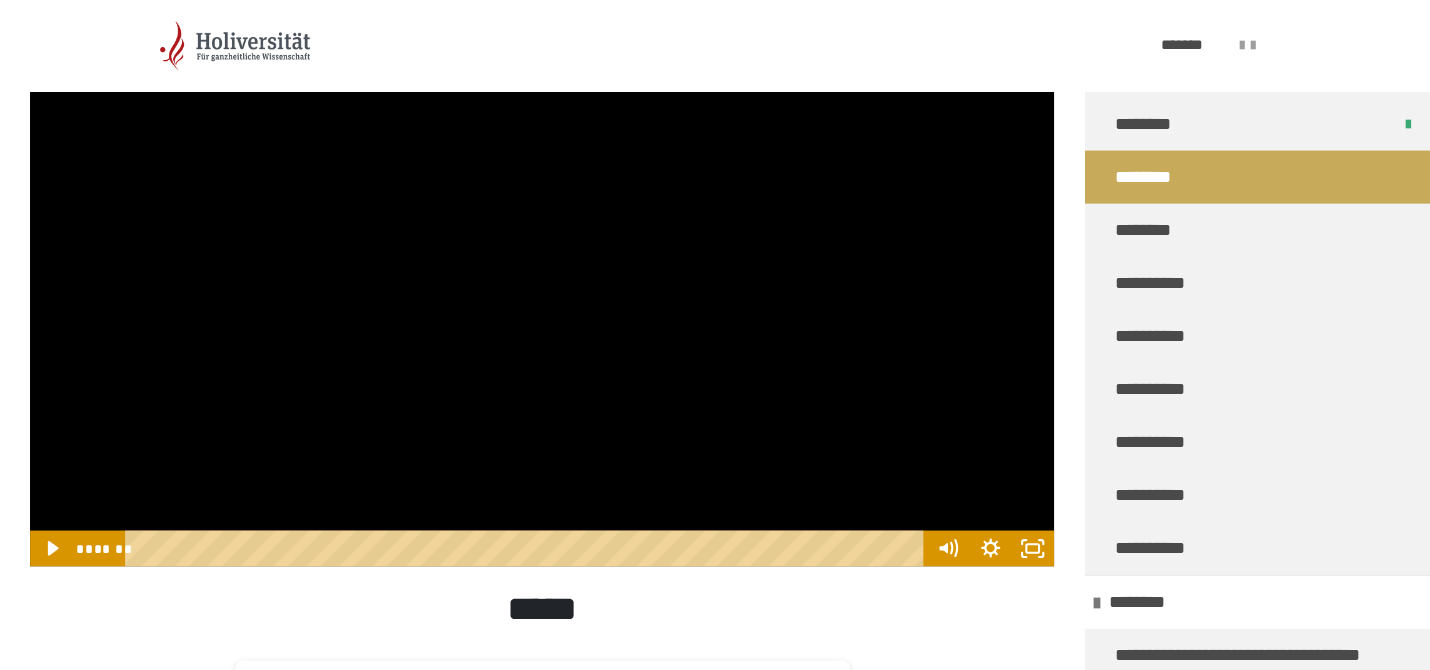 click at bounding box center [542, 278] 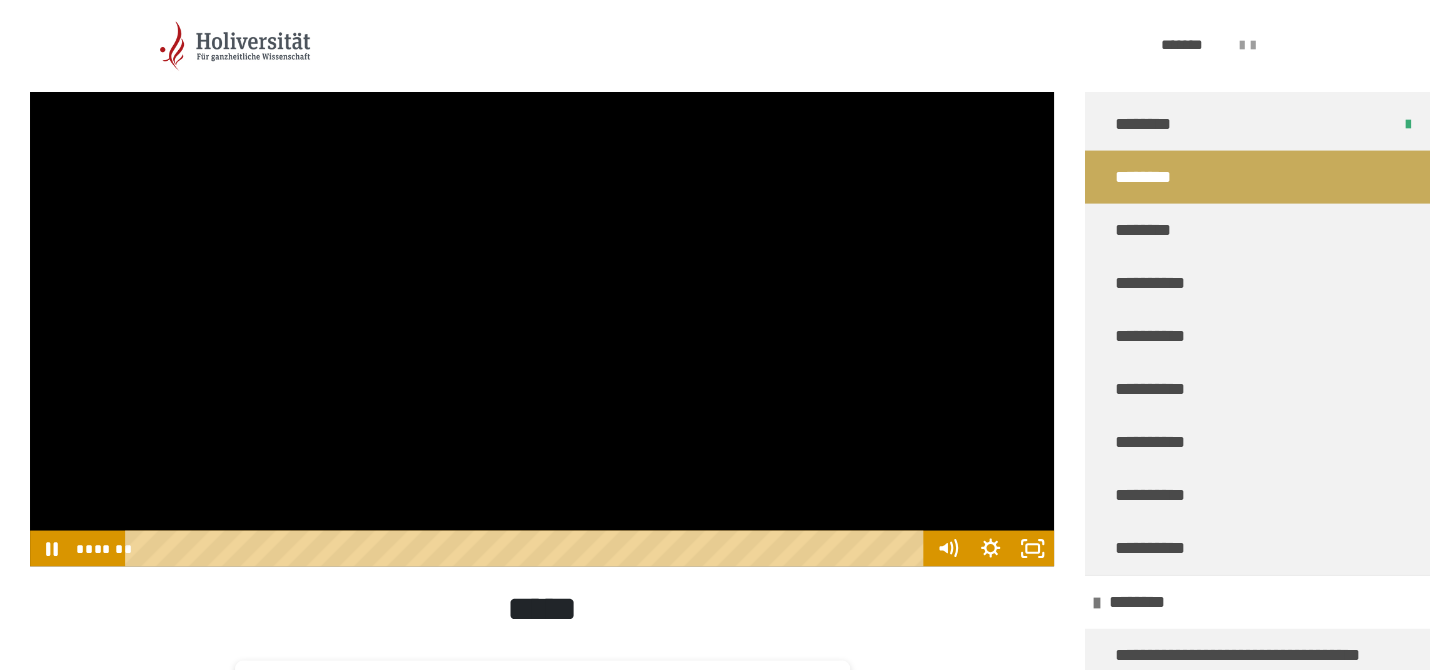 click at bounding box center [542, 278] 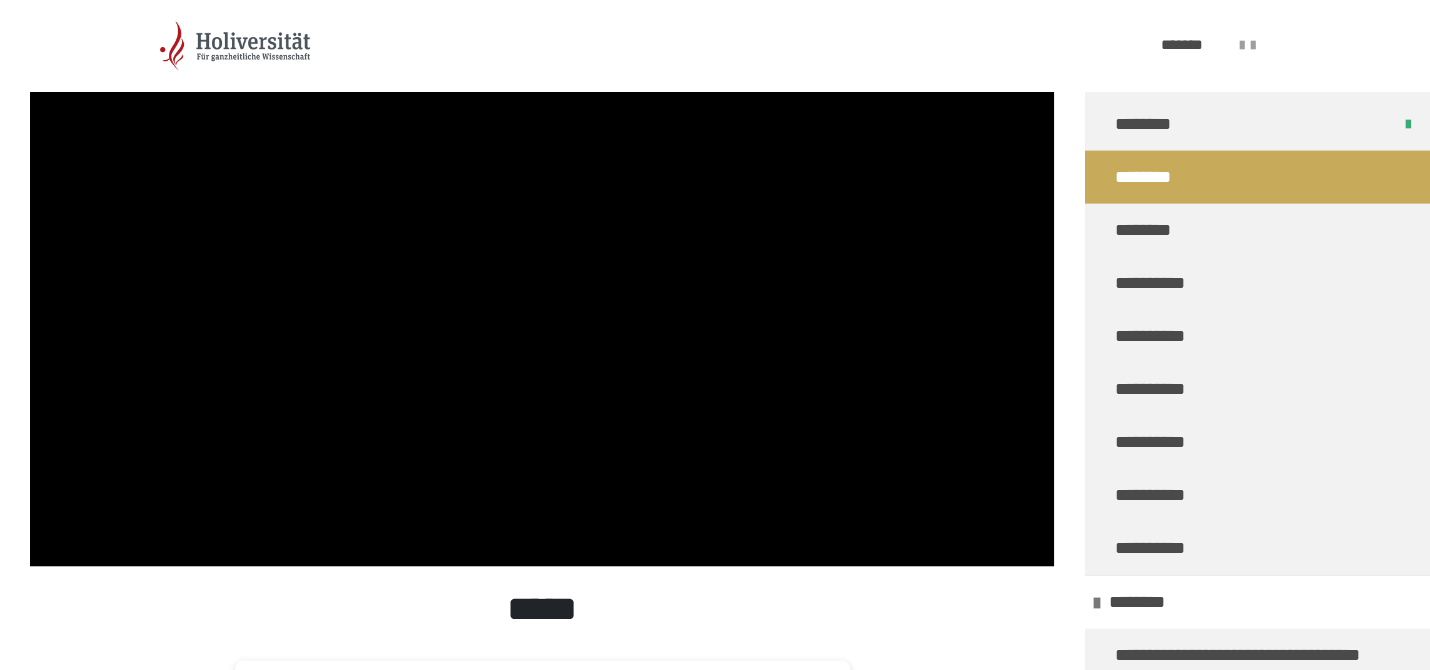click at bounding box center [542, 278] 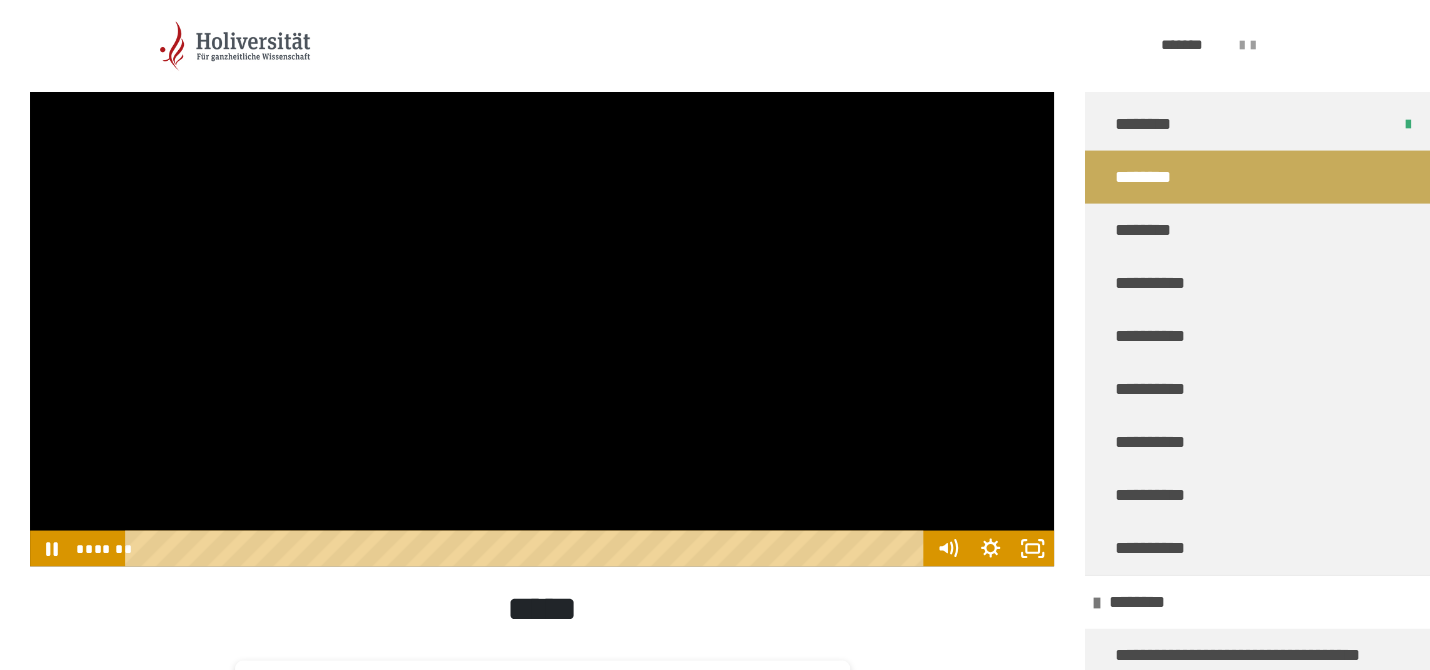 click at bounding box center (542, 278) 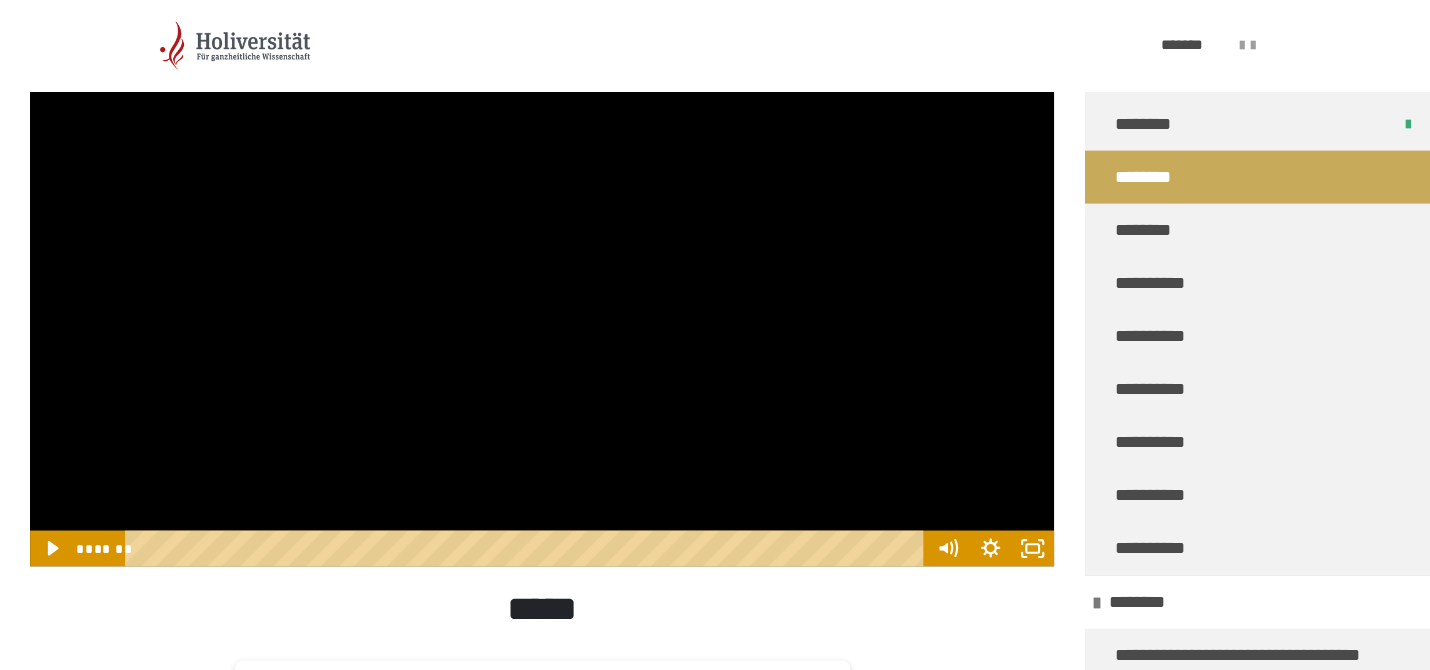 click at bounding box center [542, 278] 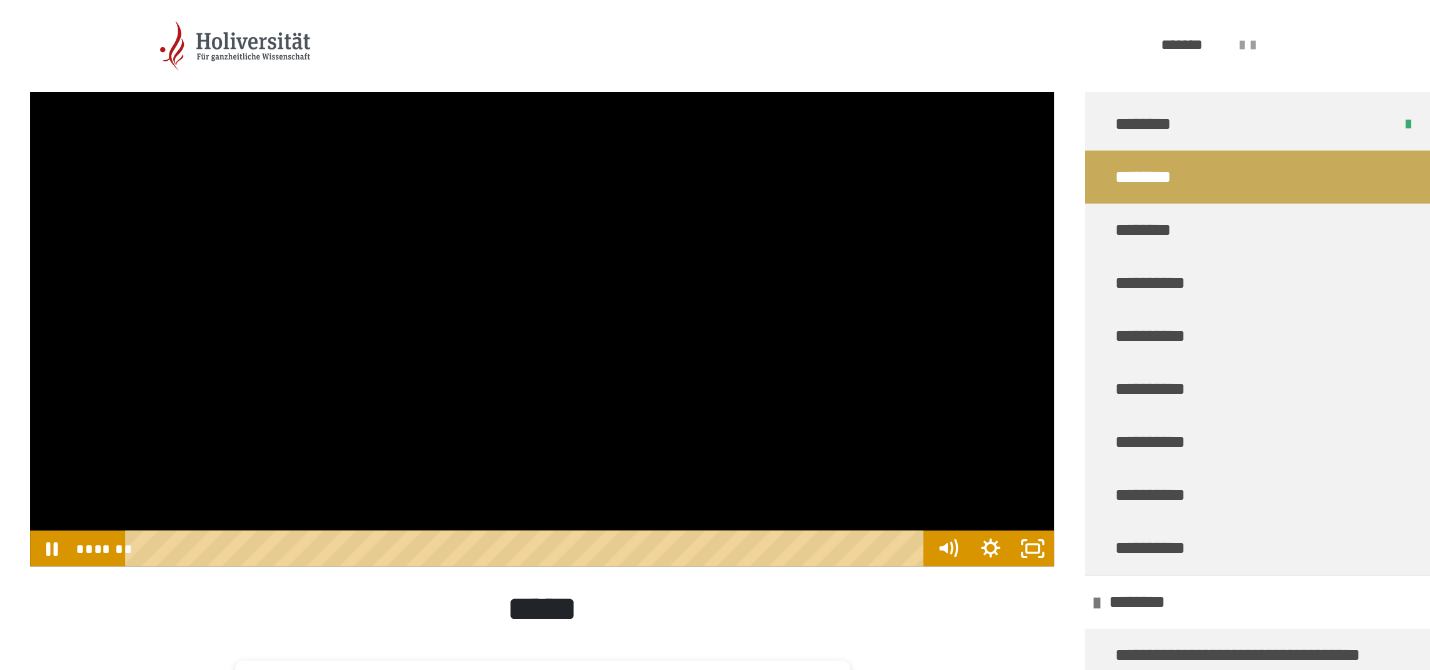 click at bounding box center [542, 278] 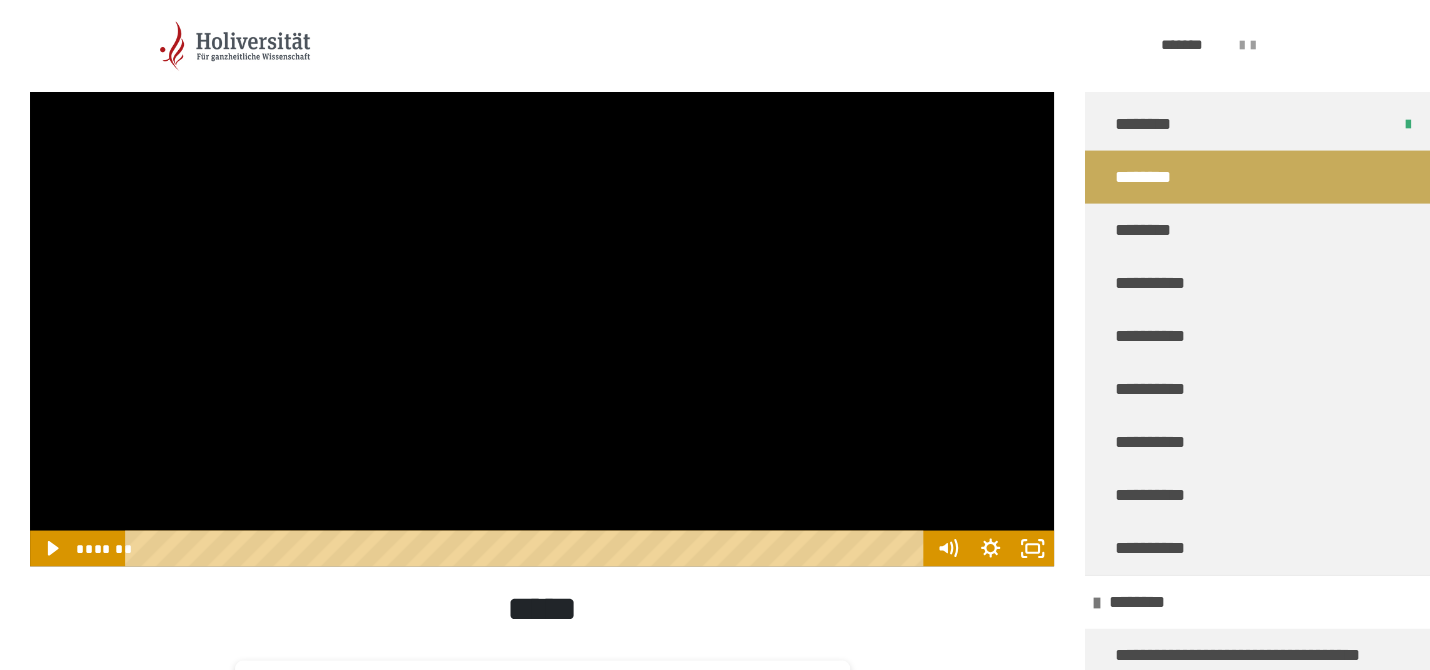 click at bounding box center (542, 278) 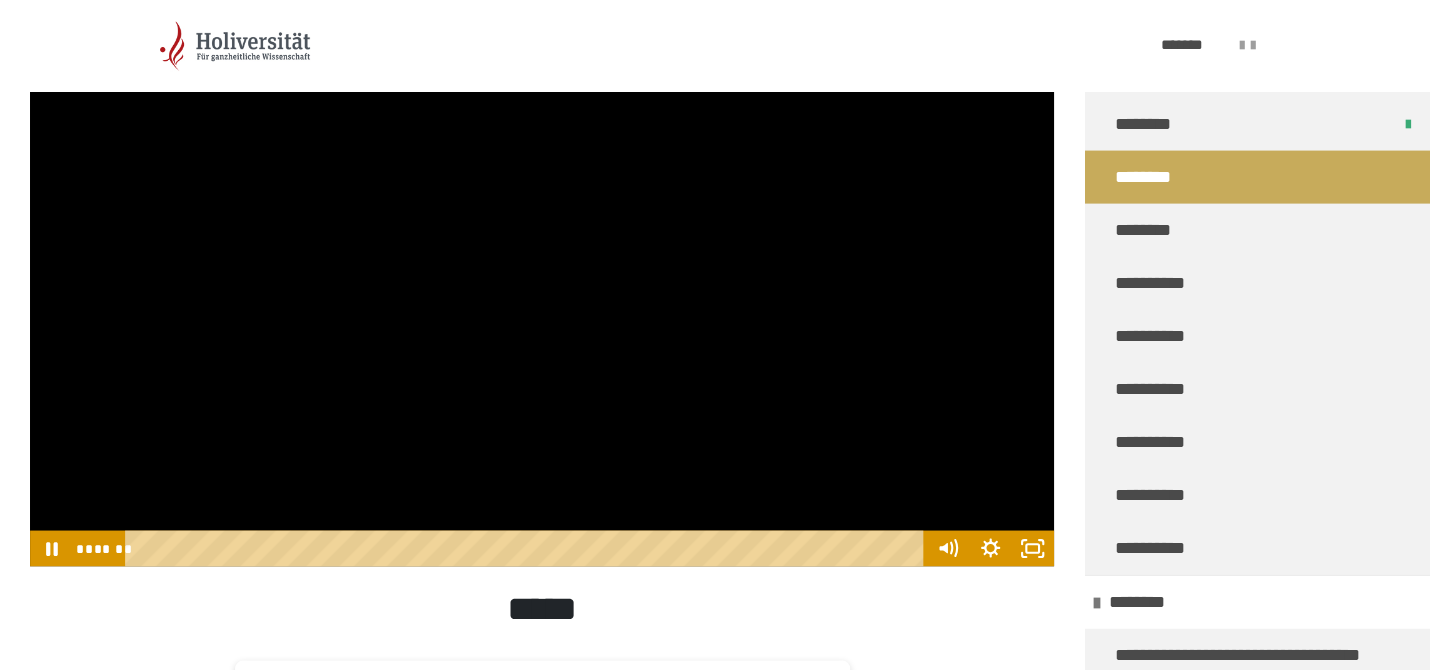 click at bounding box center [542, 278] 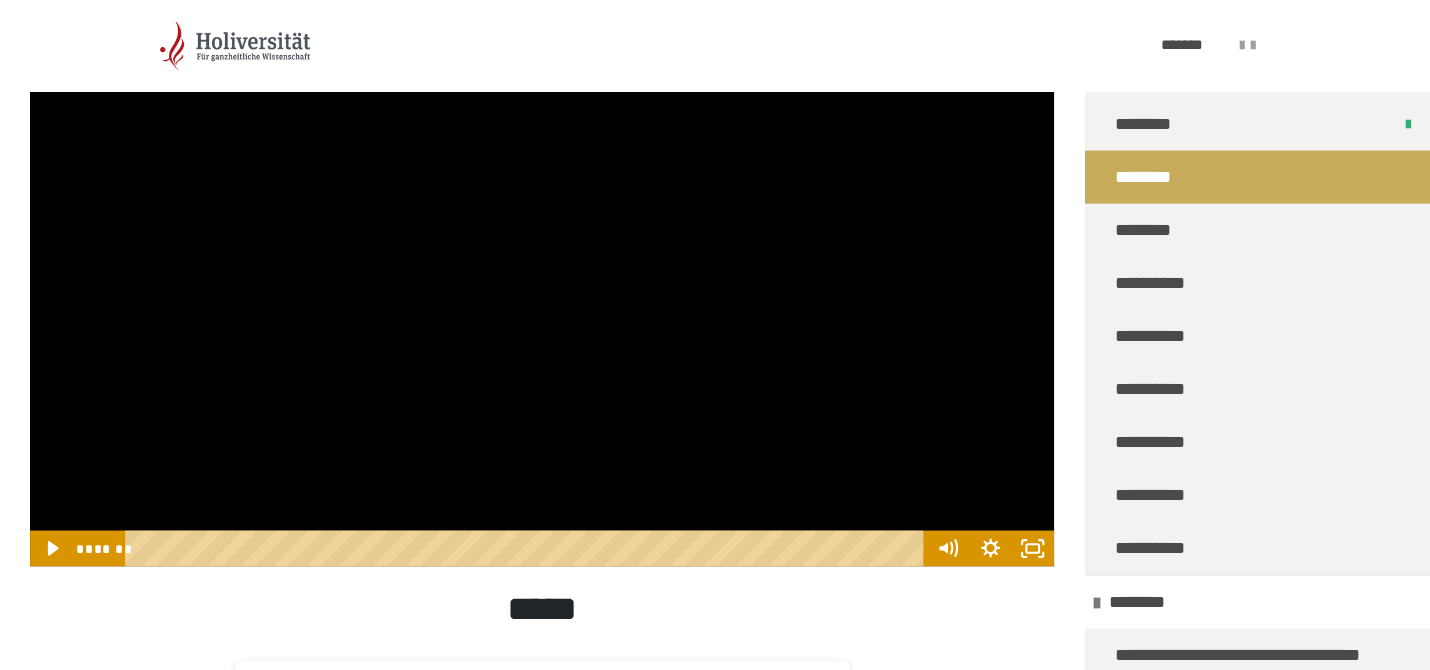 click at bounding box center [542, 278] 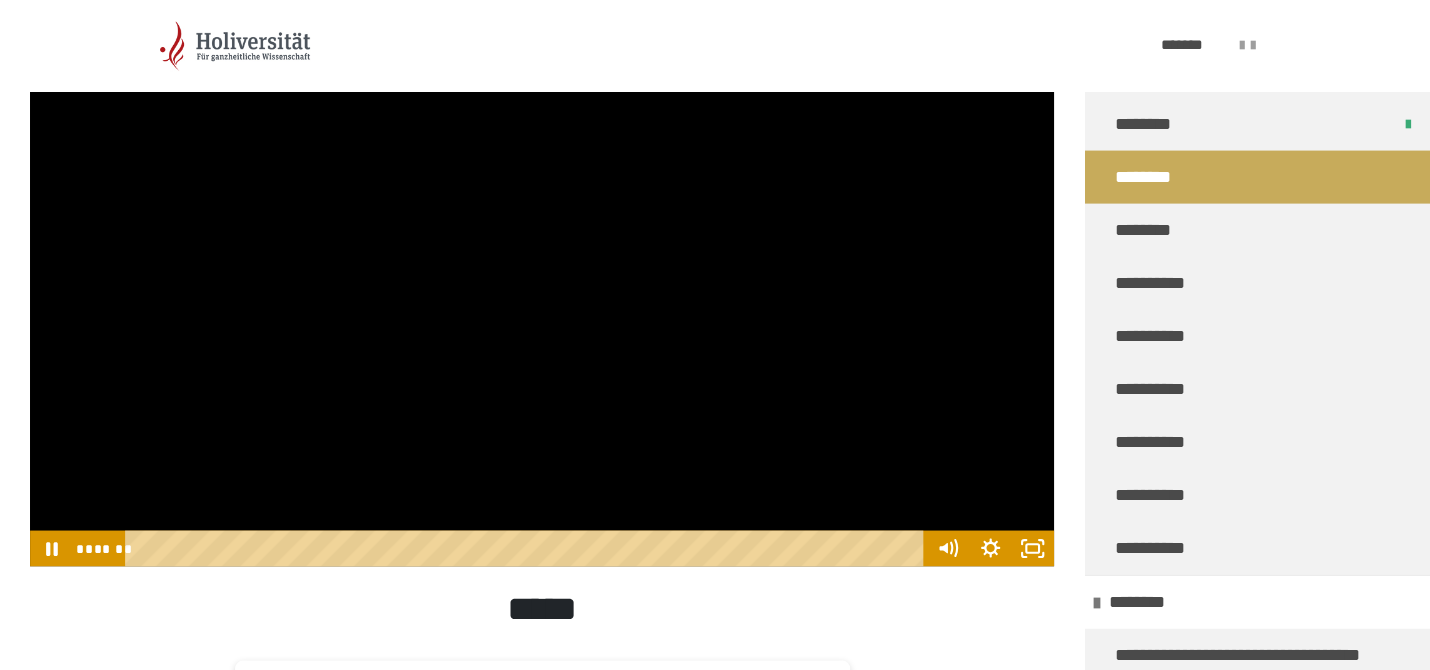 click at bounding box center [542, 278] 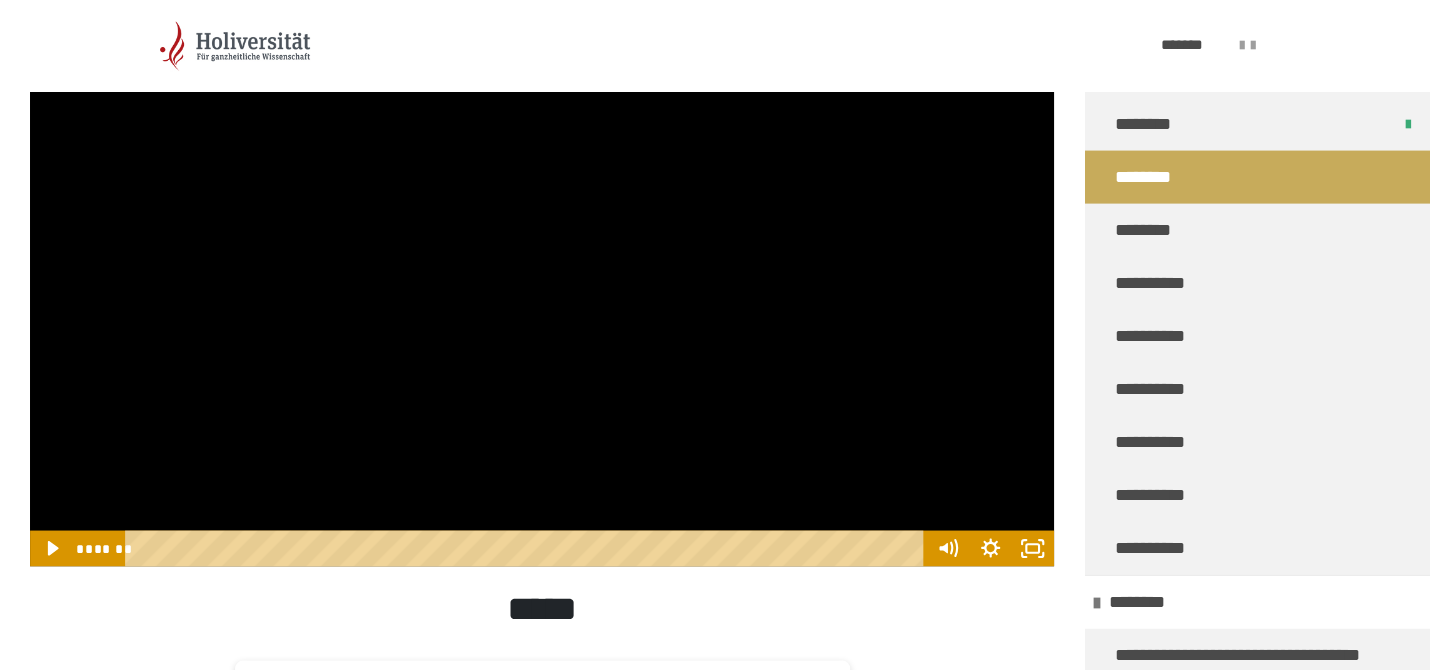 click at bounding box center [542, 278] 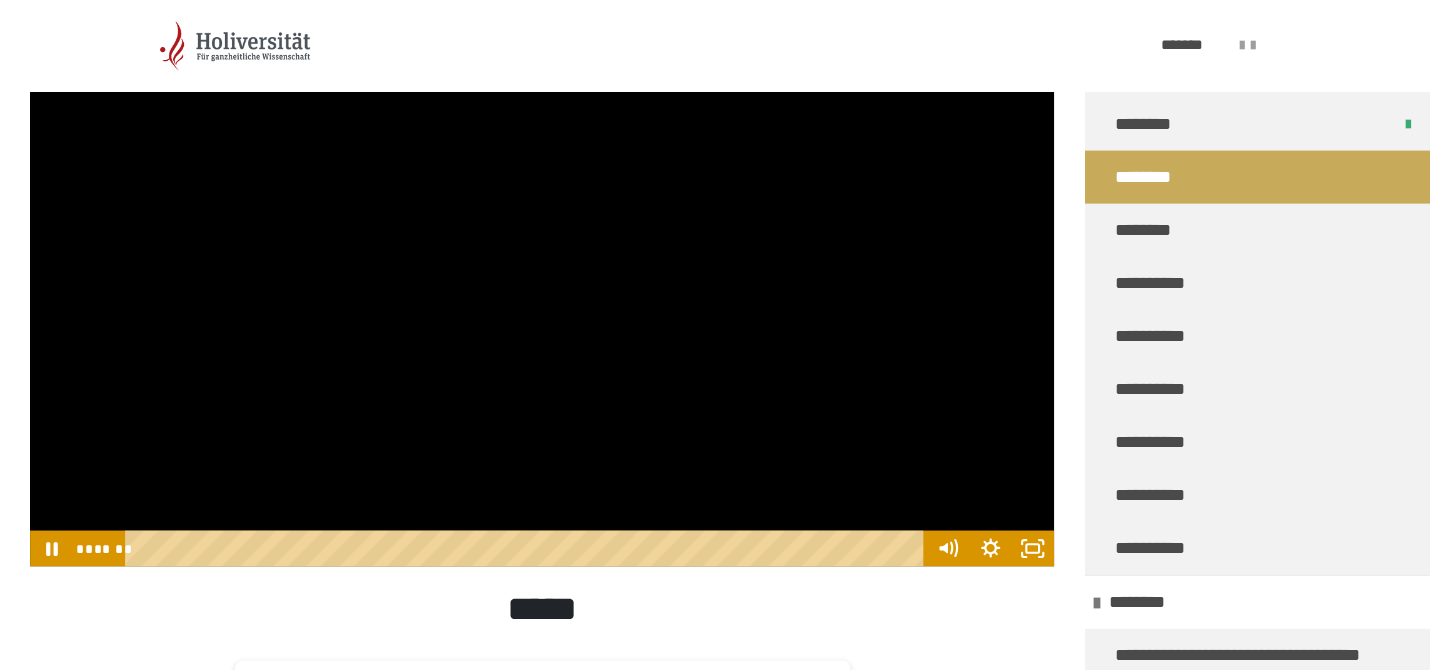 click at bounding box center [542, 278] 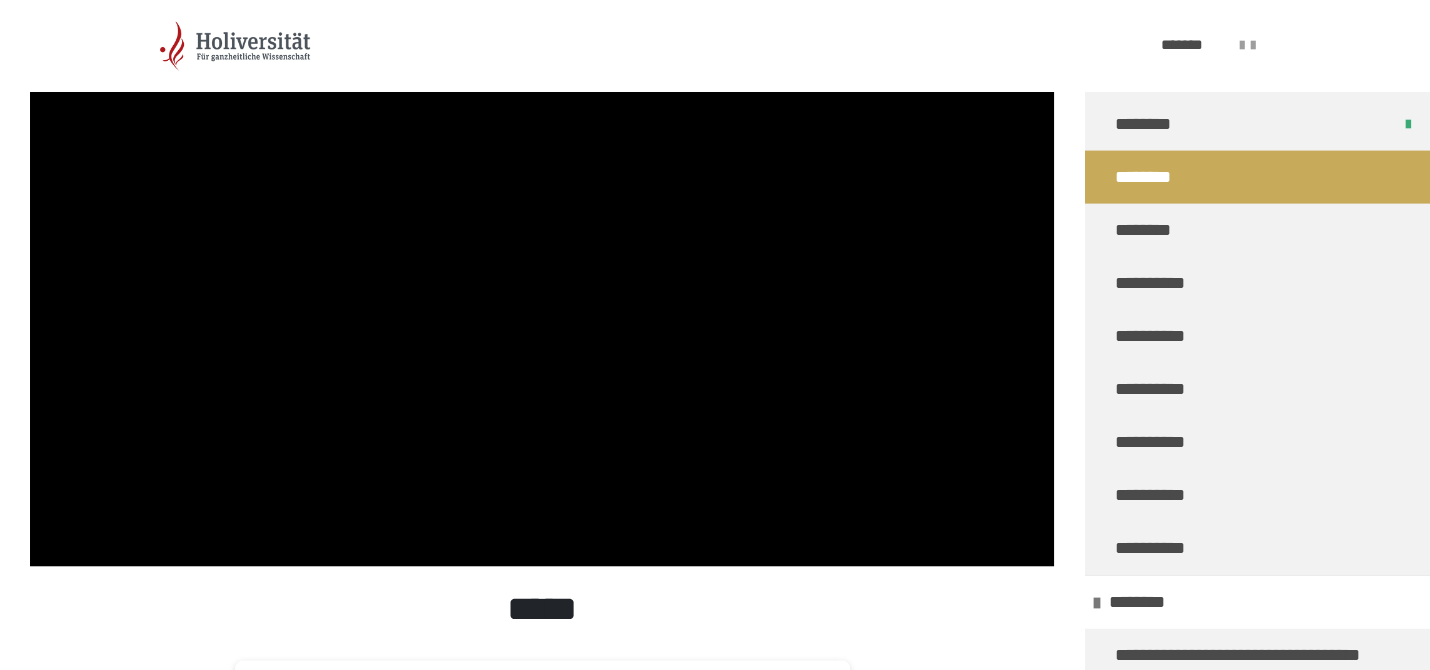 click at bounding box center (542, 278) 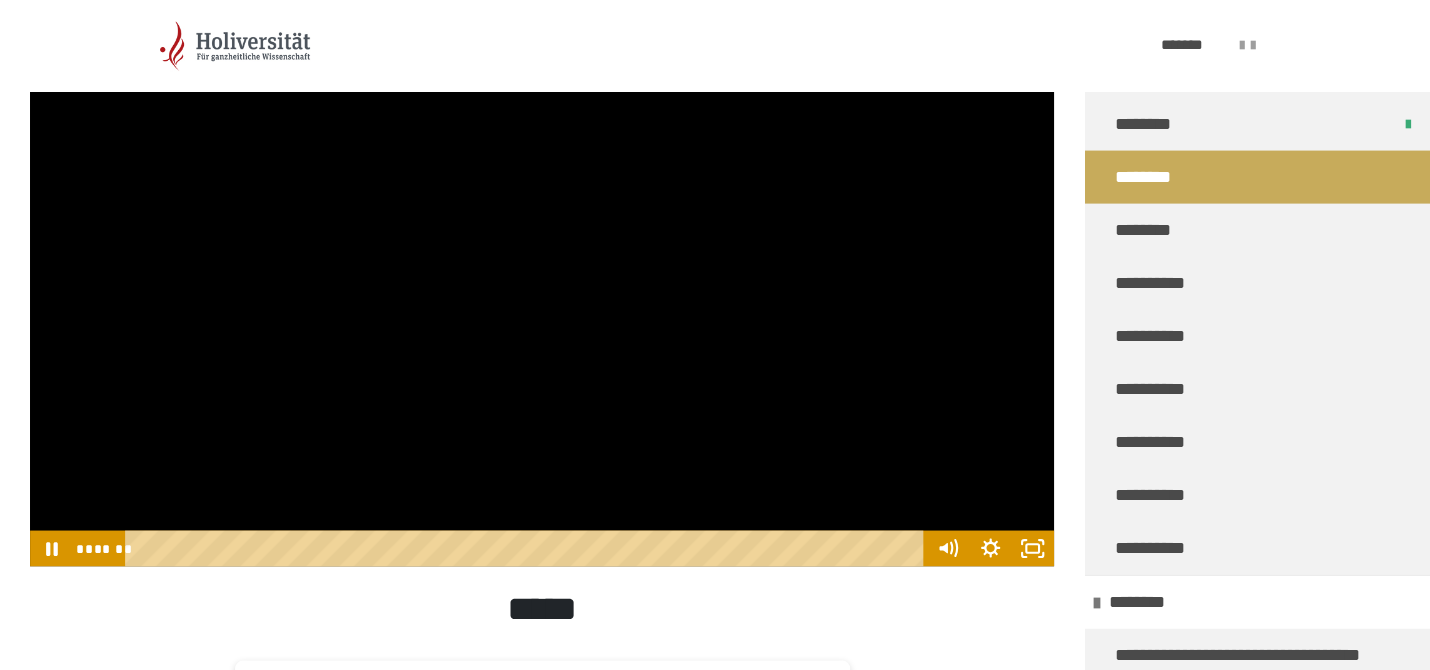 click at bounding box center (542, 278) 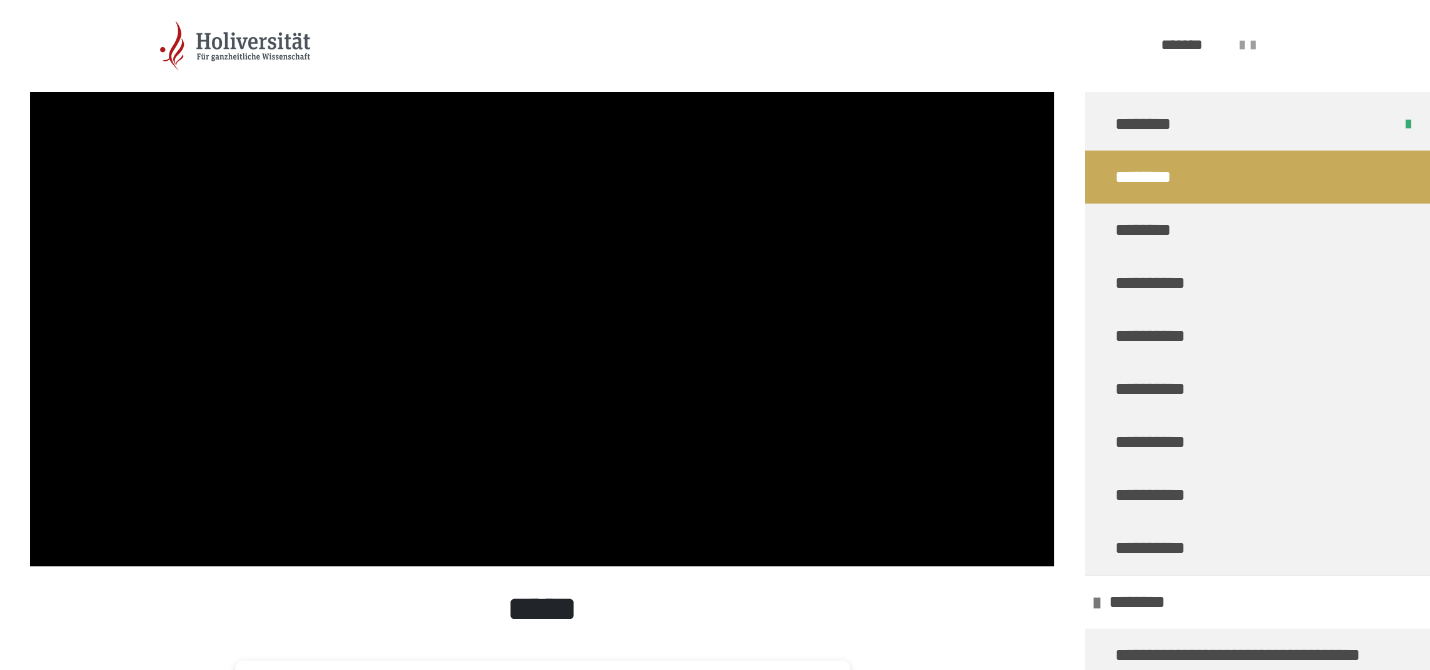click at bounding box center (542, 278) 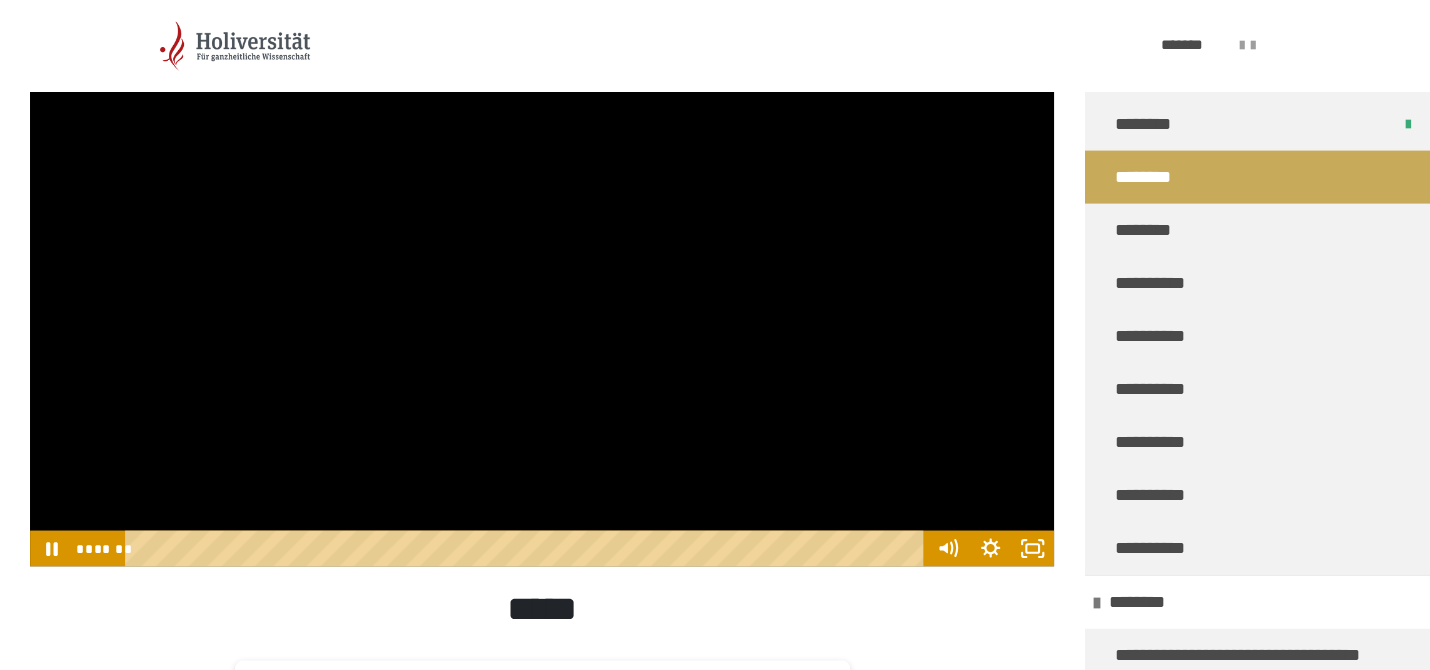 click at bounding box center (542, 278) 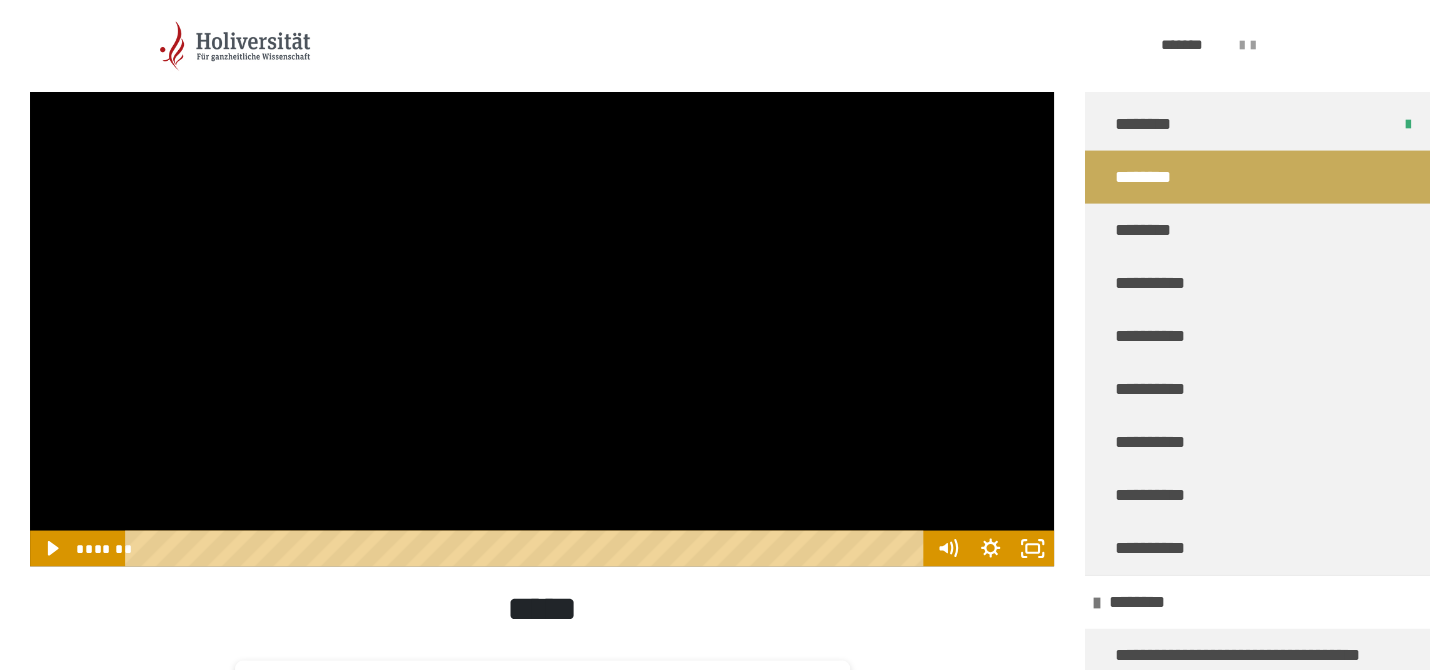 click at bounding box center (542, 278) 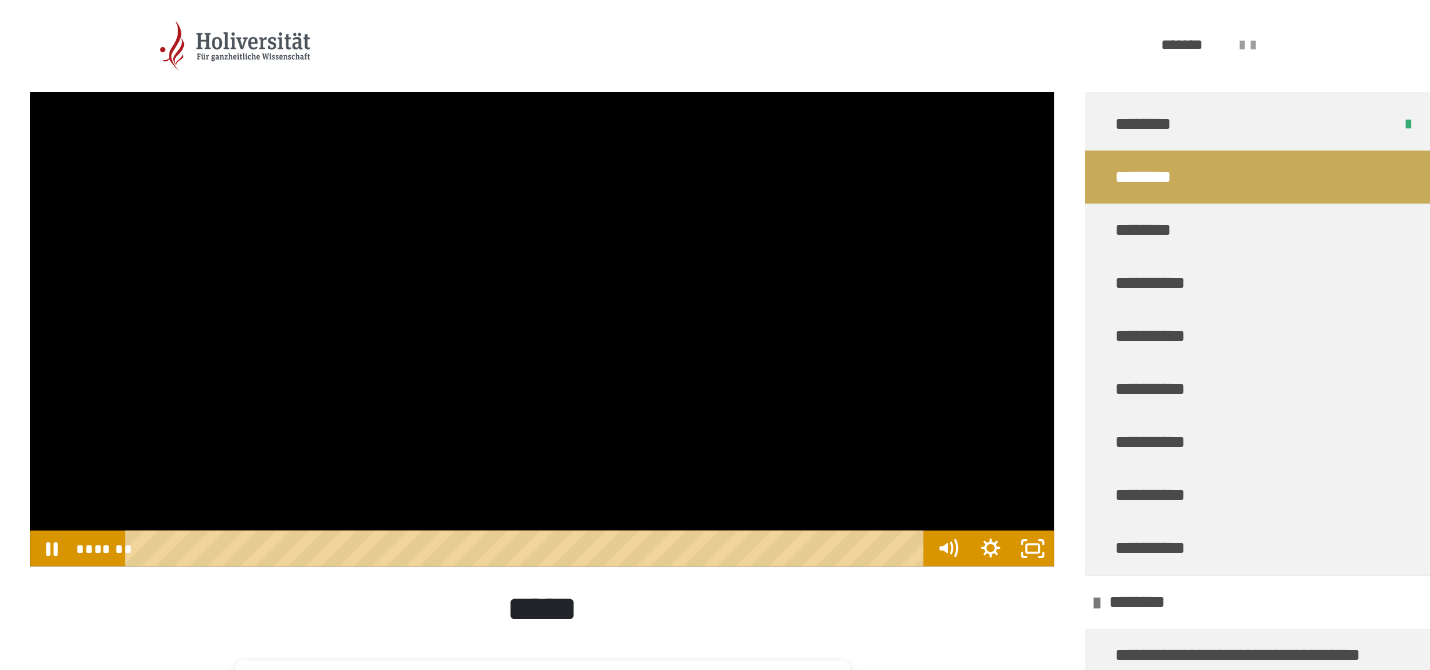 click at bounding box center (542, 278) 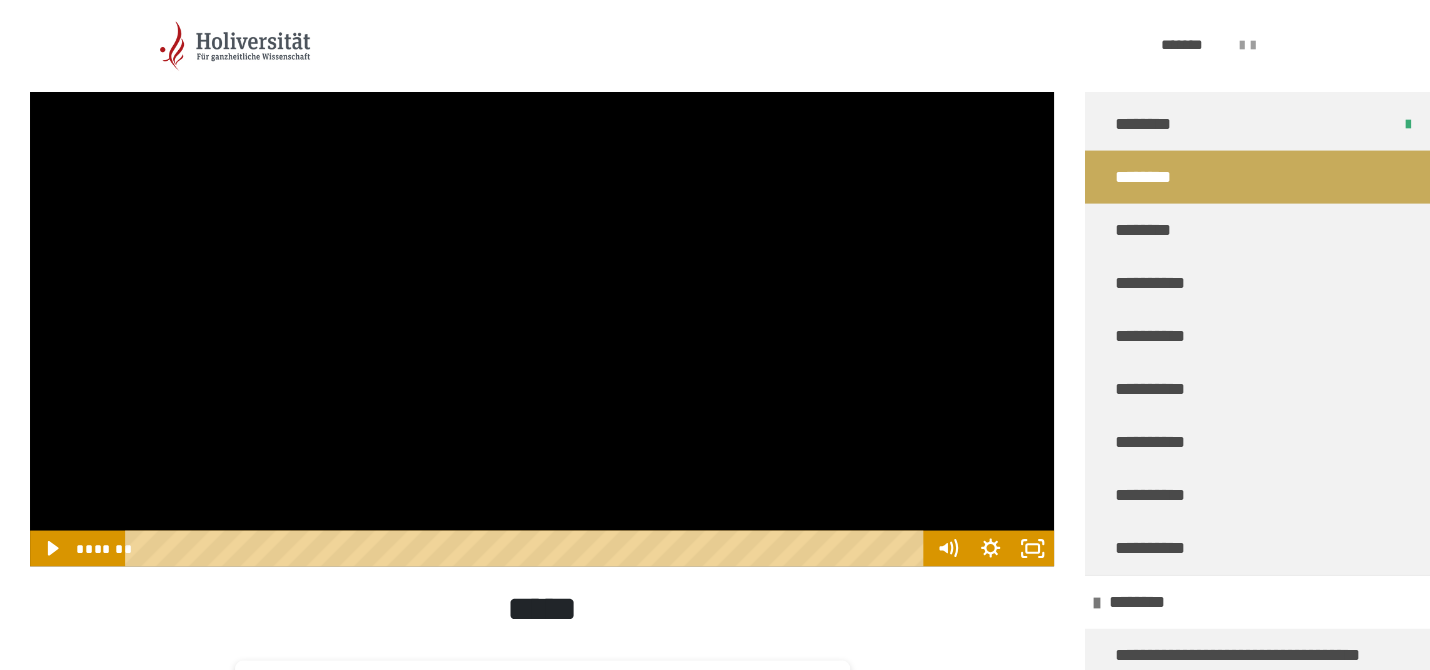 click at bounding box center (542, 278) 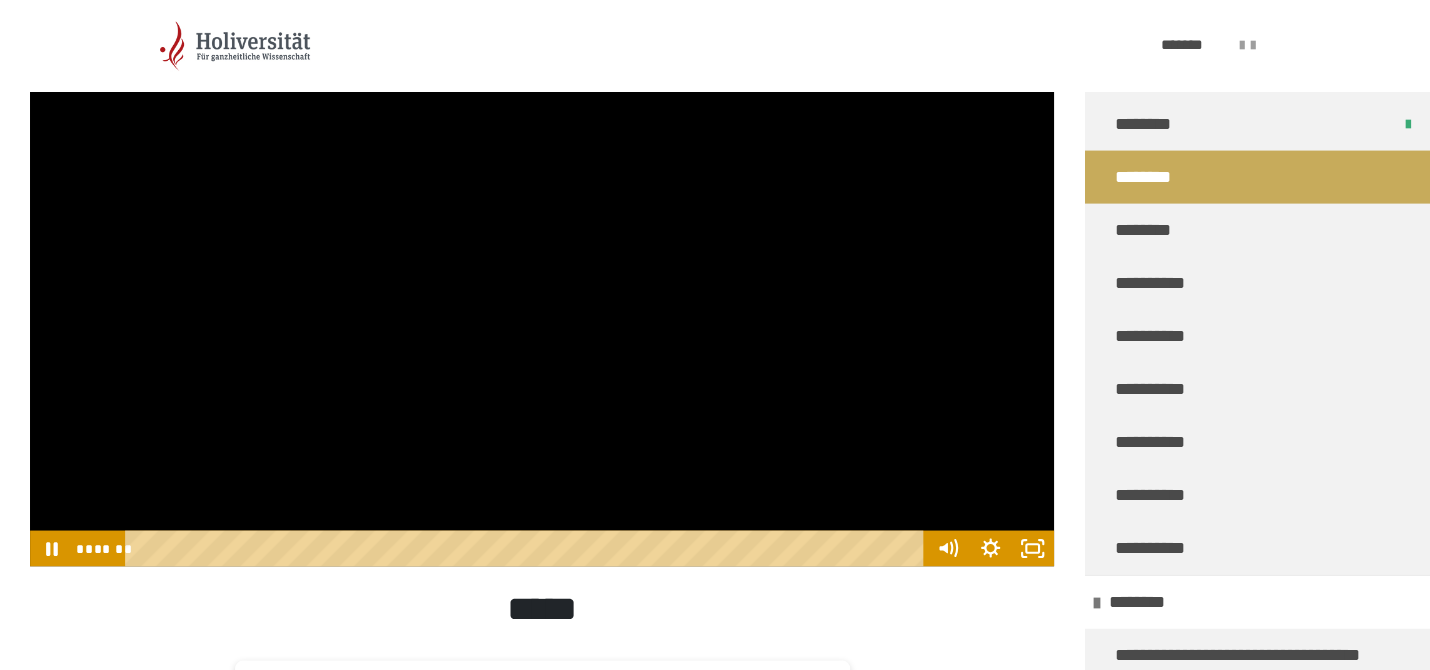 click at bounding box center (542, 278) 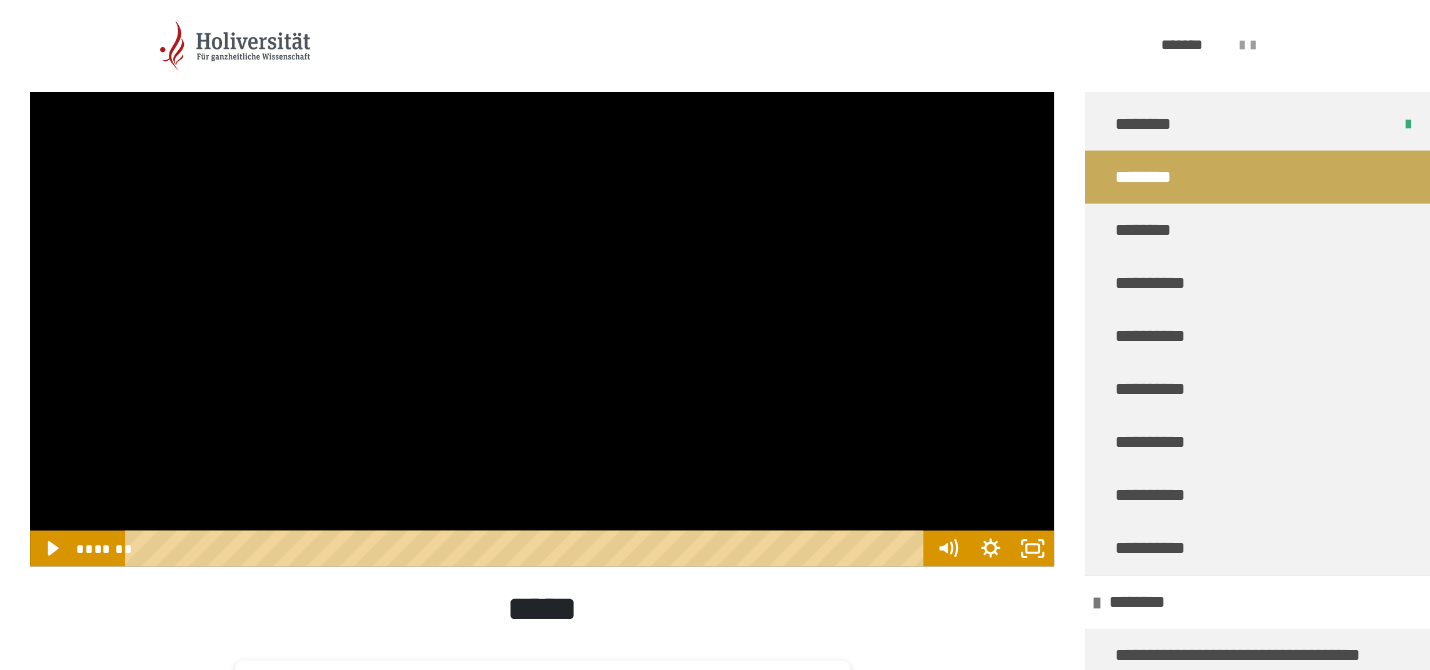 click at bounding box center (542, 278) 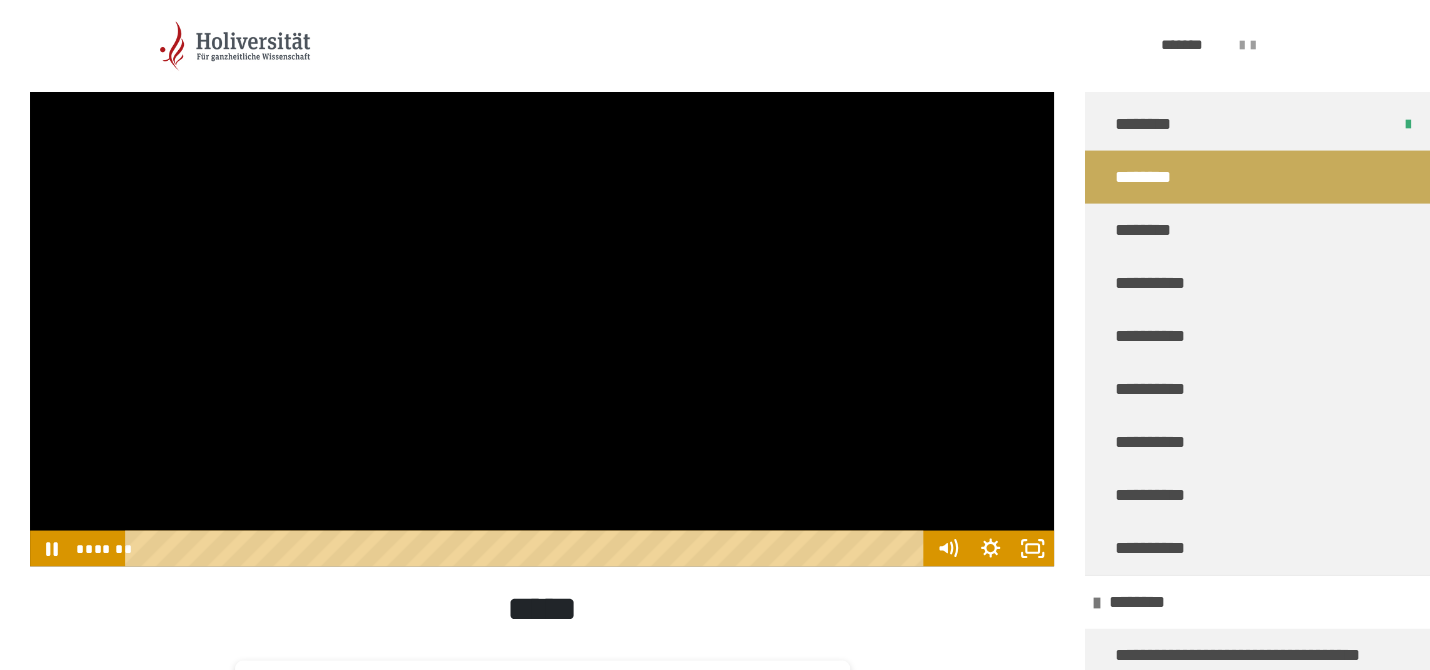 click at bounding box center (542, 278) 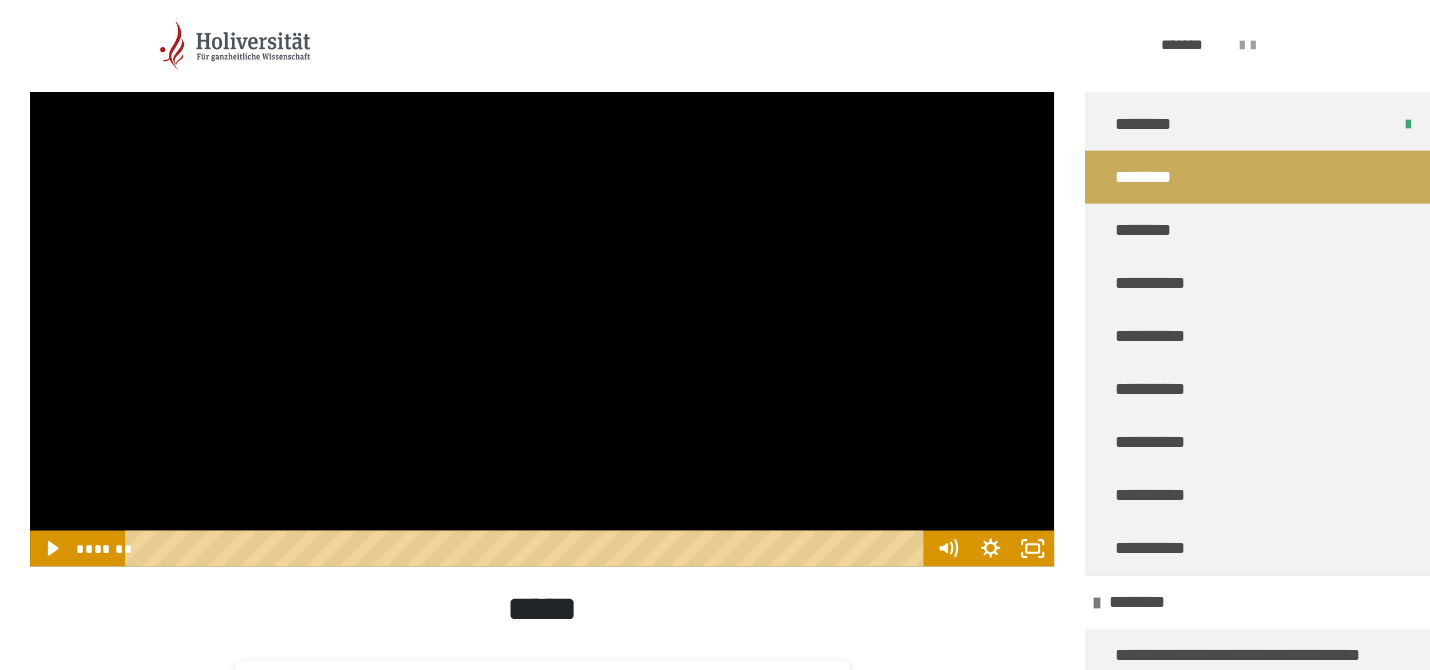 click at bounding box center [542, 278] 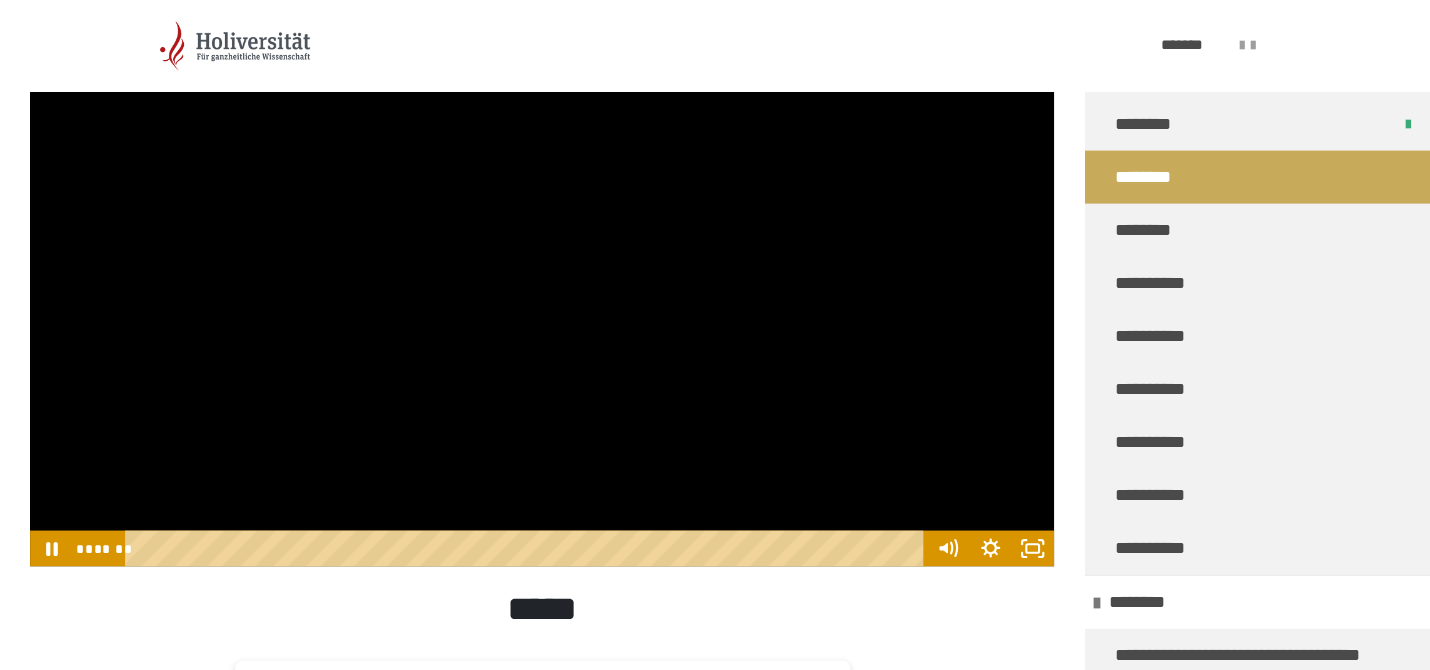click at bounding box center [542, 278] 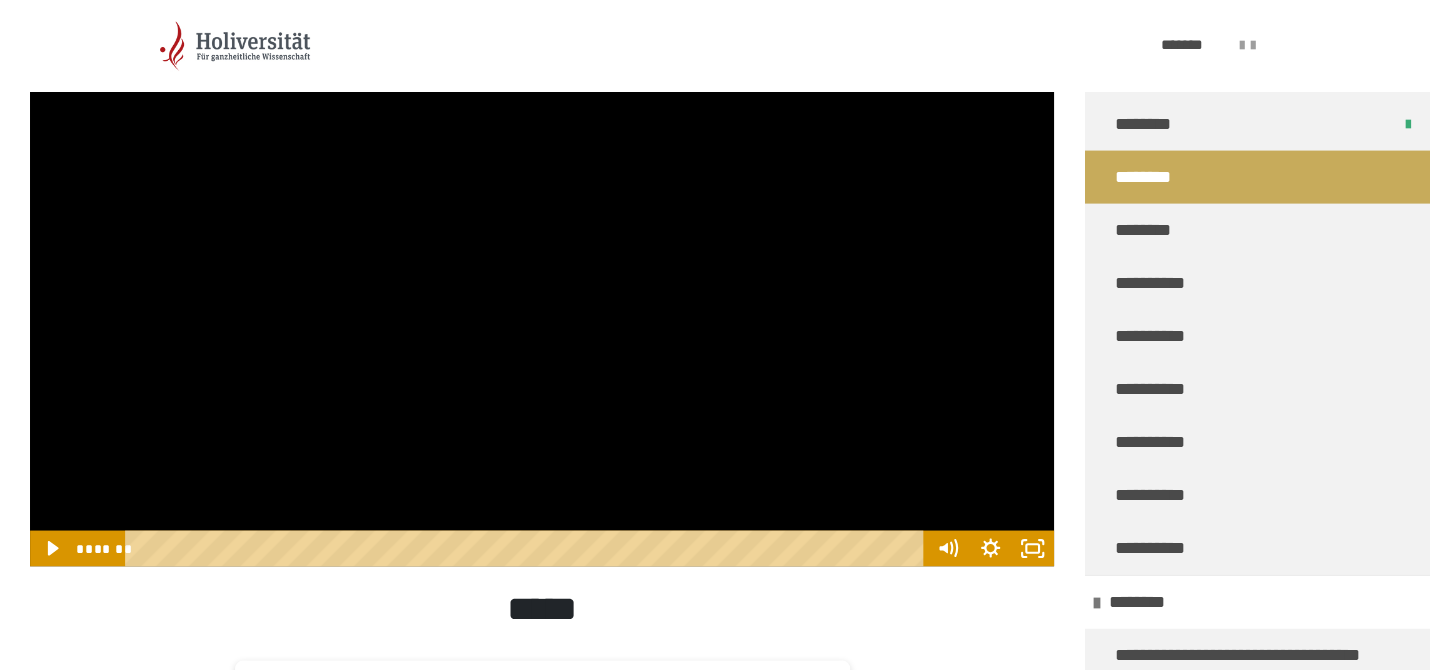 click at bounding box center (542, 278) 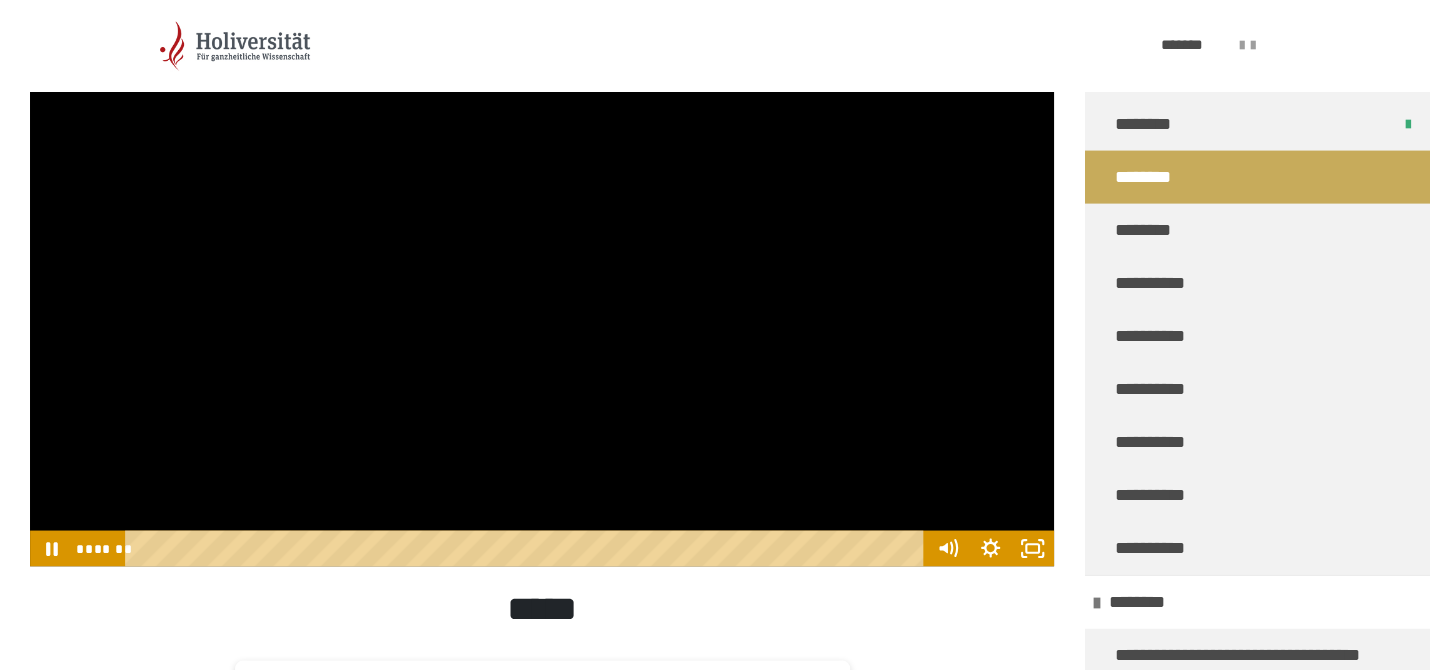 click at bounding box center [542, 278] 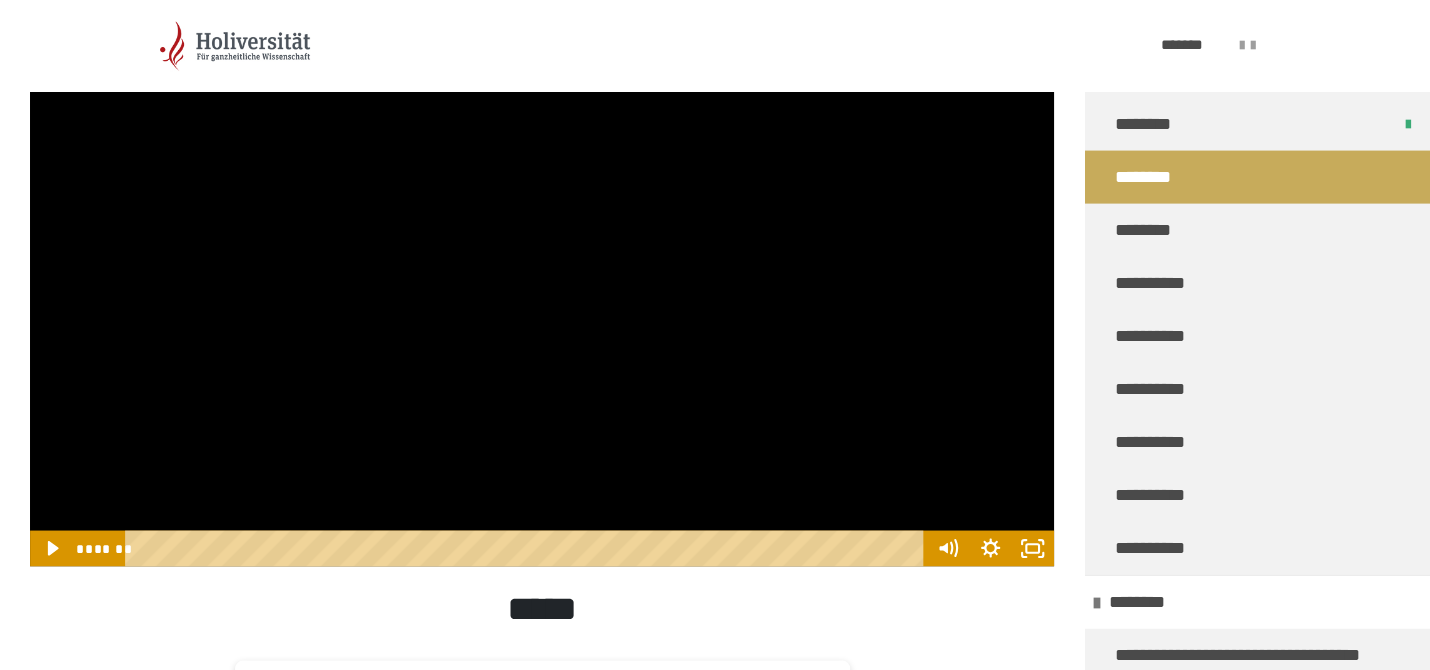 click at bounding box center (542, 278) 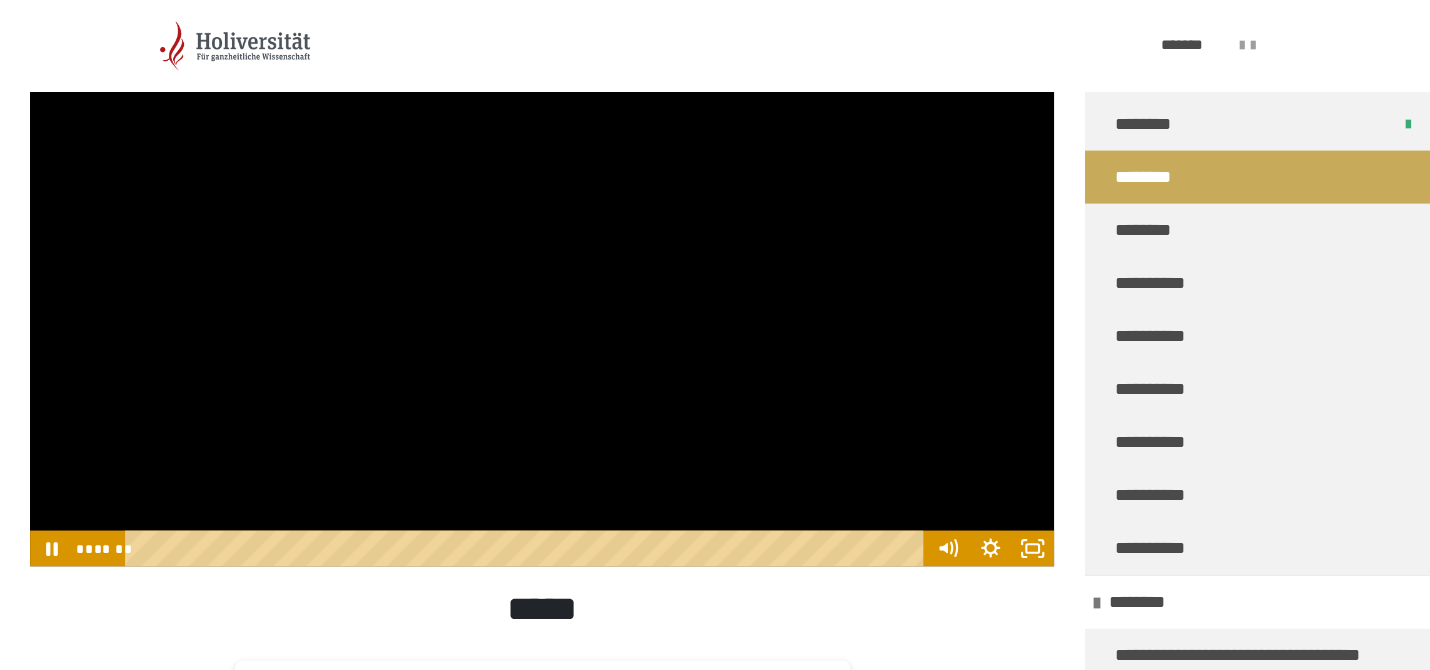 click at bounding box center (542, 278) 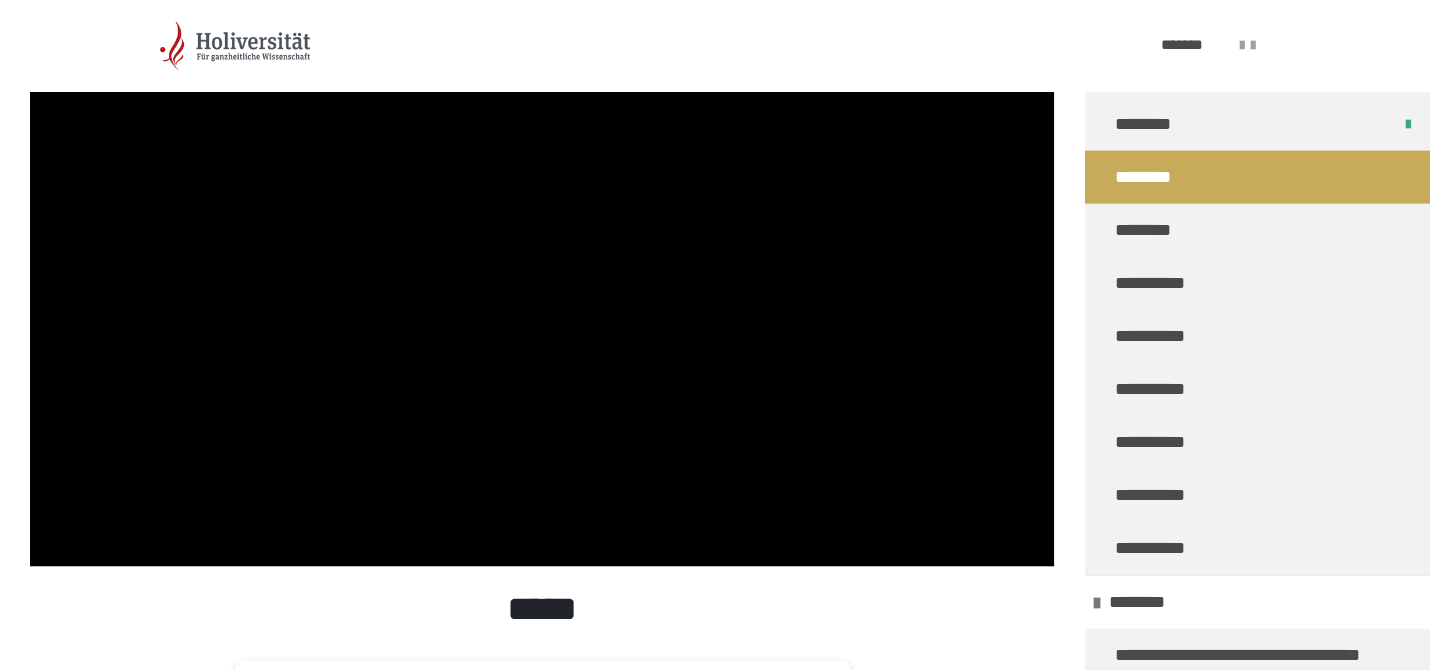click at bounding box center (542, 278) 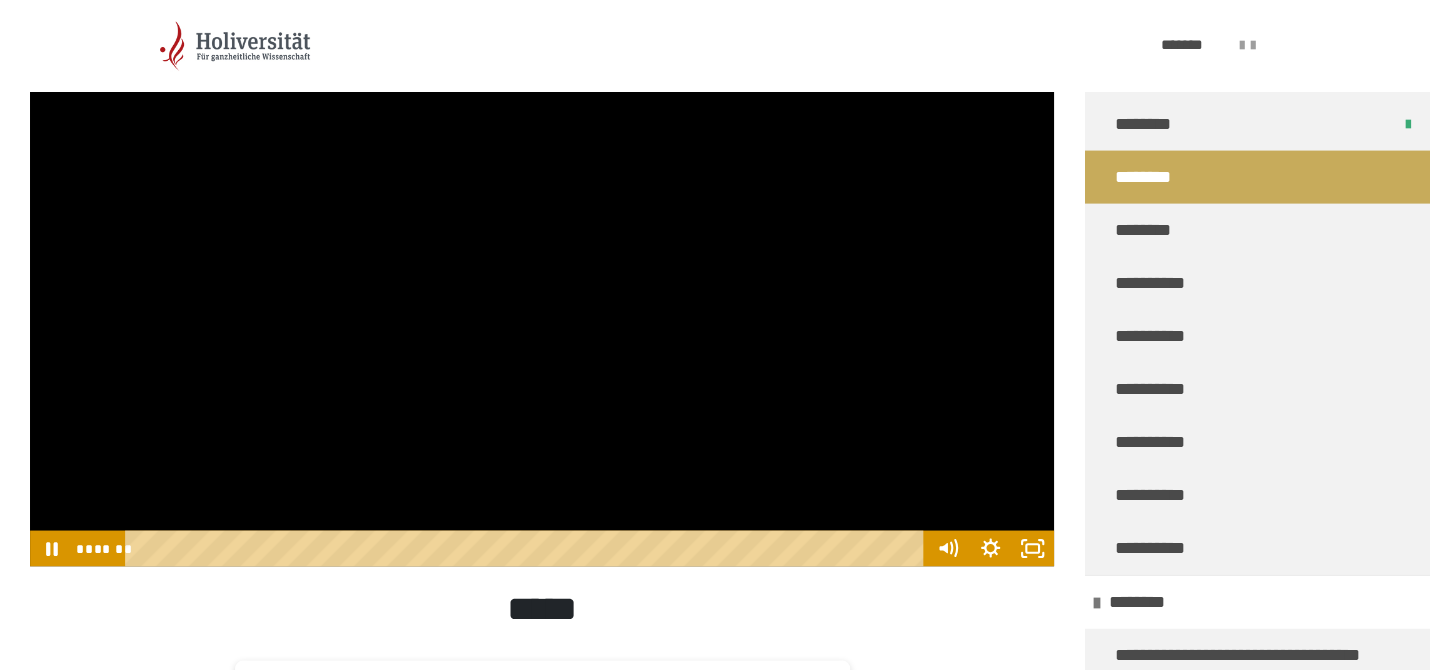 click at bounding box center [542, 278] 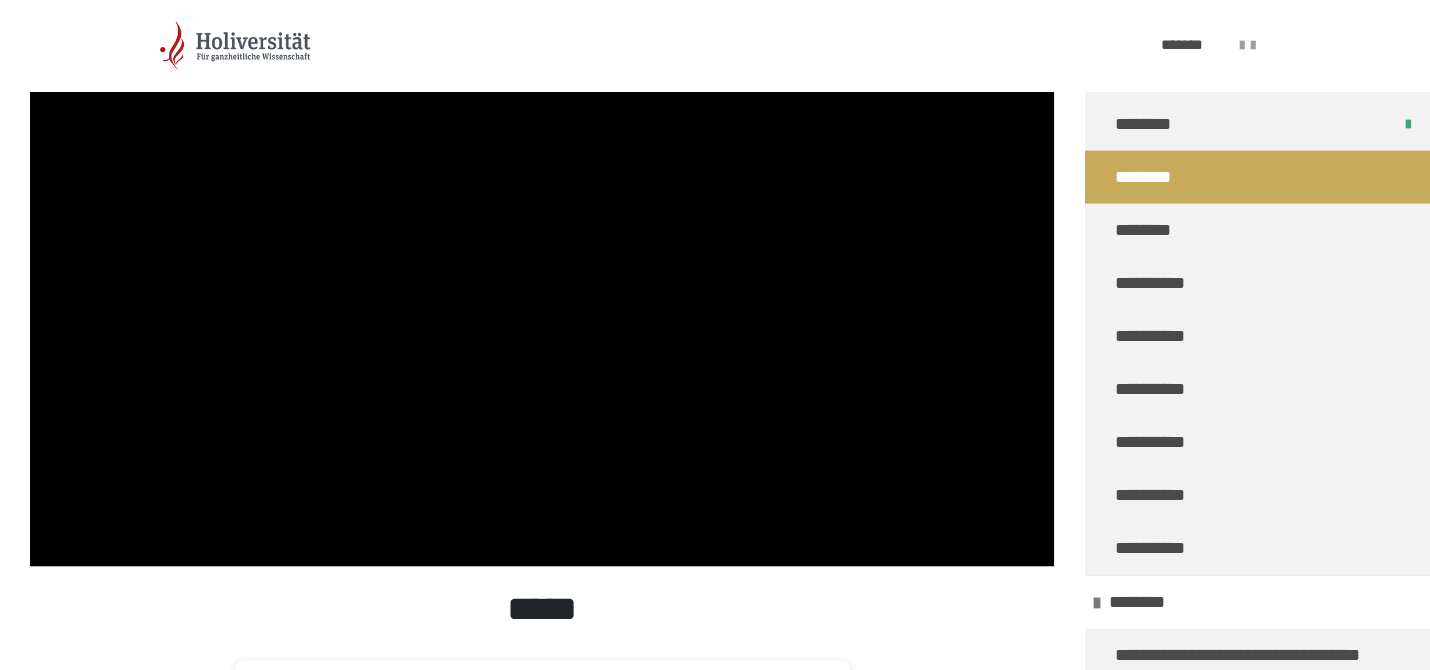 click at bounding box center (542, 278) 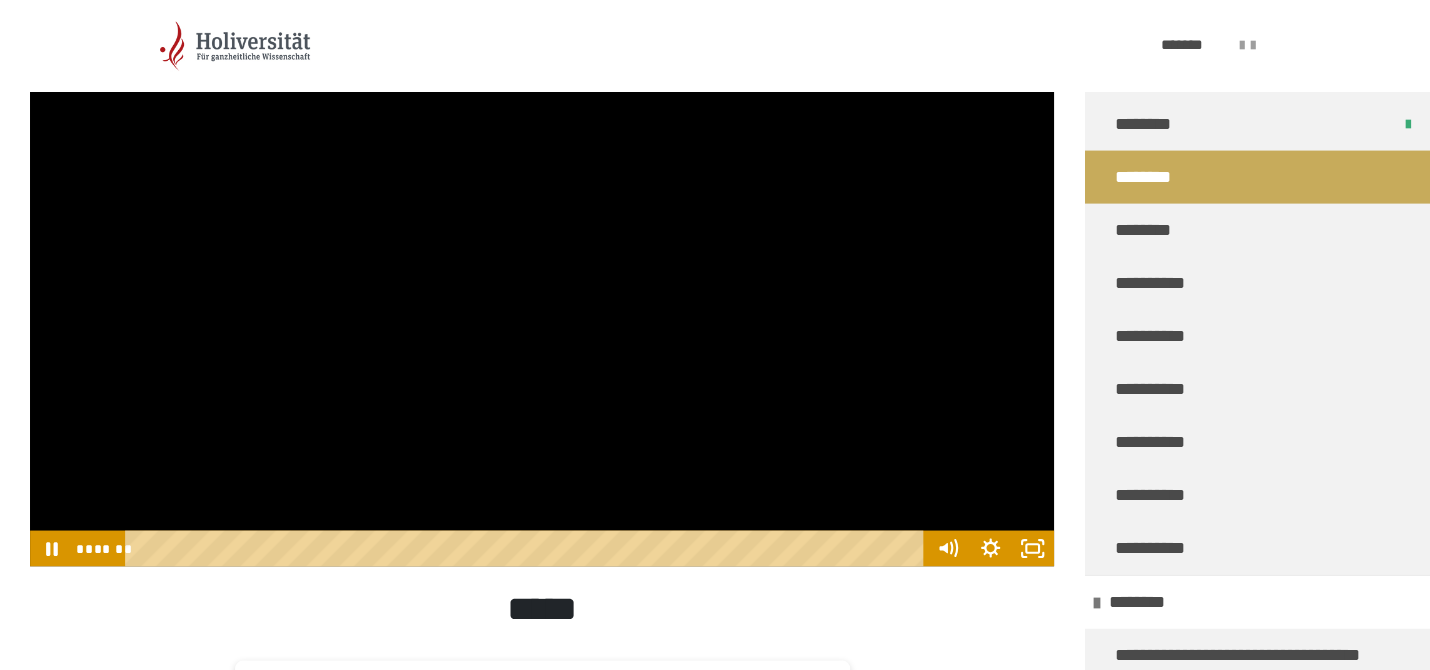 click at bounding box center (542, 278) 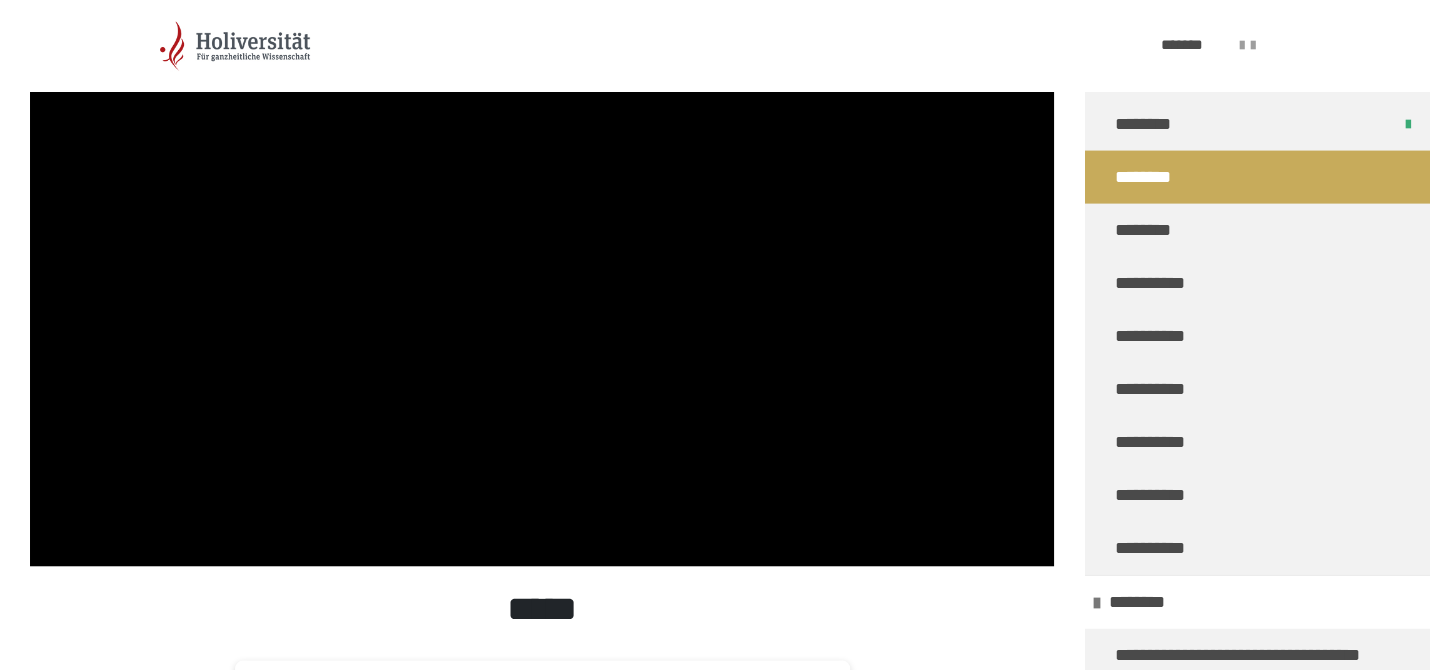 click at bounding box center [542, 278] 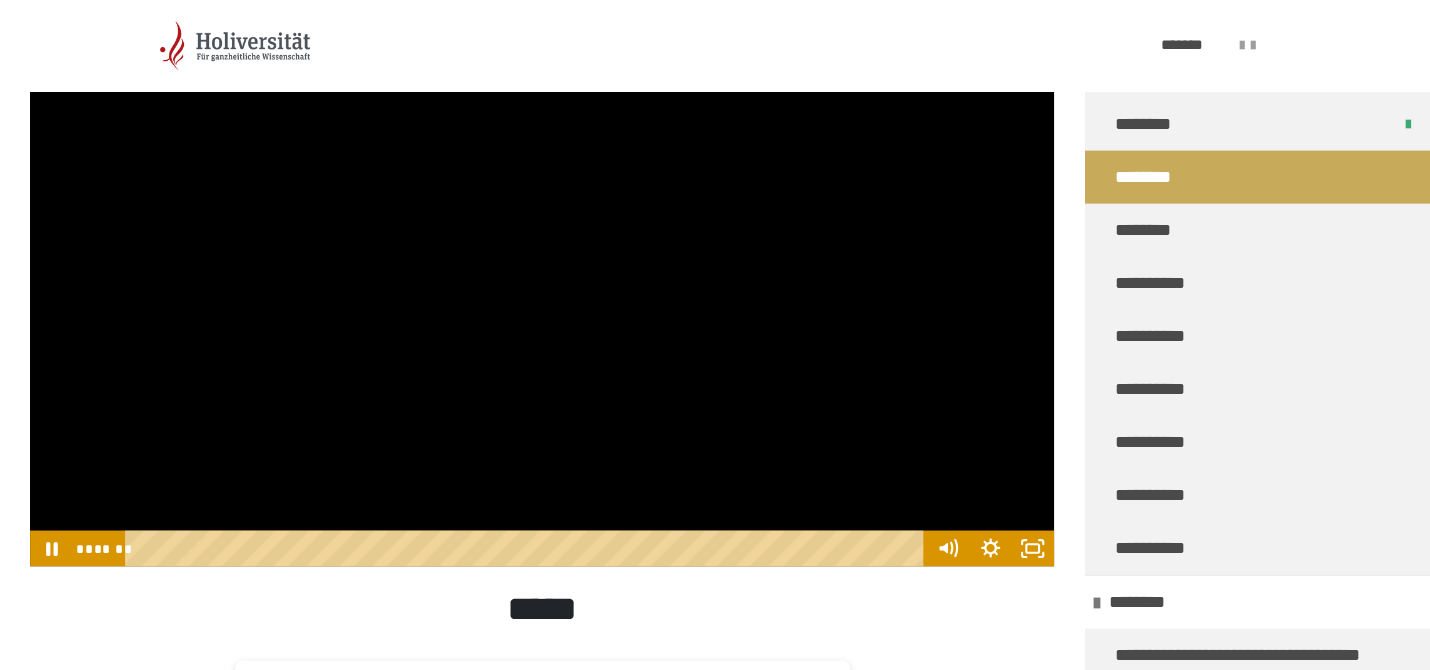 click at bounding box center [542, 278] 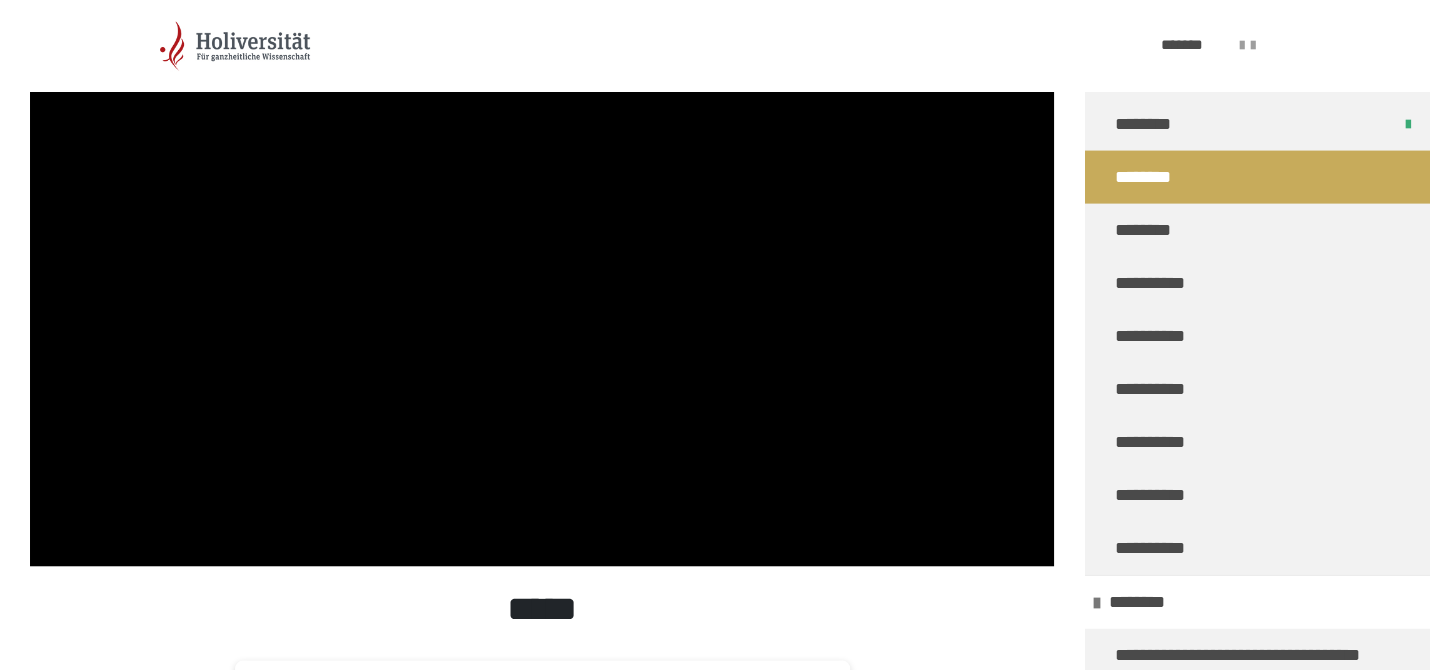 click at bounding box center (542, 278) 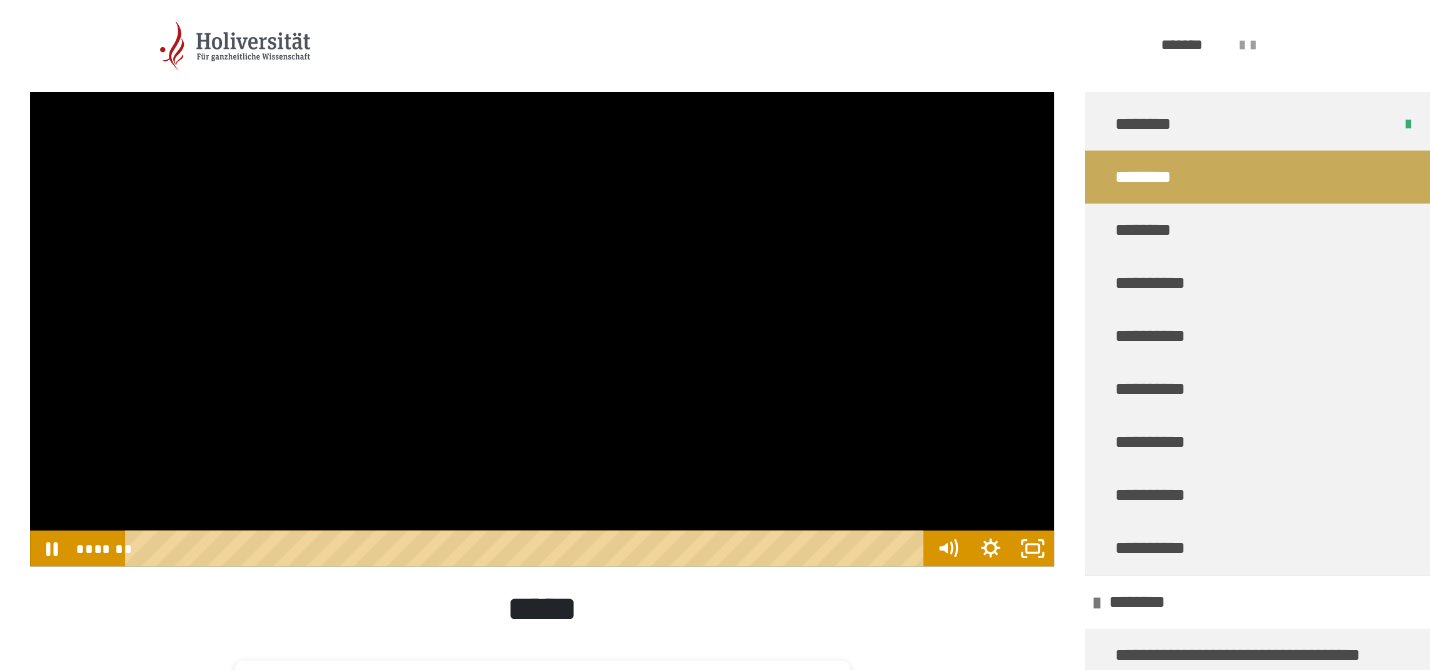 click at bounding box center (542, 278) 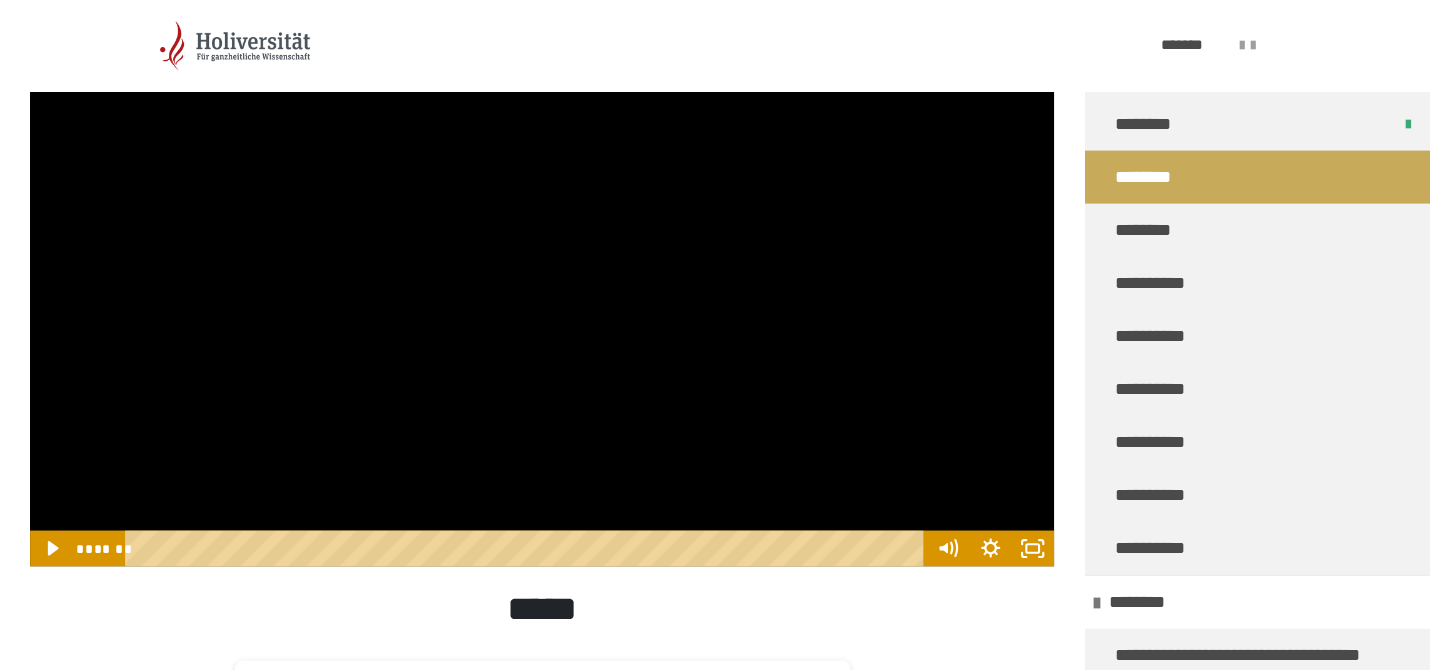 click at bounding box center [542, 278] 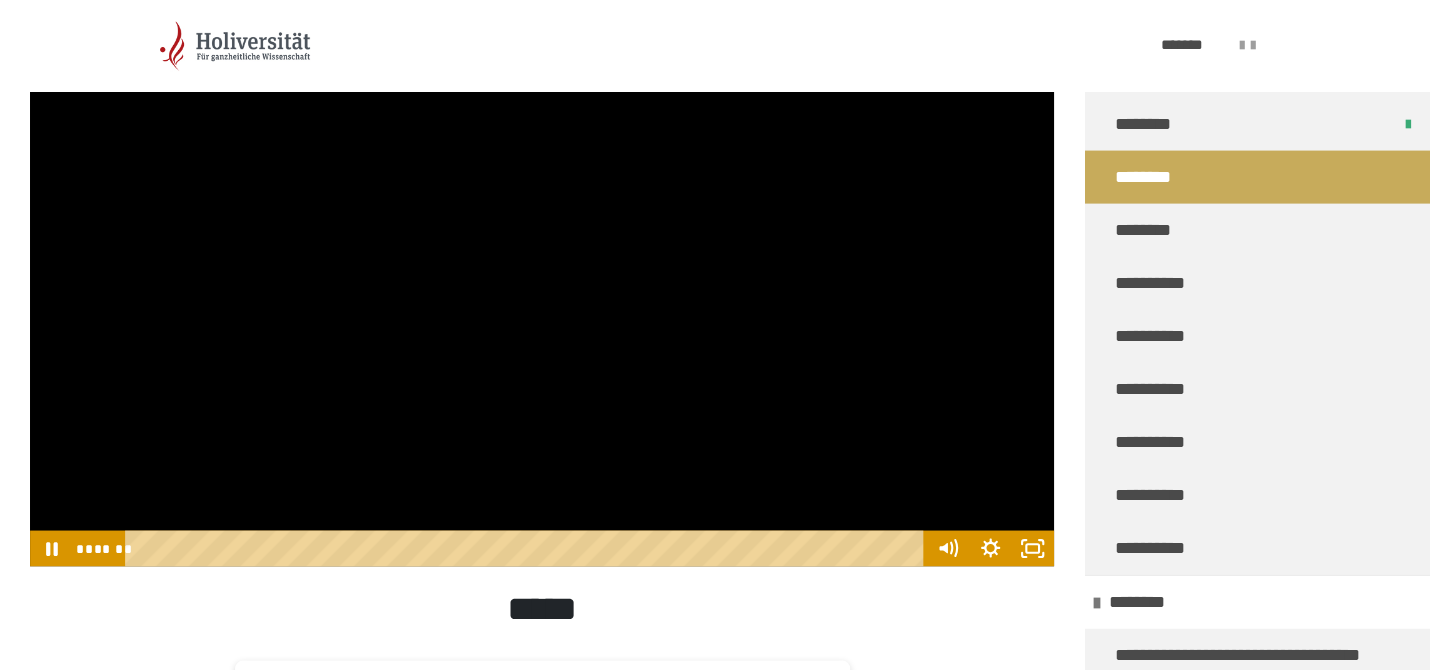 click at bounding box center [542, 278] 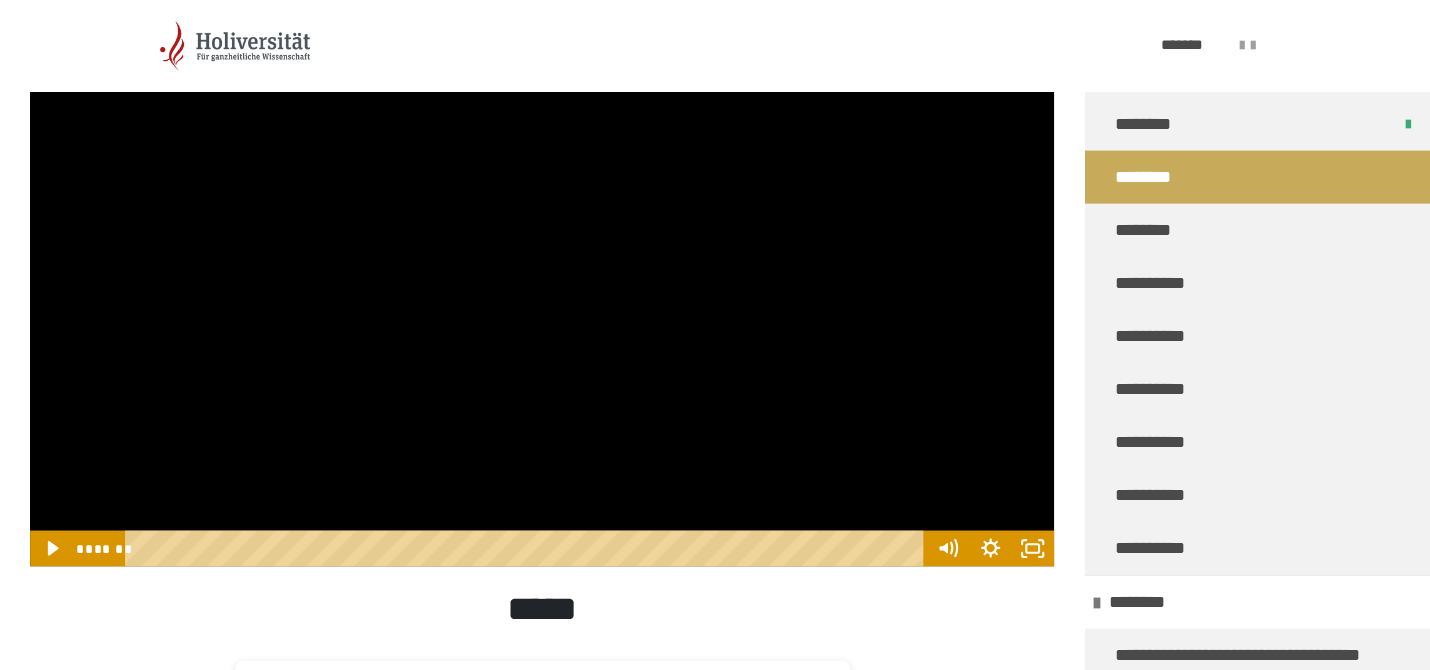 click at bounding box center (542, 278) 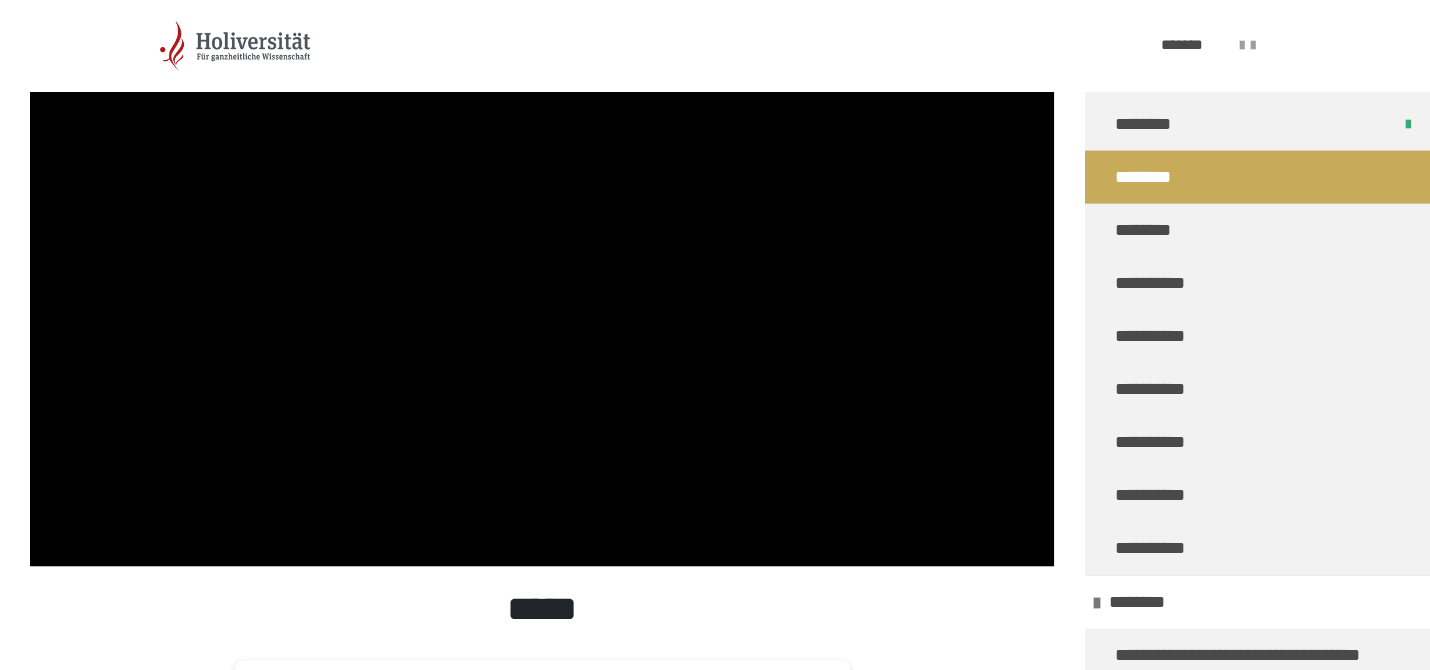 click at bounding box center [542, 278] 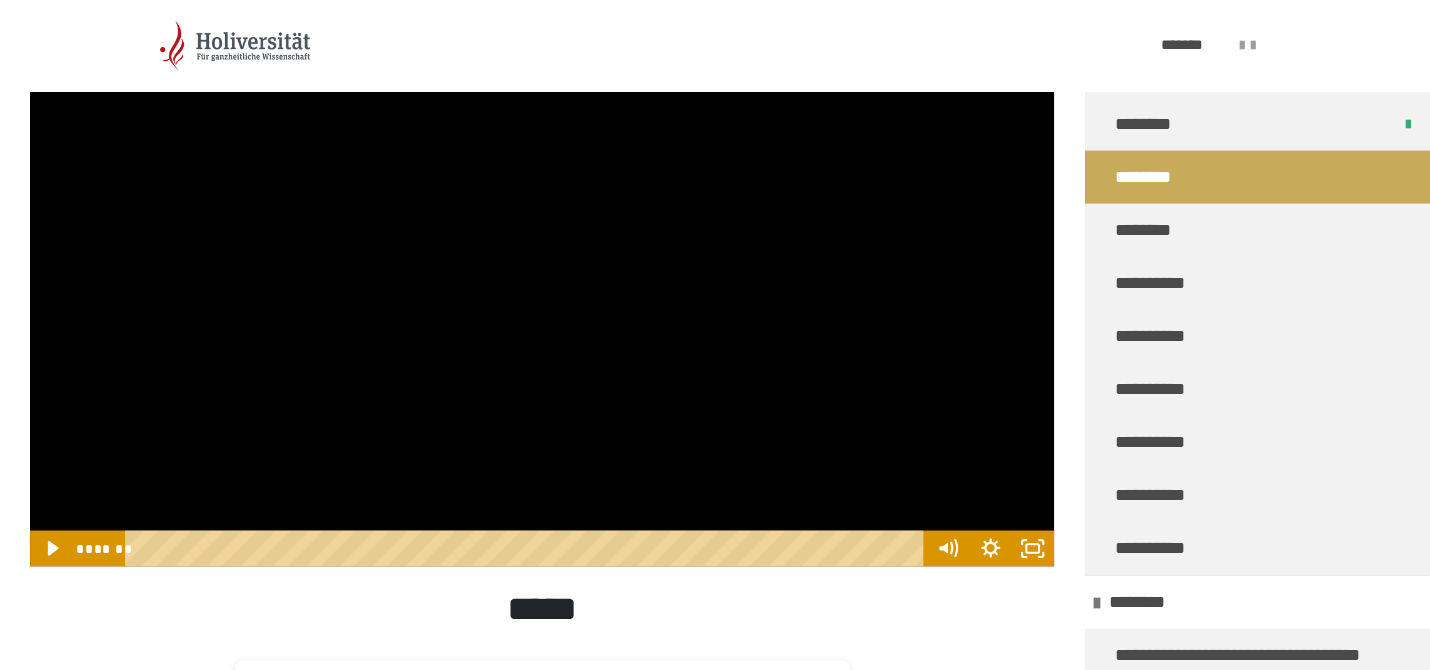 click at bounding box center (542, 278) 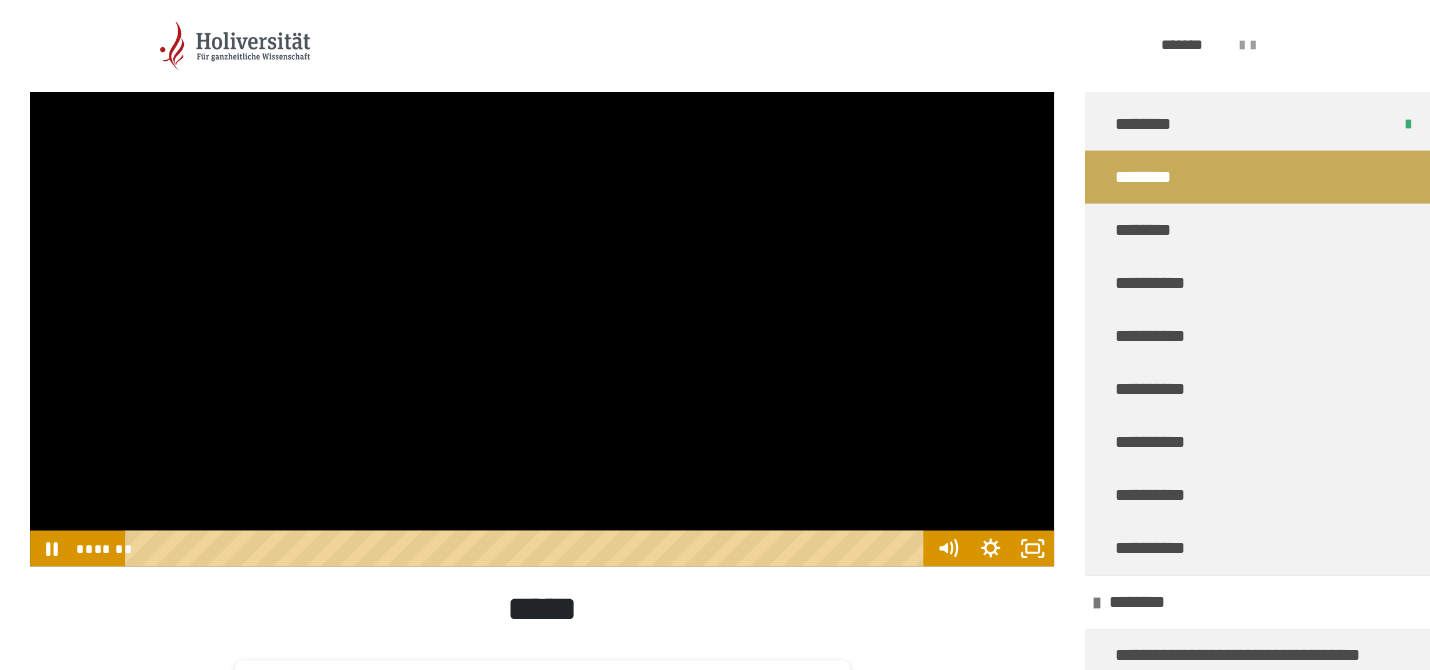 click at bounding box center [542, 278] 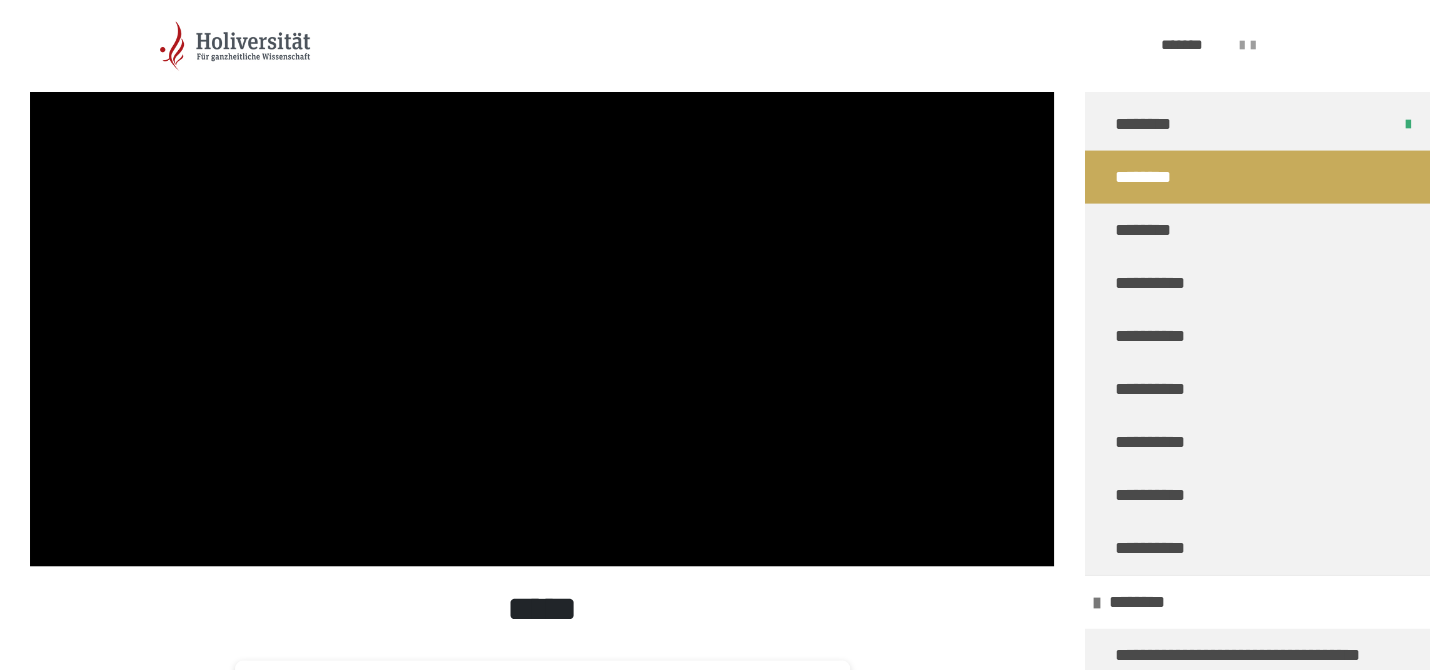 click at bounding box center (542, 278) 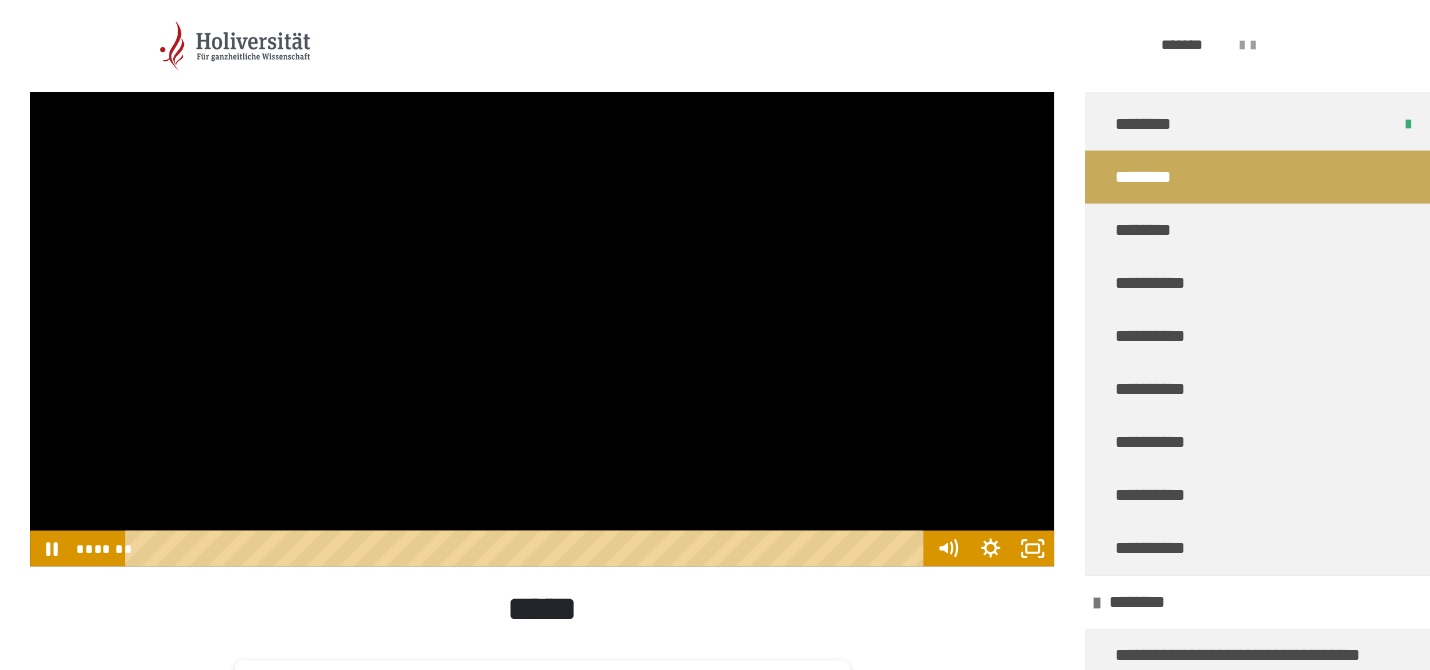 click at bounding box center [542, 278] 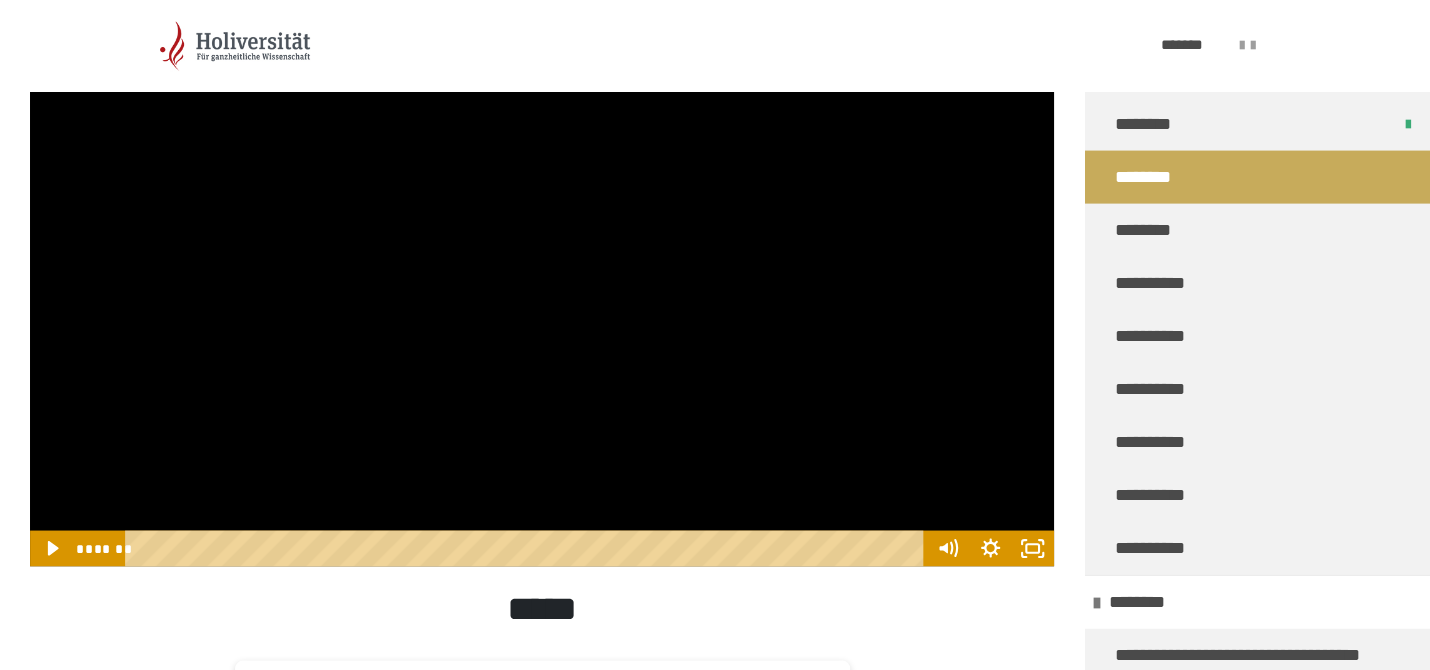click at bounding box center [542, 278] 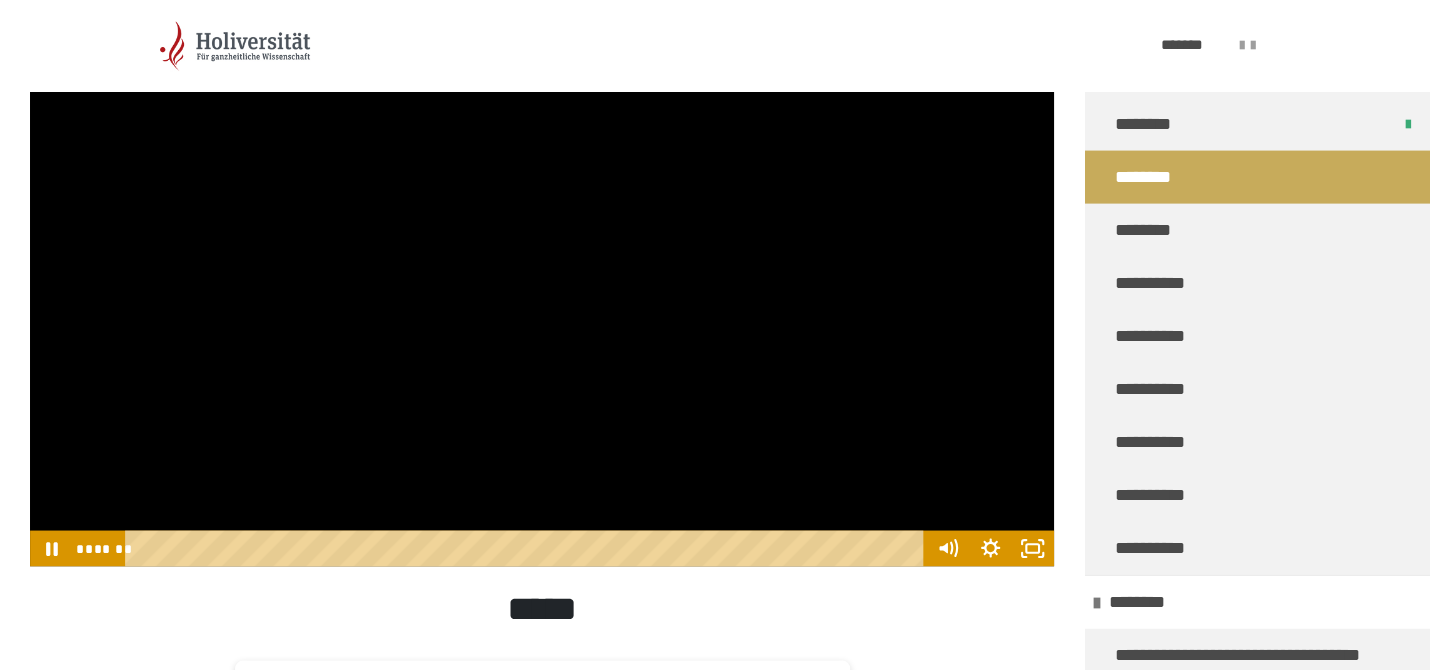 click at bounding box center [542, 278] 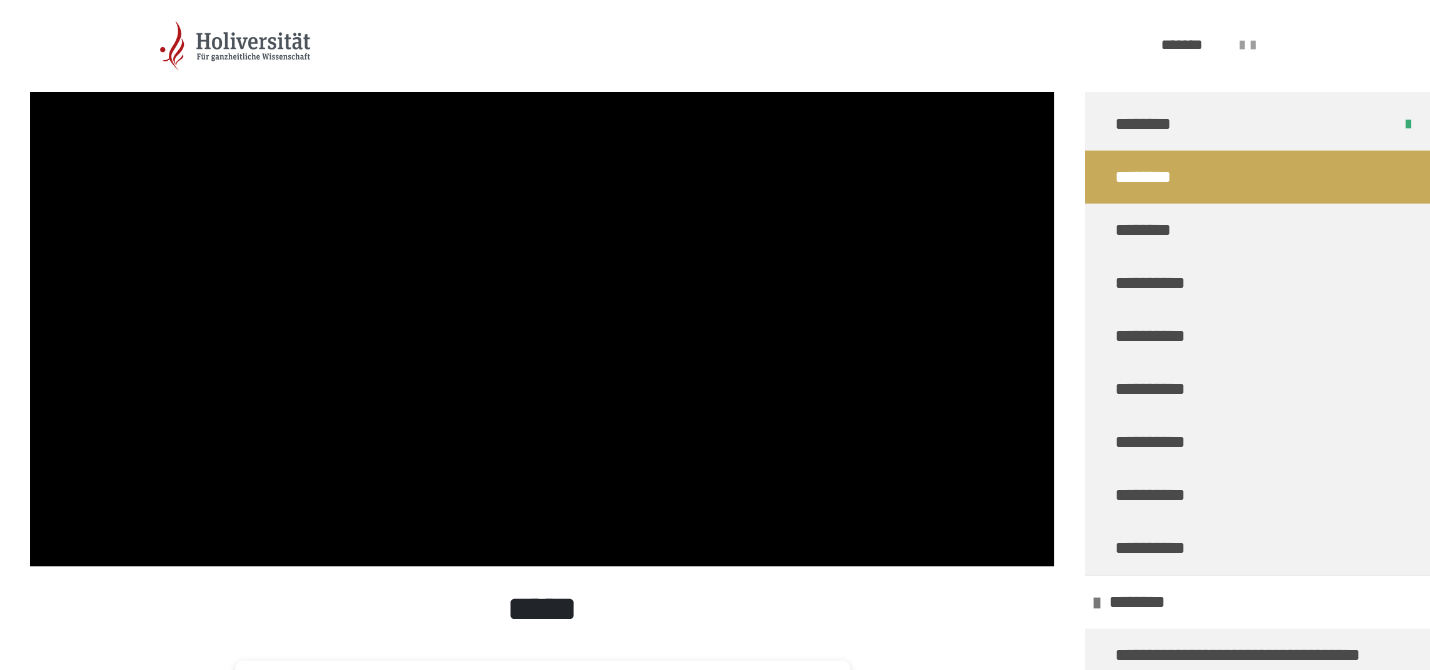 click at bounding box center (542, 278) 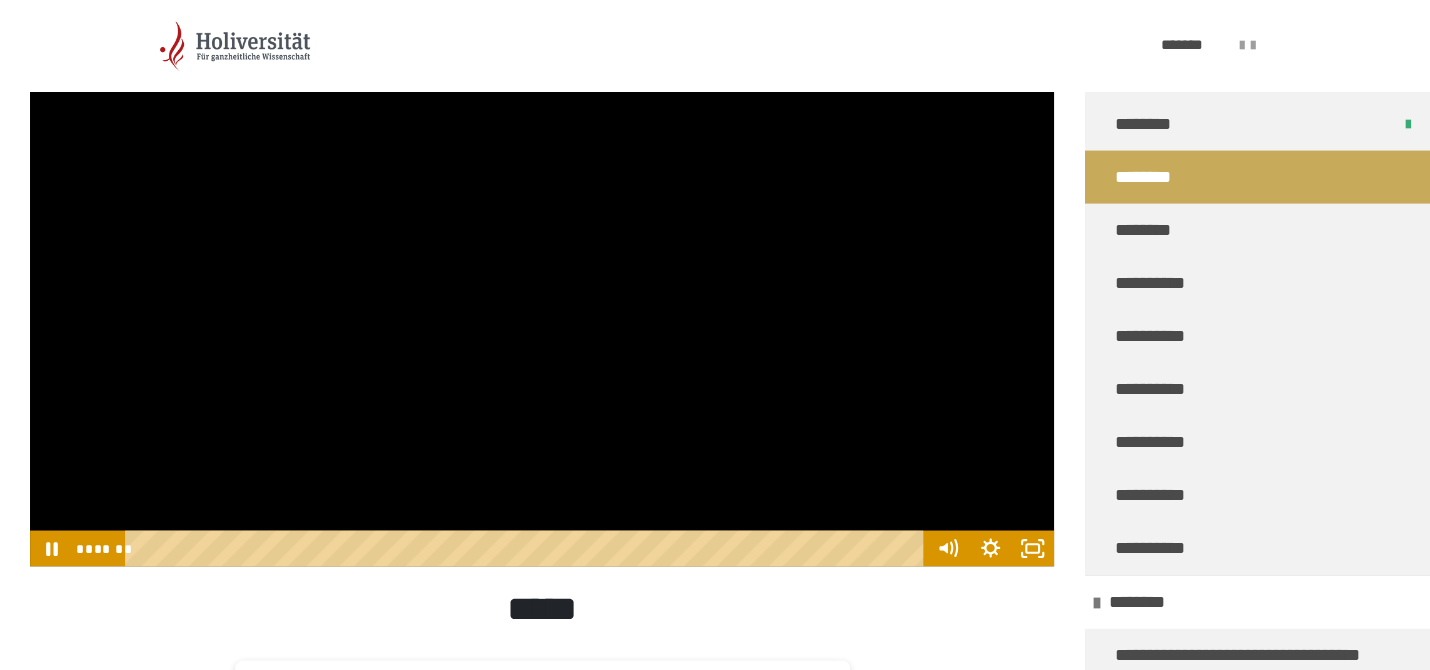 click at bounding box center (542, 278) 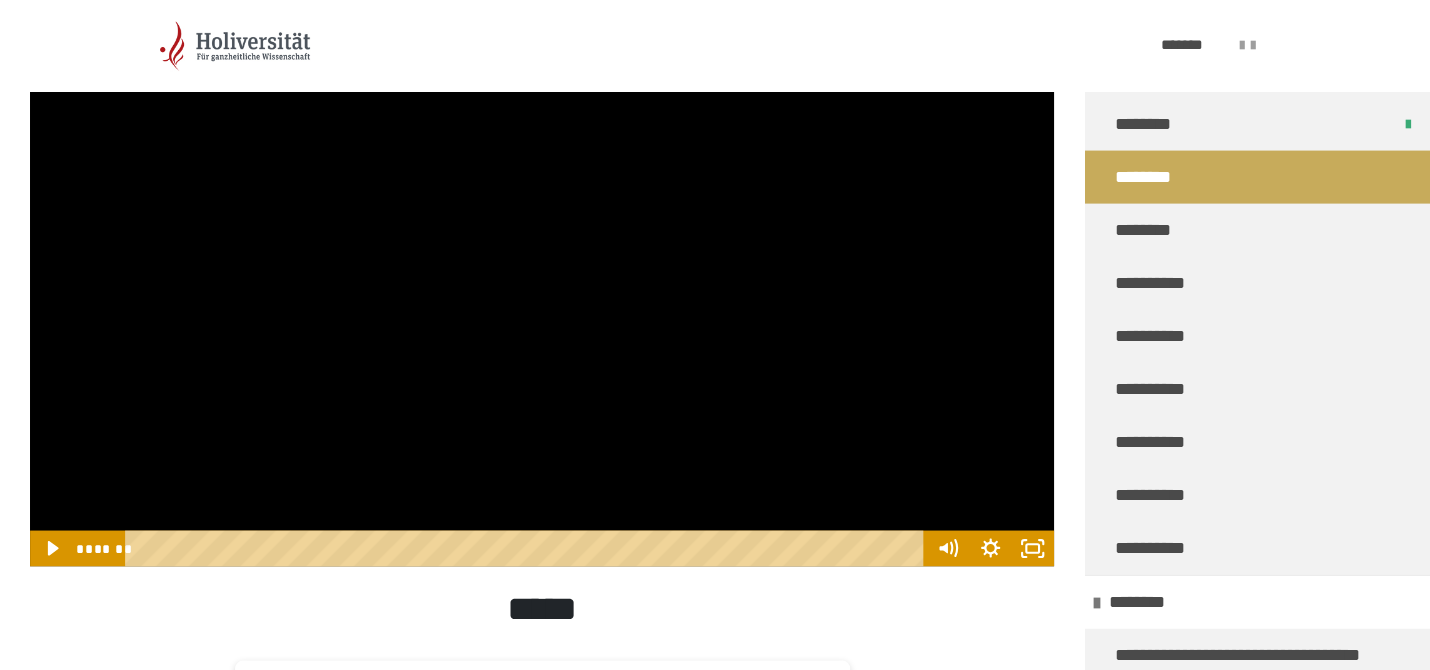 click at bounding box center (542, 278) 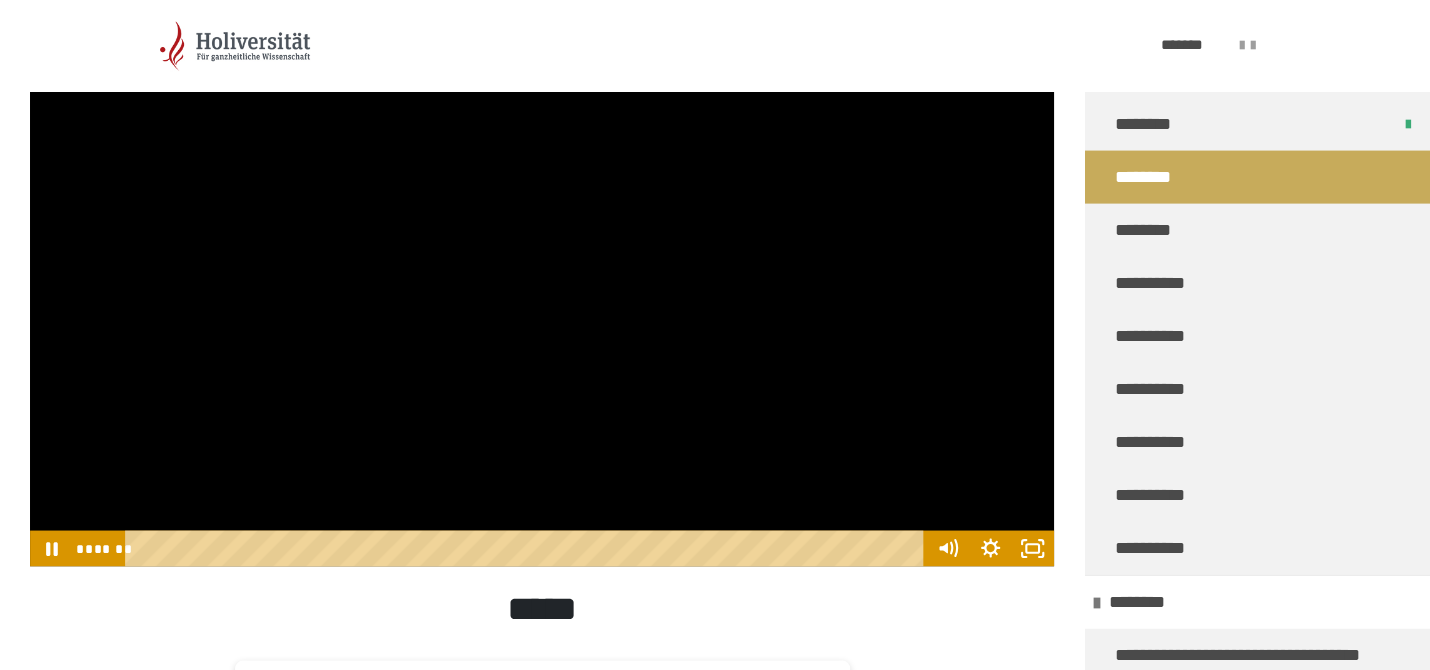 click at bounding box center [542, 278] 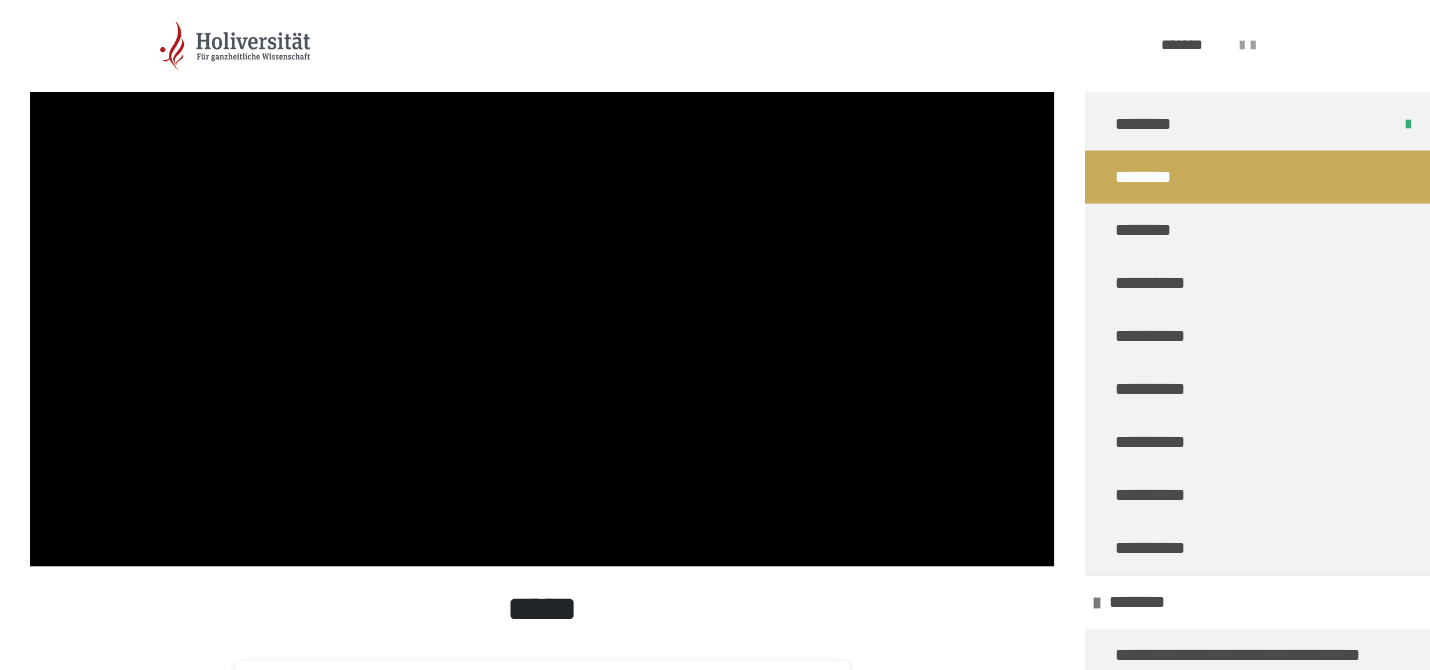 click at bounding box center [542, 278] 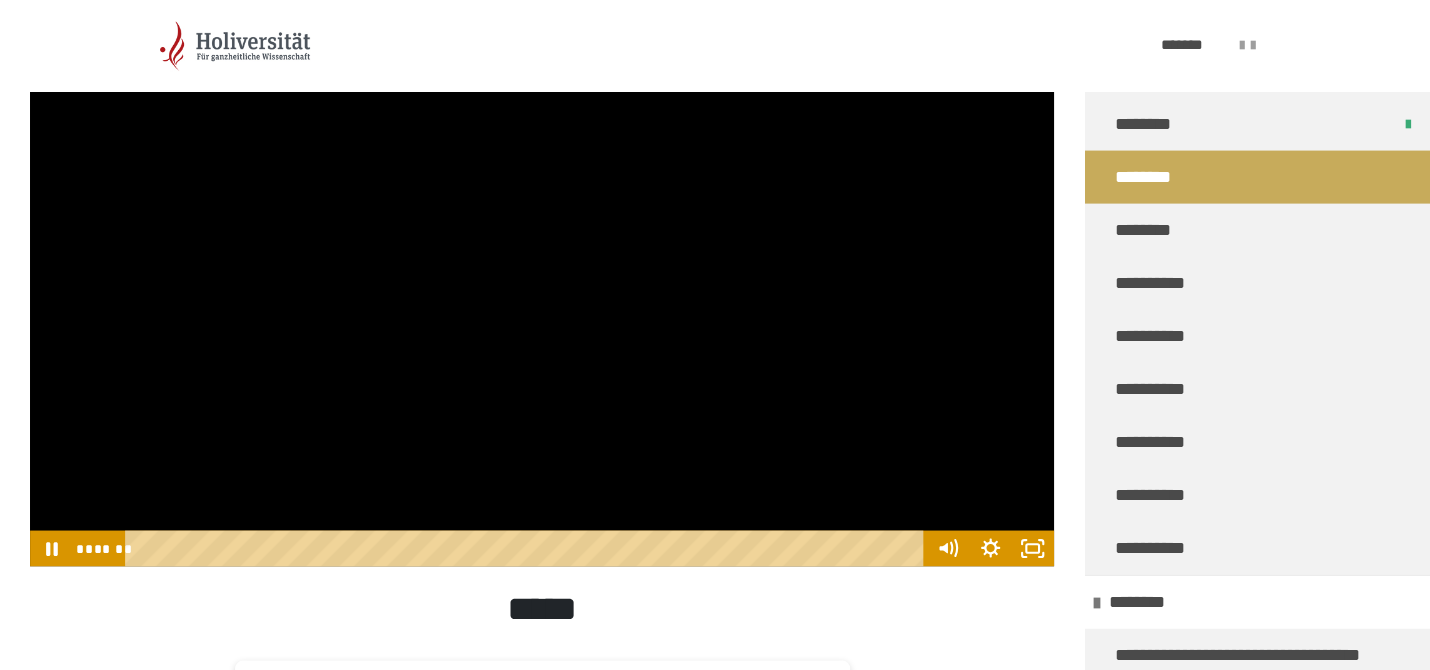 click at bounding box center (542, 278) 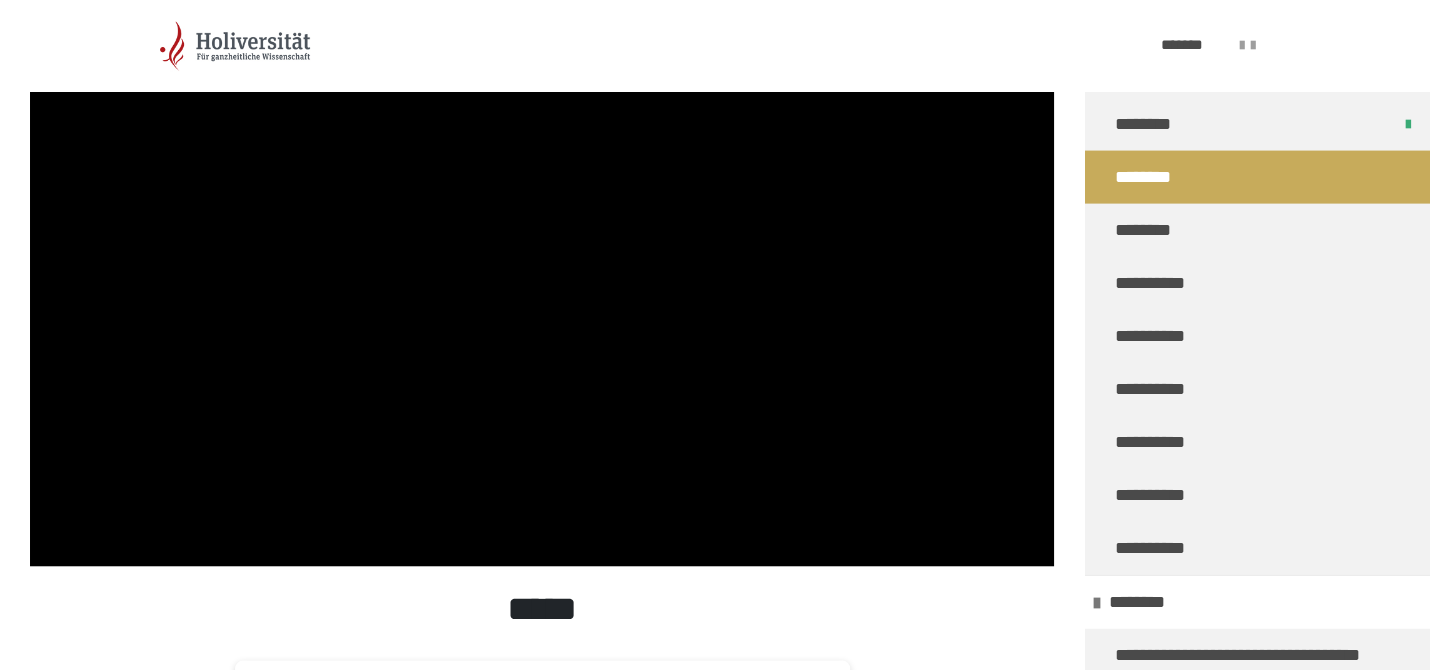click at bounding box center [542, 278] 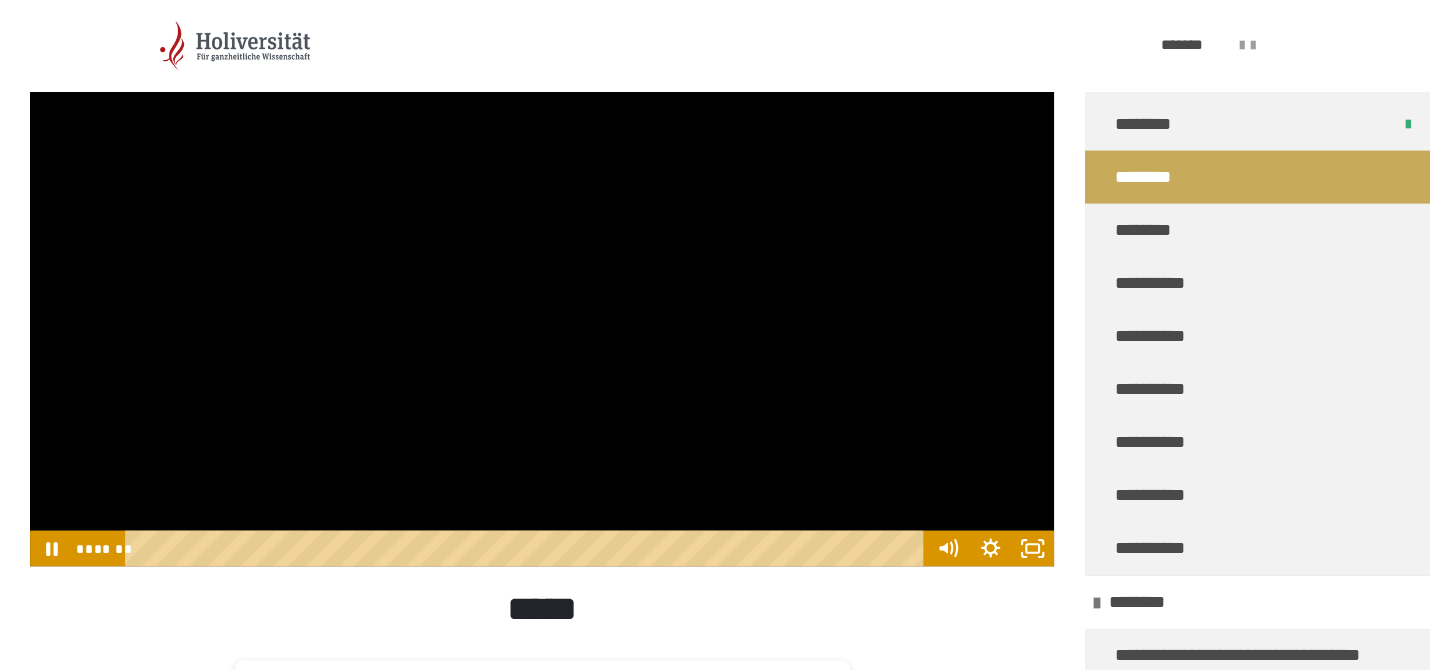 click at bounding box center (542, 278) 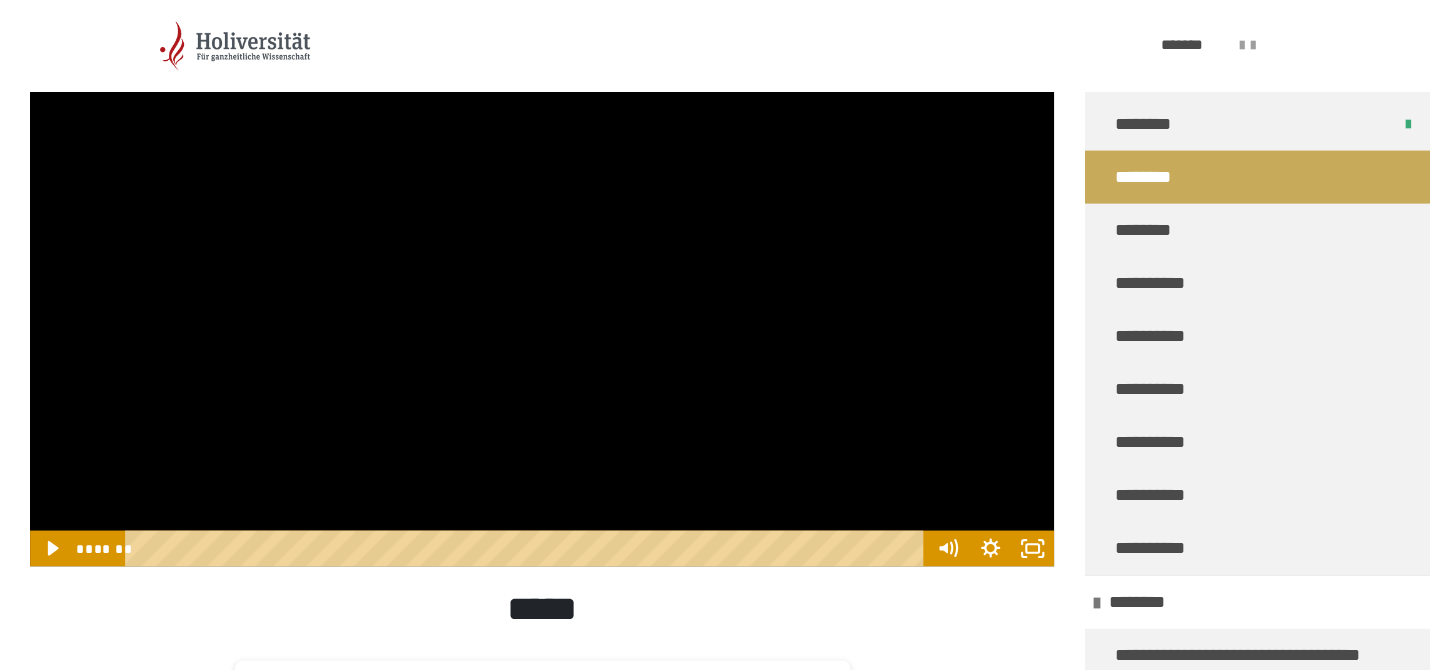 click at bounding box center [542, 278] 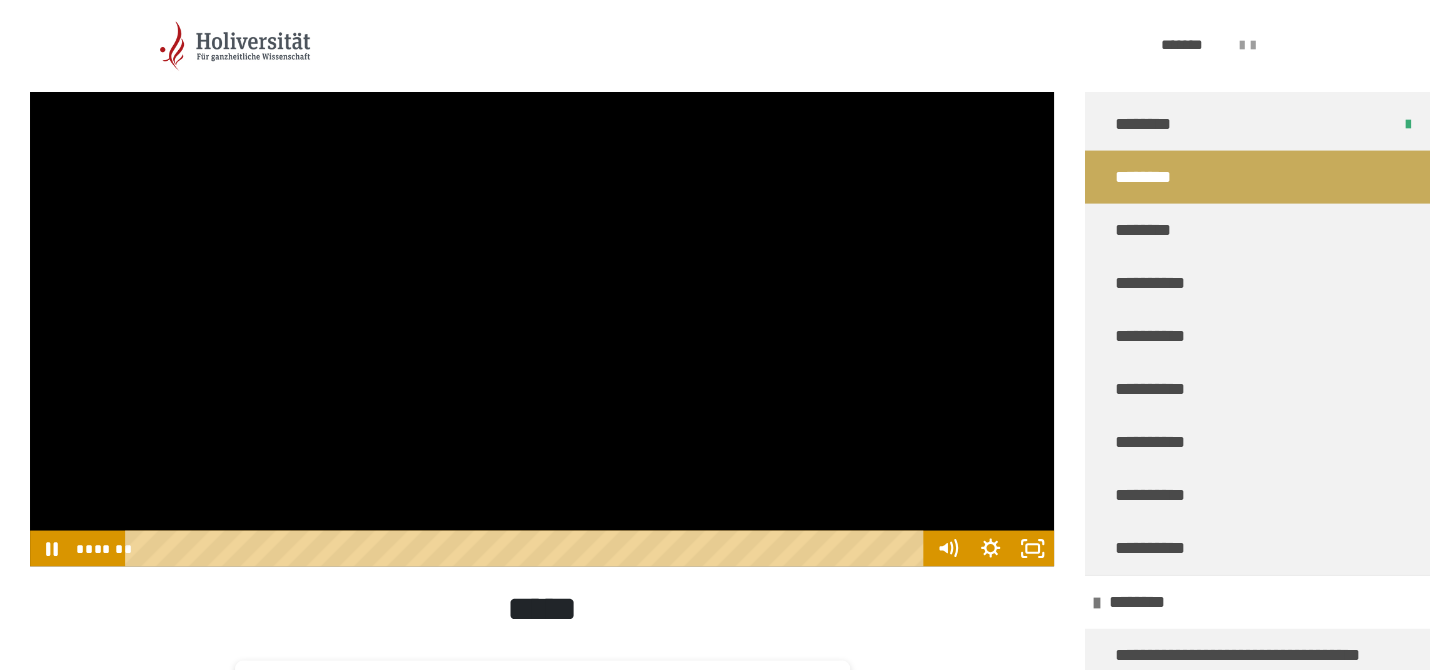 click at bounding box center [542, 278] 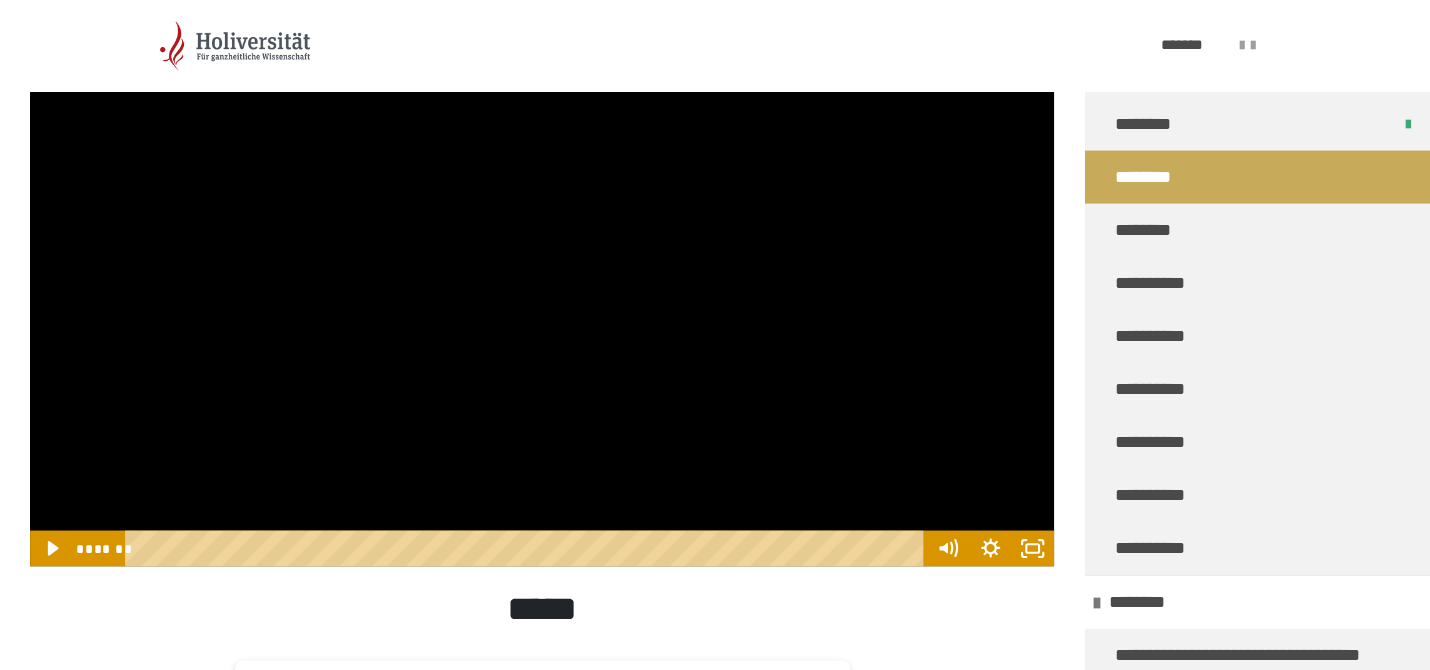 click at bounding box center (542, 278) 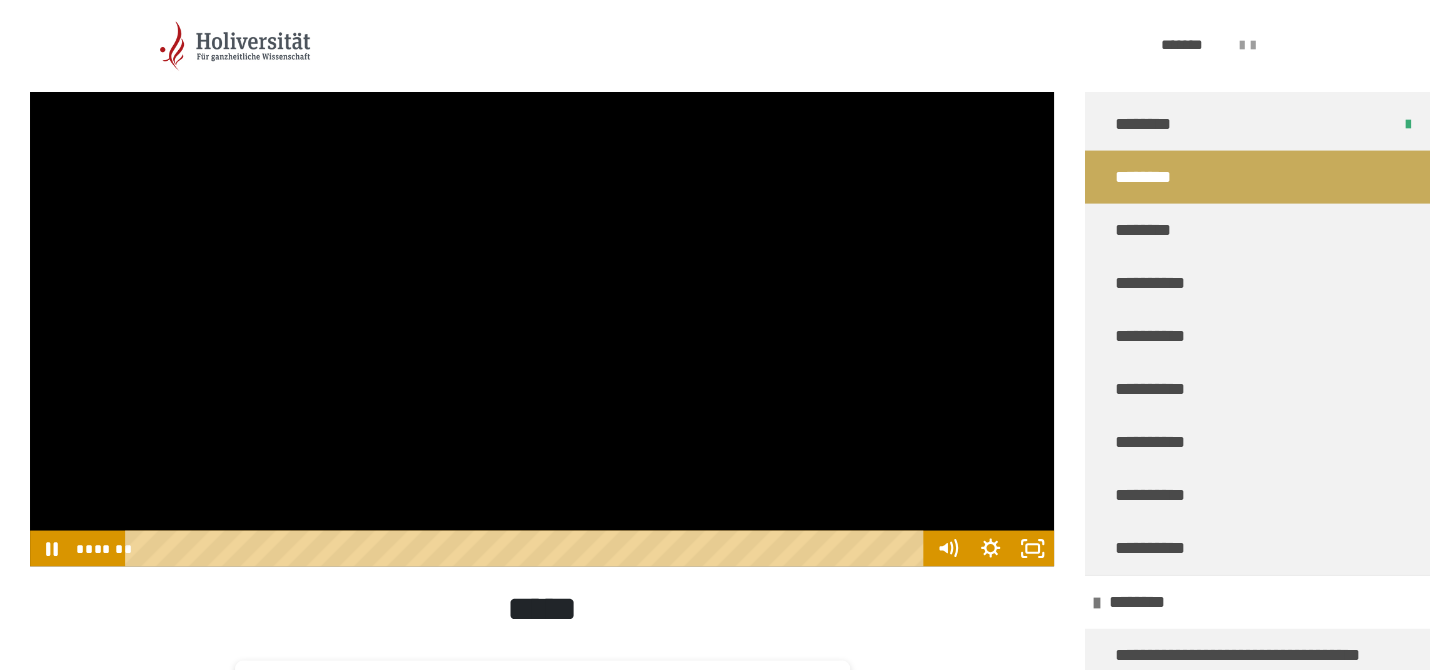click at bounding box center [542, 278] 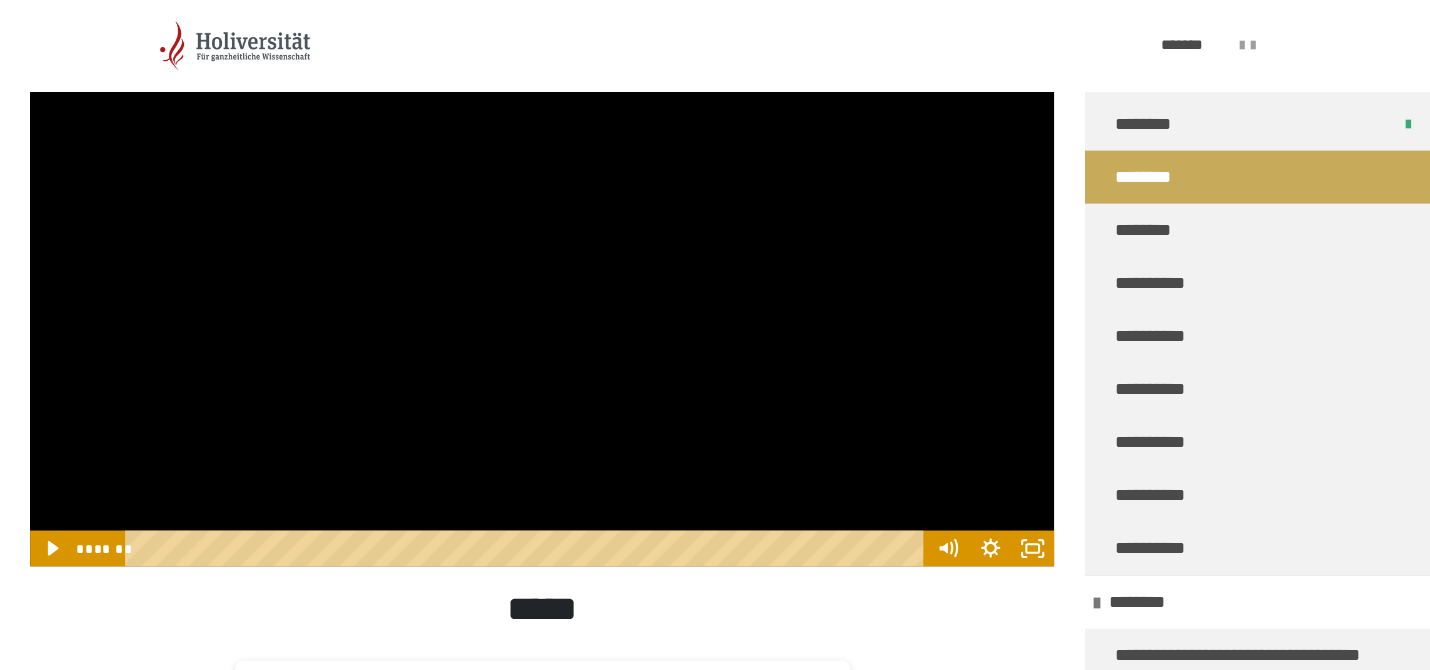 click at bounding box center (542, 278) 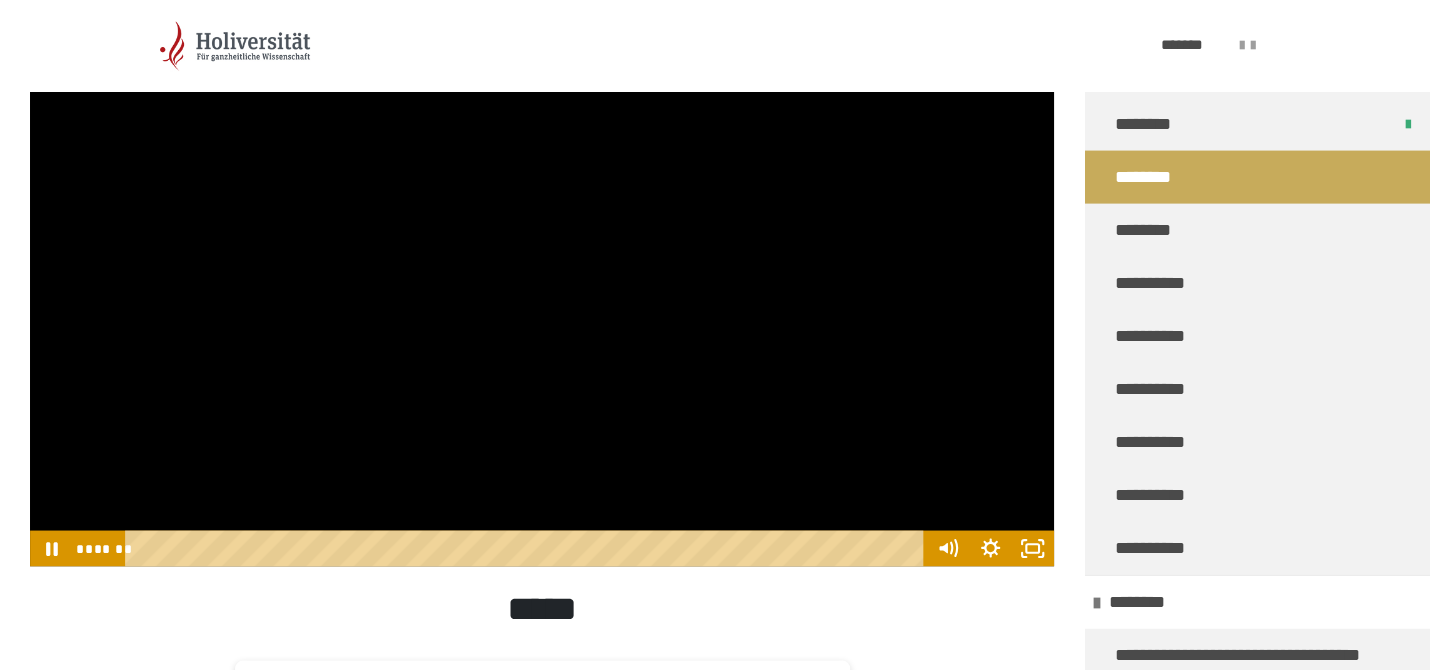 click at bounding box center (542, 278) 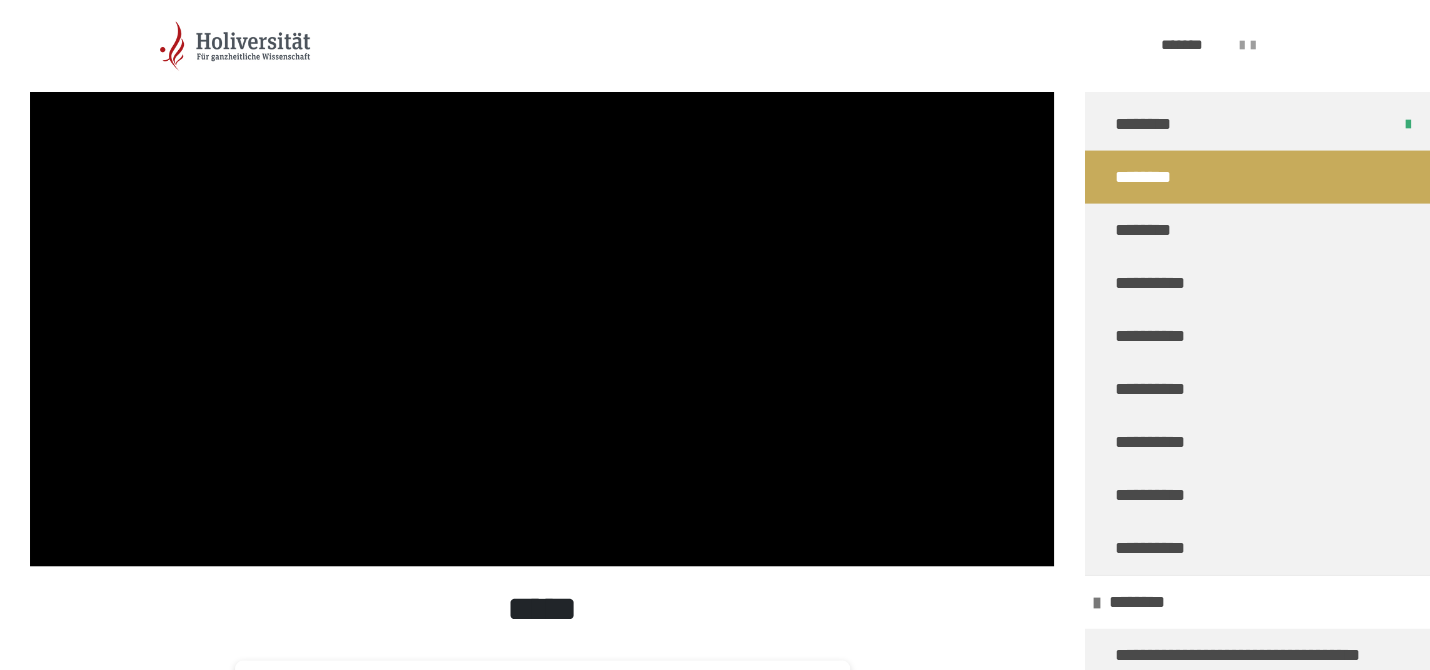 click at bounding box center (542, 278) 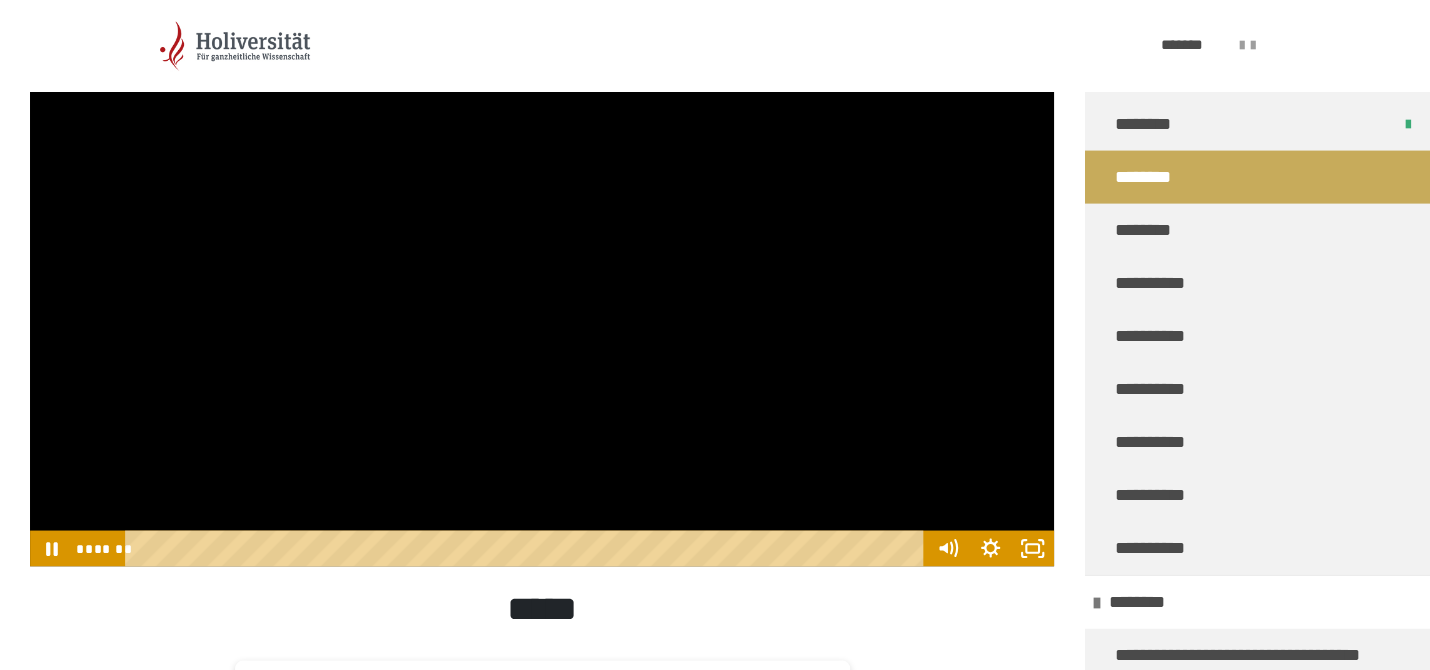 click at bounding box center (542, 278) 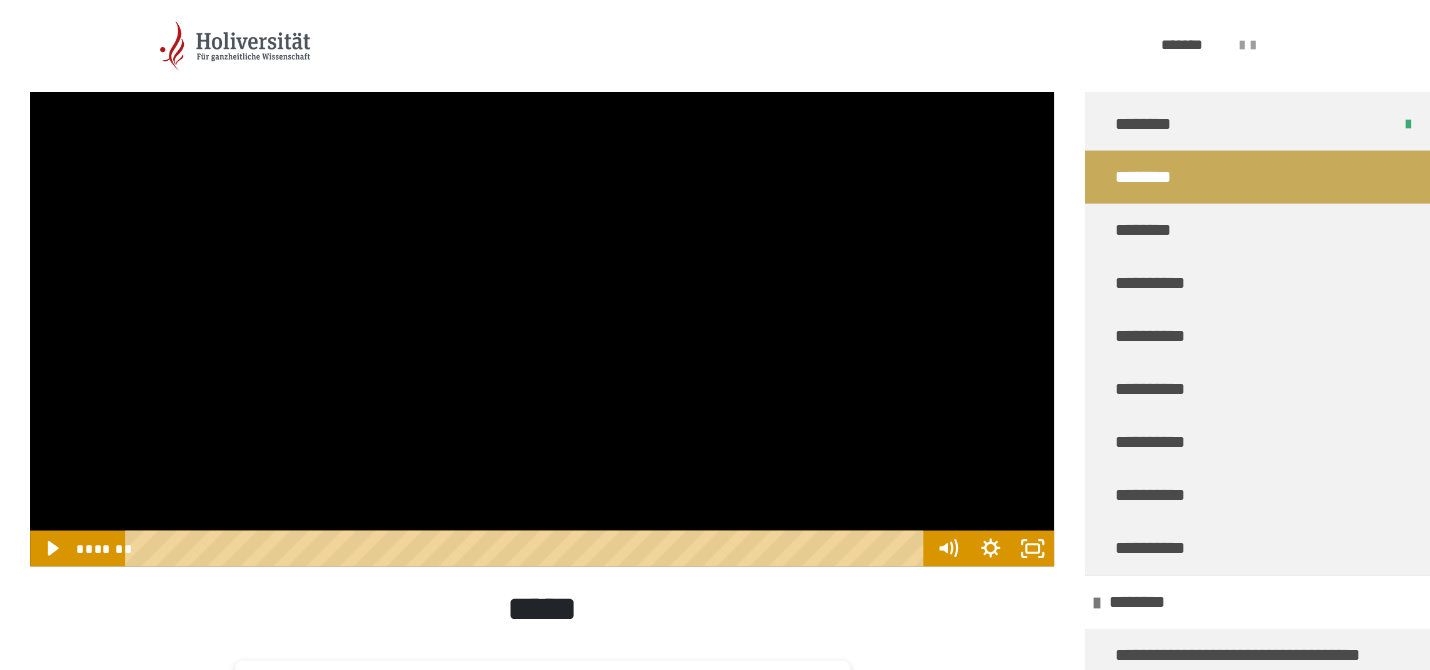 click at bounding box center (542, 278) 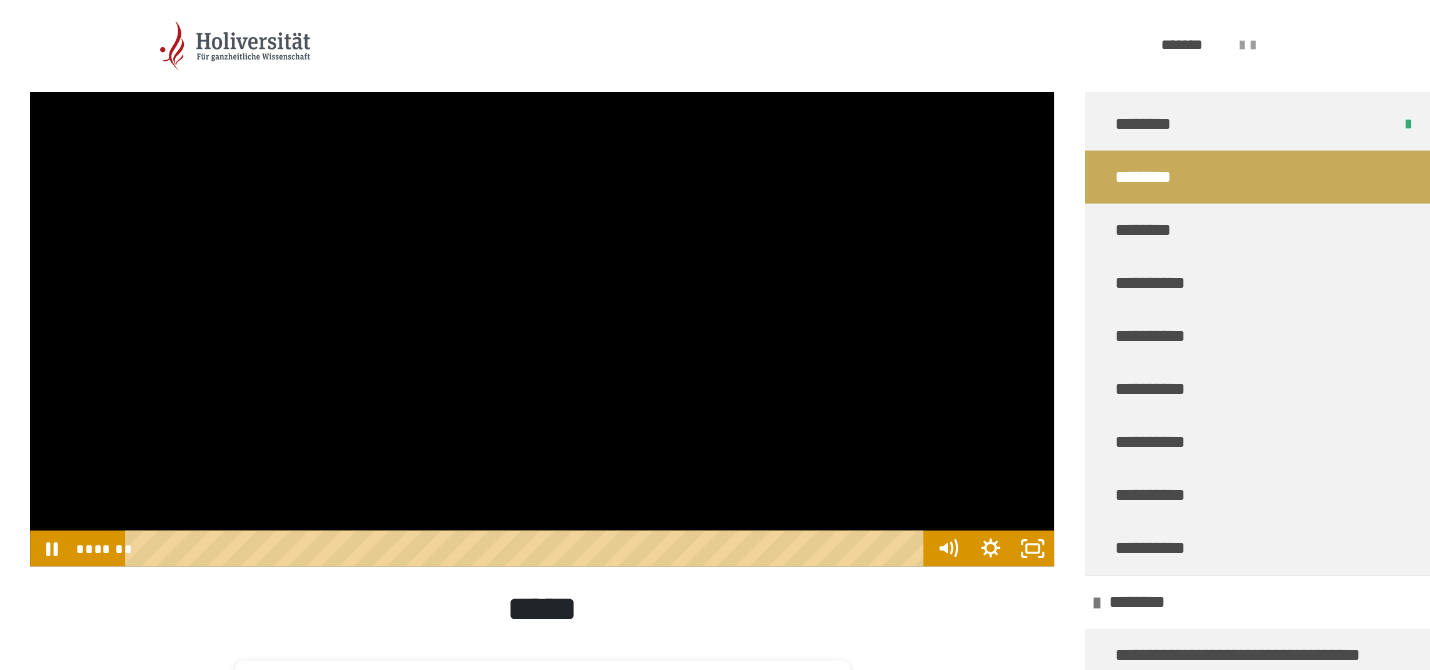 click at bounding box center [542, 278] 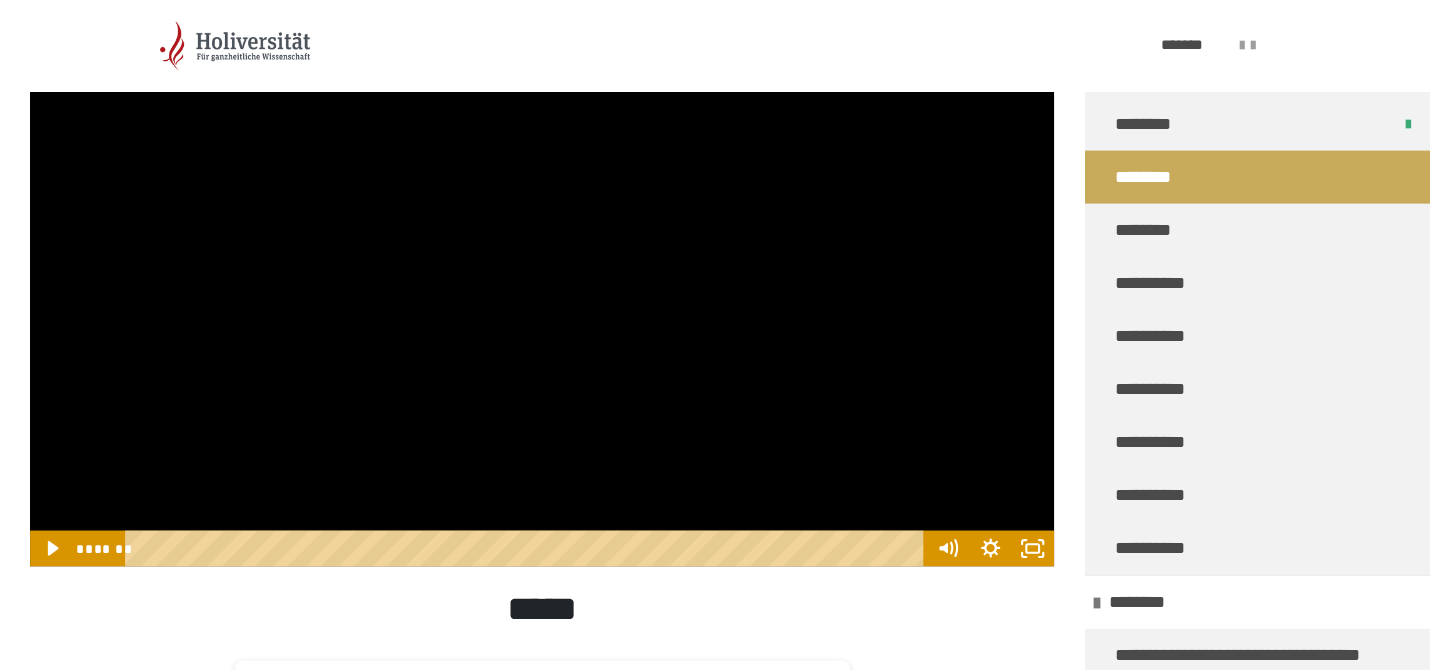 click at bounding box center (542, 278) 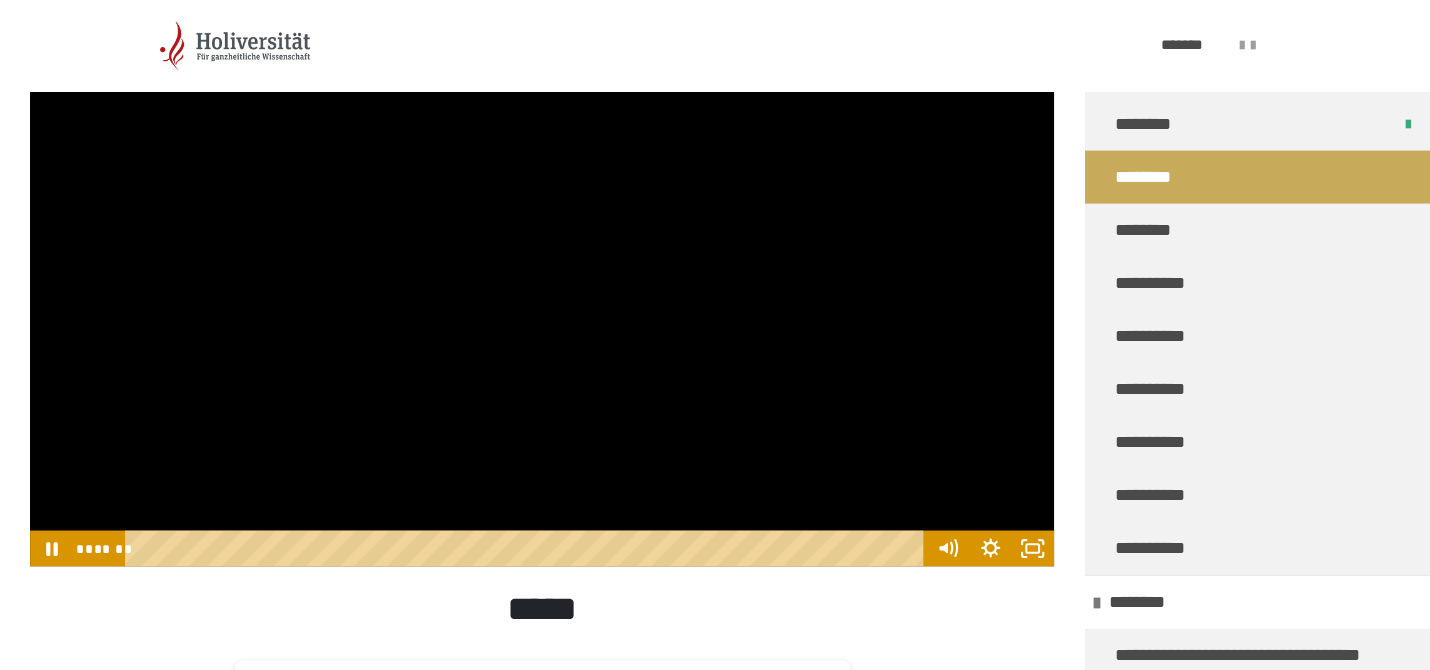 click at bounding box center [542, 278] 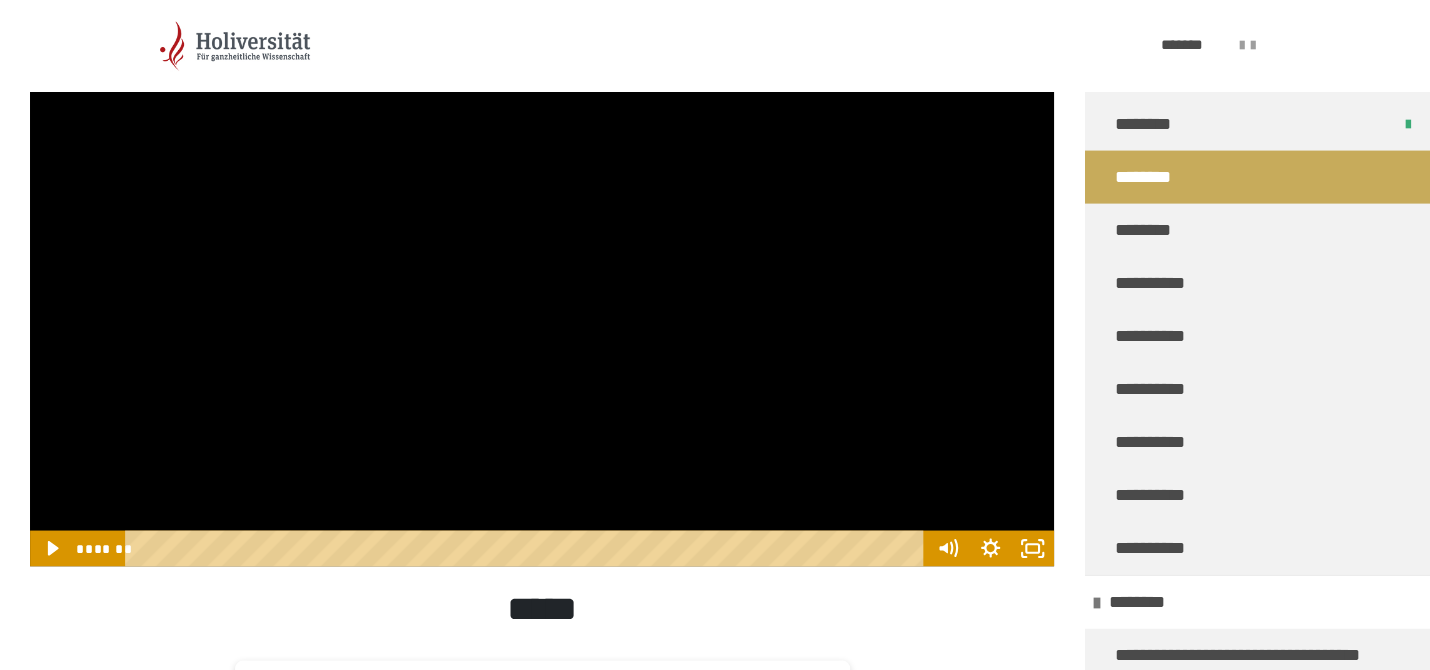 click at bounding box center (542, 278) 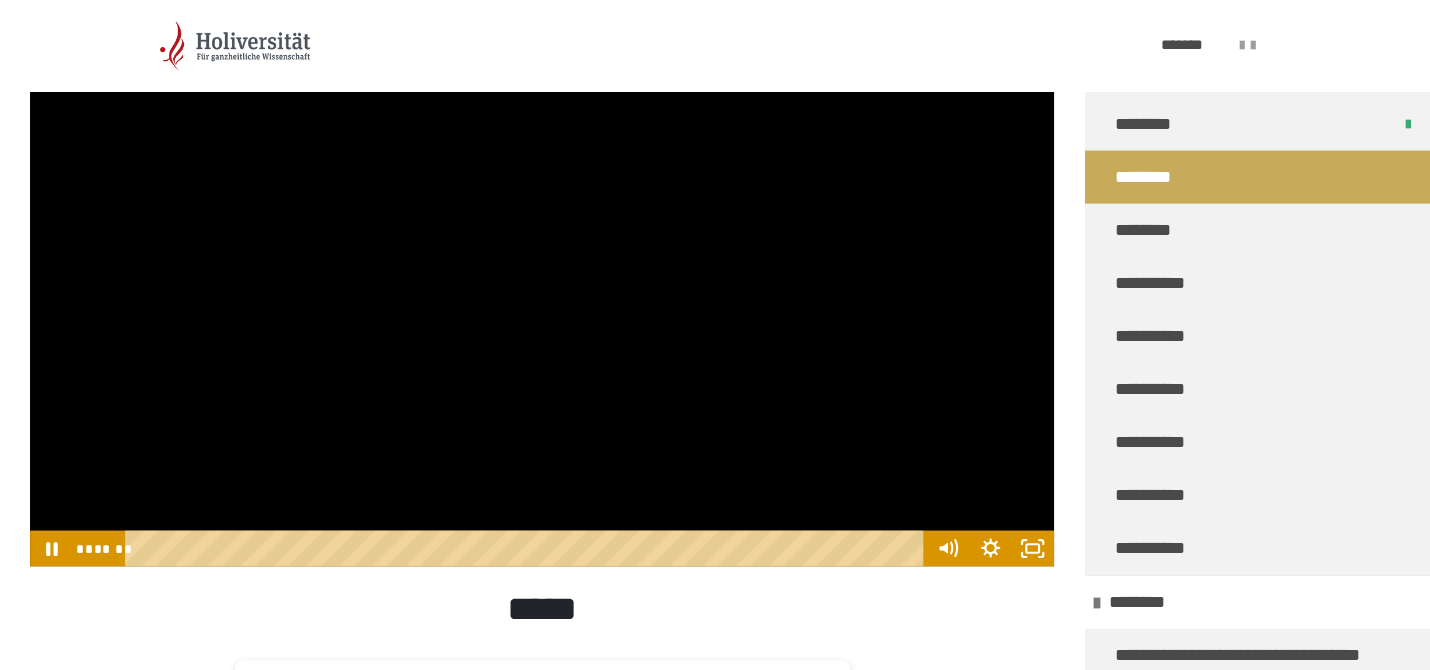 click at bounding box center (542, 278) 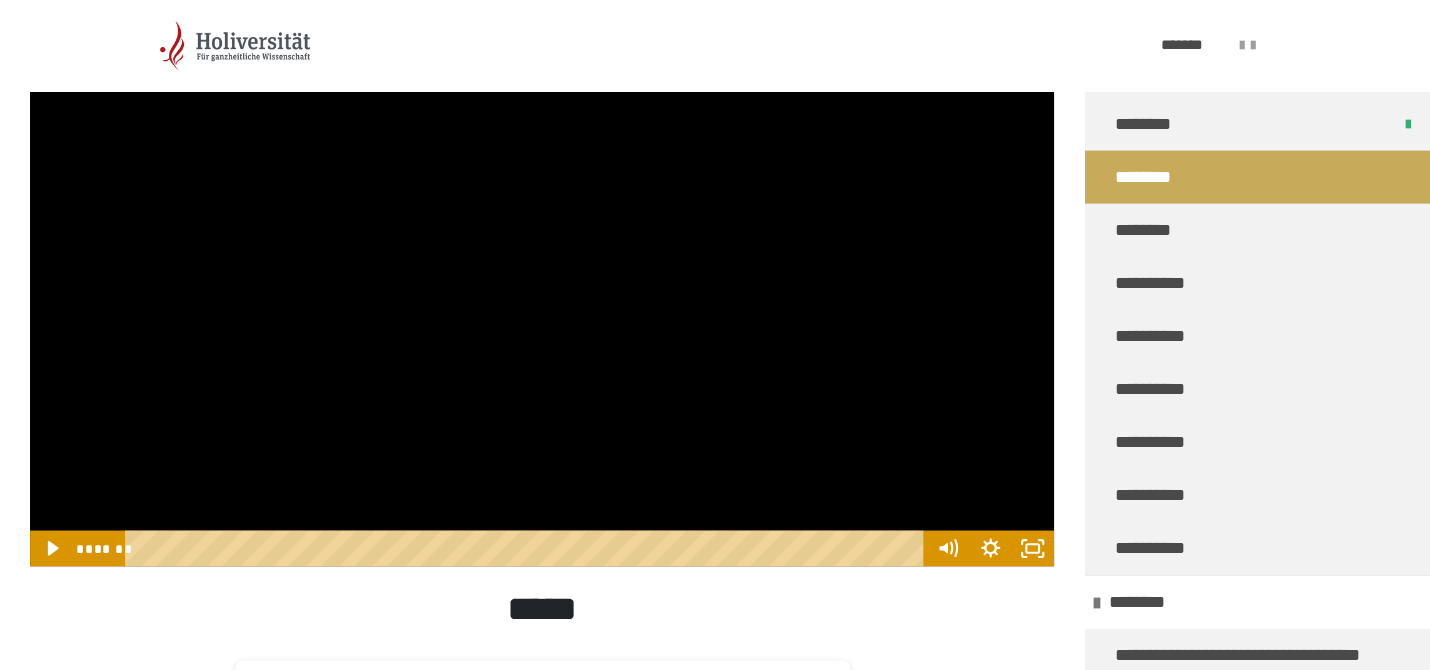 click at bounding box center (542, 278) 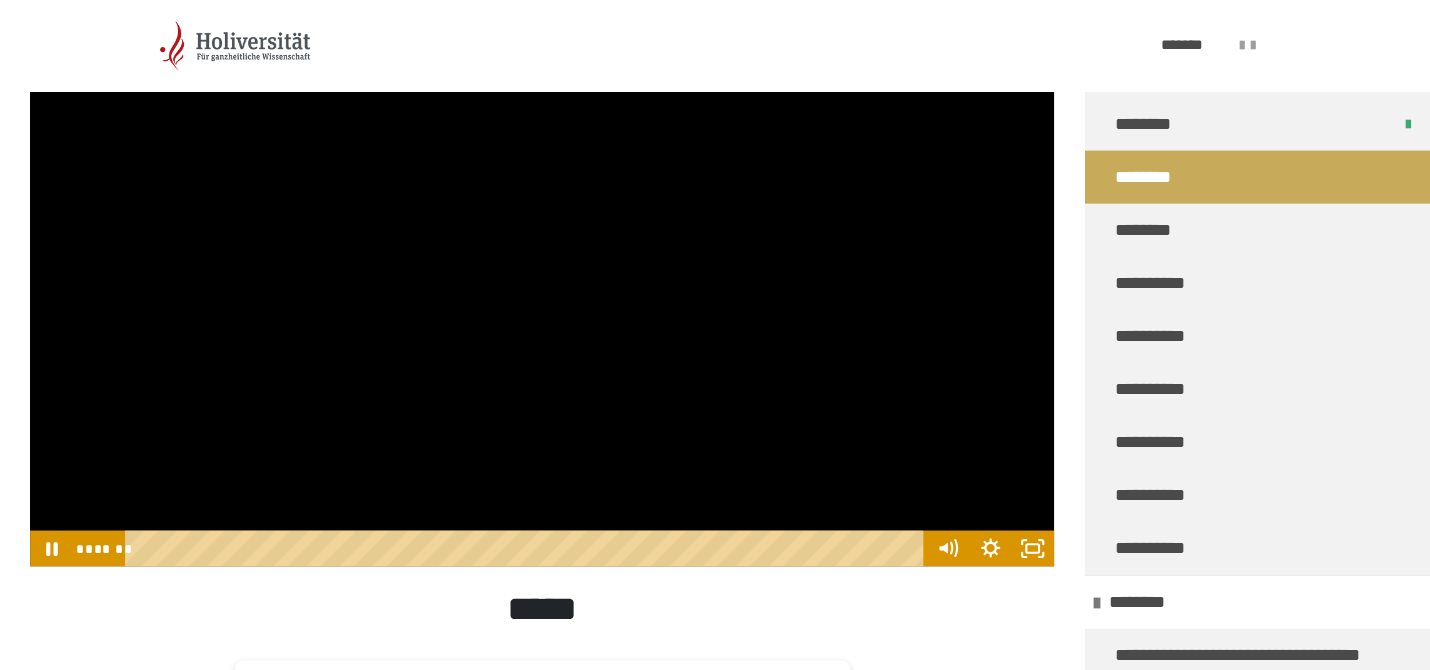 click at bounding box center [542, 278] 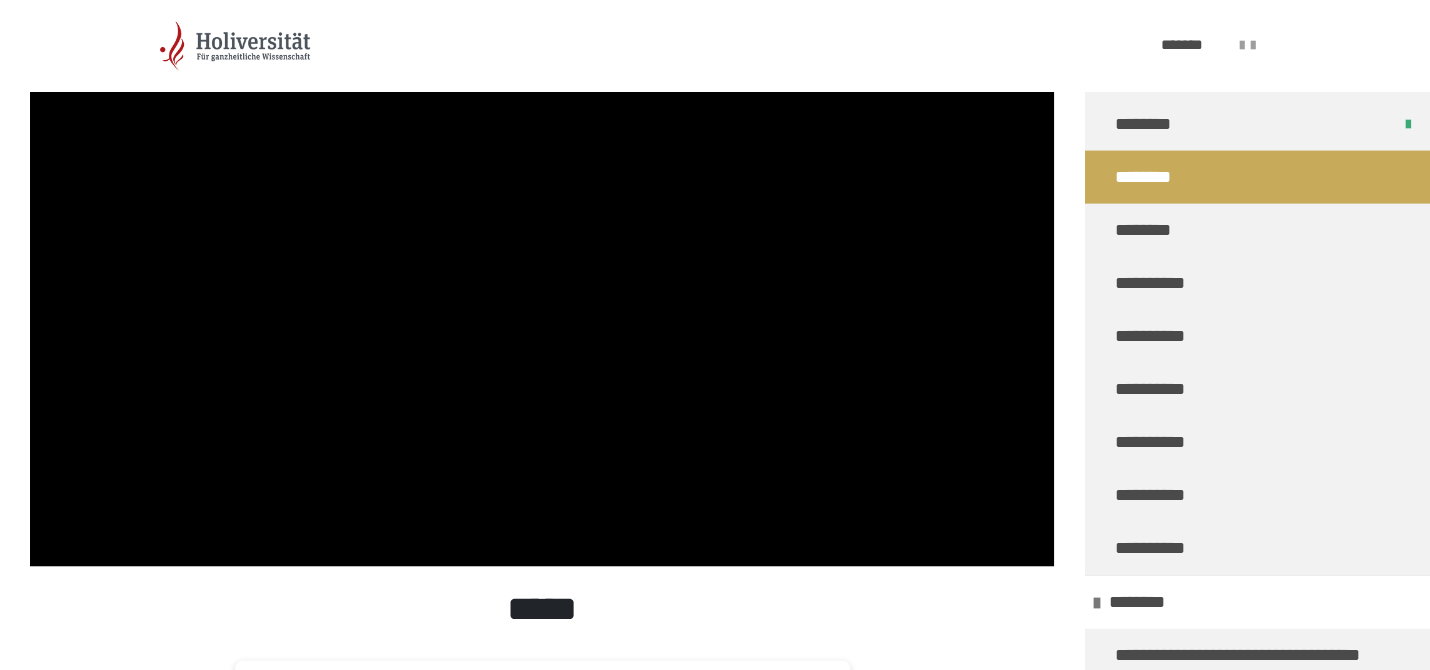 click at bounding box center (542, 278) 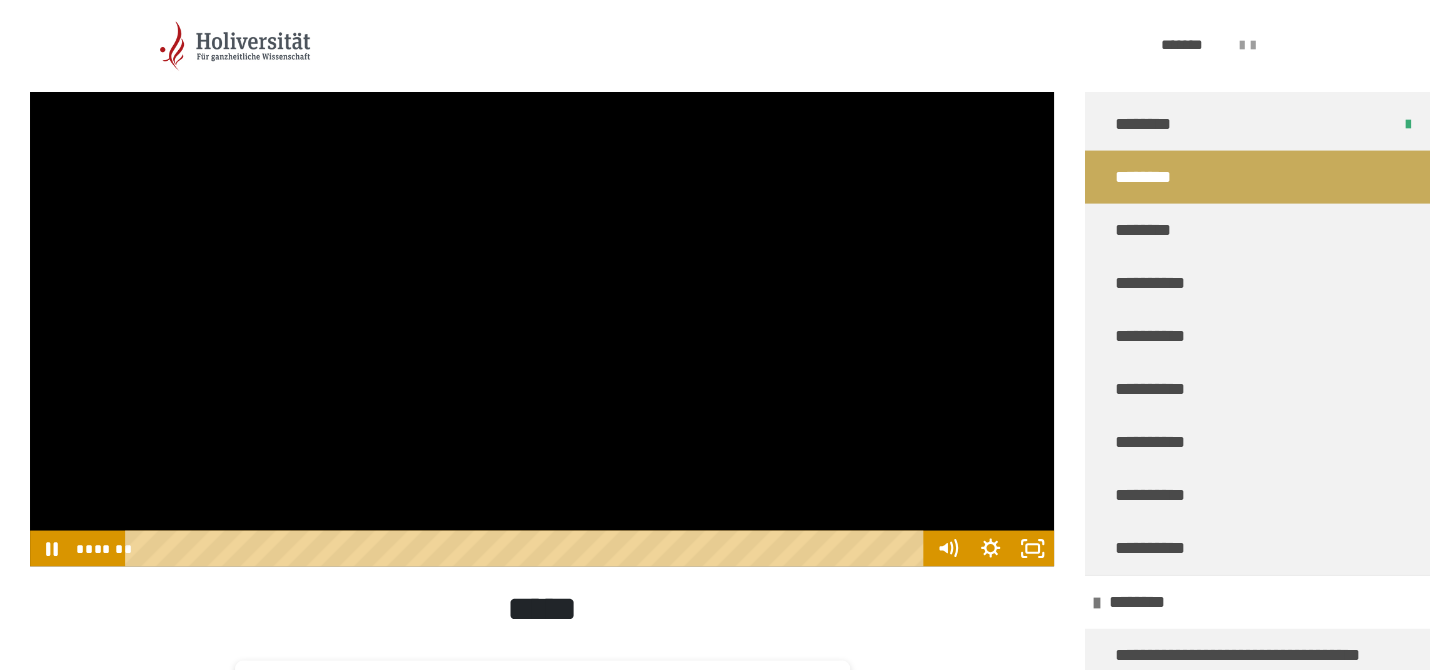 click at bounding box center [542, 278] 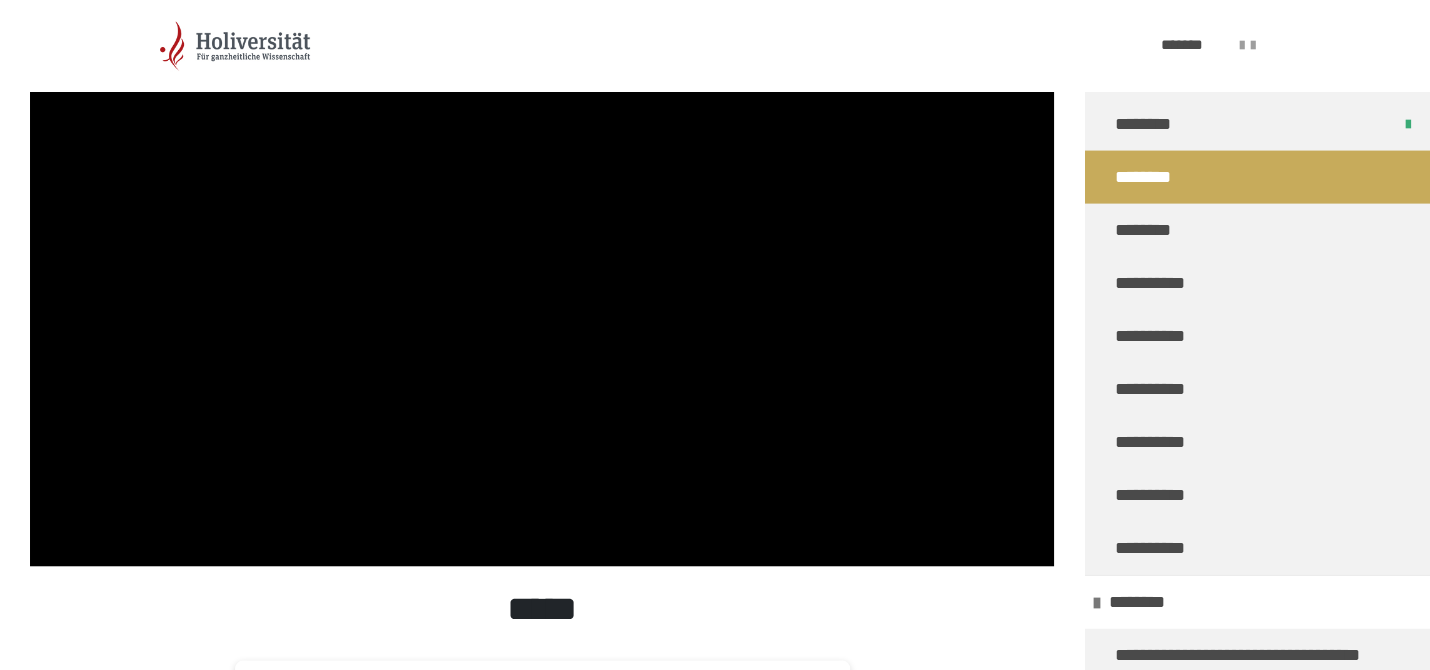 click at bounding box center [542, 278] 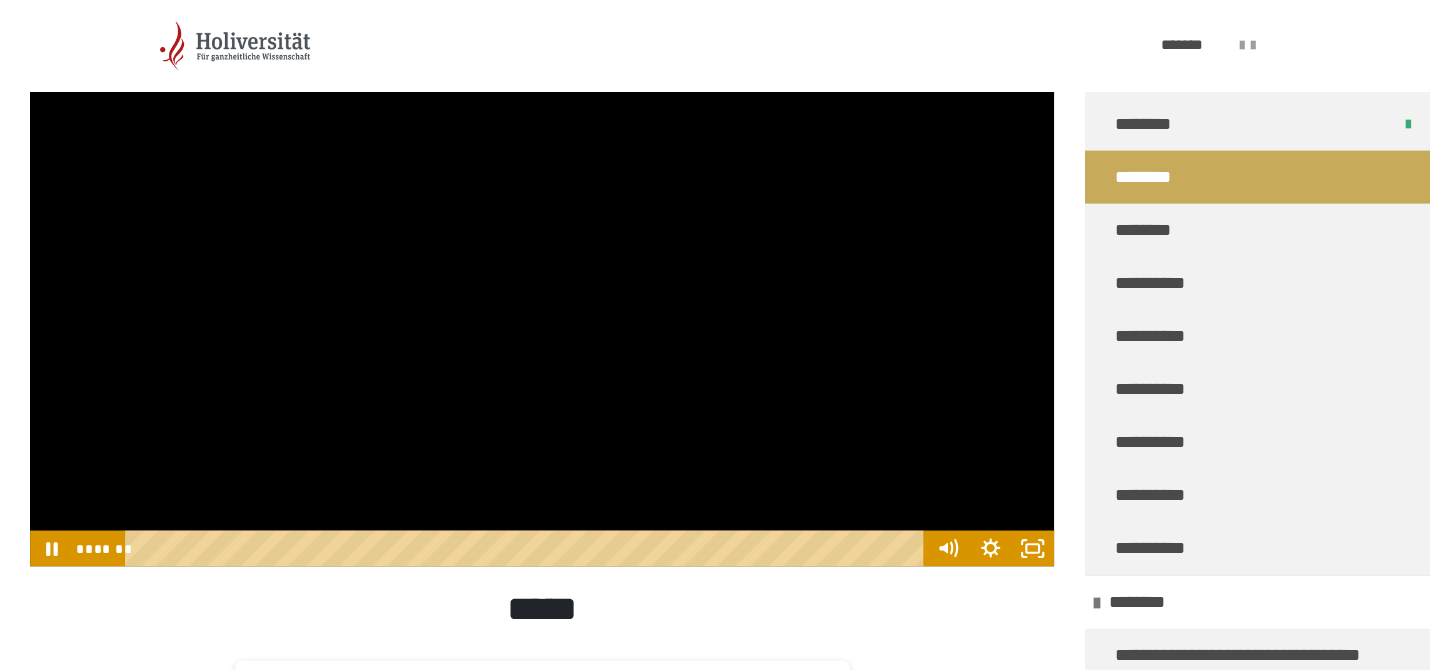 click at bounding box center (542, 278) 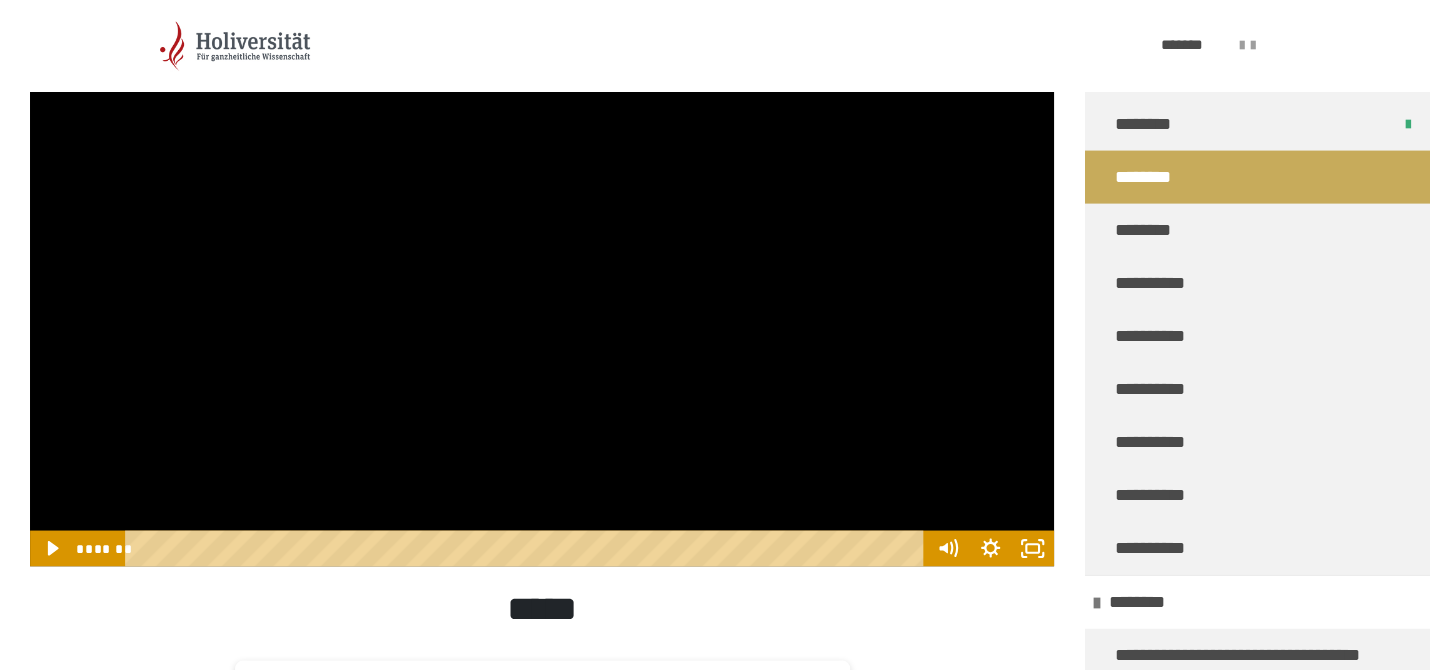 click at bounding box center (542, 278) 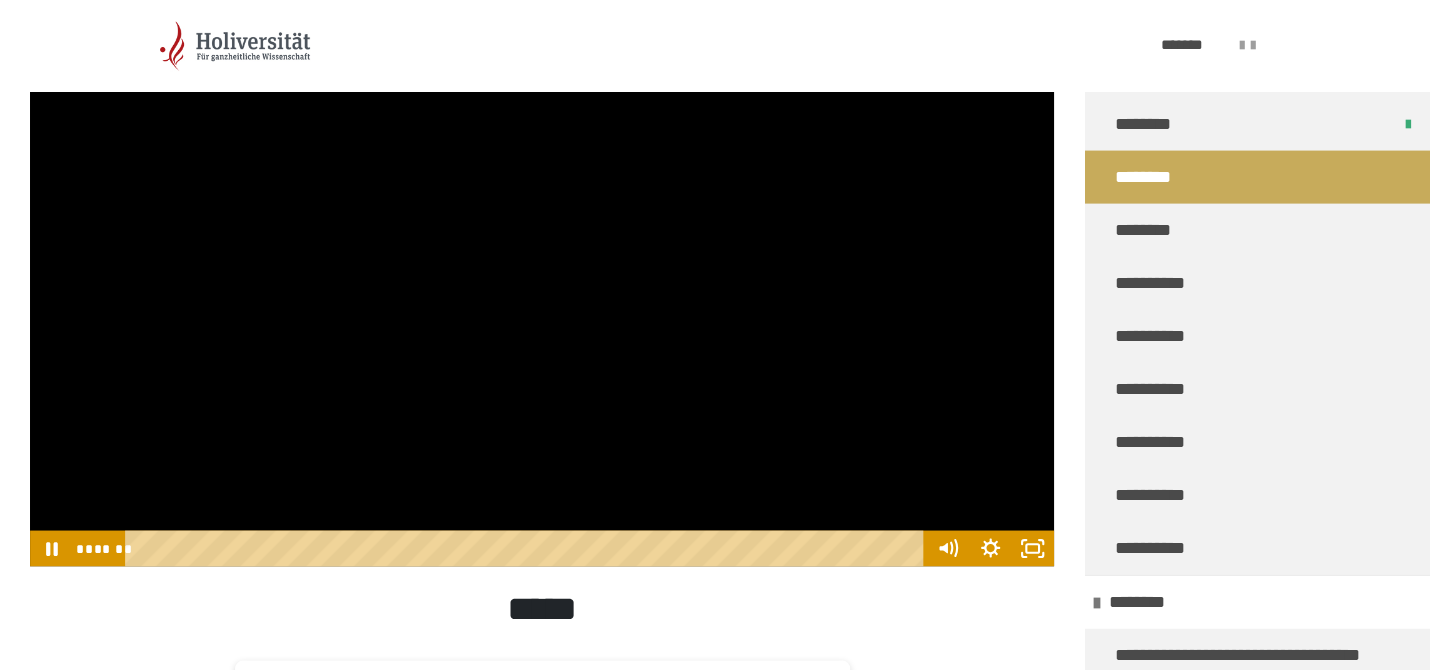 click at bounding box center (542, 278) 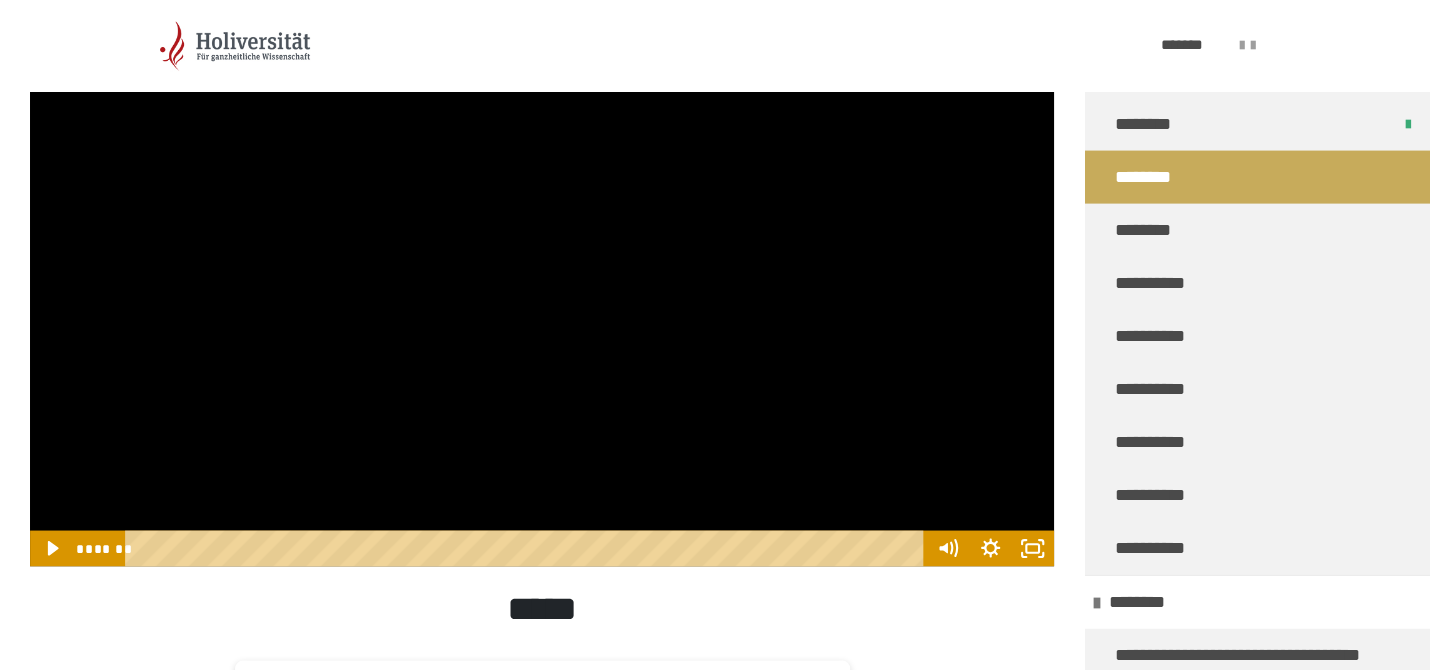click at bounding box center [542, 278] 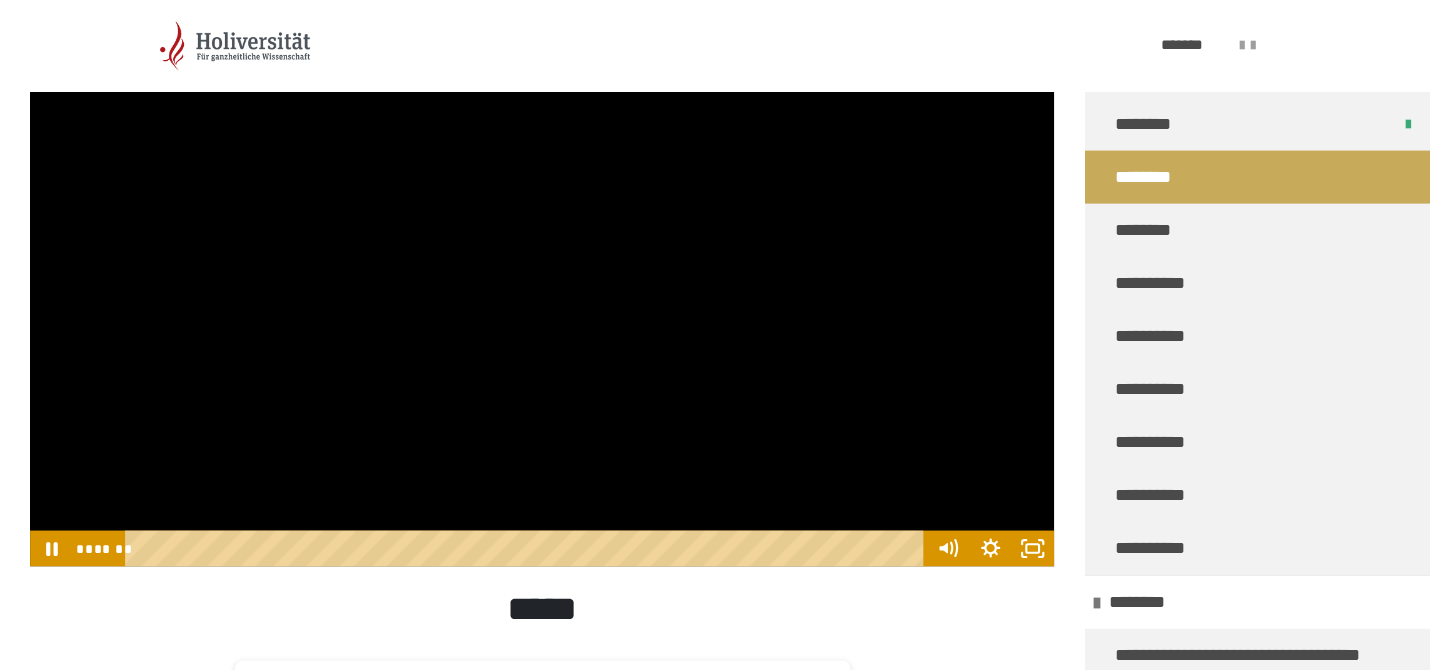 click at bounding box center (542, 278) 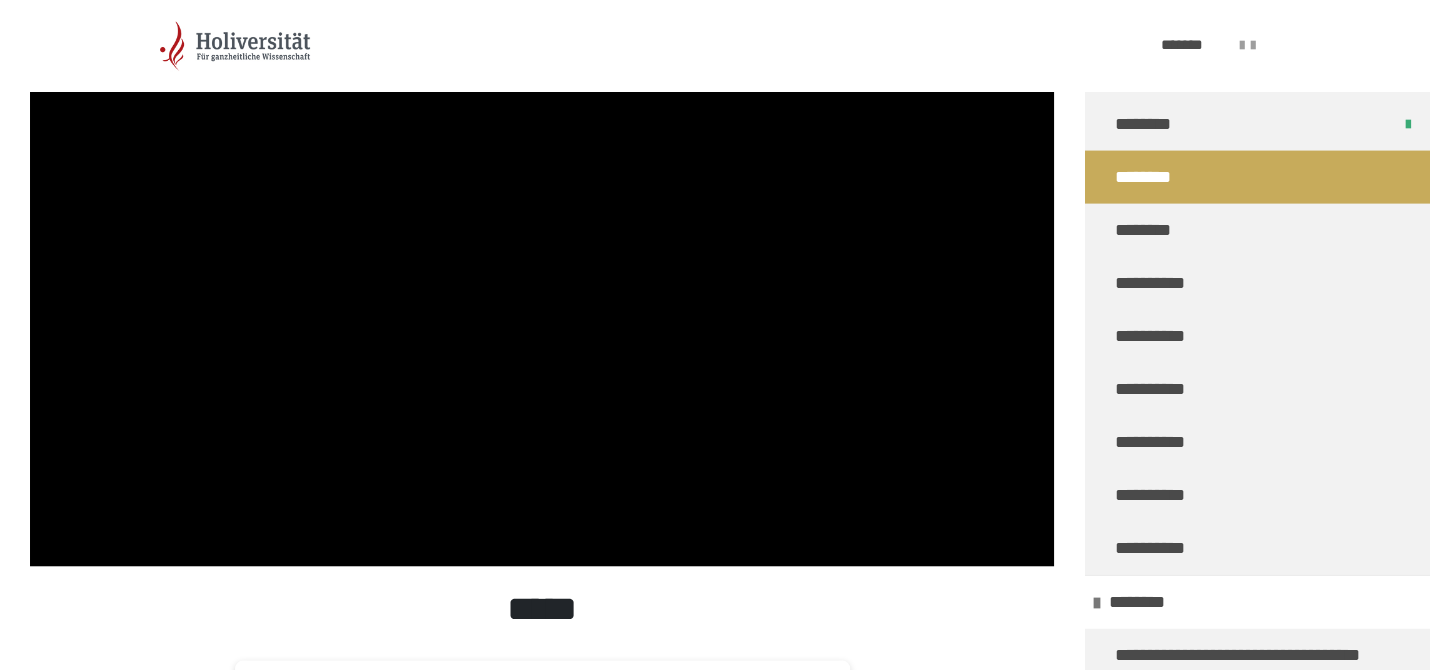 click at bounding box center (542, 278) 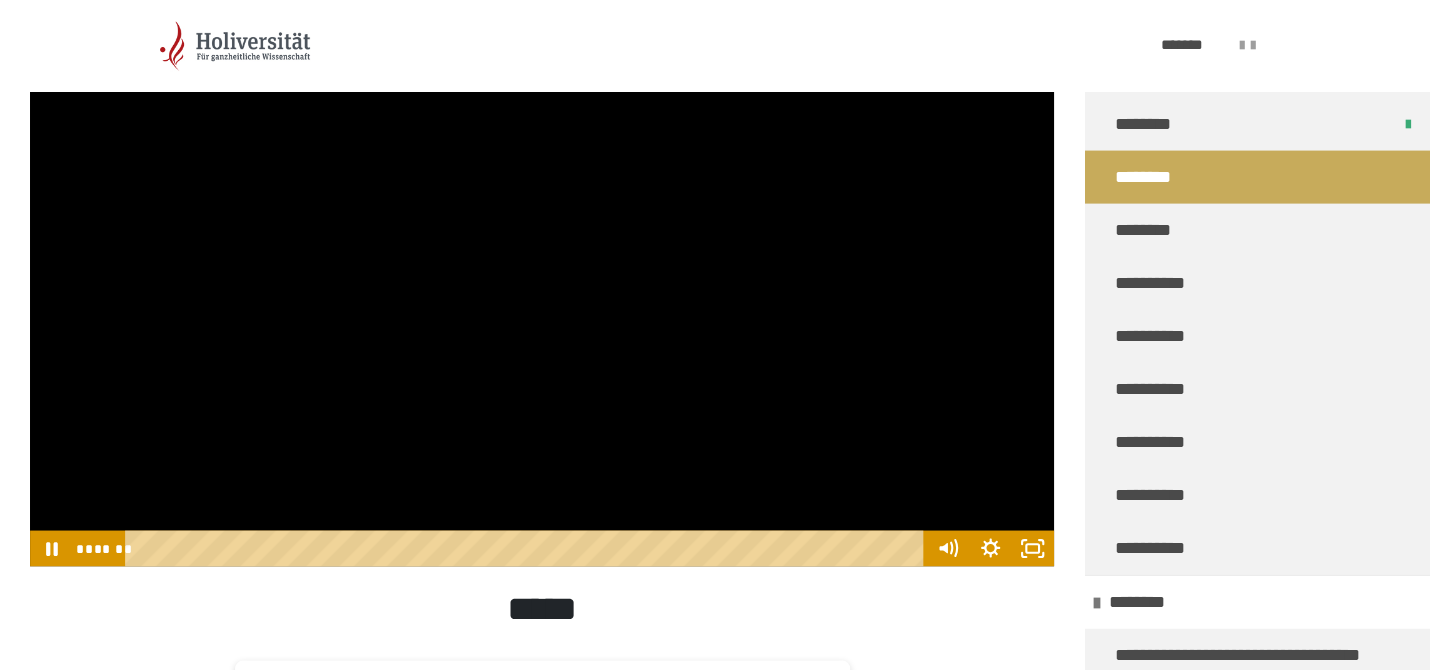 click at bounding box center [542, 278] 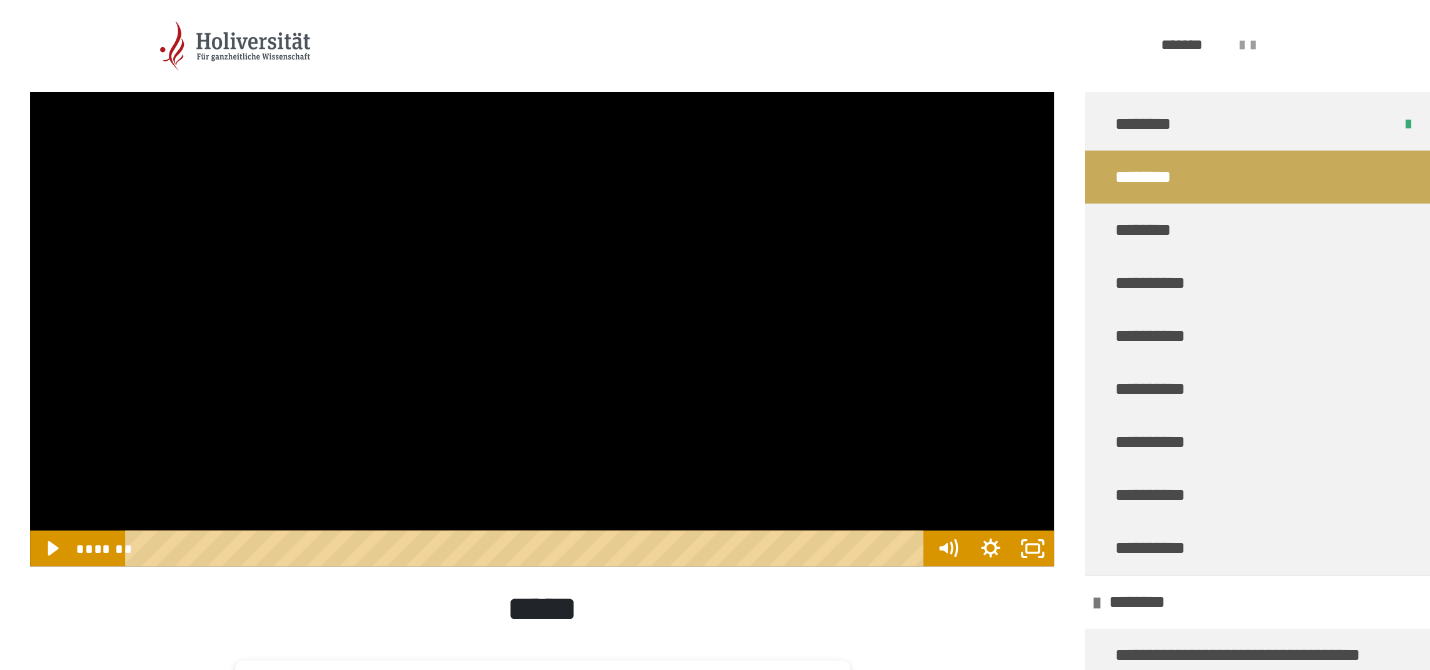 click at bounding box center [542, 278] 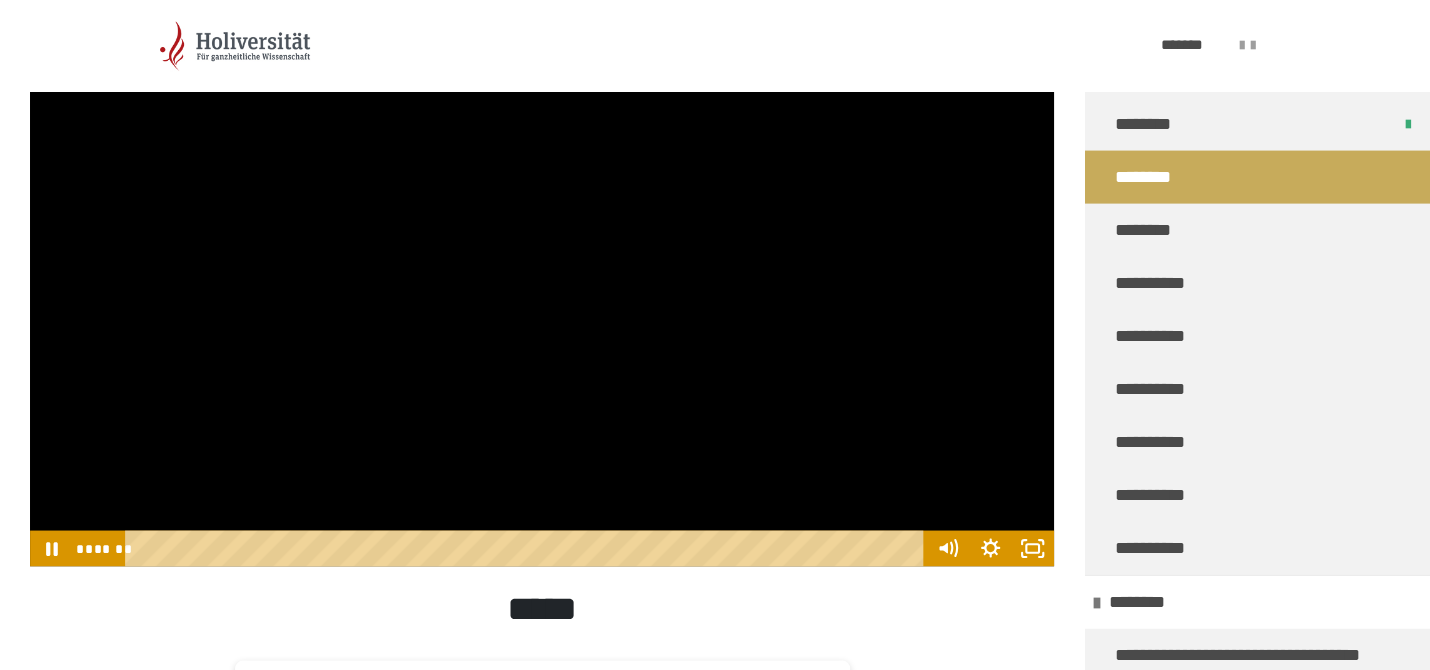click at bounding box center [542, 278] 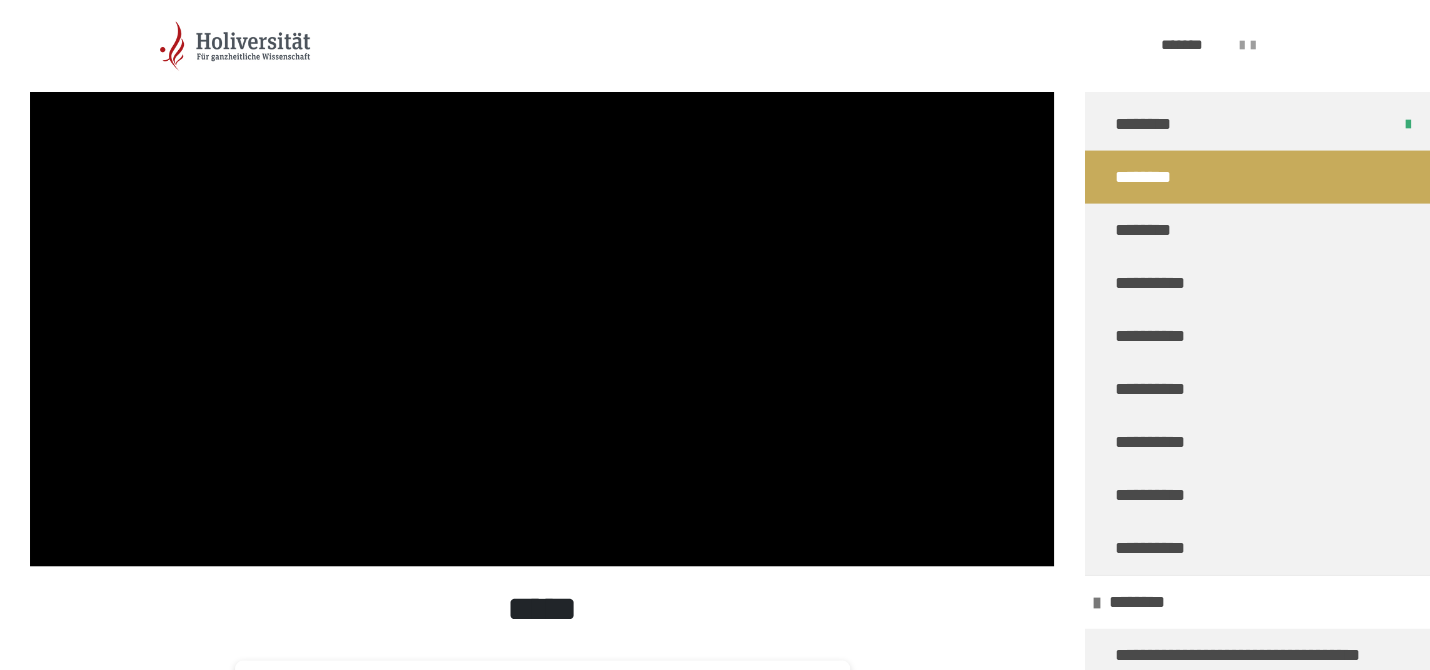 click at bounding box center (542, 278) 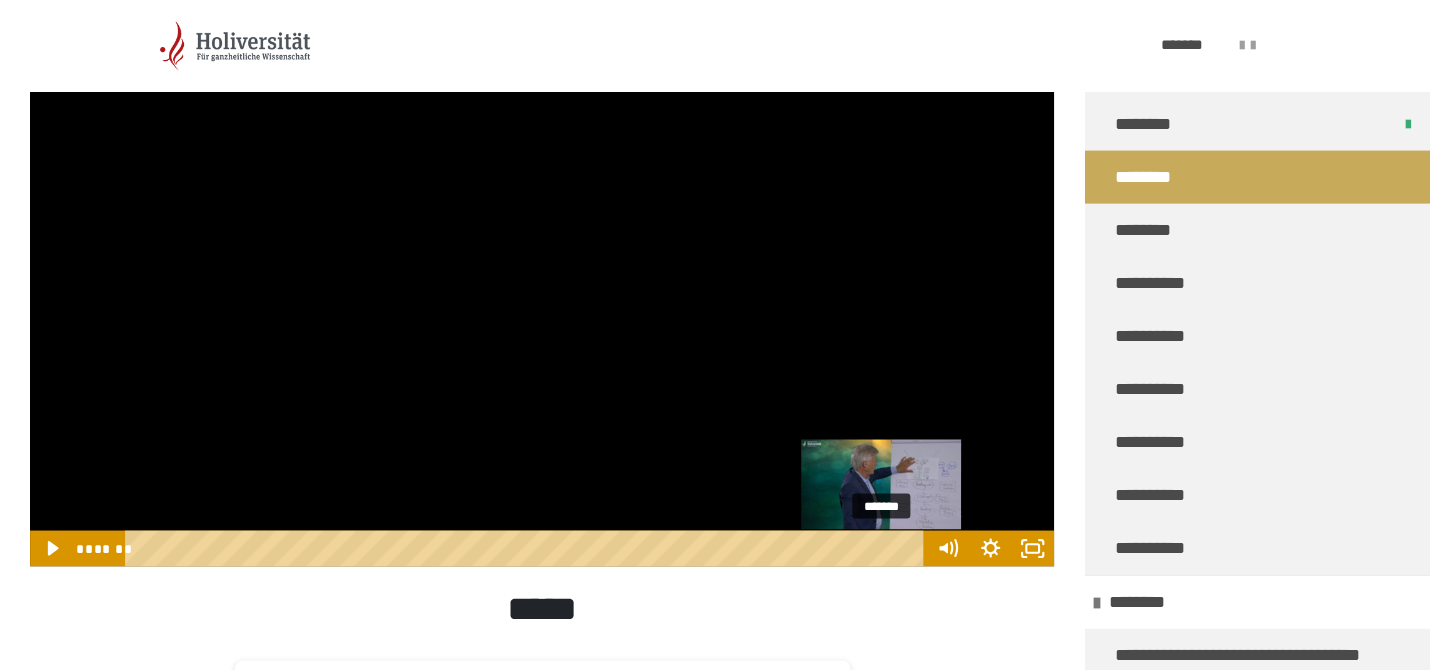 click on "*******" at bounding box center [528, 548] 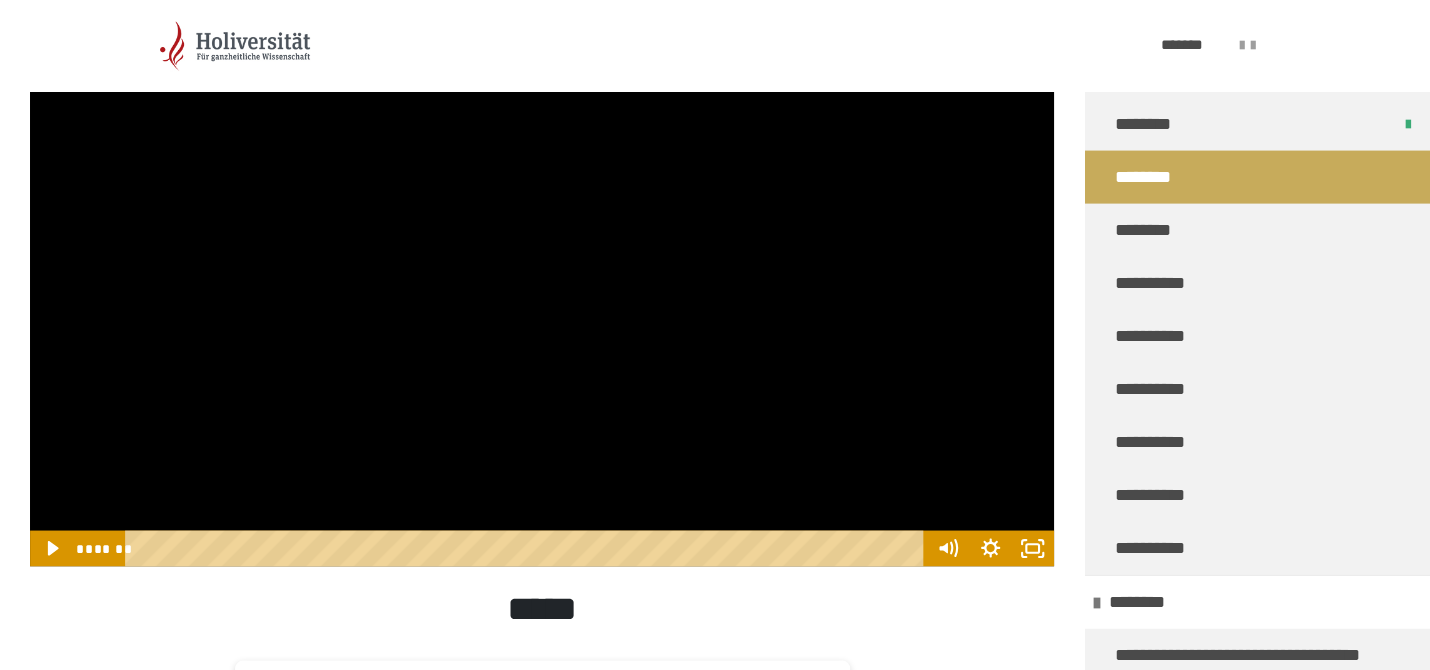 click at bounding box center [542, 278] 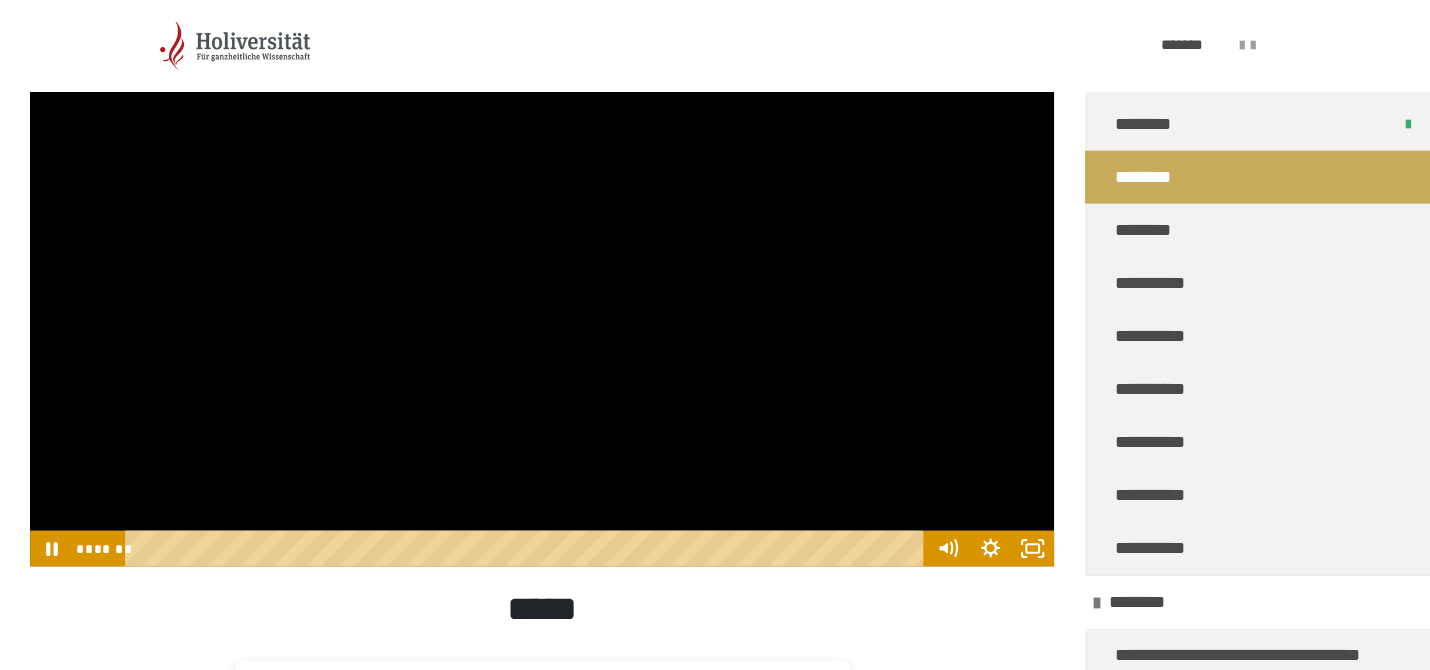 click at bounding box center [542, 278] 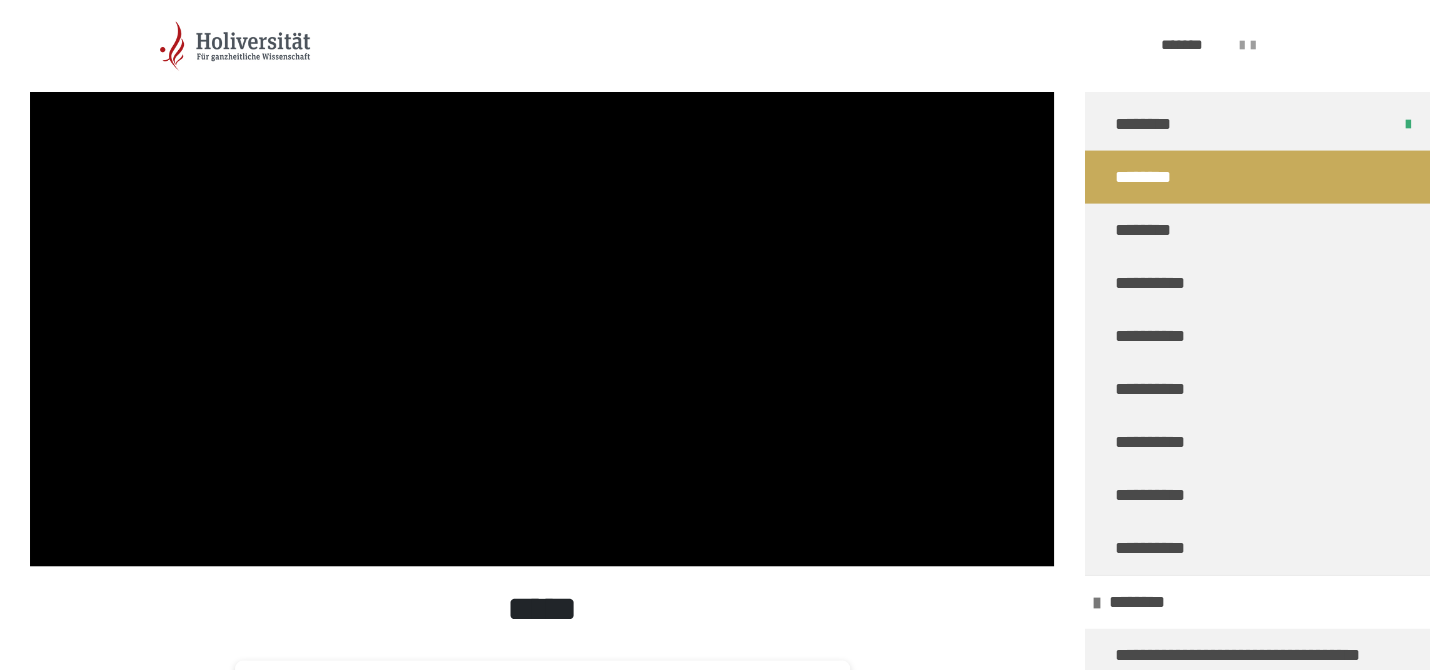click at bounding box center (542, 278) 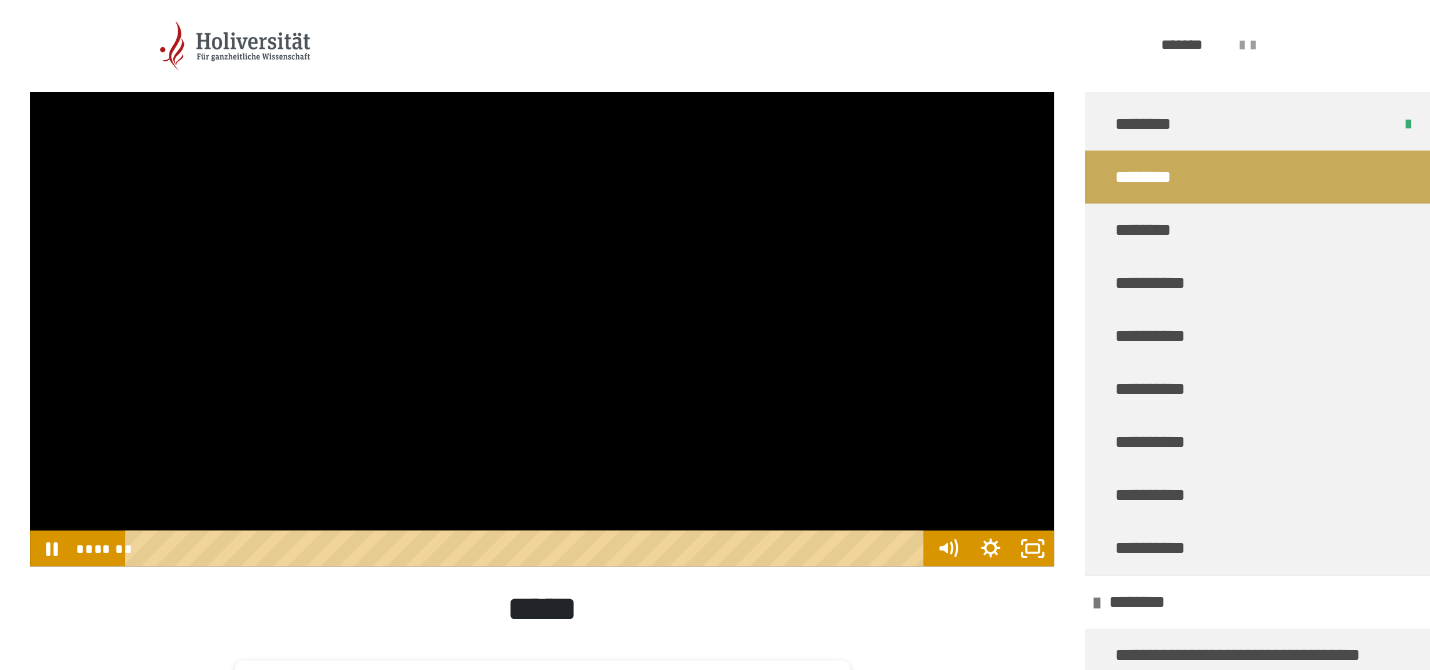 click at bounding box center (542, 278) 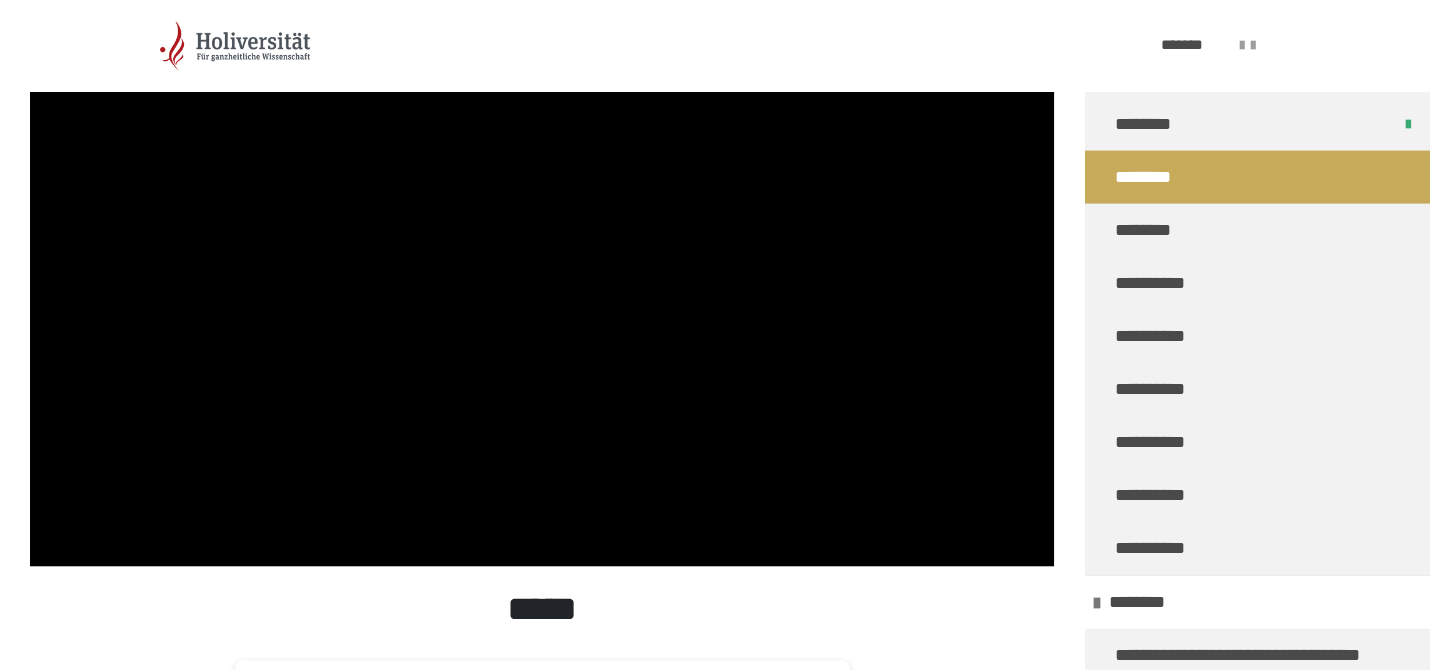 click at bounding box center (542, 278) 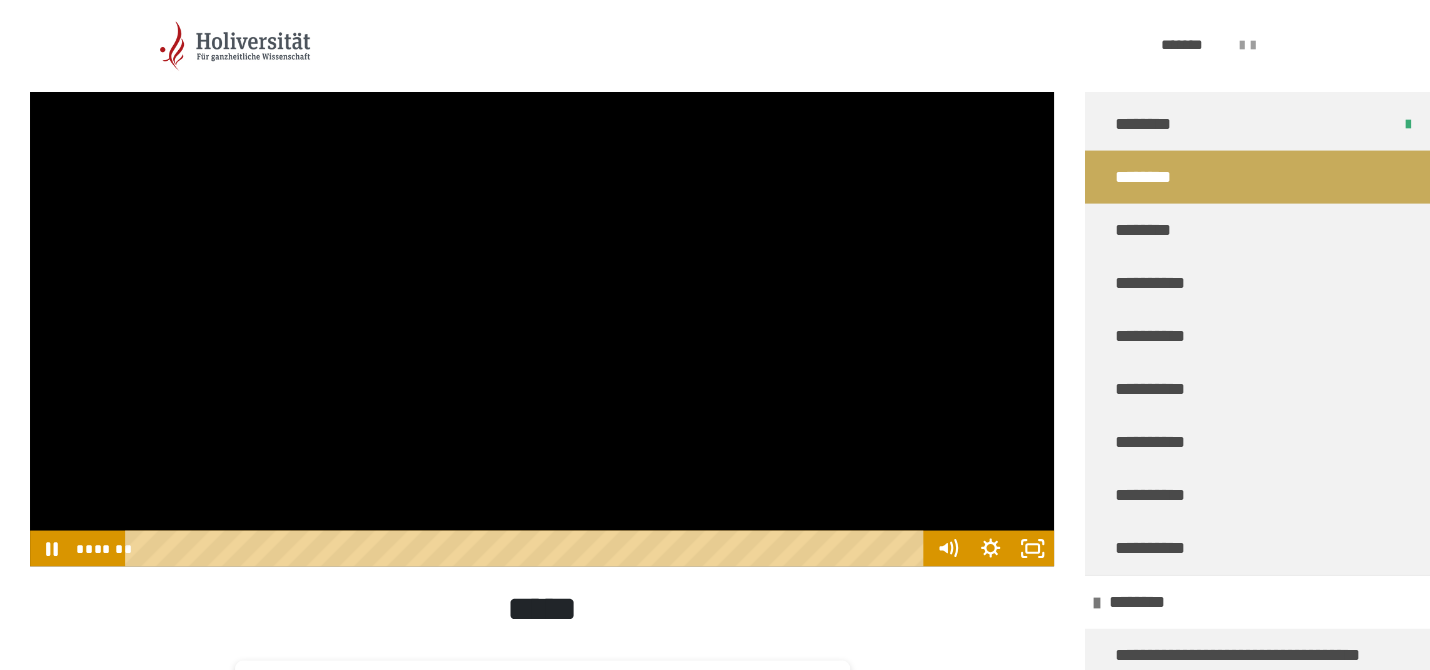 click at bounding box center (542, 278) 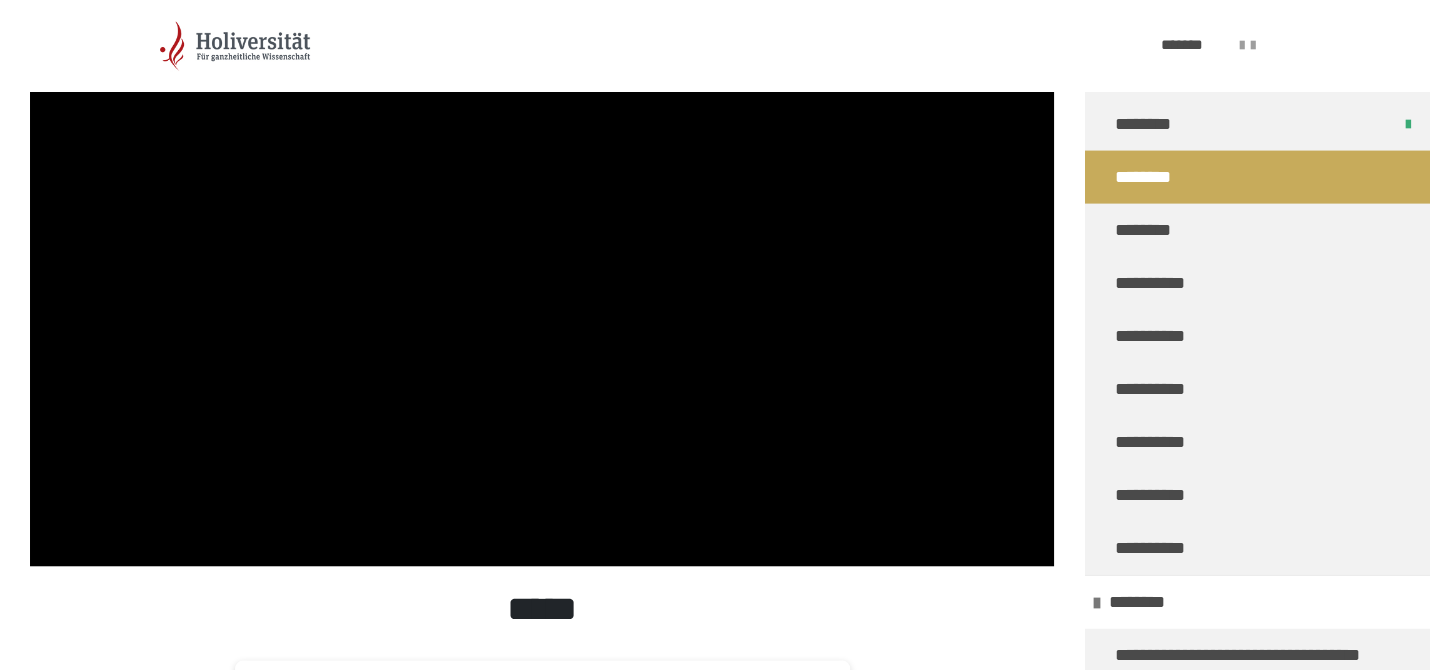 click at bounding box center [542, 278] 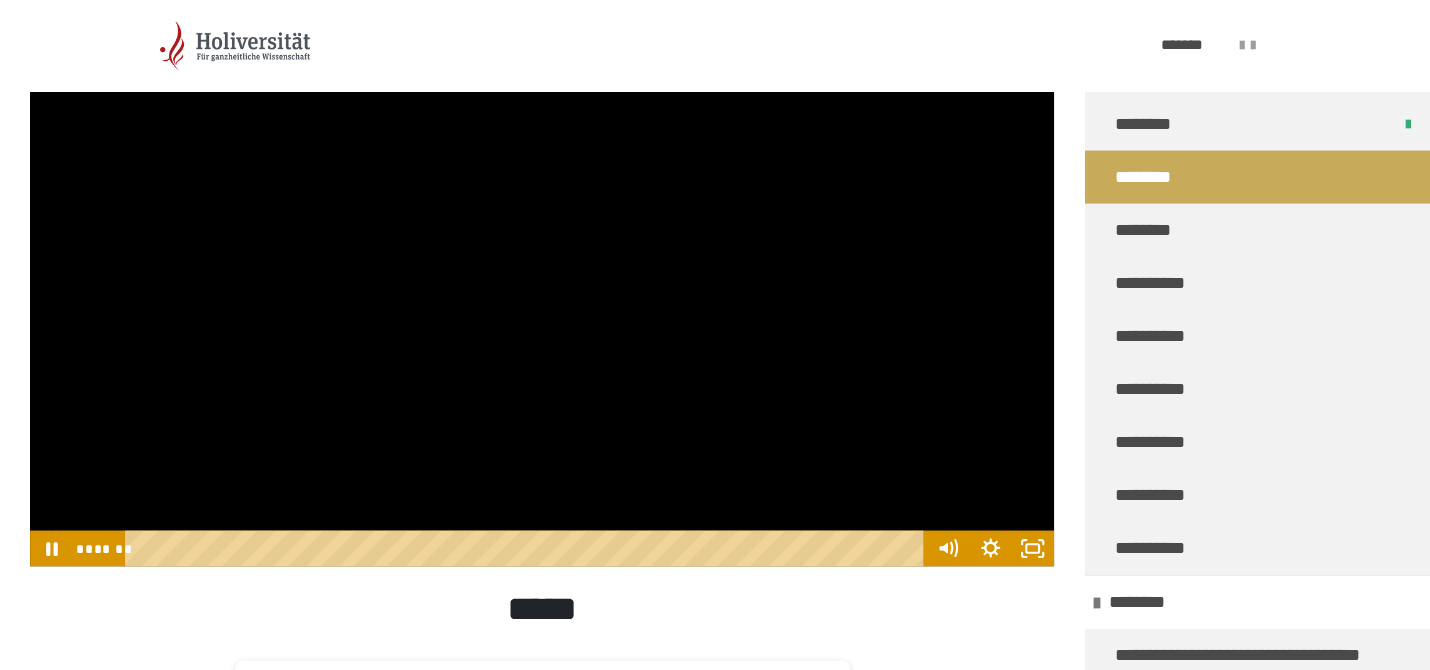click at bounding box center (542, 278) 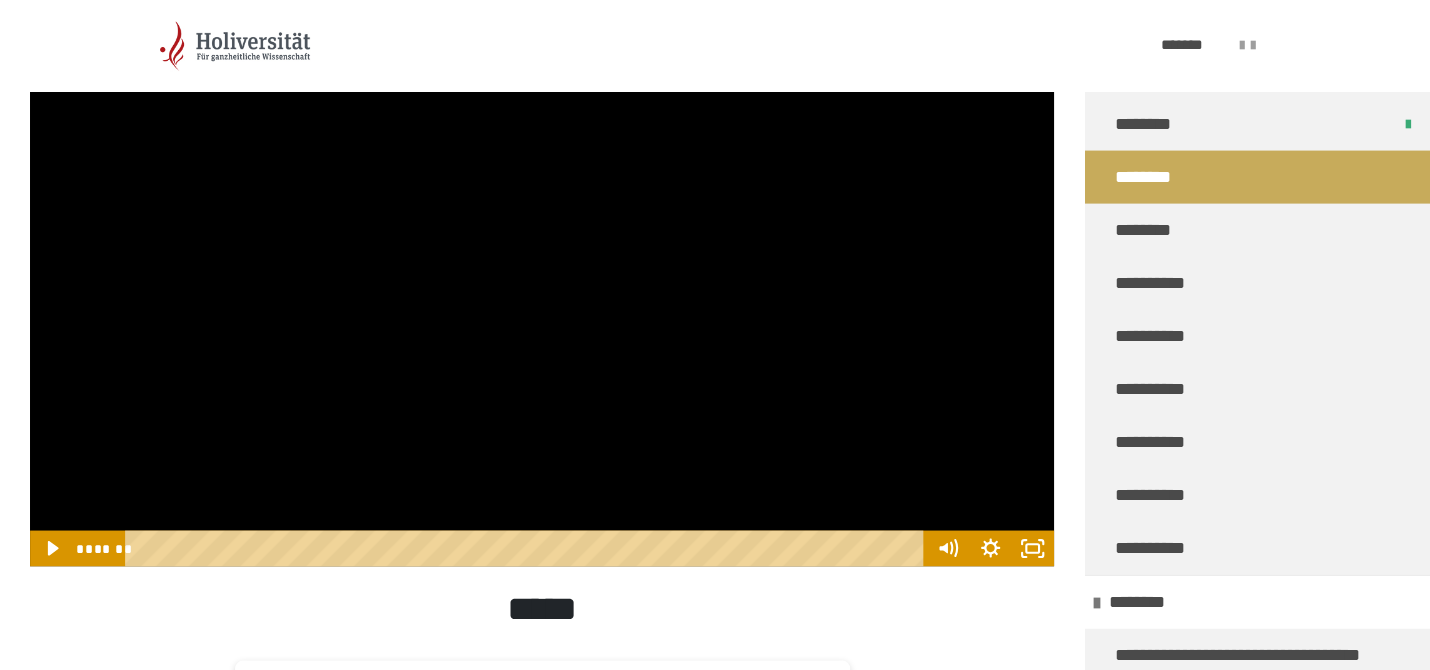 click at bounding box center (542, 278) 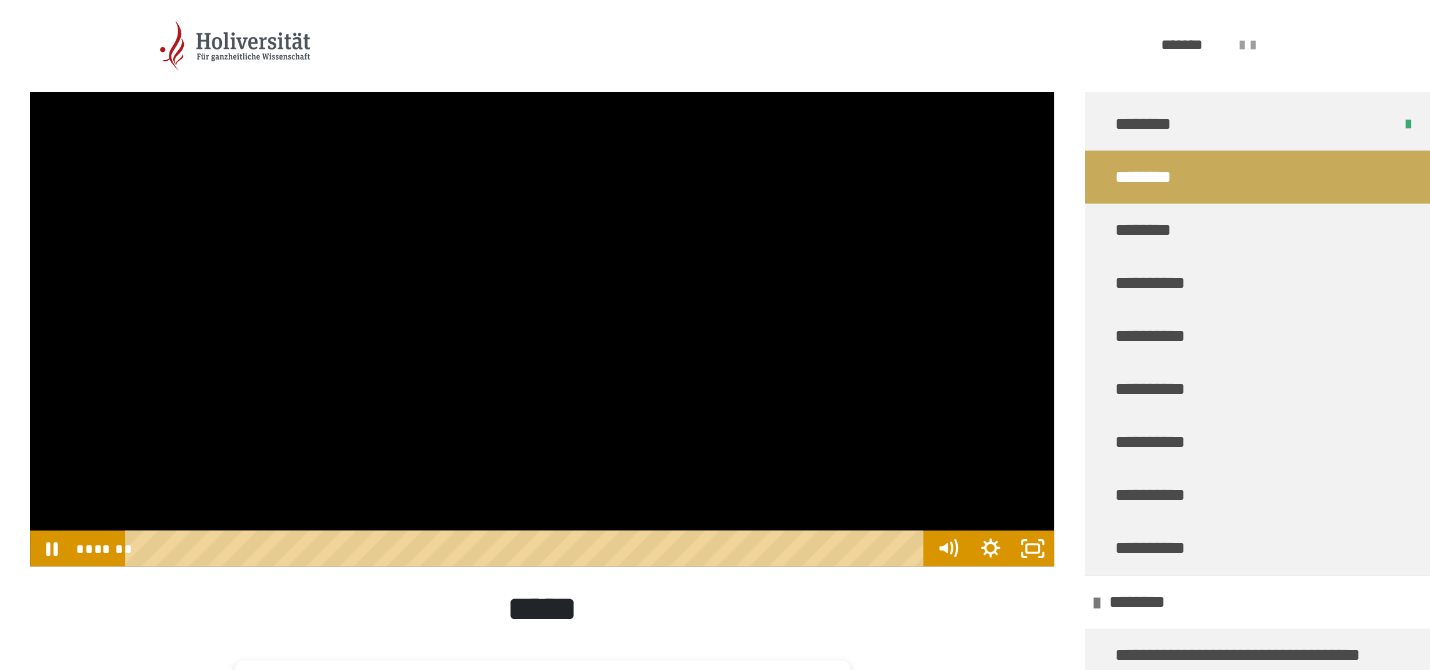 click at bounding box center [542, 278] 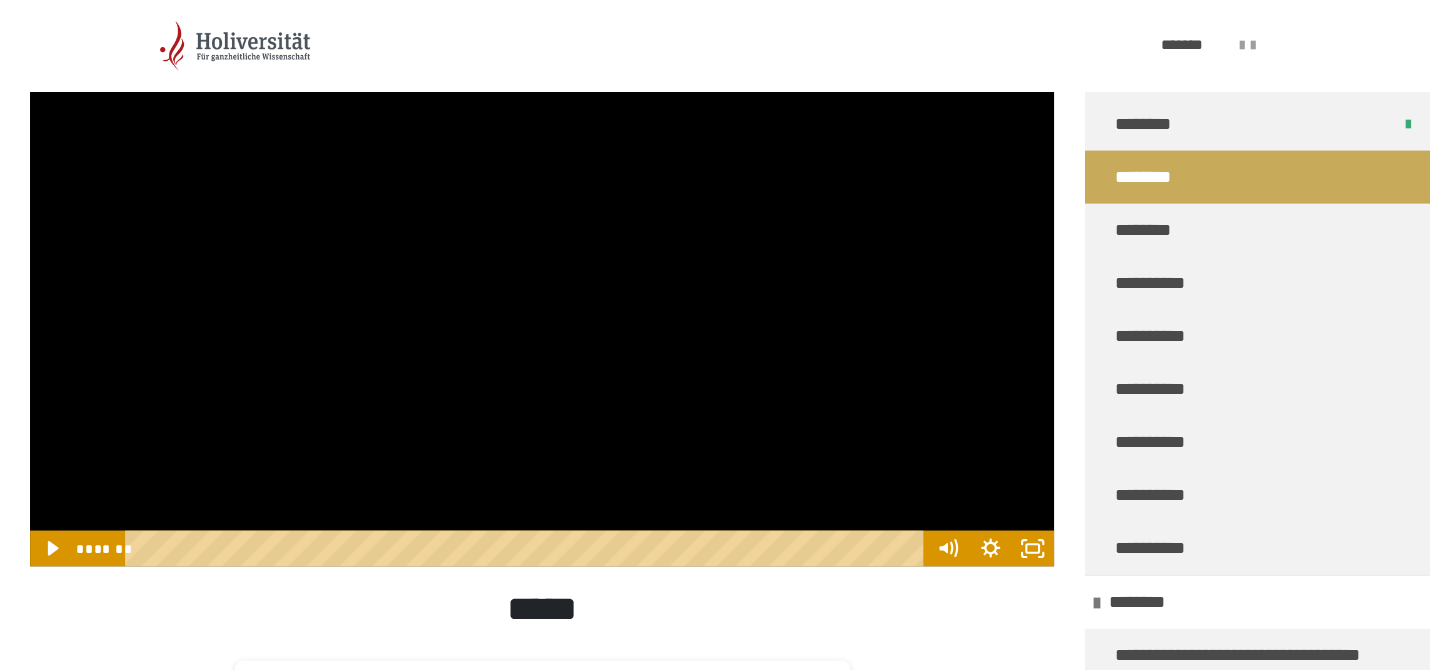 click at bounding box center (542, 278) 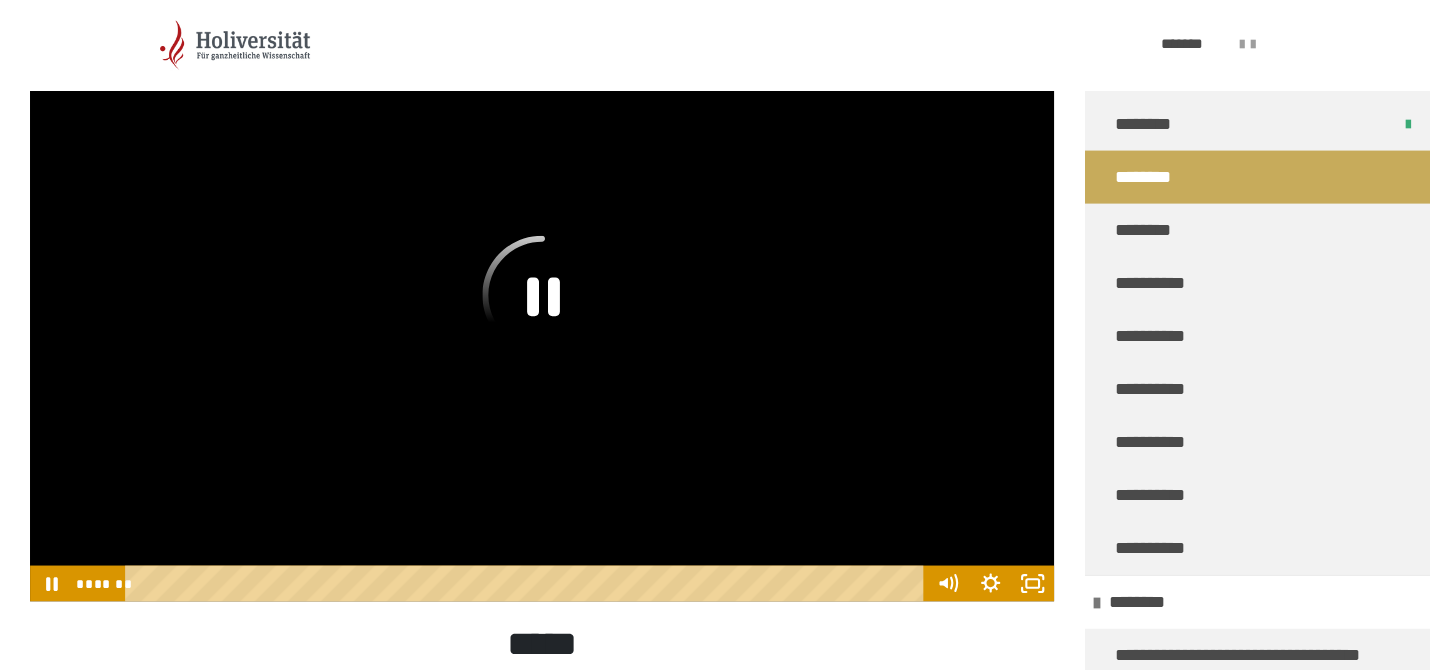 scroll, scrollTop: 1436, scrollLeft: 0, axis: vertical 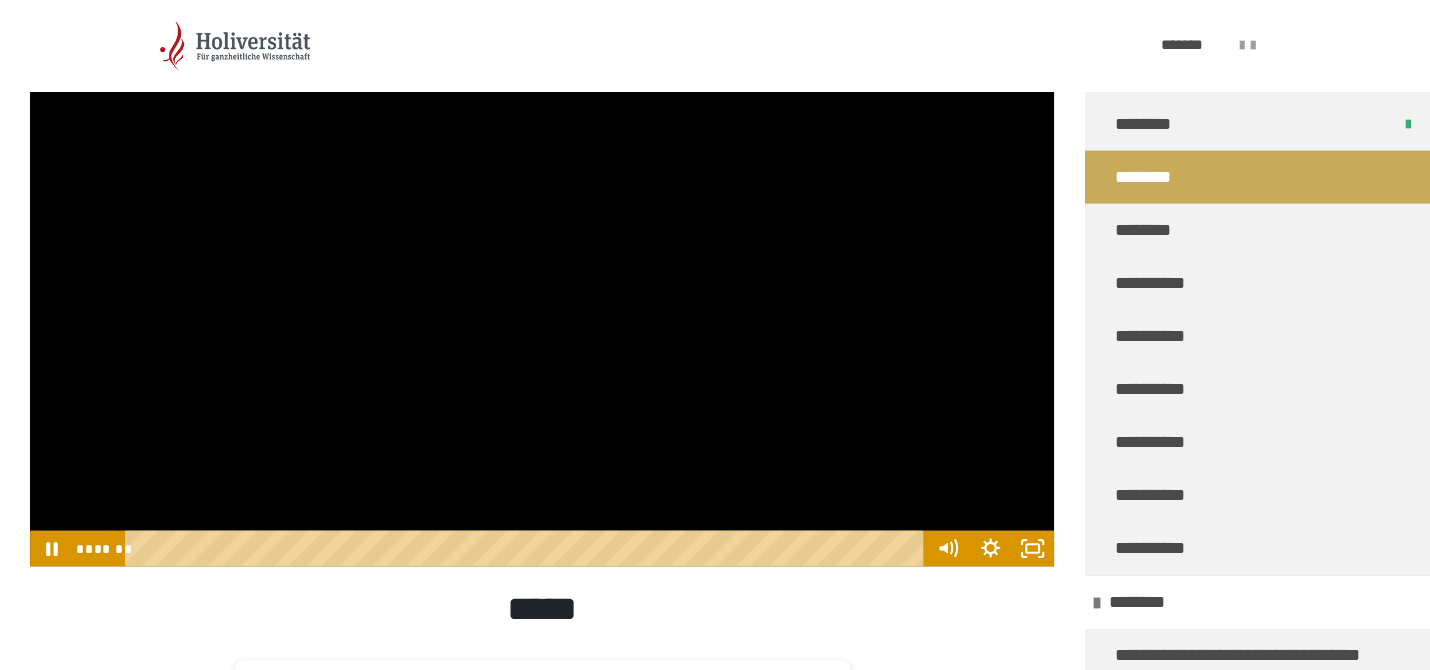 click at bounding box center [542, 278] 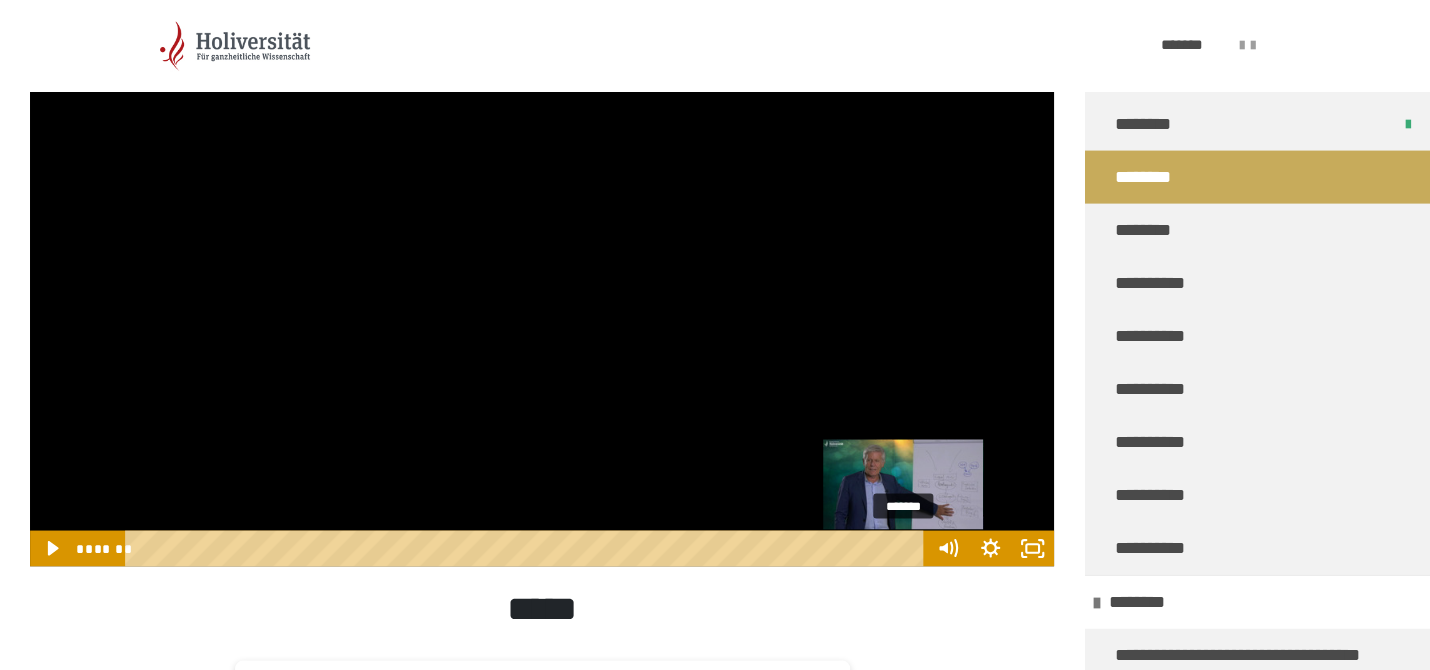 click at bounding box center [903, 548] 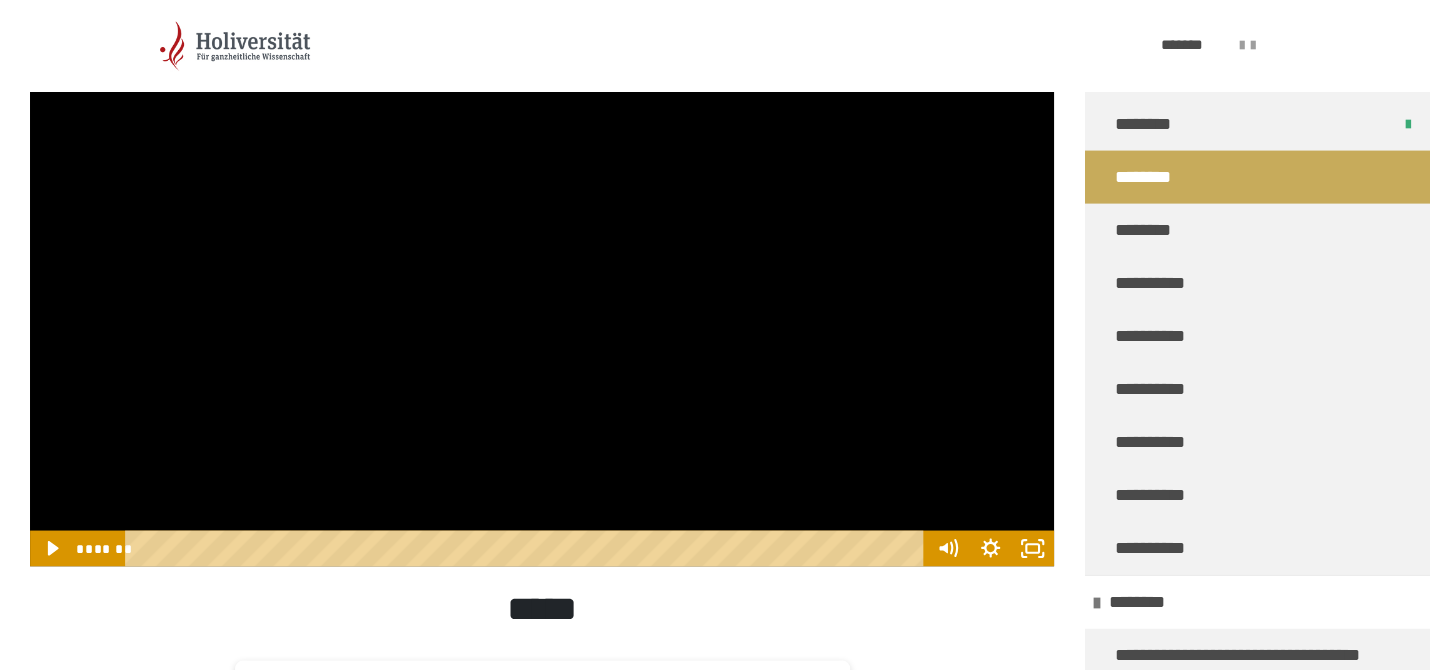 click at bounding box center (542, 278) 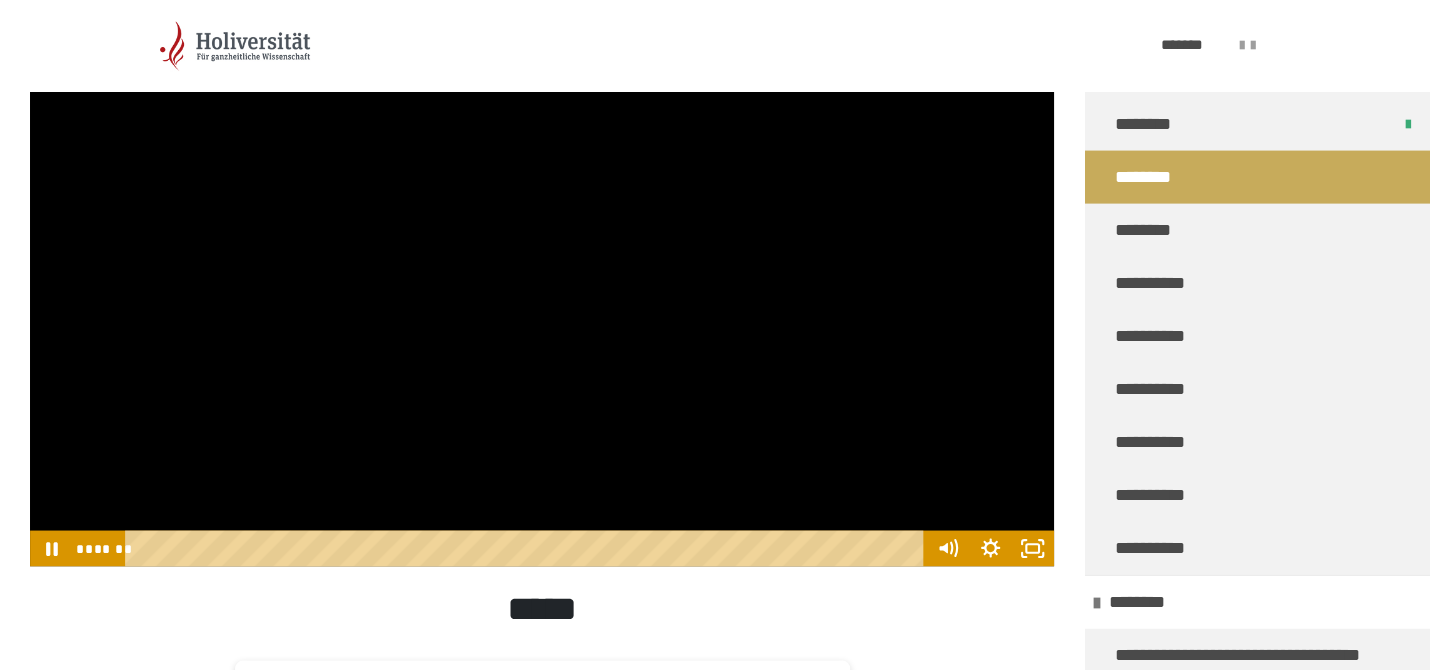 scroll, scrollTop: 1542, scrollLeft: 0, axis: vertical 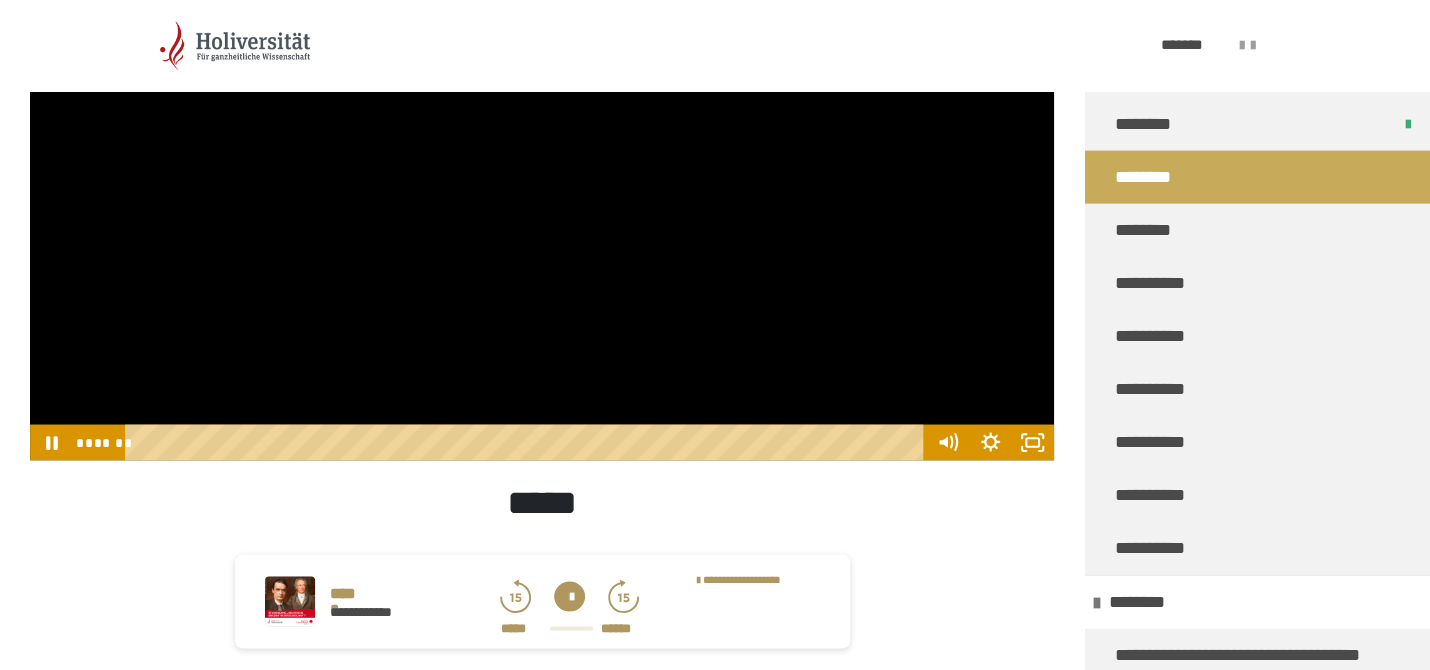 click at bounding box center (542, 172) 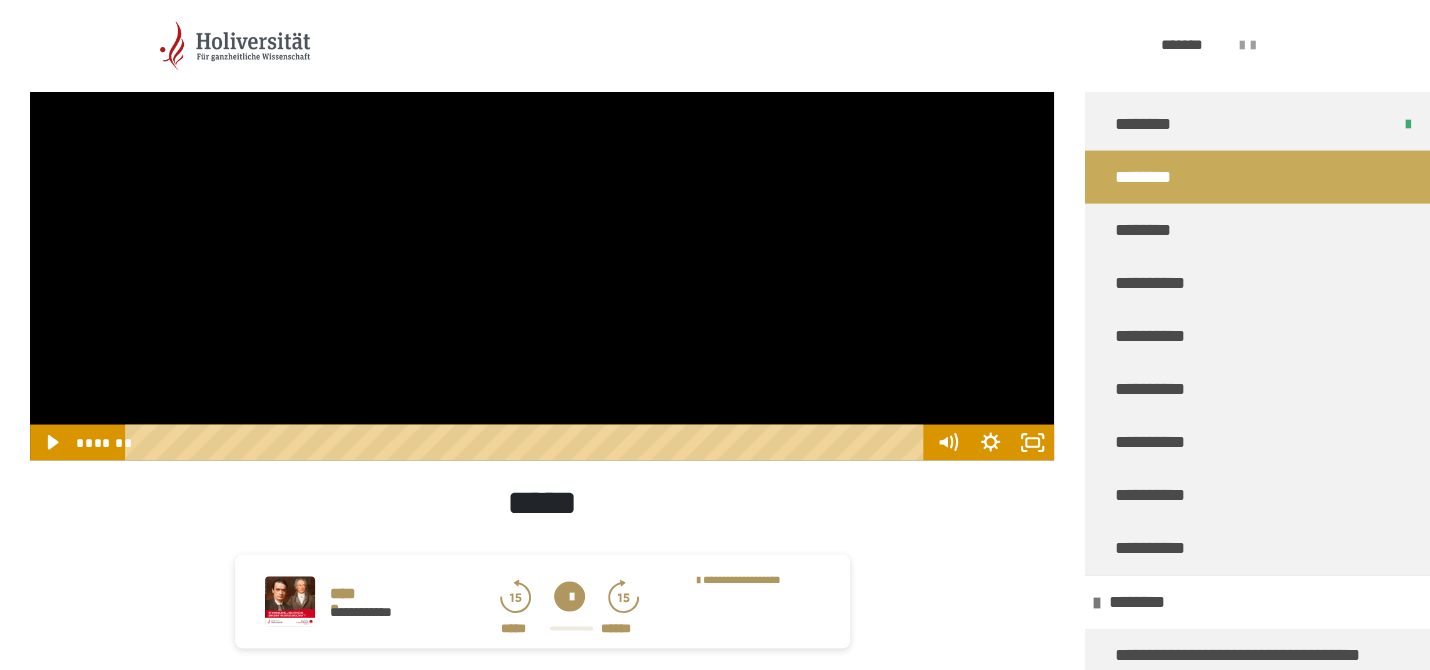 click at bounding box center [542, 172] 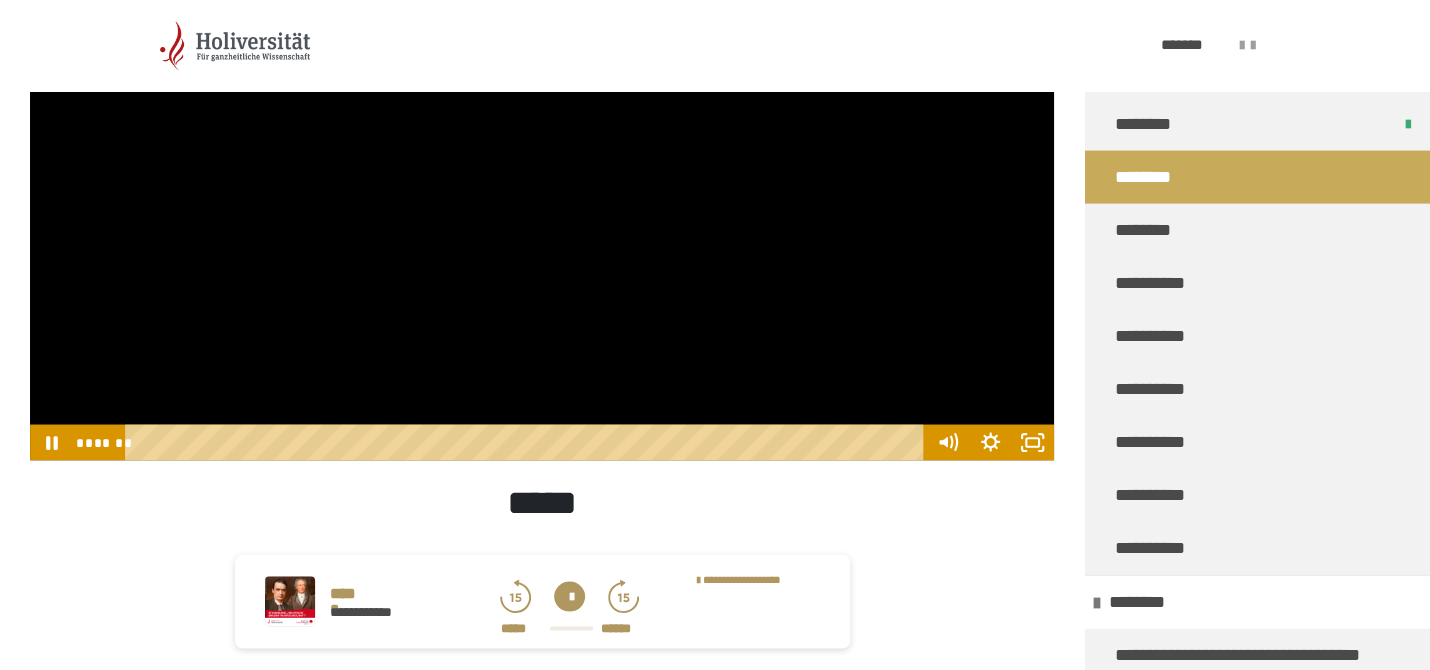 click at bounding box center (542, 172) 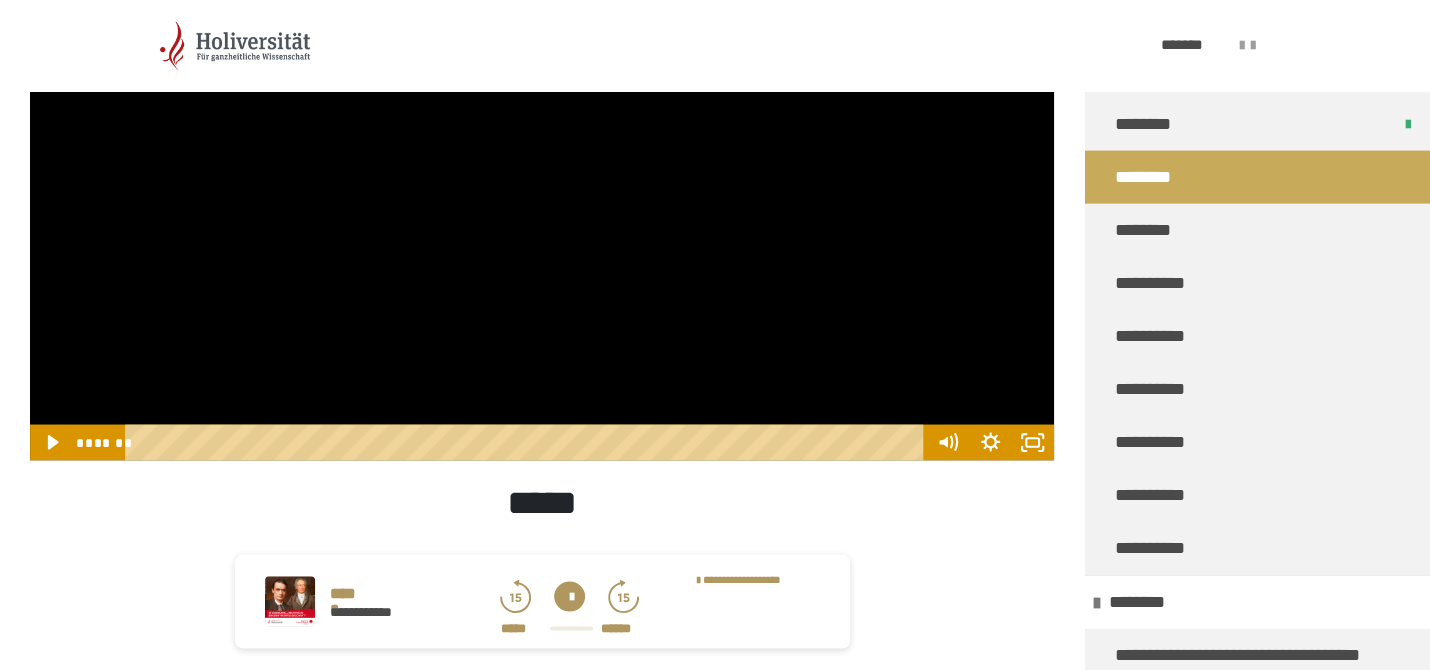 click at bounding box center [542, 172] 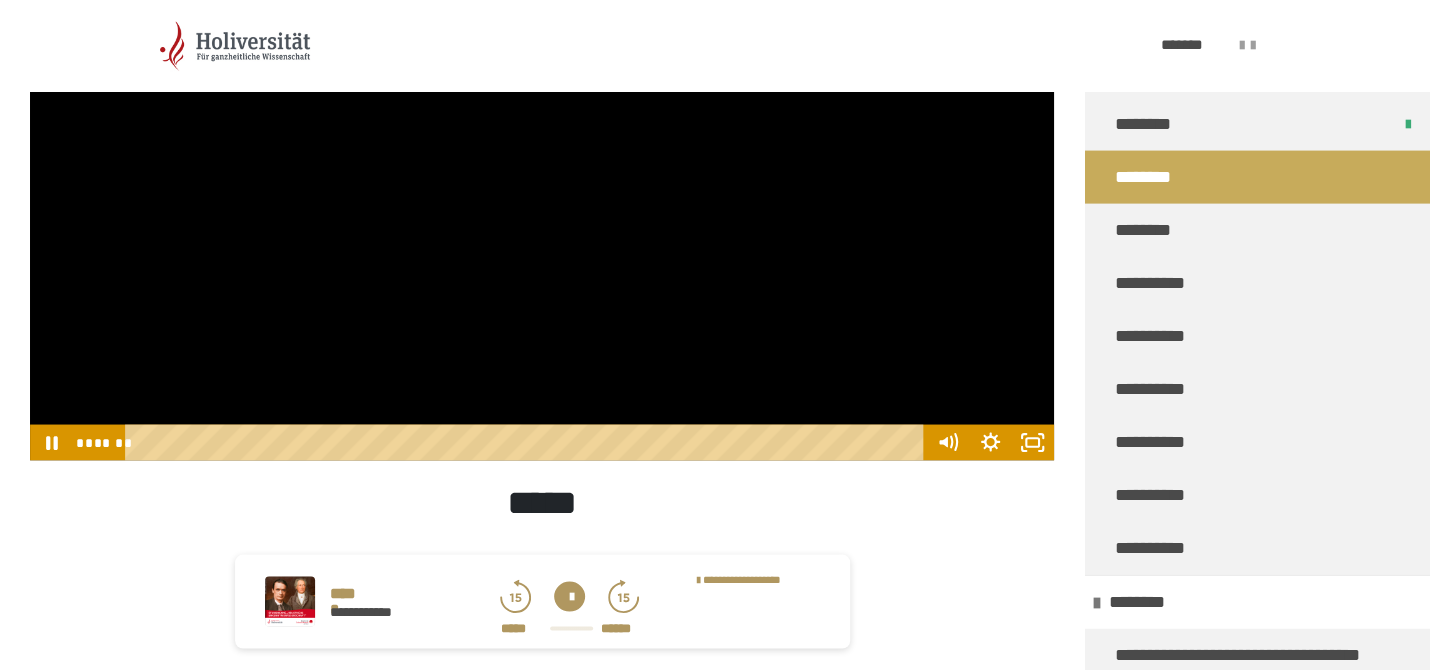 click at bounding box center [542, 172] 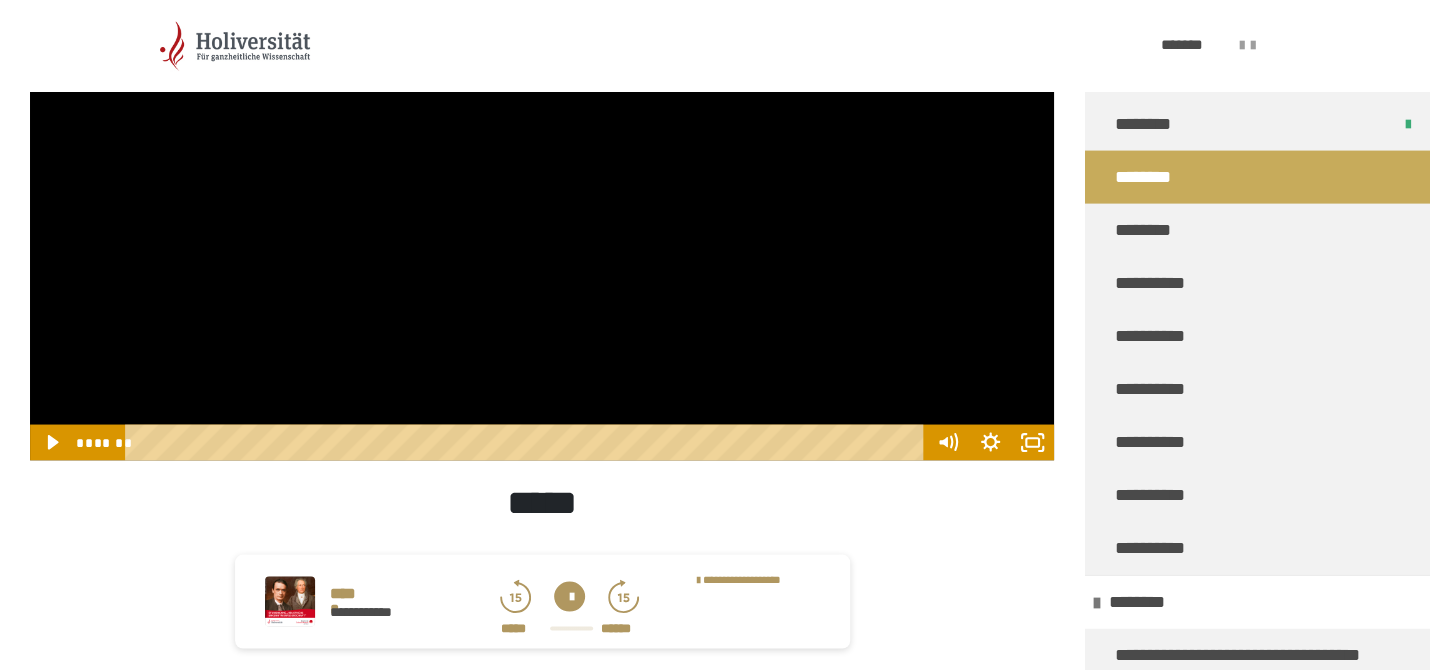 click at bounding box center (542, 172) 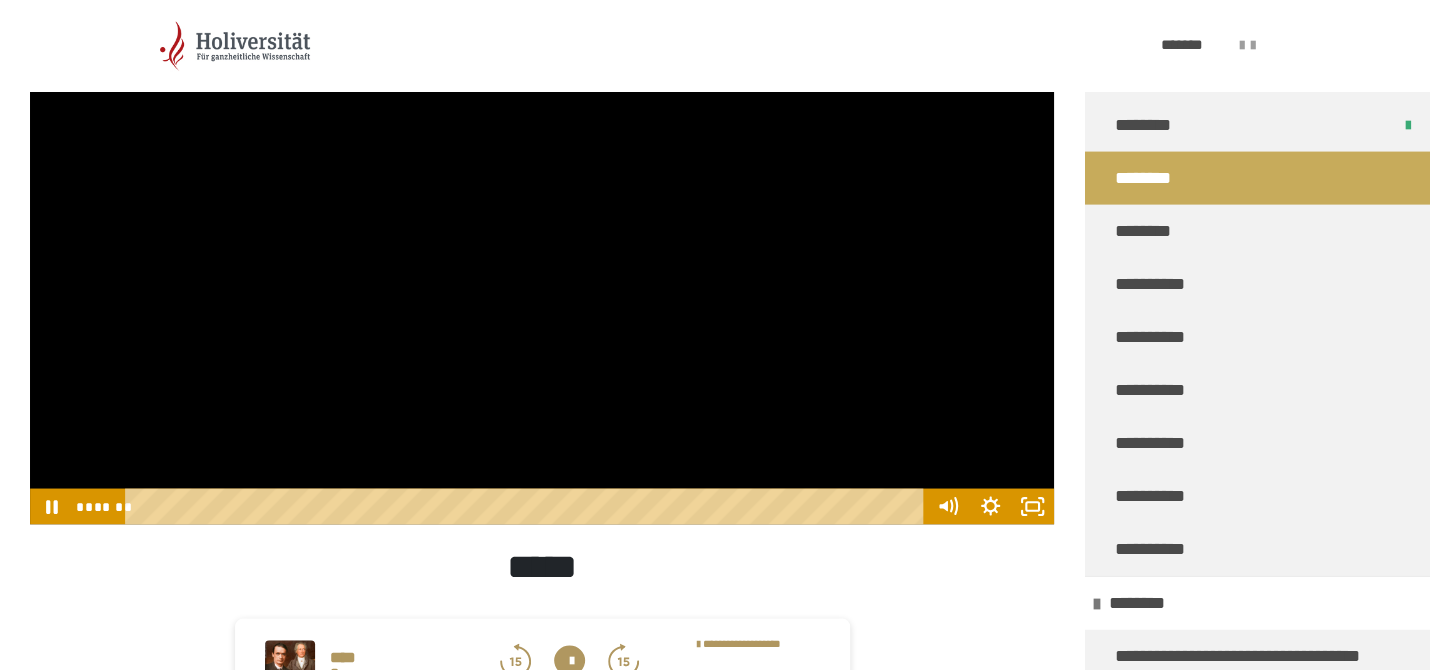 scroll, scrollTop: 1436, scrollLeft: 0, axis: vertical 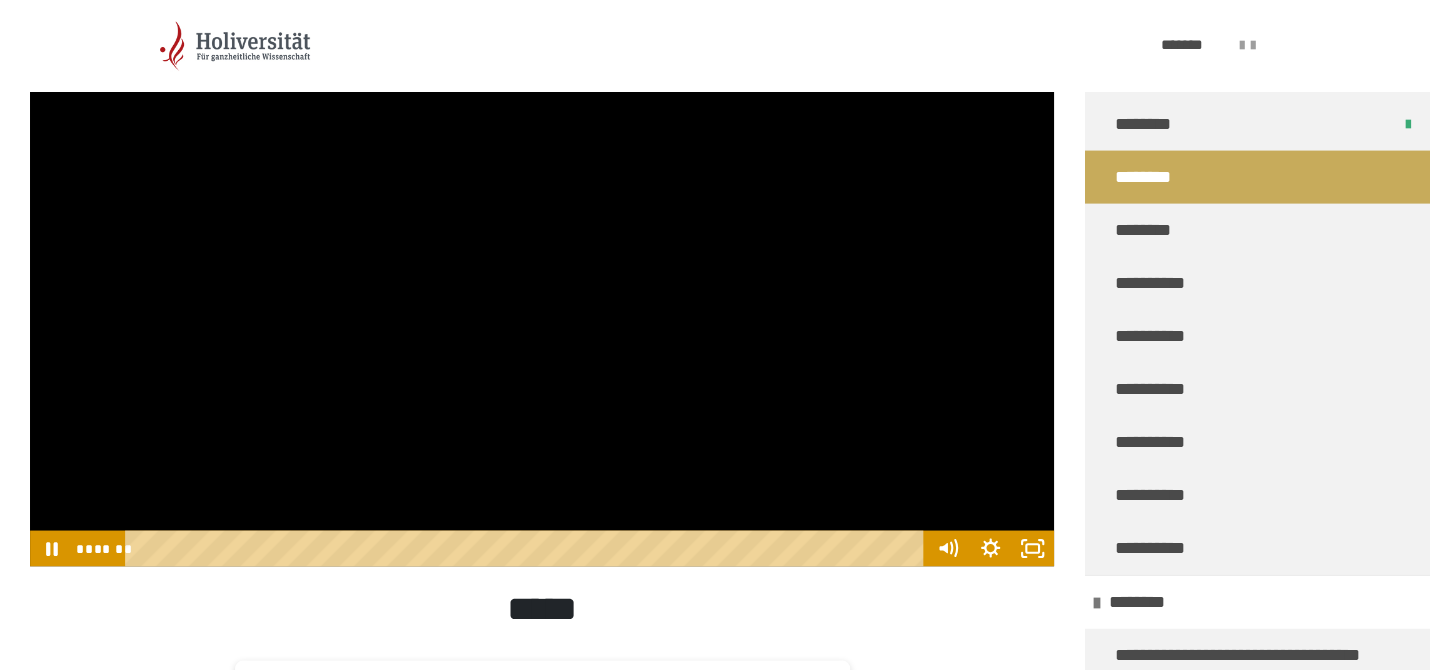 click at bounding box center (542, 278) 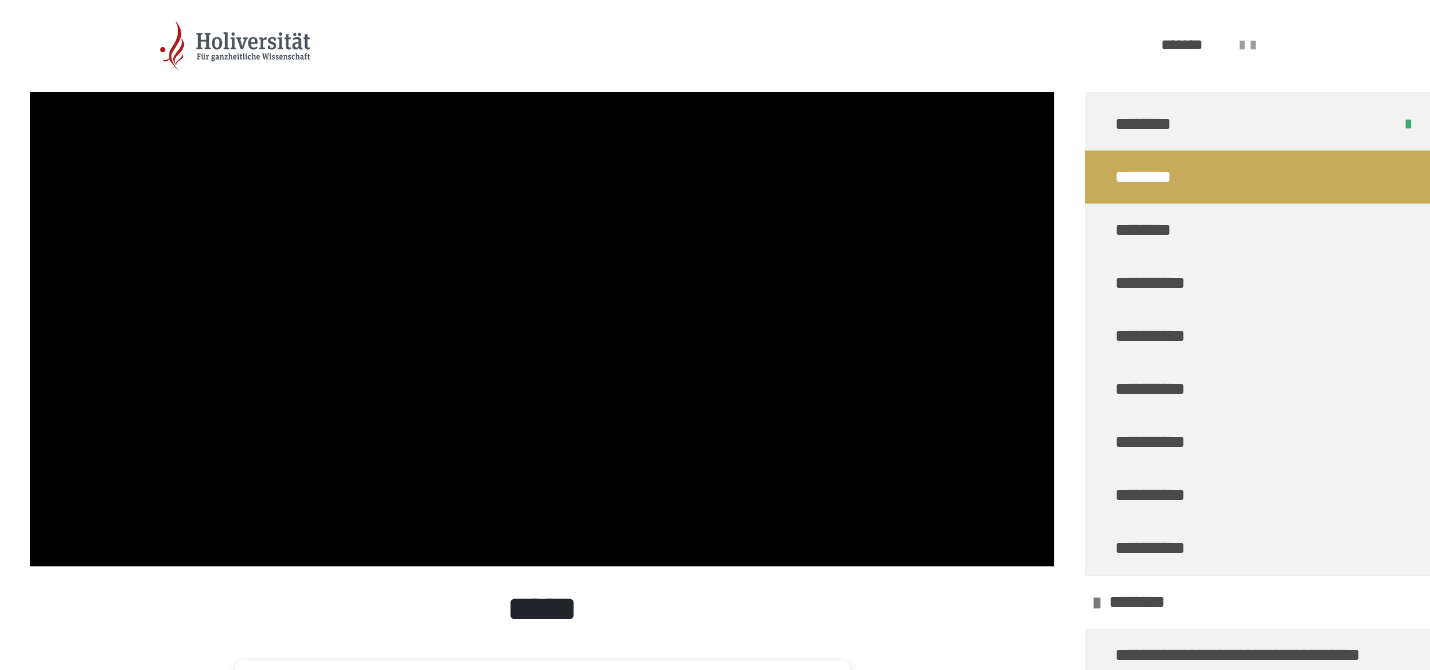 click at bounding box center (542, 278) 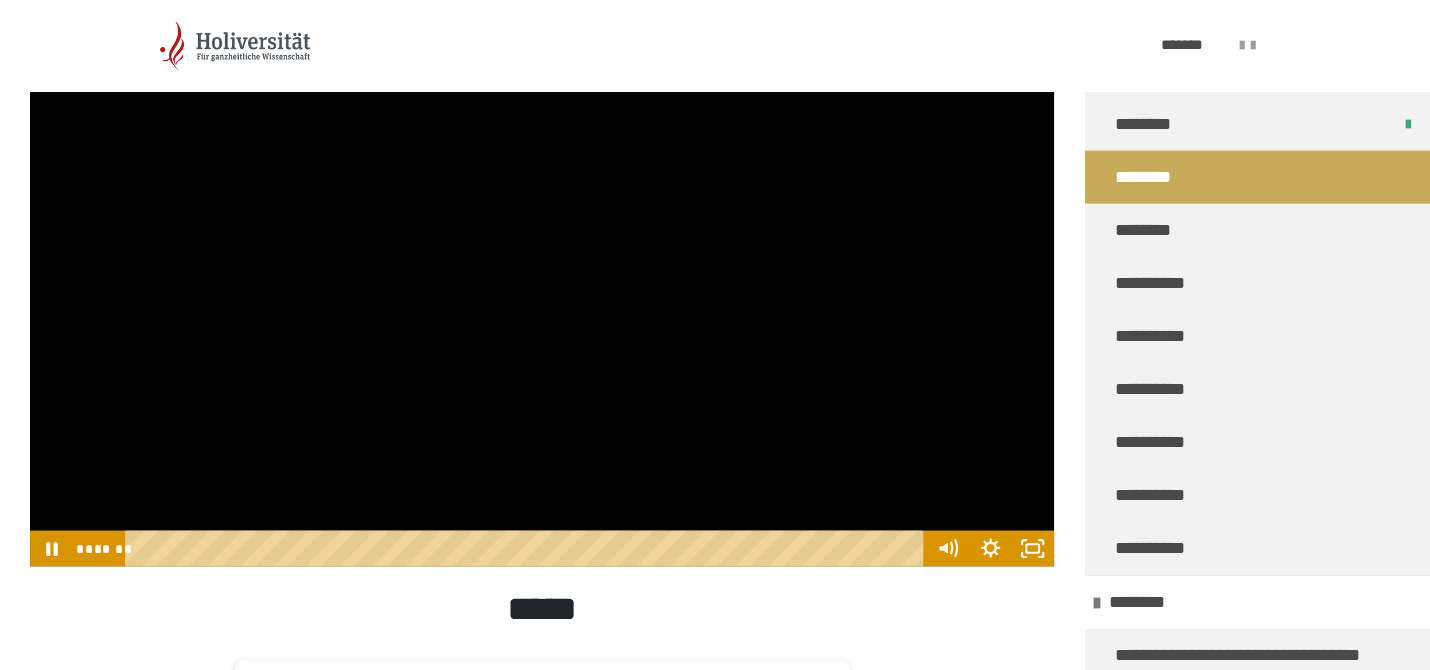click at bounding box center [542, 278] 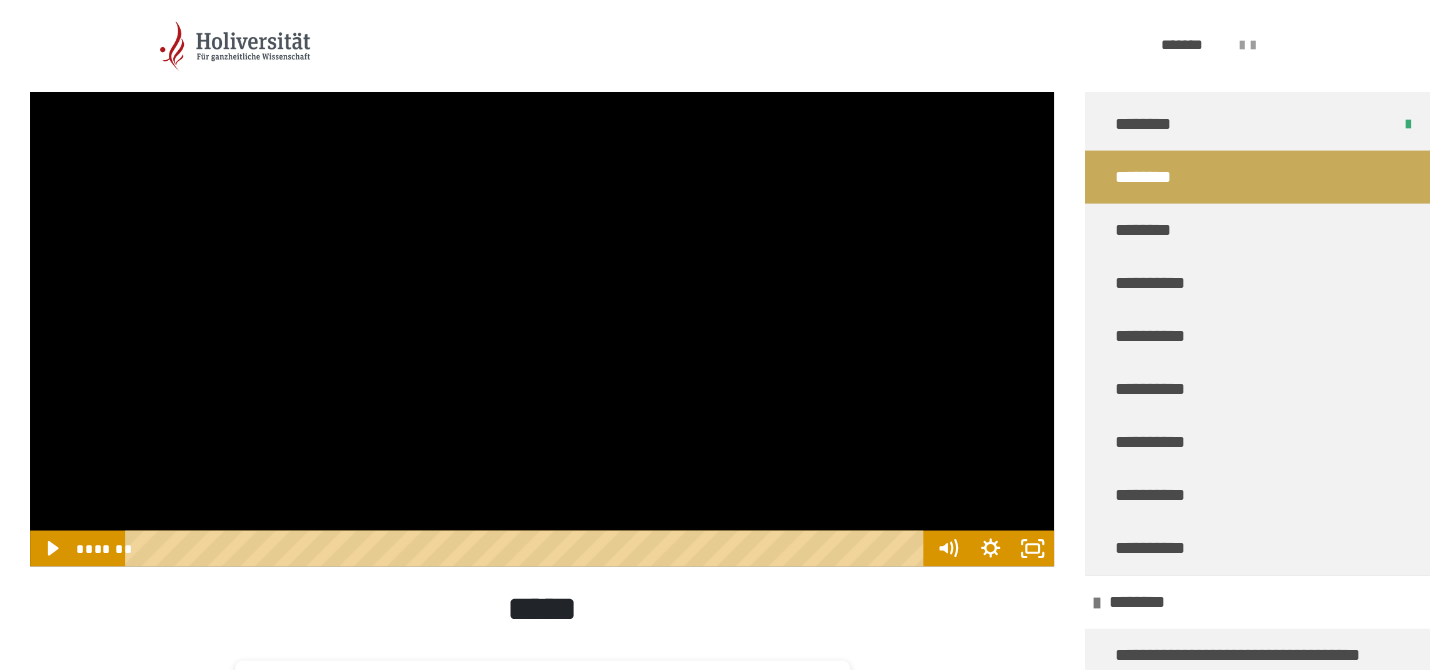 click at bounding box center [542, 278] 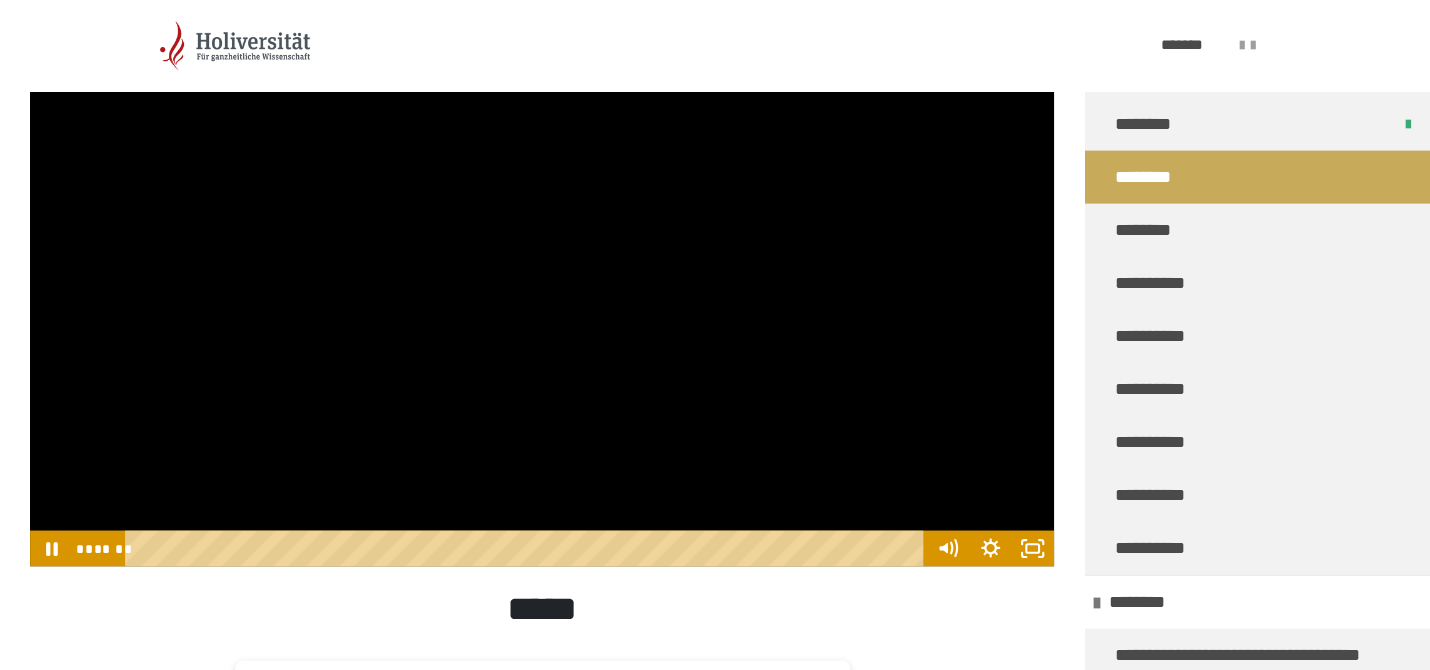 click at bounding box center (542, 278) 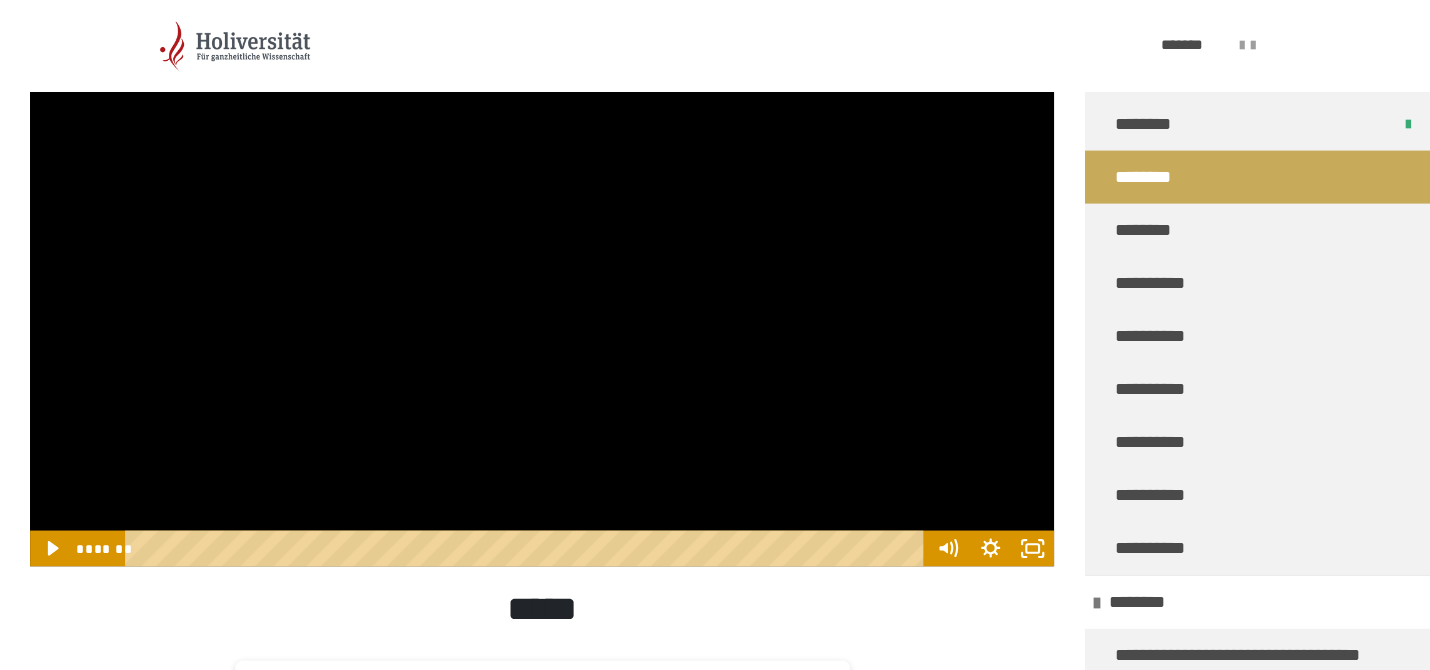 click at bounding box center (542, 278) 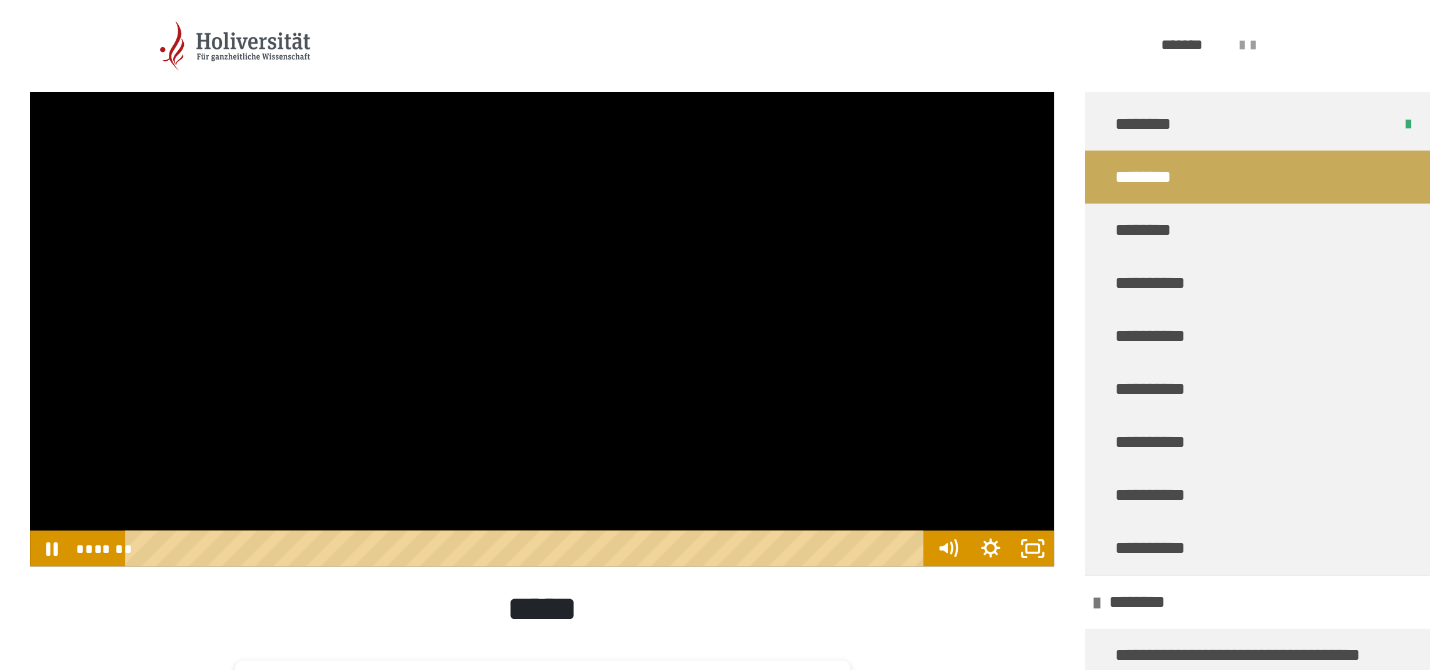 click at bounding box center (542, 278) 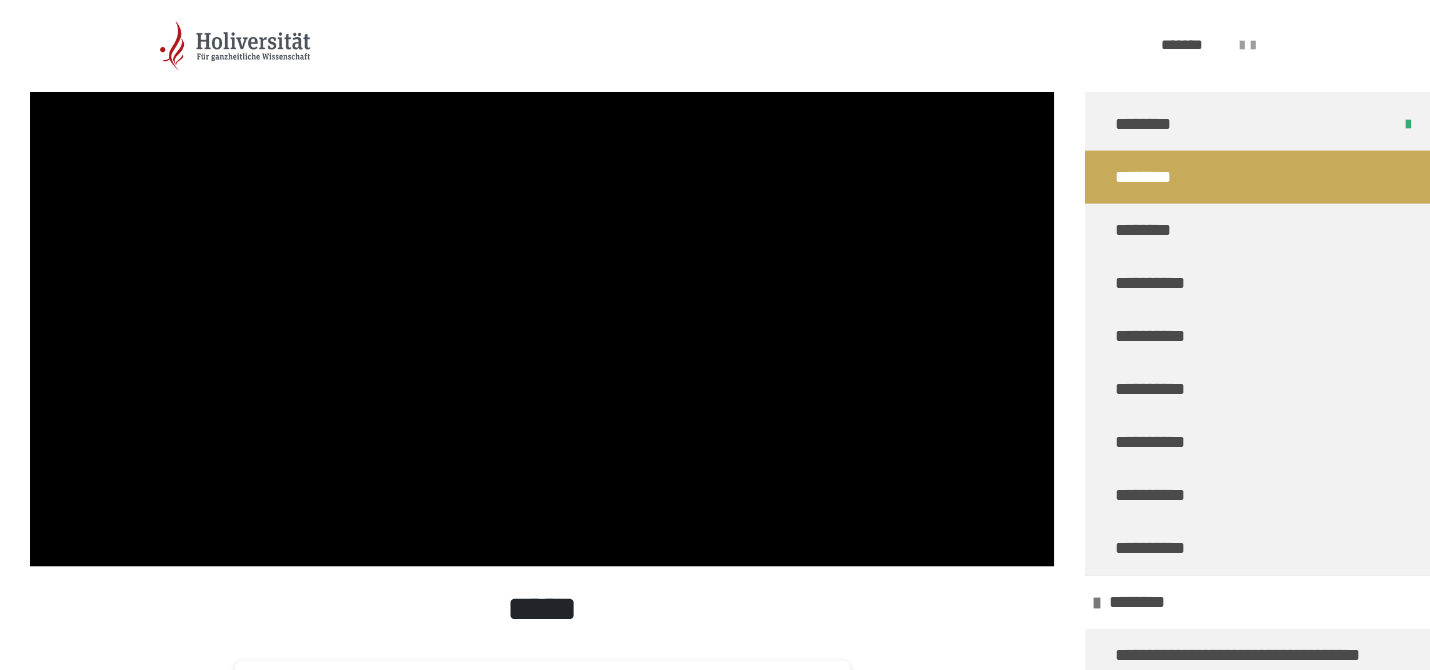 click at bounding box center (542, 278) 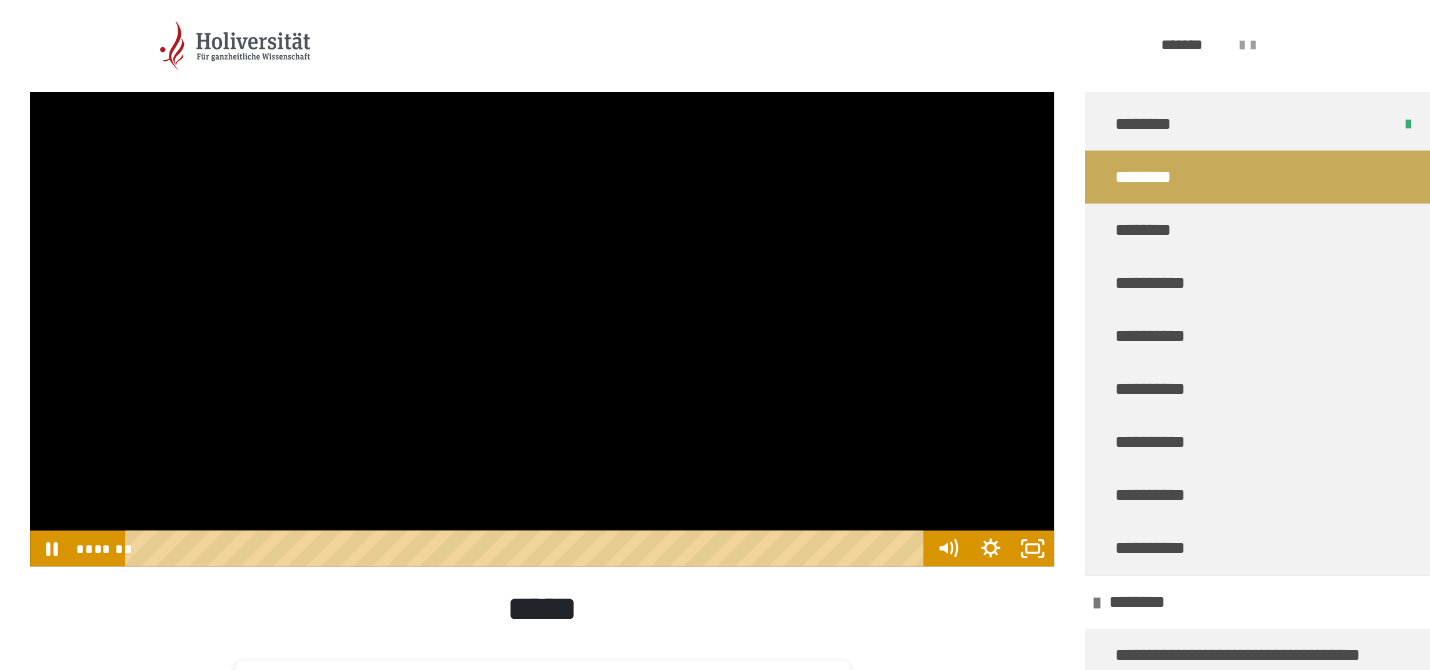 click at bounding box center [542, 278] 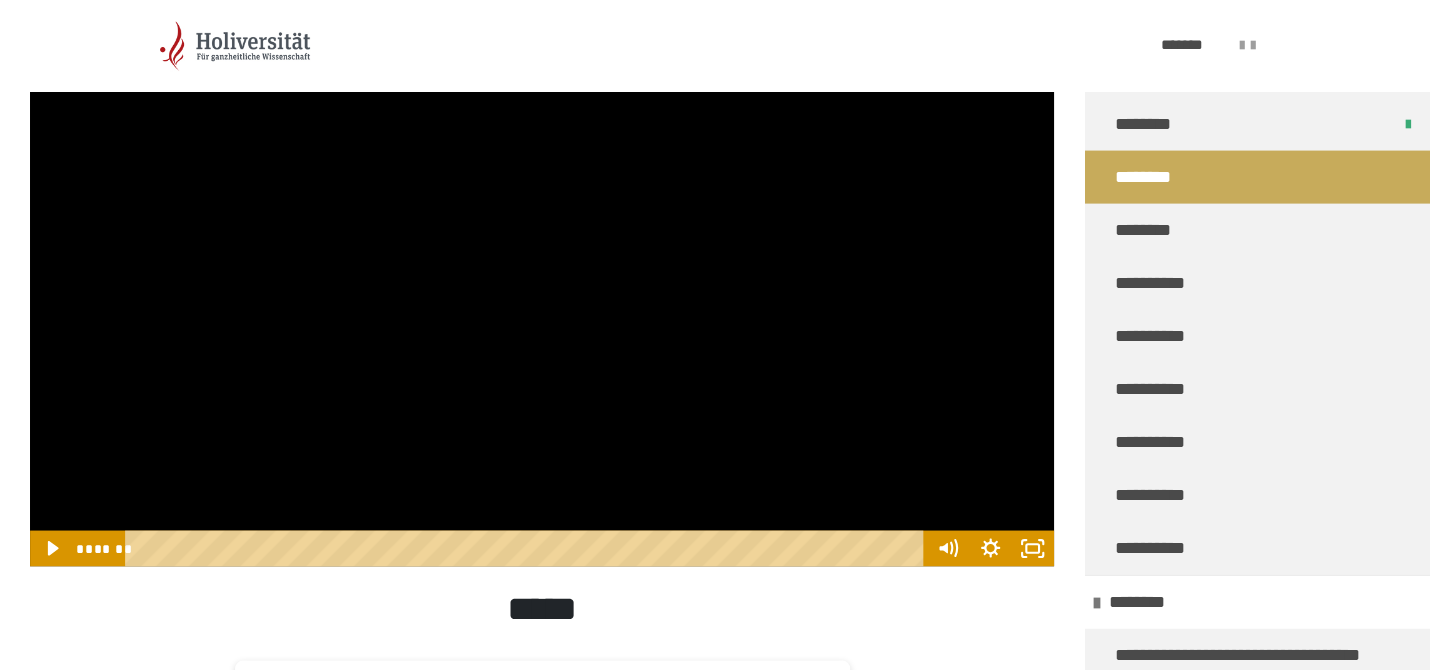 click at bounding box center [542, 278] 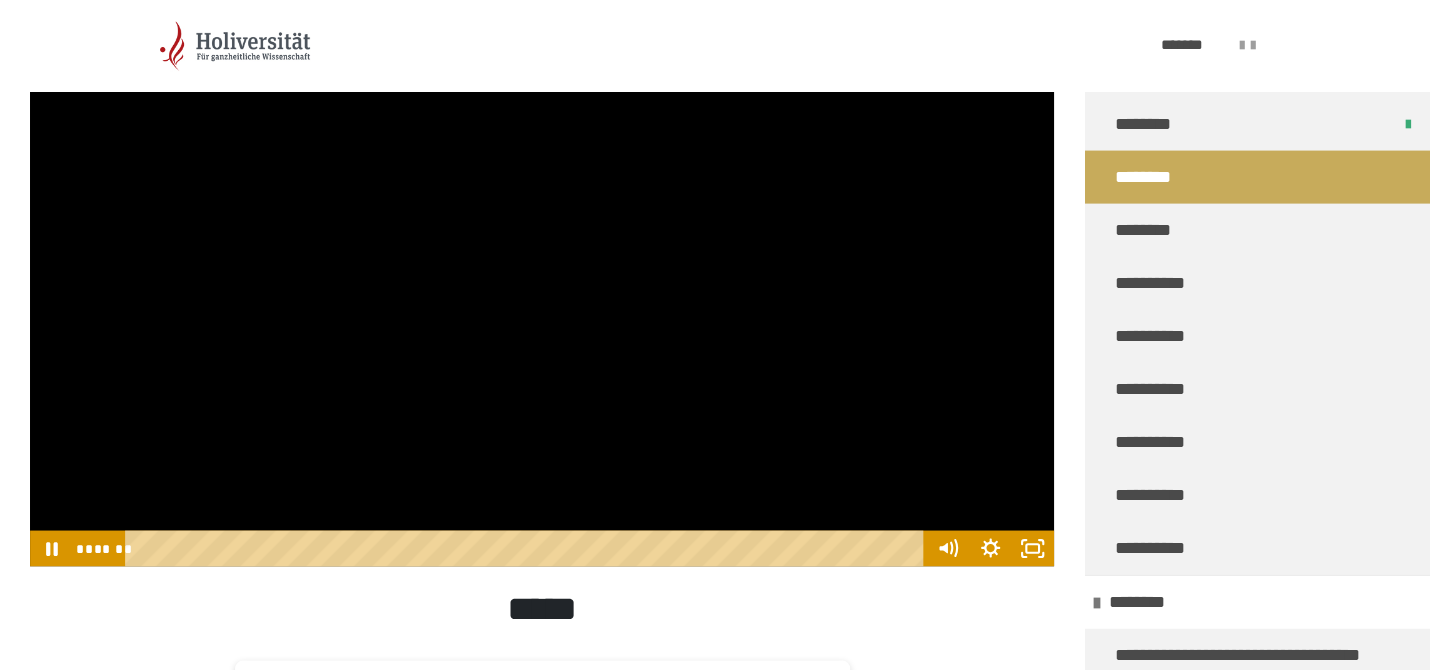 click at bounding box center [542, 278] 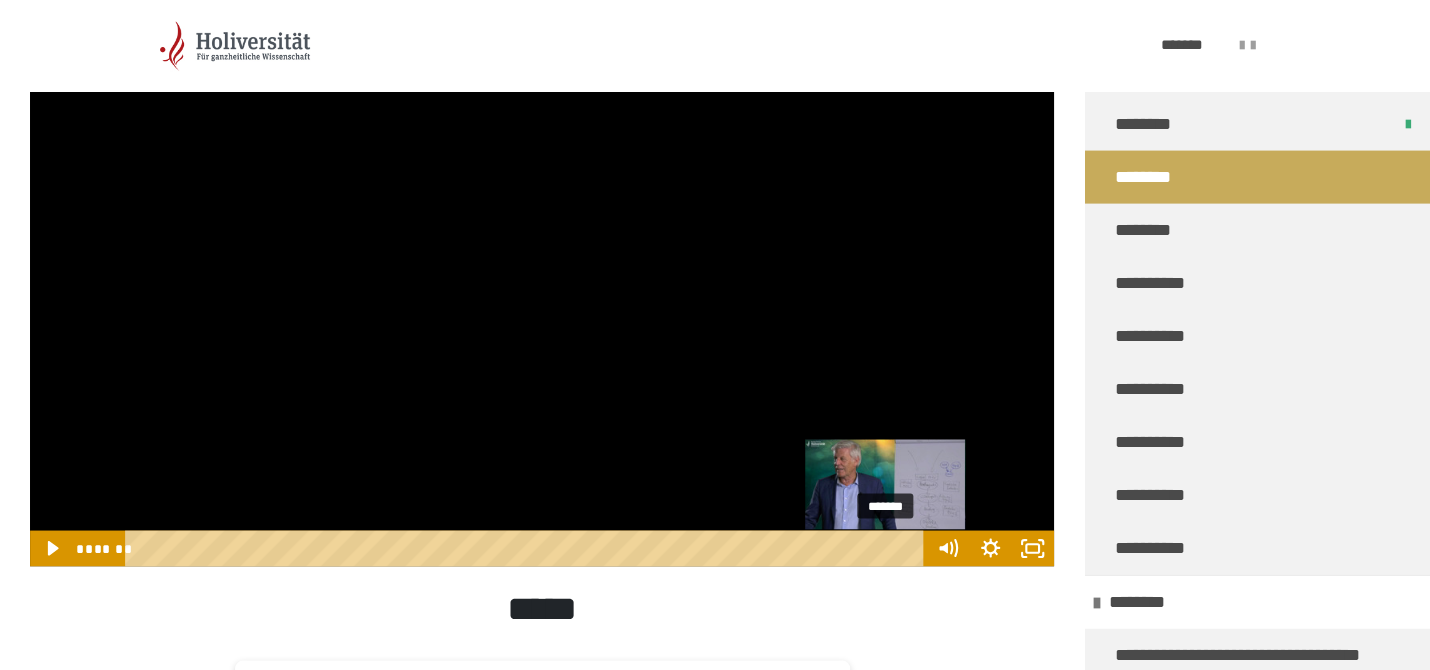 click on "*******" at bounding box center (528, 548) 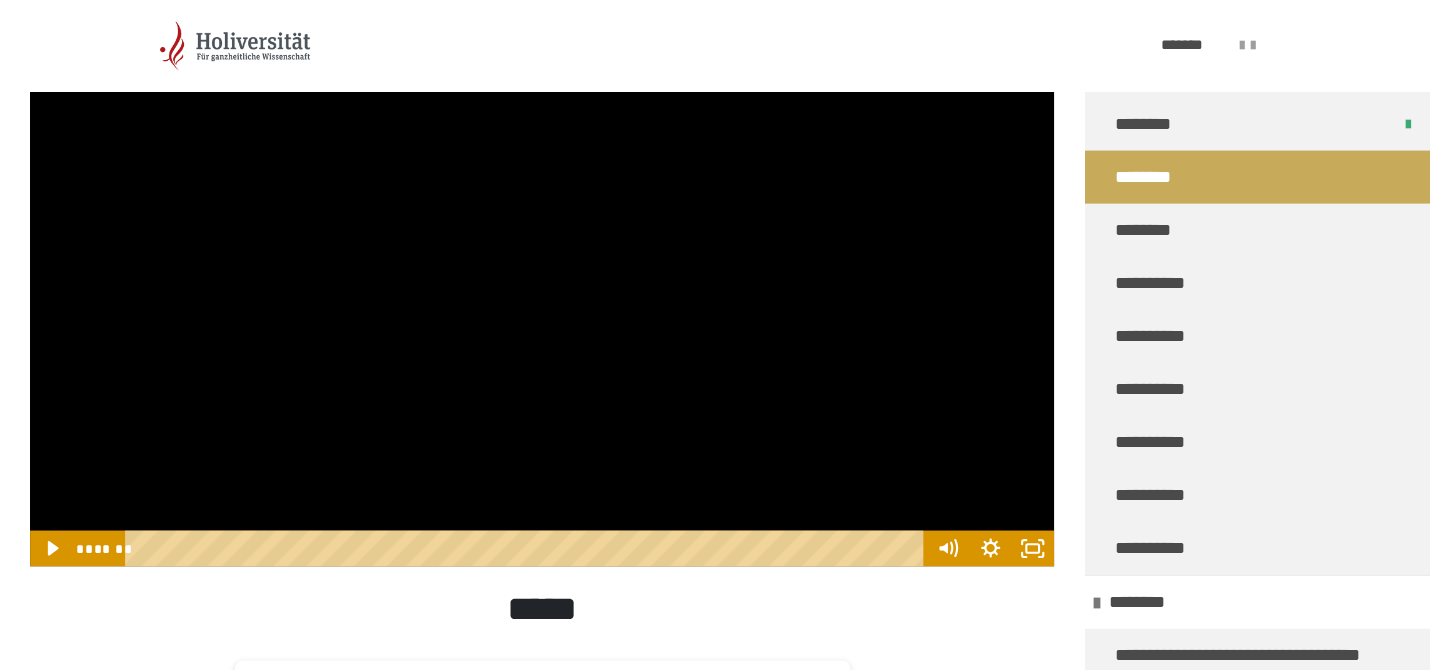 click at bounding box center (542, 278) 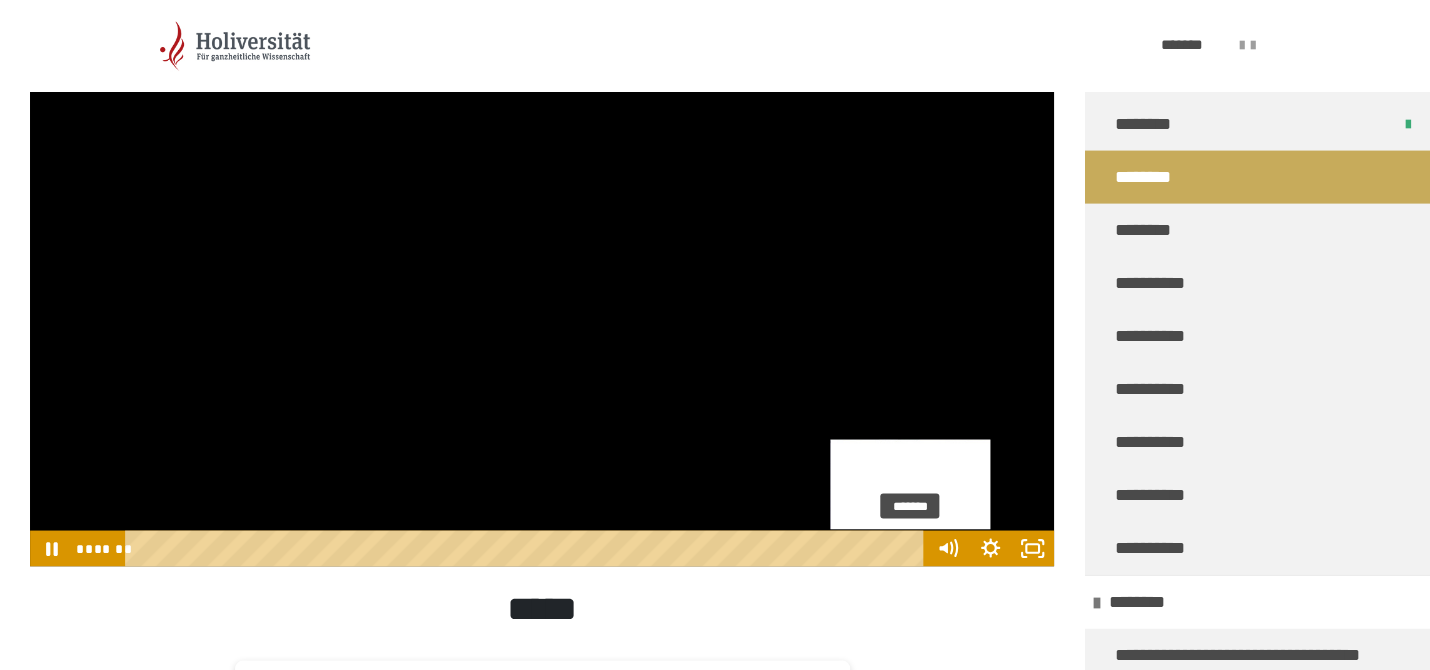 click at bounding box center [910, 548] 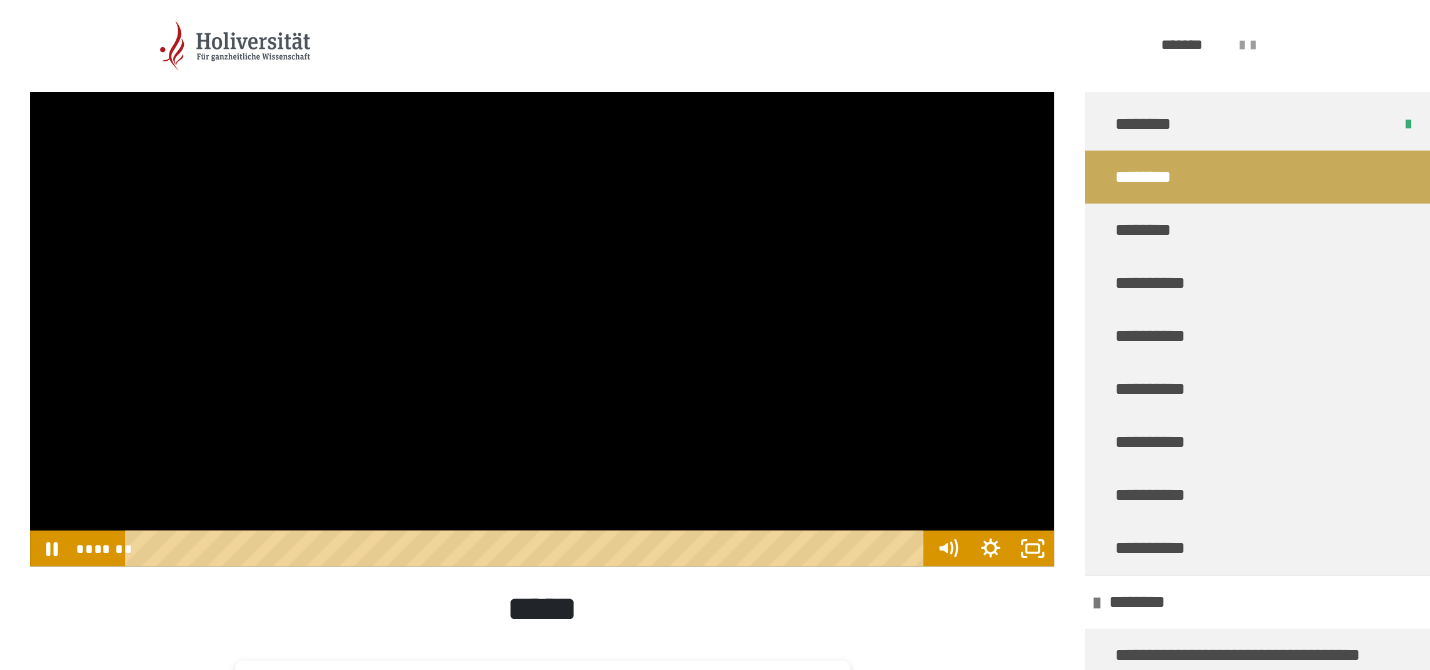 click at bounding box center [542, 278] 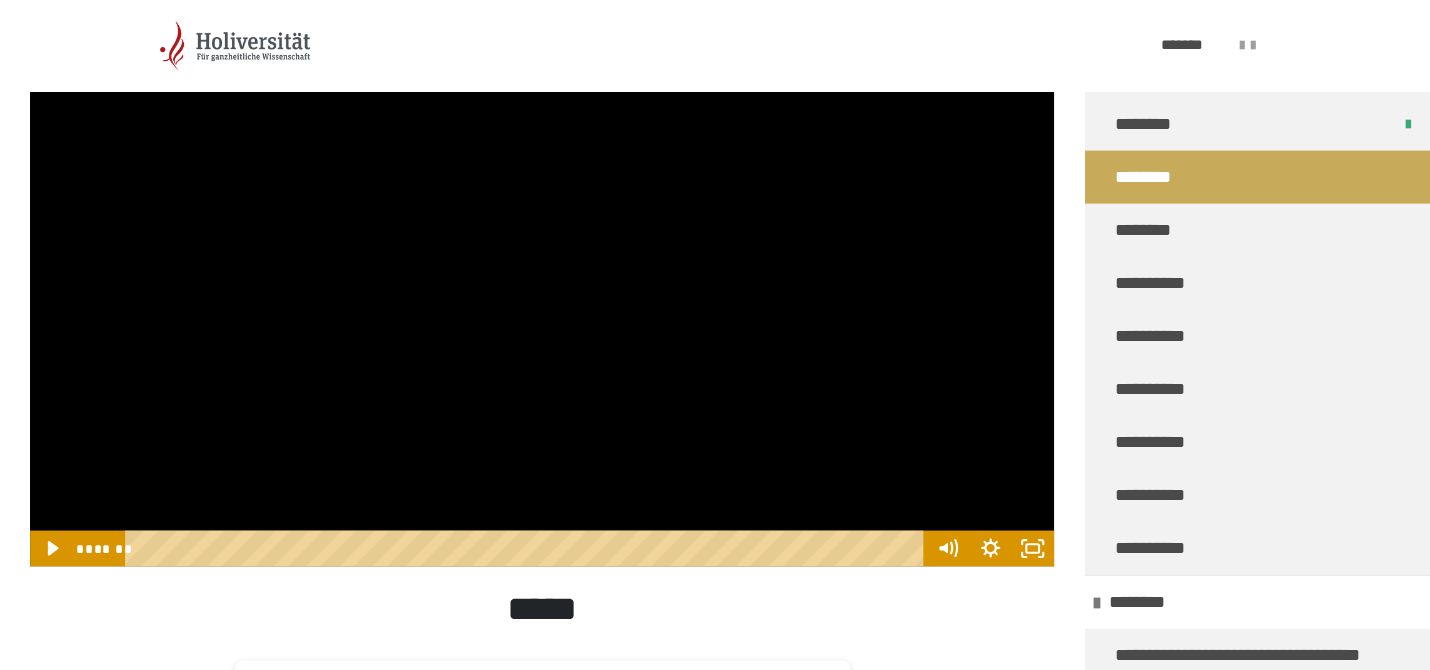 click at bounding box center (542, 278) 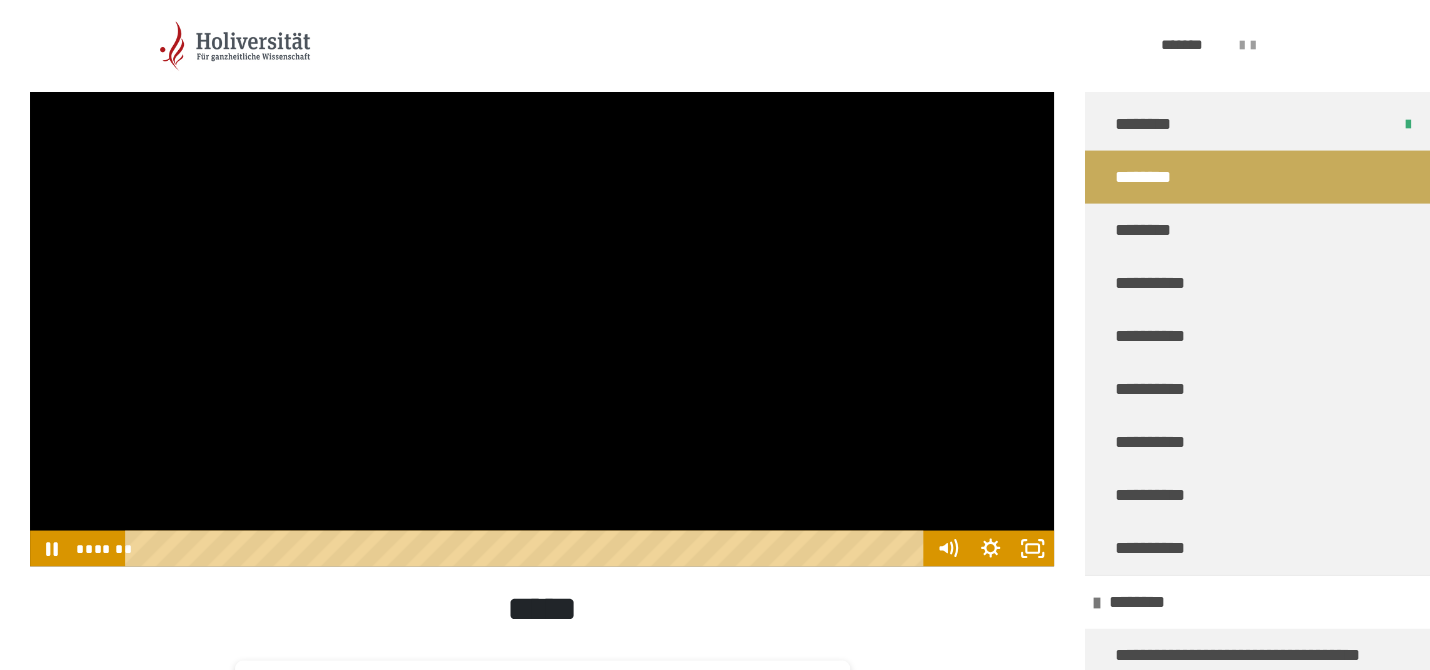 click at bounding box center [542, 278] 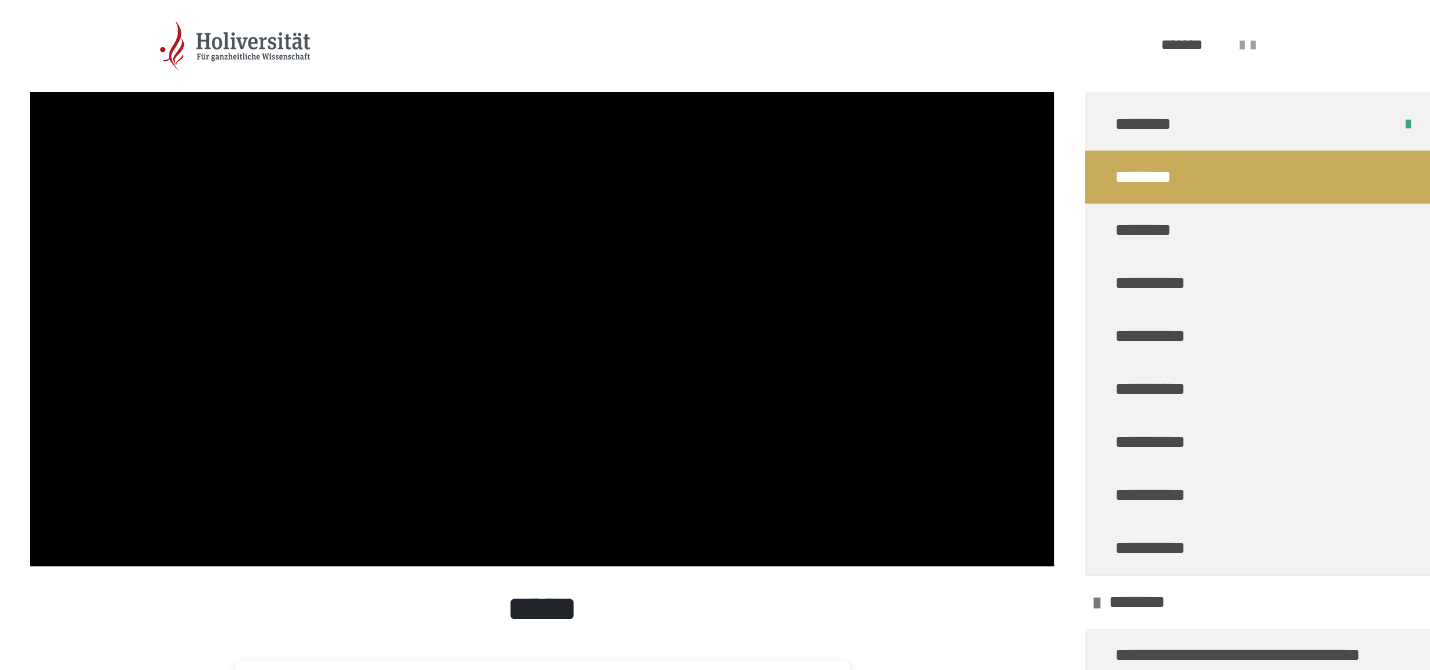 click at bounding box center [542, 278] 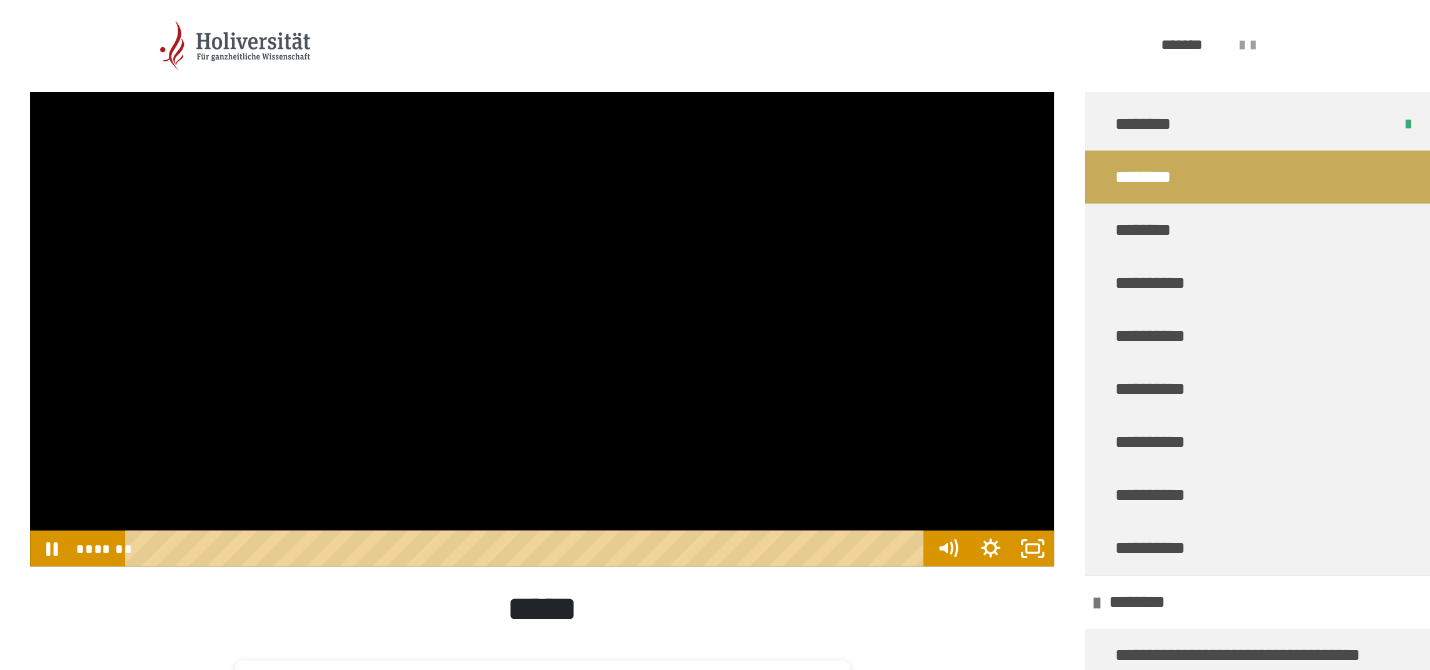 click at bounding box center (542, 278) 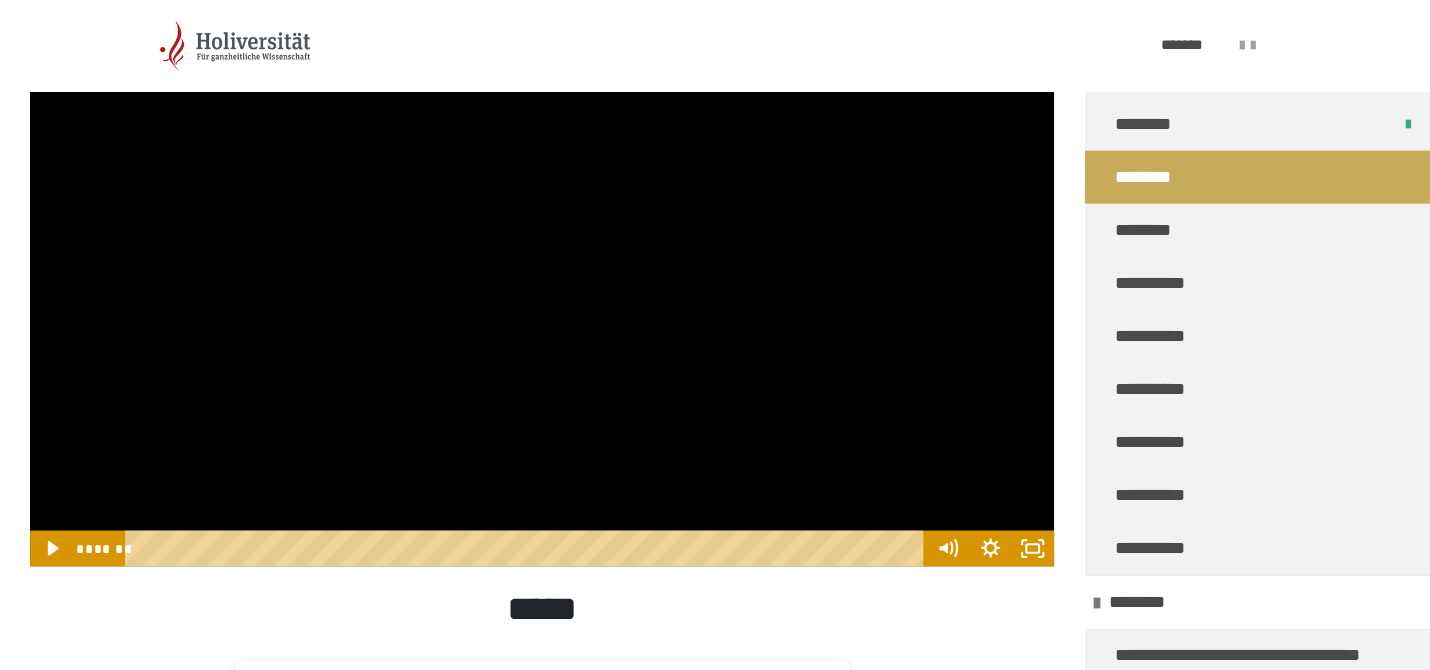 click at bounding box center [542, 278] 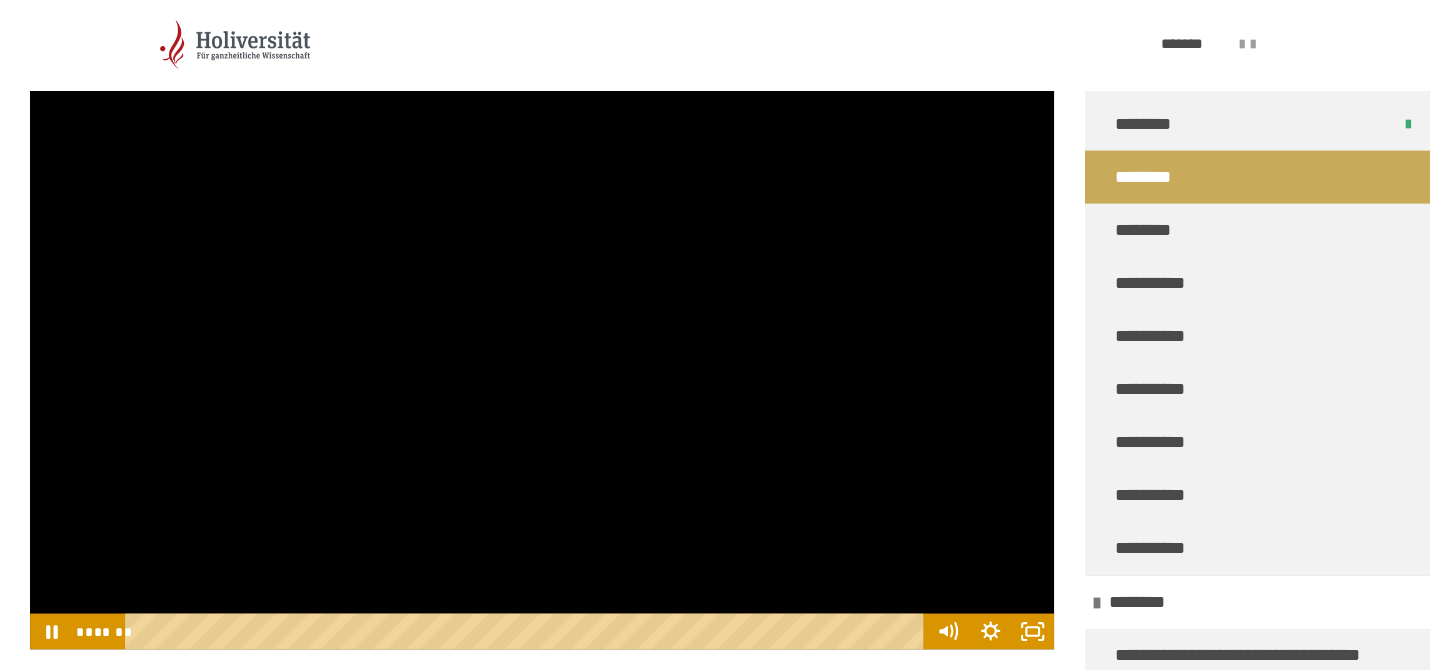 scroll, scrollTop: 1331, scrollLeft: 0, axis: vertical 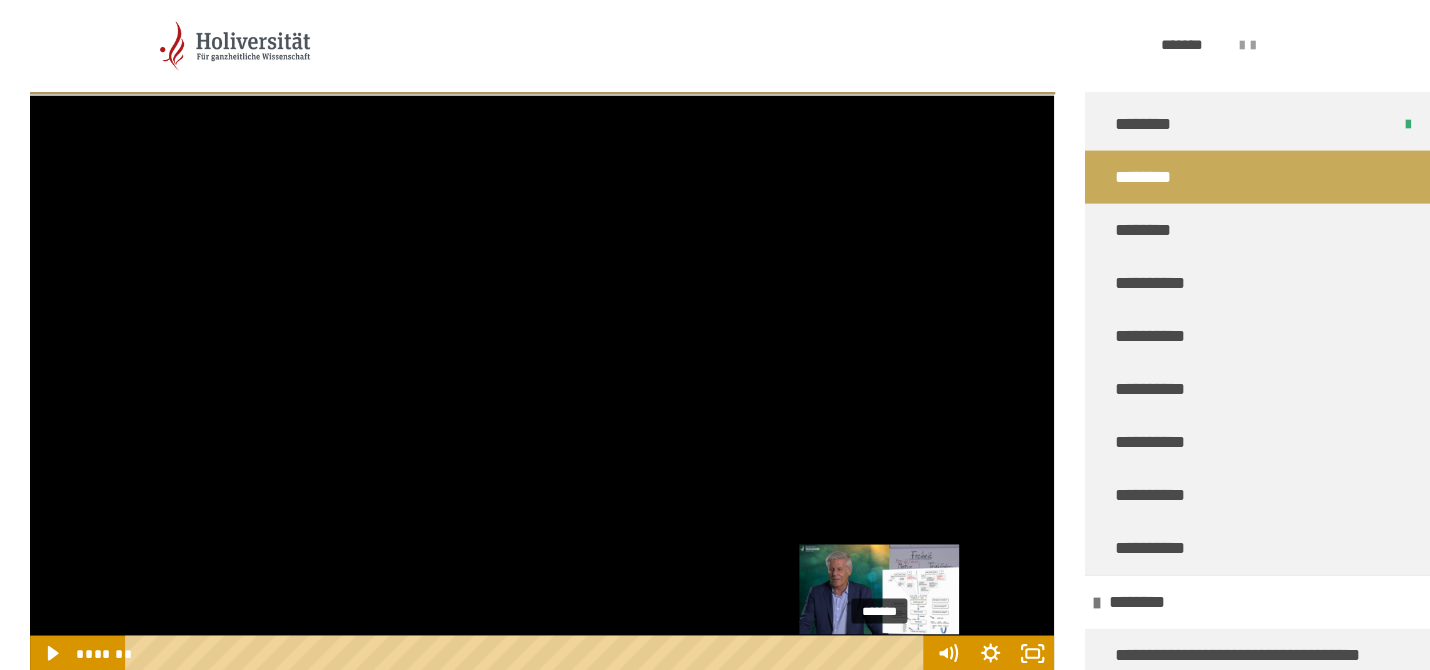 click on "*******" at bounding box center (528, 653) 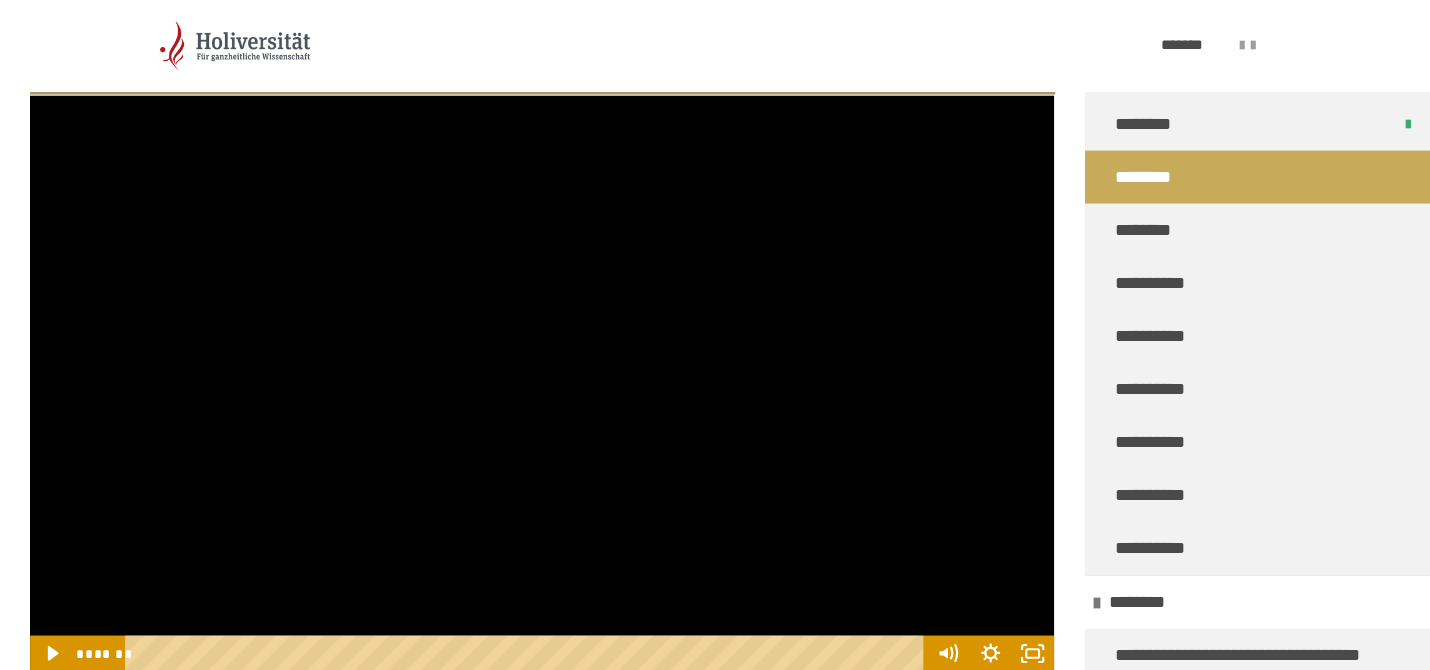 click at bounding box center (542, 383) 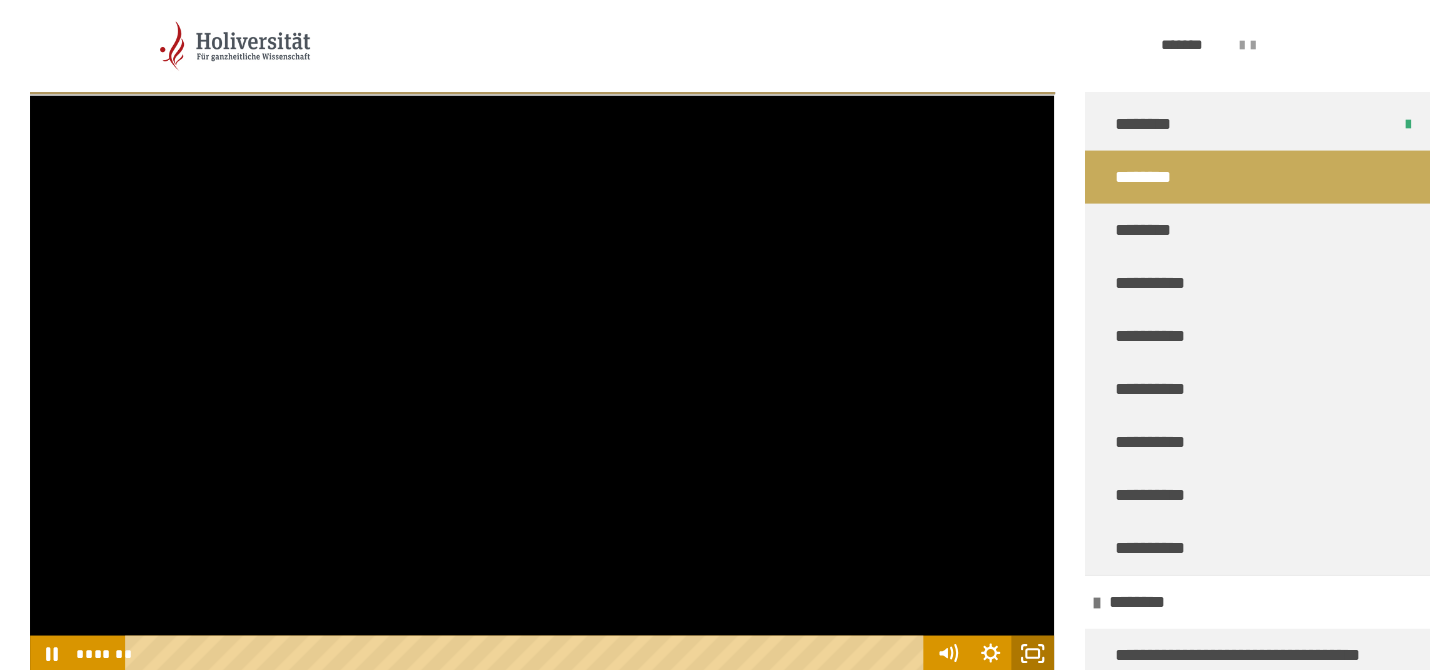 click 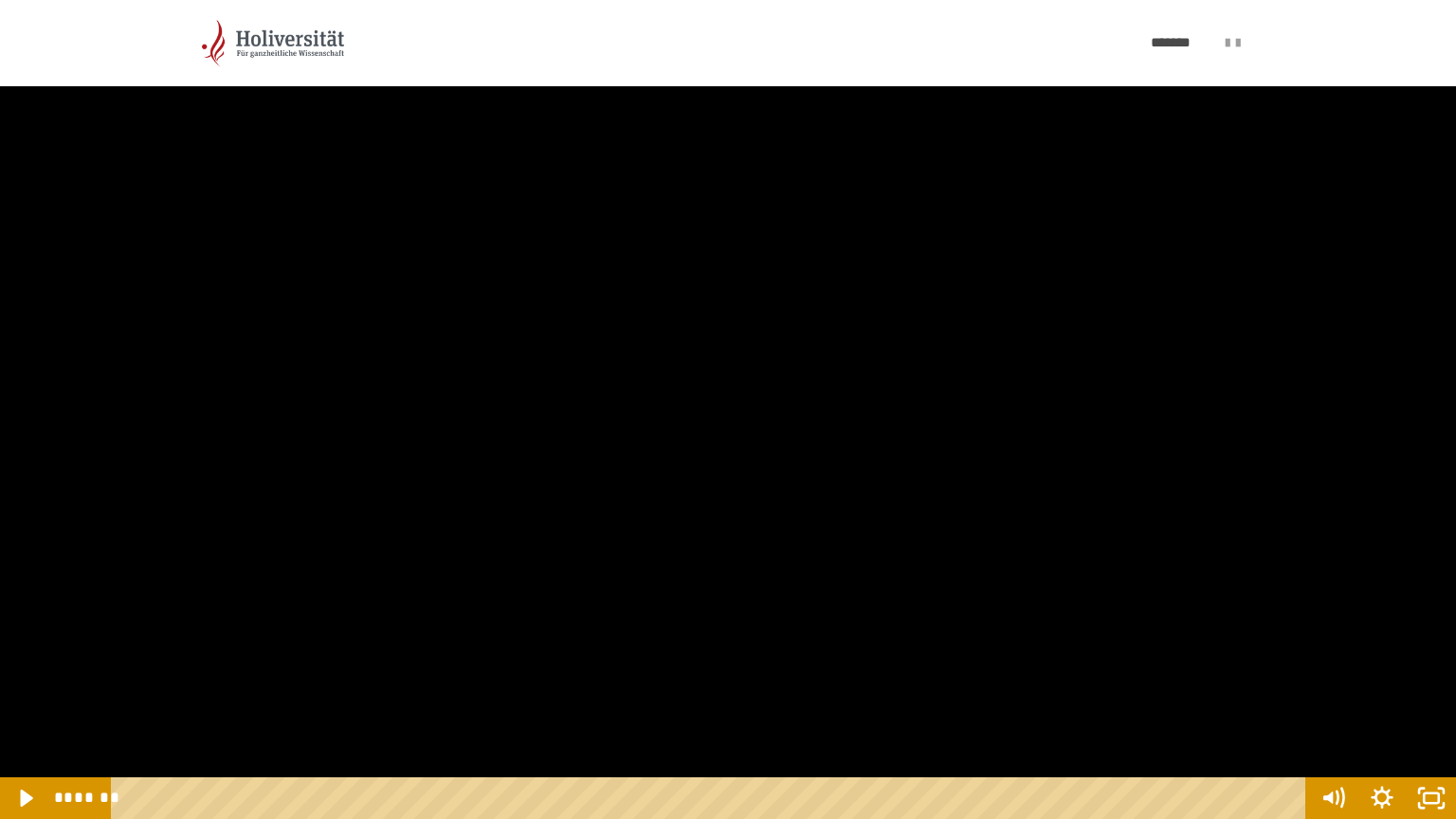 click at bounding box center [728, 410] 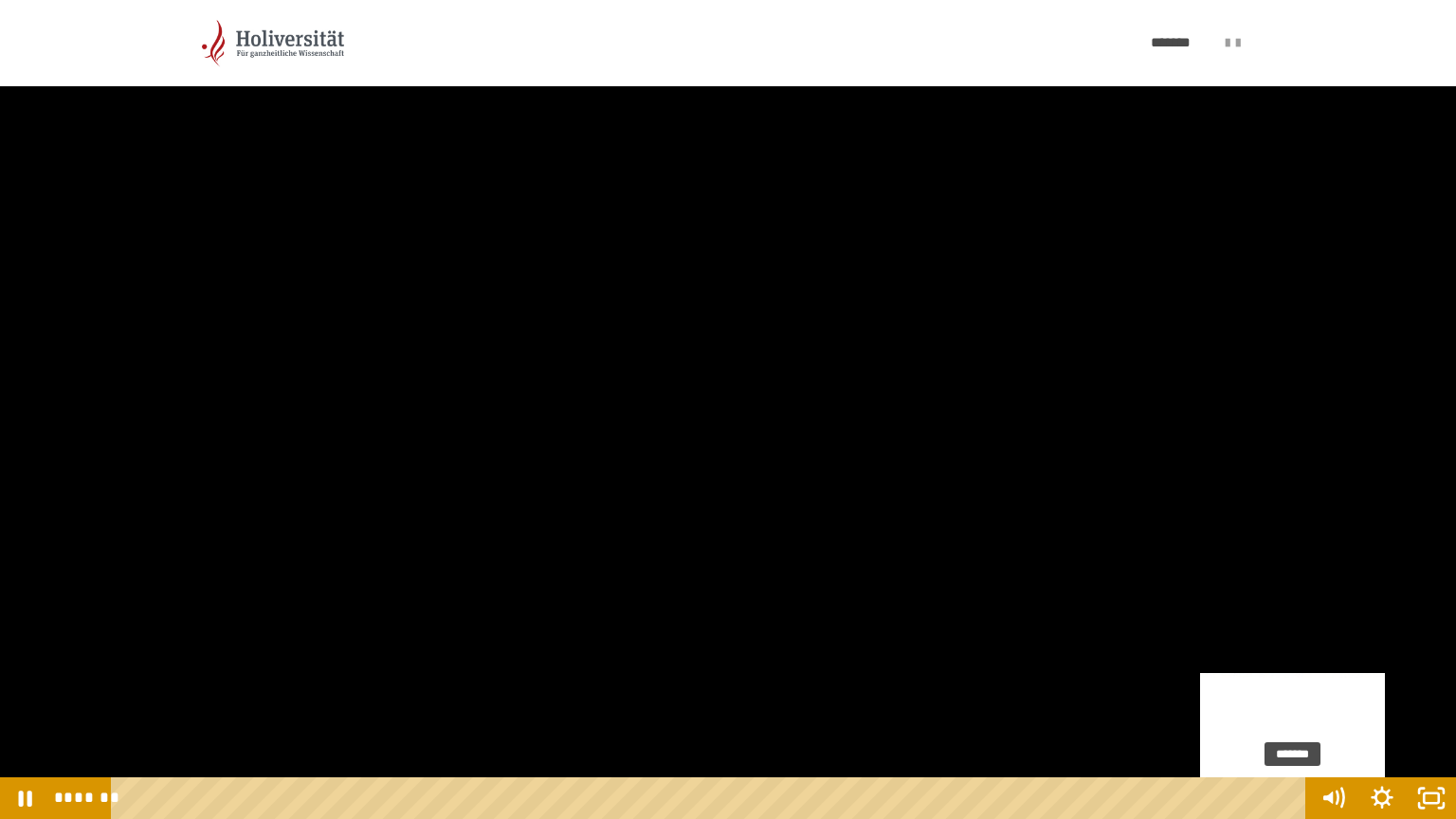 click on "*******" at bounding box center [712, 798] 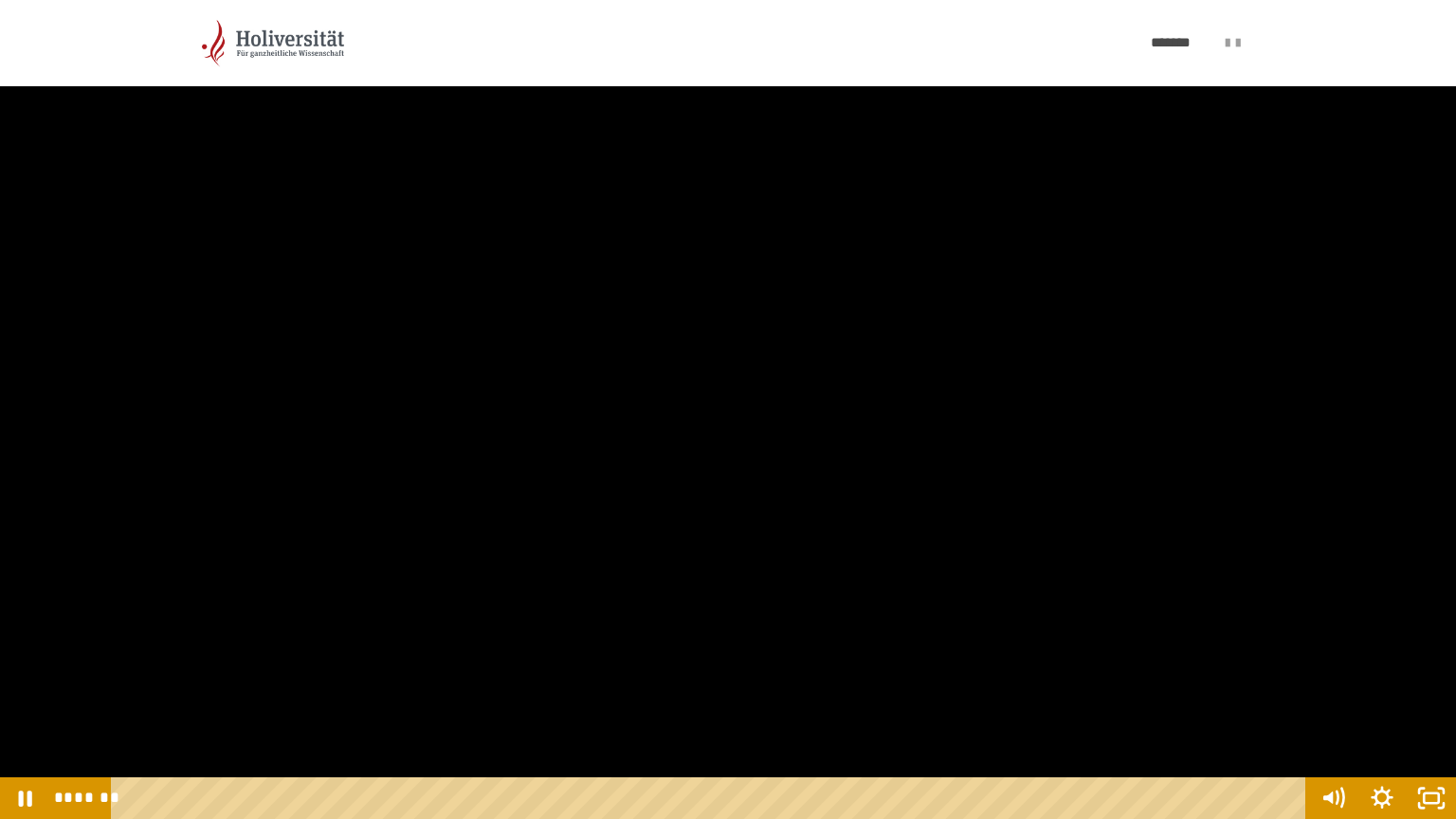 click at bounding box center [728, 410] 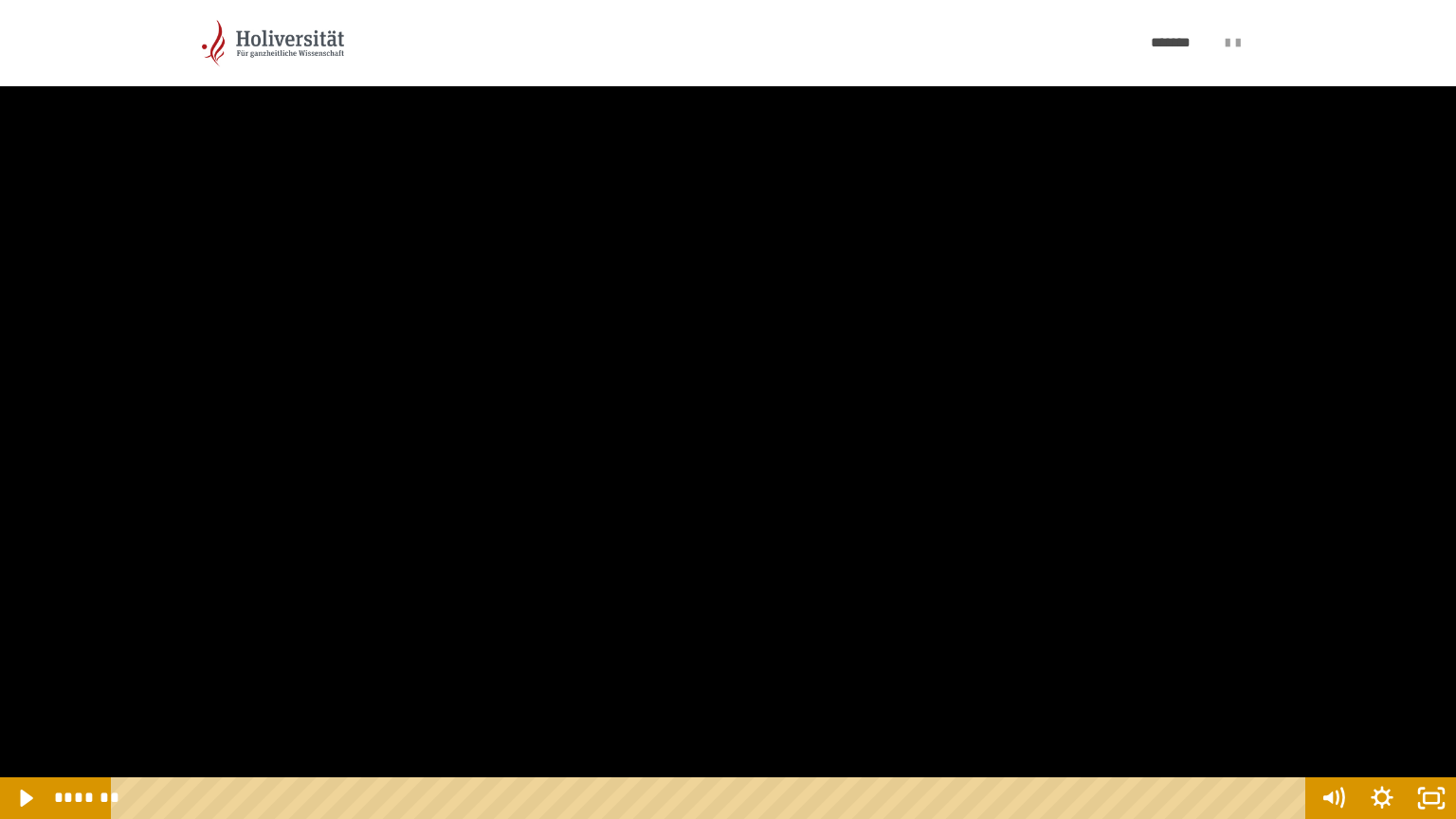 click at bounding box center [728, 410] 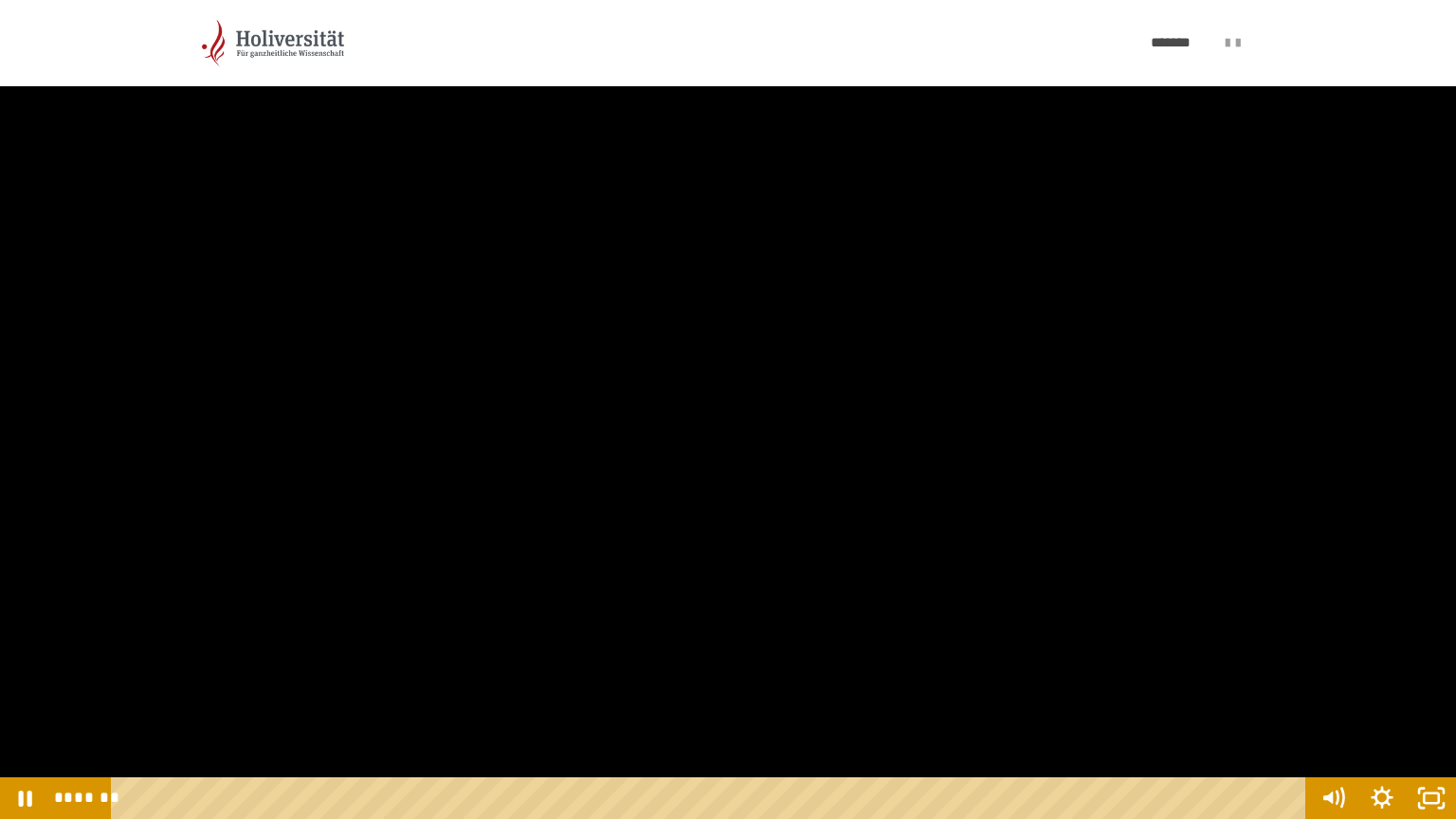 click at bounding box center (728, 410) 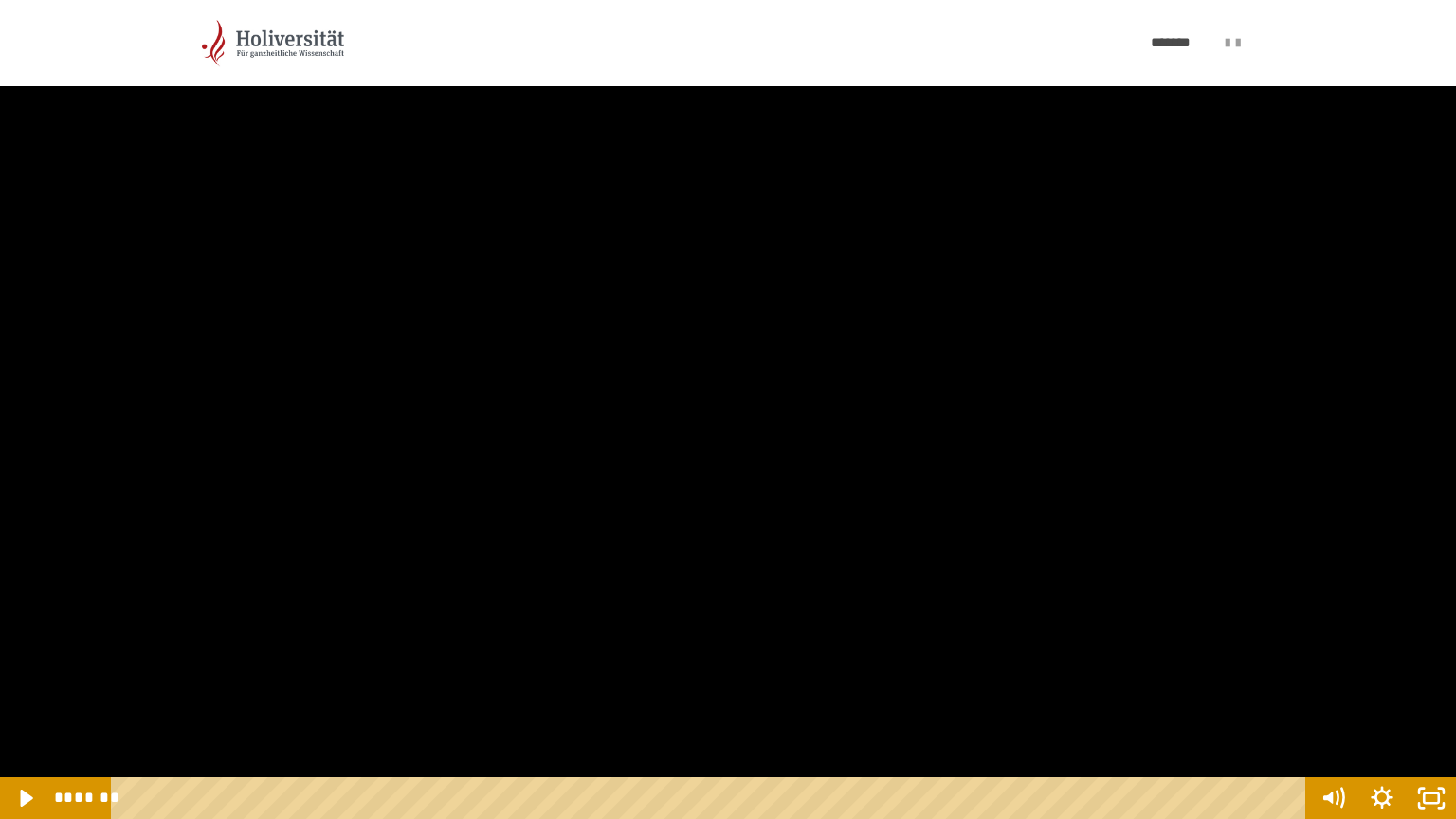 click at bounding box center (728, 410) 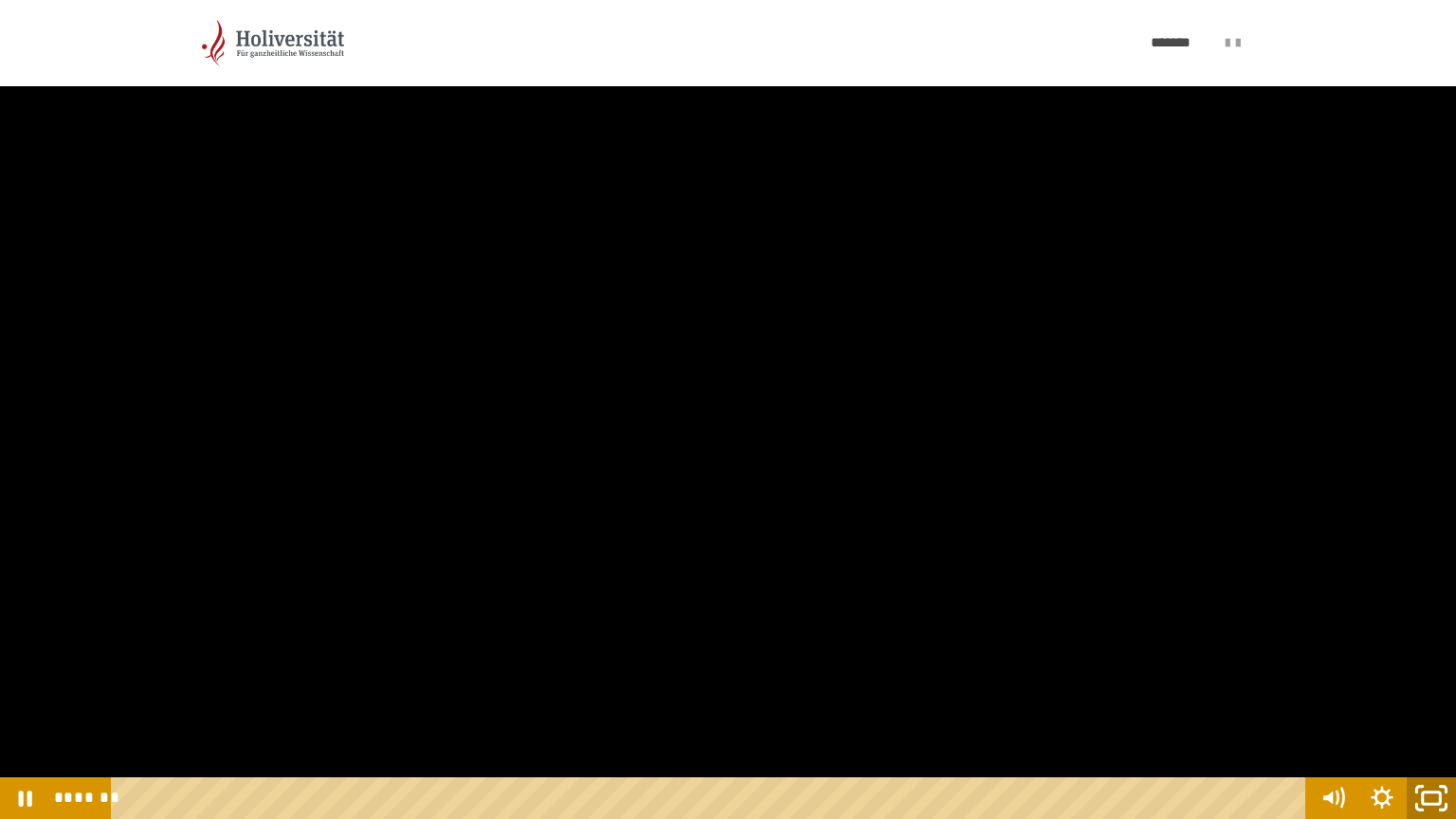 click 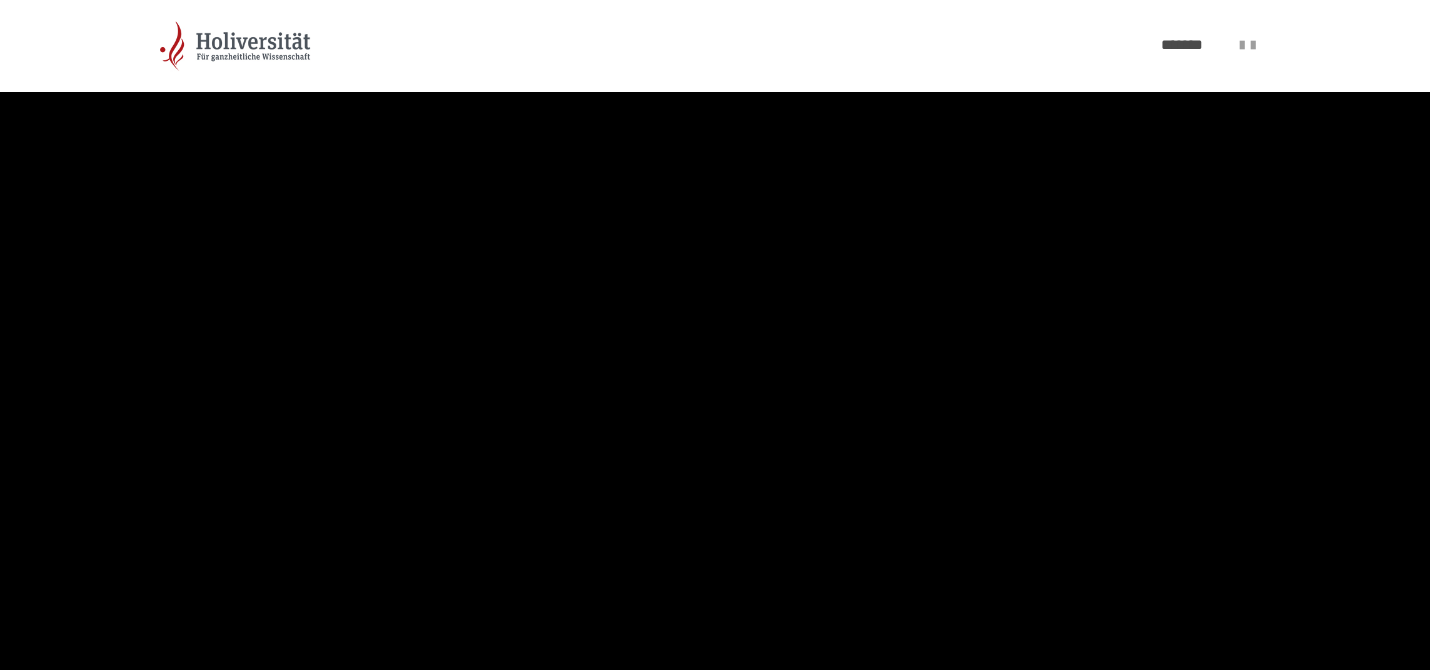 scroll, scrollTop: 1736, scrollLeft: 0, axis: vertical 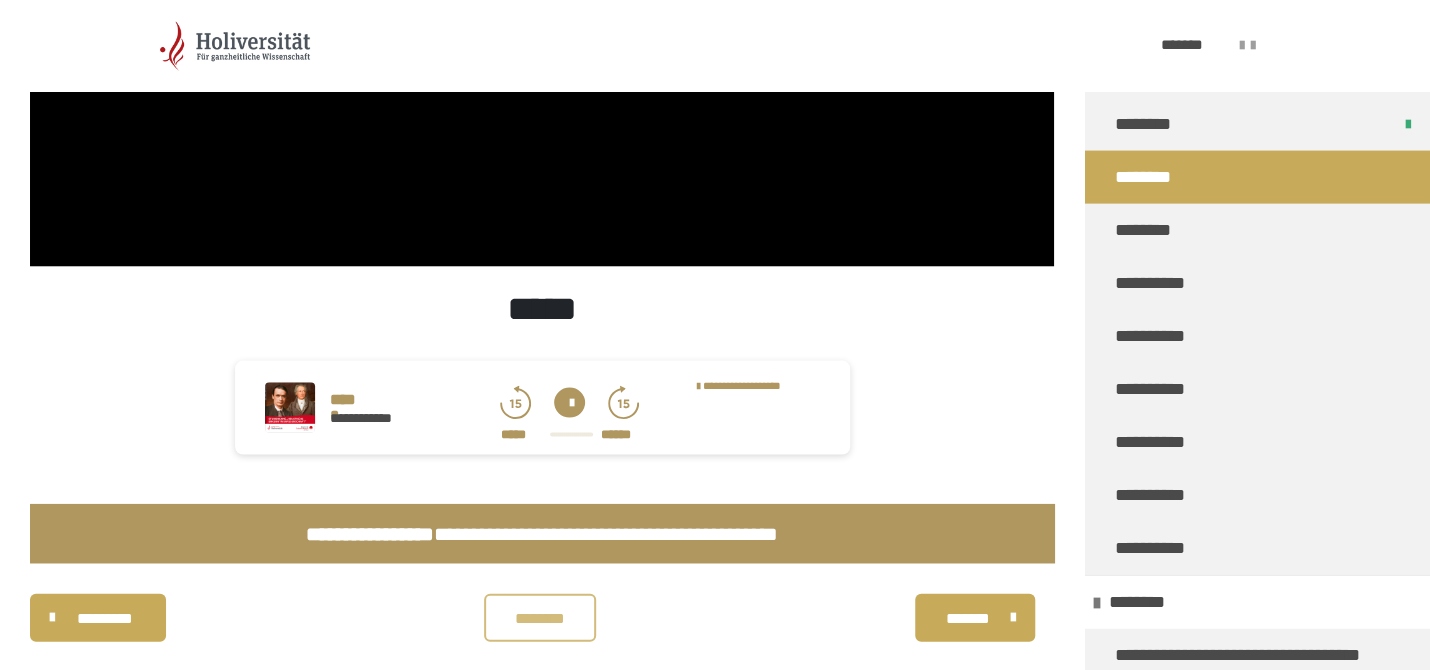 click on "********" at bounding box center [540, 618] 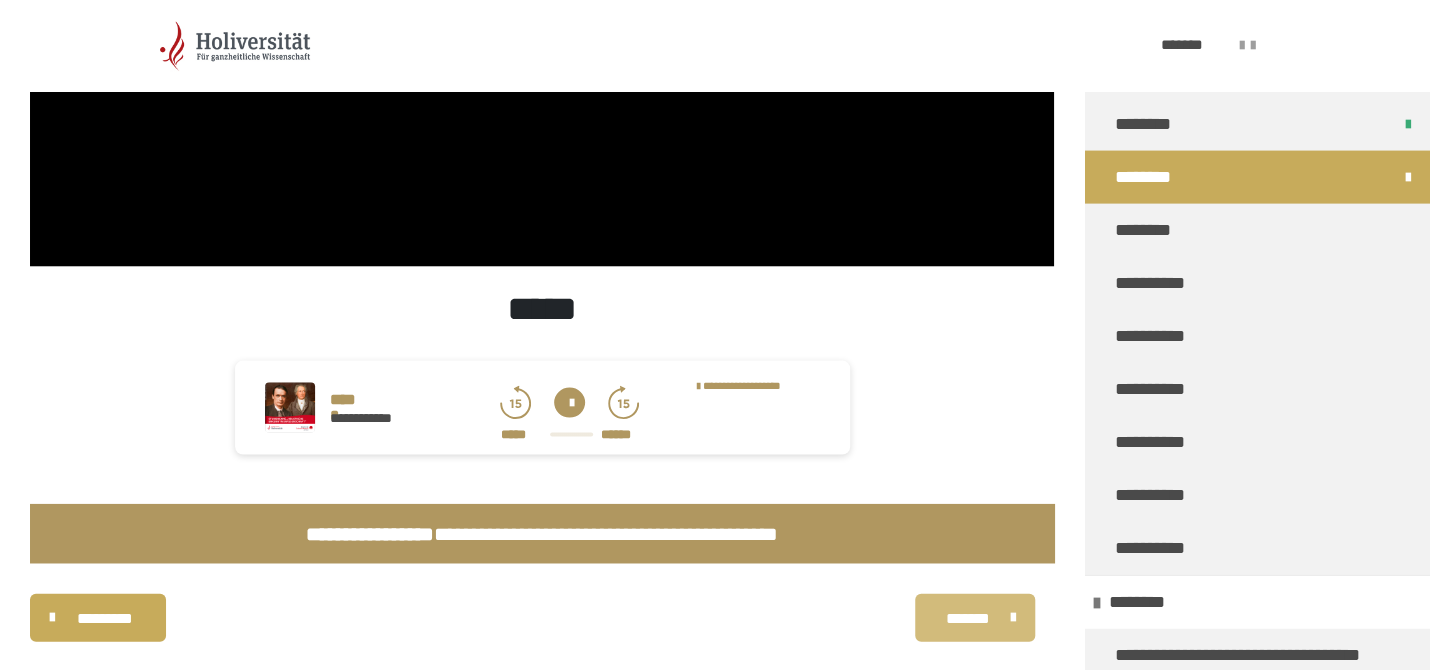 click on "*******" at bounding box center (968, 618) 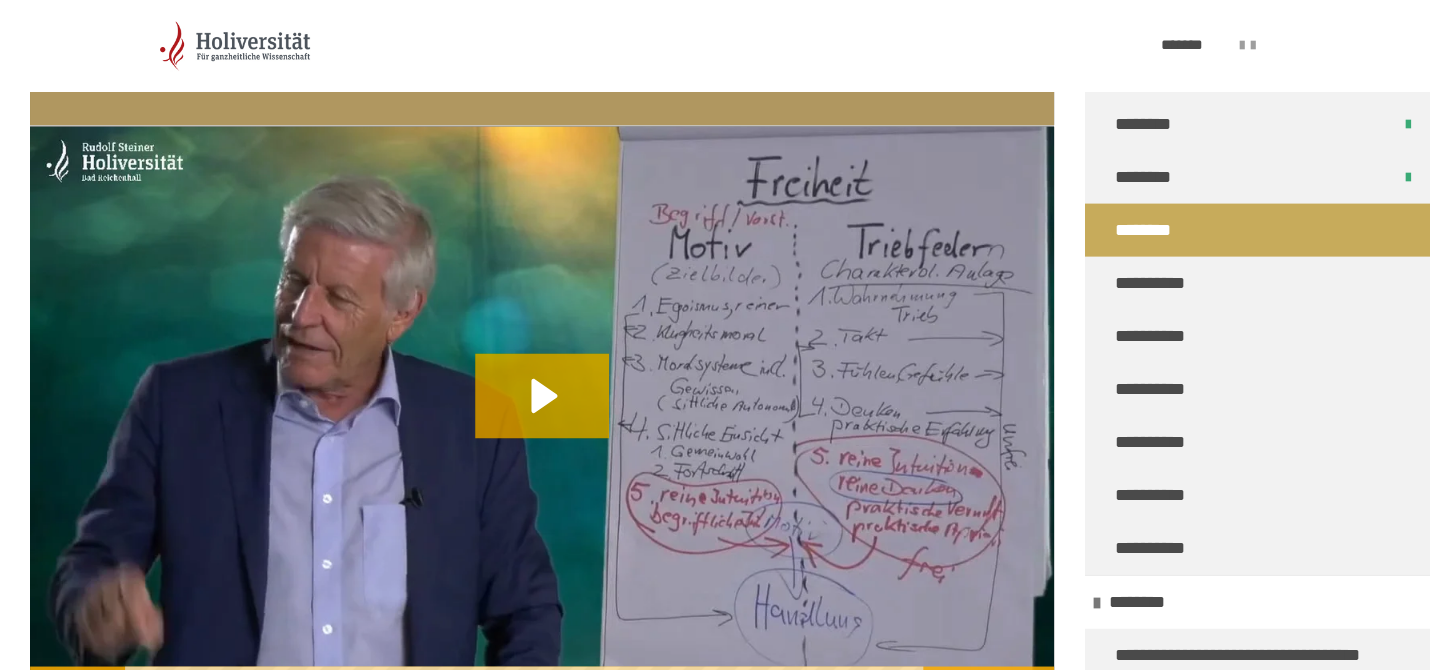 scroll, scrollTop: 1351, scrollLeft: 0, axis: vertical 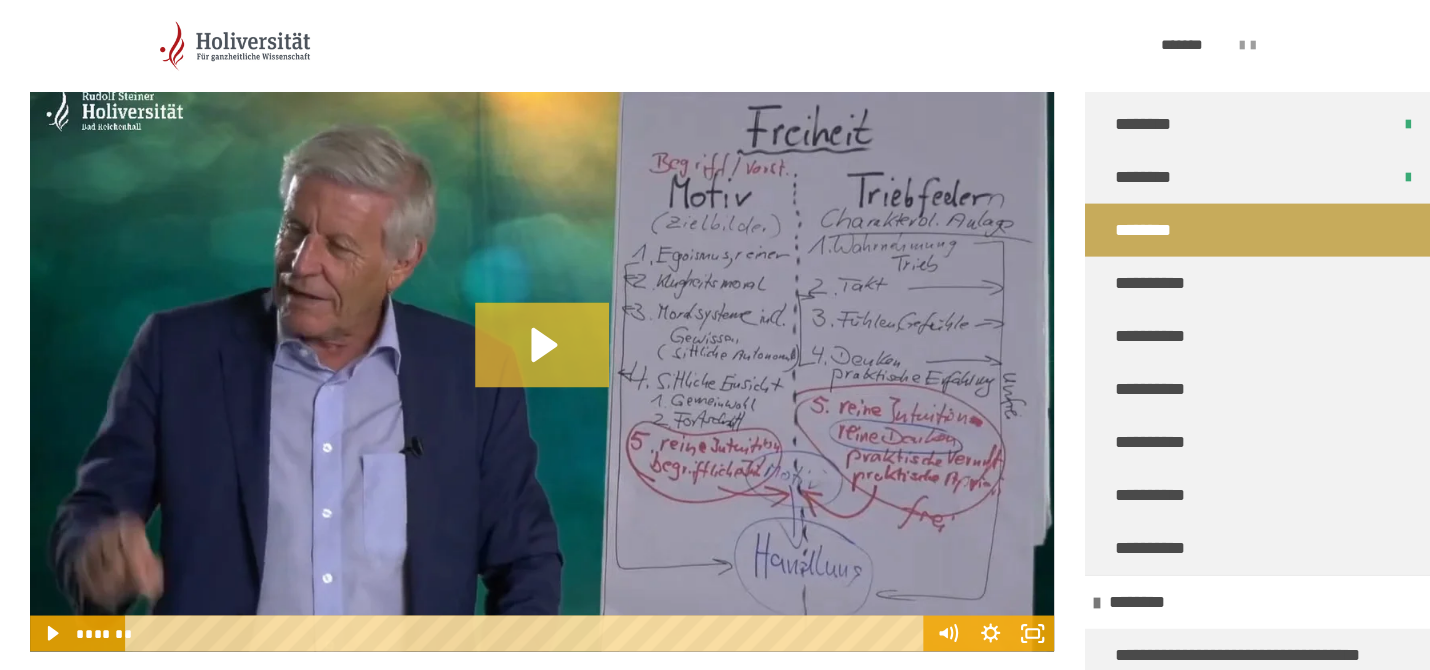 click 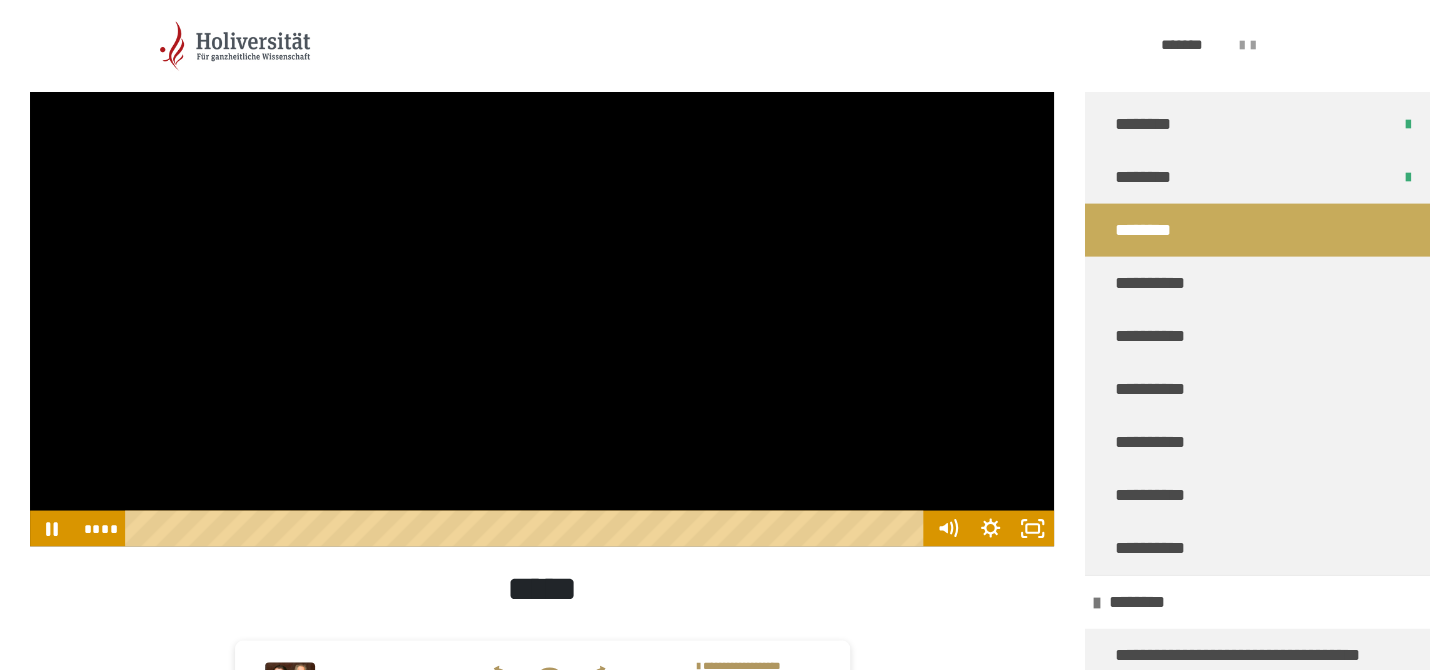 scroll, scrollTop: 1351, scrollLeft: 0, axis: vertical 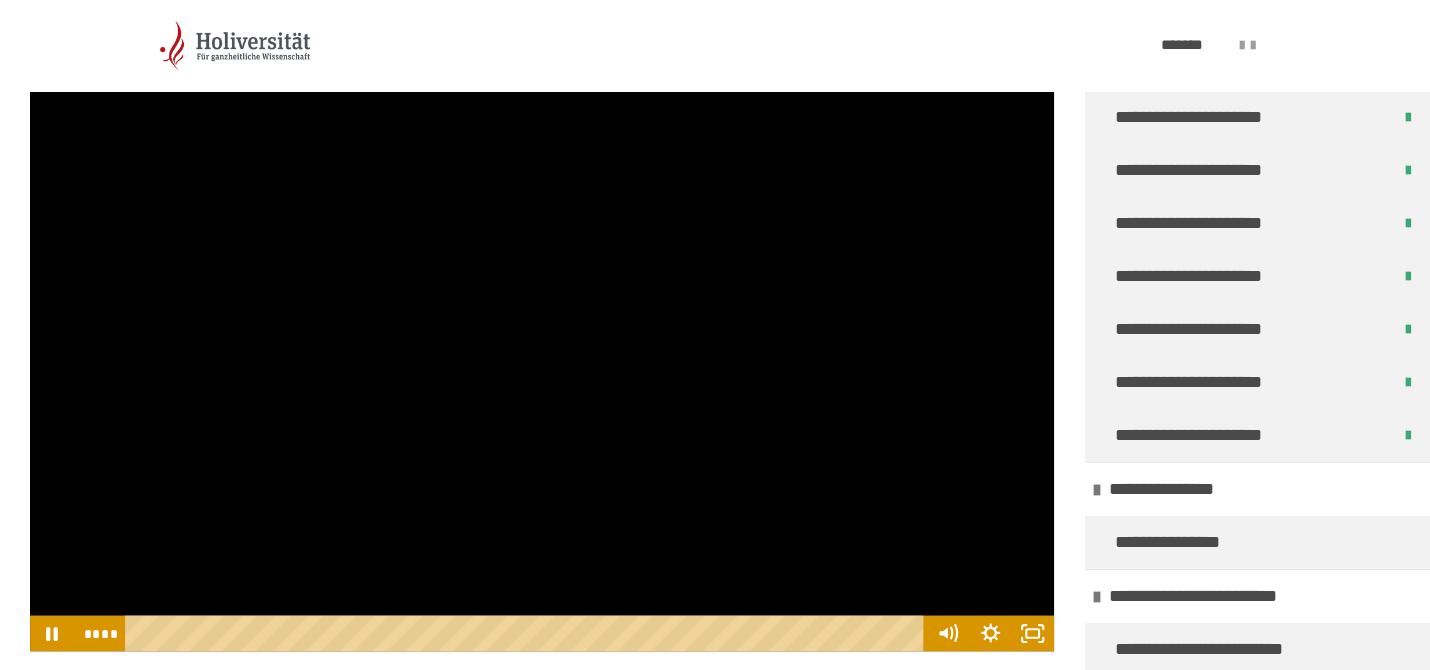 click at bounding box center [542, 363] 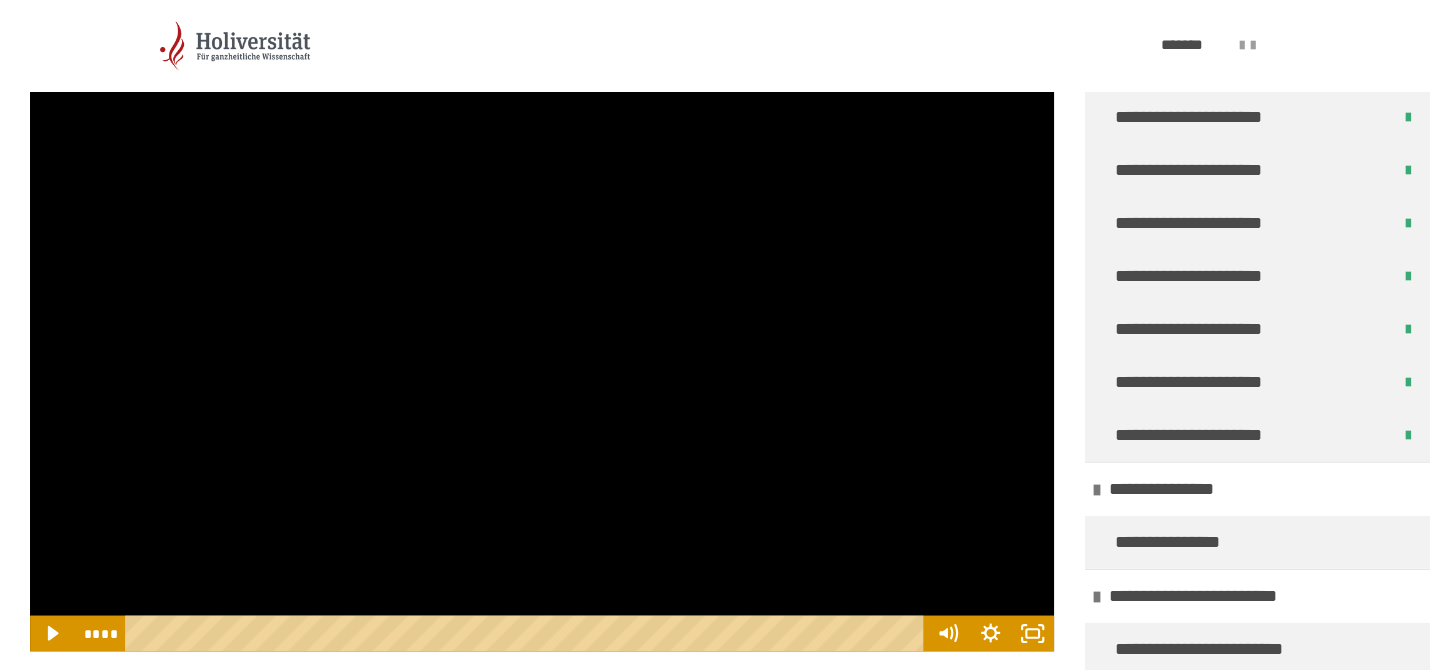 click at bounding box center (542, 363) 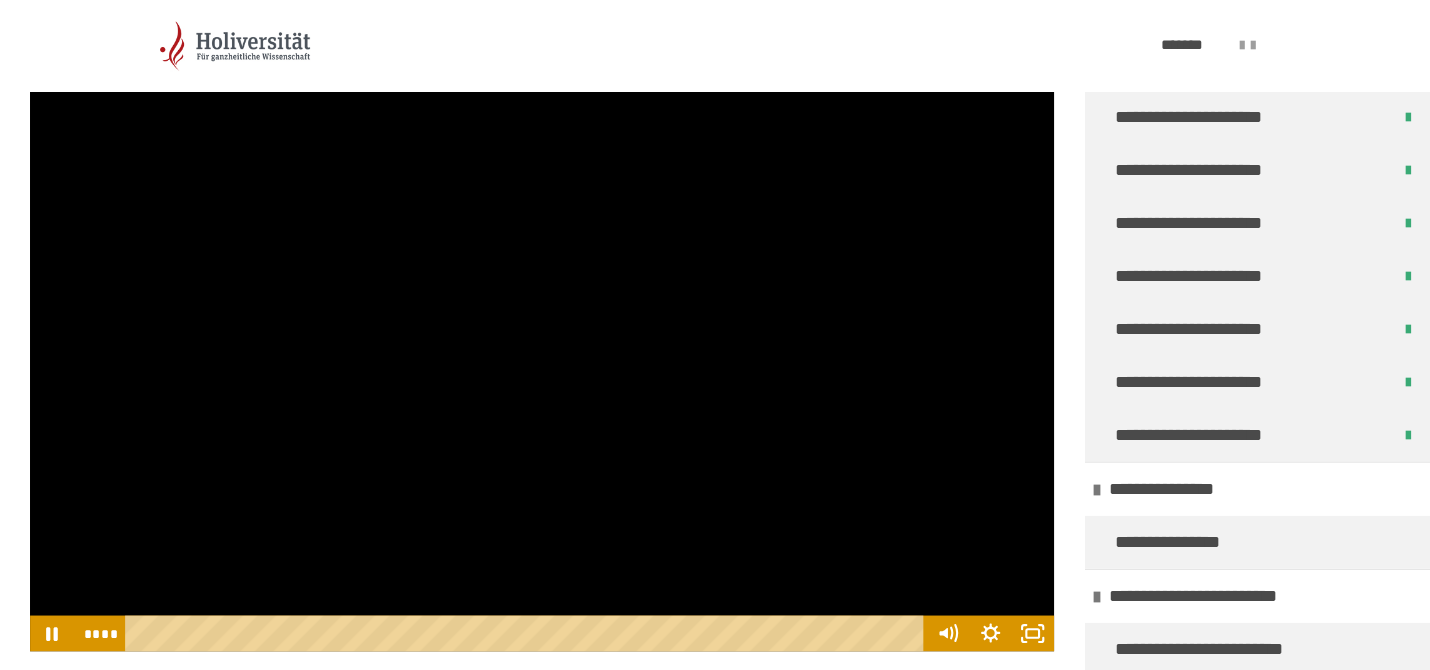 click at bounding box center [542, 363] 